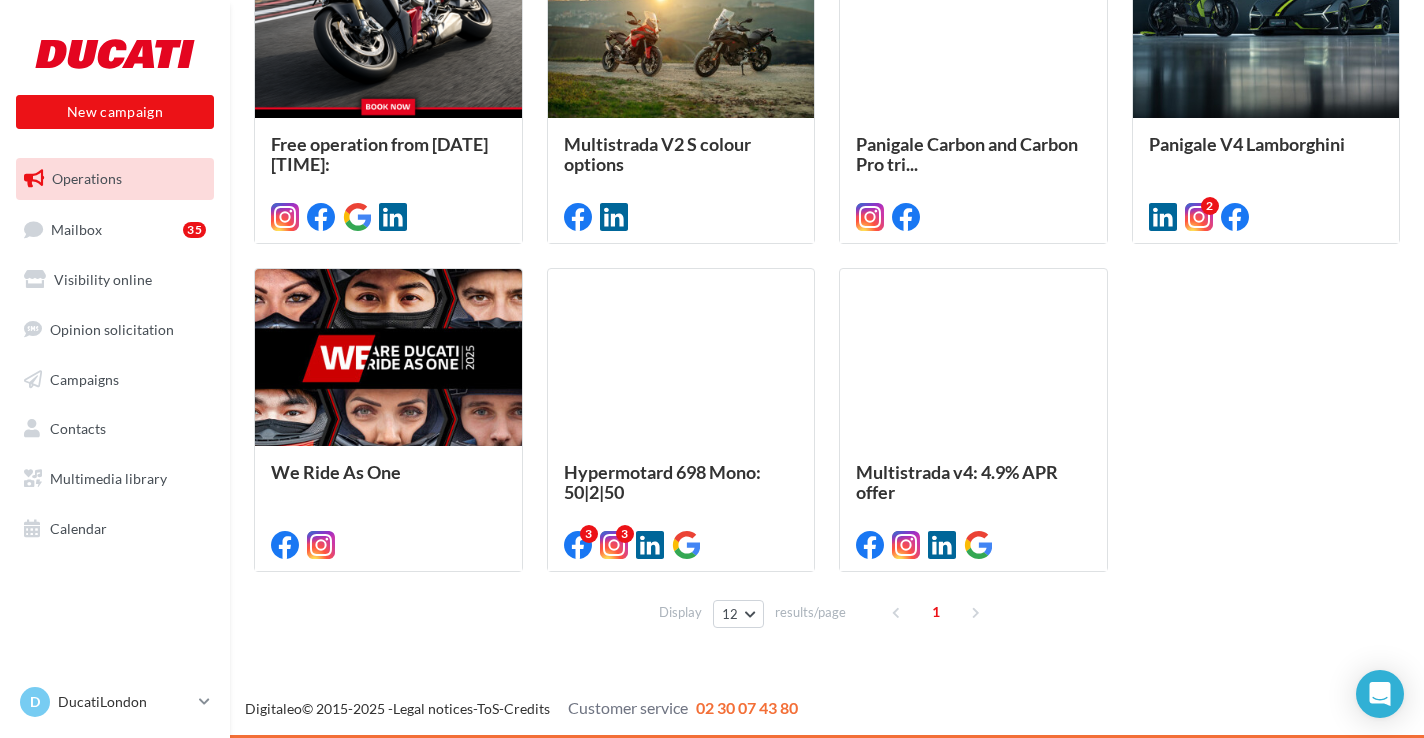 scroll, scrollTop: 0, scrollLeft: 0, axis: both 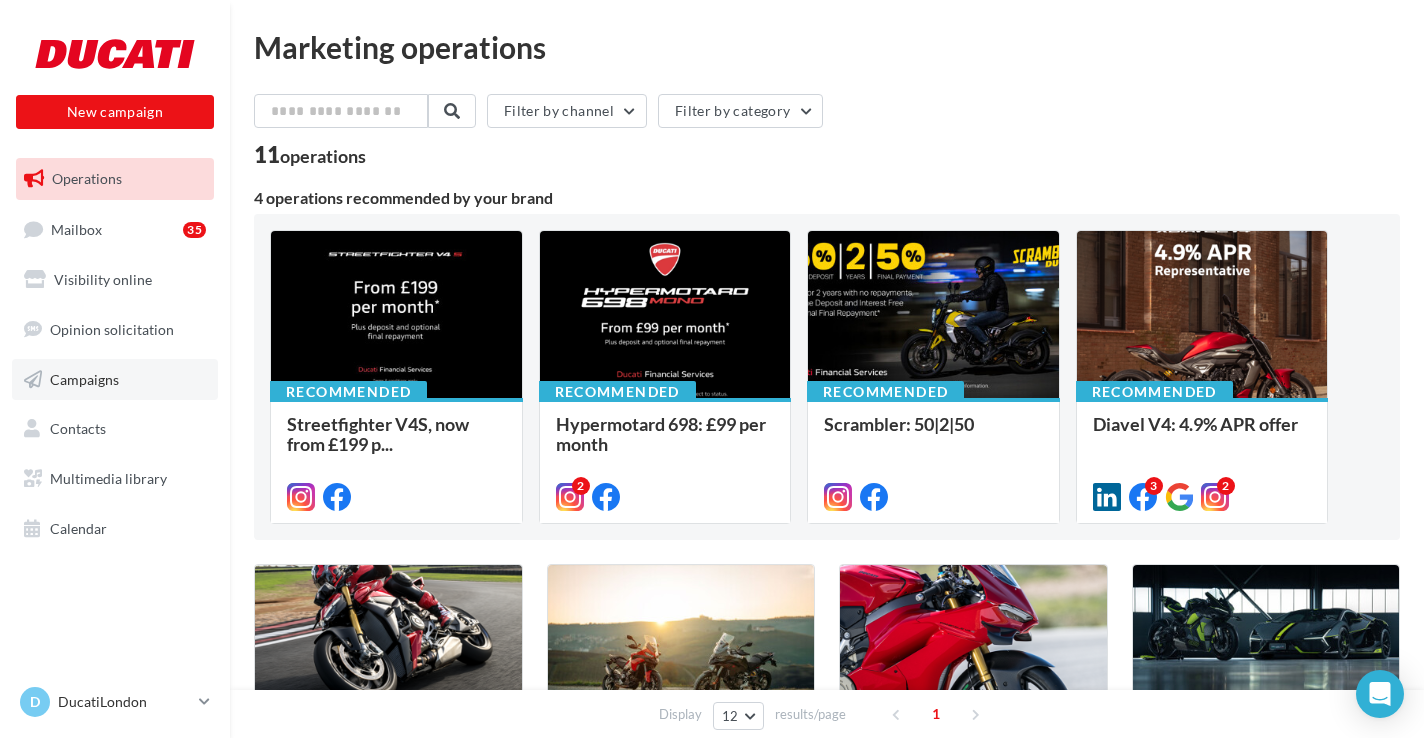 click on "Campaigns" at bounding box center [84, 378] 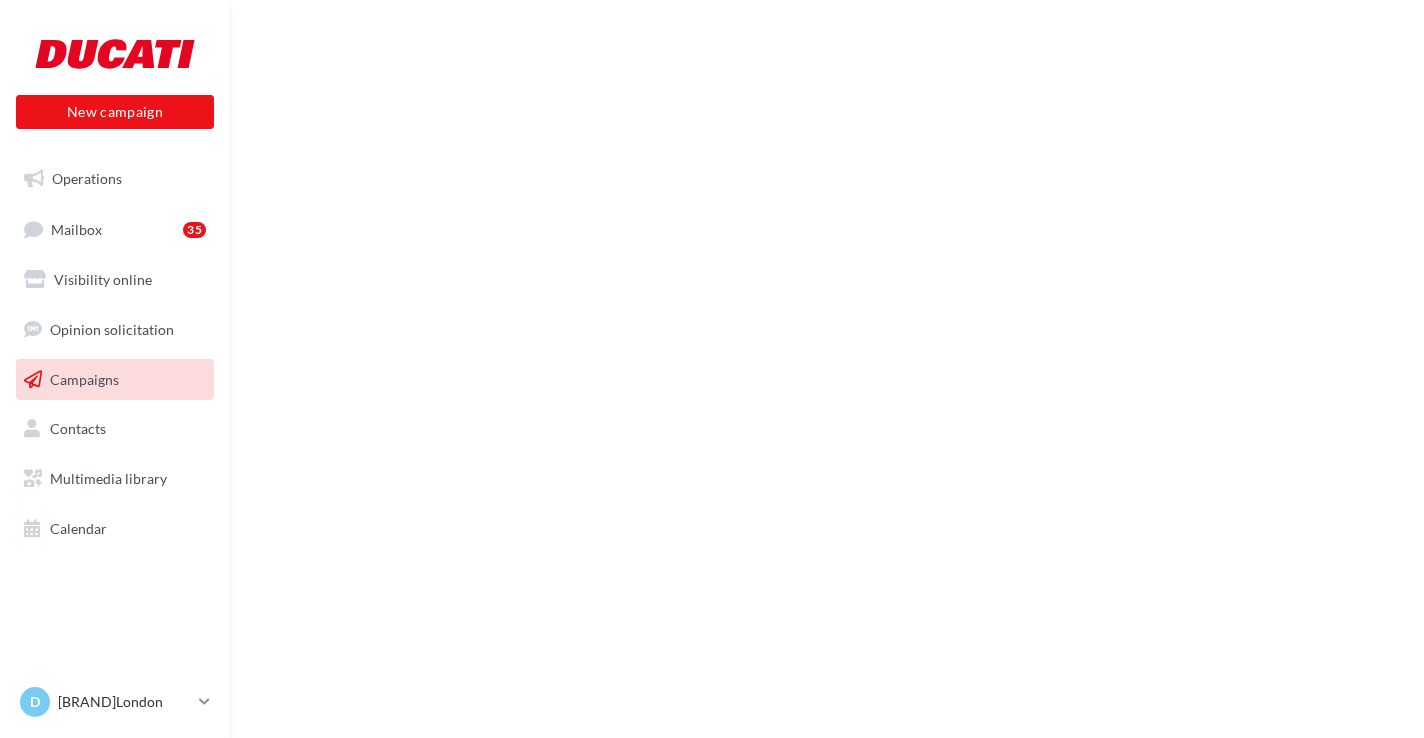 scroll, scrollTop: 0, scrollLeft: 0, axis: both 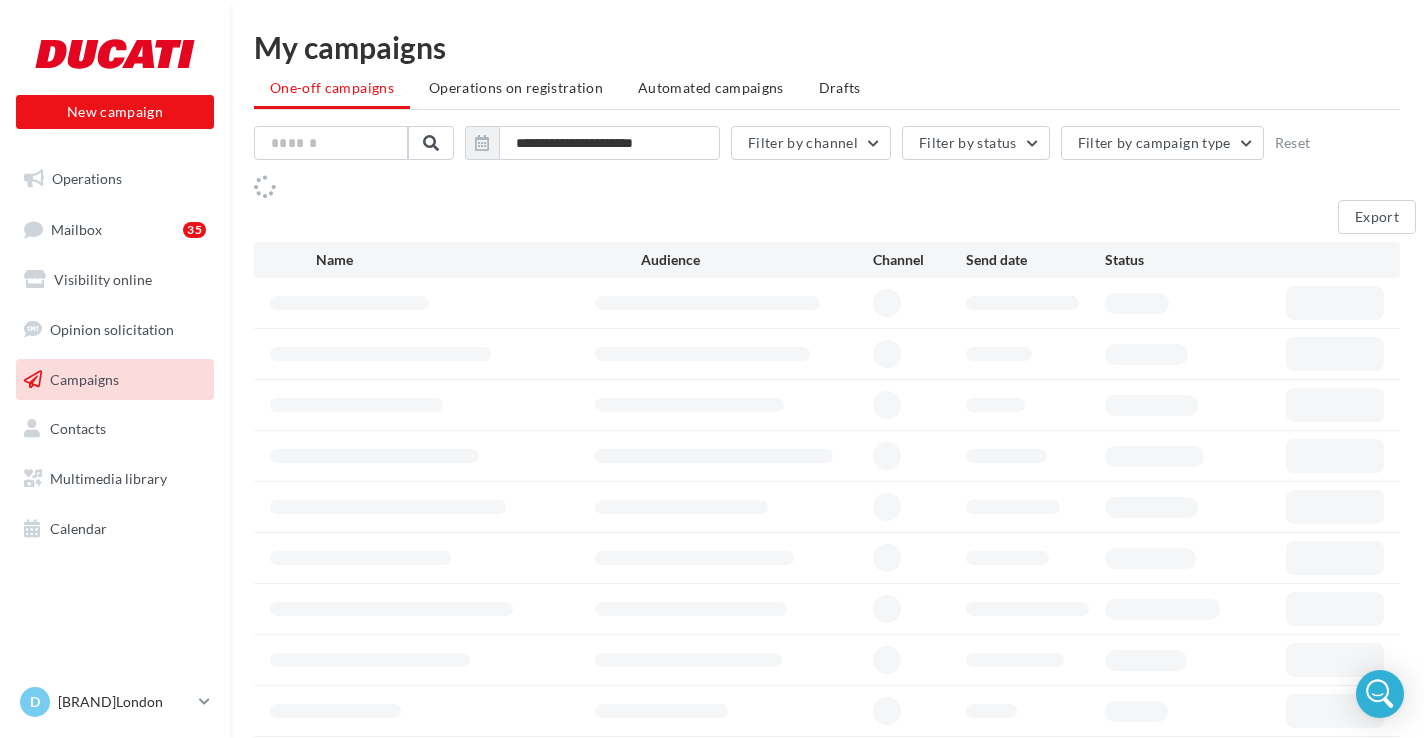 click on "Campaigns" at bounding box center [115, 380] 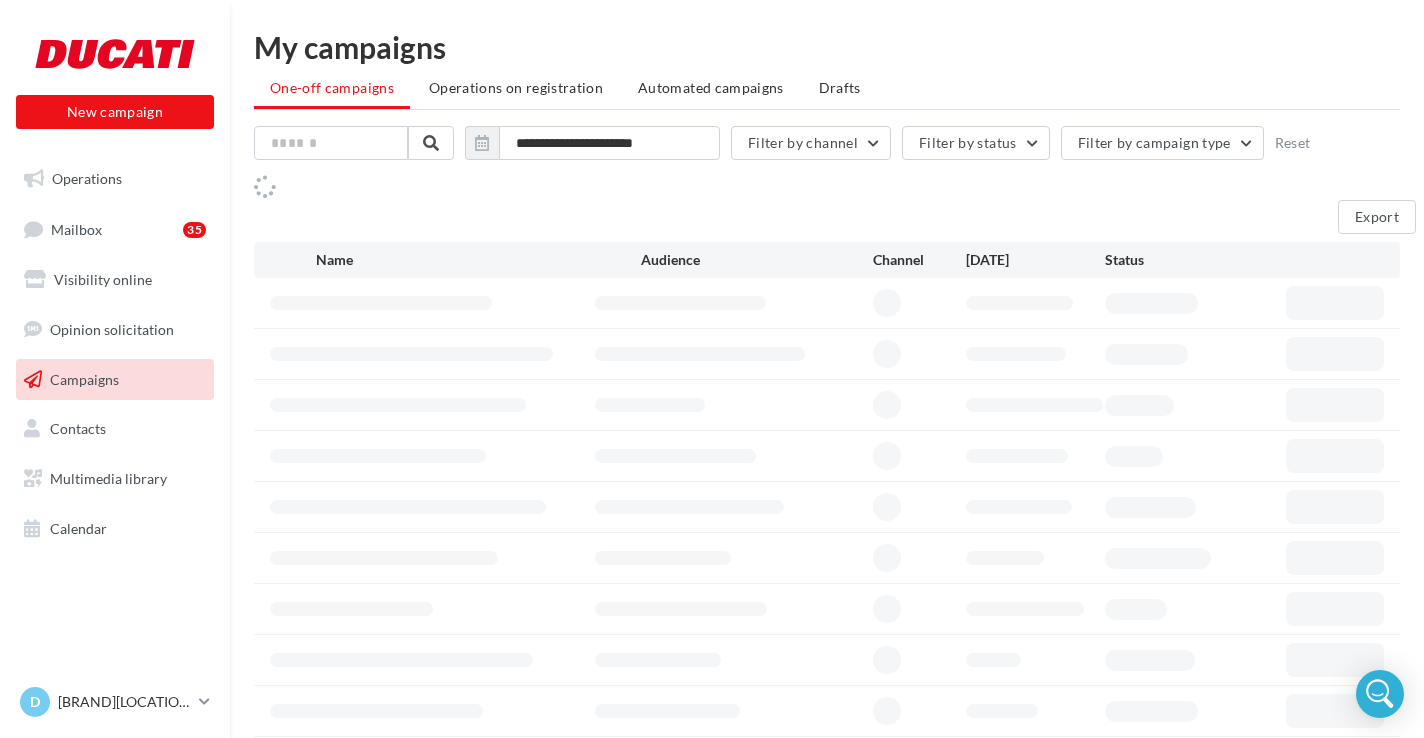 scroll, scrollTop: 0, scrollLeft: 0, axis: both 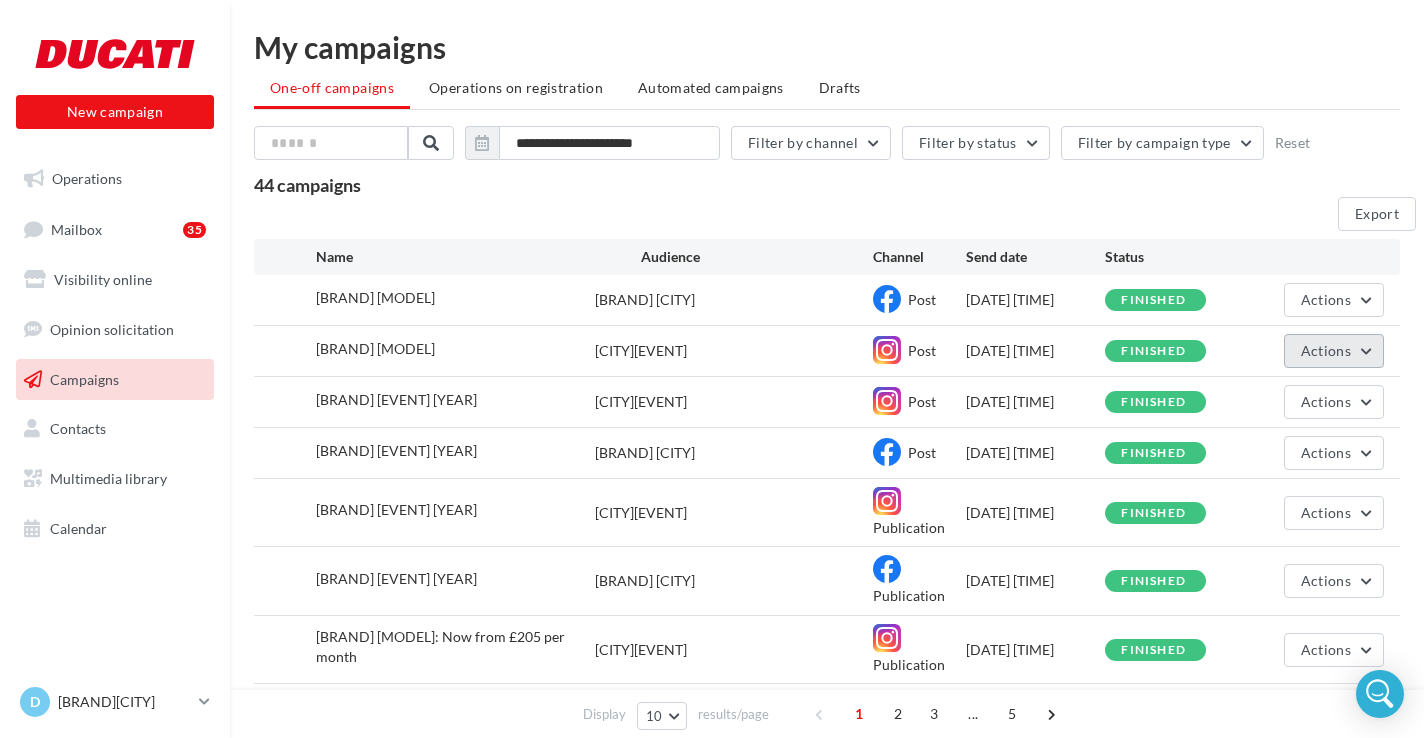 click on "Actions" at bounding box center (1326, 299) 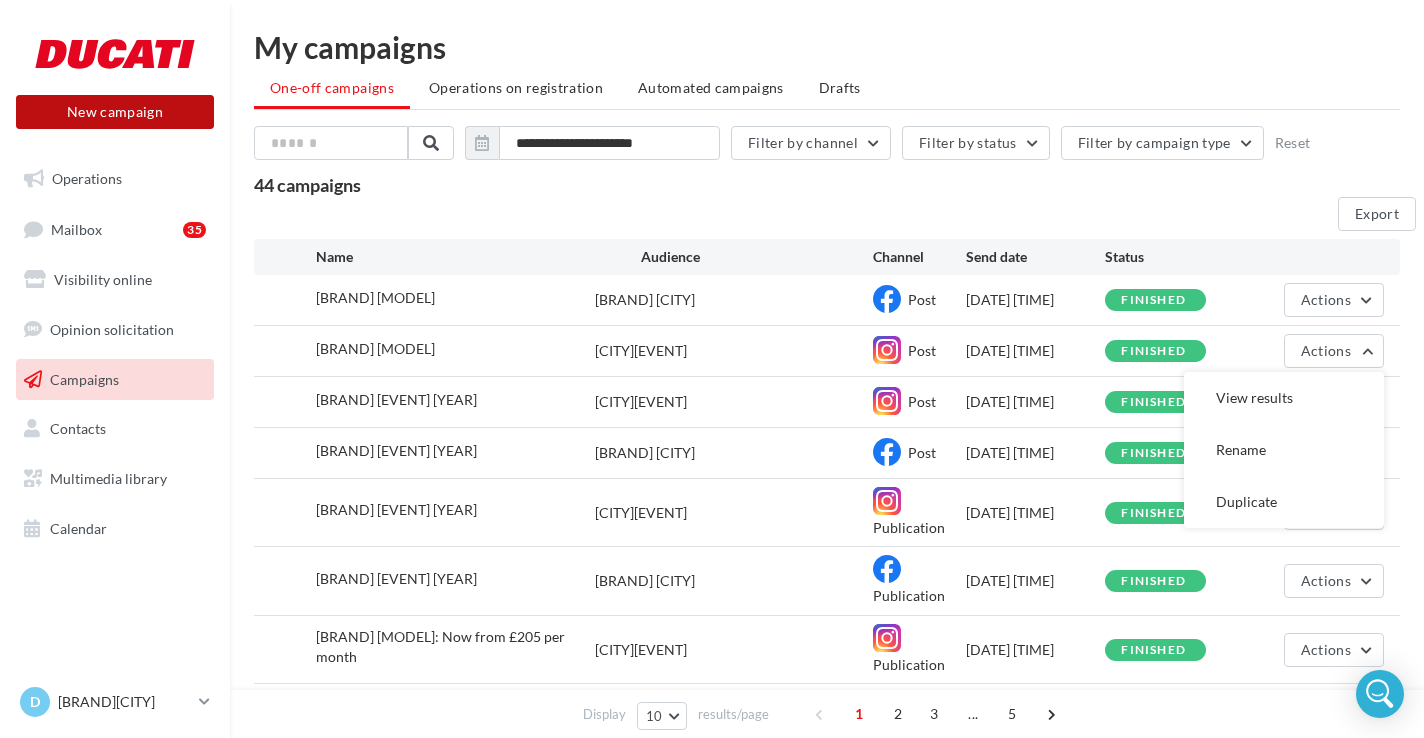 click on "New campaign" at bounding box center (115, 112) 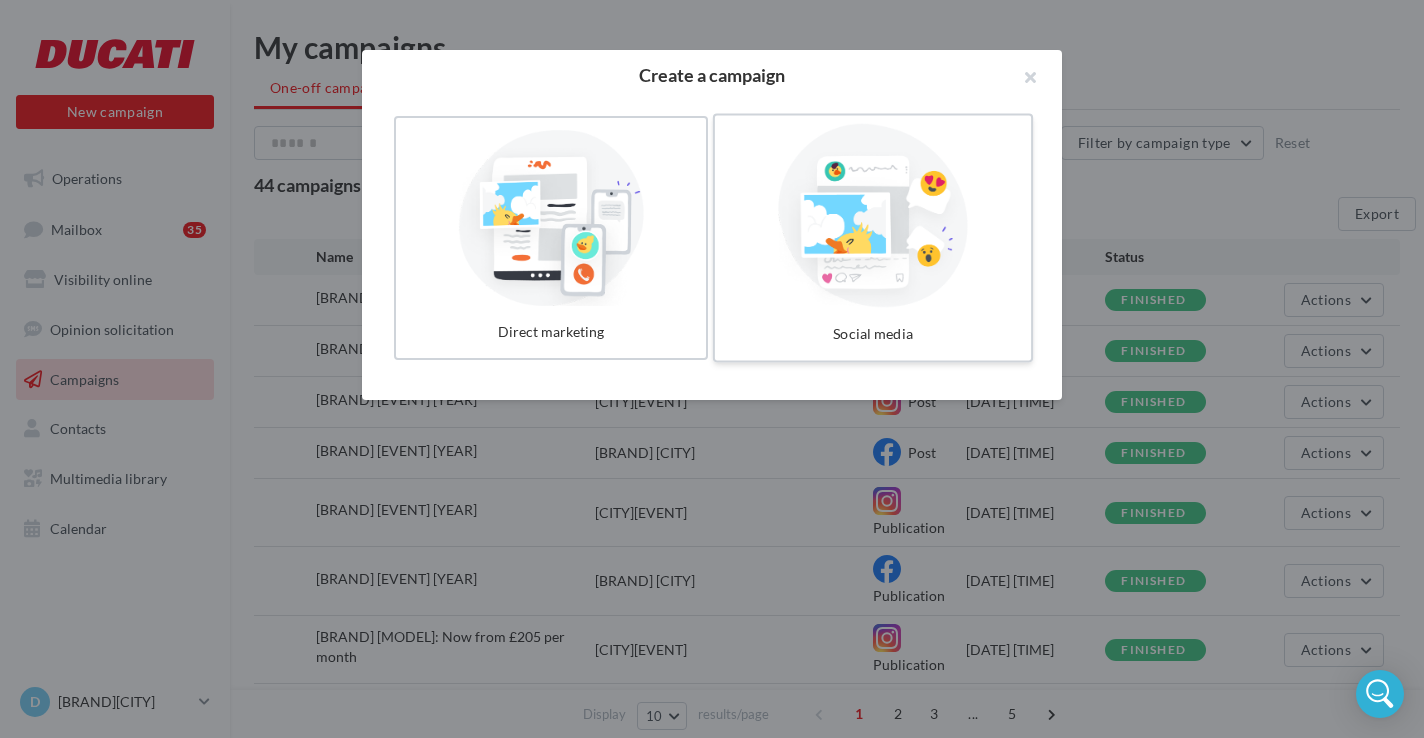 click at bounding box center (873, 216) 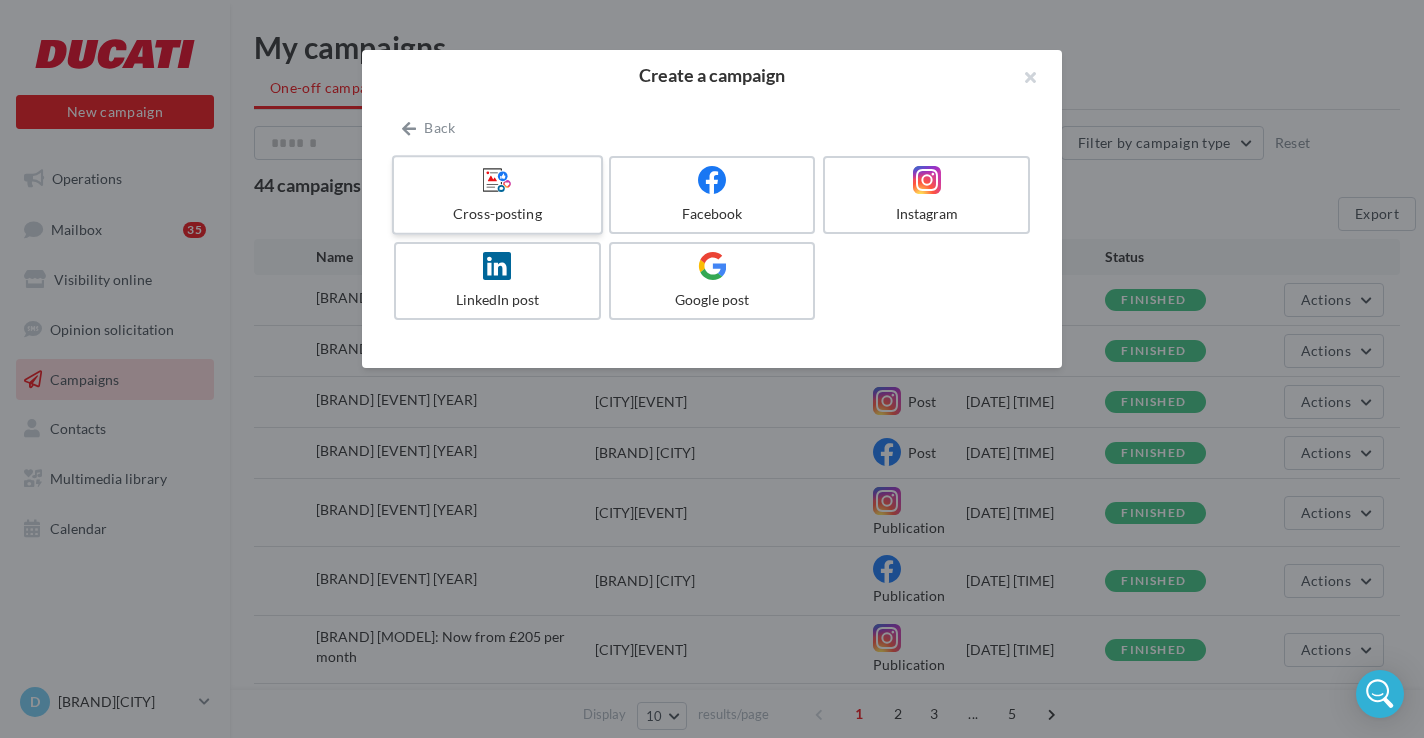 click on "Cross-posting" at bounding box center (497, 214) 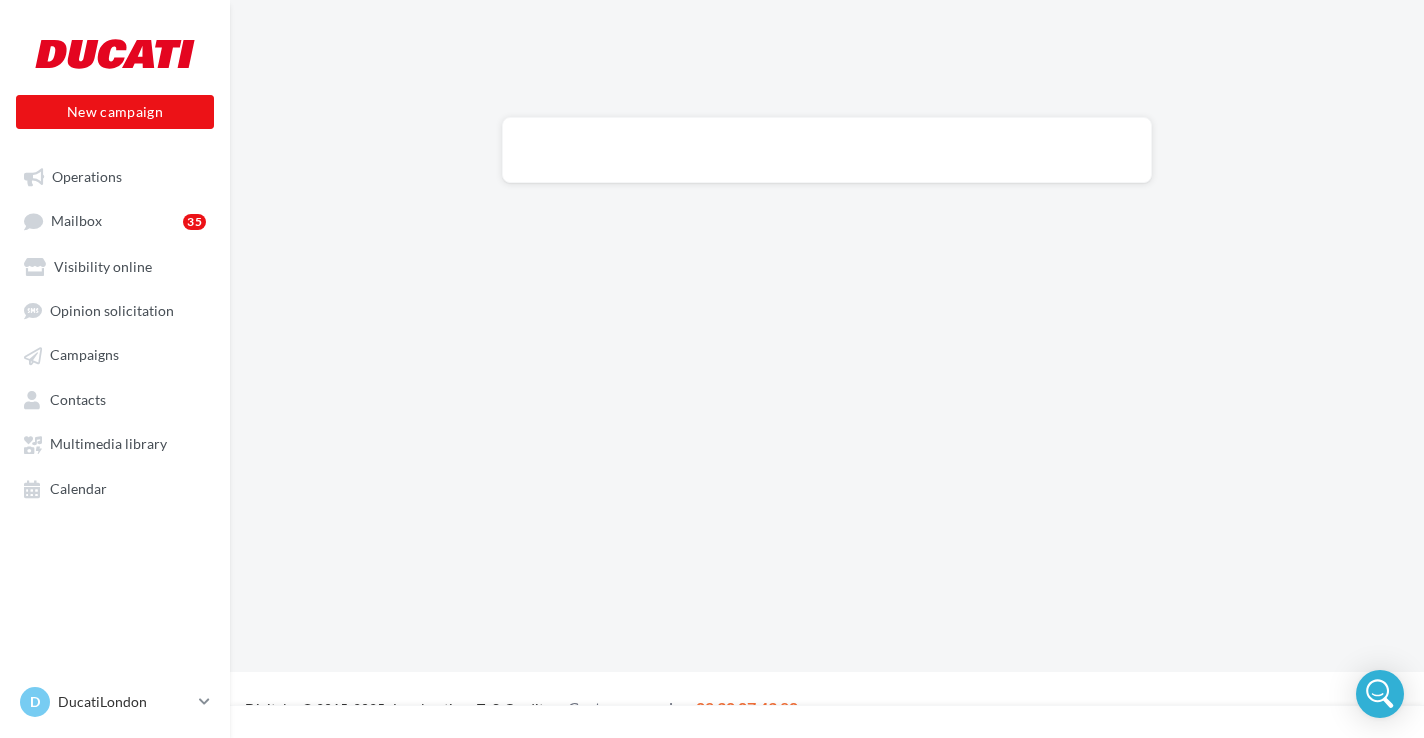 scroll, scrollTop: 0, scrollLeft: 0, axis: both 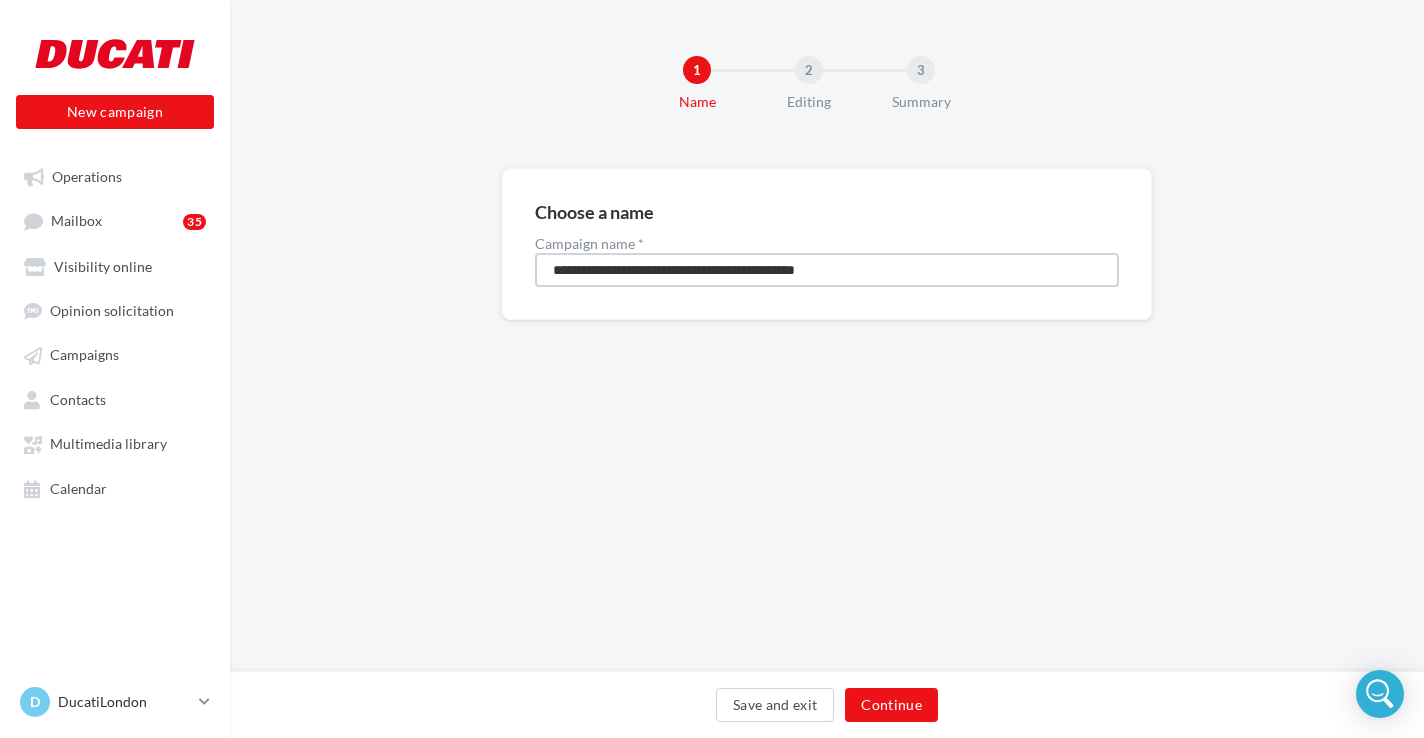 drag, startPoint x: 887, startPoint y: 268, endPoint x: 415, endPoint y: 265, distance: 472.00952 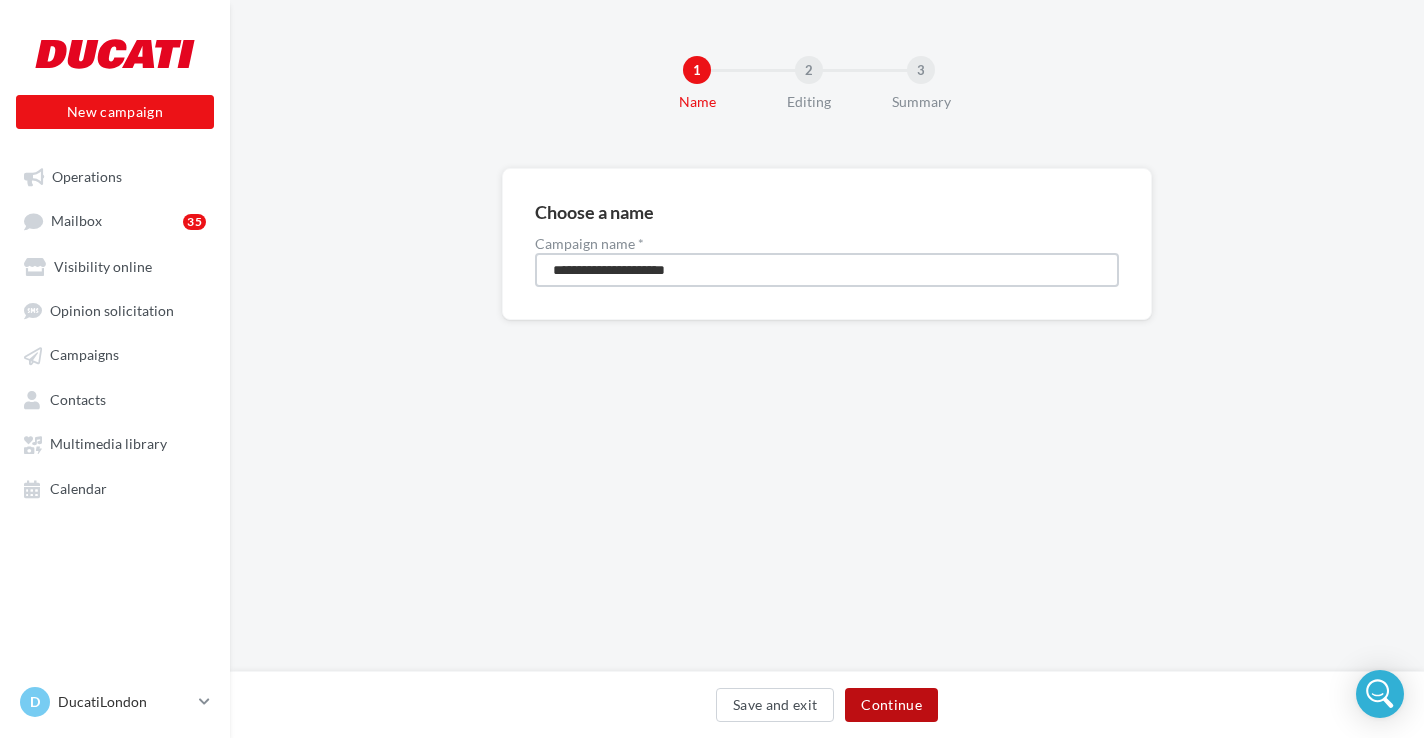 type on "**********" 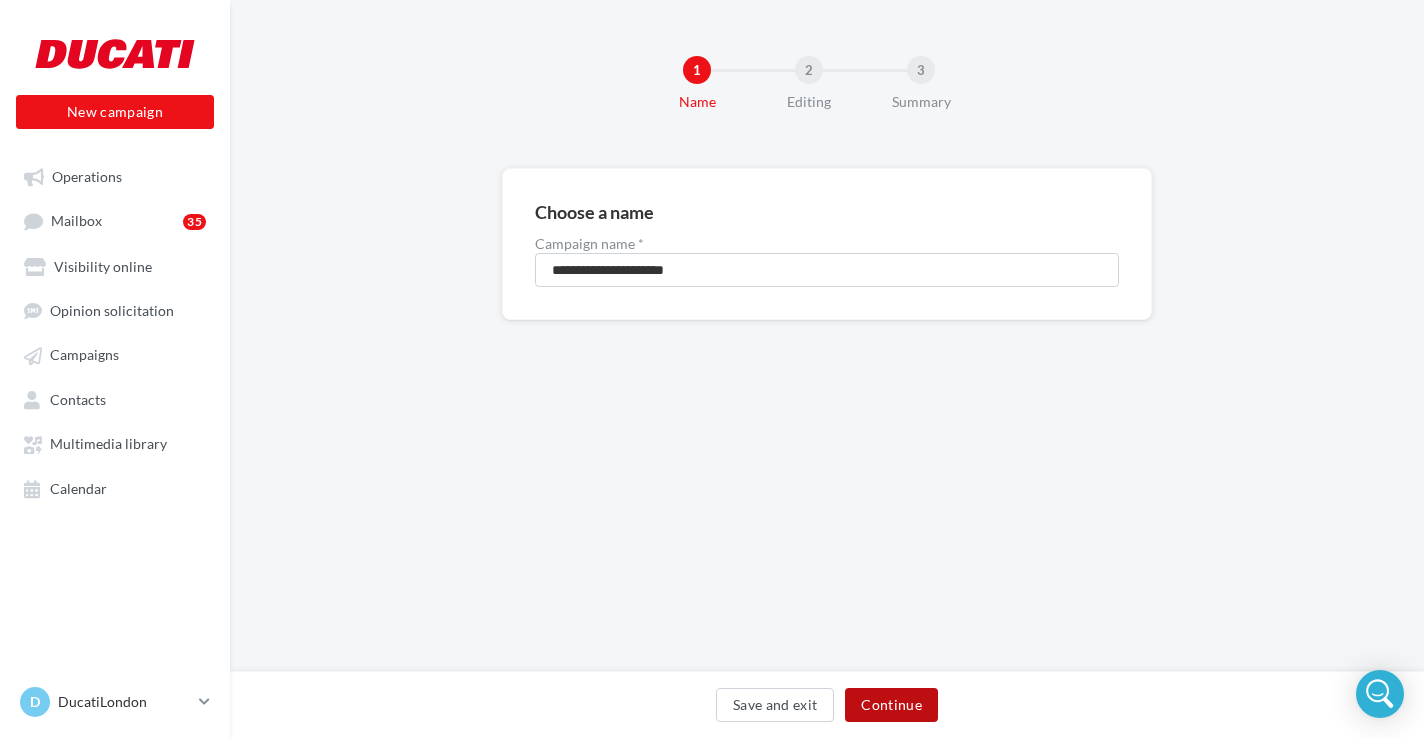 click on "Continue" at bounding box center [891, 705] 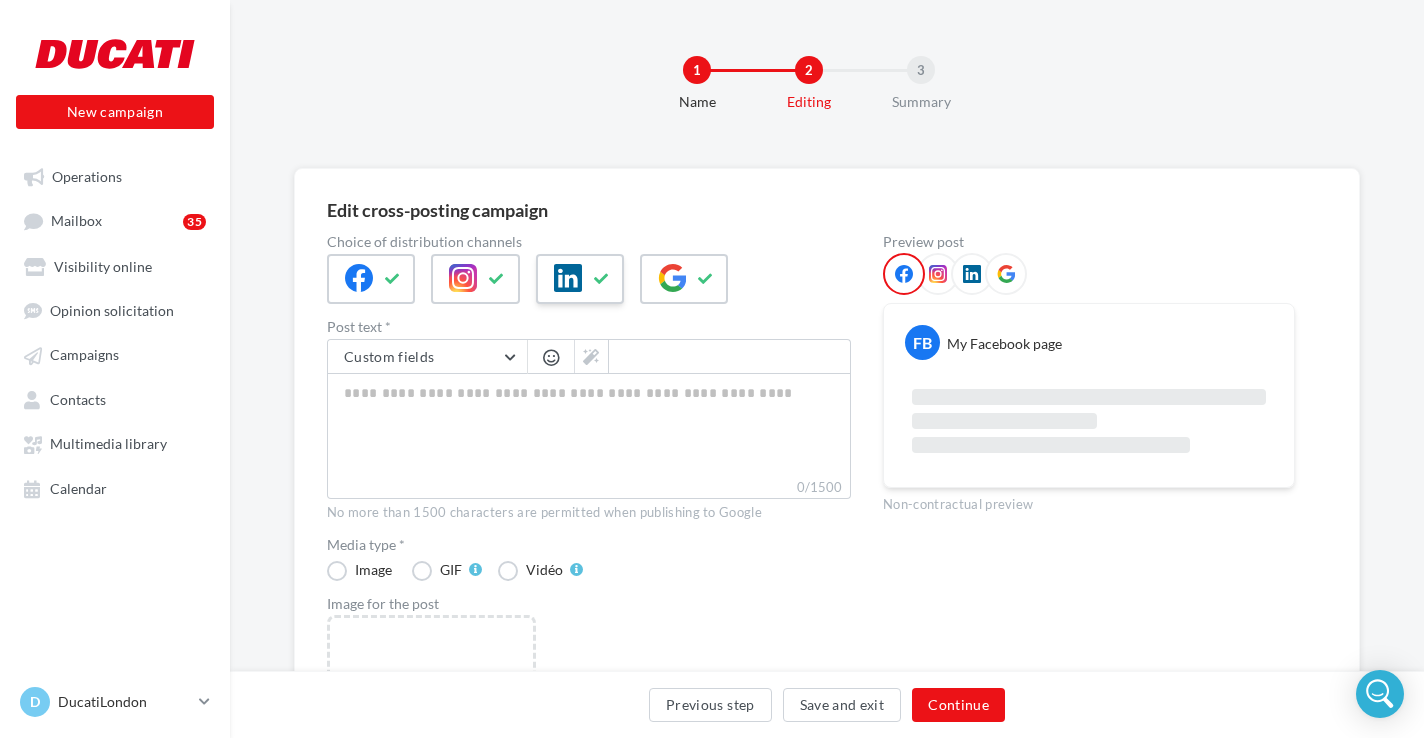 click at bounding box center [568, 278] 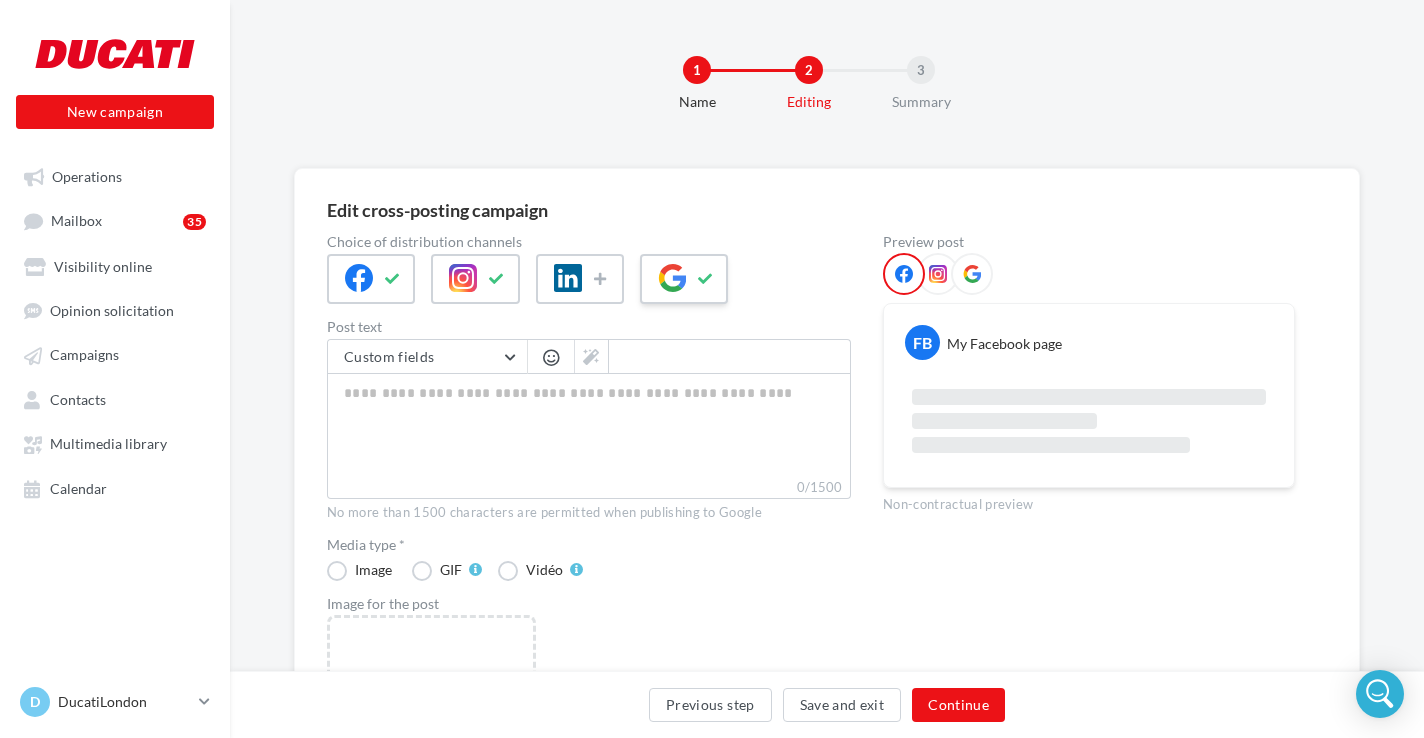 click at bounding box center [672, 278] 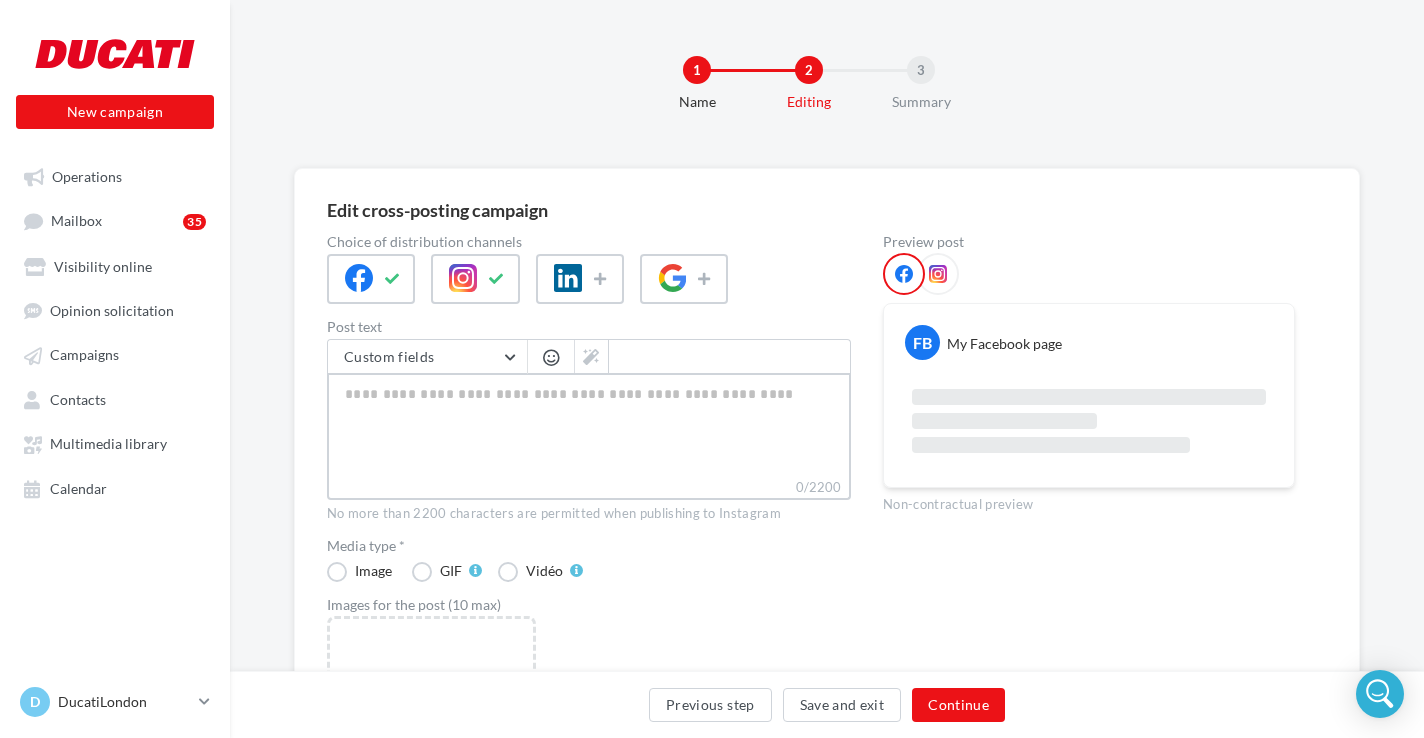 click on "0/2200" at bounding box center (589, 425) 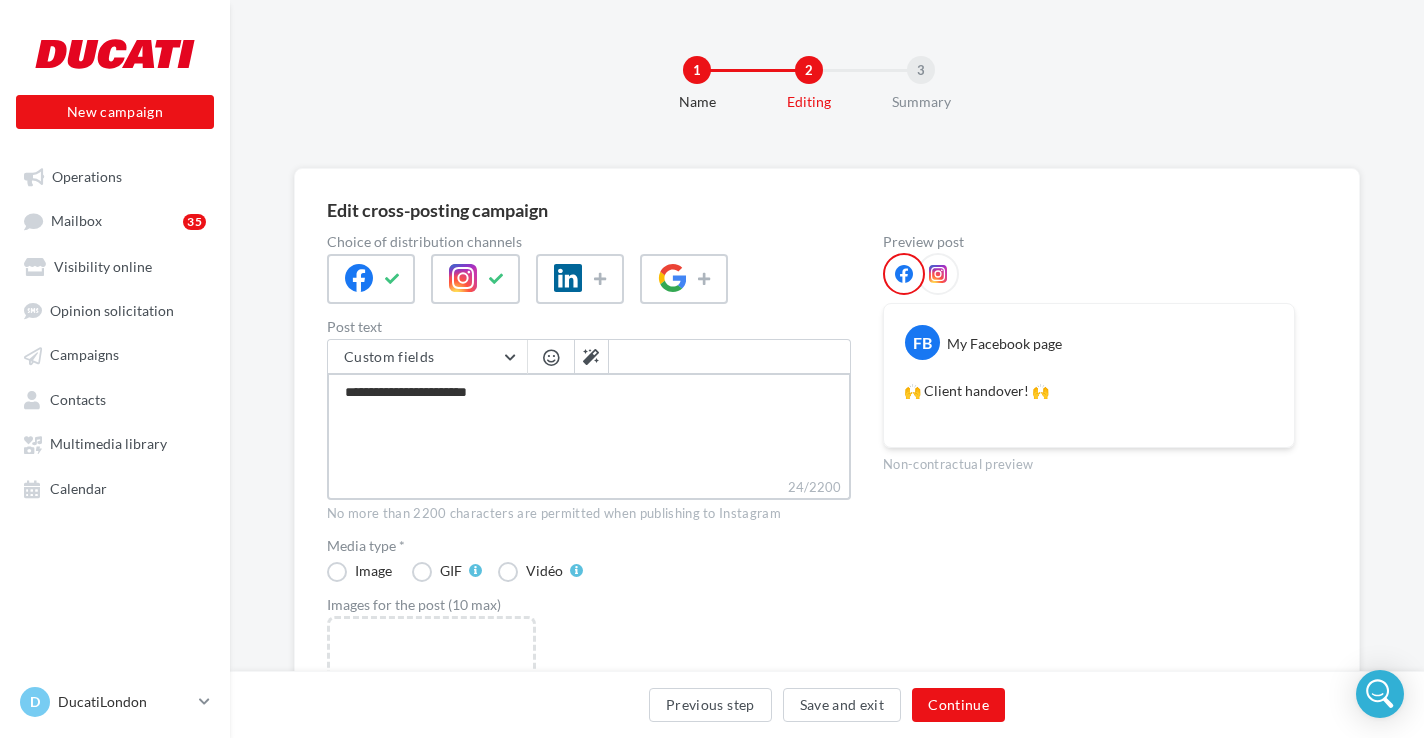 click on "**********" at bounding box center (589, 425) 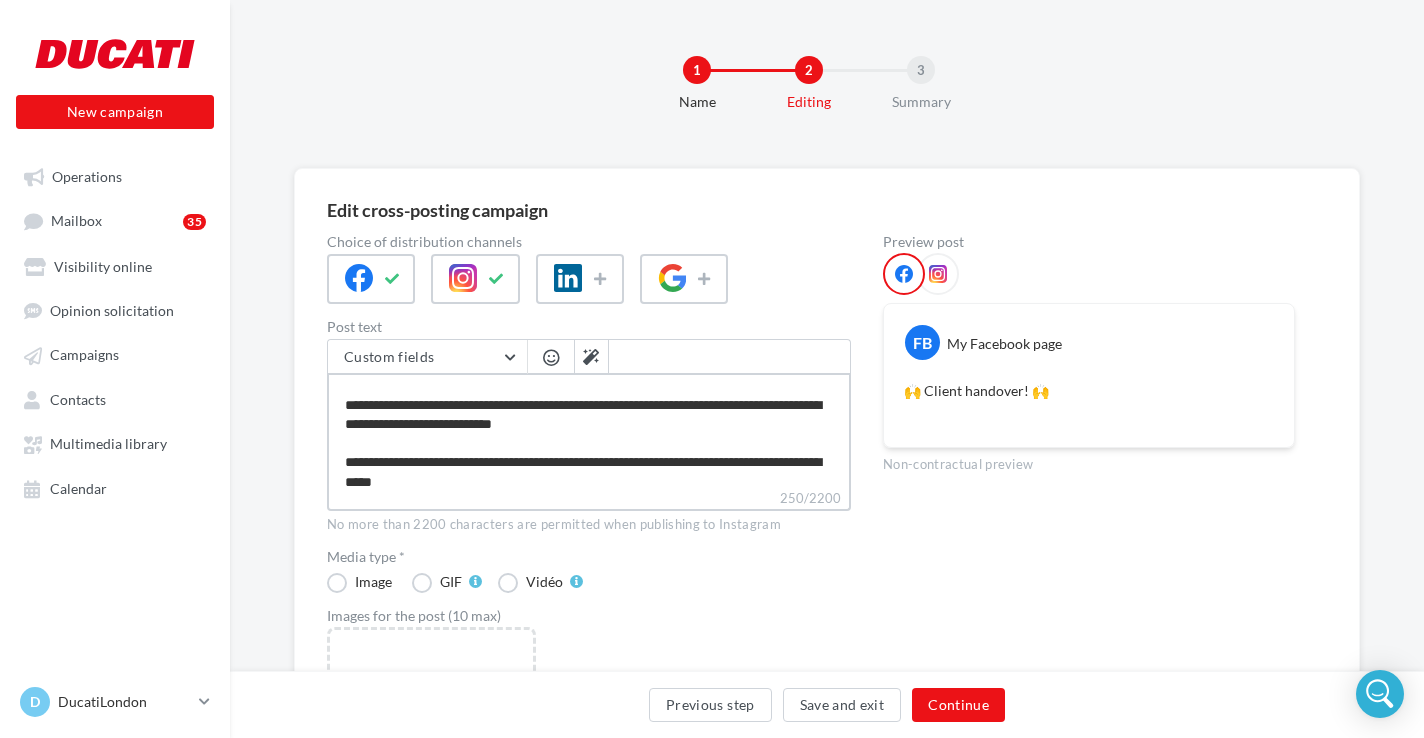 scroll, scrollTop: 32, scrollLeft: 0, axis: vertical 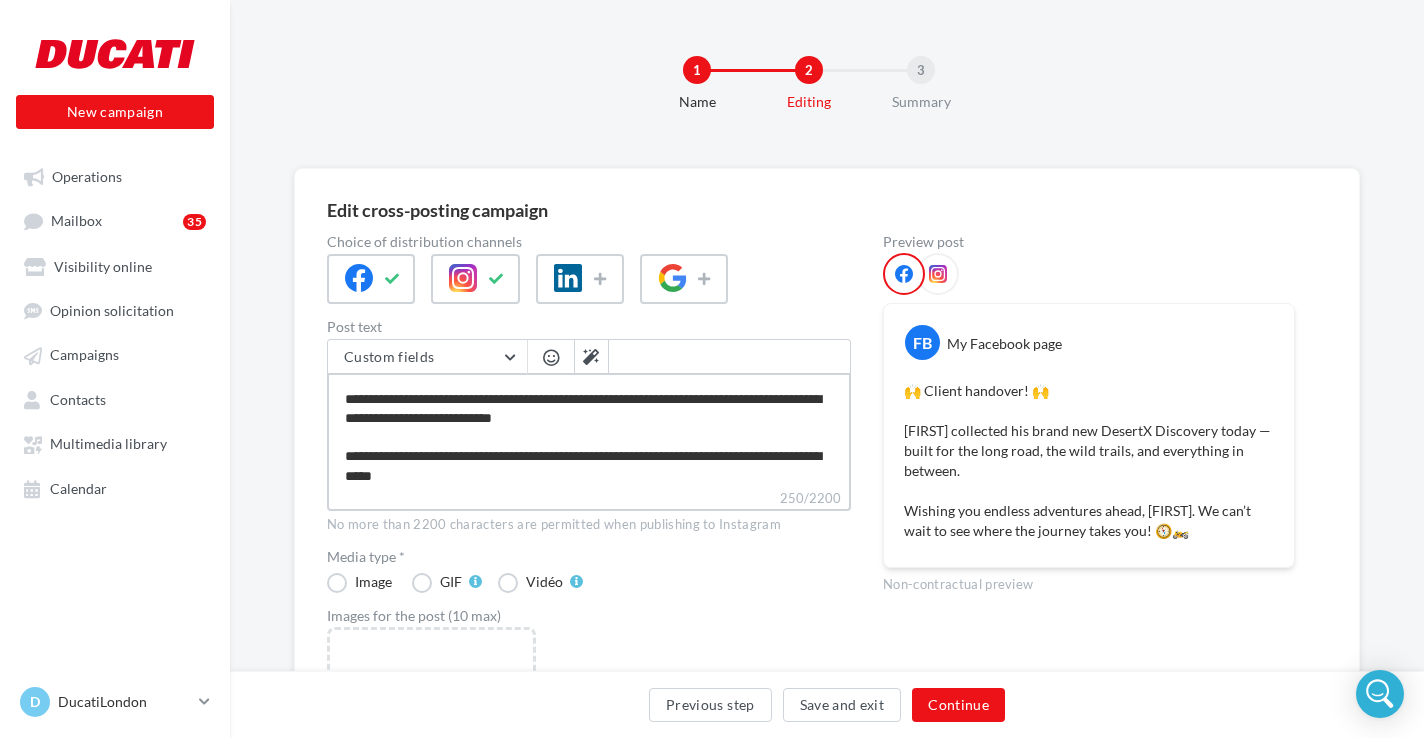 click on "**********" at bounding box center (589, 430) 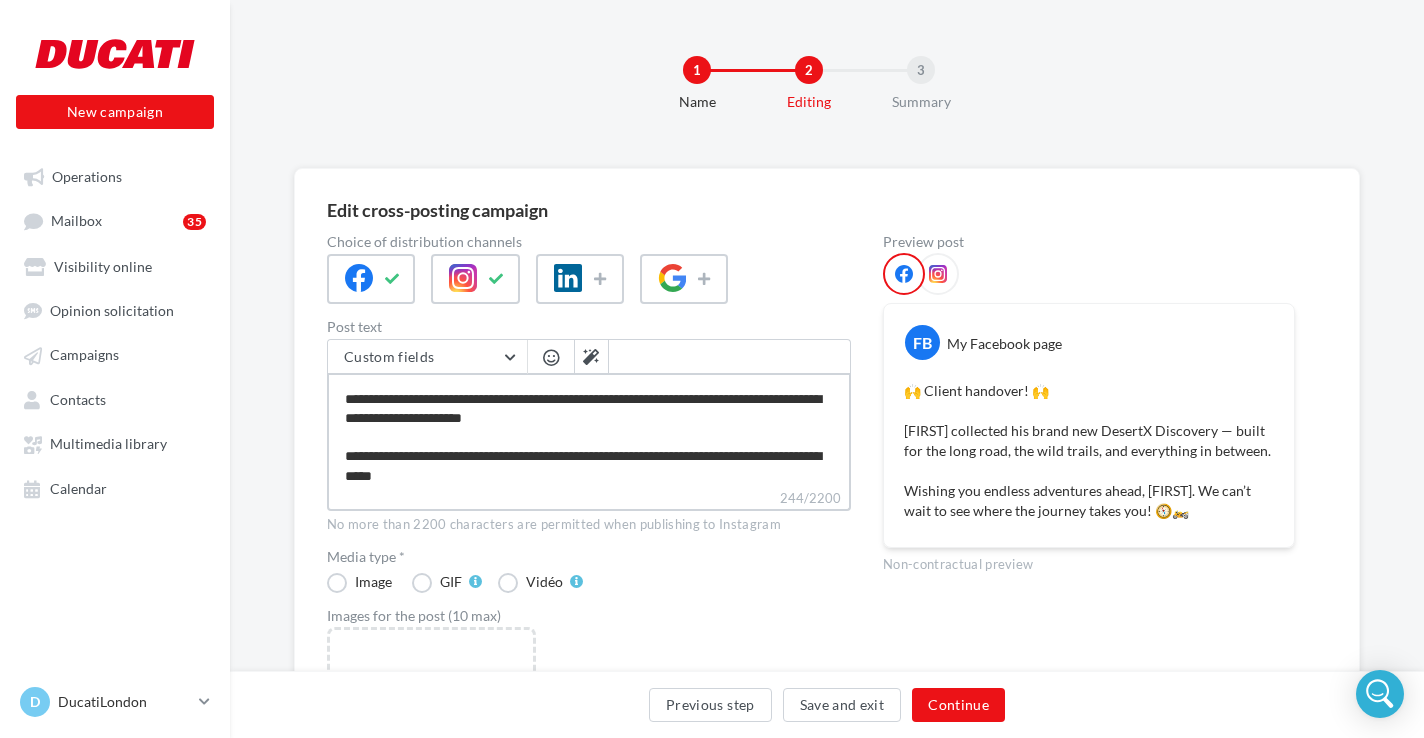 drag, startPoint x: 625, startPoint y: 456, endPoint x: 705, endPoint y: 460, distance: 80.09994 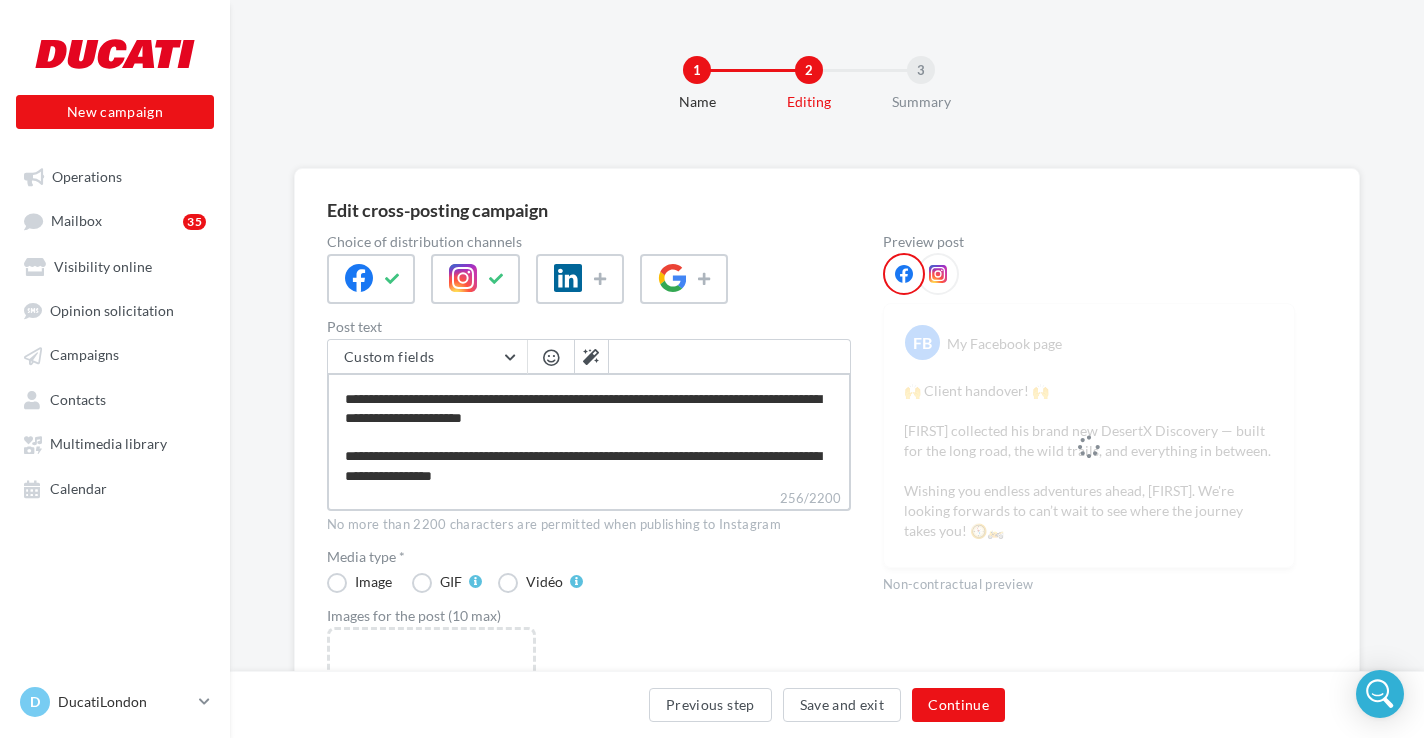 click on "**********" at bounding box center [589, 430] 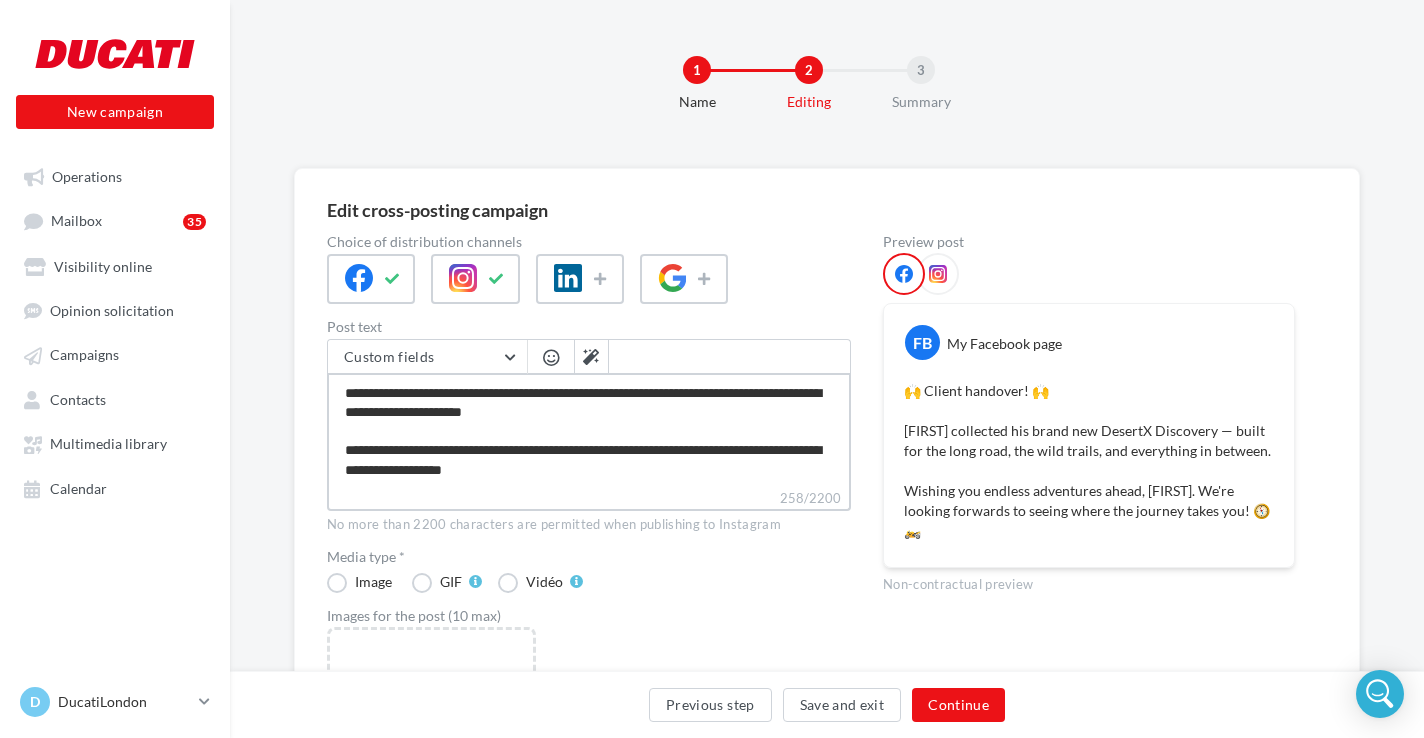 scroll, scrollTop: 67, scrollLeft: 0, axis: vertical 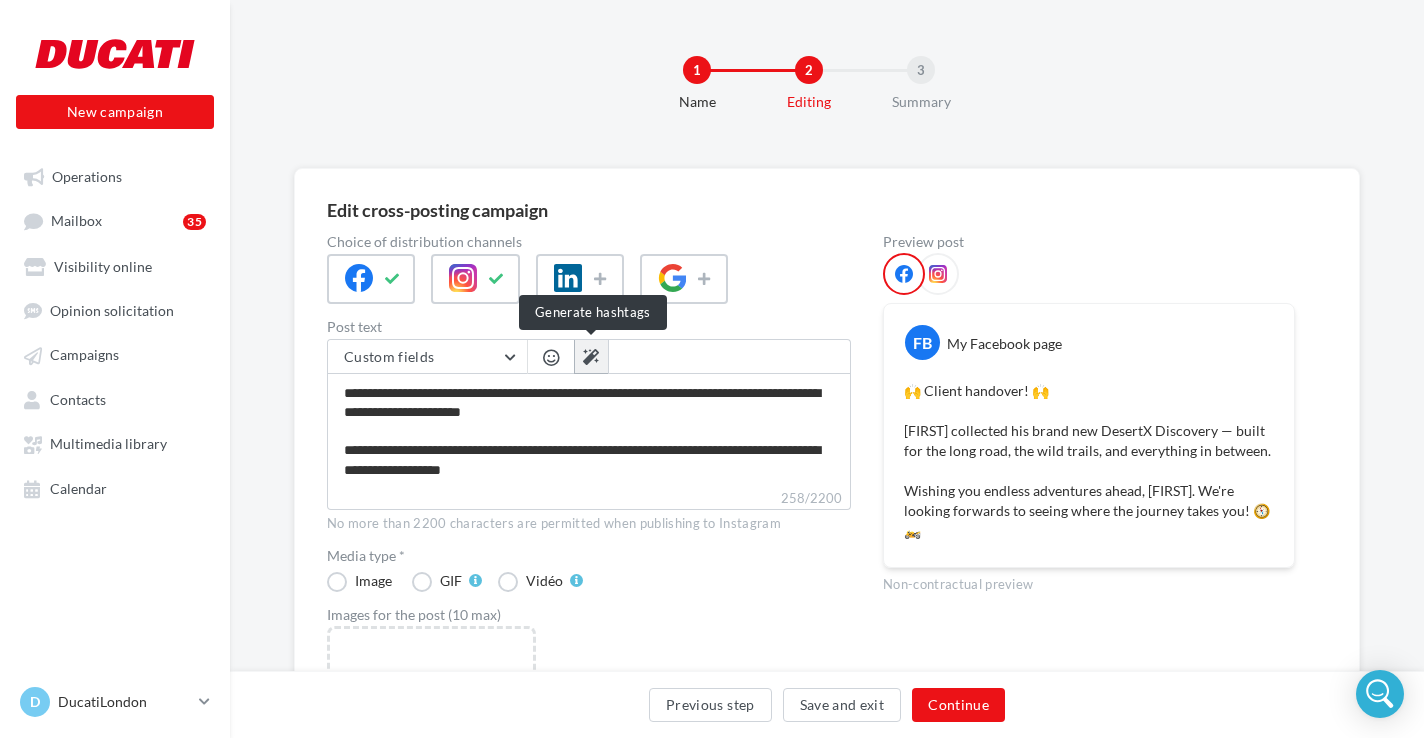 click at bounding box center (591, 357) 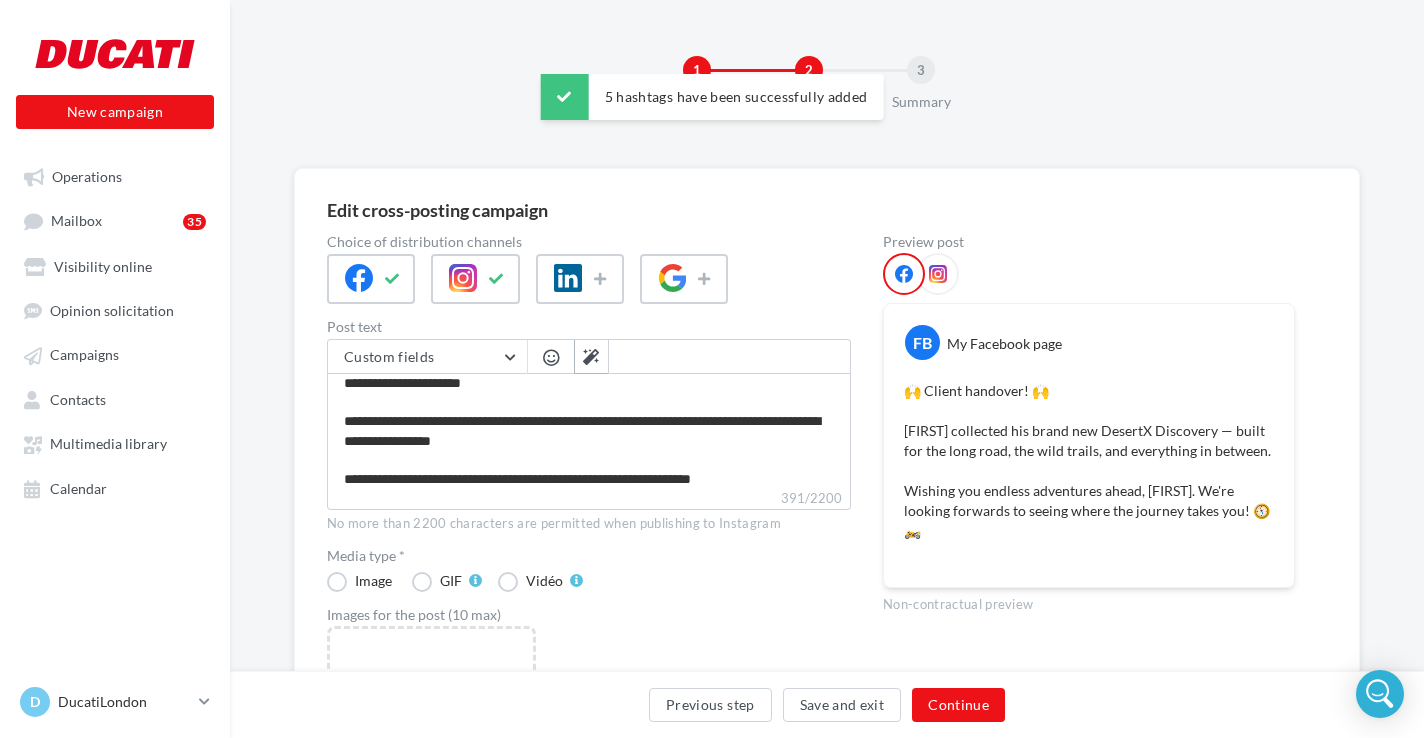 scroll, scrollTop: 75, scrollLeft: 0, axis: vertical 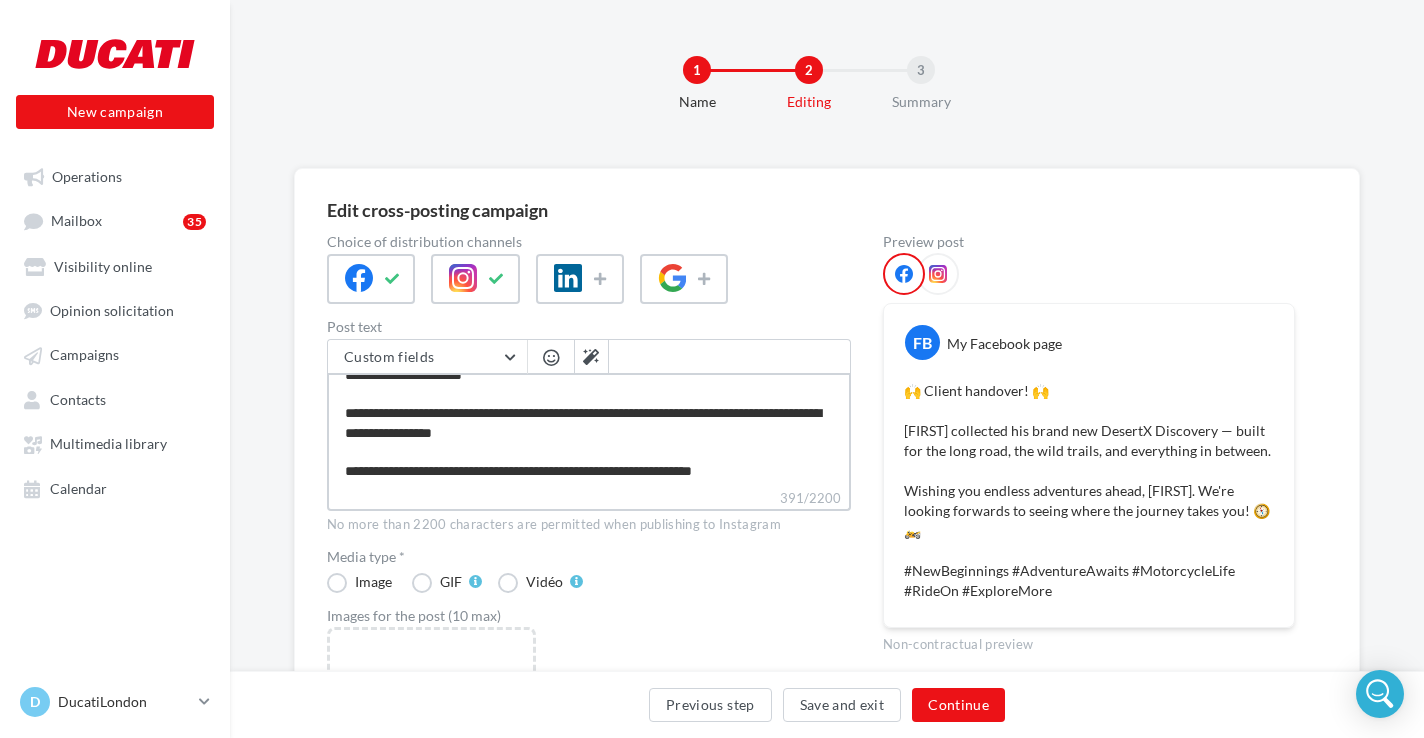click on "**********" at bounding box center (589, 430) 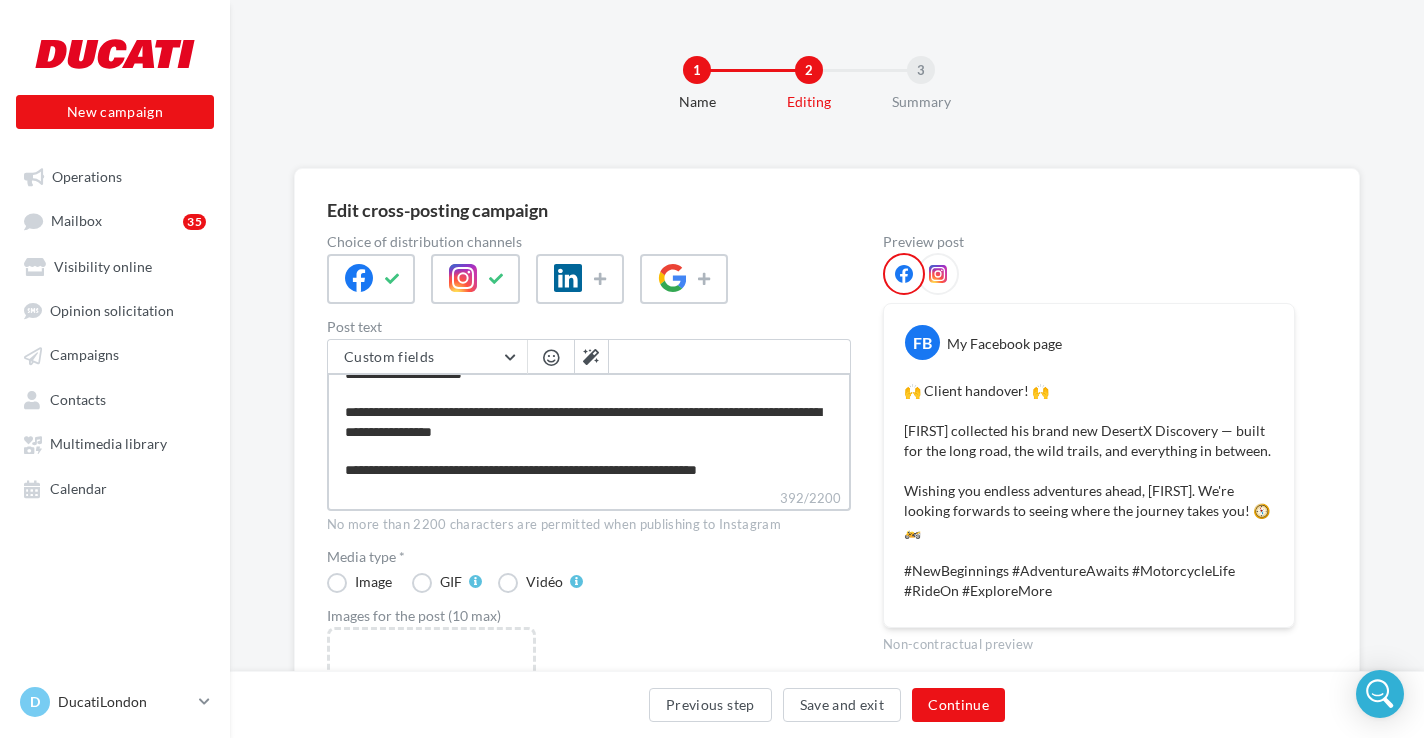 scroll, scrollTop: 76, scrollLeft: 0, axis: vertical 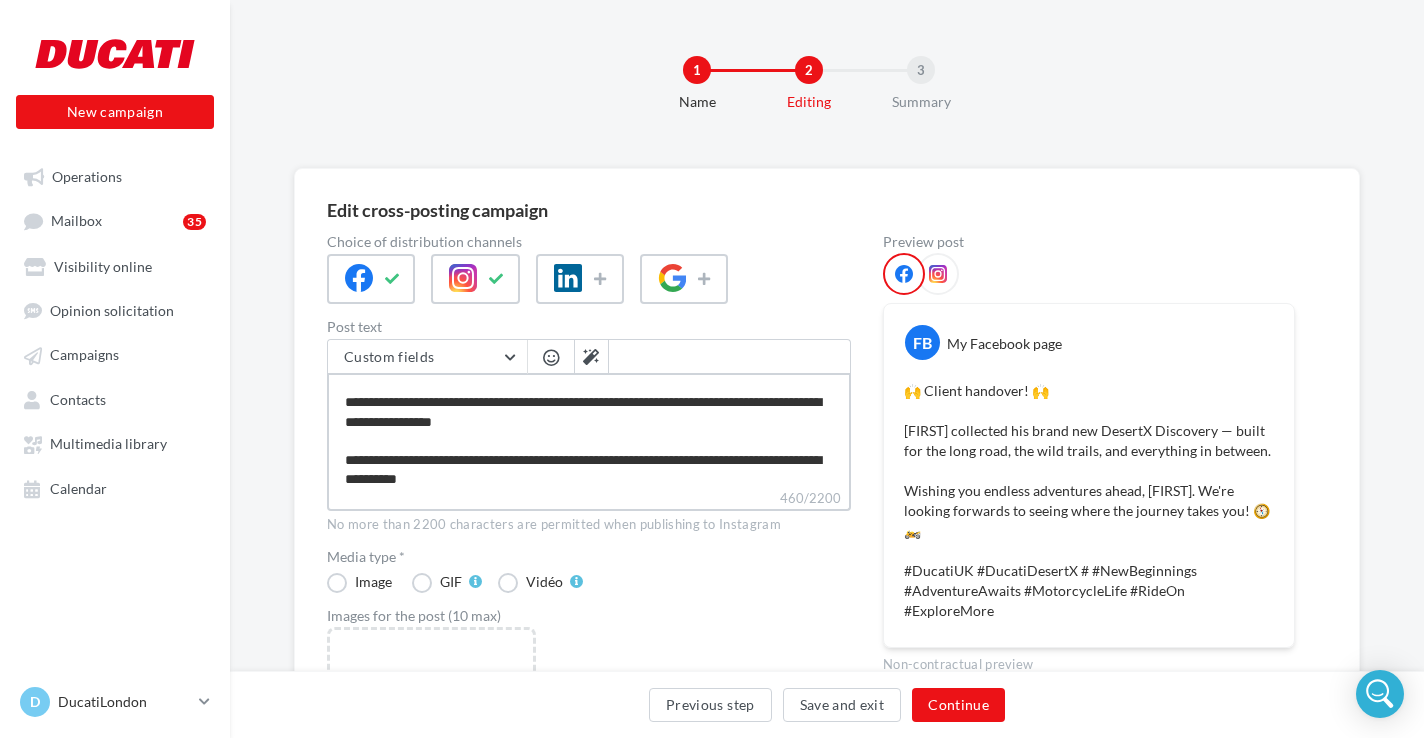 type on "**********" 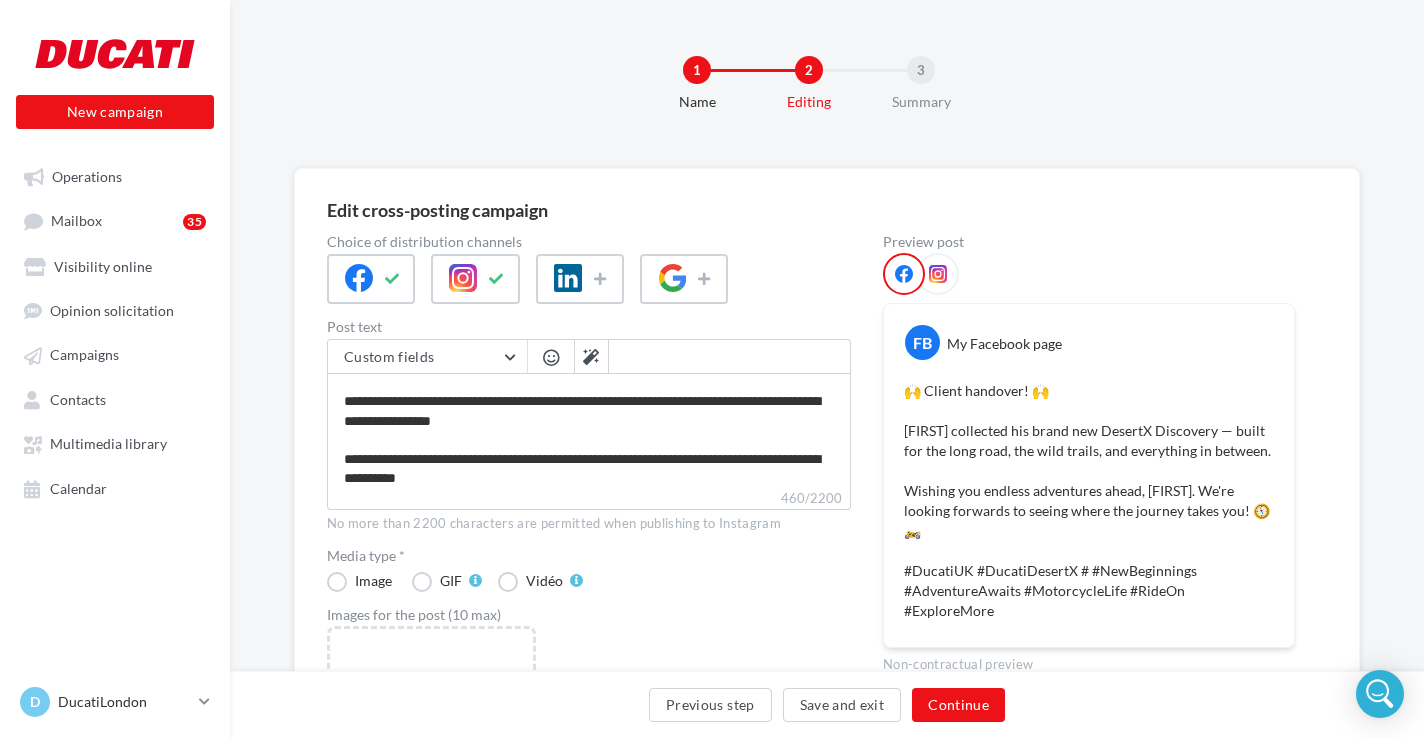scroll, scrollTop: 85, scrollLeft: 0, axis: vertical 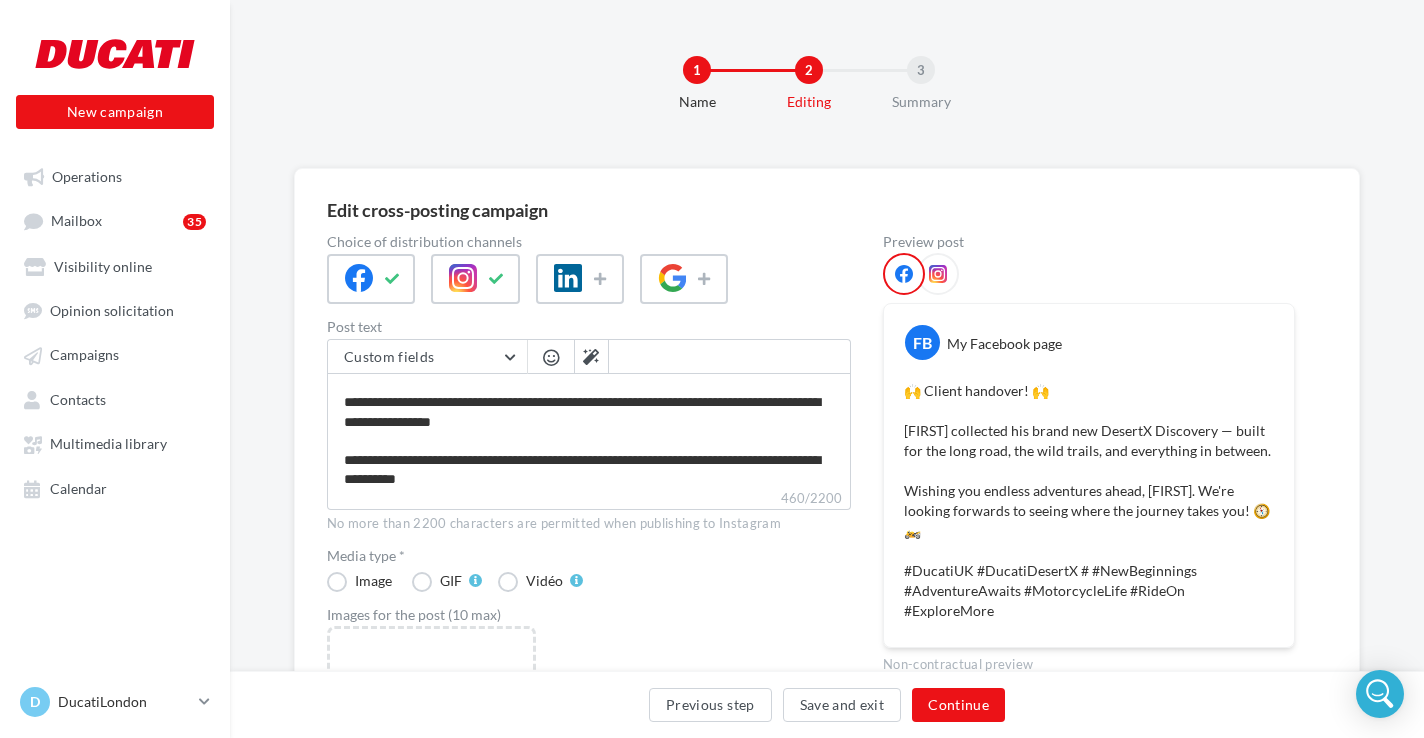 click on "**********" at bounding box center [589, 567] 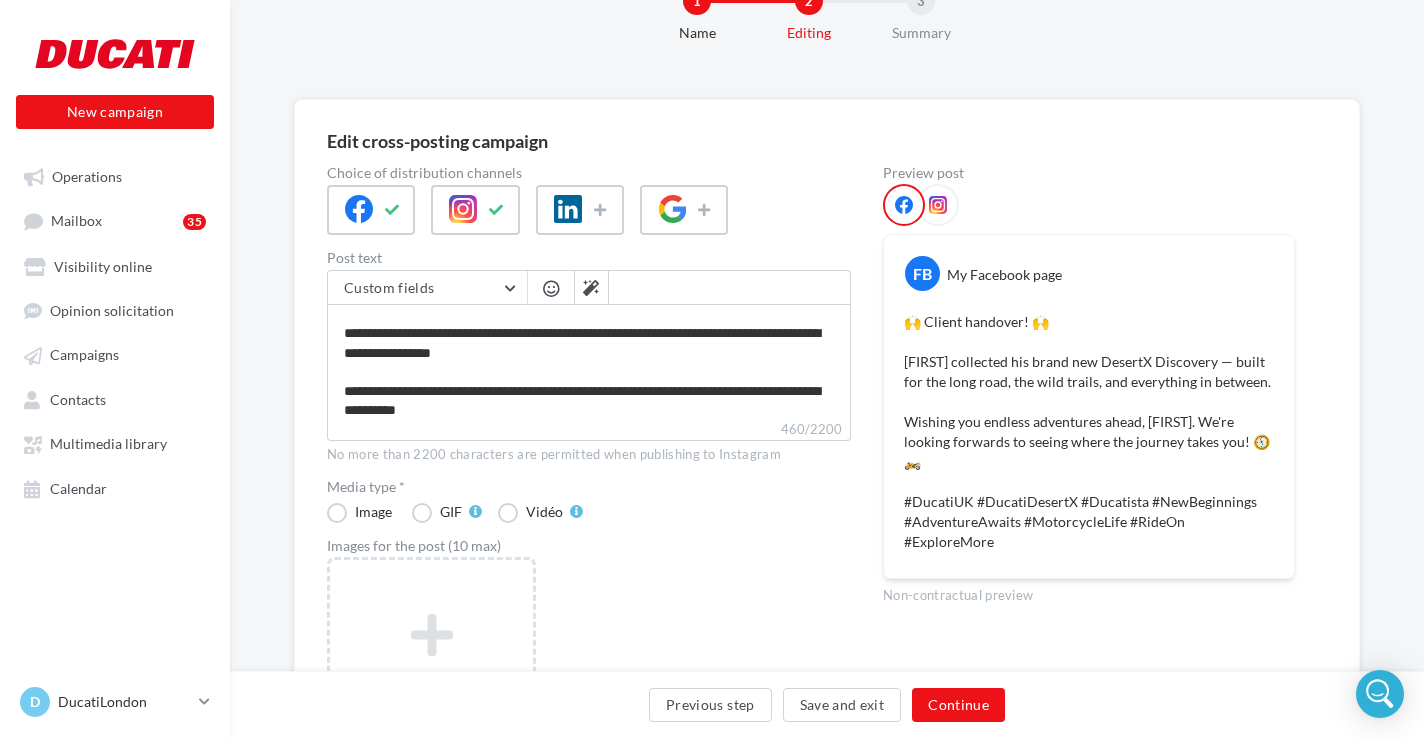 scroll, scrollTop: 72, scrollLeft: 0, axis: vertical 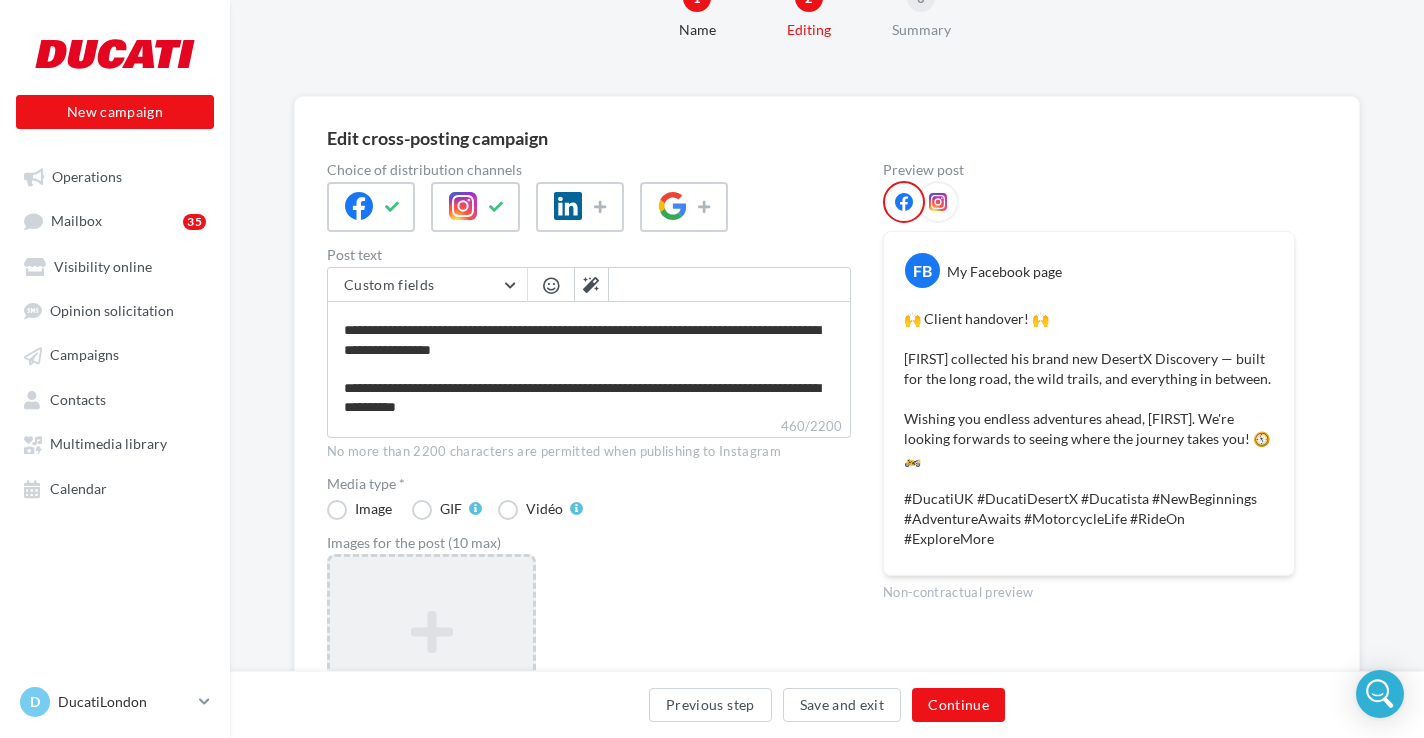 click at bounding box center (431, 632) 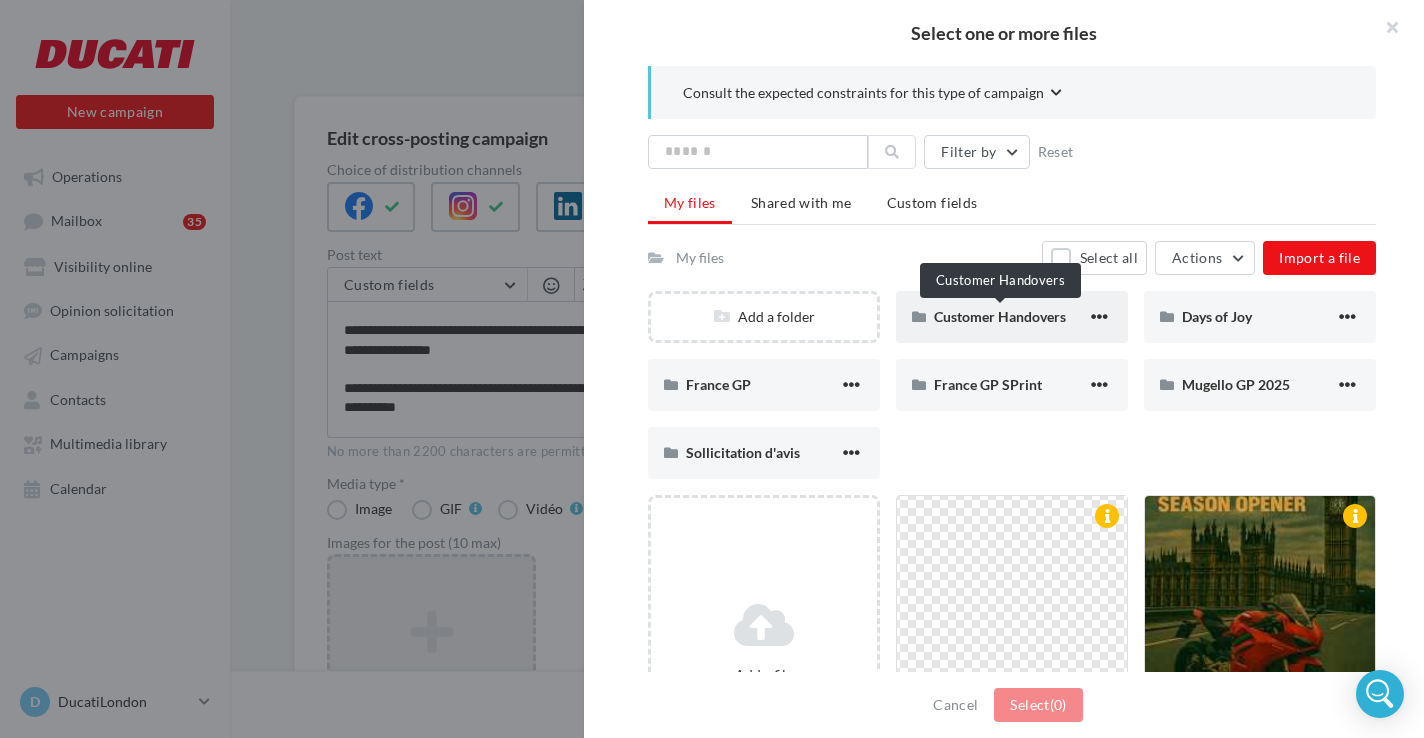 click on "Customer Handovers" at bounding box center [1000, 316] 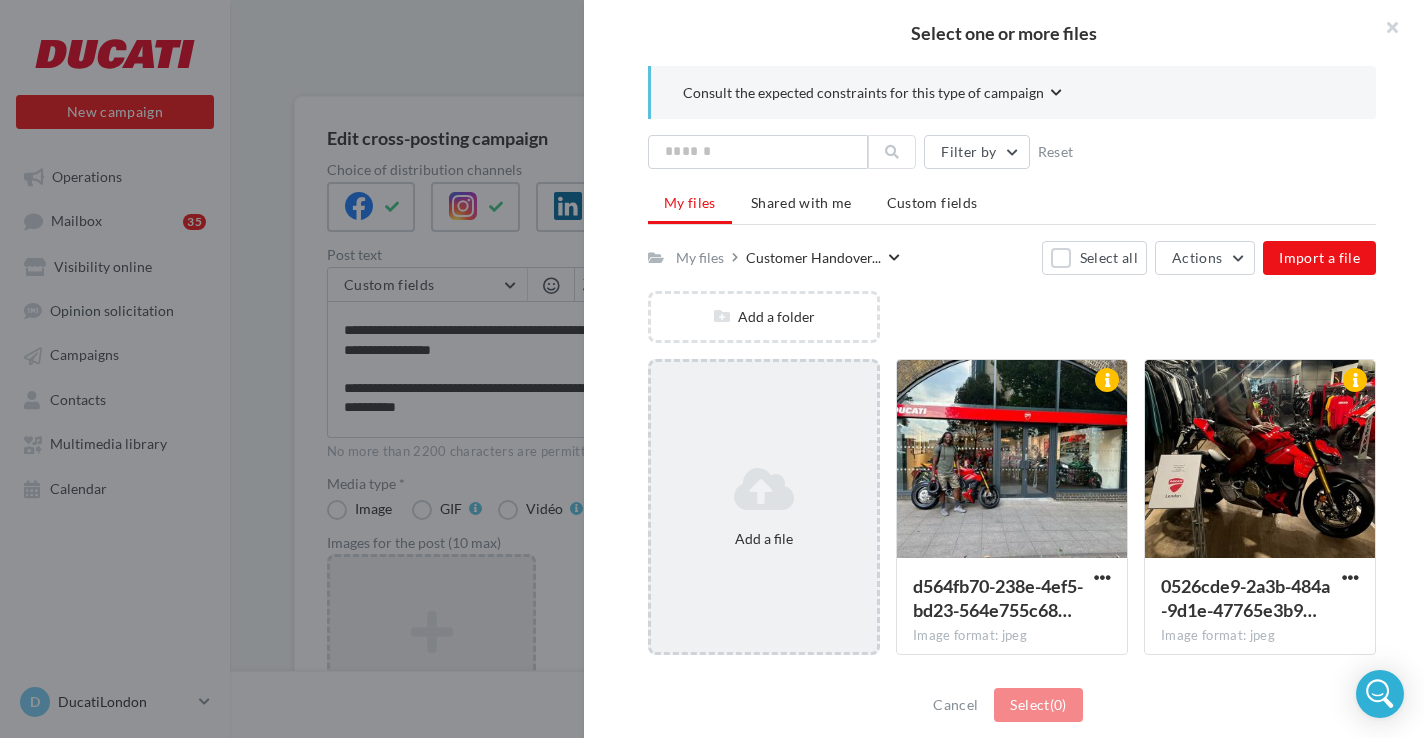 click at bounding box center [764, 489] 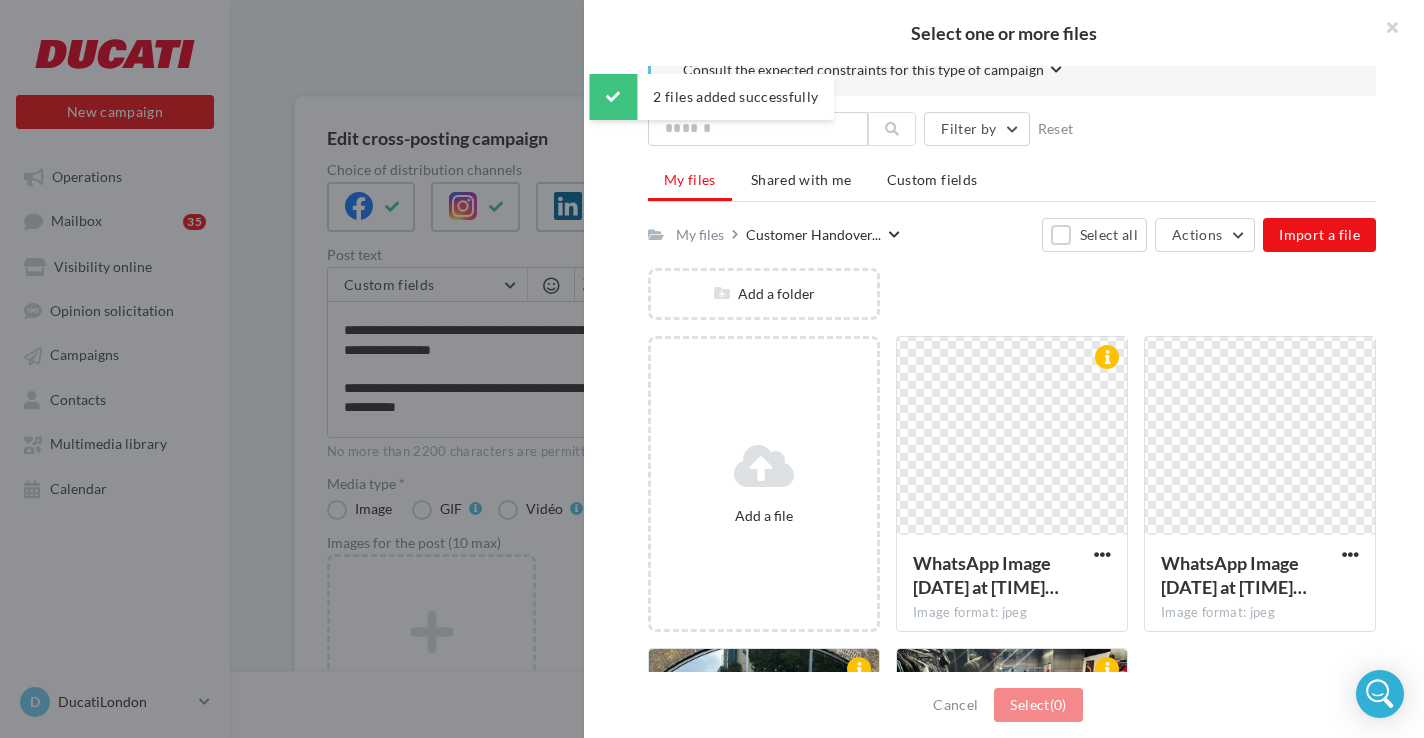 scroll, scrollTop: 28, scrollLeft: 0, axis: vertical 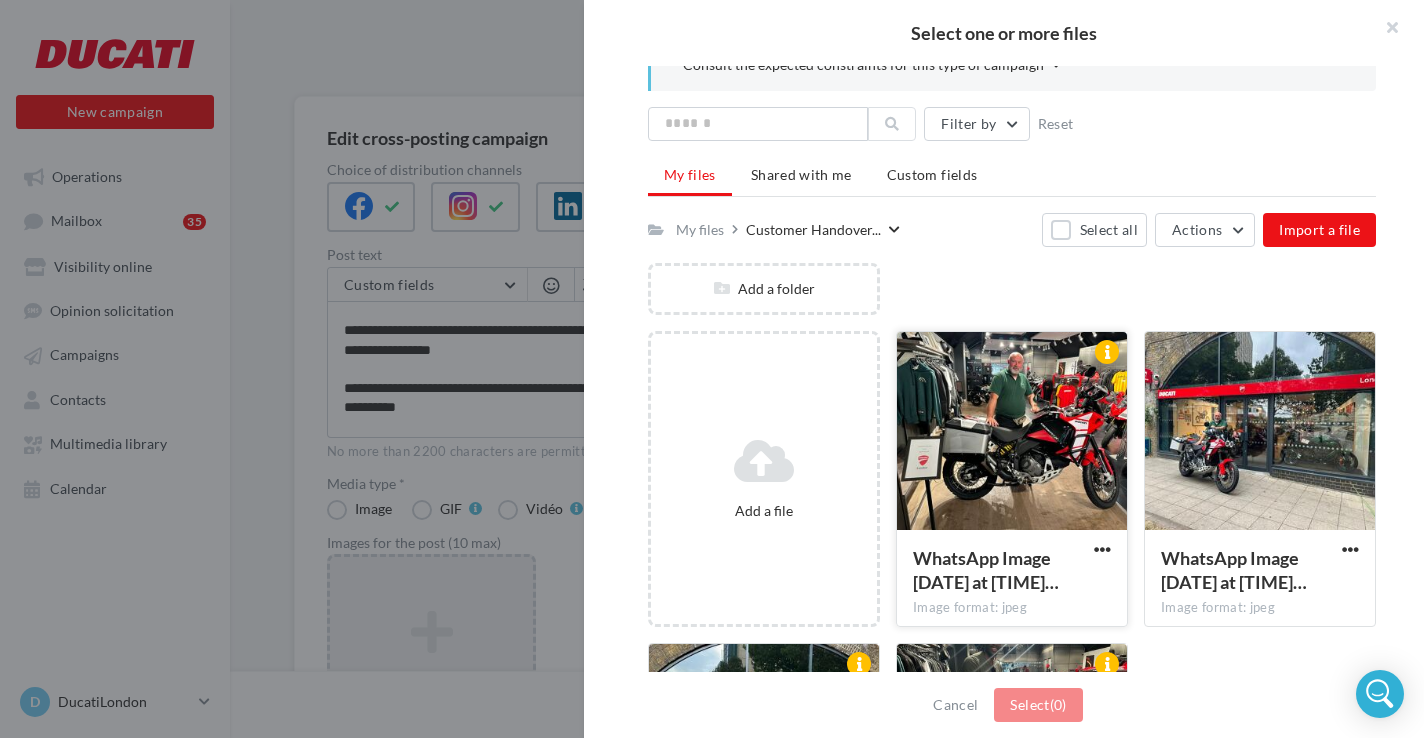 click at bounding box center (1012, 432) 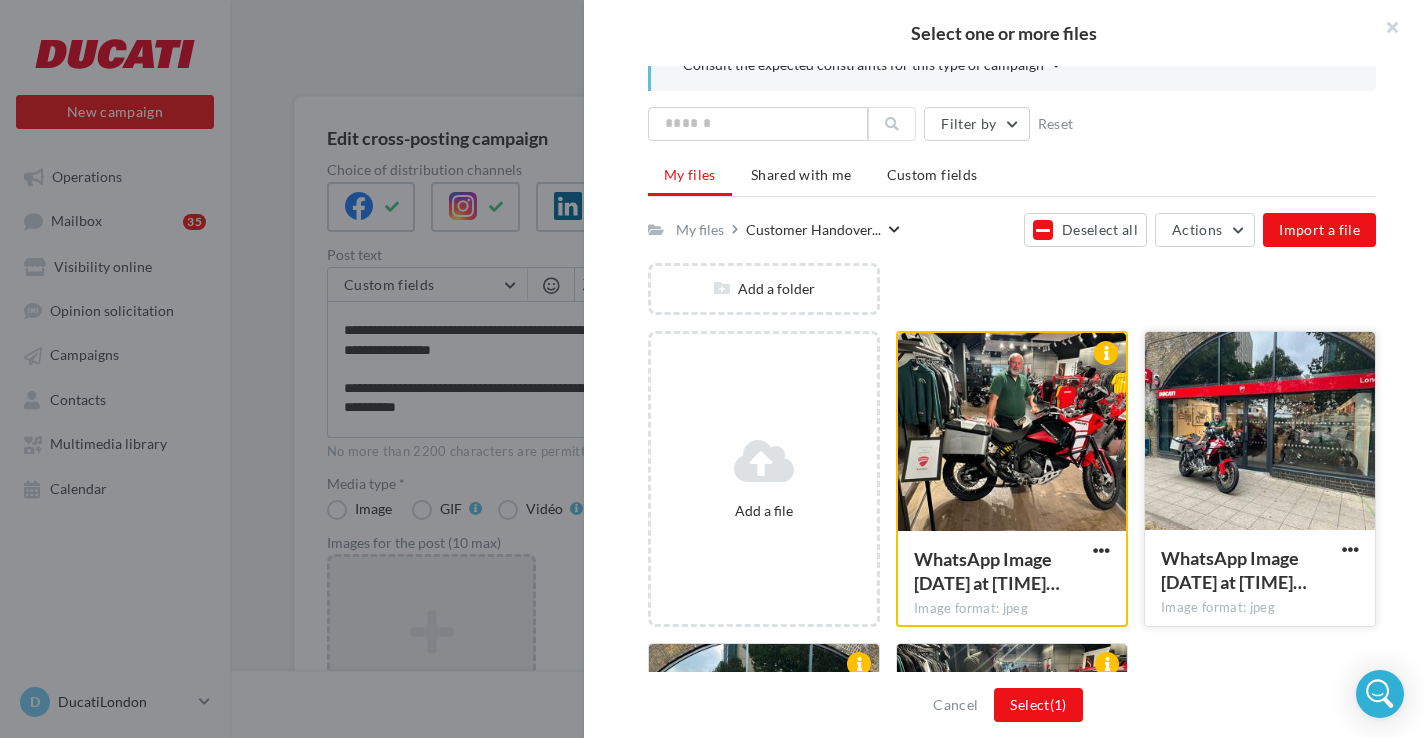 click at bounding box center [1012, 433] 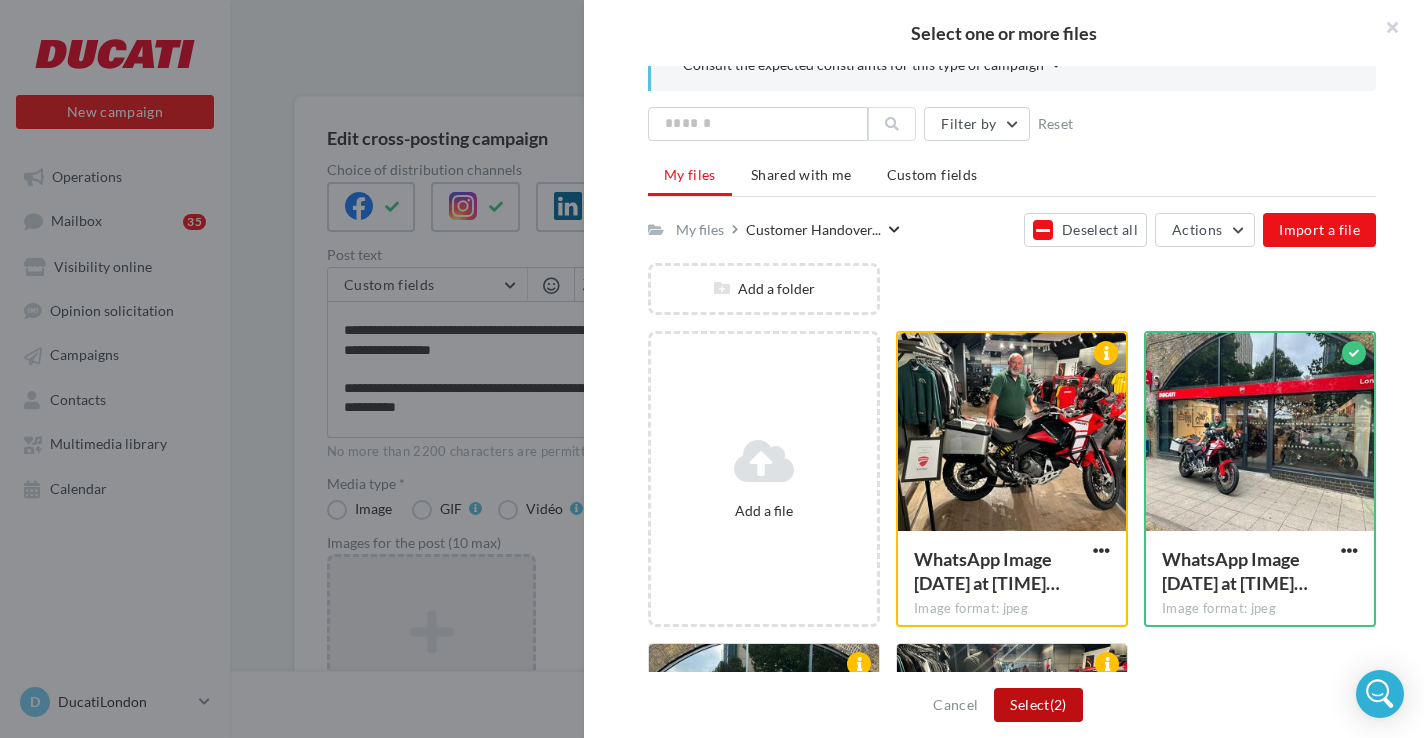 click on "(2)" at bounding box center (1058, 704) 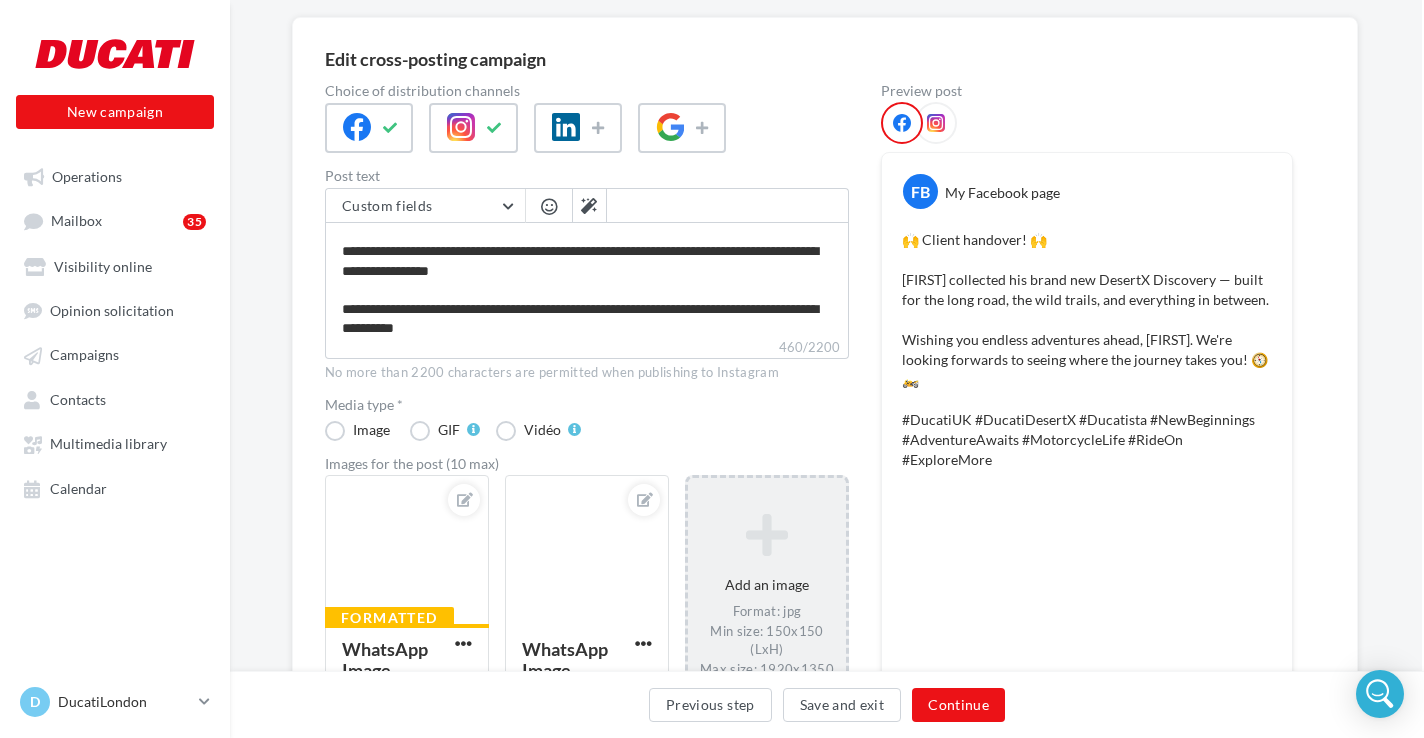 scroll, scrollTop: 127, scrollLeft: 2, axis: both 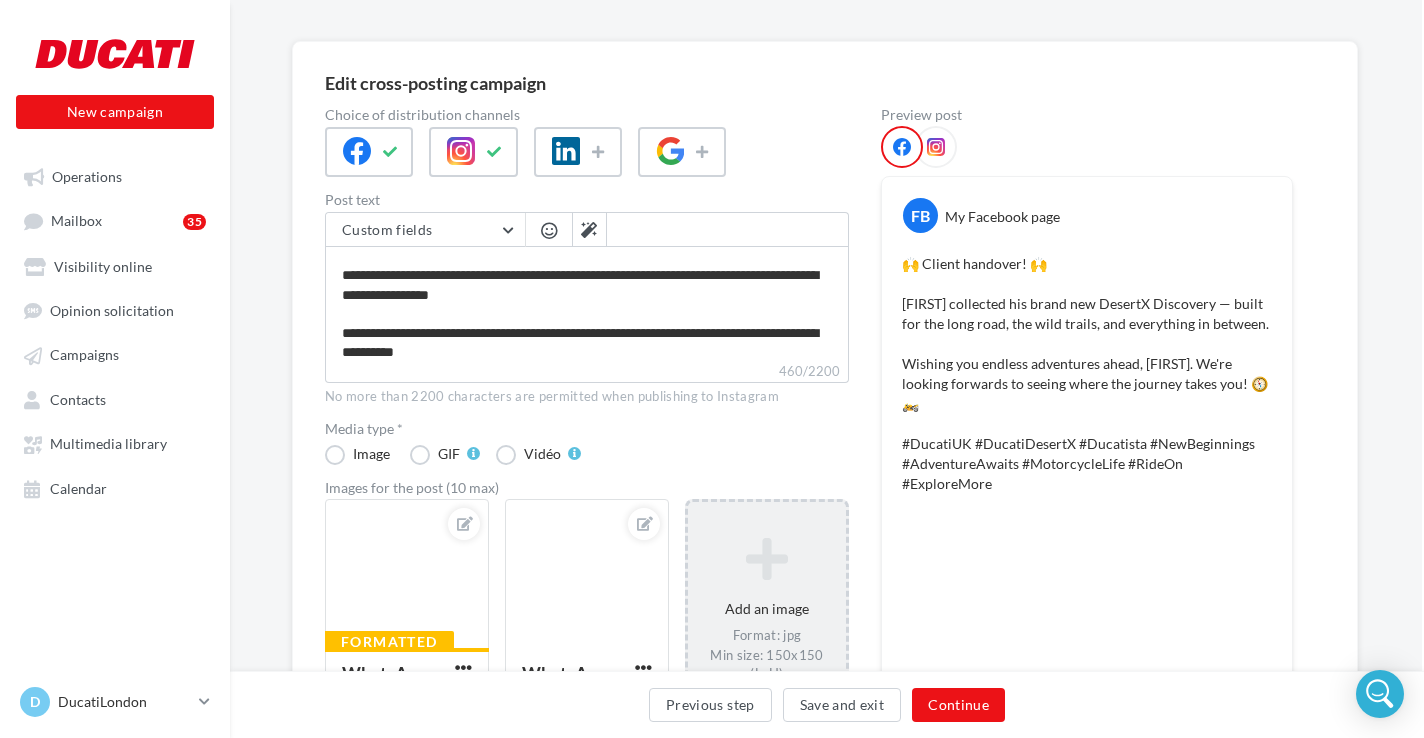 click at bounding box center (936, 147) 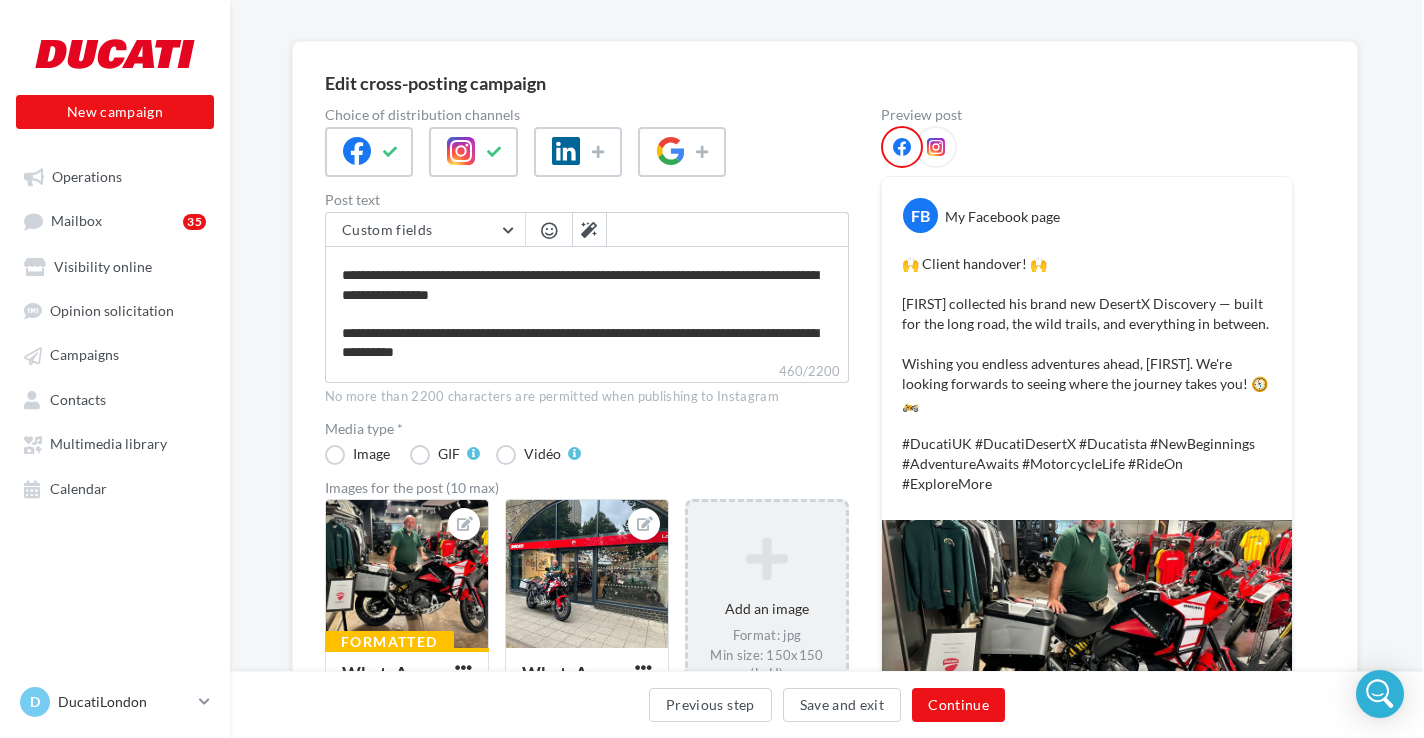 click at bounding box center [936, 147] 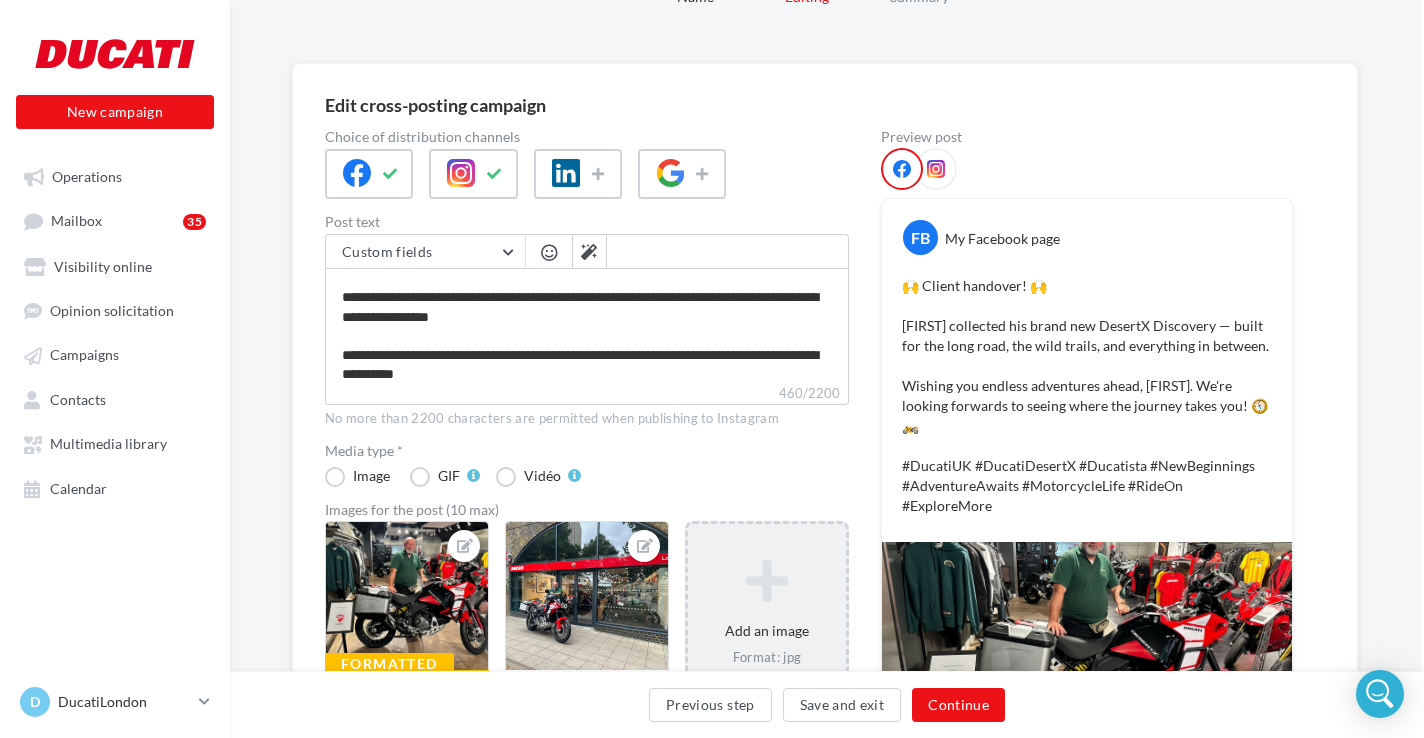 scroll, scrollTop: 0, scrollLeft: 2, axis: horizontal 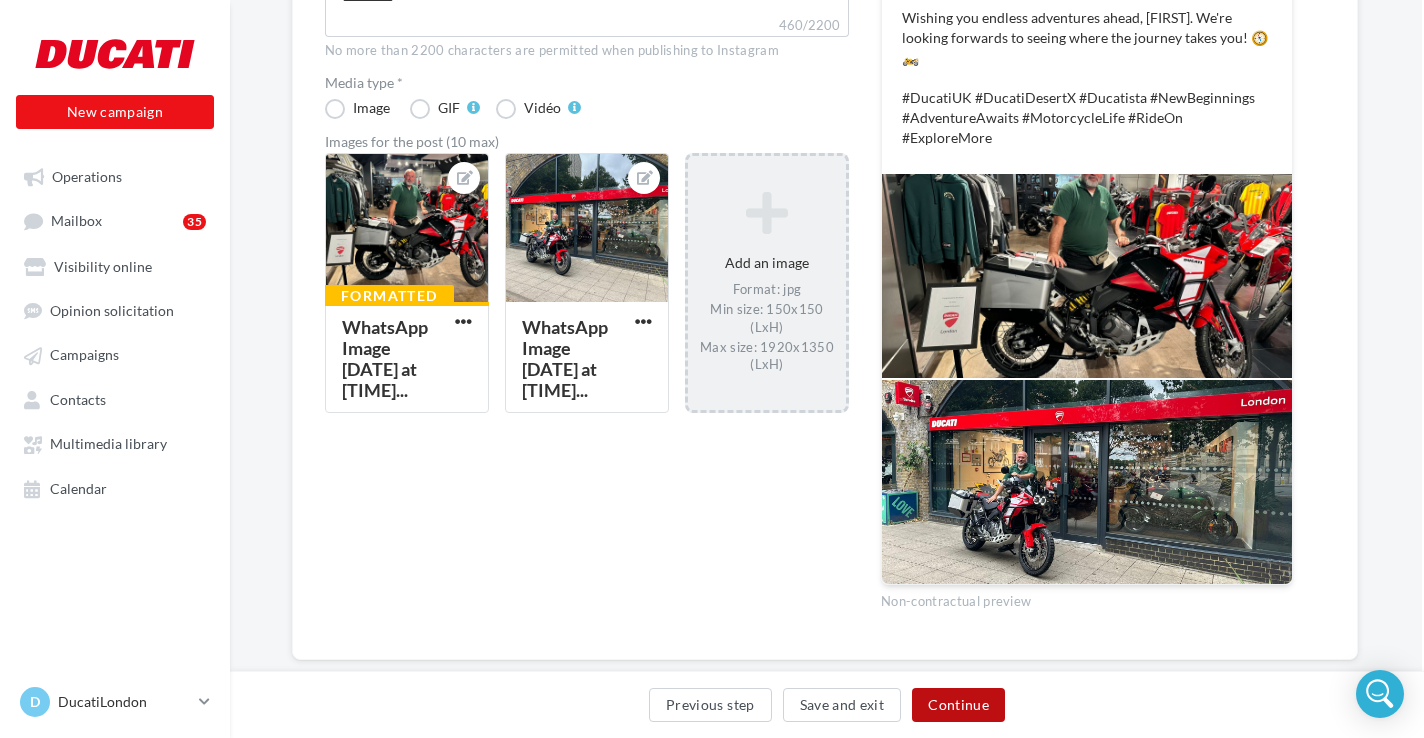 click on "Continue" at bounding box center (958, 705) 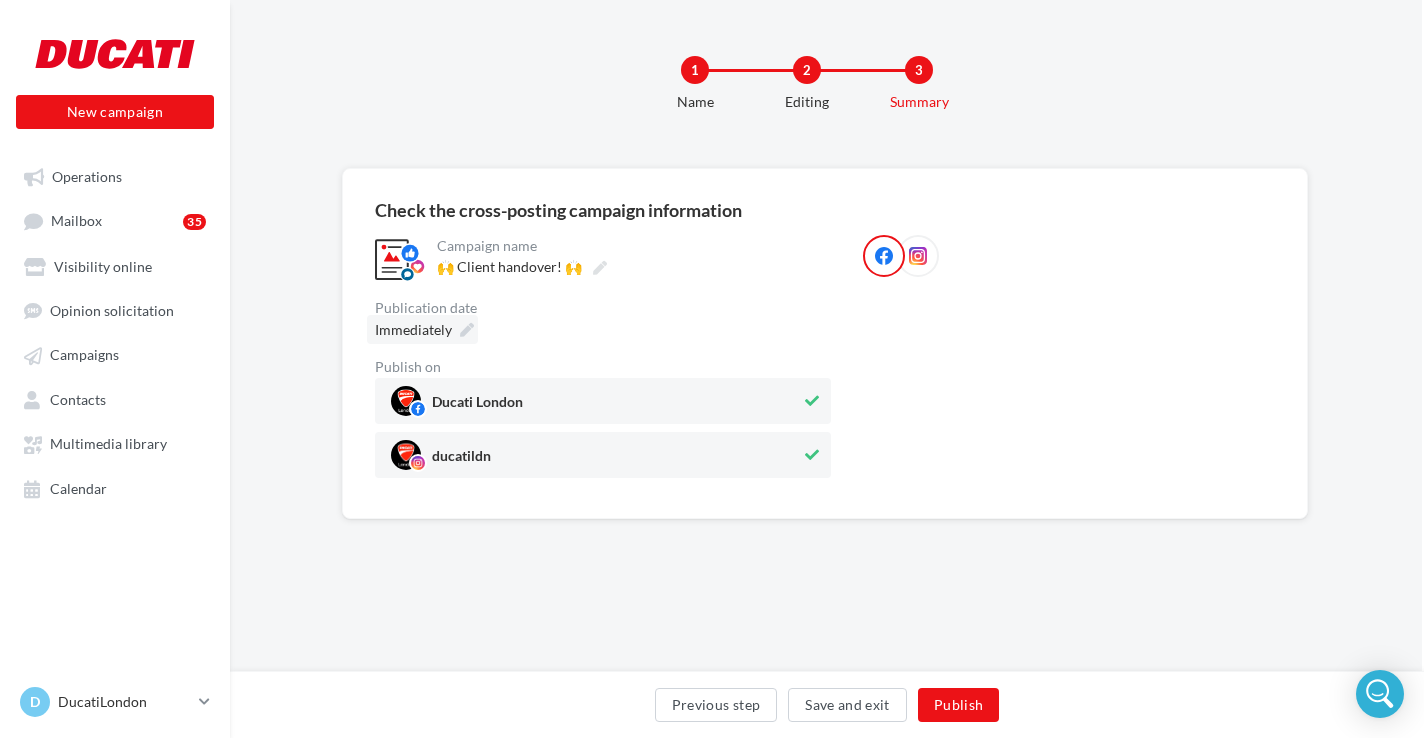 click at bounding box center [467, 330] 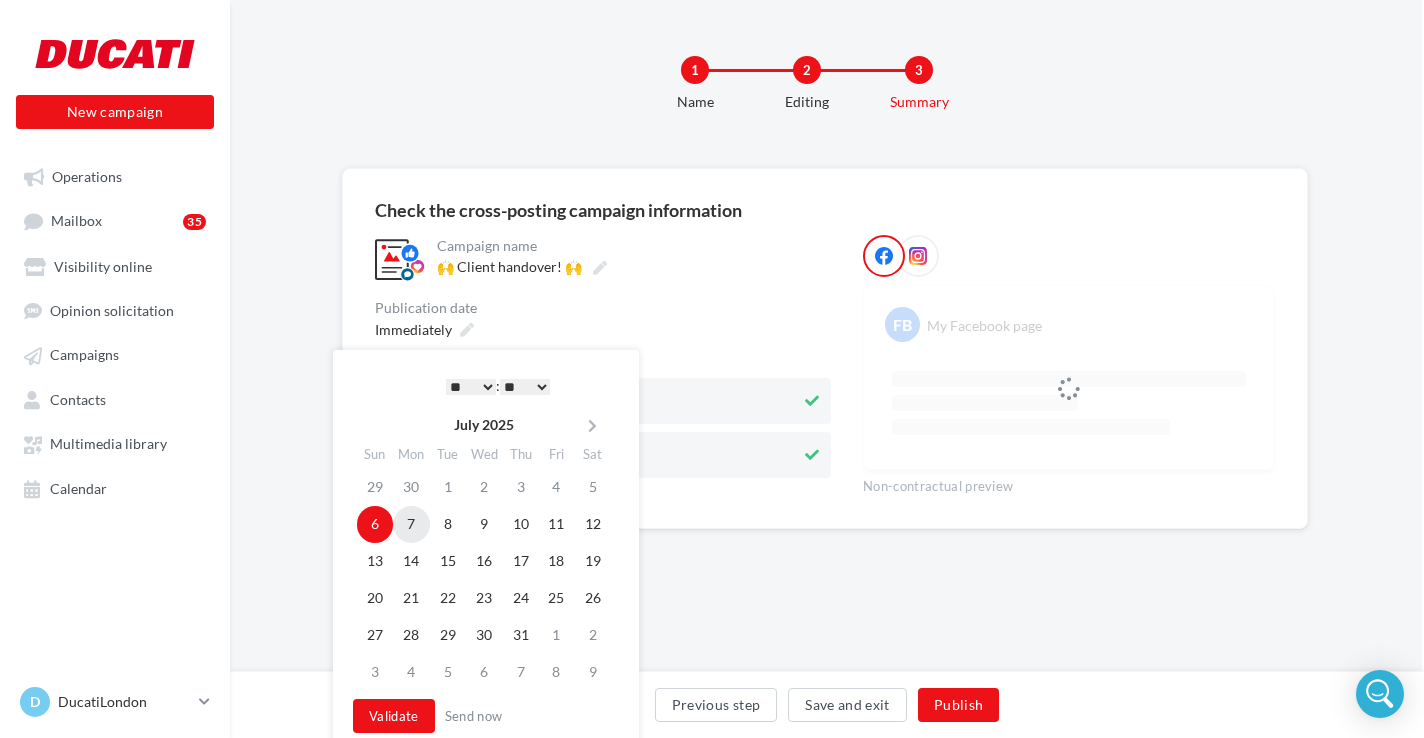 click on "7" at bounding box center [411, 524] 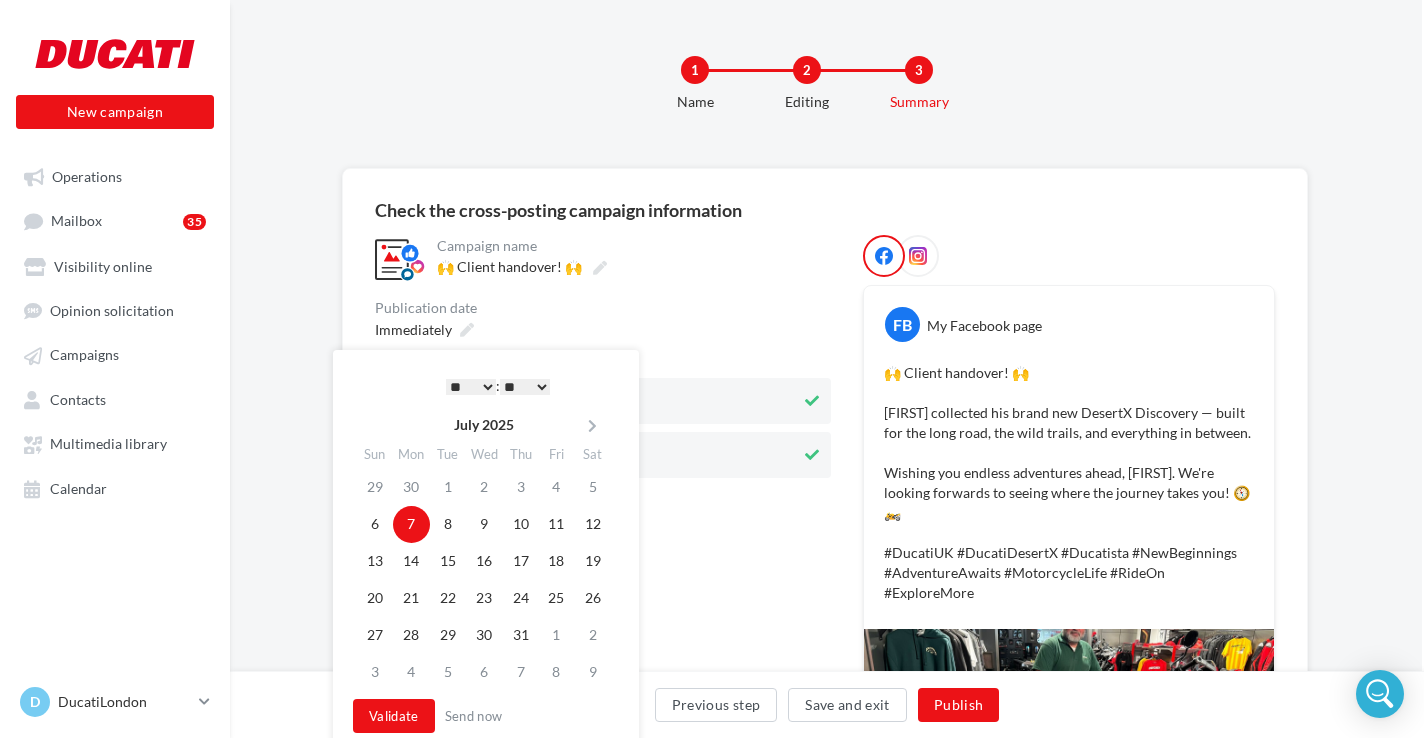 click on "* * * * * * * * * * ** ** ** ** ** ** ** ** ** ** ** ** ** **" at bounding box center (471, 387) 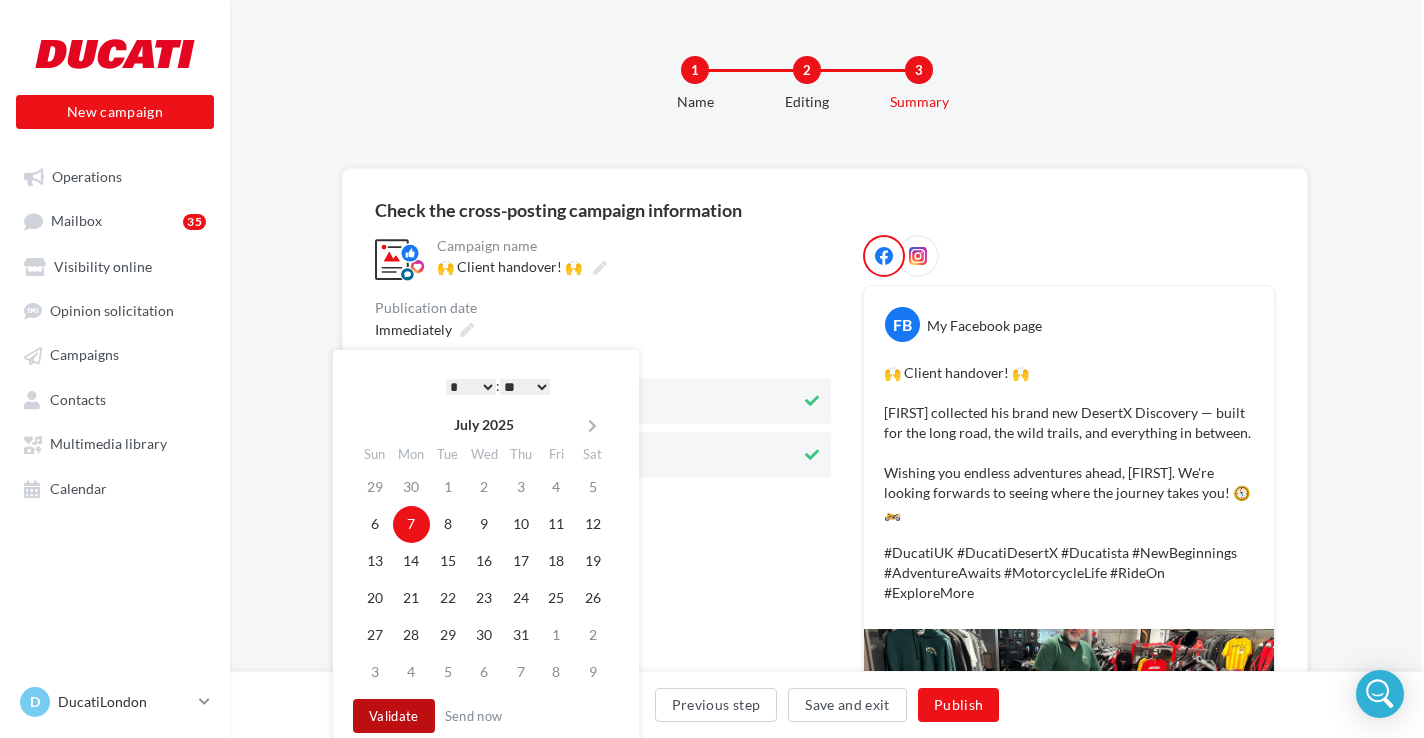 click on "Validate" at bounding box center (394, 716) 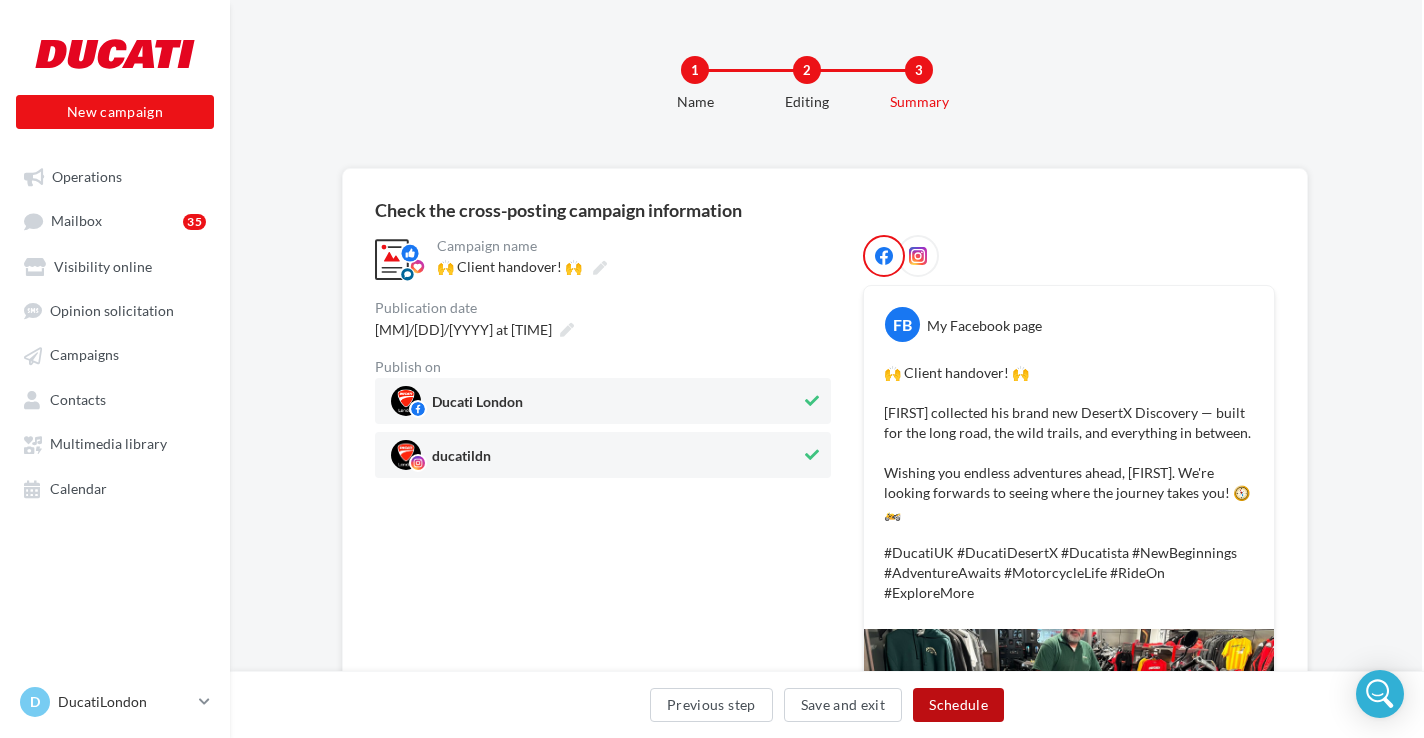 click on "Schedule" at bounding box center [958, 705] 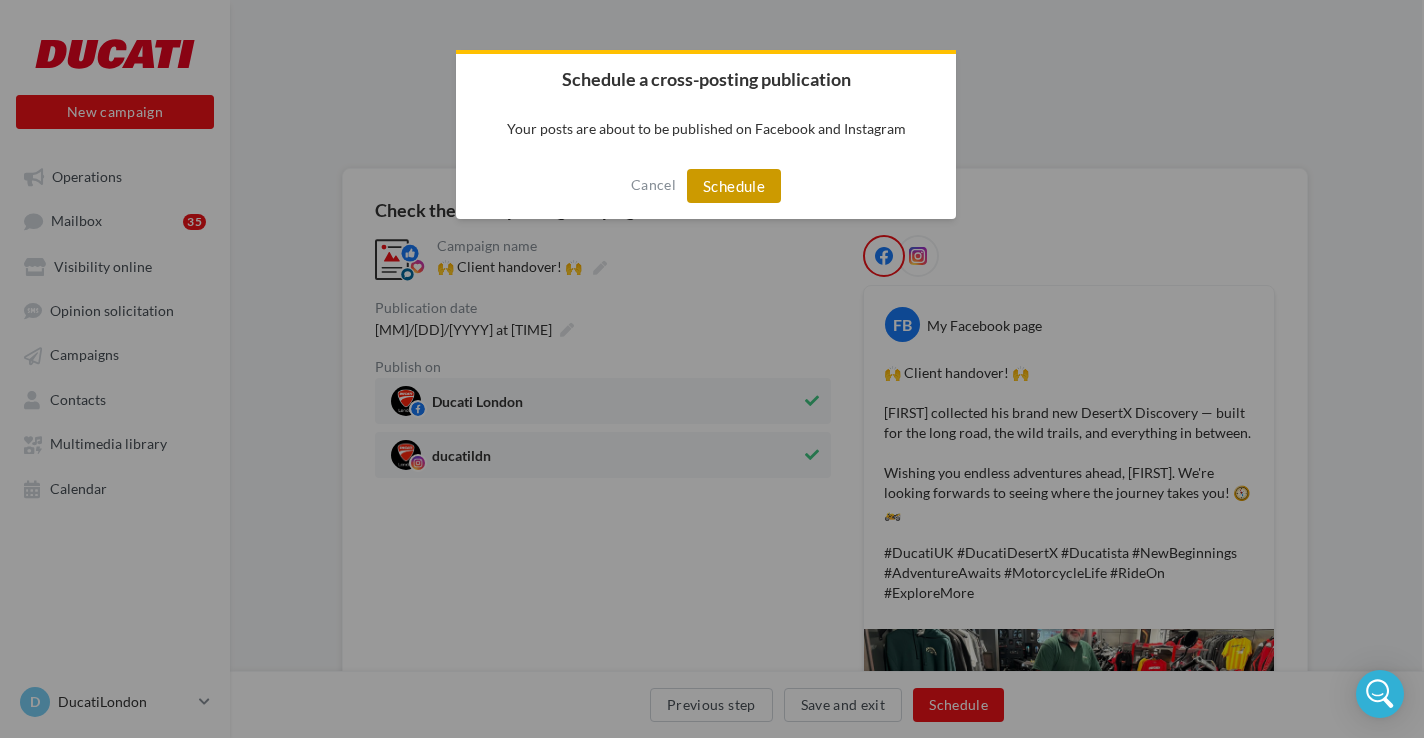 click on "Schedule" at bounding box center [734, 186] 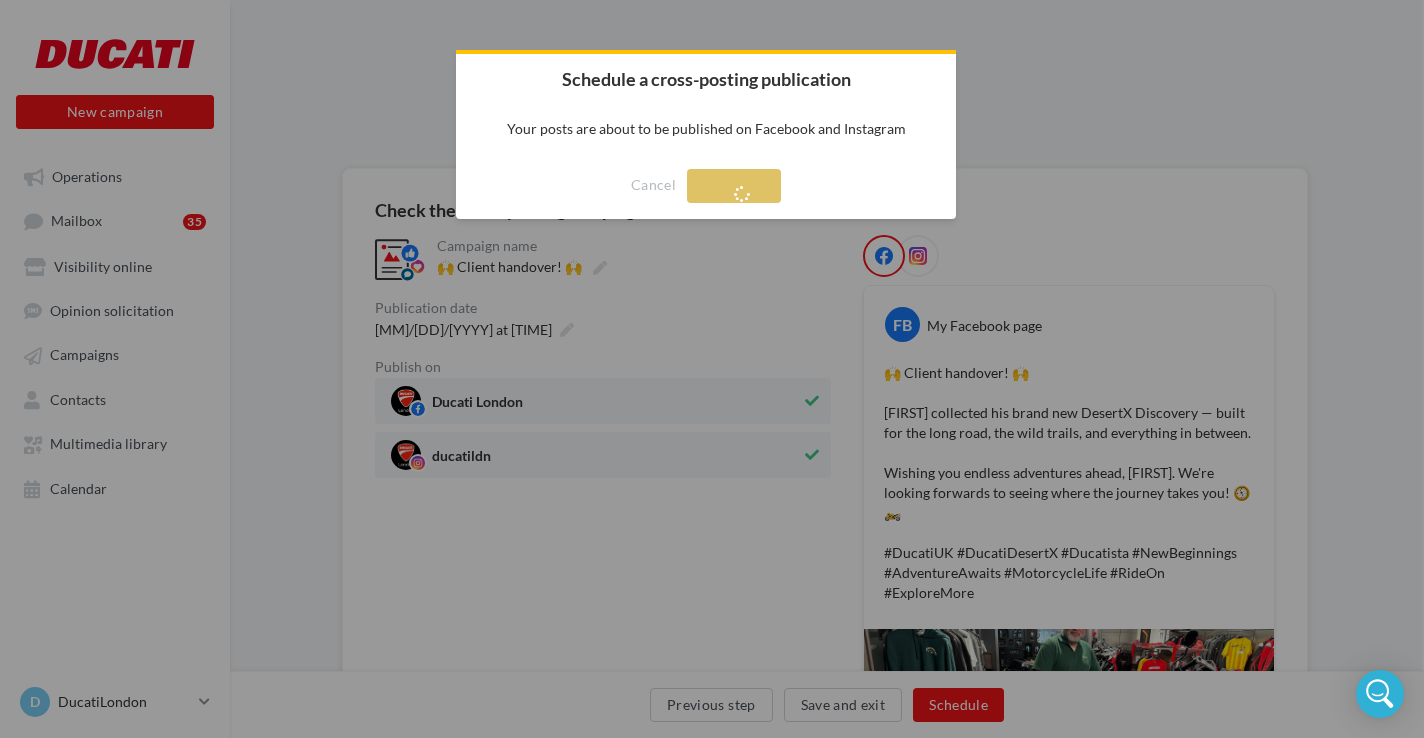 scroll, scrollTop: 0, scrollLeft: 0, axis: both 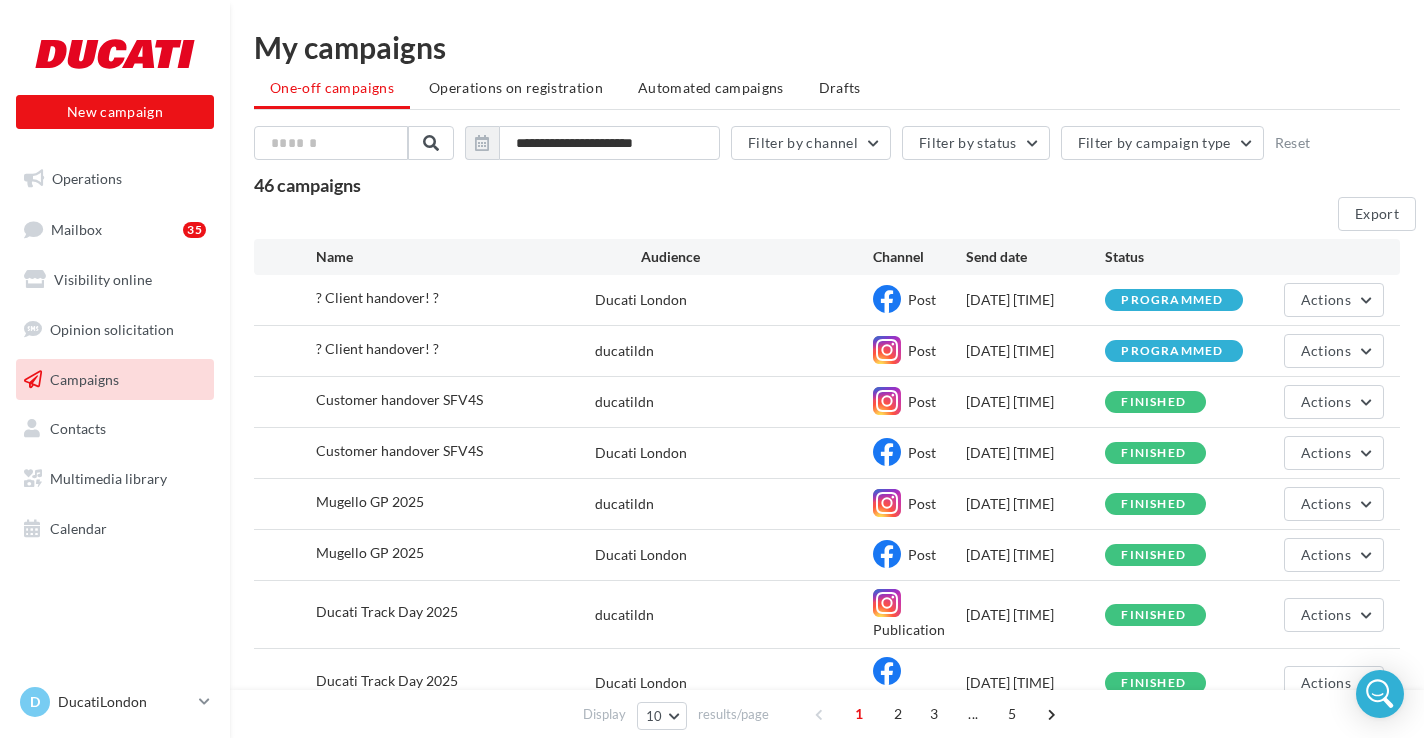 drag, startPoint x: 633, startPoint y: 193, endPoint x: 564, endPoint y: 189, distance: 69.115845 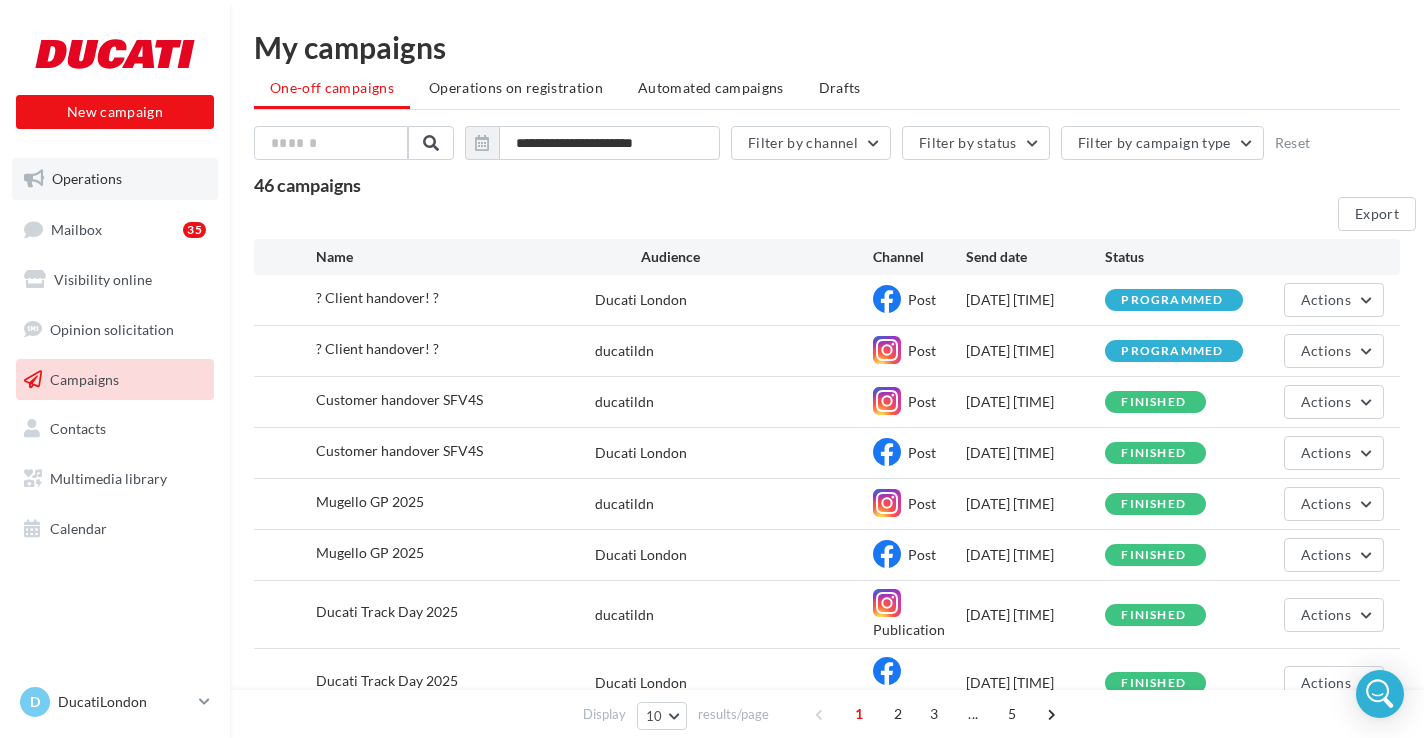 click on "Operations" at bounding box center (87, 178) 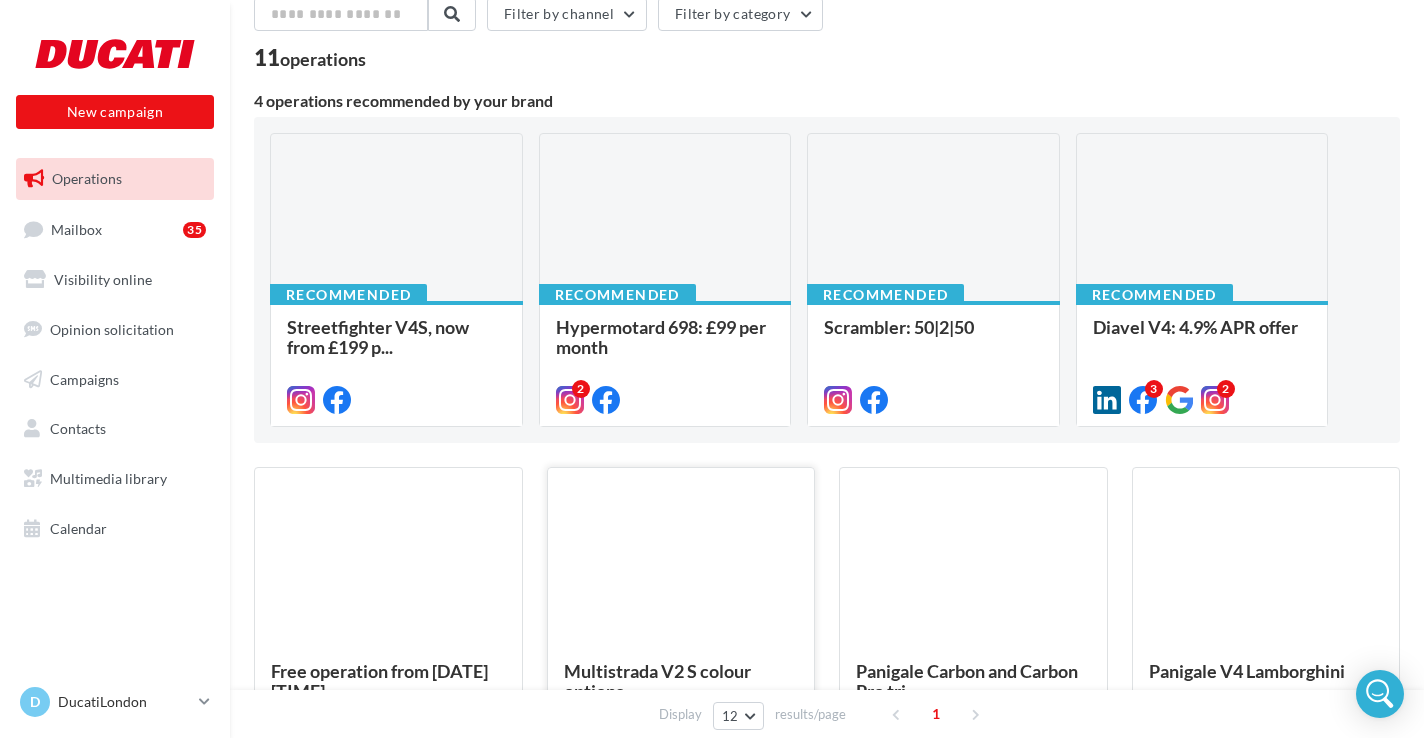 scroll, scrollTop: 0, scrollLeft: 0, axis: both 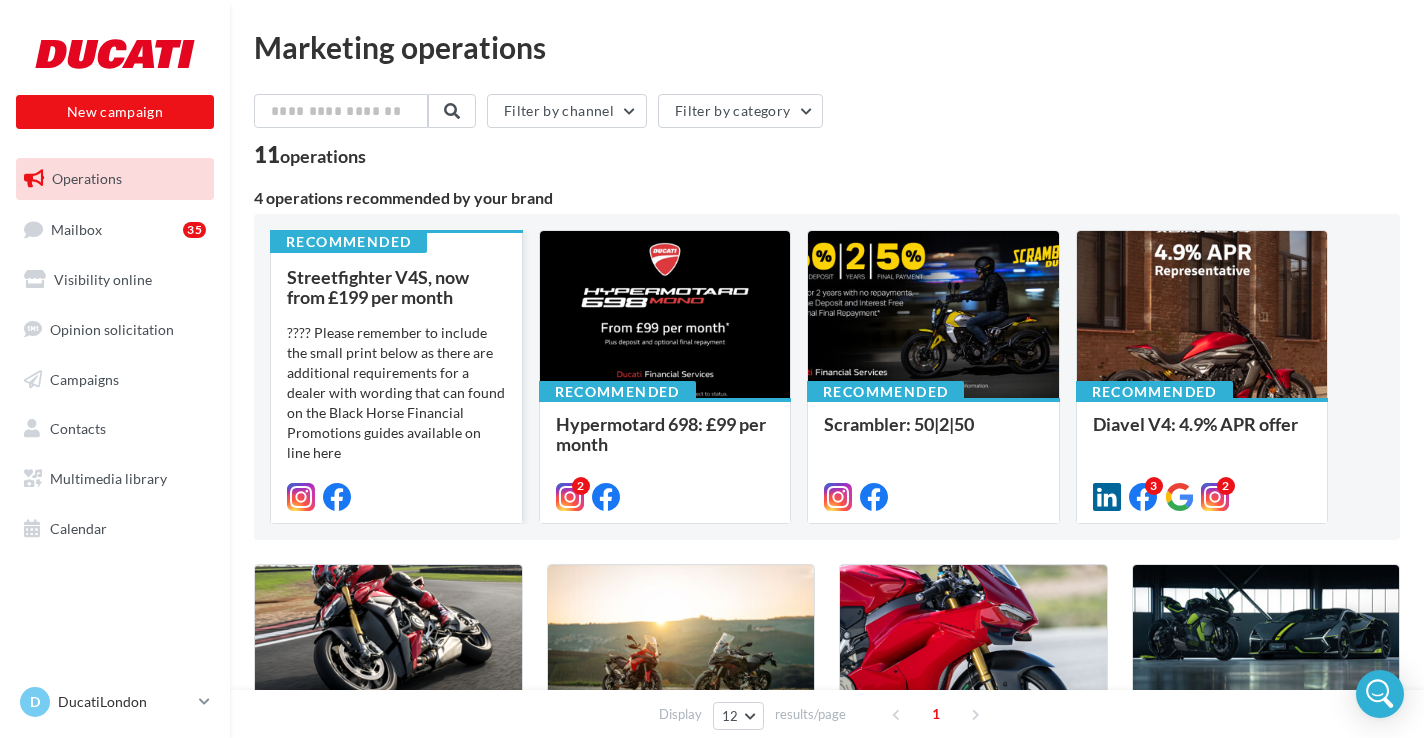 click on "???? Please remember to include the small print below as there are additional requirements for a dealer with wording that can found on the Black Horse Financial Promotions guides available on line here
The recommended wording is:
‘[NAME]..." at bounding box center [396, 423] 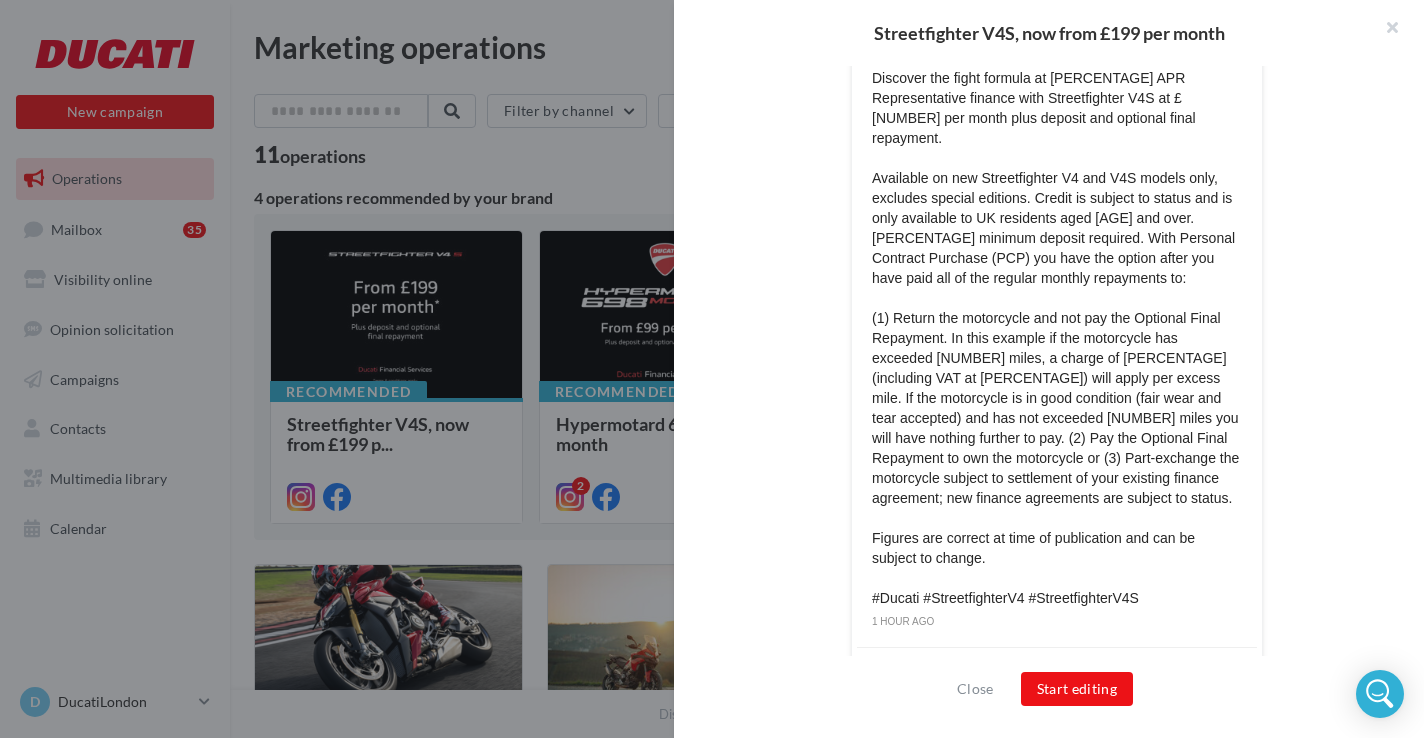scroll, scrollTop: 1121, scrollLeft: 0, axis: vertical 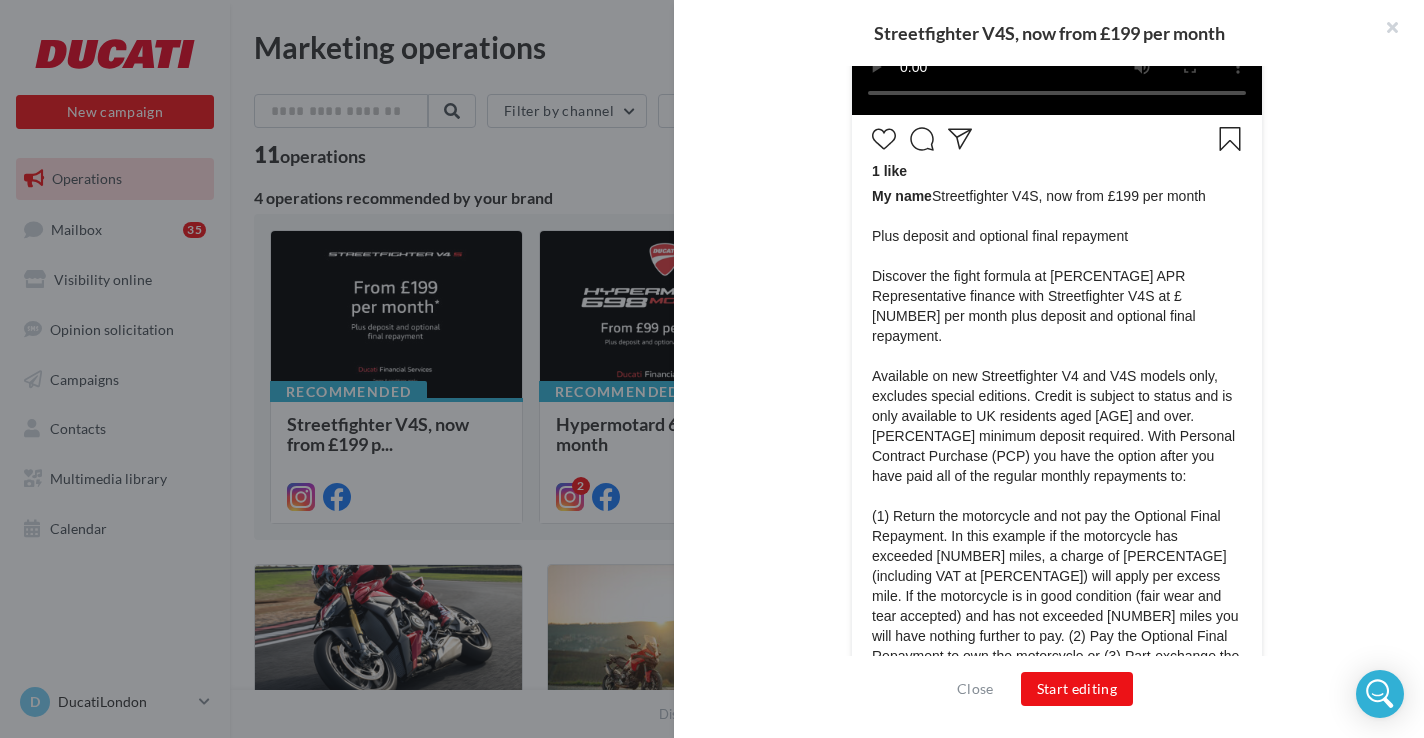 click on "My name Streetfighter V4S, now from £[NUMBER] per month Plus deposit and optional final repayment Discover the fight formula at [PERCENTAGE] APR Representative finance with Streetfighter V4S at £[NUMBER] per month plus deposit and optional final repayment. Available on new Streetfighter V4 and V4S models only, excludes special editions. Credit is subject to status and is only available to UK residents aged [AGE] and over. [PERCENTAGE] minimum deposit required. With Personal Contract Purchase (PCP) you have the option after you have paid all of the regular monthly repayments to: Figures are correct at time of publication and can be subject to change. #Ducati #StreetfighterV4 #StreetfighterV4S" at bounding box center (1057, 496) 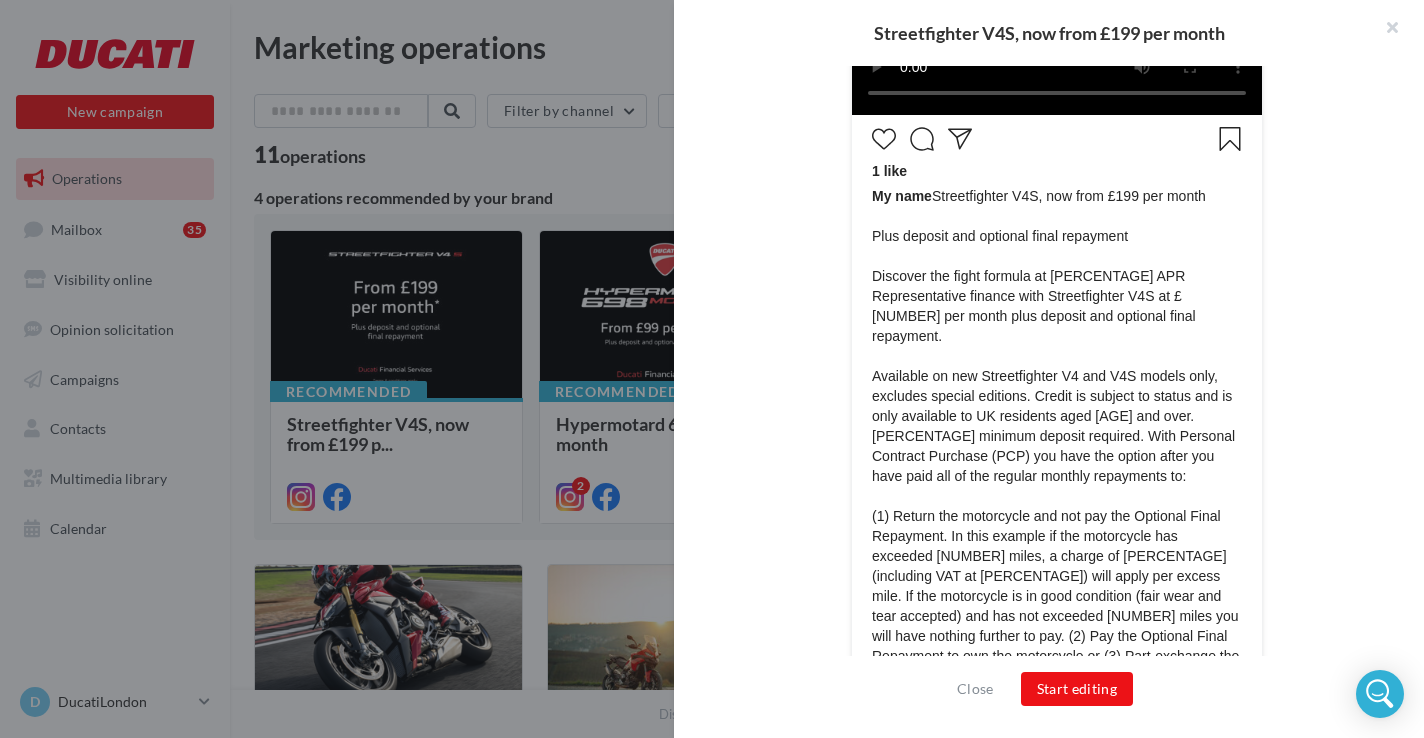 click on "My name Streetfighter V4S, now from £[NUMBER] per month Plus deposit and optional final repayment Discover the fight formula at [PERCENTAGE] APR Representative finance with Streetfighter V4S at £[NUMBER] per month plus deposit and optional final repayment. Available on new Streetfighter V4 and V4S models only, excludes special editions. Credit is subject to status and is only available to UK residents aged [AGE] and over. [PERCENTAGE] minimum deposit required. With Personal Contract Purchase (PCP) you have the option after you have paid all of the regular monthly repayments to: Figures are correct at time of publication and can be subject to change. #Ducati #StreetfighterV4 #StreetfighterV4S" at bounding box center [1057, 496] 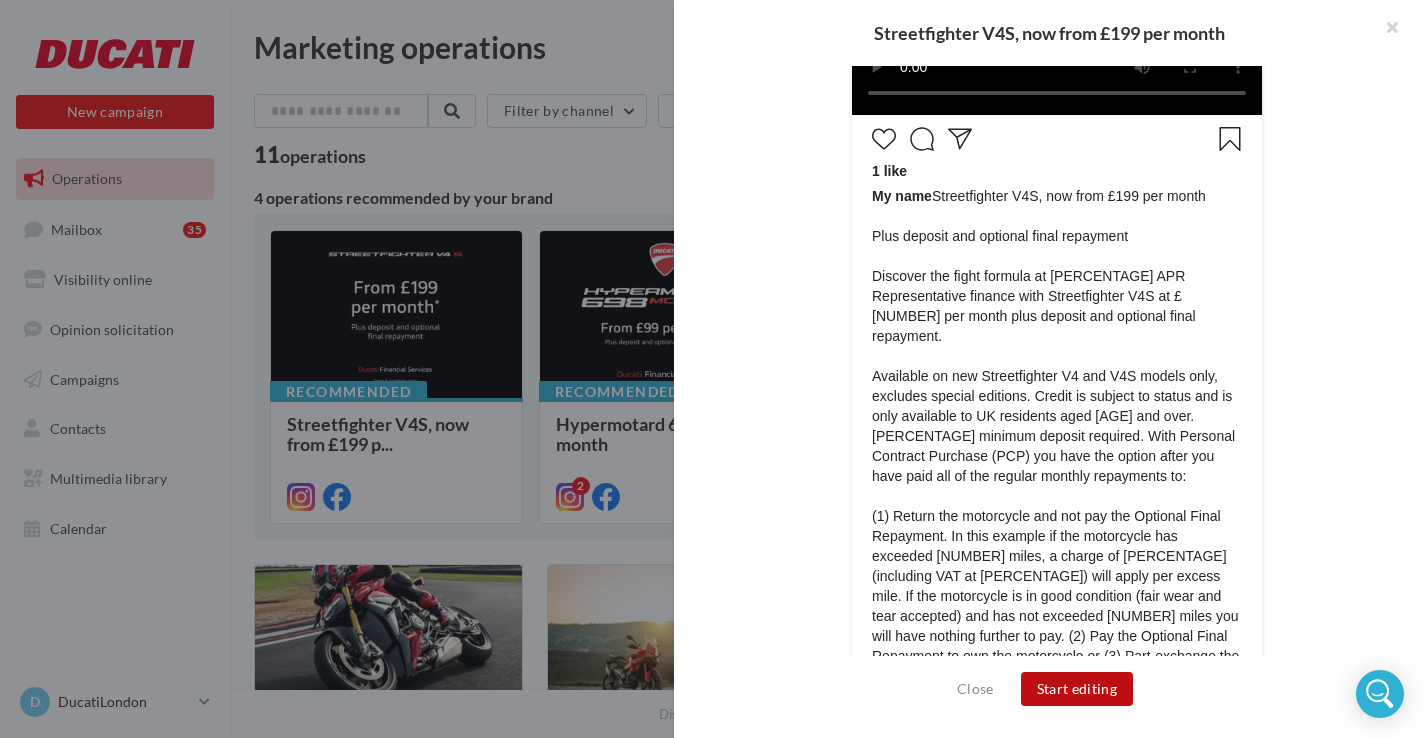 click on "Start editing" at bounding box center [1077, 689] 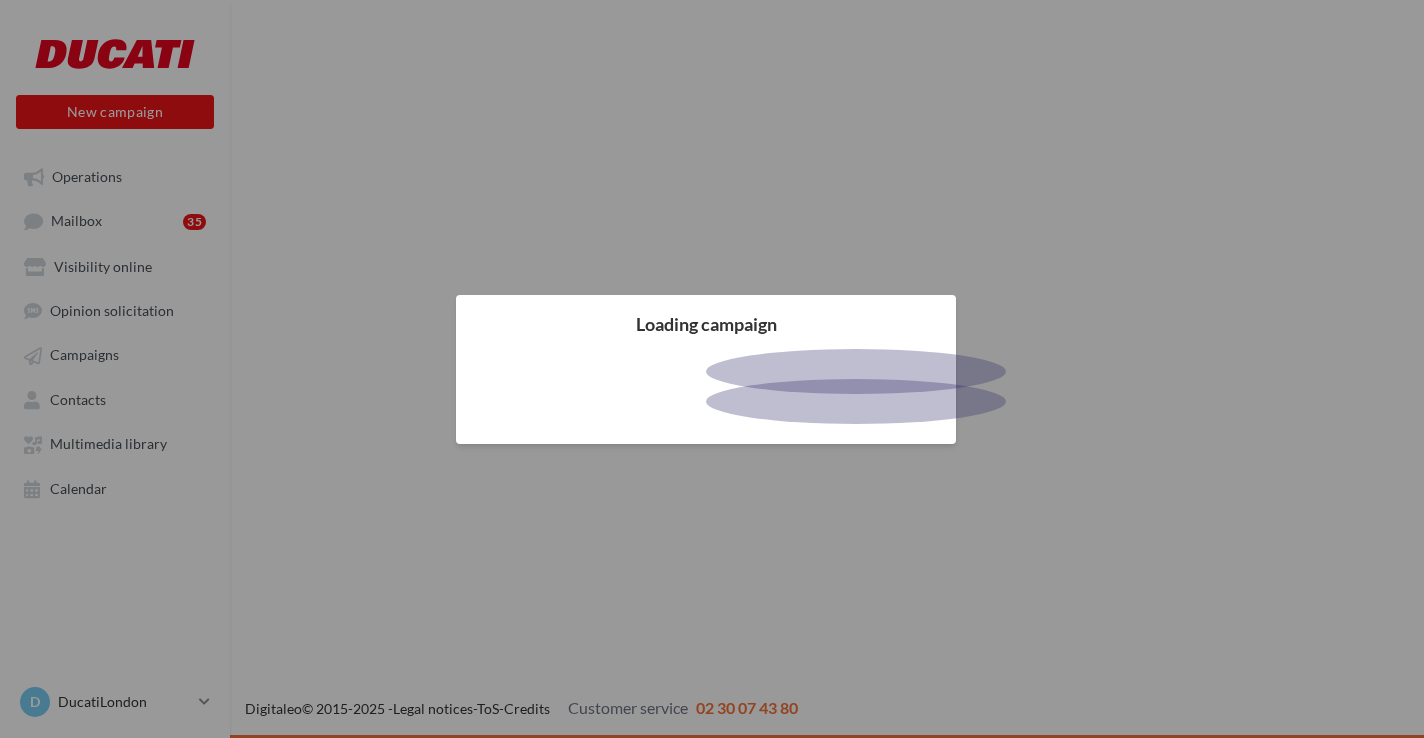 scroll, scrollTop: 0, scrollLeft: 0, axis: both 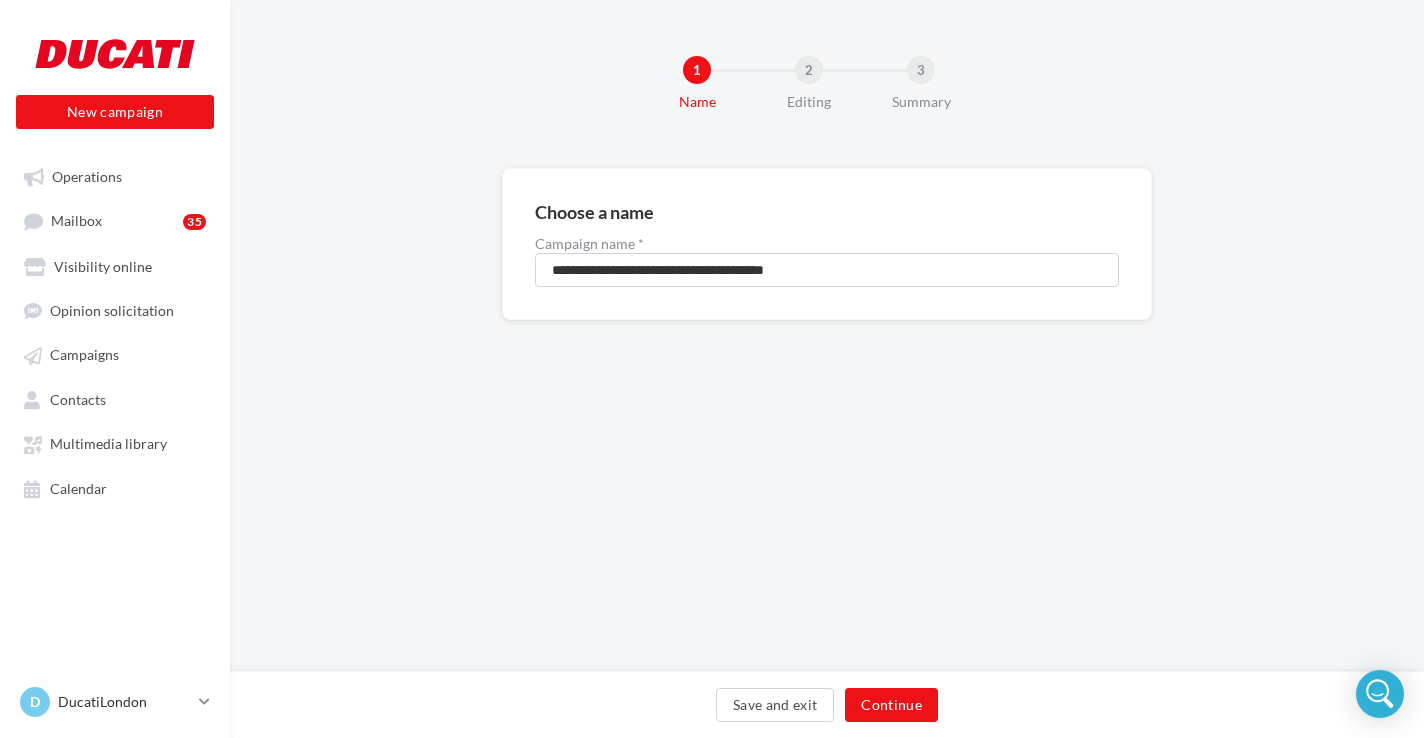 drag, startPoint x: 778, startPoint y: 450, endPoint x: 793, endPoint y: 469, distance: 24.207438 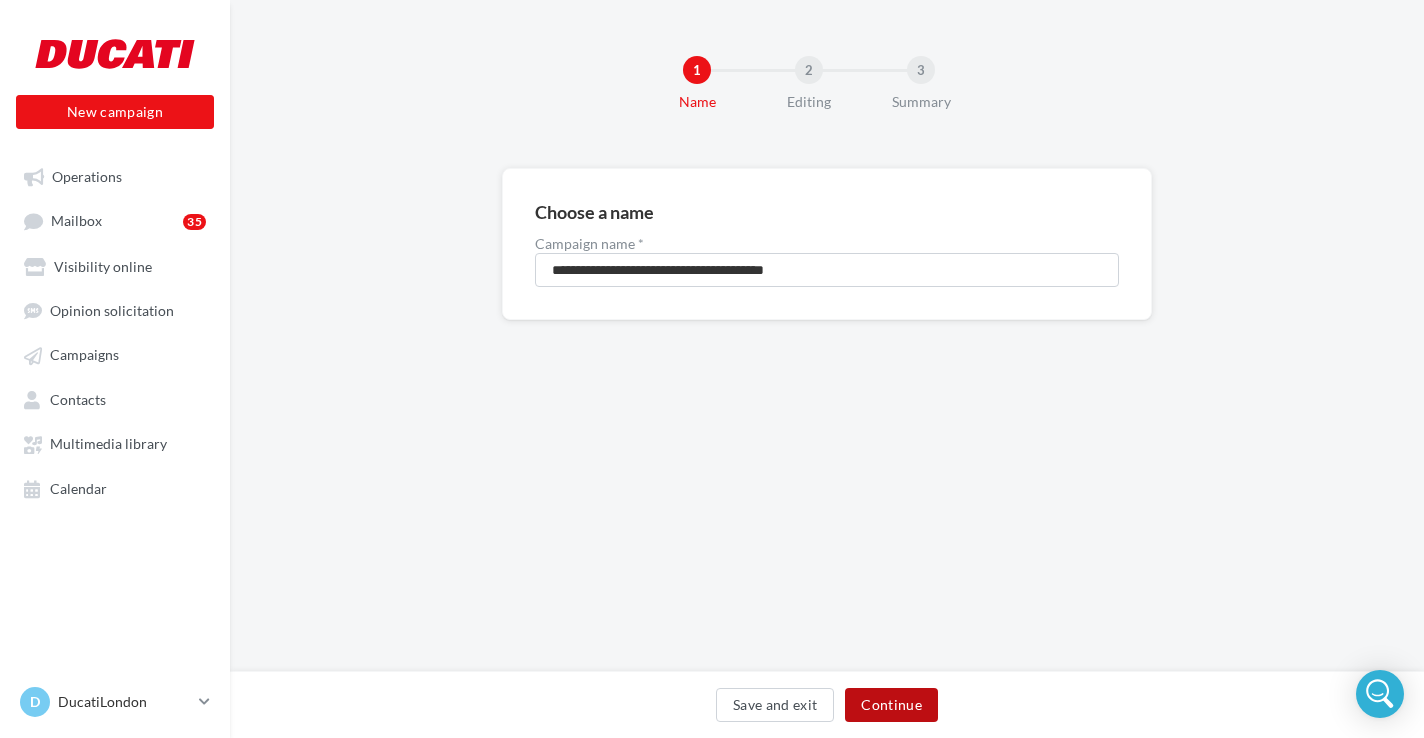 click on "Continue" at bounding box center (891, 705) 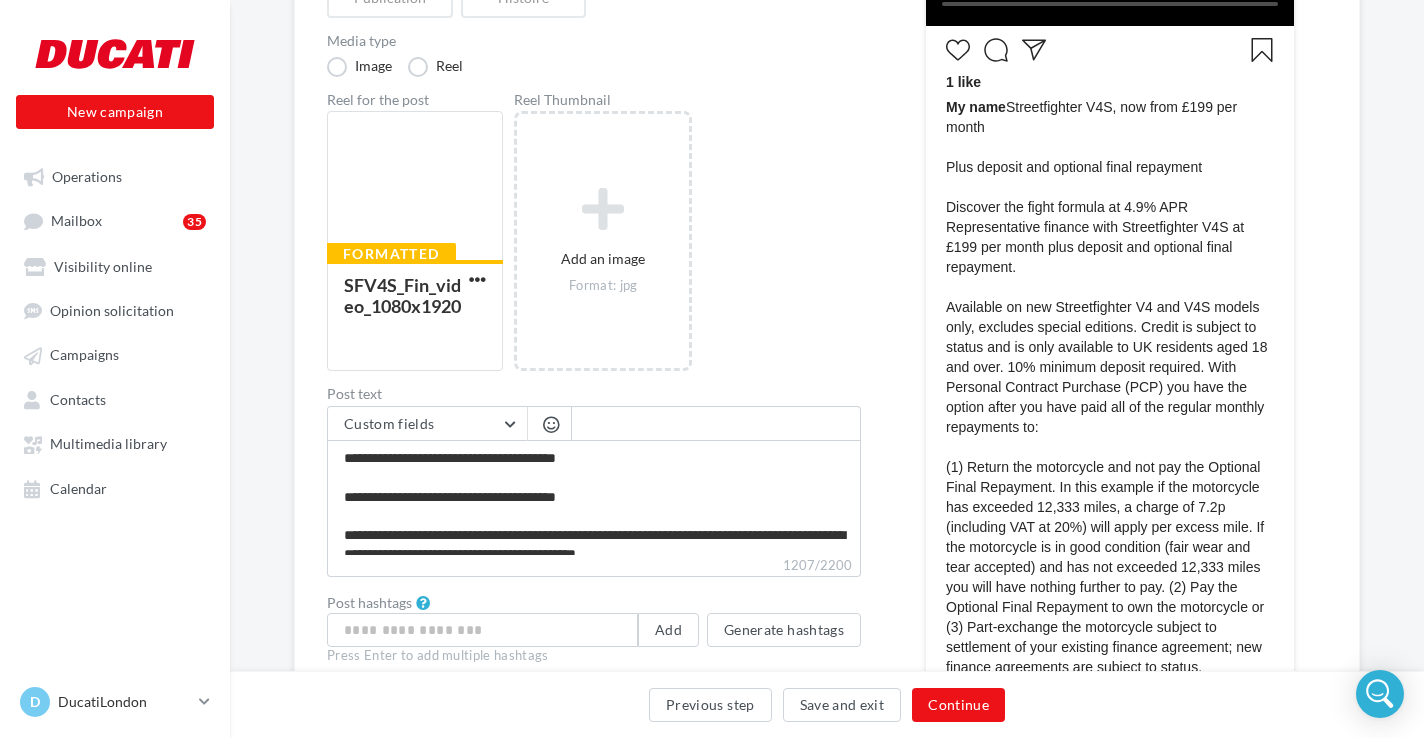 scroll, scrollTop: 493, scrollLeft: 0, axis: vertical 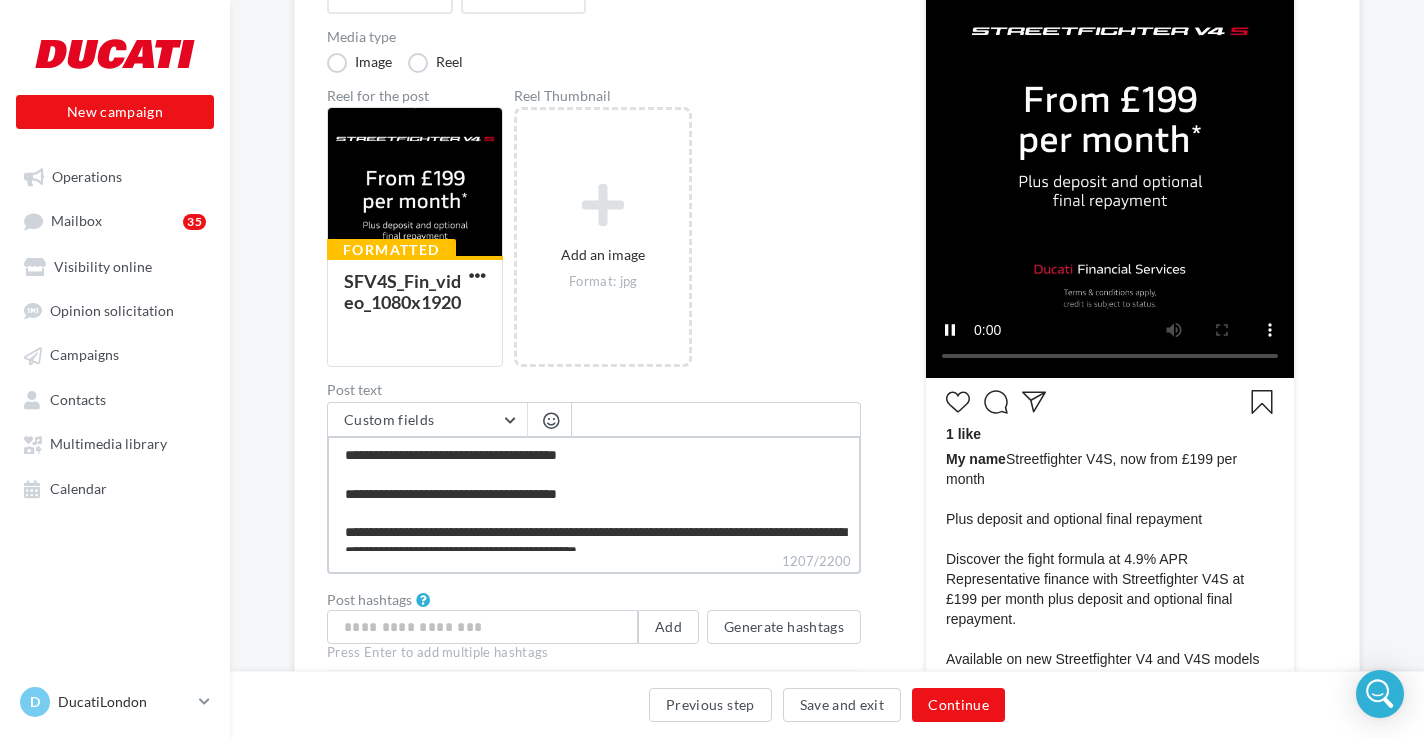 click on "1207/2200" at bounding box center (594, 493) 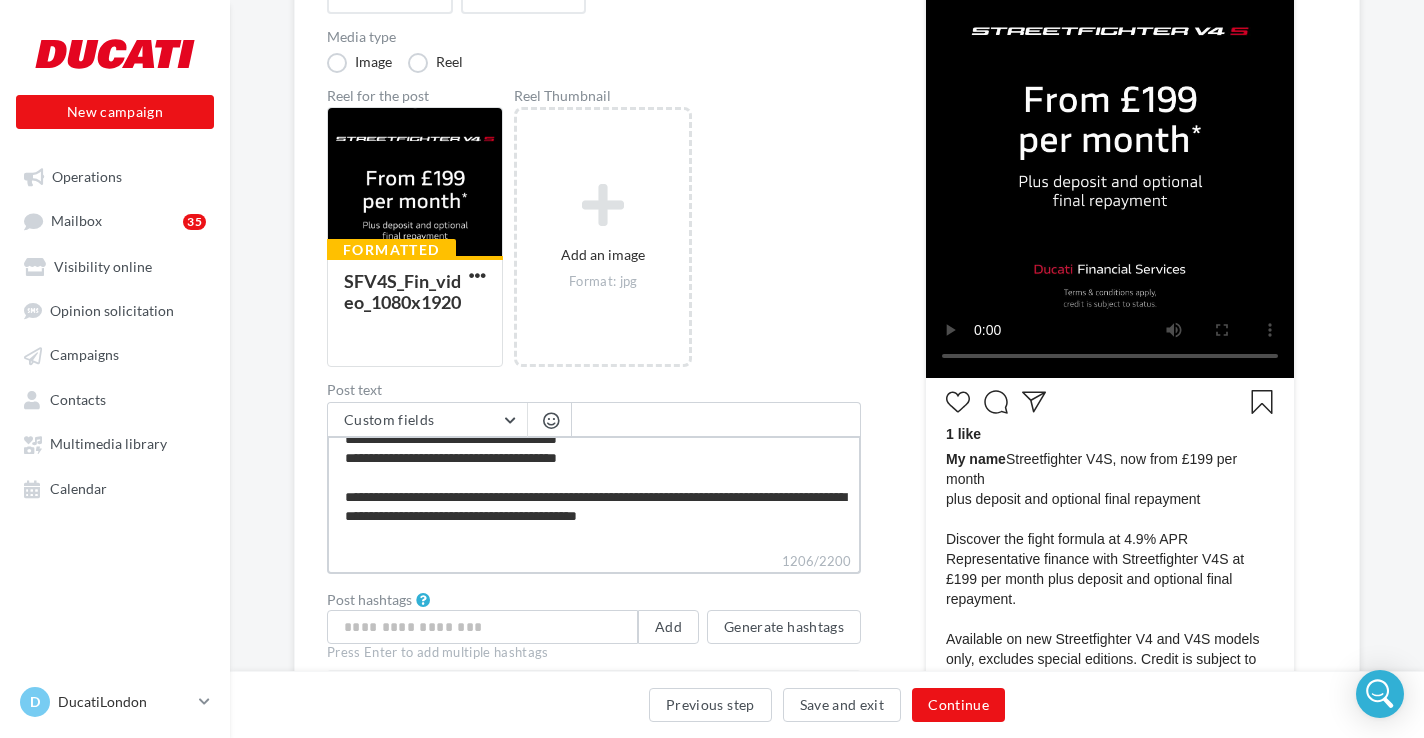 scroll, scrollTop: 0, scrollLeft: 0, axis: both 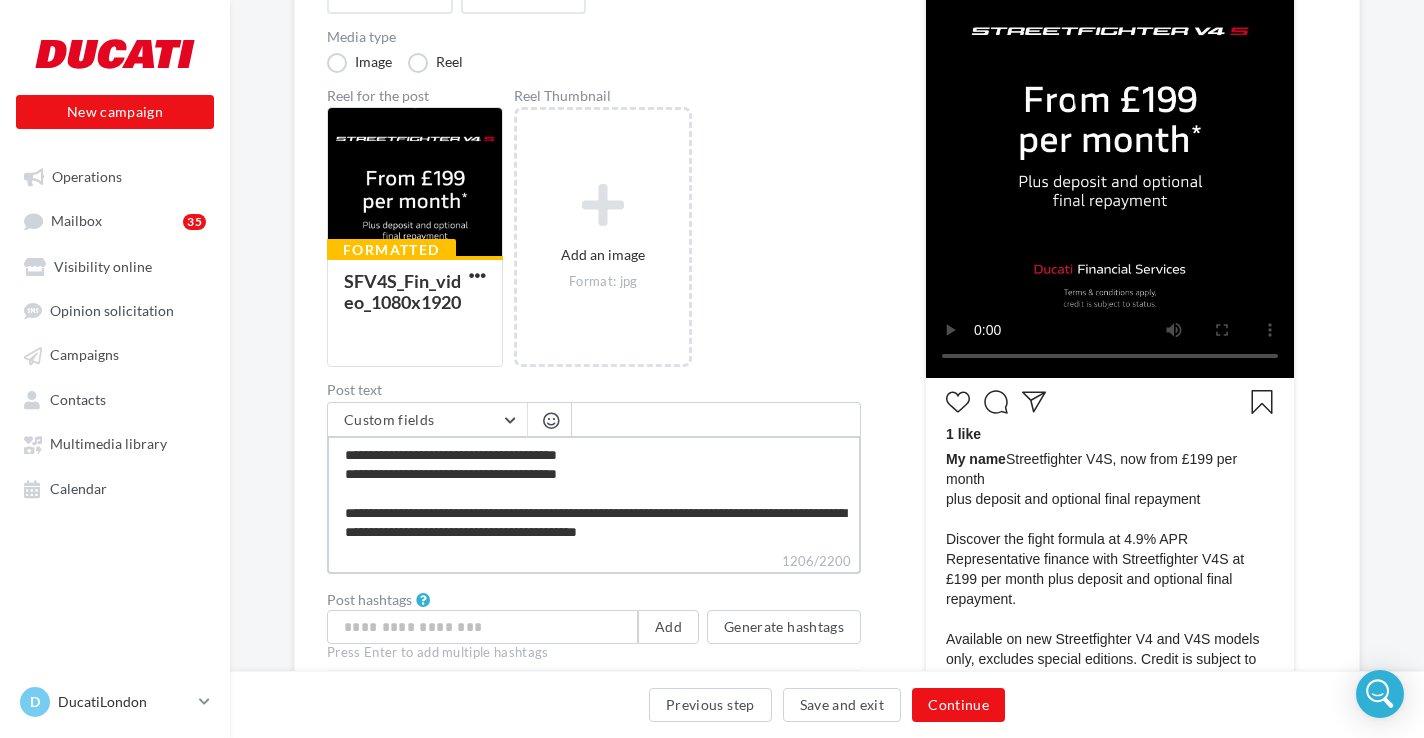 drag, startPoint x: 606, startPoint y: 478, endPoint x: 319, endPoint y: 451, distance: 288.26724 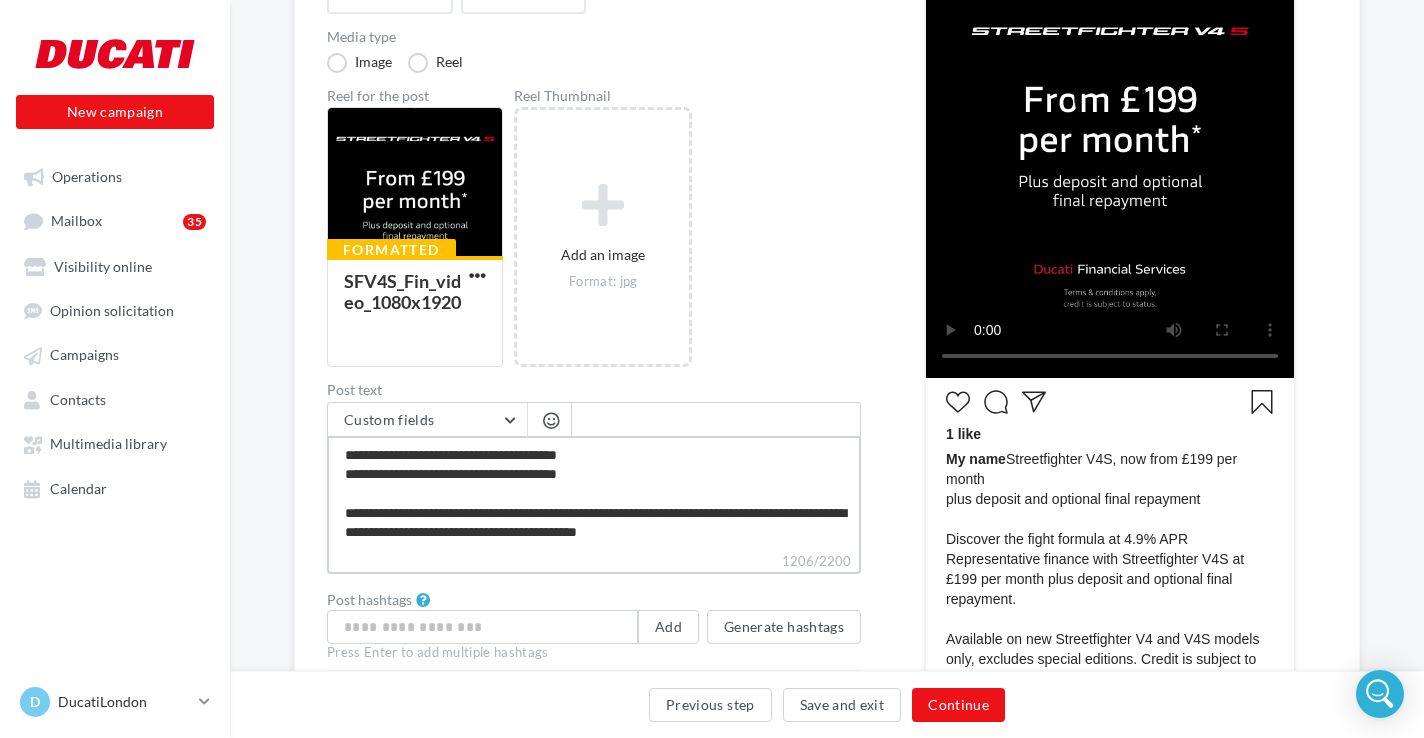 click on "Editing Instagram campaign
Administrator tips on editing Instagram post
🔴 Please remember to include the small print below as there are additional requirements for a dealer with wording that can found on the Black Horse Financial Promotions guides available on line here
The recommended wording is:
‘XXXXXXX is a trading style of XXXXXXXX who is acting as a credit broker and not a lender’, XXXXXXXXXX OR XXXXXXXXXX is acting as a credit broker and not a lender.
An example of commission disclosure is: 'We will receive commission or other benefits for introducing you to xxxx. This may be a flat fee or percentage of the amount you borrow.'
Campaign type
Publication
Histoire
Media type
Image   Reel       Reel for the post              Formatted                                             Add an image" at bounding box center [827, 480] 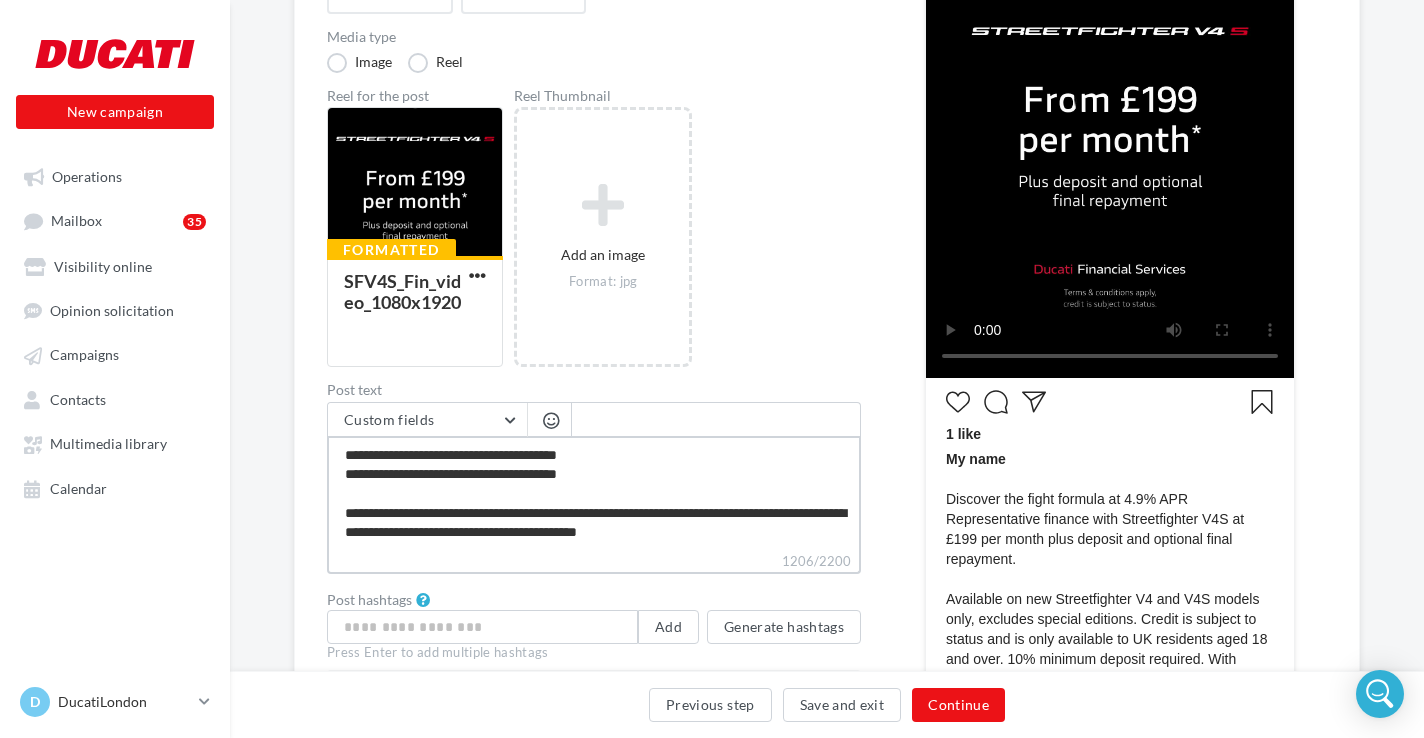 click on "1206/2200" at bounding box center (594, 493) 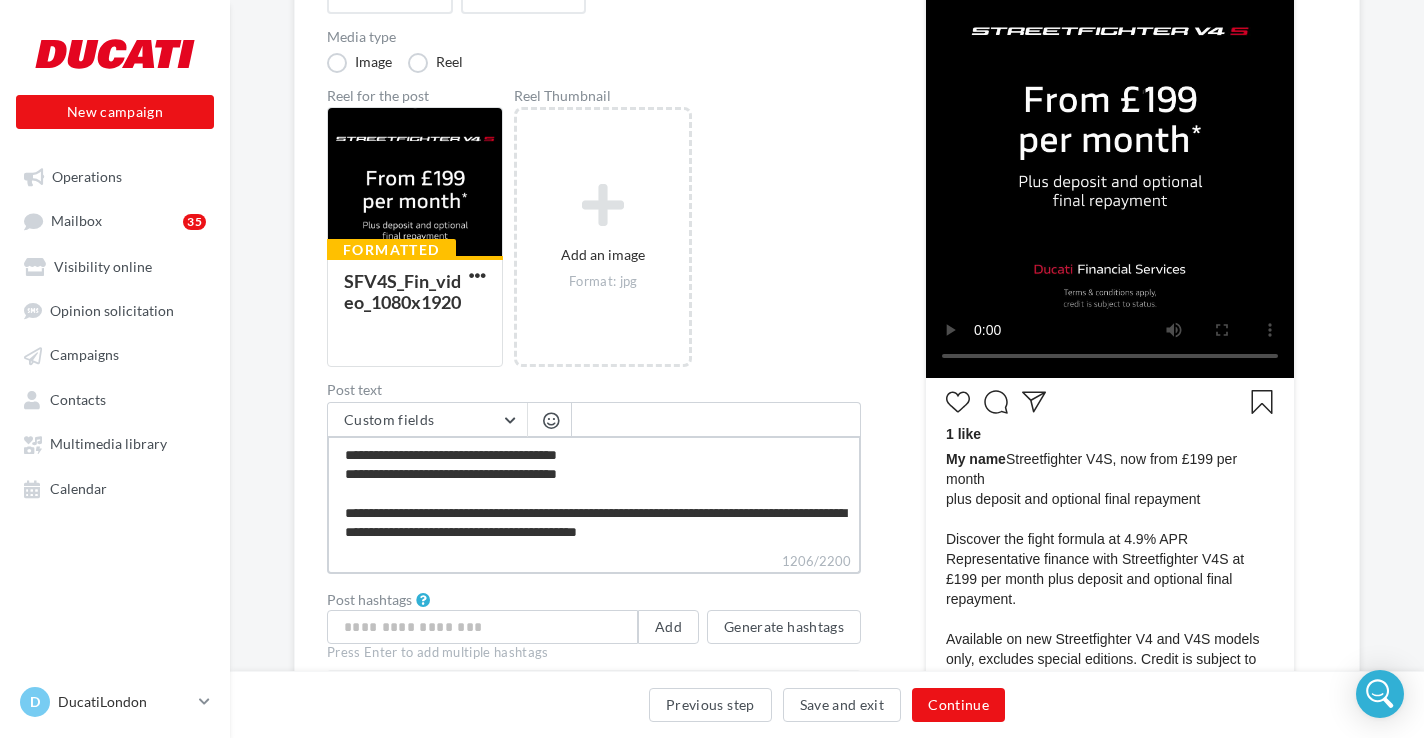 drag, startPoint x: 610, startPoint y: 475, endPoint x: 457, endPoint y: 456, distance: 154.17523 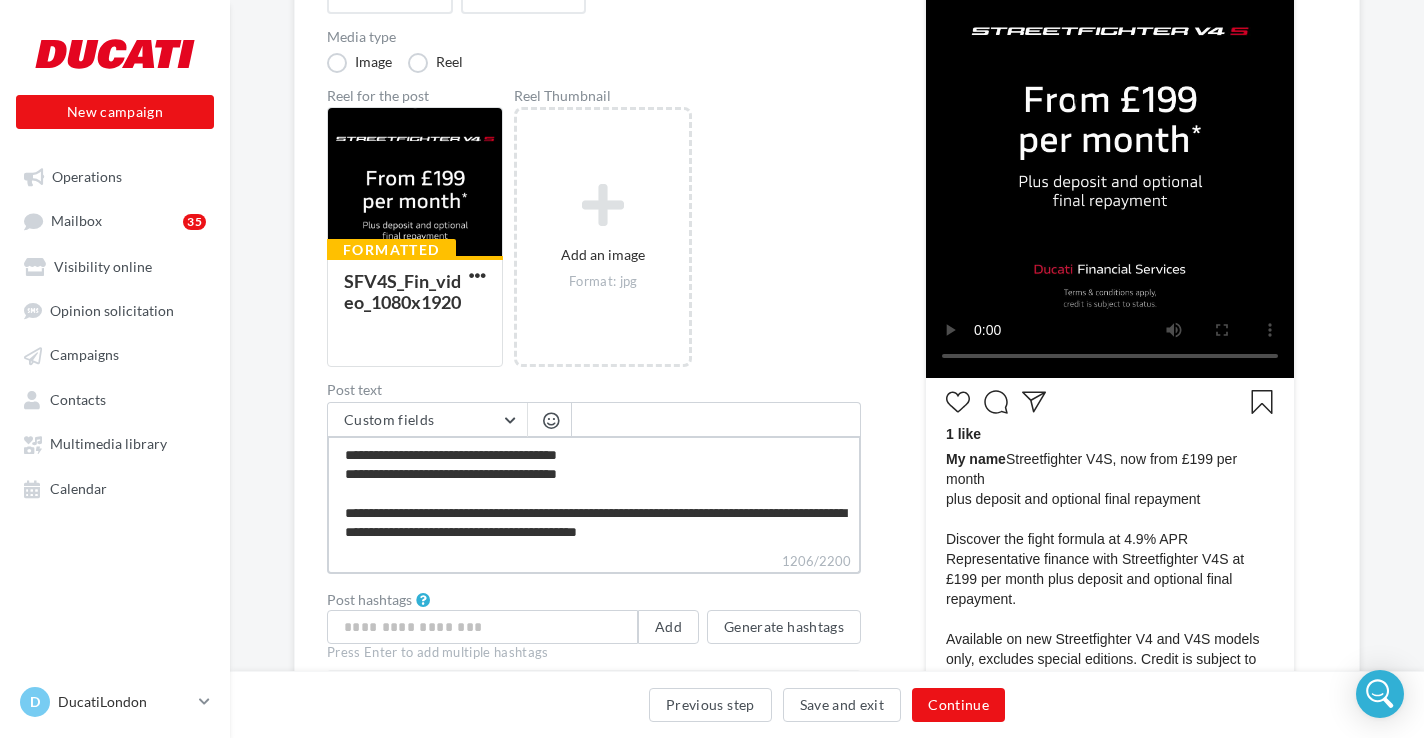 click on "1206/2200" at bounding box center [594, 493] 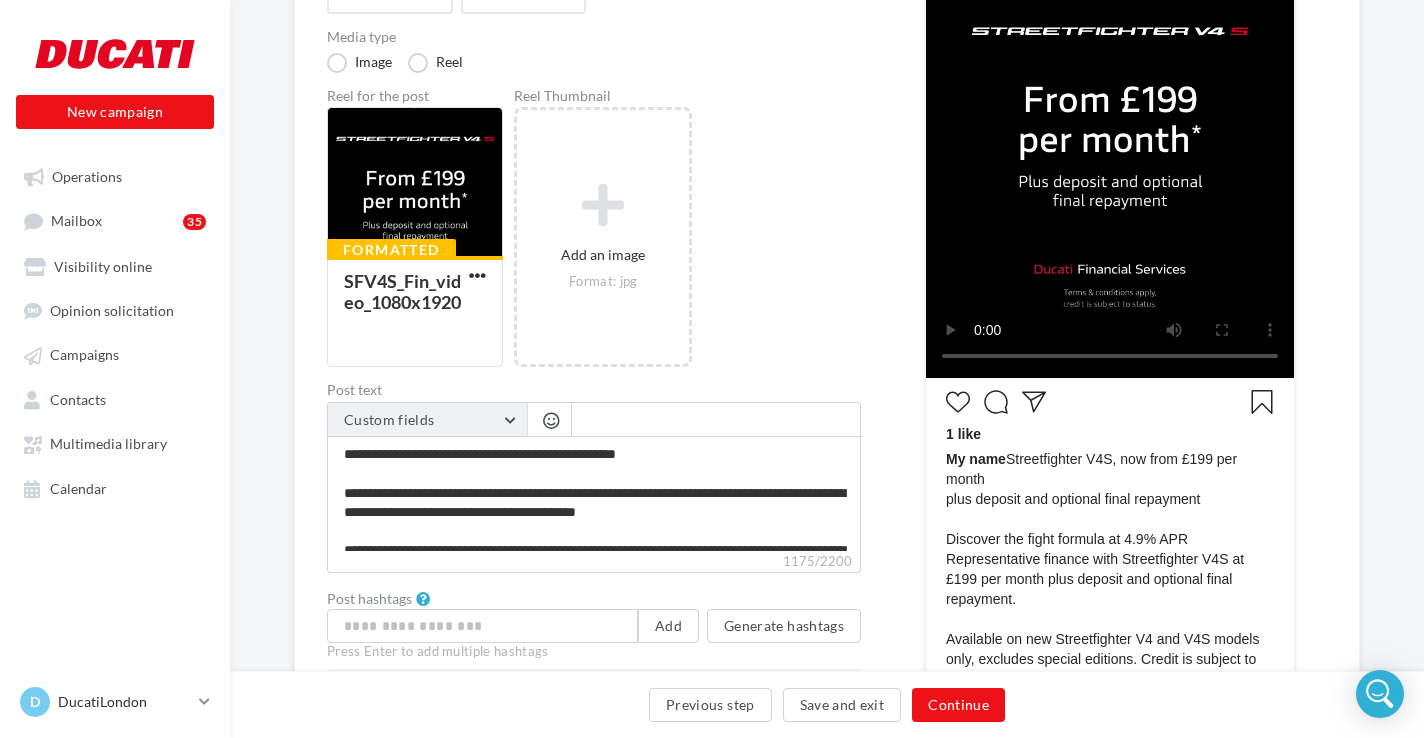 click on "Custom fields" at bounding box center (427, 420) 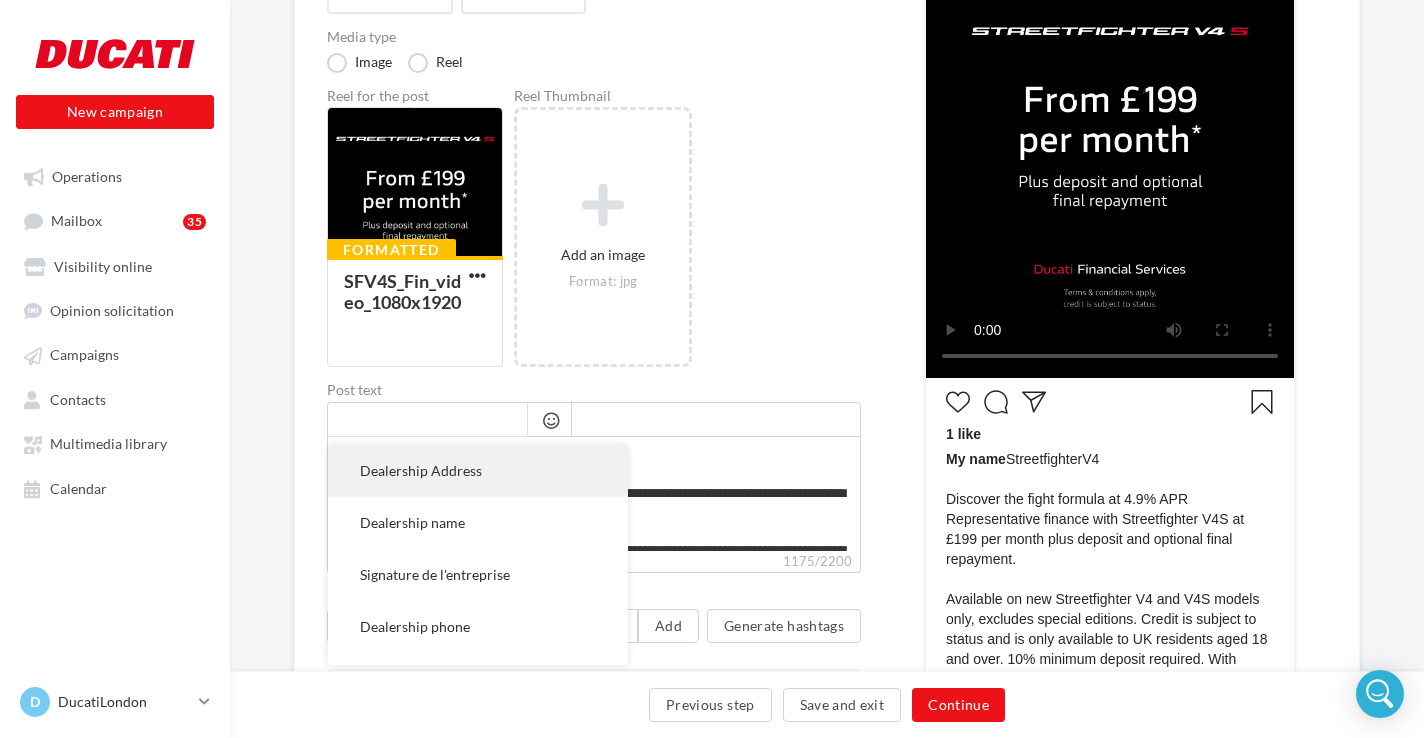click on "Dealership Address" at bounding box center [421, 470] 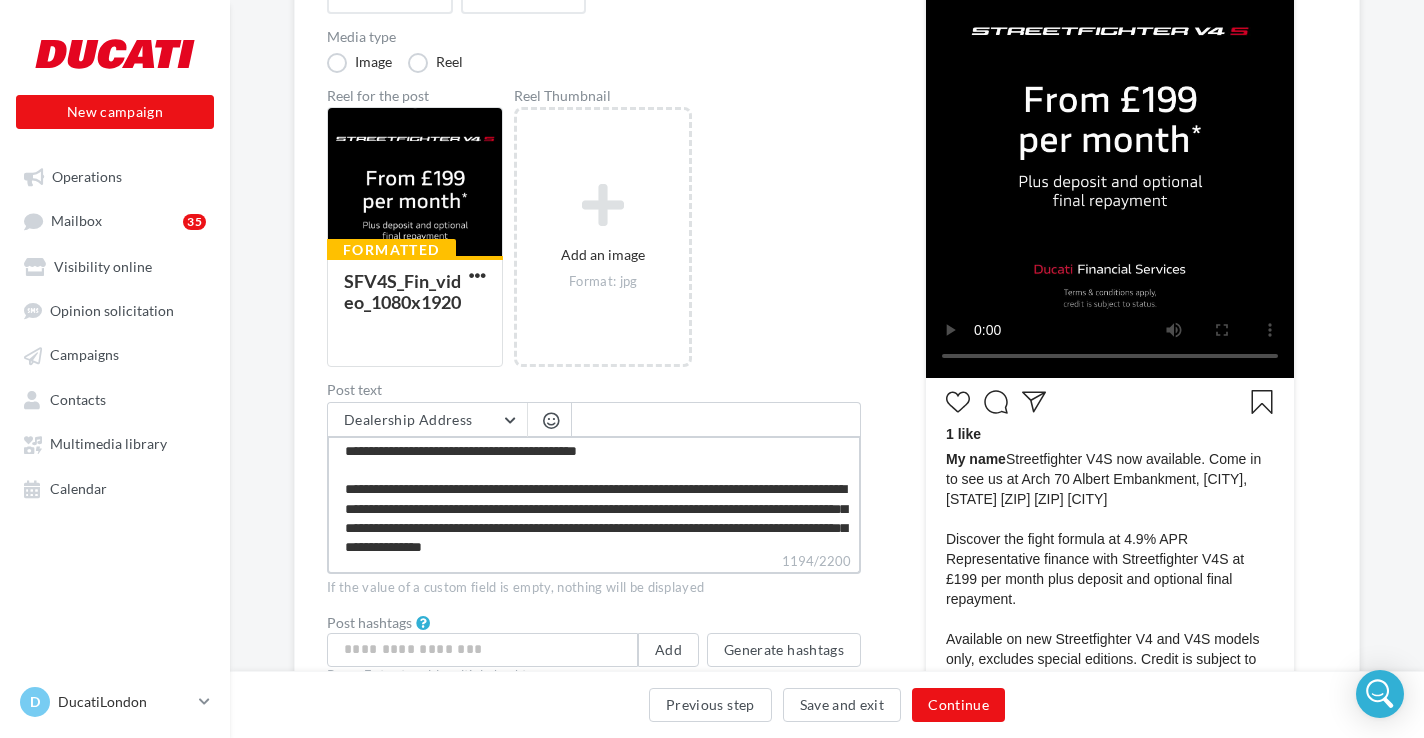 scroll, scrollTop: 0, scrollLeft: 0, axis: both 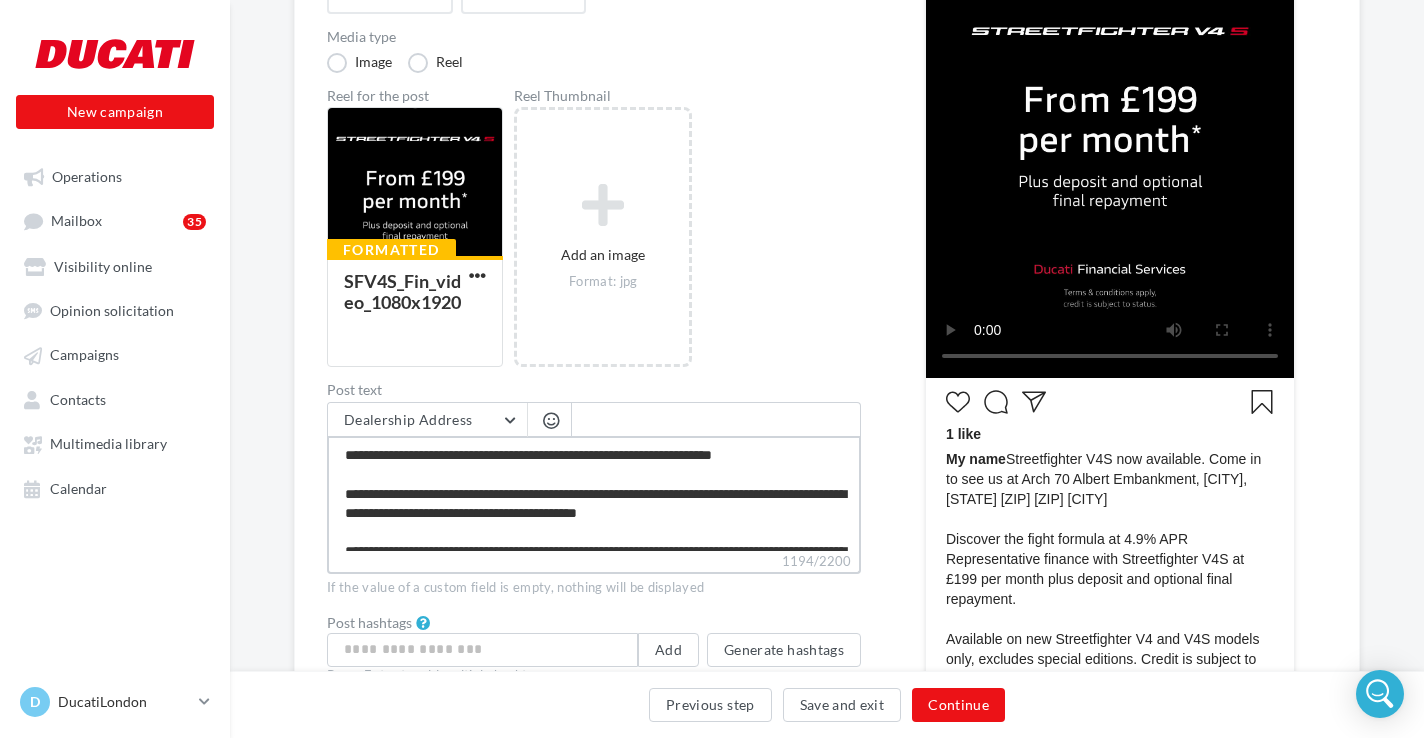 drag, startPoint x: 795, startPoint y: 457, endPoint x: 673, endPoint y: 458, distance: 122.0041 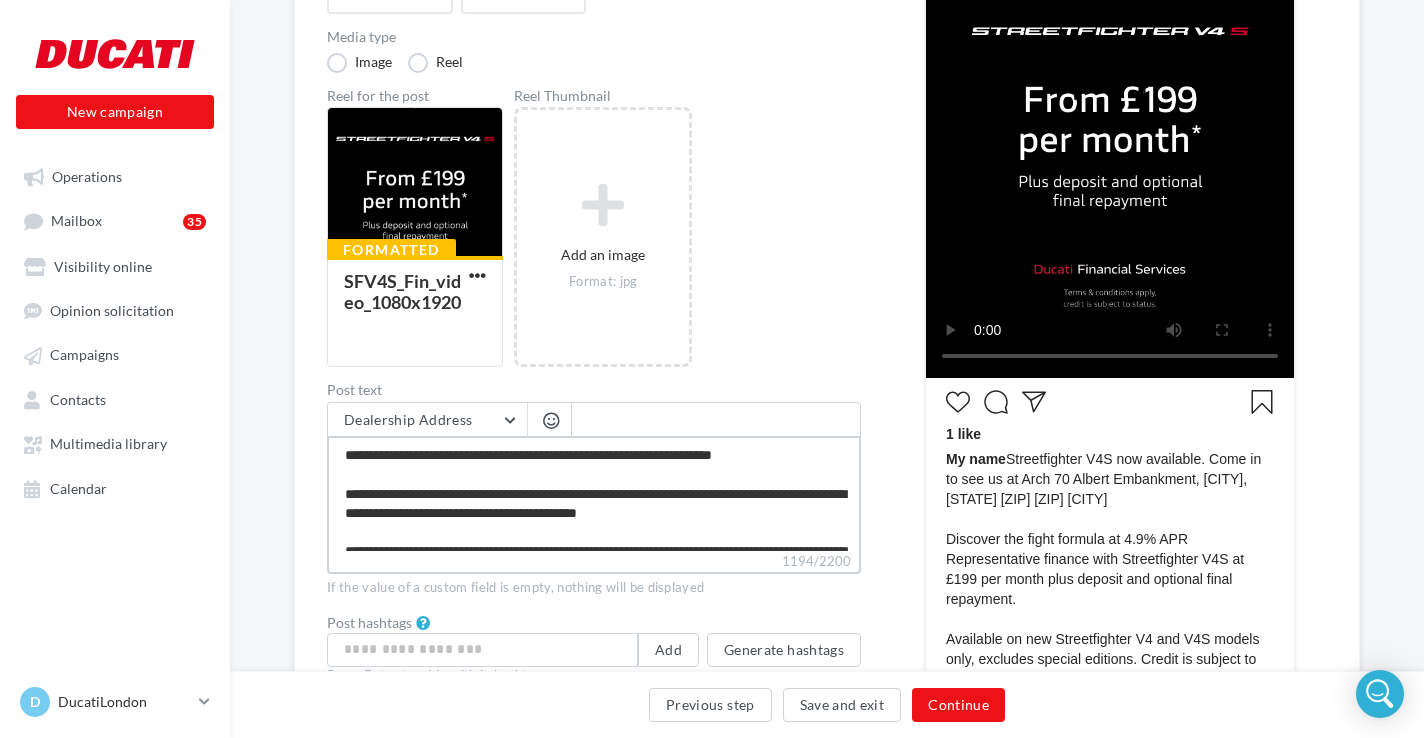 click on "1194/2200" at bounding box center (594, 493) 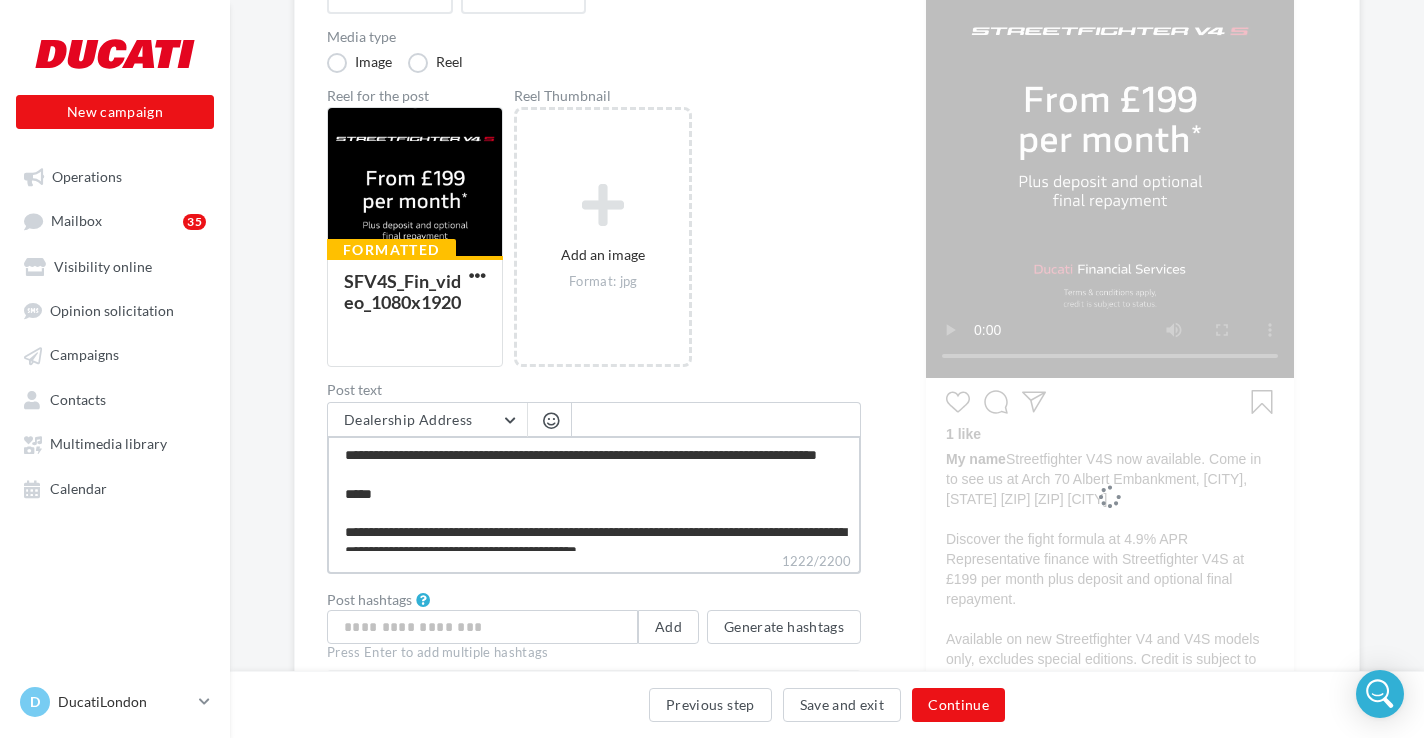 click on "1222/2200" at bounding box center [594, 493] 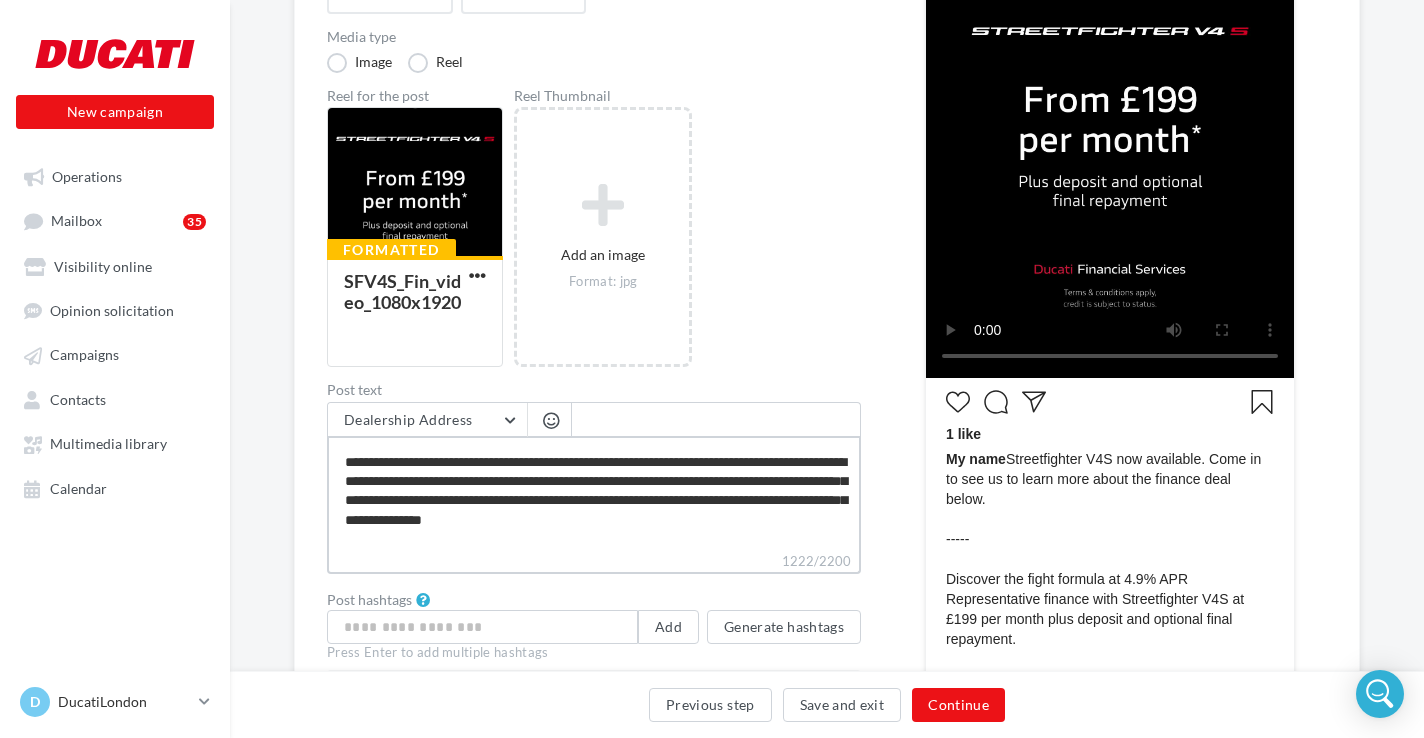 scroll, scrollTop: 210, scrollLeft: 0, axis: vertical 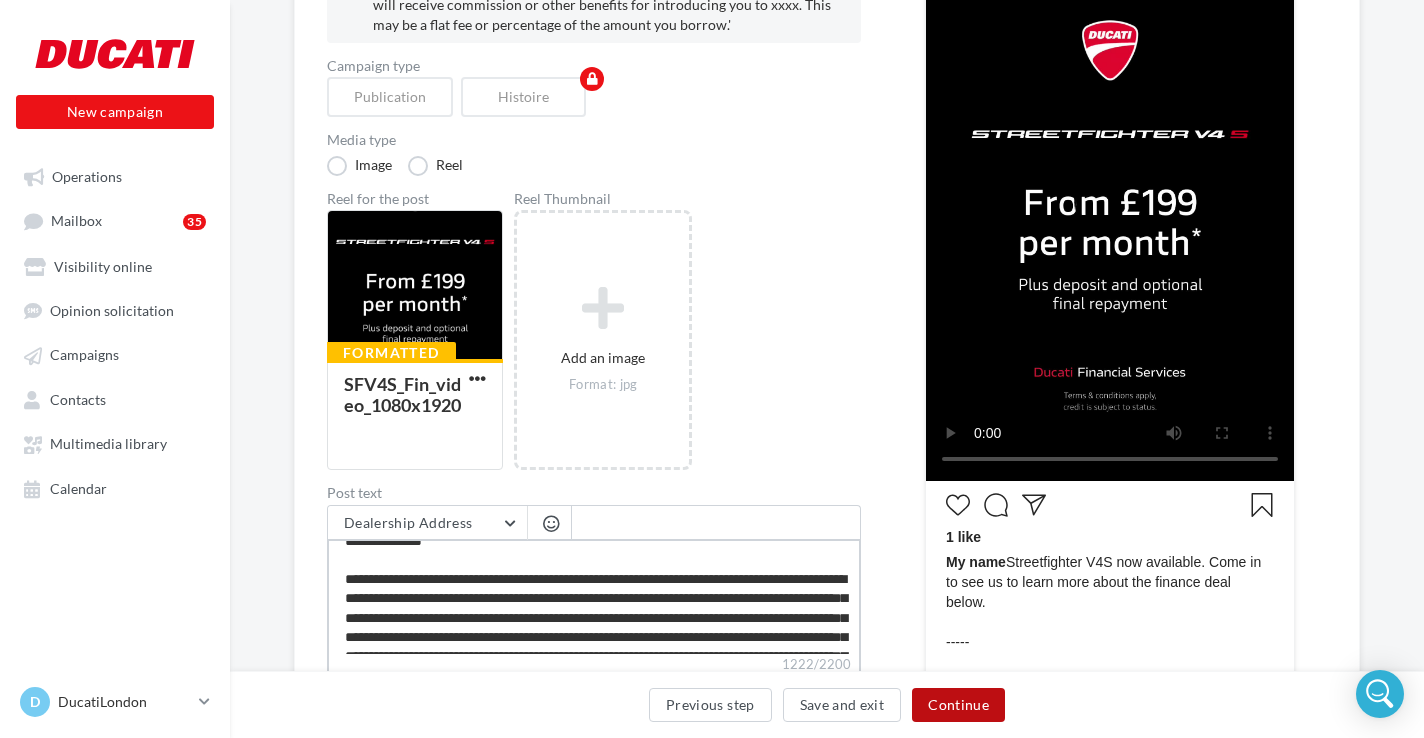 type on "**********" 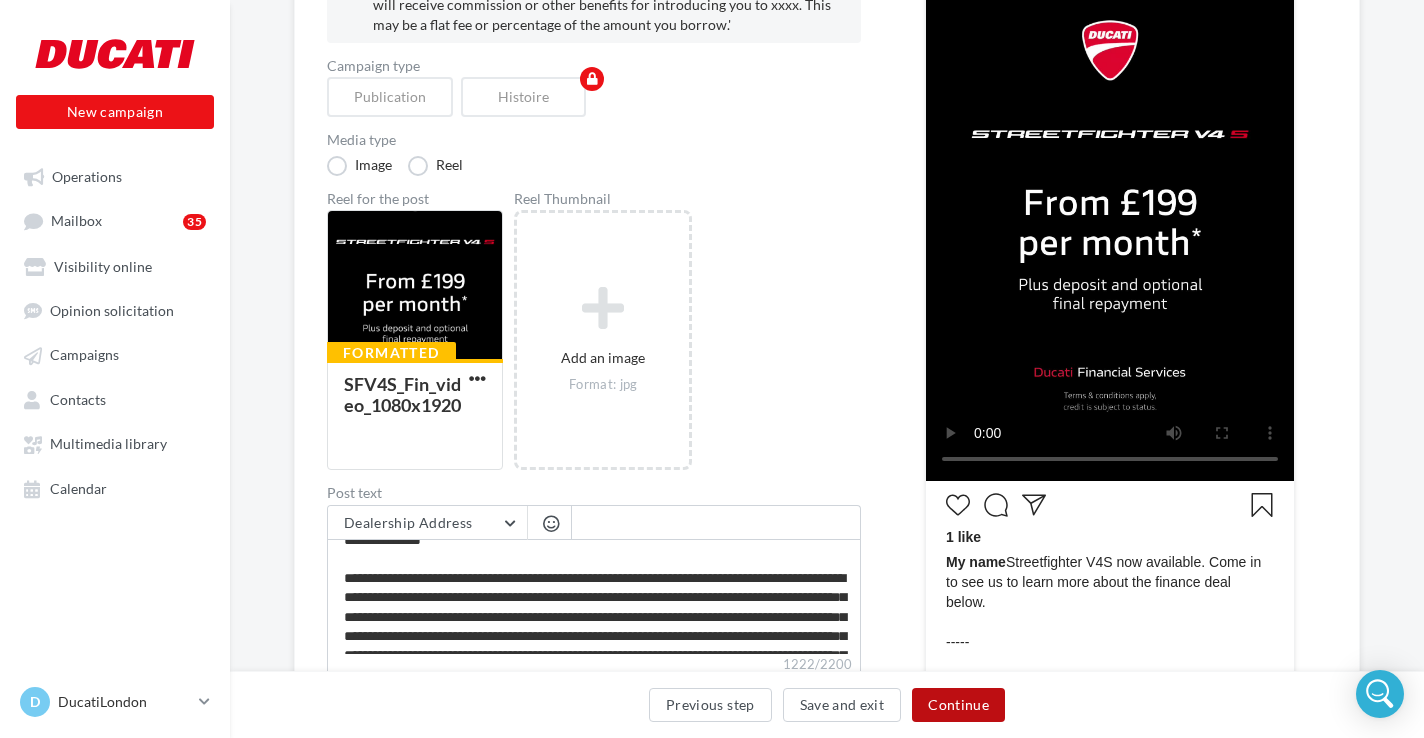 scroll, scrollTop: 209, scrollLeft: 0, axis: vertical 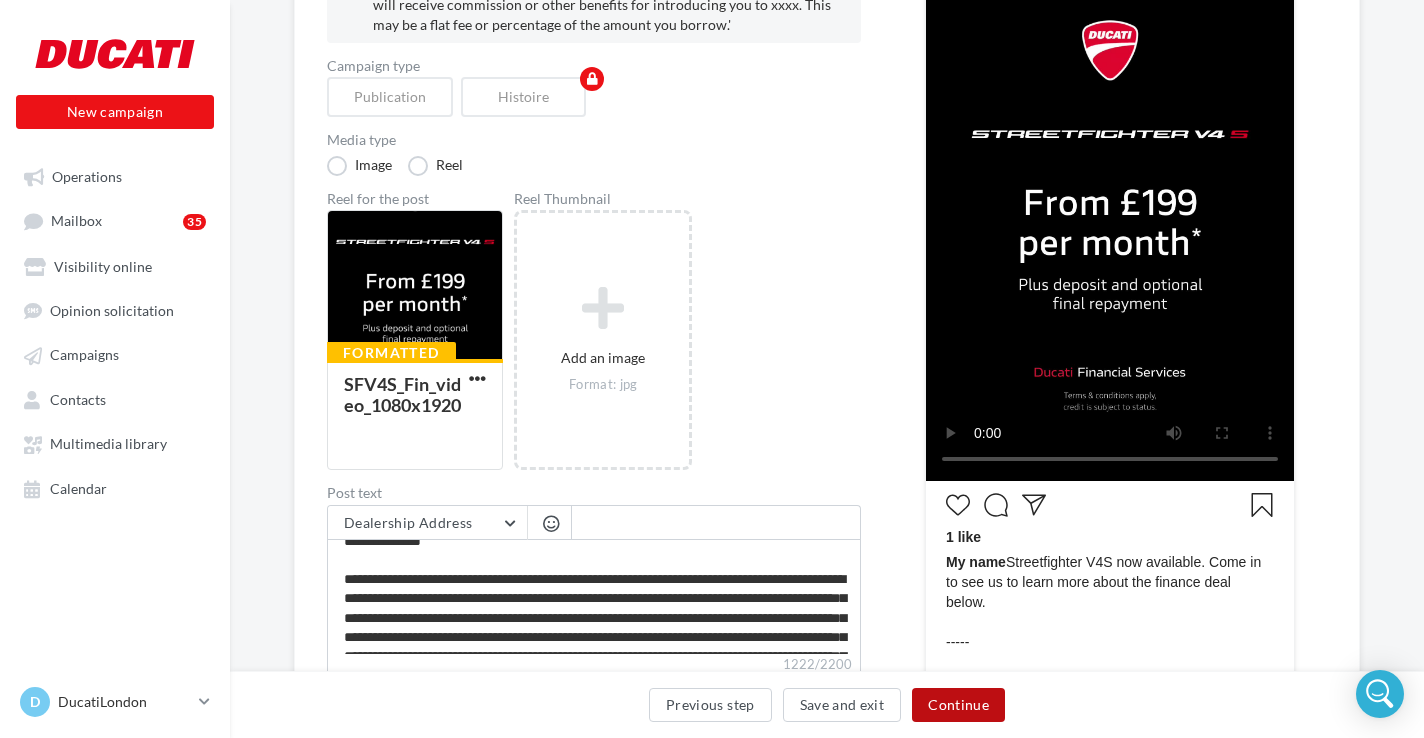 click on "Continue" at bounding box center (958, 705) 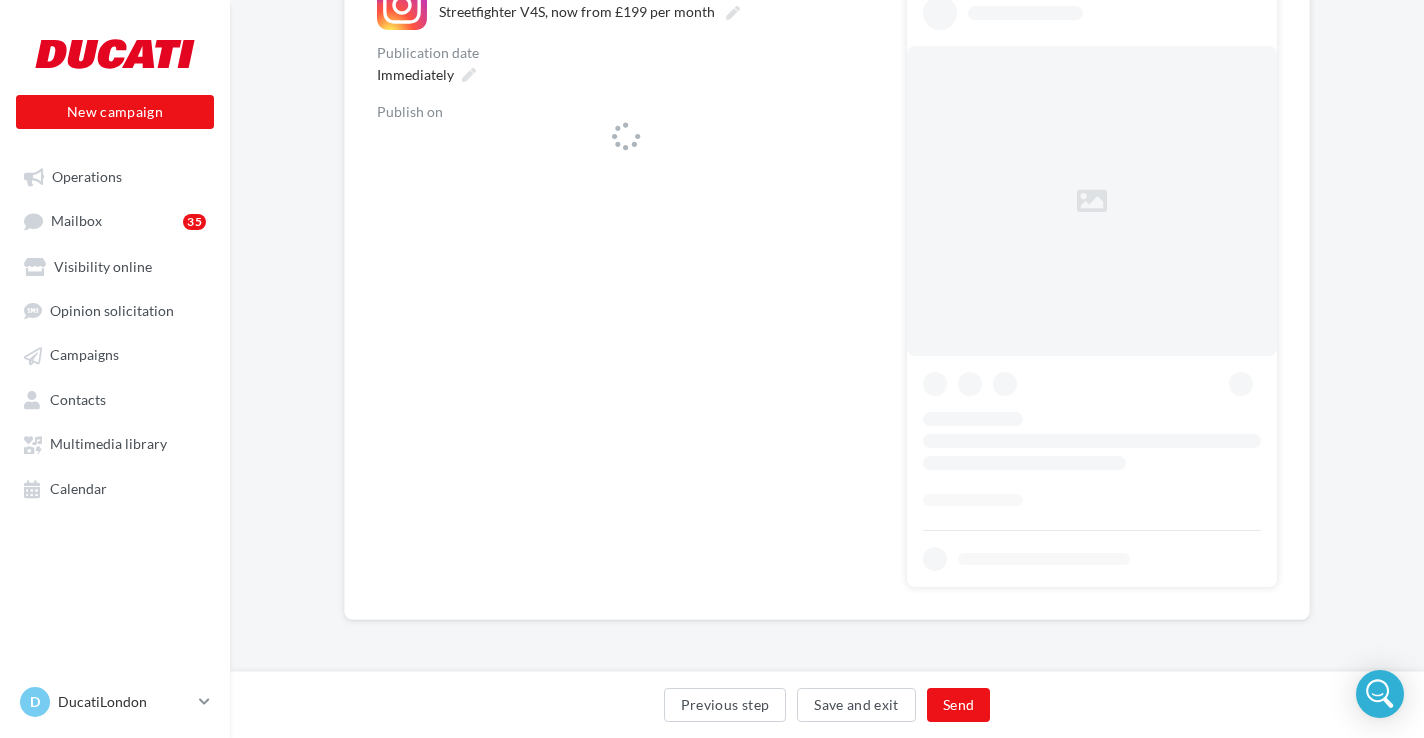 scroll, scrollTop: 0, scrollLeft: 0, axis: both 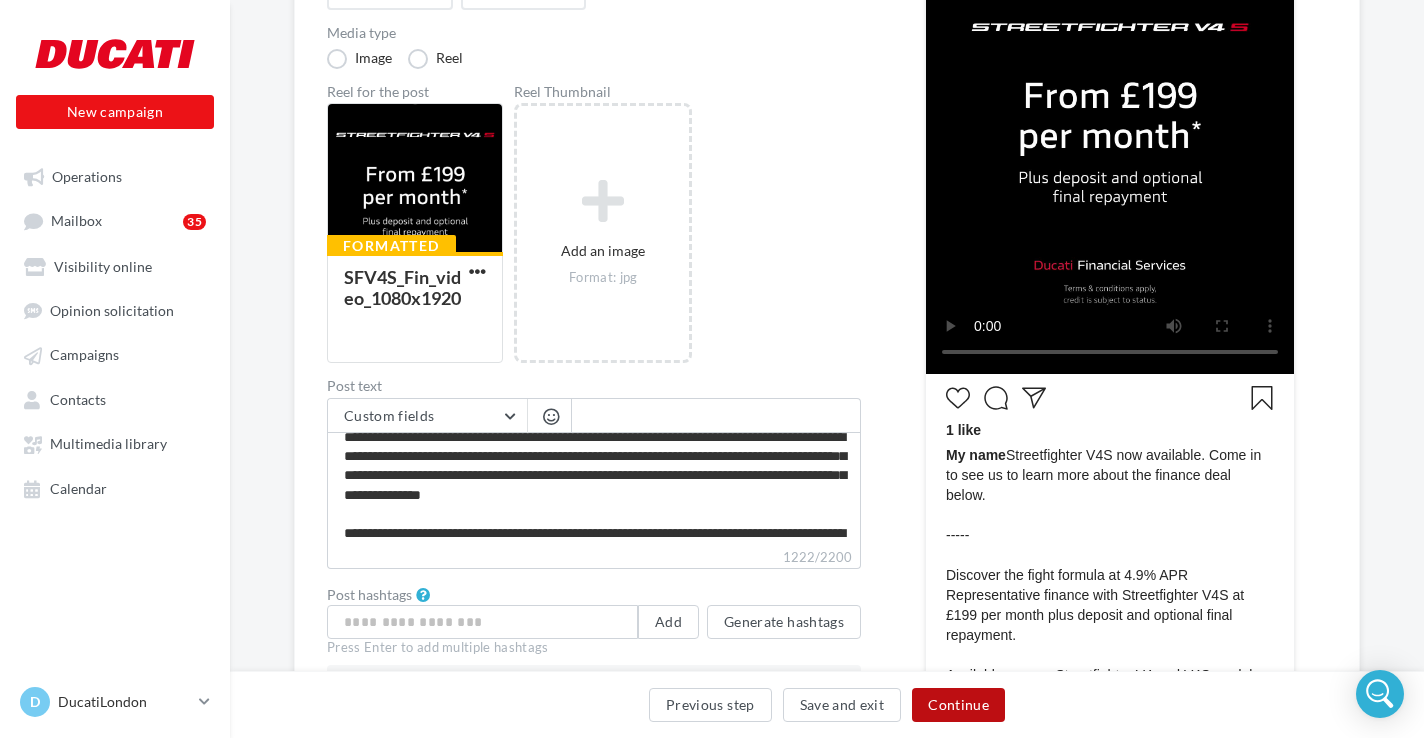 click on "Continue" at bounding box center [958, 705] 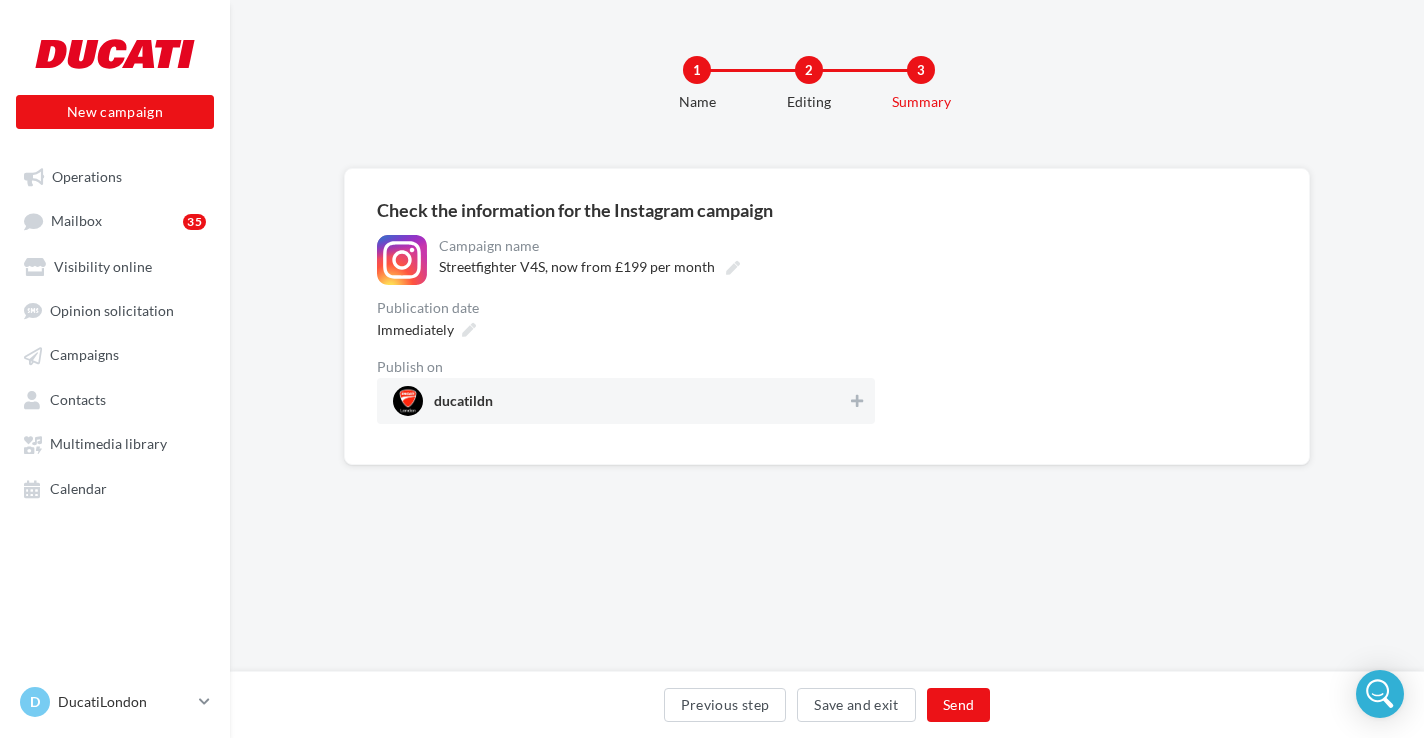 scroll, scrollTop: 0, scrollLeft: 0, axis: both 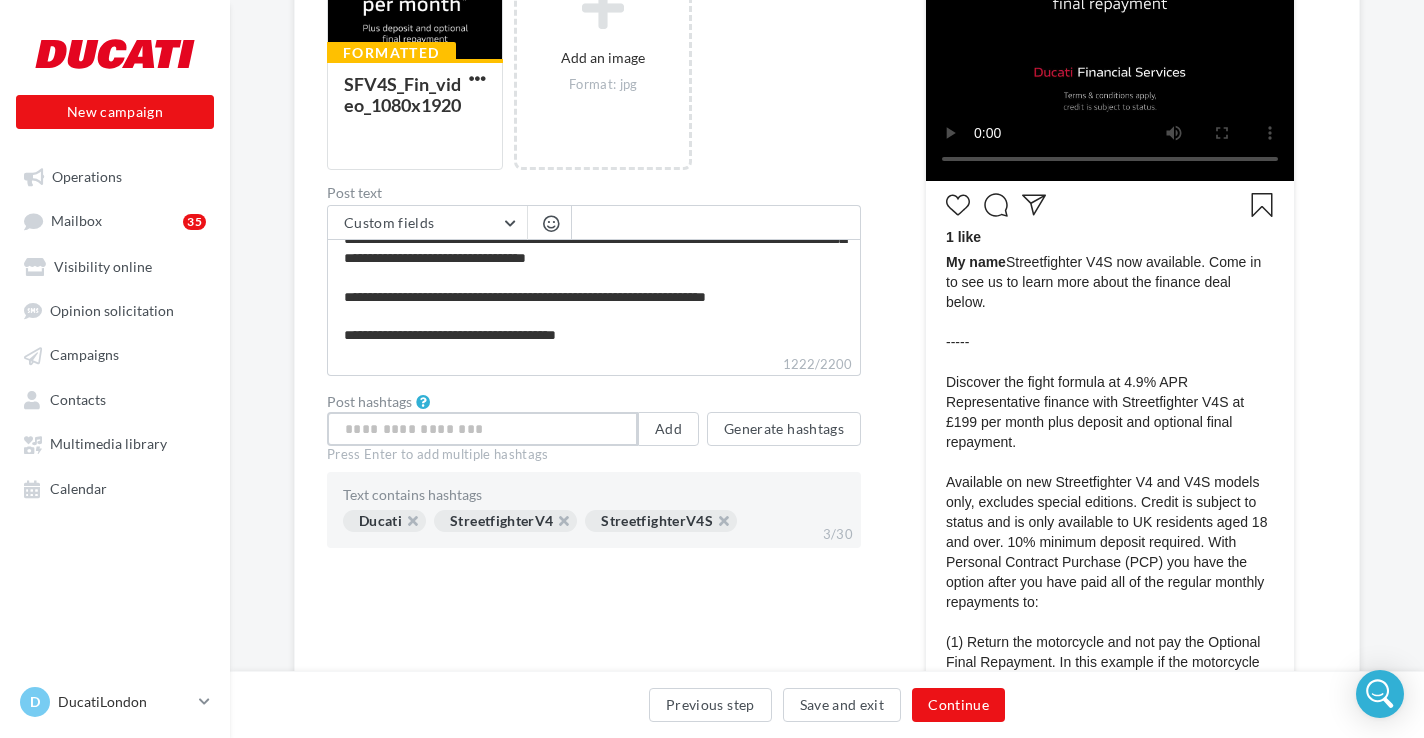 click at bounding box center (482, 429) 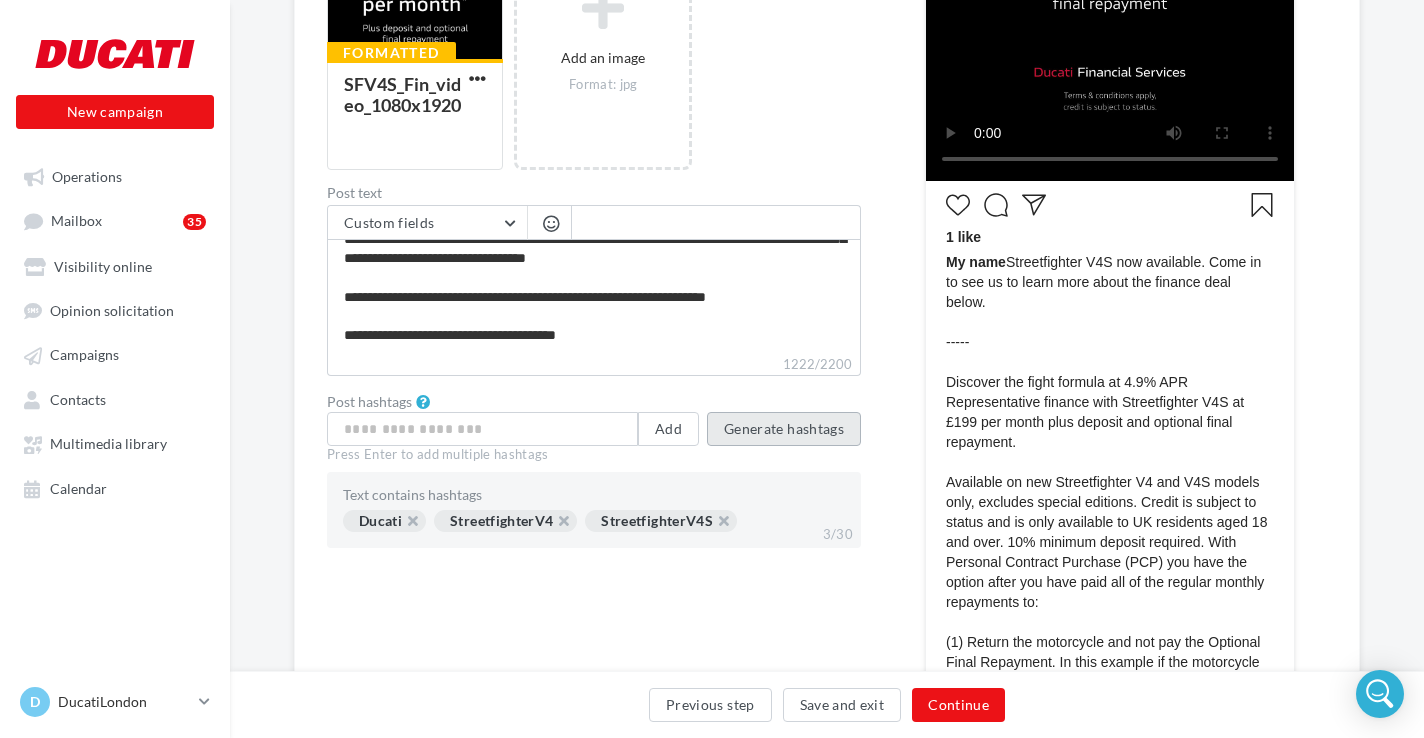 click on "Generate hashtags" at bounding box center [784, 429] 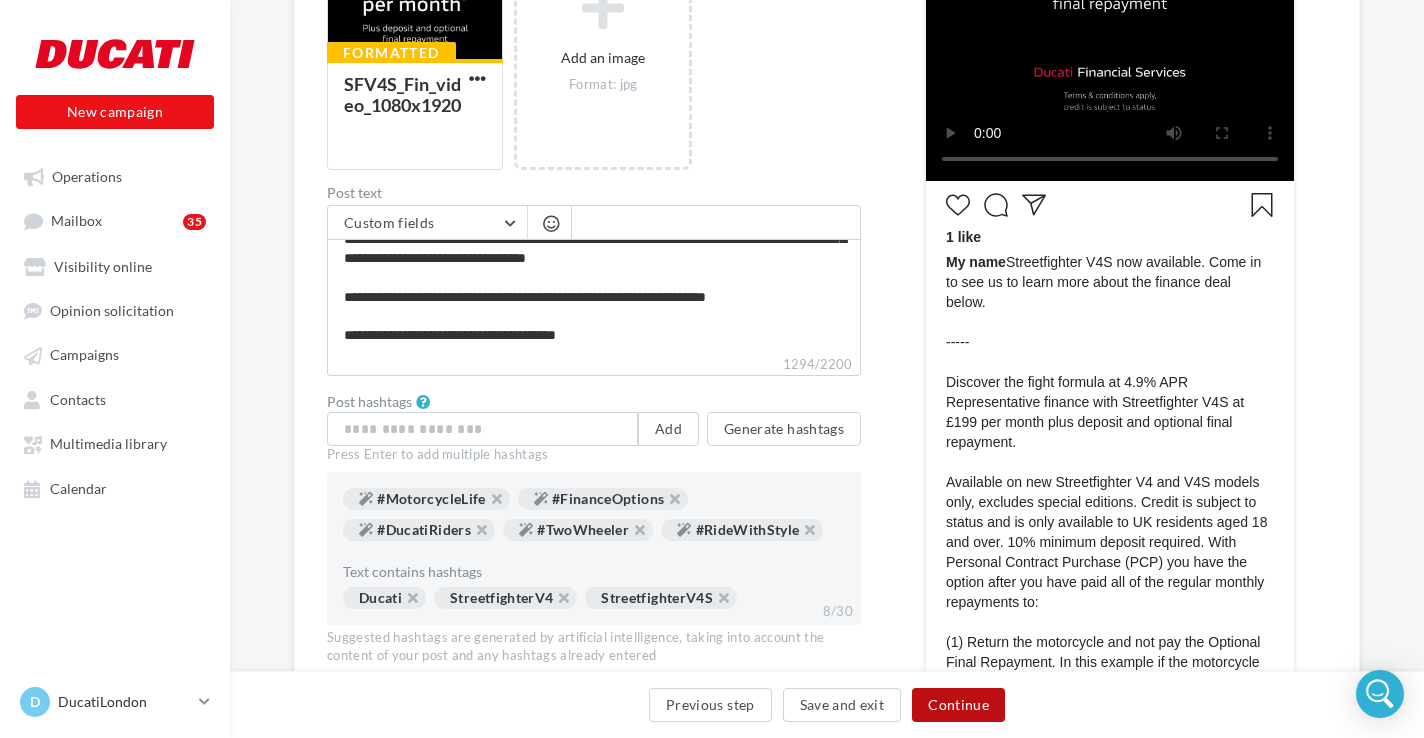 click on "Continue" at bounding box center [958, 705] 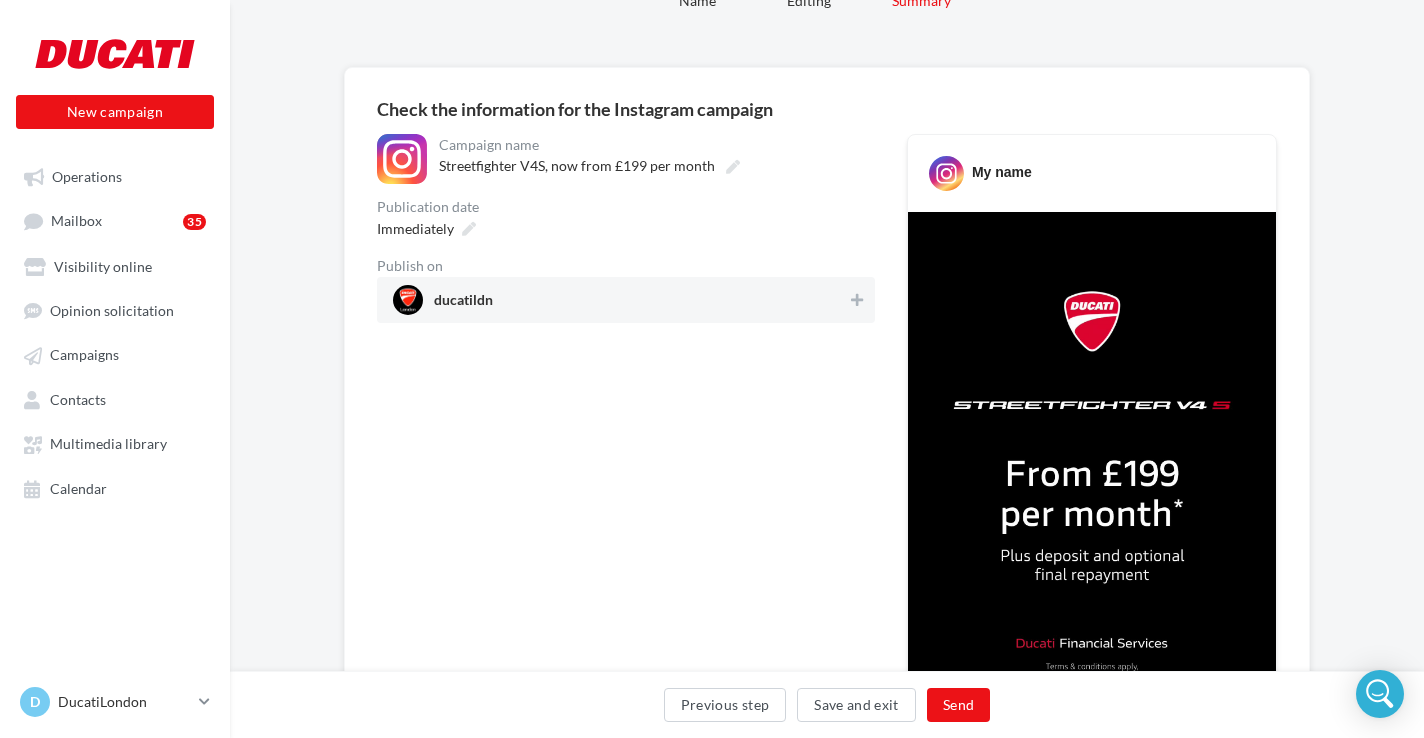 scroll, scrollTop: 0, scrollLeft: 0, axis: both 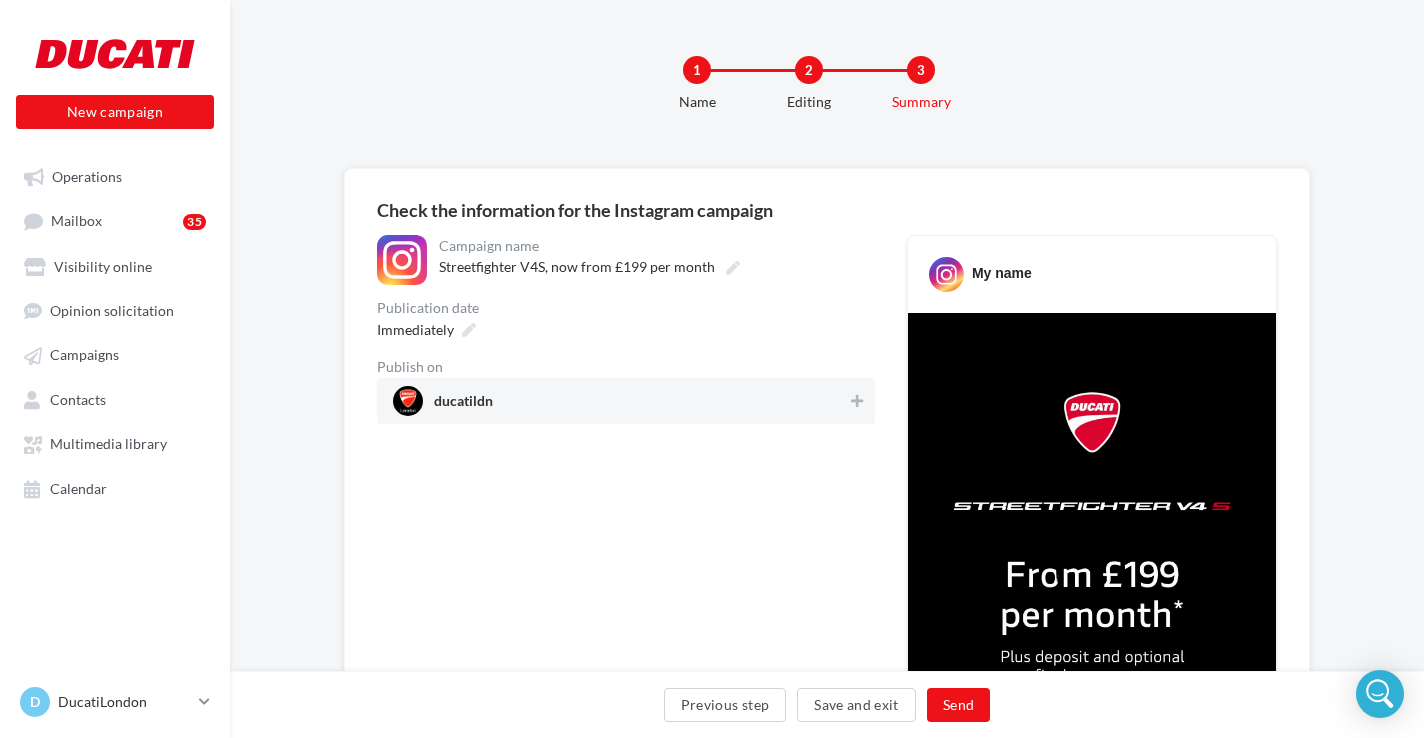 click on "ducatildn" at bounding box center (620, 401) 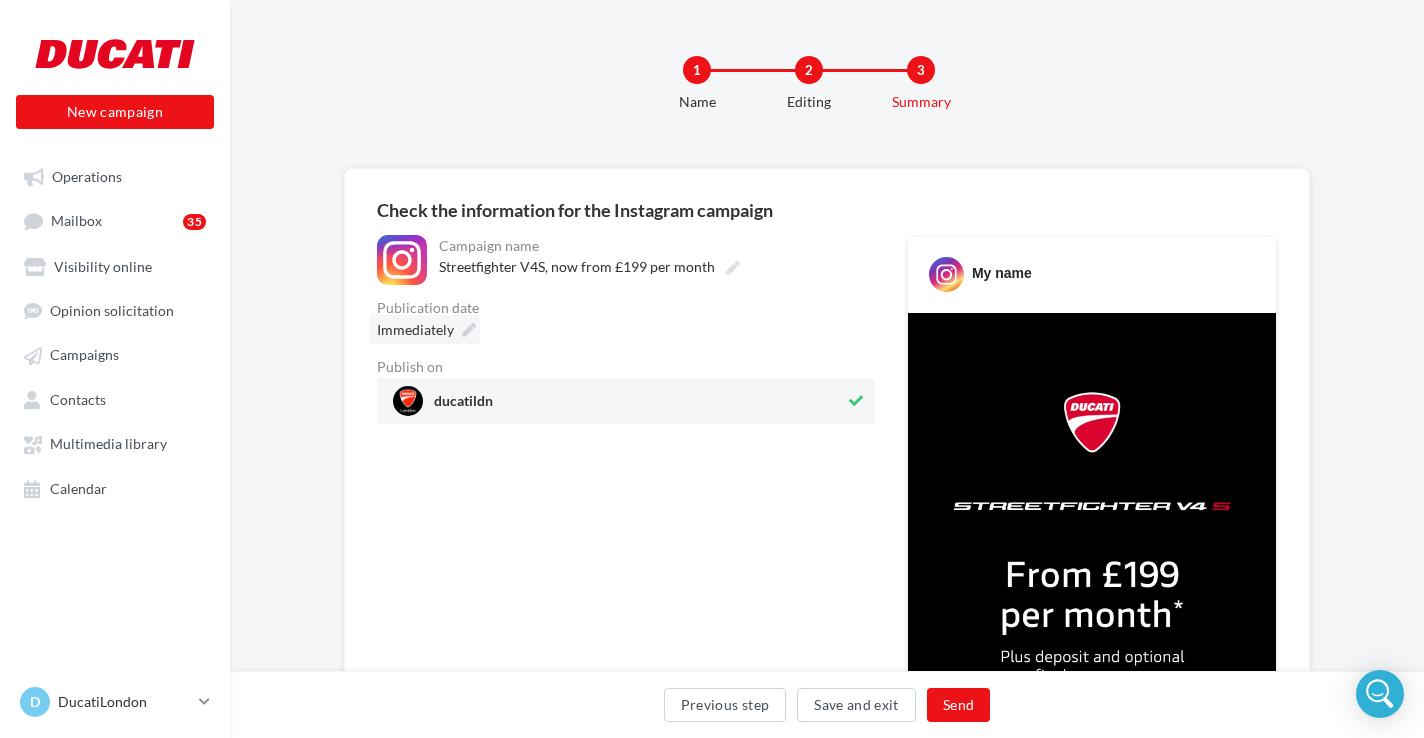 click at bounding box center (469, 330) 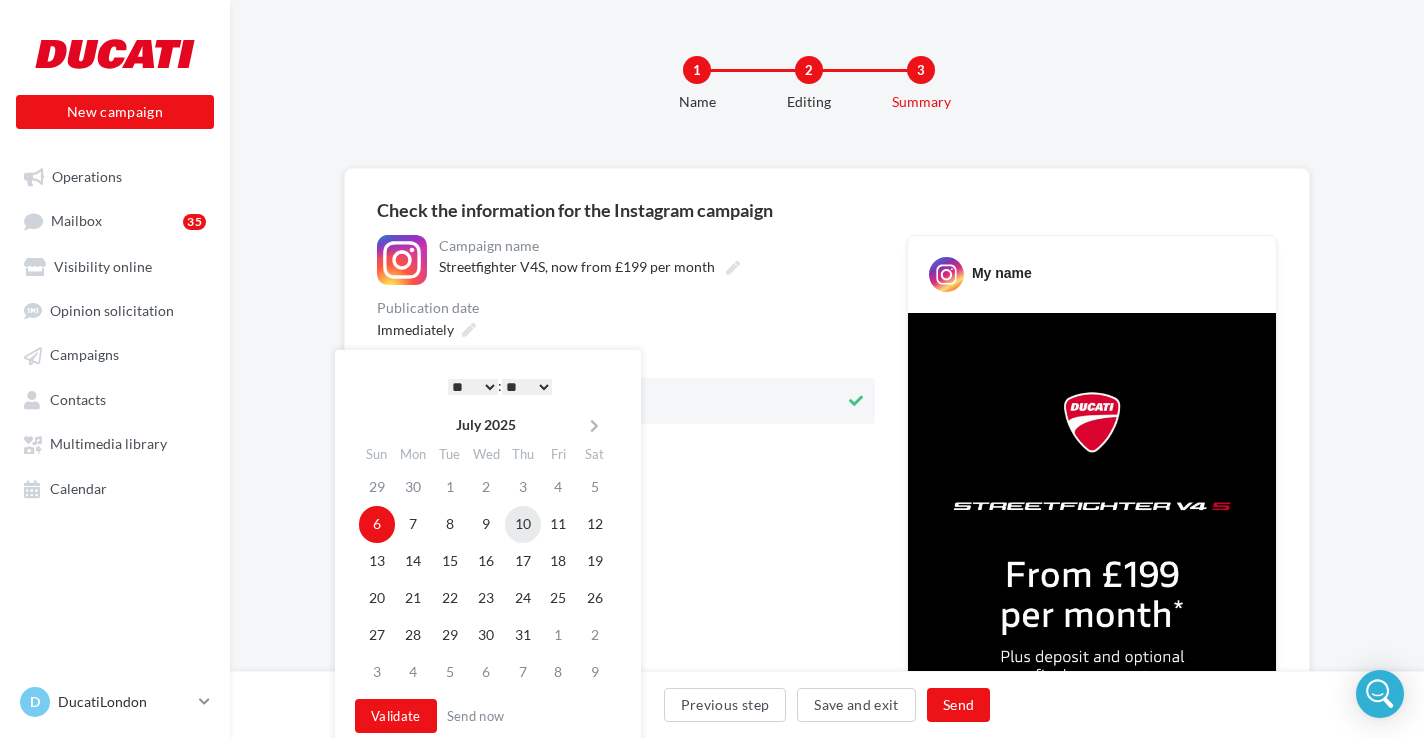 click on "10" at bounding box center [523, 524] 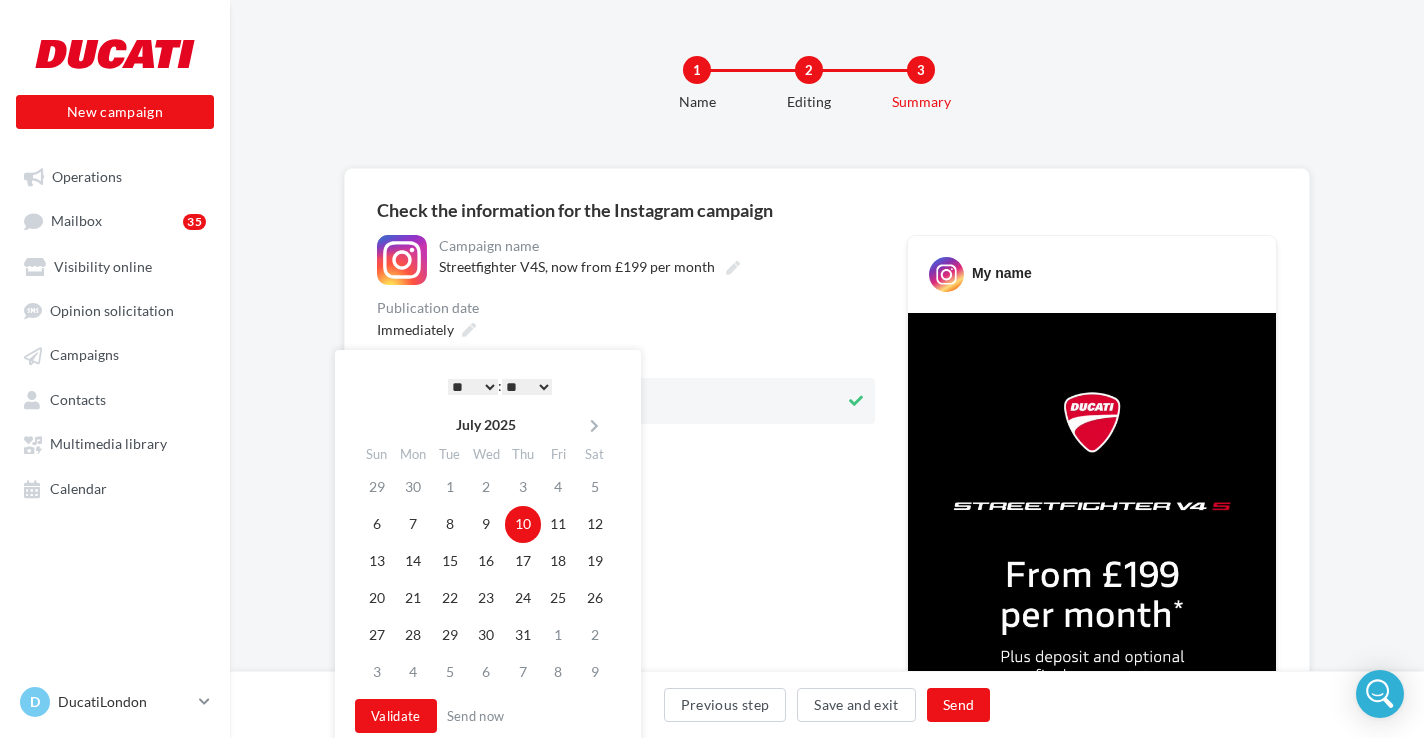 click on "* * * * * * * * * * ** ** ** ** ** ** ** ** ** ** ** ** ** **" at bounding box center [473, 387] 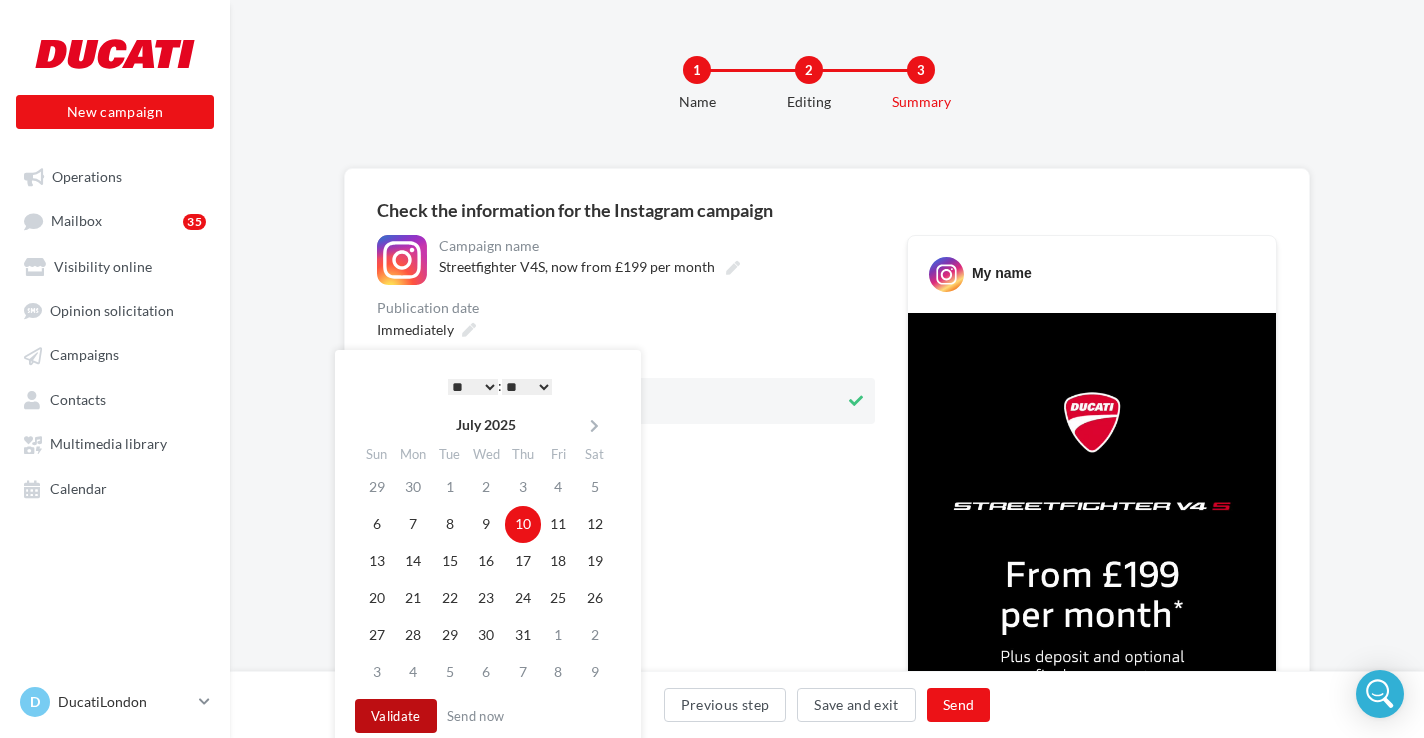 click on "Validate" at bounding box center (396, 716) 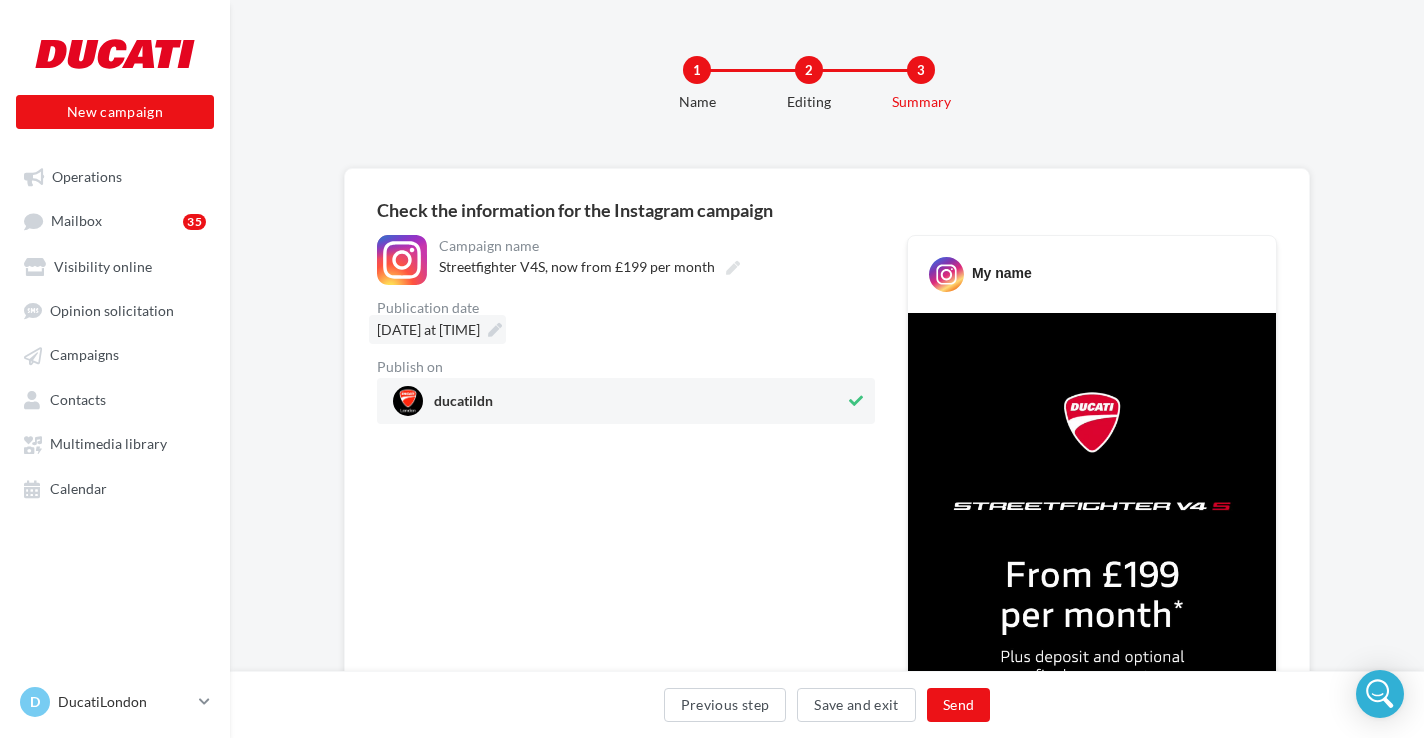 click at bounding box center (495, 330) 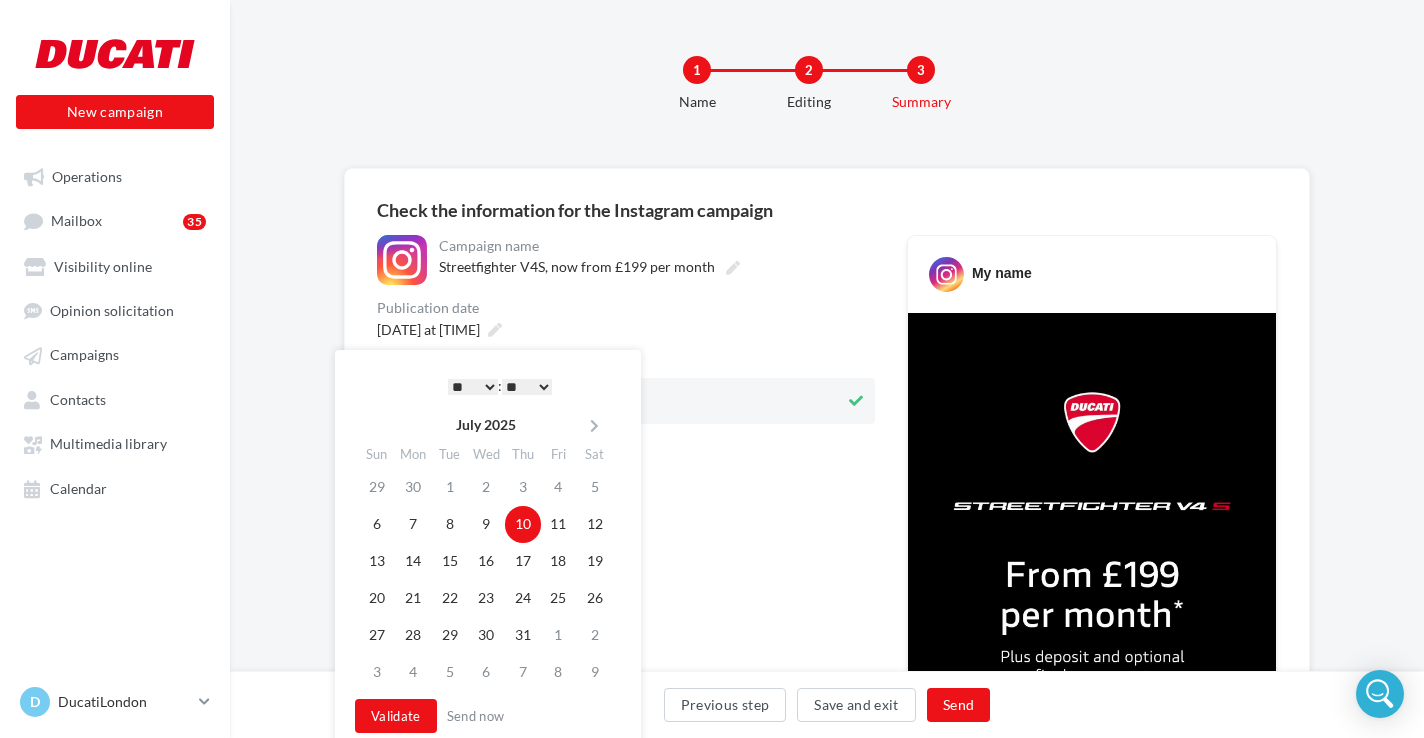 click on "* * * * * * * * * * ** ** ** ** ** ** ** ** ** ** ** ** ** **" at bounding box center (473, 387) 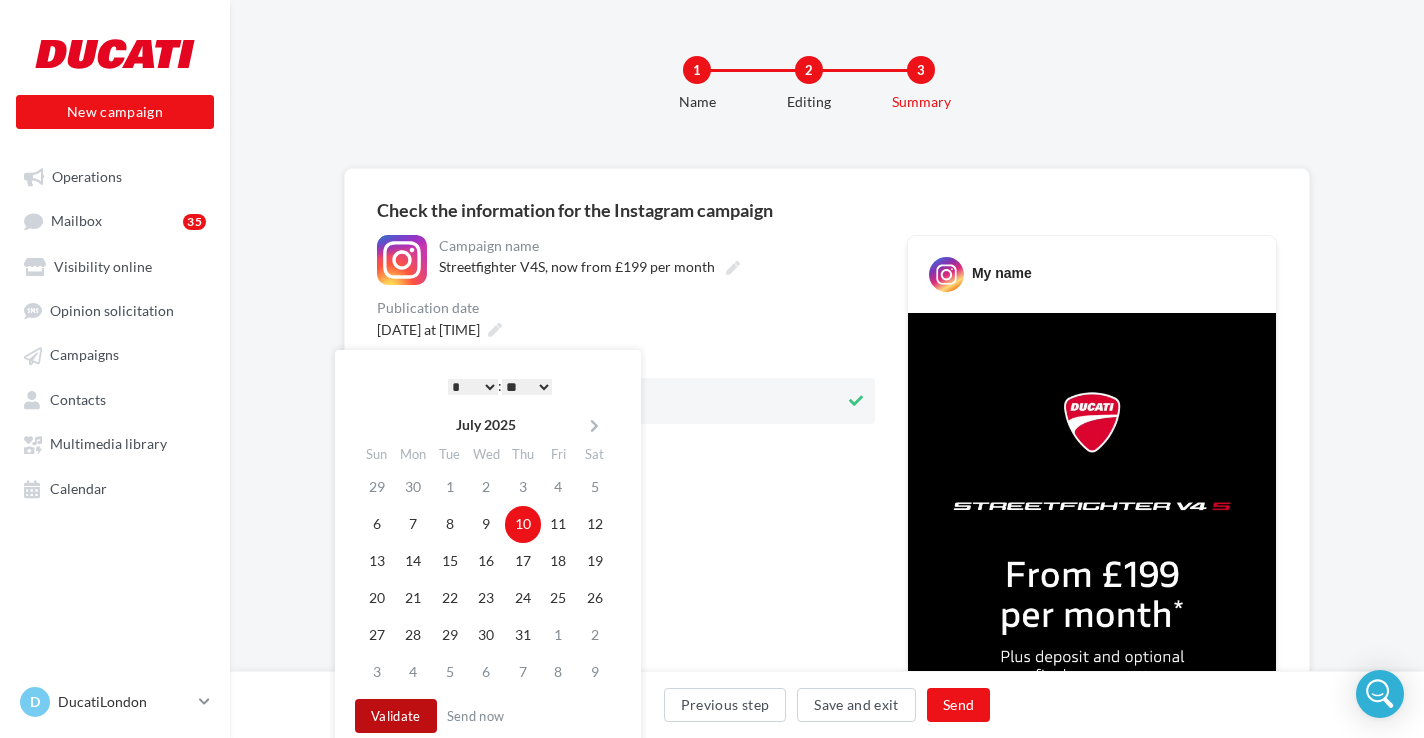 click on "Validate" at bounding box center [396, 716] 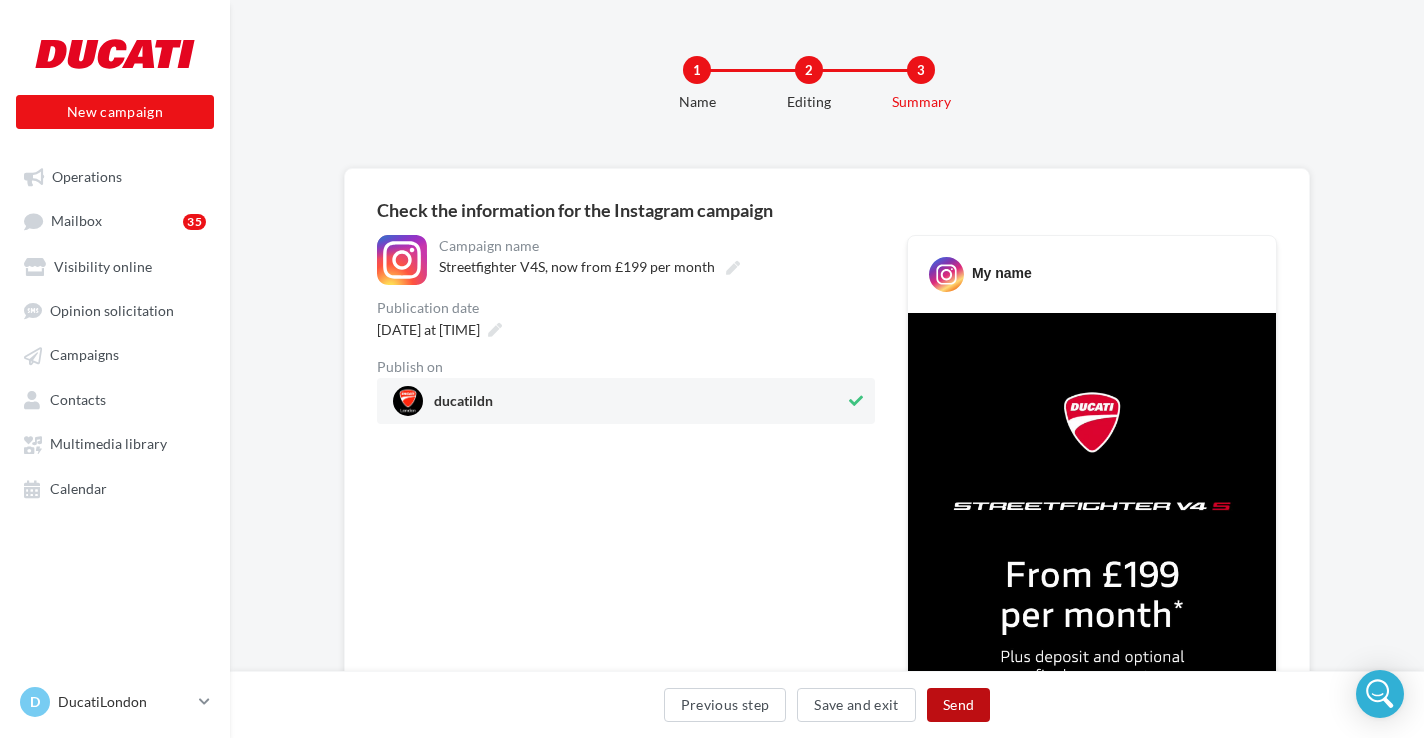click on "Send" at bounding box center (958, 705) 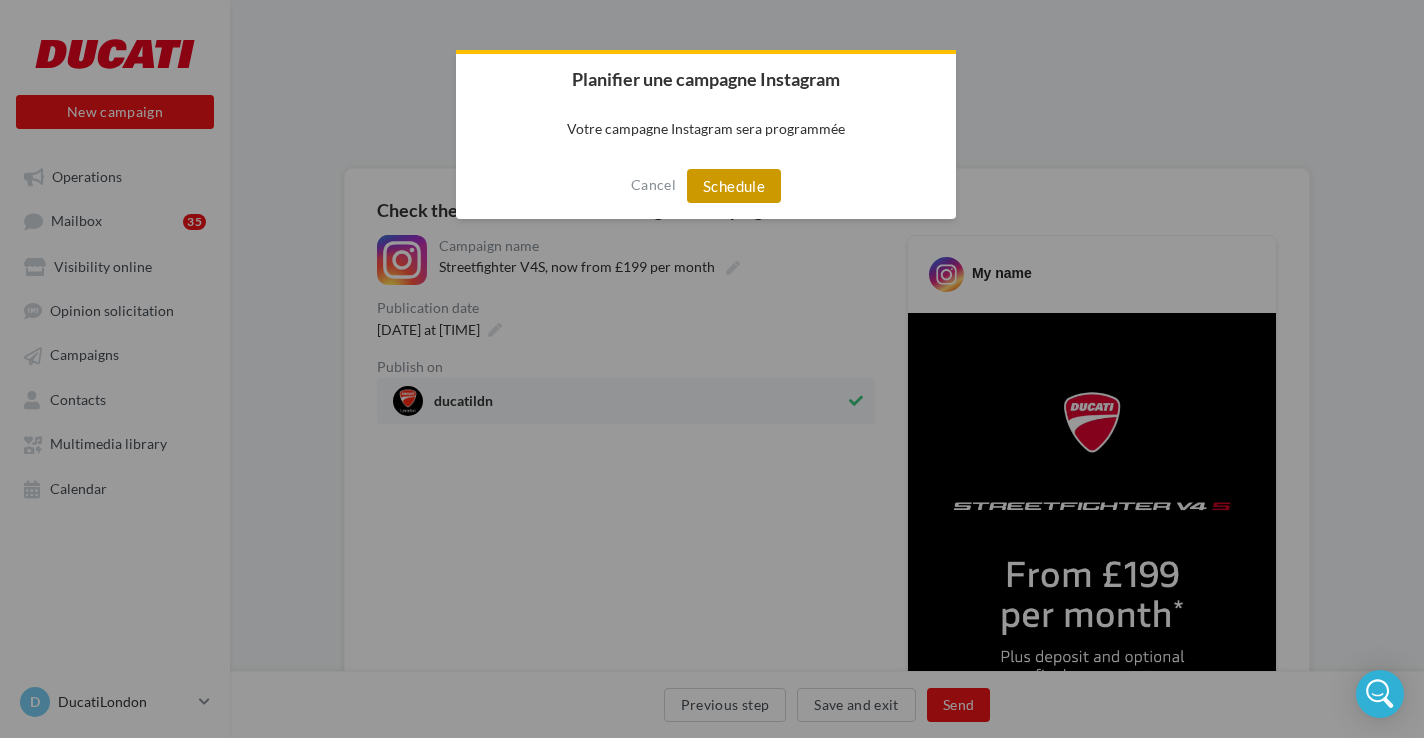 click on "Schedule" at bounding box center (734, 186) 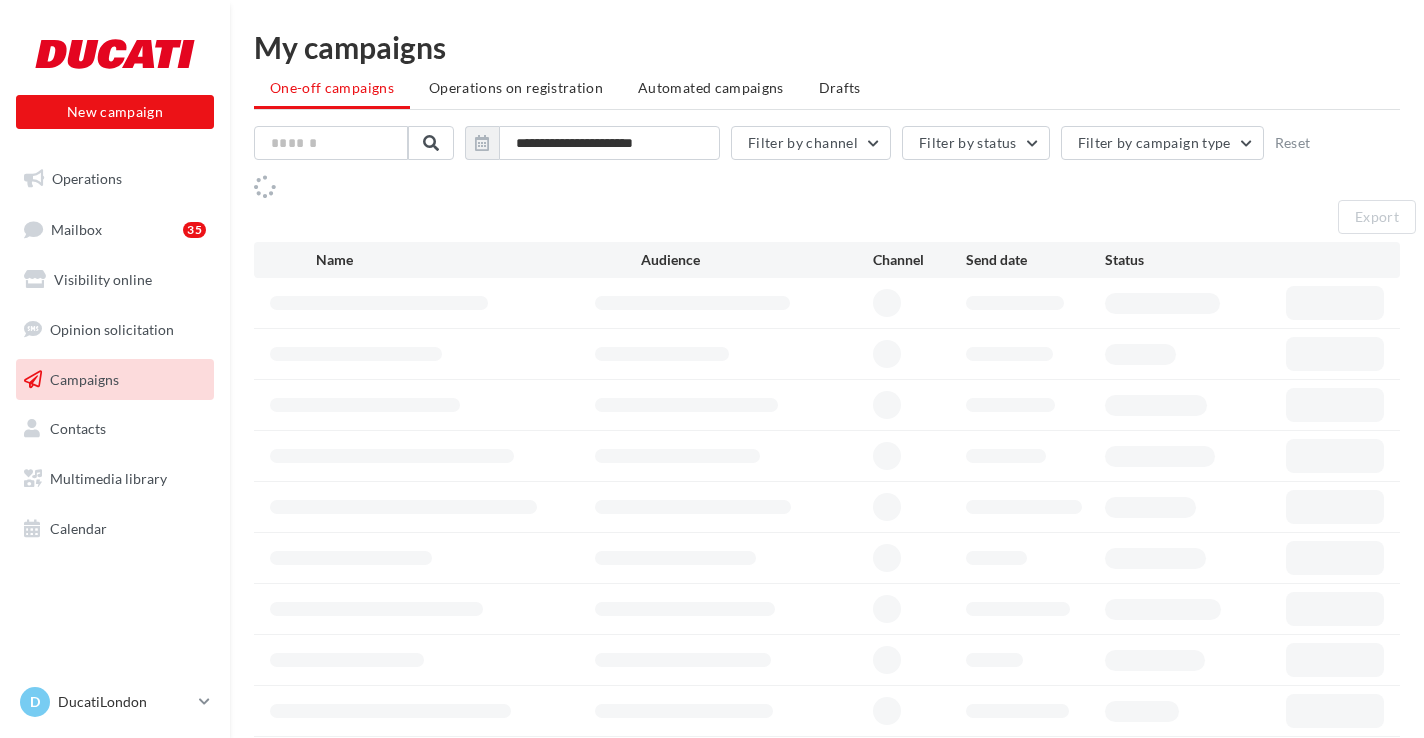 scroll, scrollTop: 0, scrollLeft: 0, axis: both 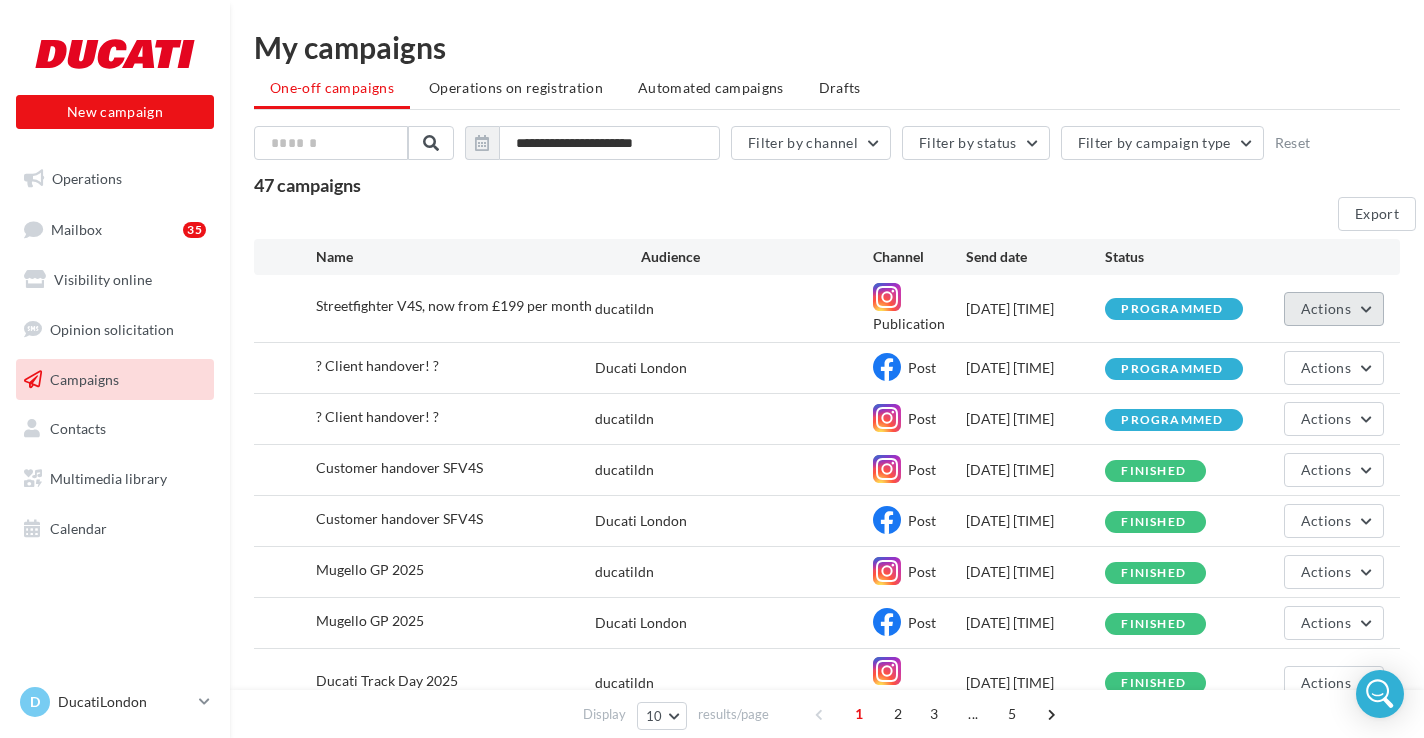 click on "Actions" at bounding box center (1326, 308) 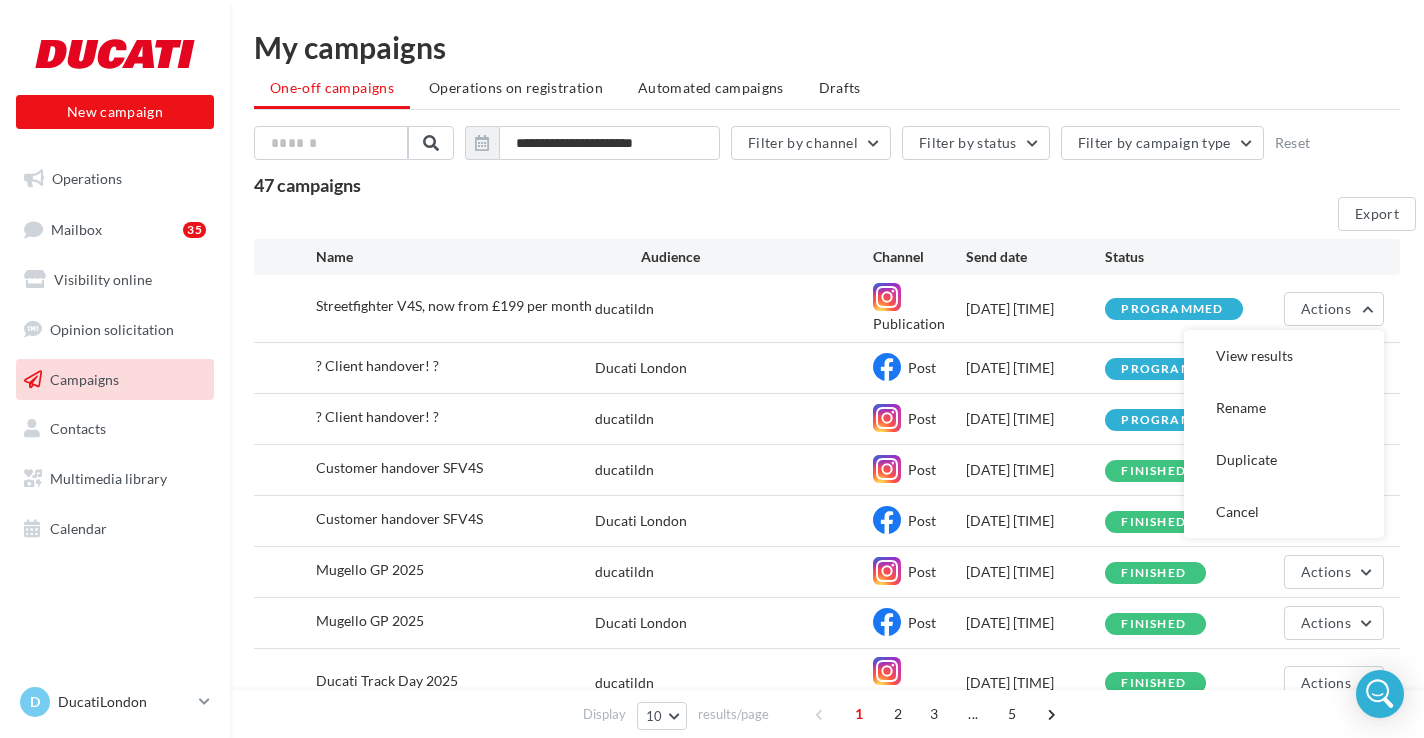 click on "Streetfighter V4S, now from £199 per month" at bounding box center [455, 308] 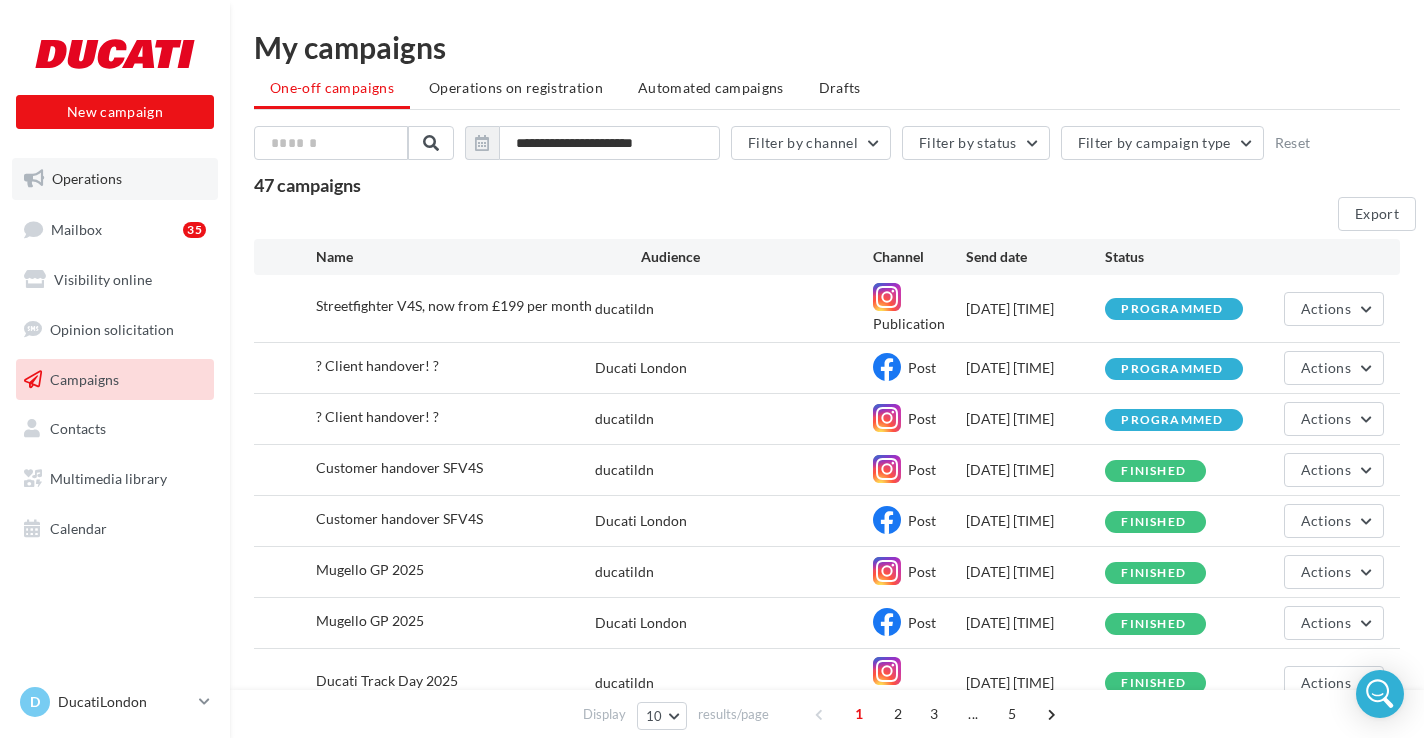 click on "Operations" at bounding box center (115, 179) 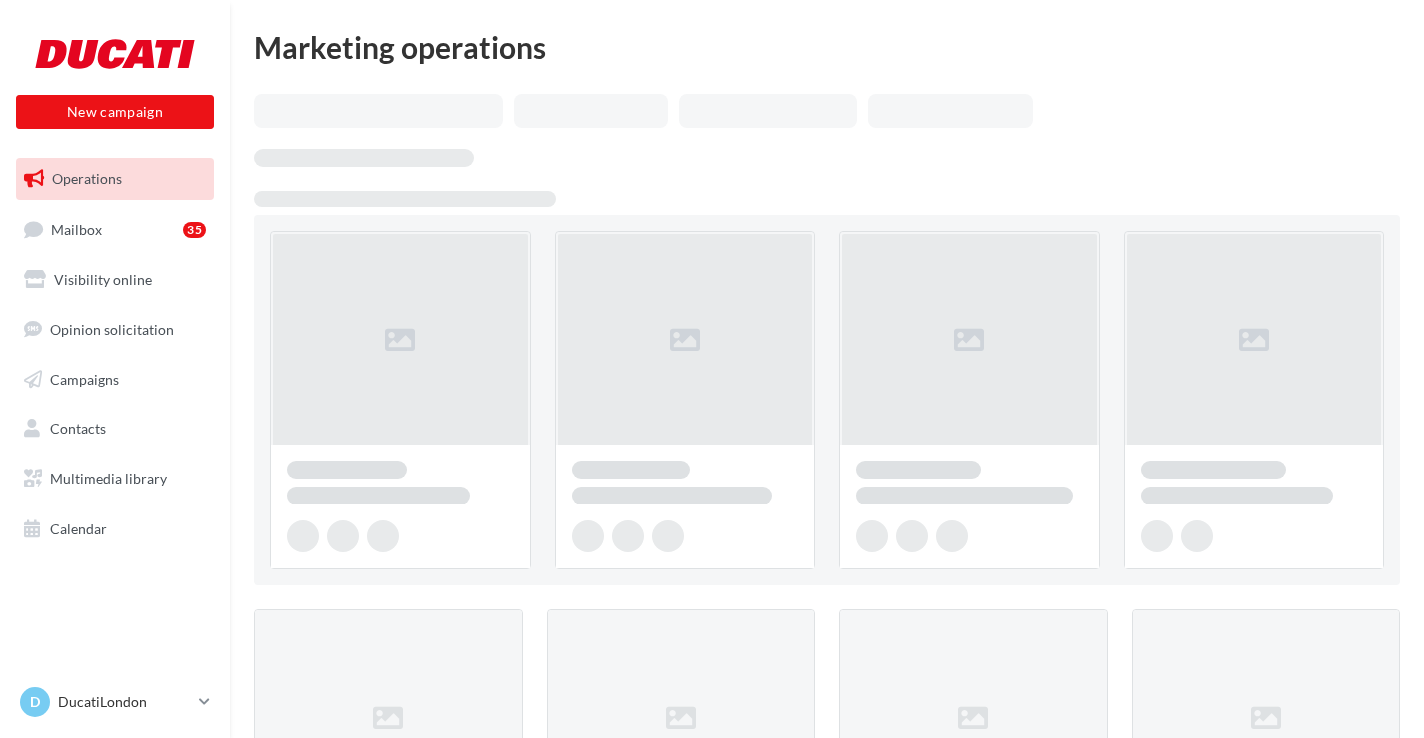 scroll, scrollTop: 0, scrollLeft: 0, axis: both 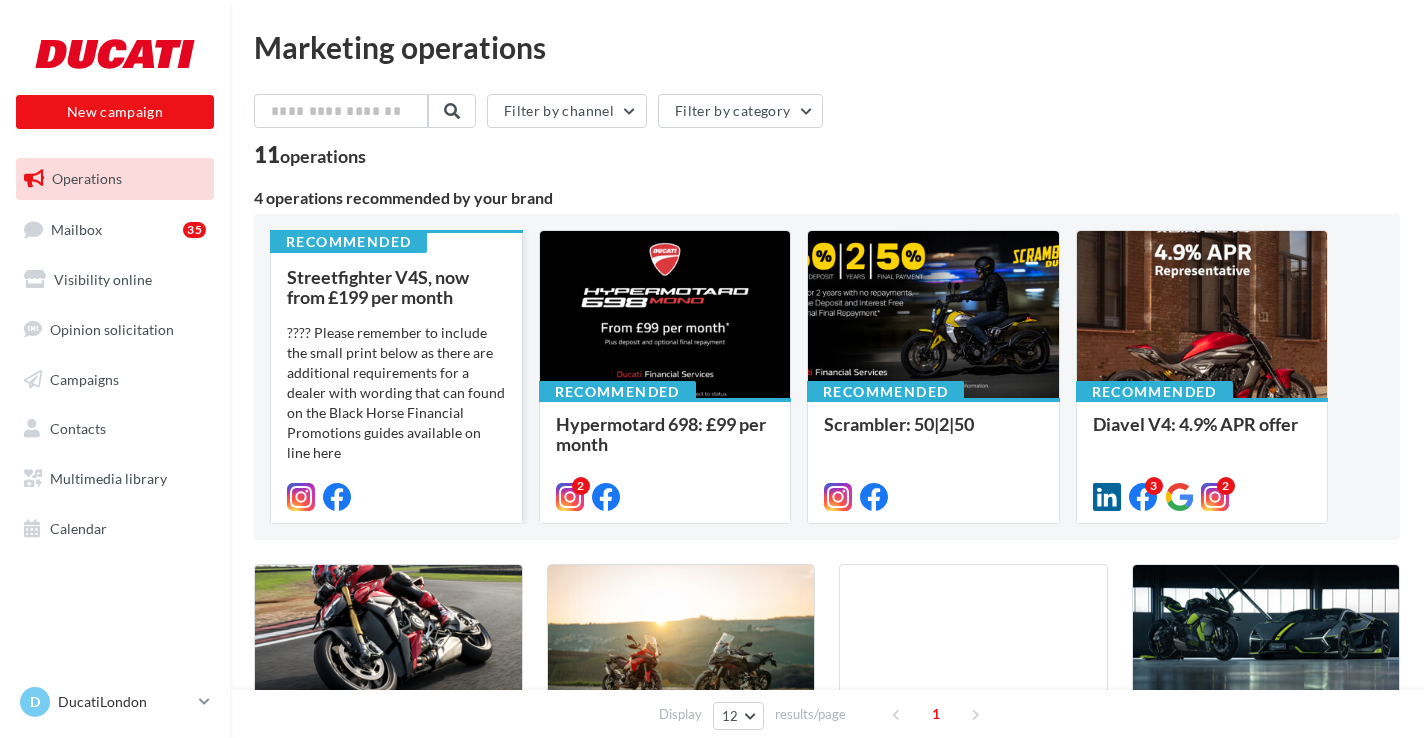 click on "???? Please remember to include the small print below as there are additional requirements for a dealer with wording that can found on the Black Horse Financial Promotions guides available on line here
The recommended wording is:
‘XX..." at bounding box center (396, 423) 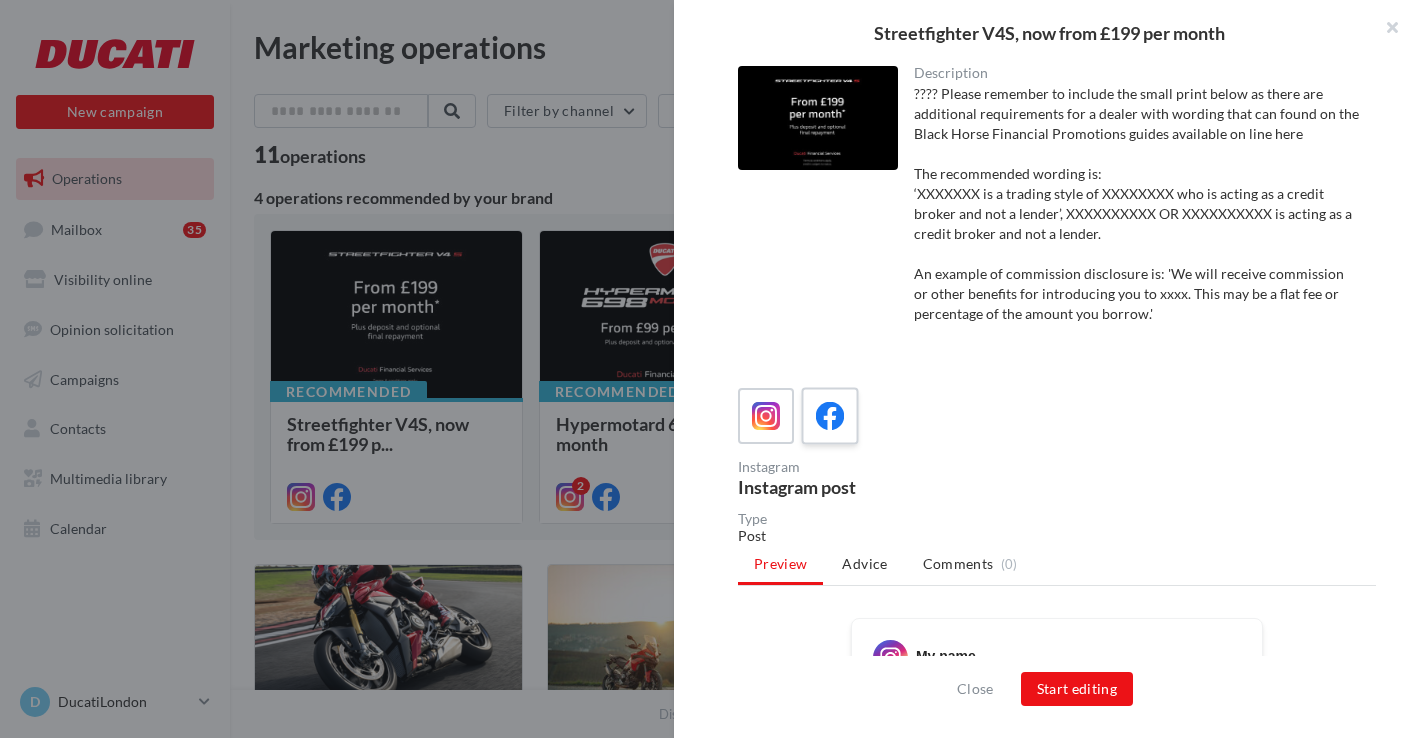 click at bounding box center [830, 416] 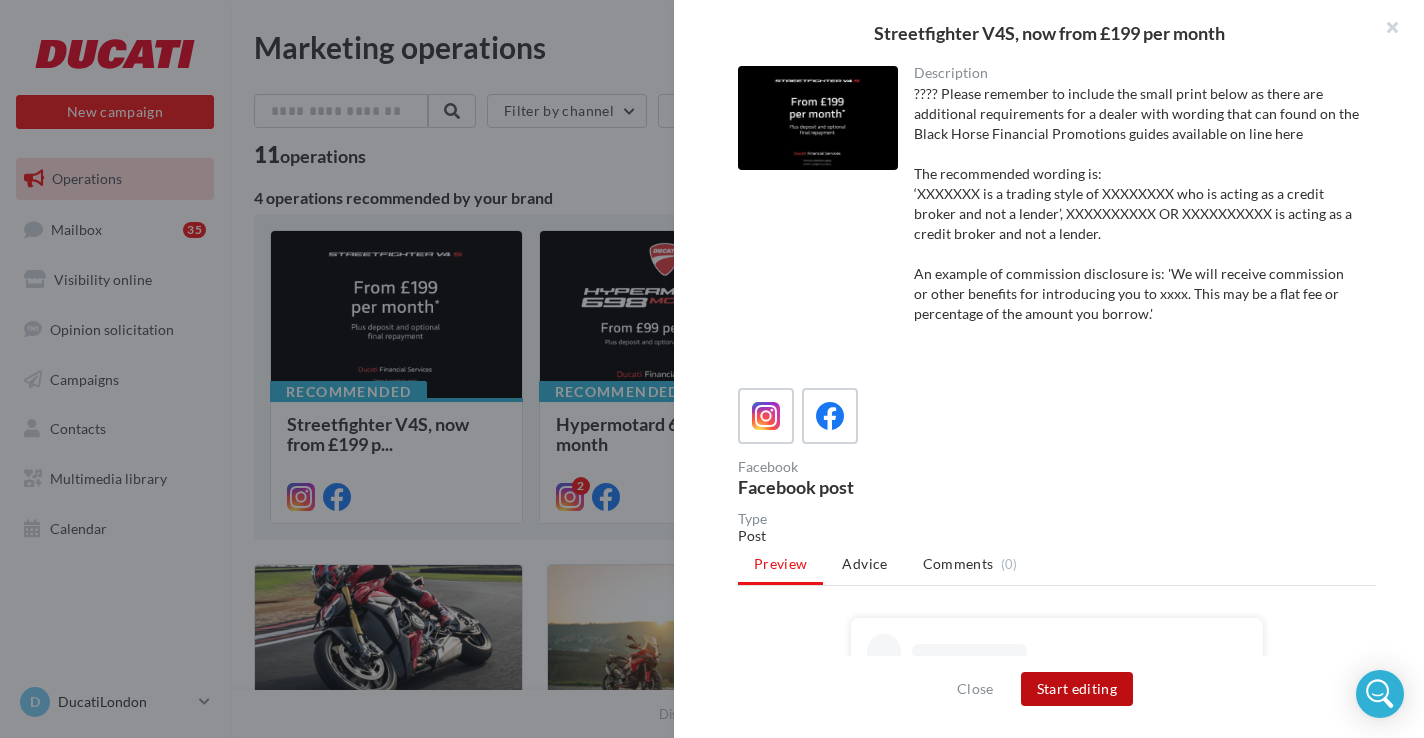 click on "Start editing" at bounding box center [1077, 689] 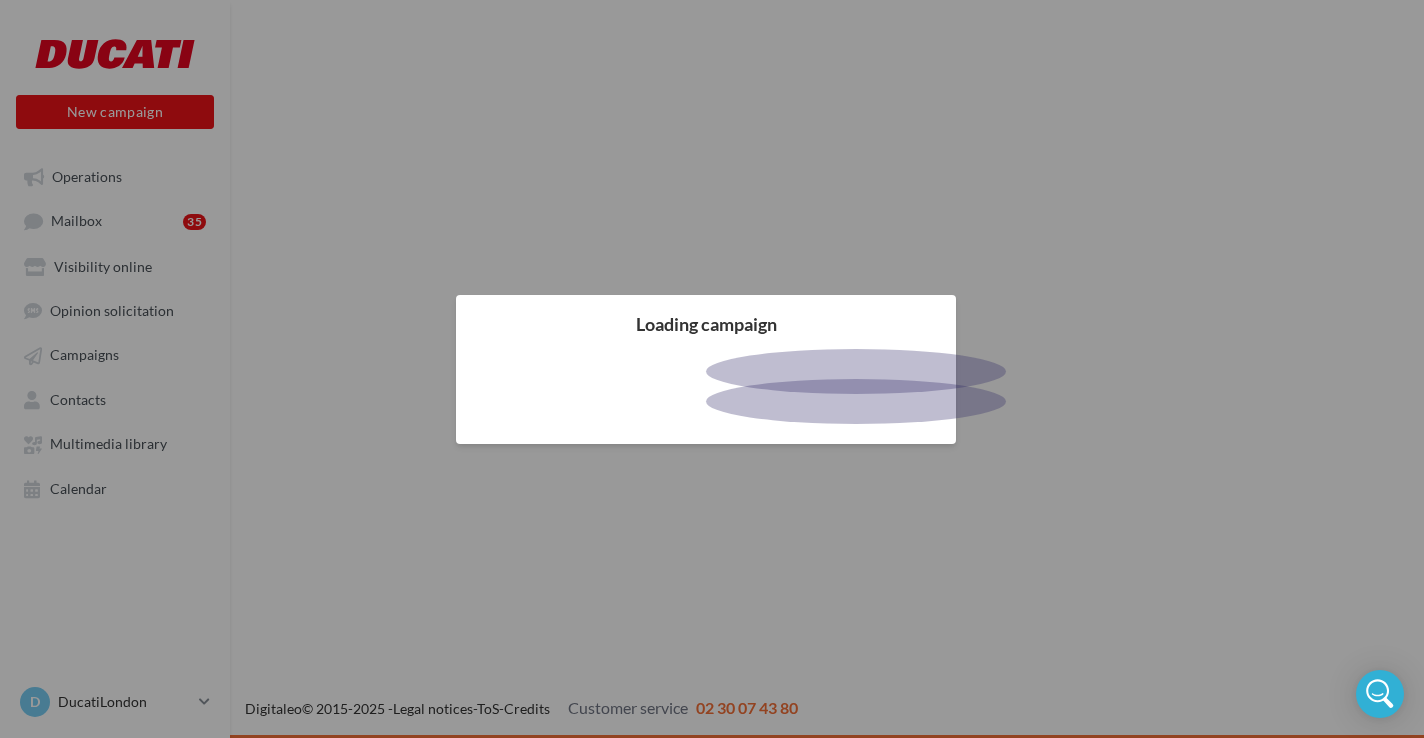 scroll, scrollTop: 0, scrollLeft: 0, axis: both 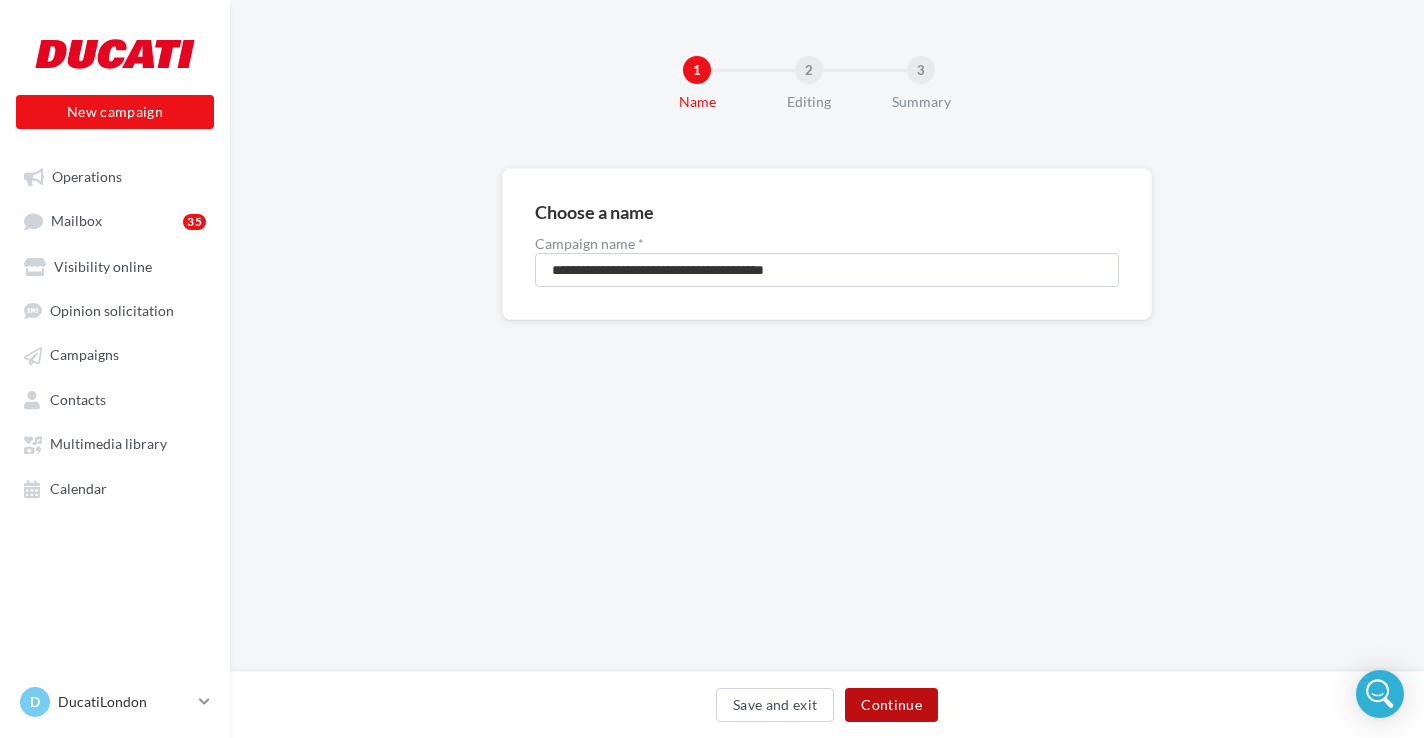 click on "Continue" at bounding box center (891, 705) 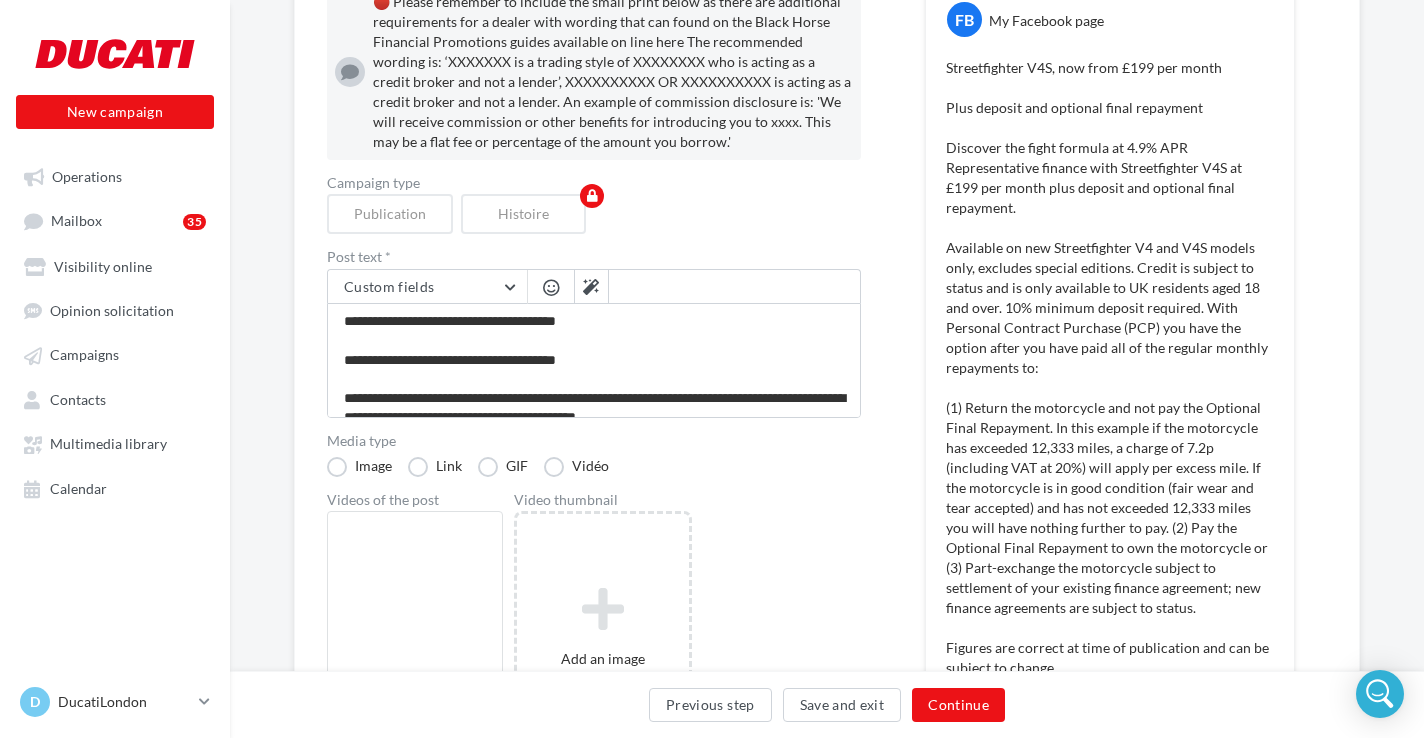 scroll, scrollTop: 430, scrollLeft: 0, axis: vertical 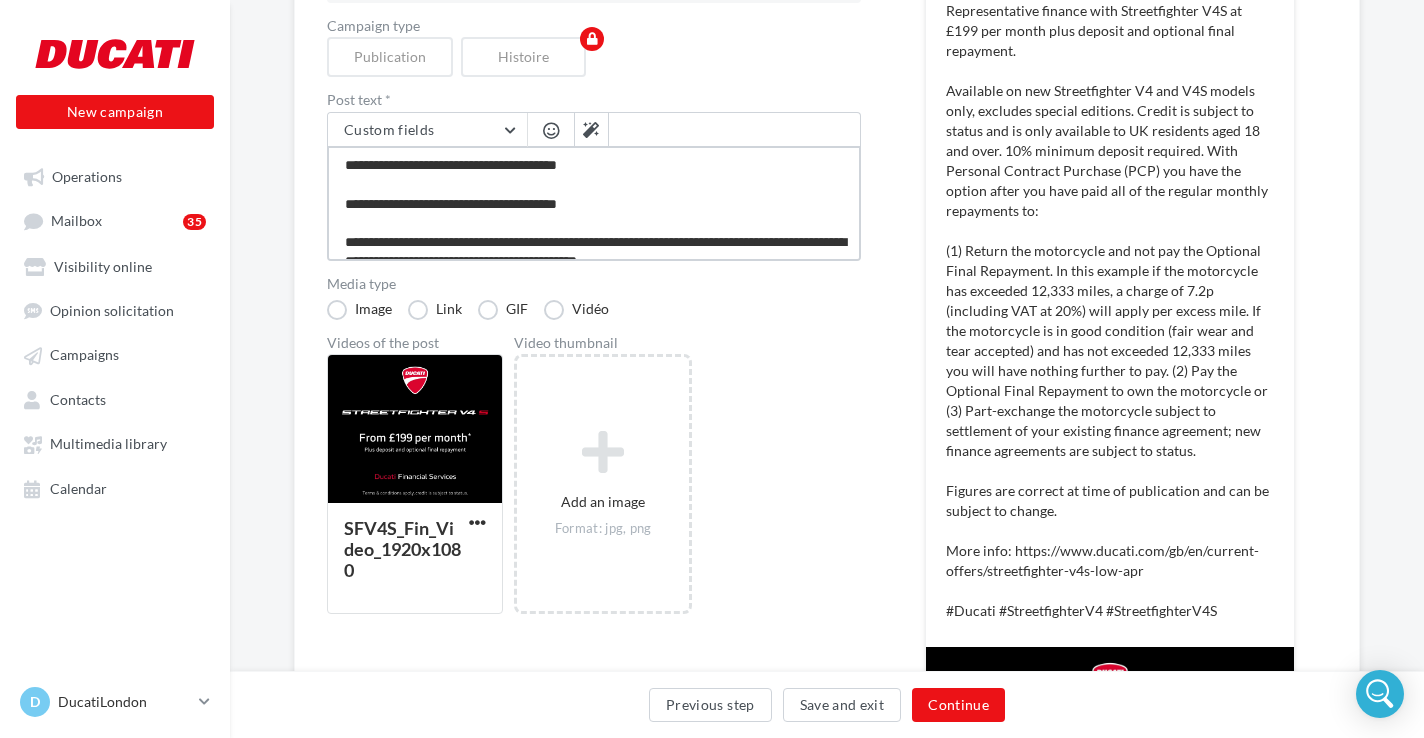 drag, startPoint x: 599, startPoint y: 202, endPoint x: 455, endPoint y: 167, distance: 148.19244 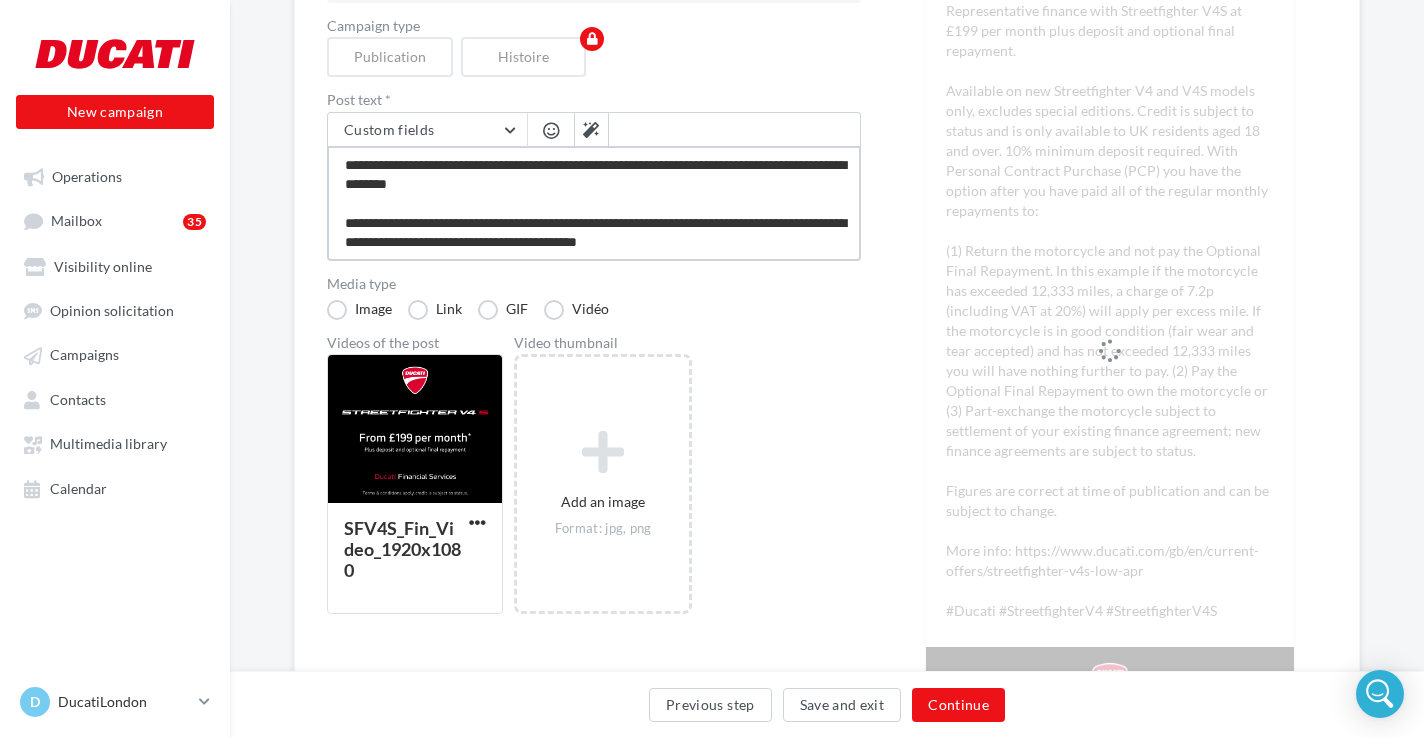 drag, startPoint x: 545, startPoint y: 158, endPoint x: 545, endPoint y: 189, distance: 31 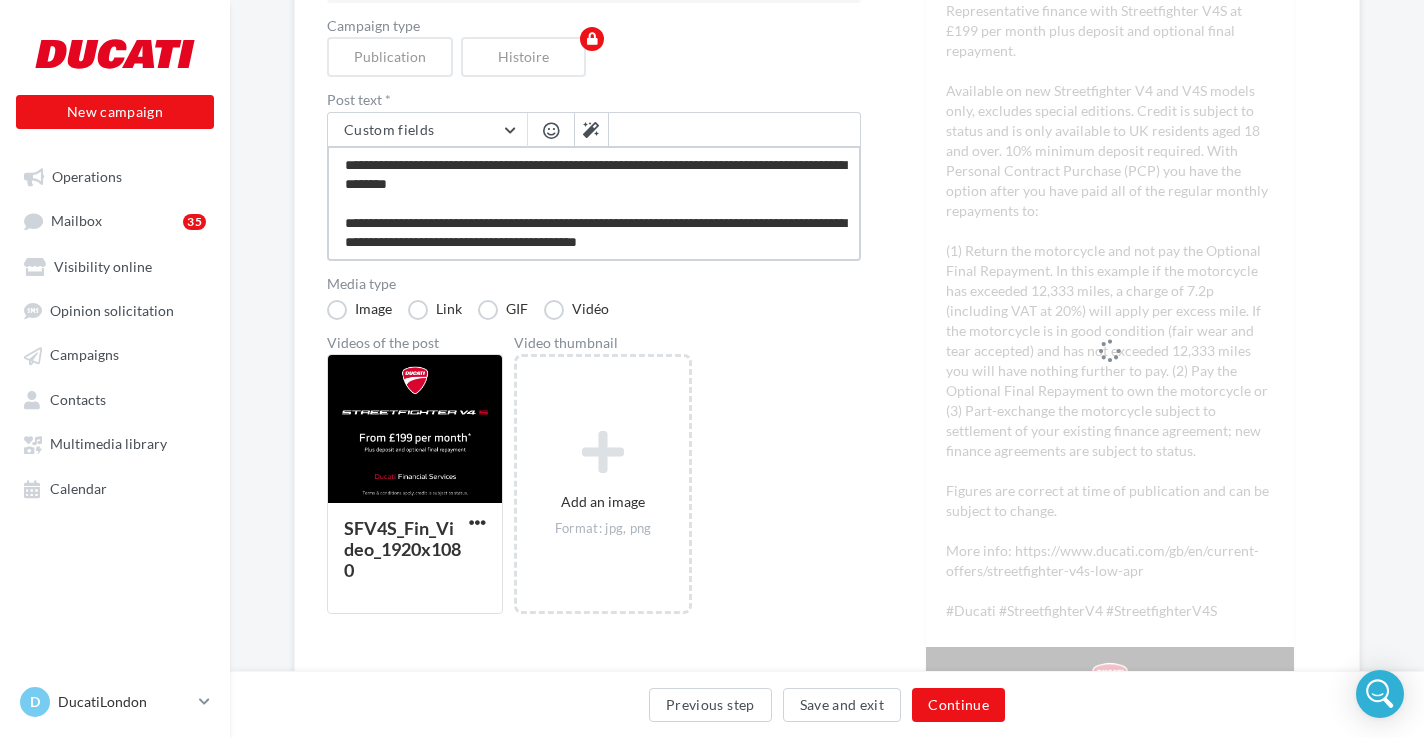 click at bounding box center [594, 203] 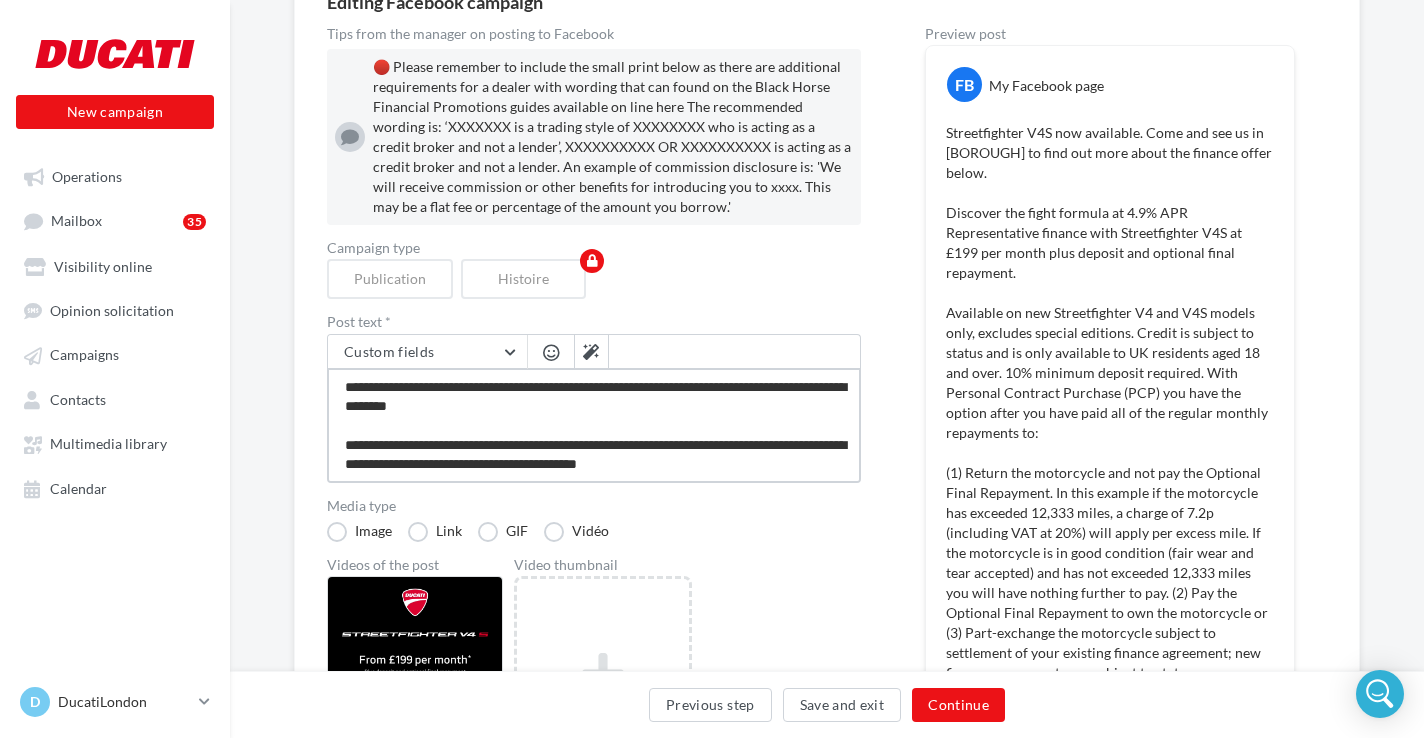 scroll, scrollTop: 151, scrollLeft: 0, axis: vertical 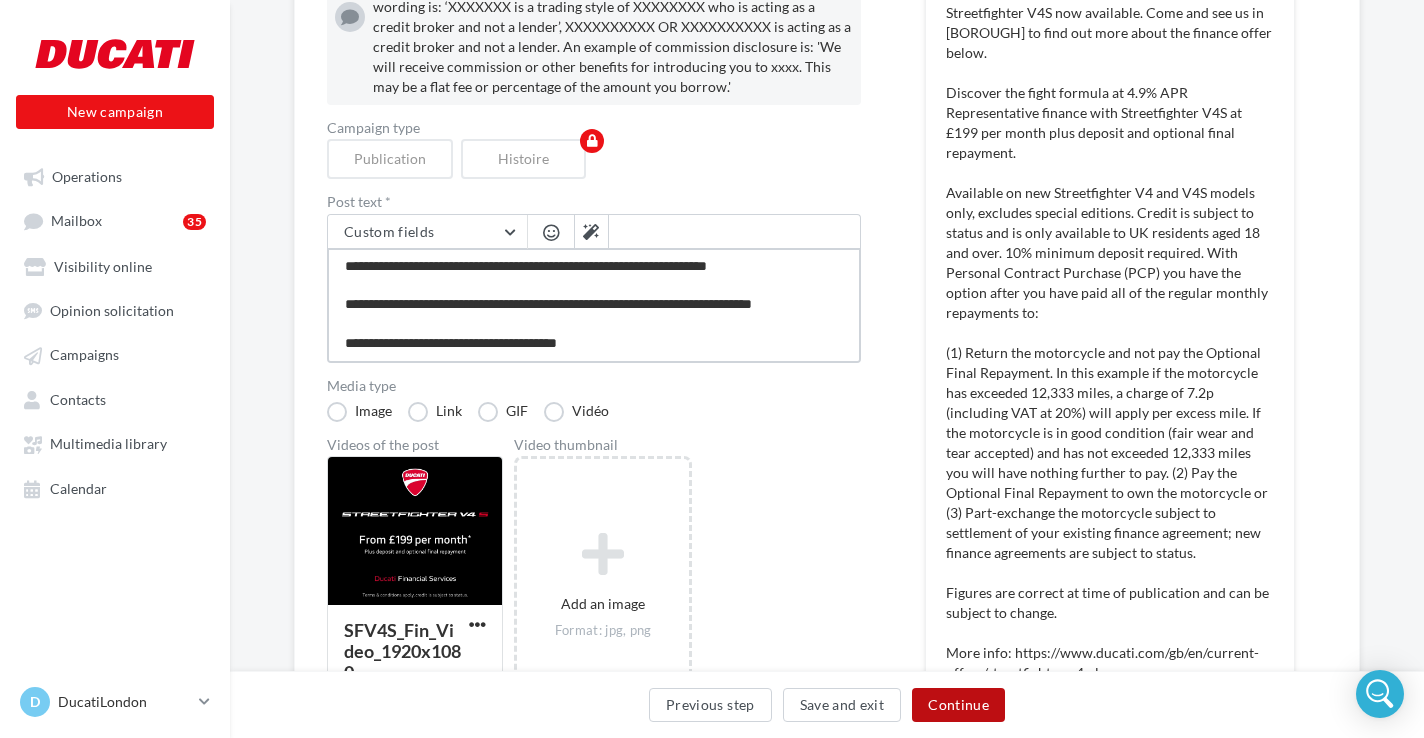 type on "**********" 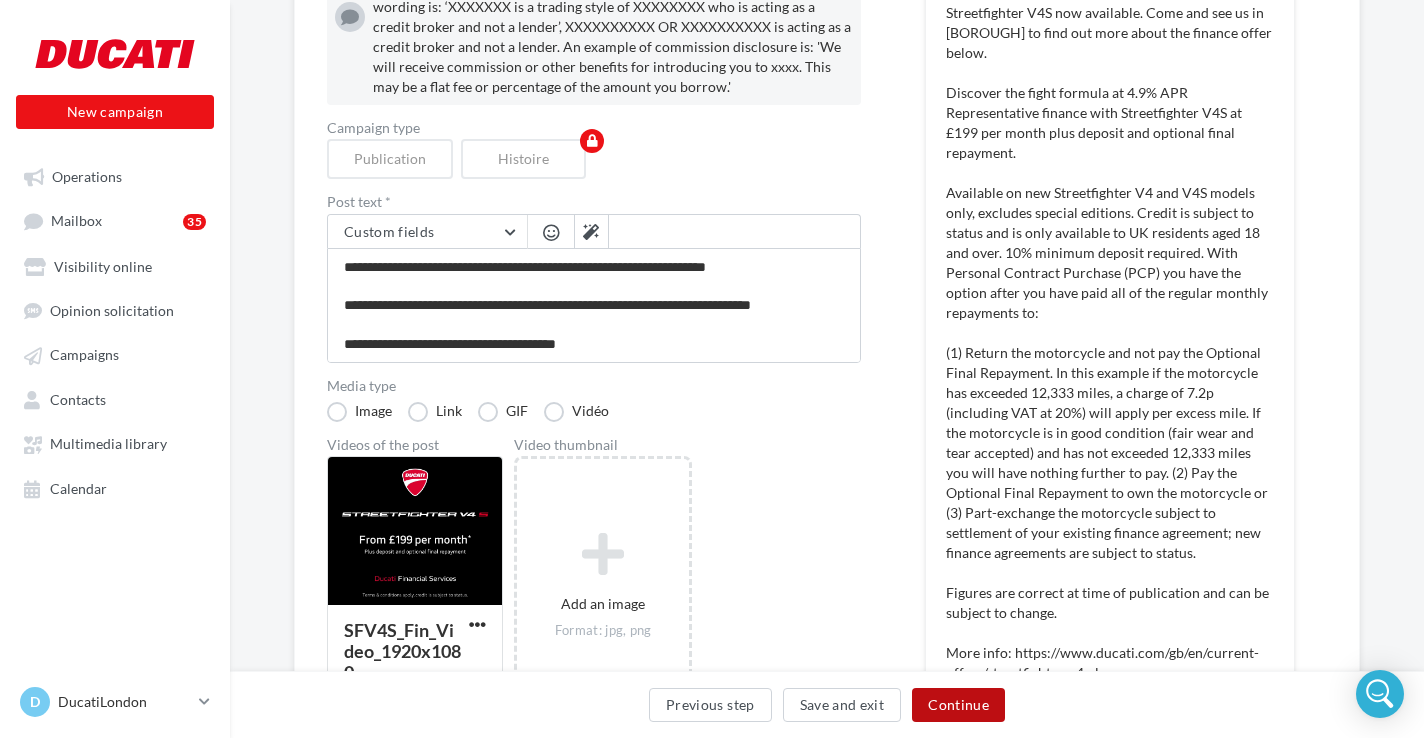 scroll, scrollTop: 384, scrollLeft: 0, axis: vertical 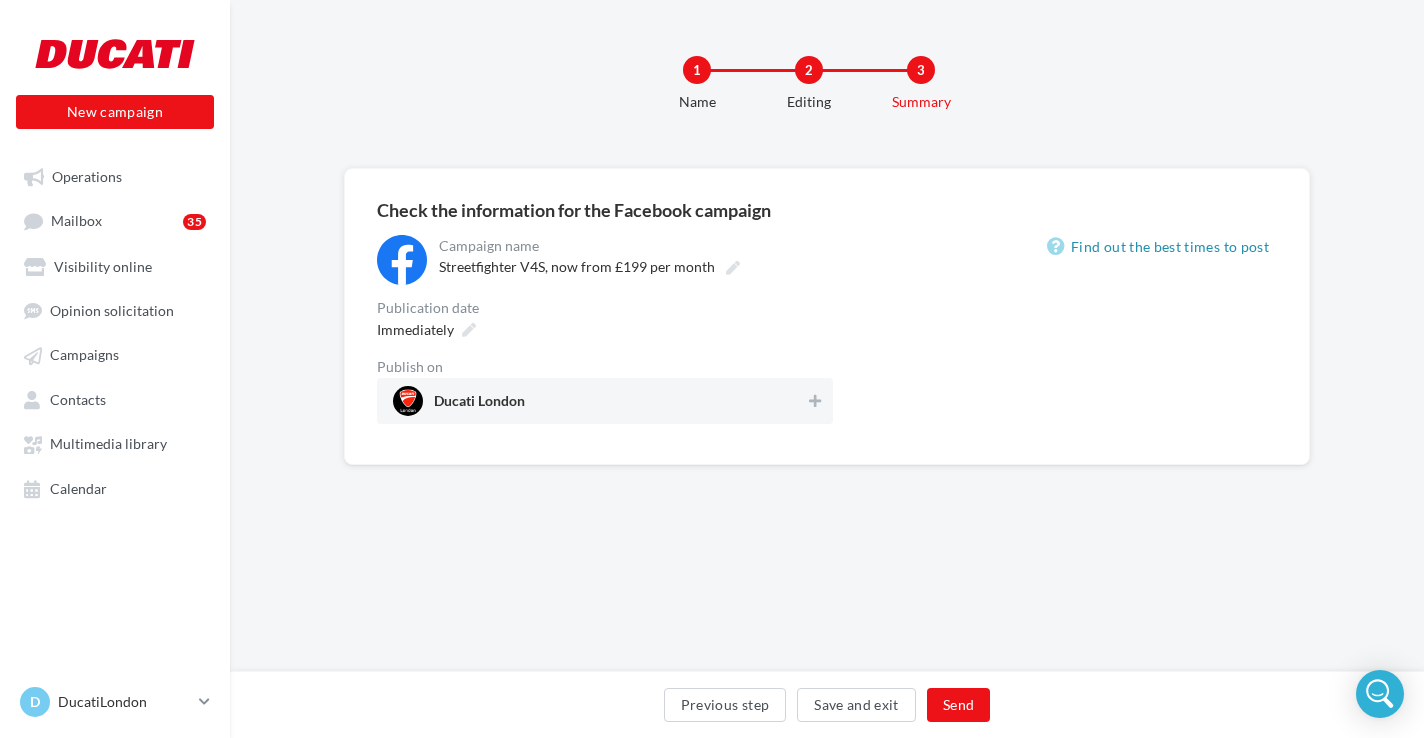 click on "Ducati London" at bounding box center [599, 401] 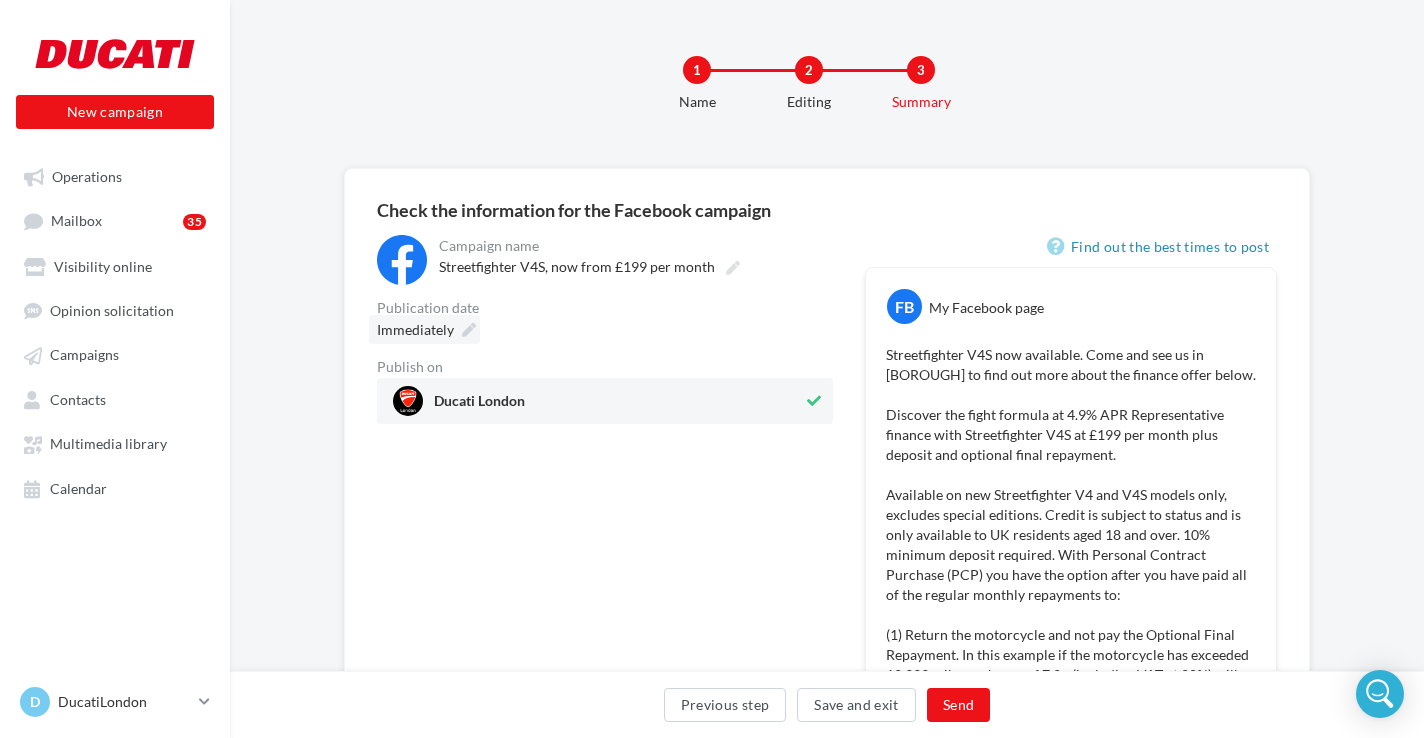click on "Immediately" at bounding box center (424, 329) 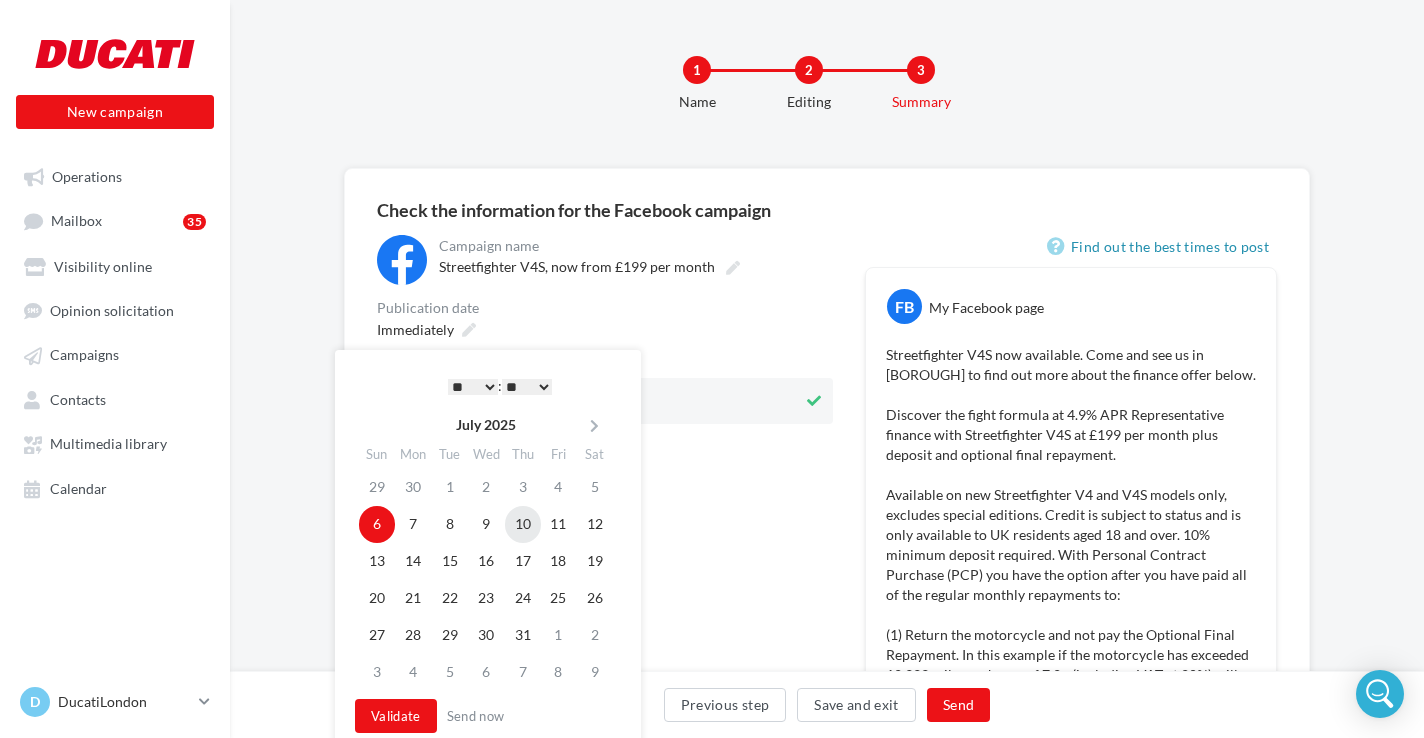 click on "10" at bounding box center (523, 524) 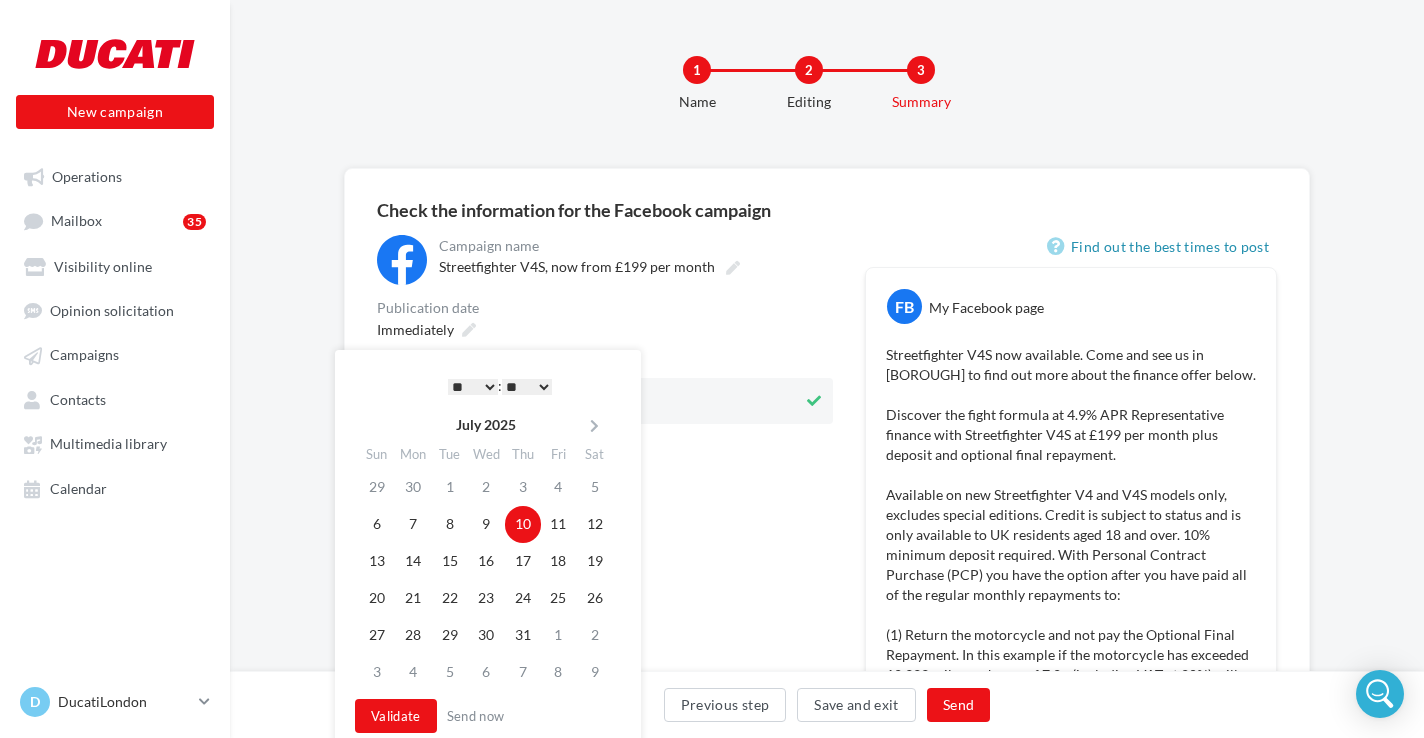click on "* * * * * * * * * * ** ** ** ** ** ** ** ** ** ** ** ** ** **" at bounding box center (473, 387) 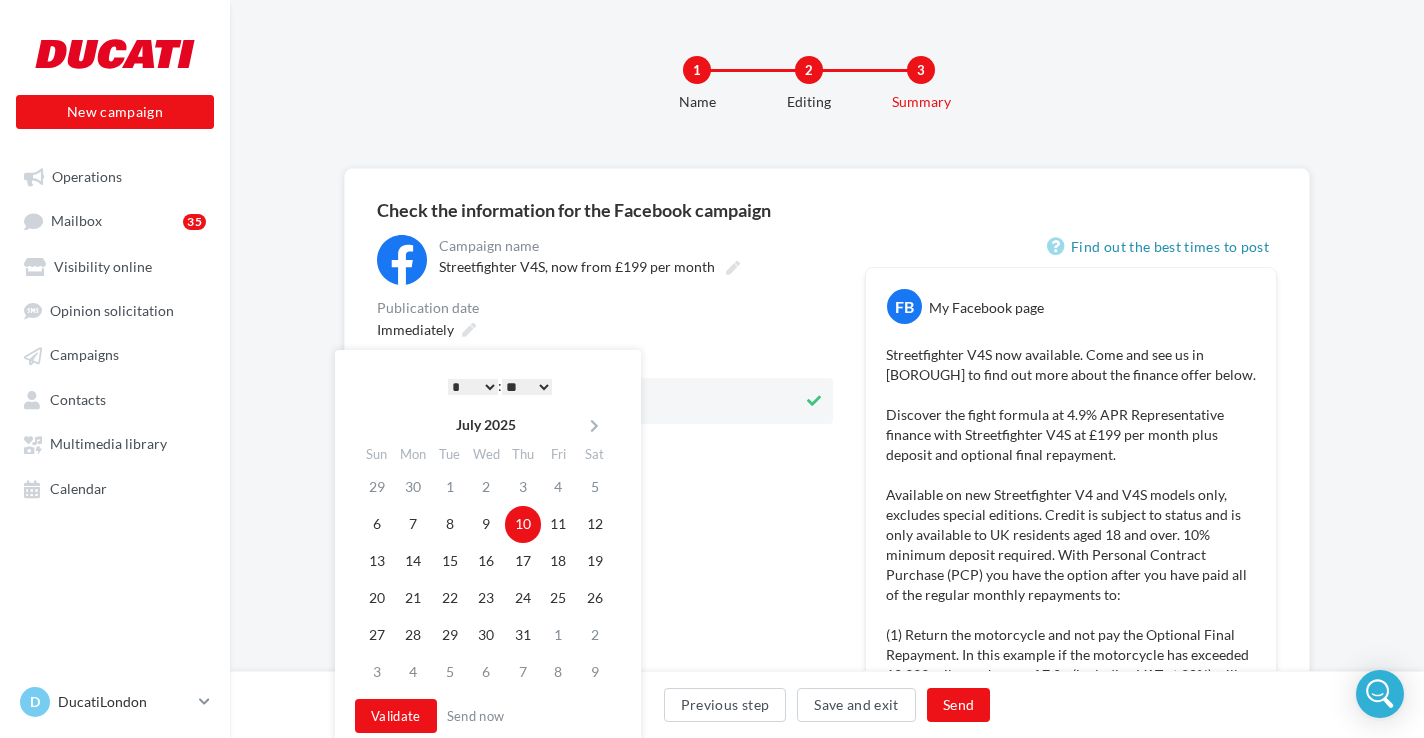 click on "** ** ** ** ** **" at bounding box center (527, 387) 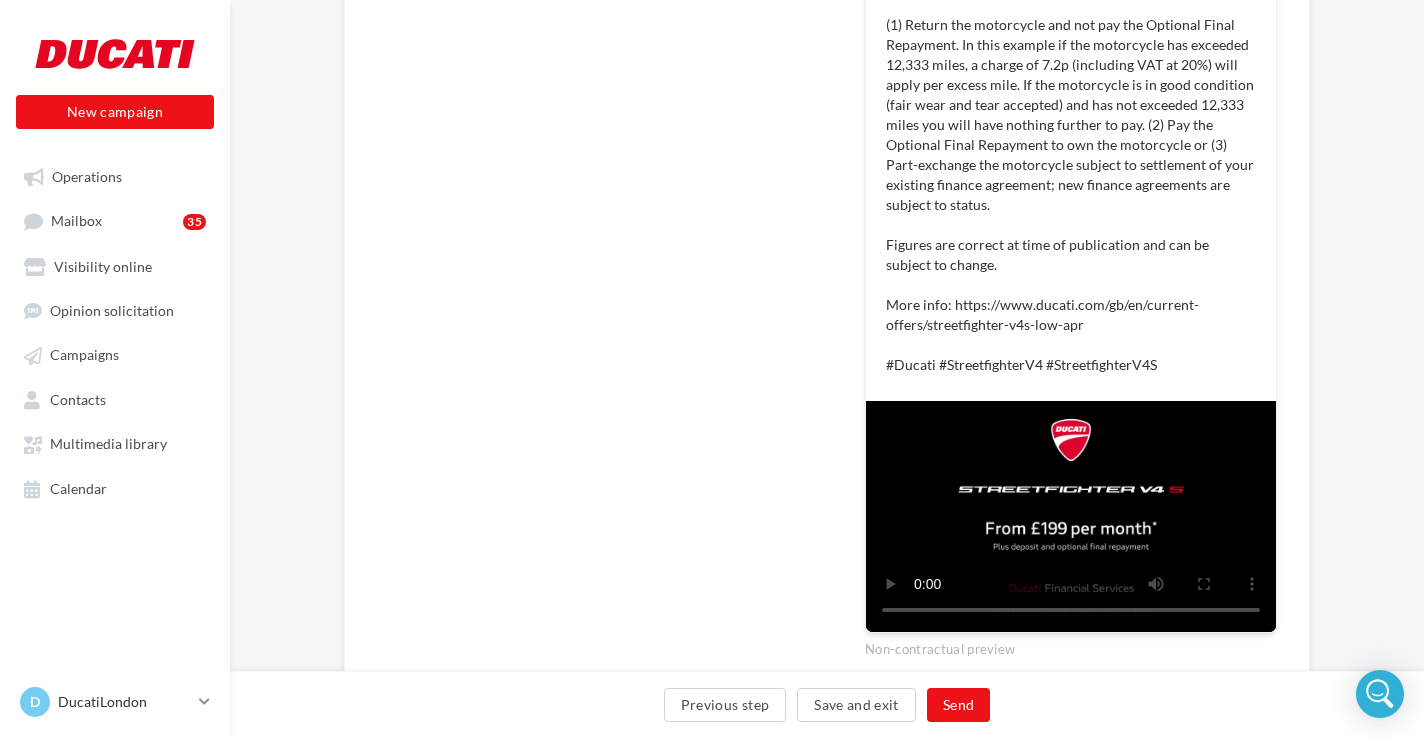 scroll, scrollTop: 681, scrollLeft: 0, axis: vertical 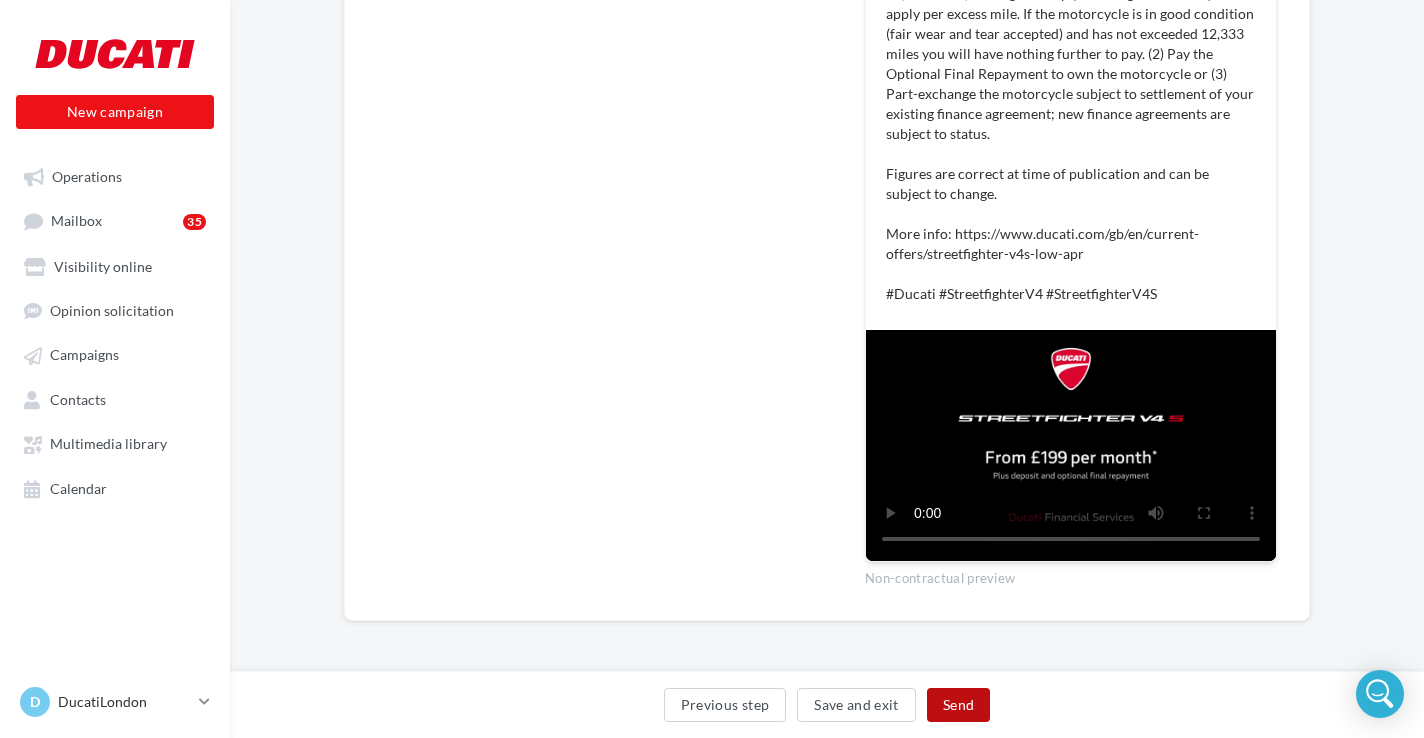 click on "Send" at bounding box center (958, 705) 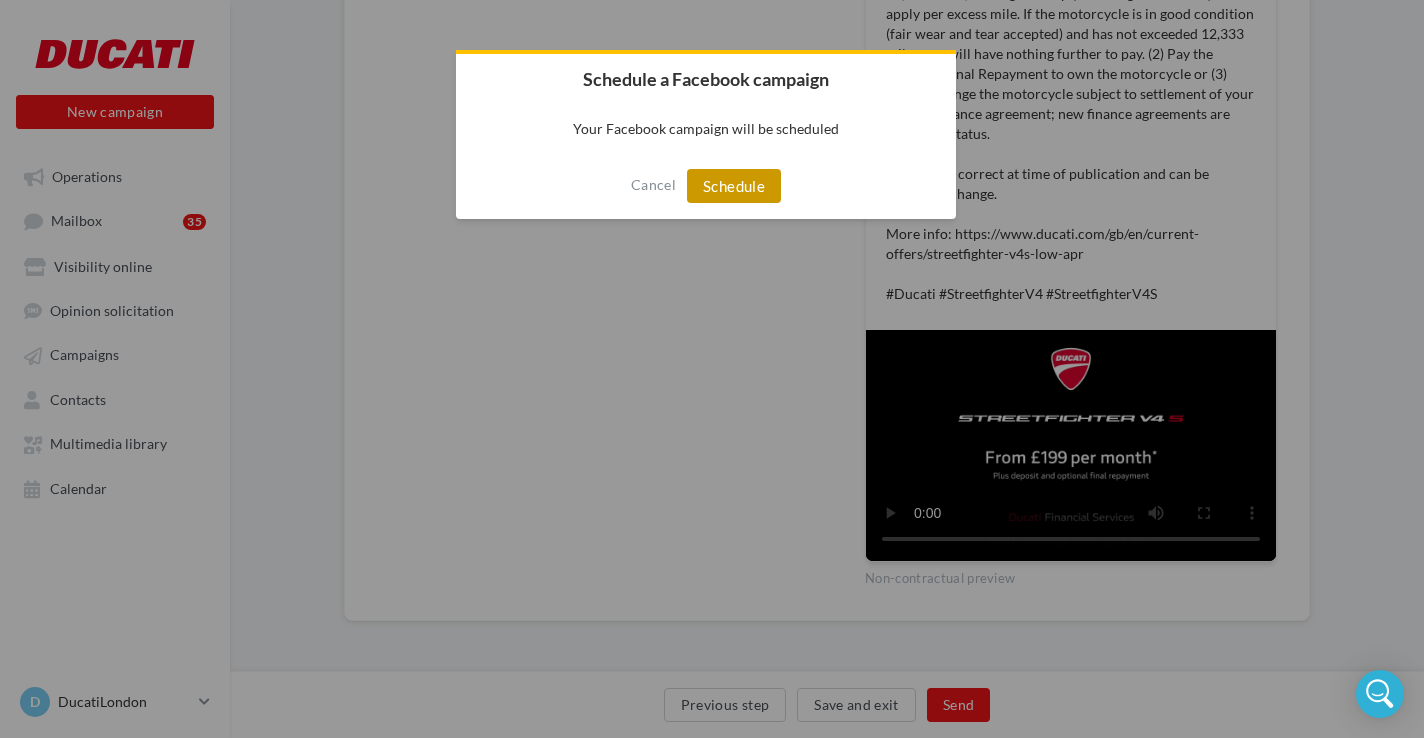 click on "Schedule" at bounding box center (734, 186) 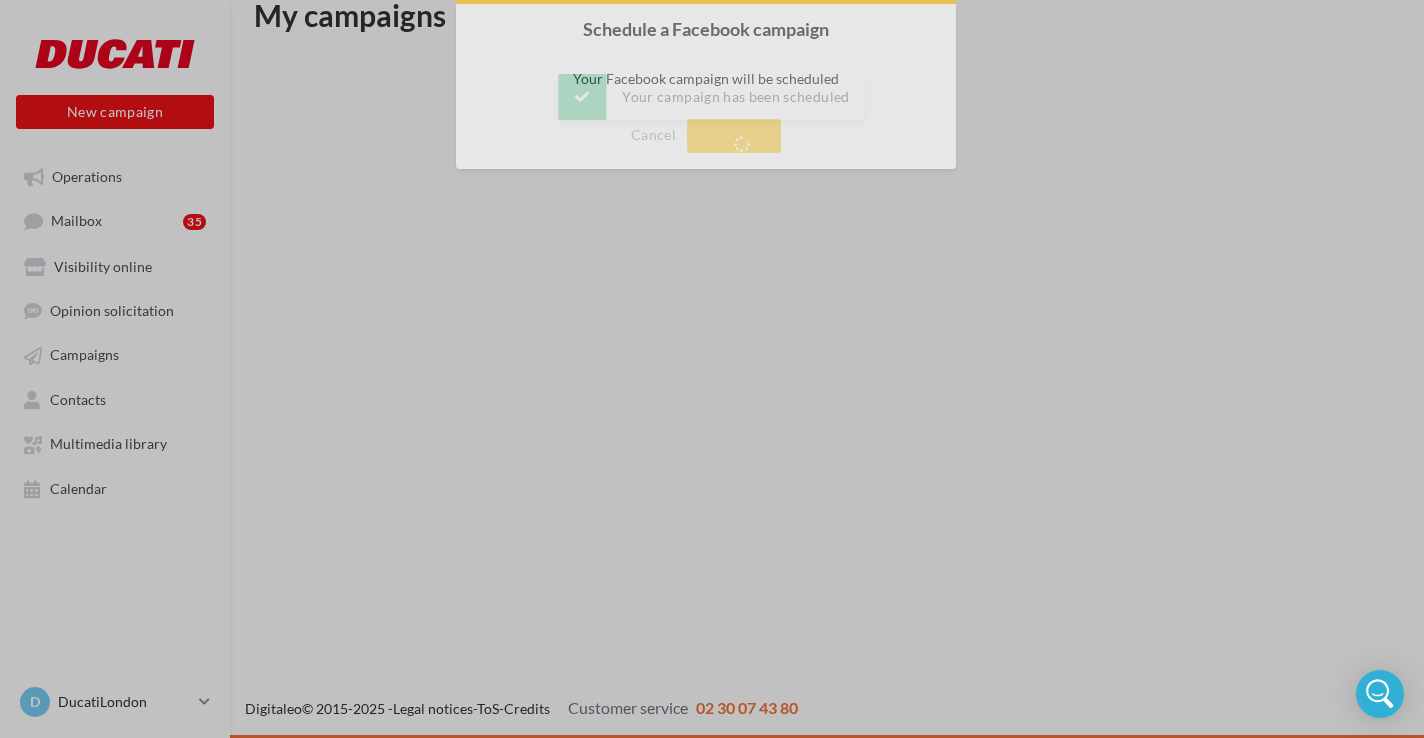 scroll, scrollTop: 32, scrollLeft: 0, axis: vertical 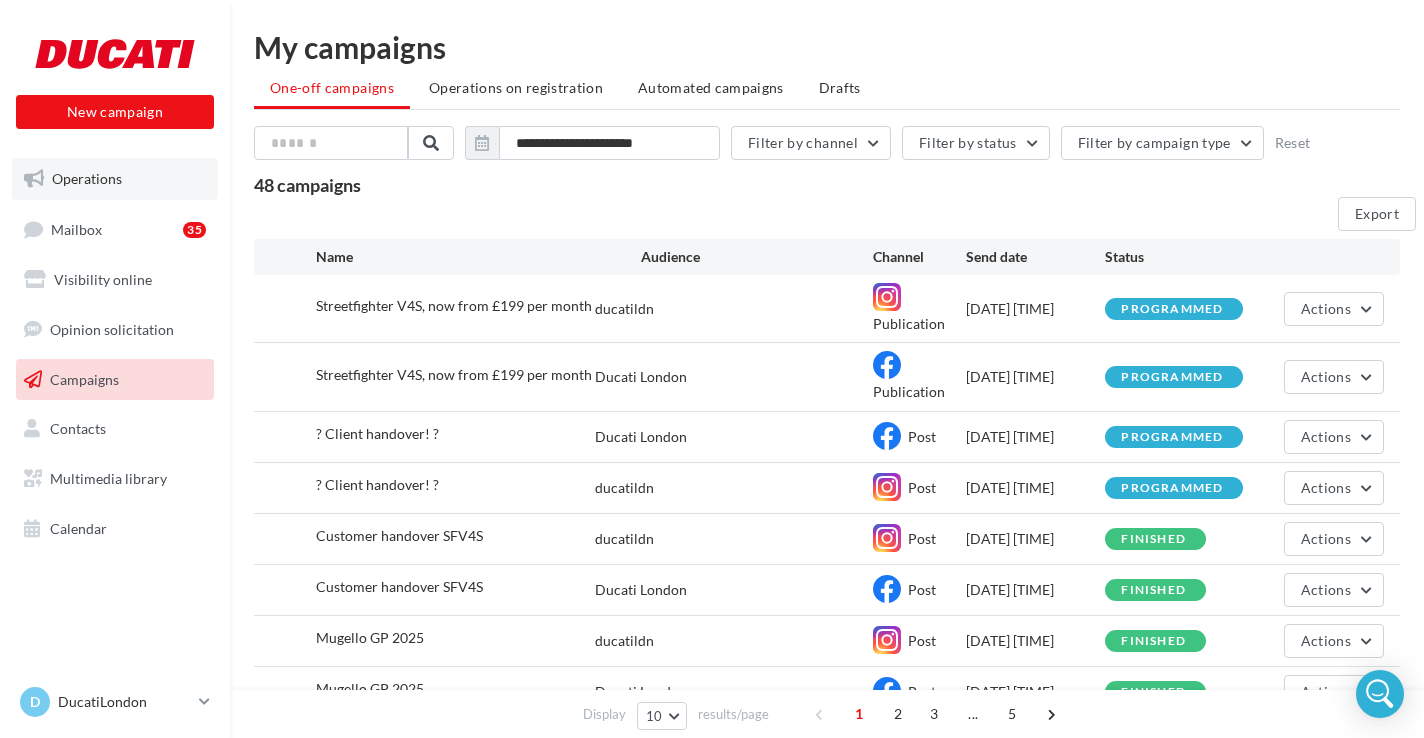 click on "Operations" at bounding box center (115, 179) 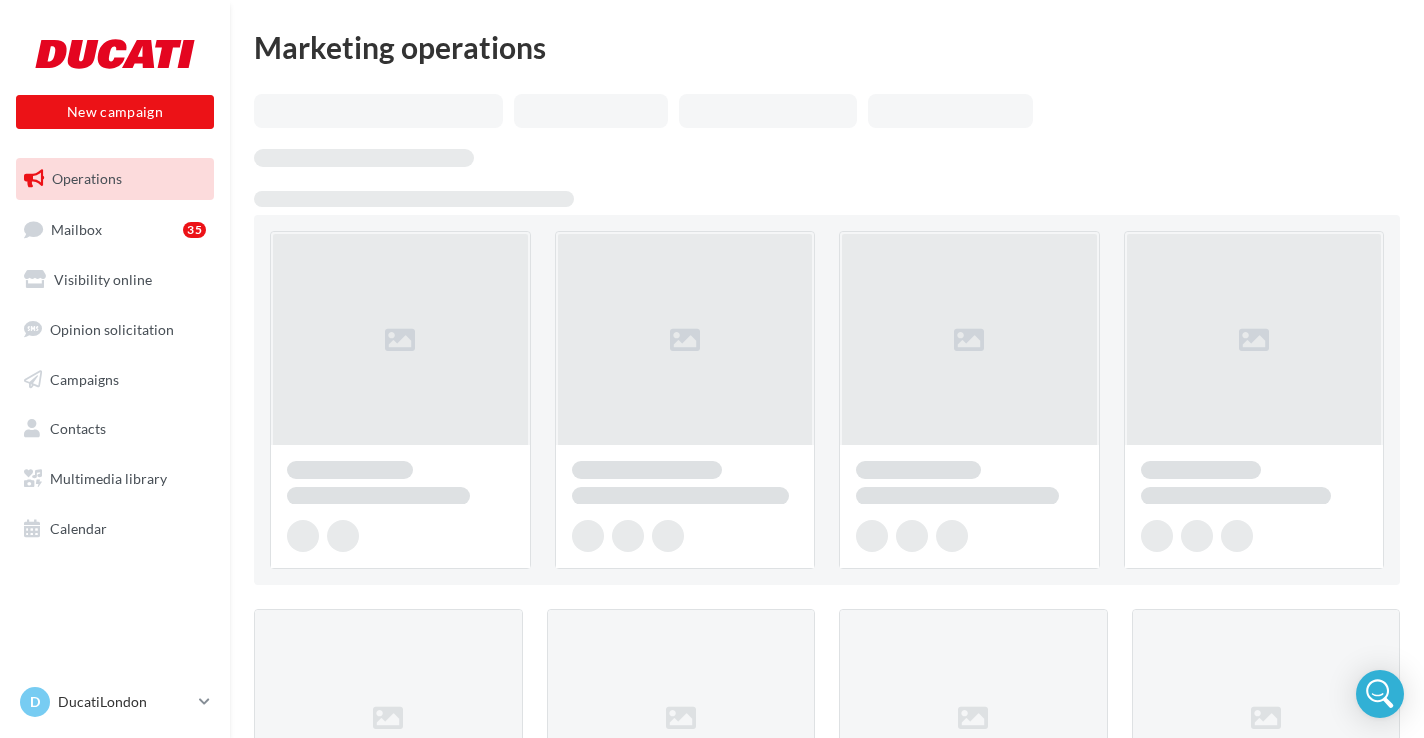 scroll, scrollTop: 0, scrollLeft: 0, axis: both 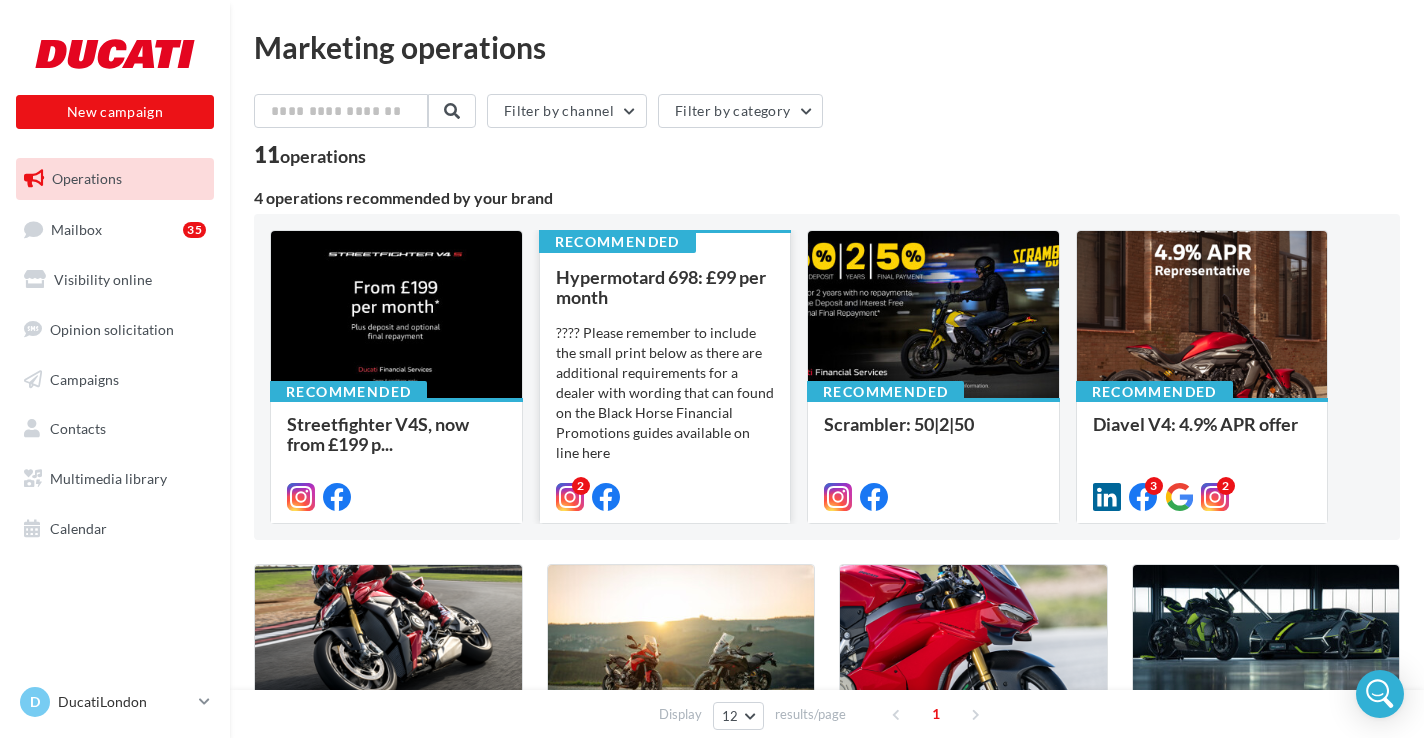click on "???? Please remember to include the small print below as there are additional requirements for a dealer with wording that can found on the Black Horse Financial Promotions guides available on line here
The recommended wording is:
‘[BRAND] is a ..." at bounding box center [0, 0] 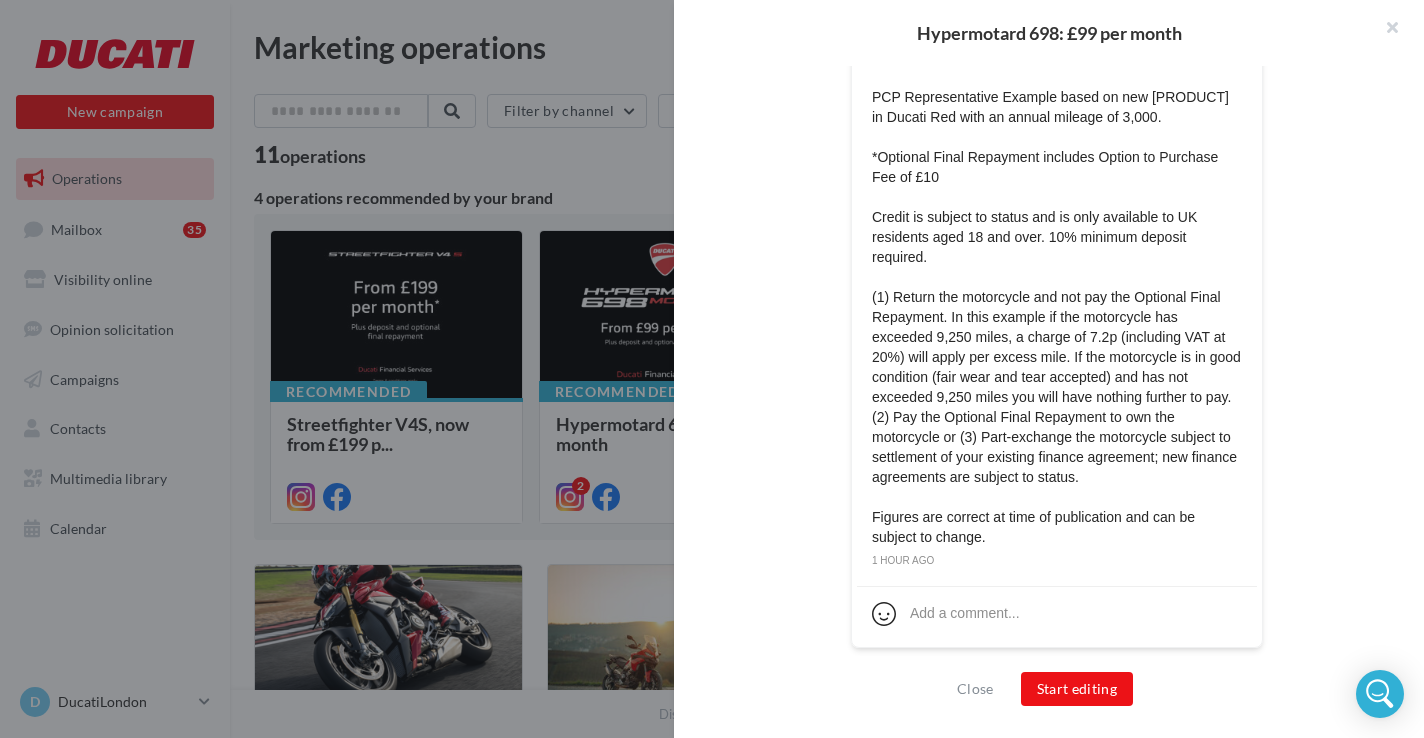 scroll, scrollTop: 1422, scrollLeft: 0, axis: vertical 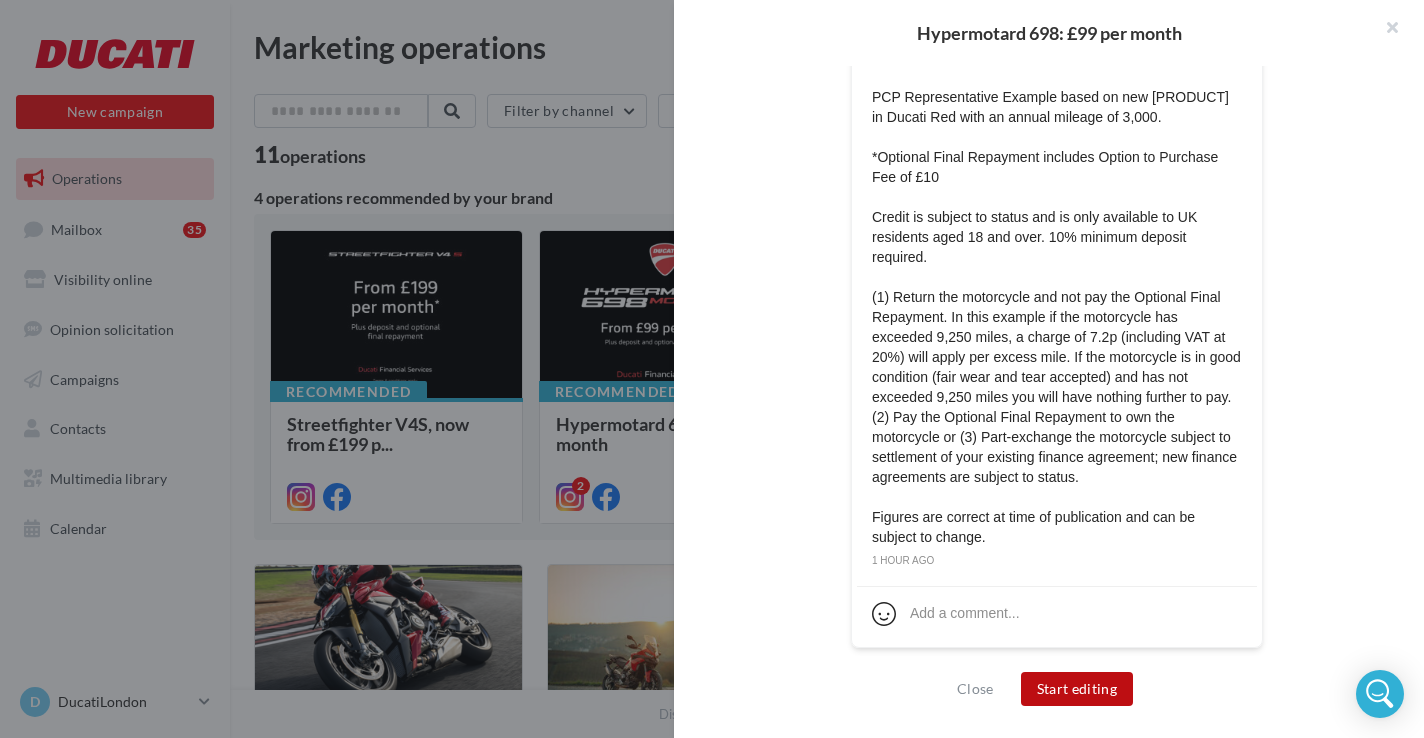 click on "Start editing" at bounding box center (1077, 689) 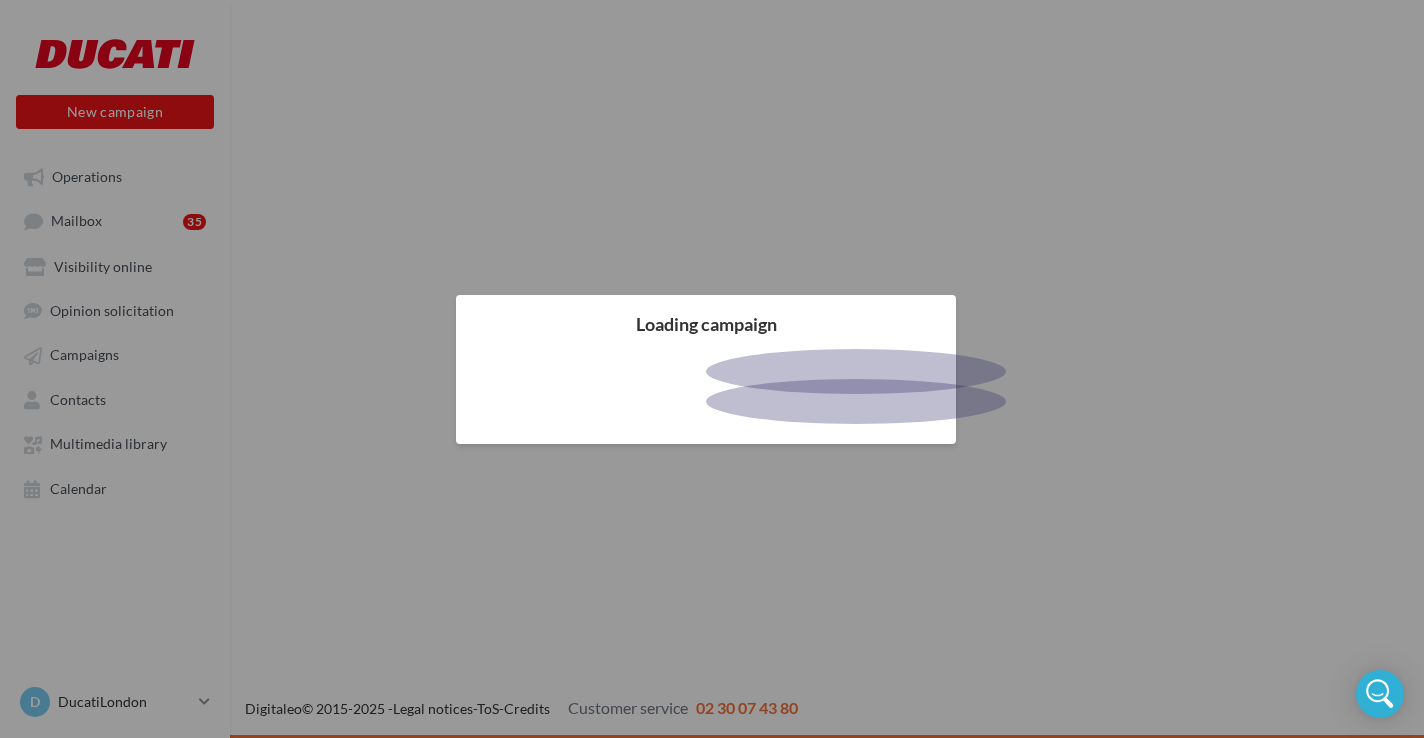scroll, scrollTop: 0, scrollLeft: 0, axis: both 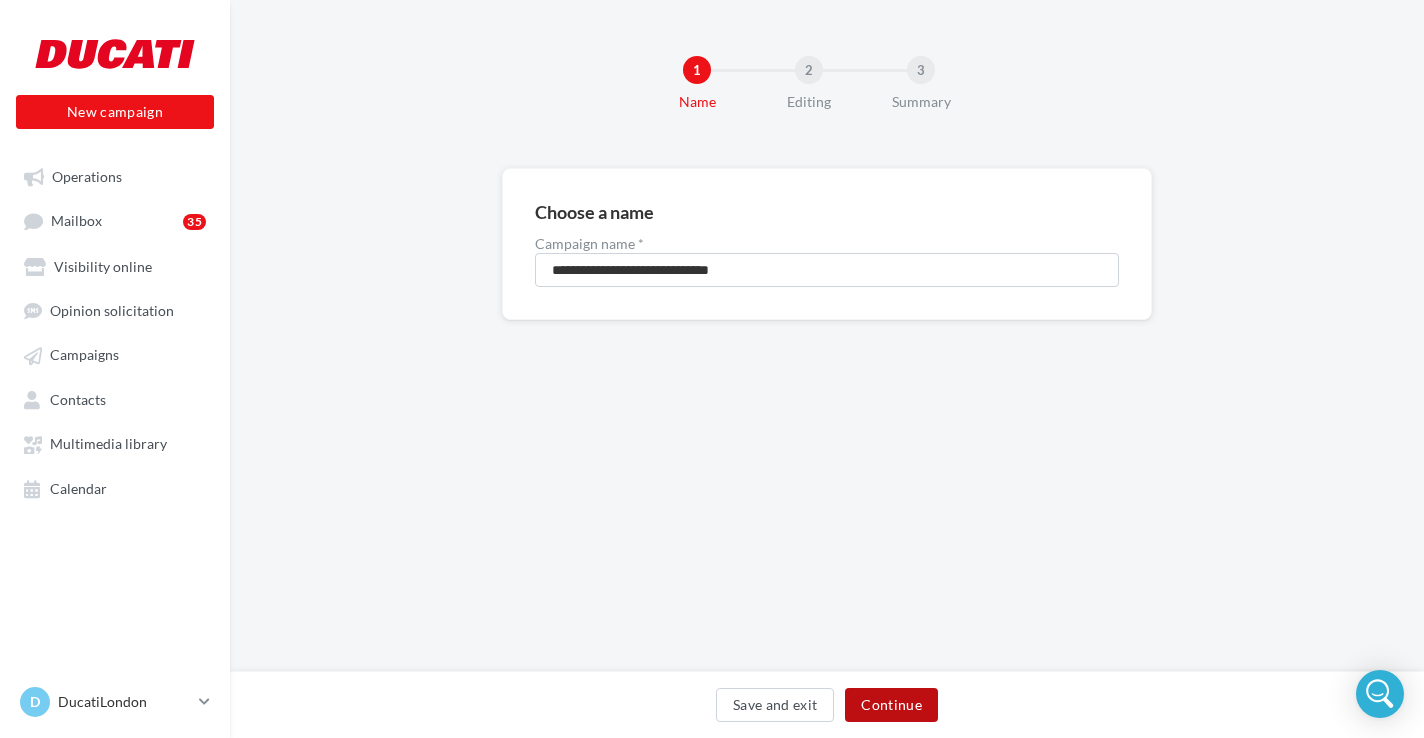 click on "Continue" at bounding box center [891, 705] 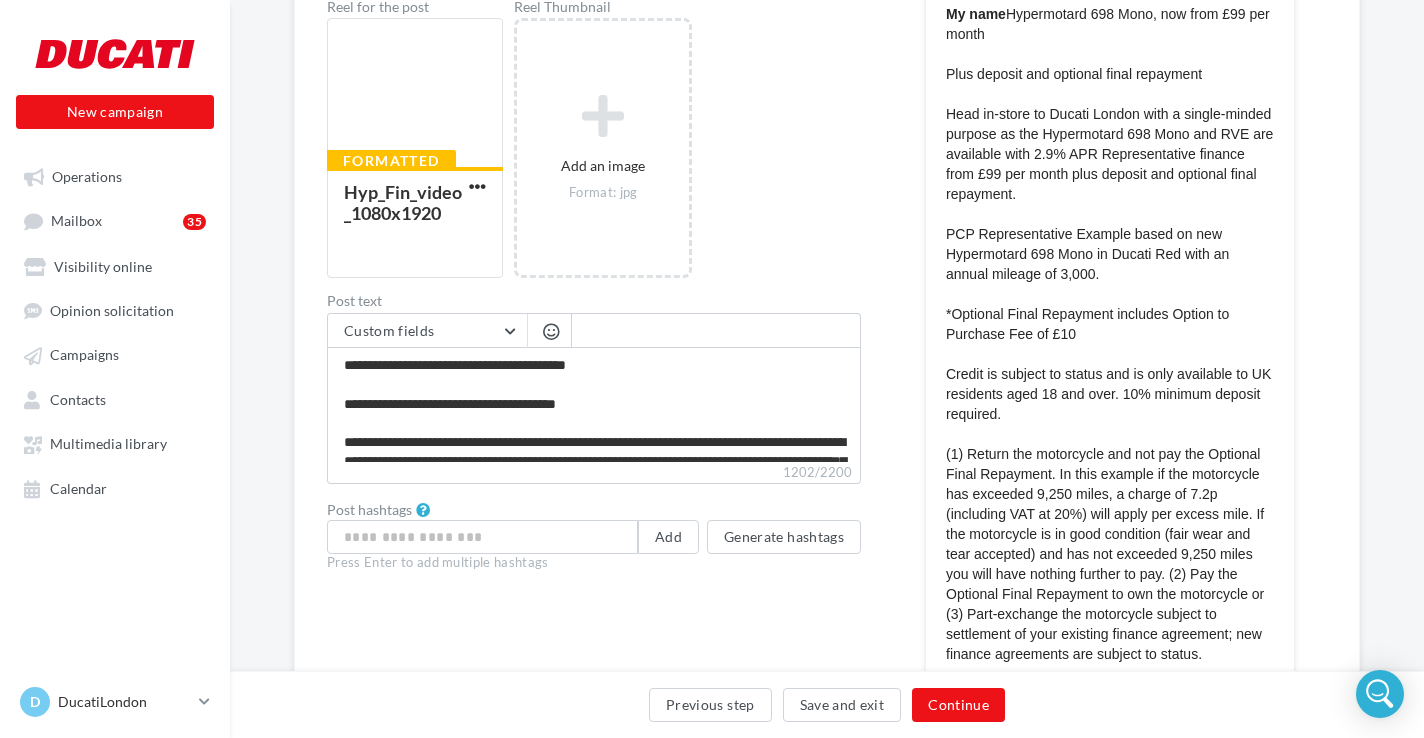 scroll, scrollTop: 596, scrollLeft: 0, axis: vertical 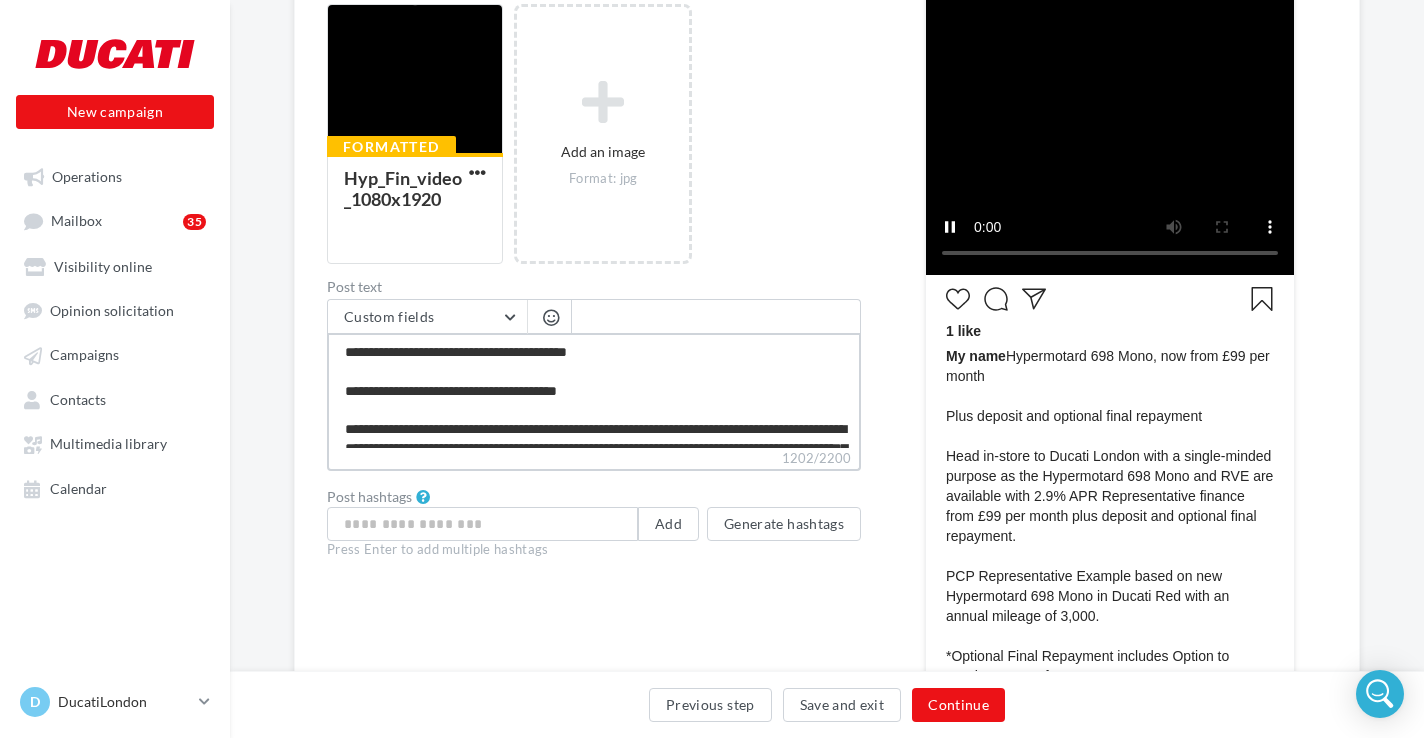 drag, startPoint x: 498, startPoint y: 355, endPoint x: 677, endPoint y: 351, distance: 179.0447 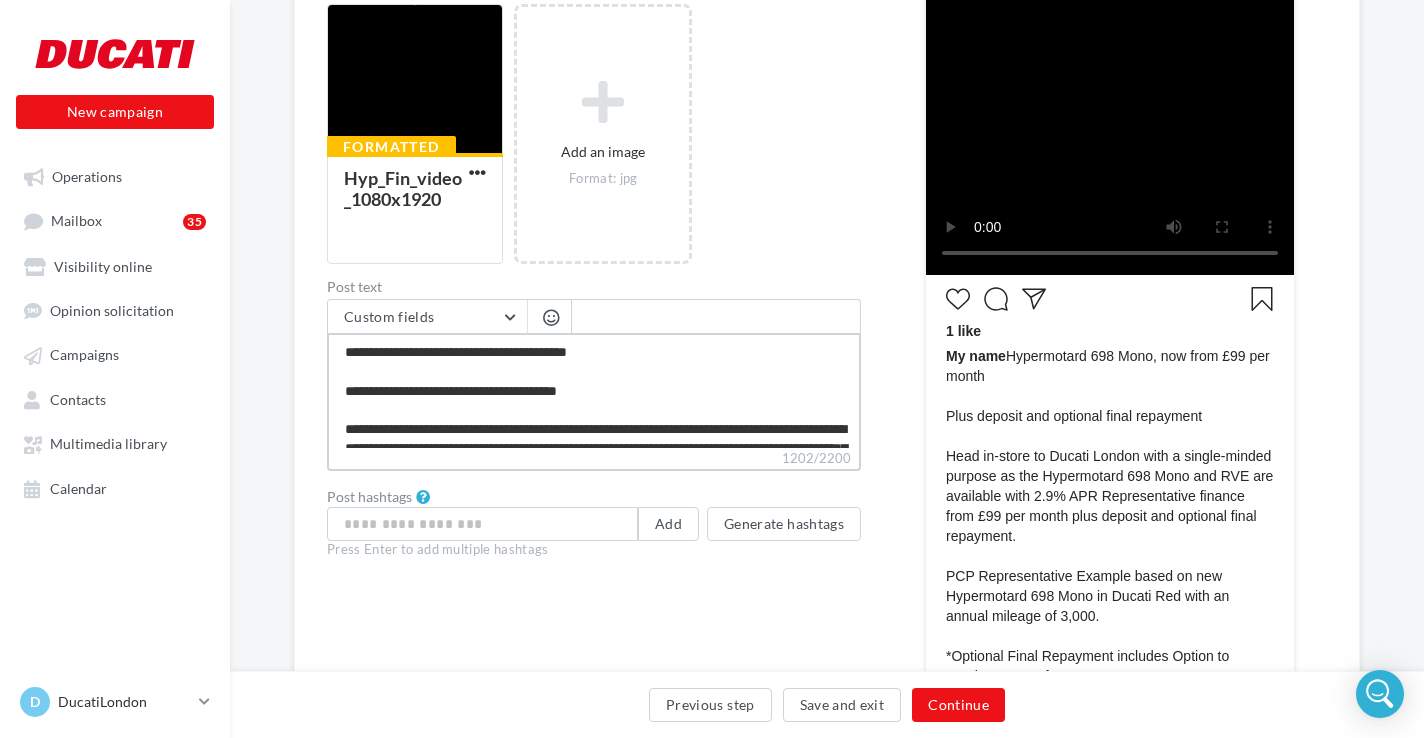 click on "1202/2200" at bounding box center (594, 390) 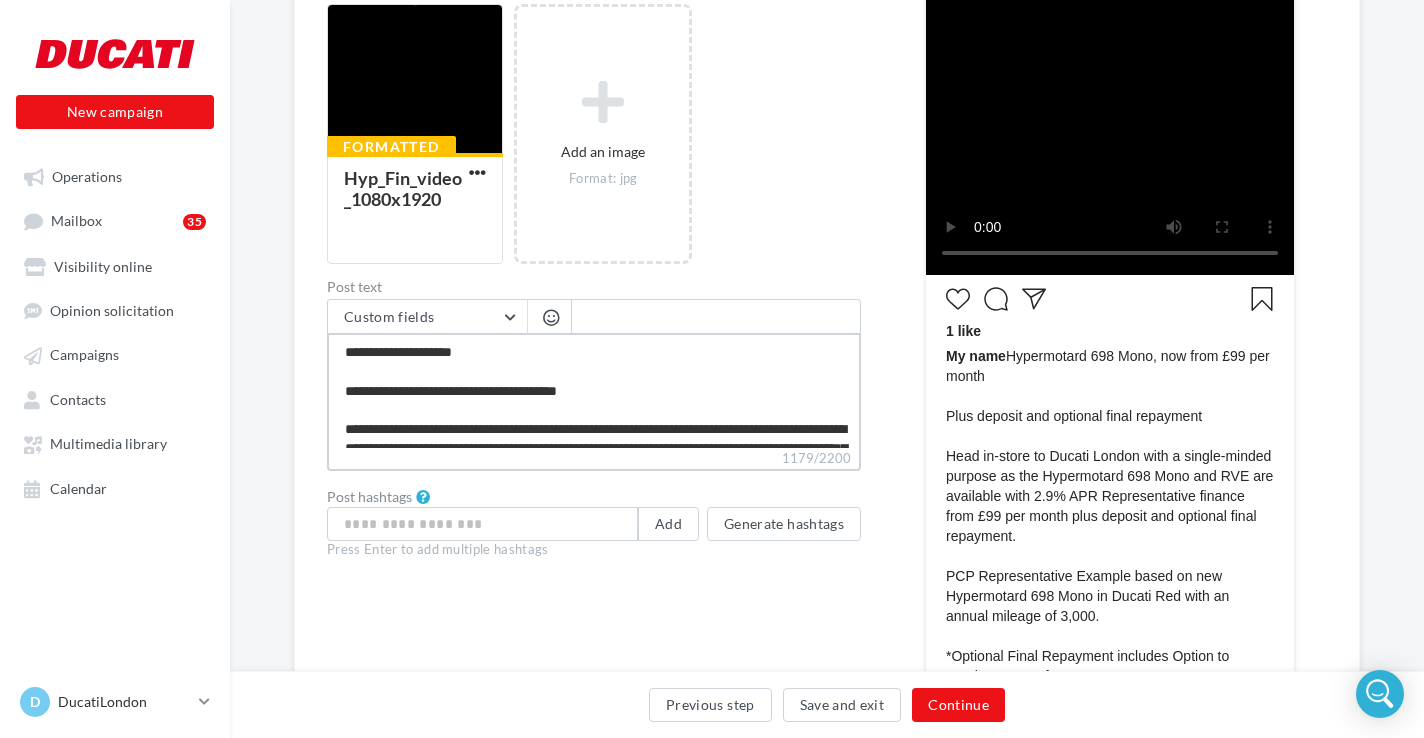 paste on "**********" 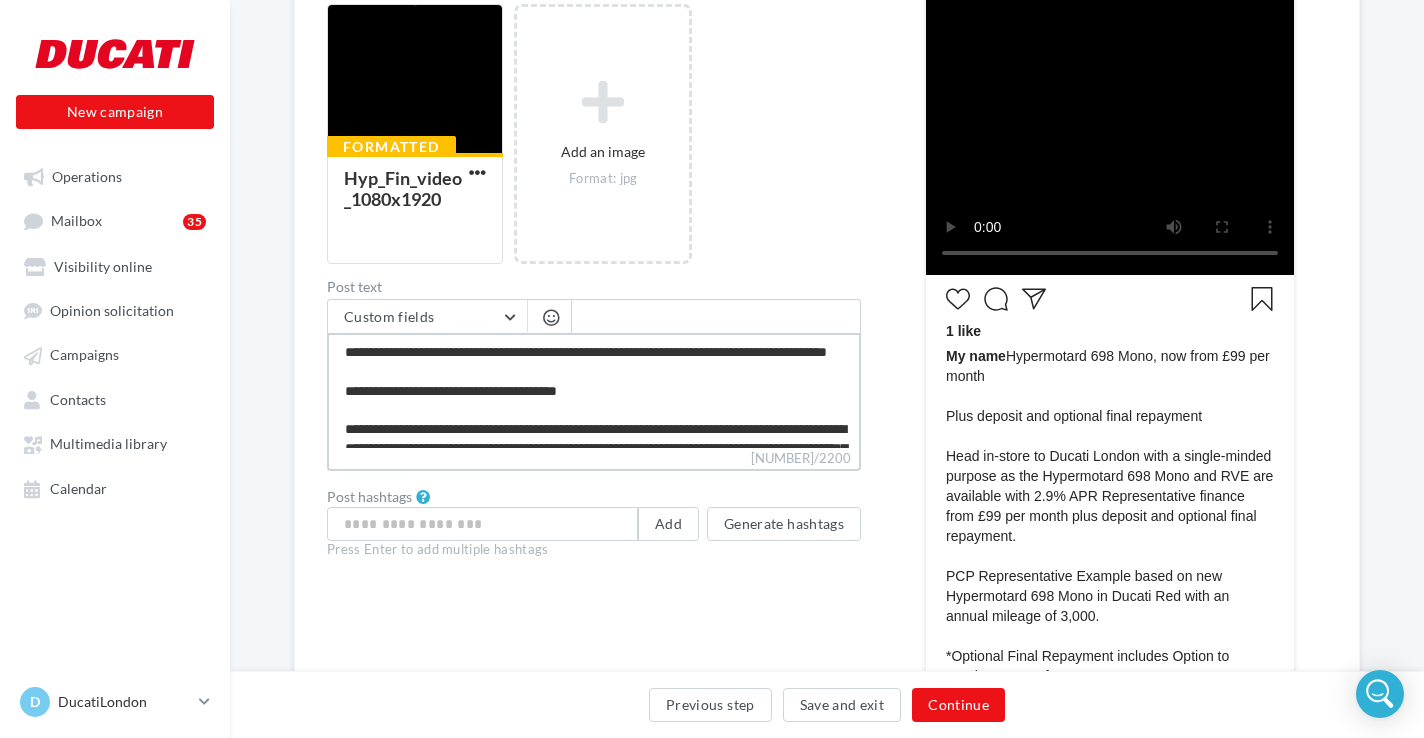 click on "1254/2200" at bounding box center [594, 390] 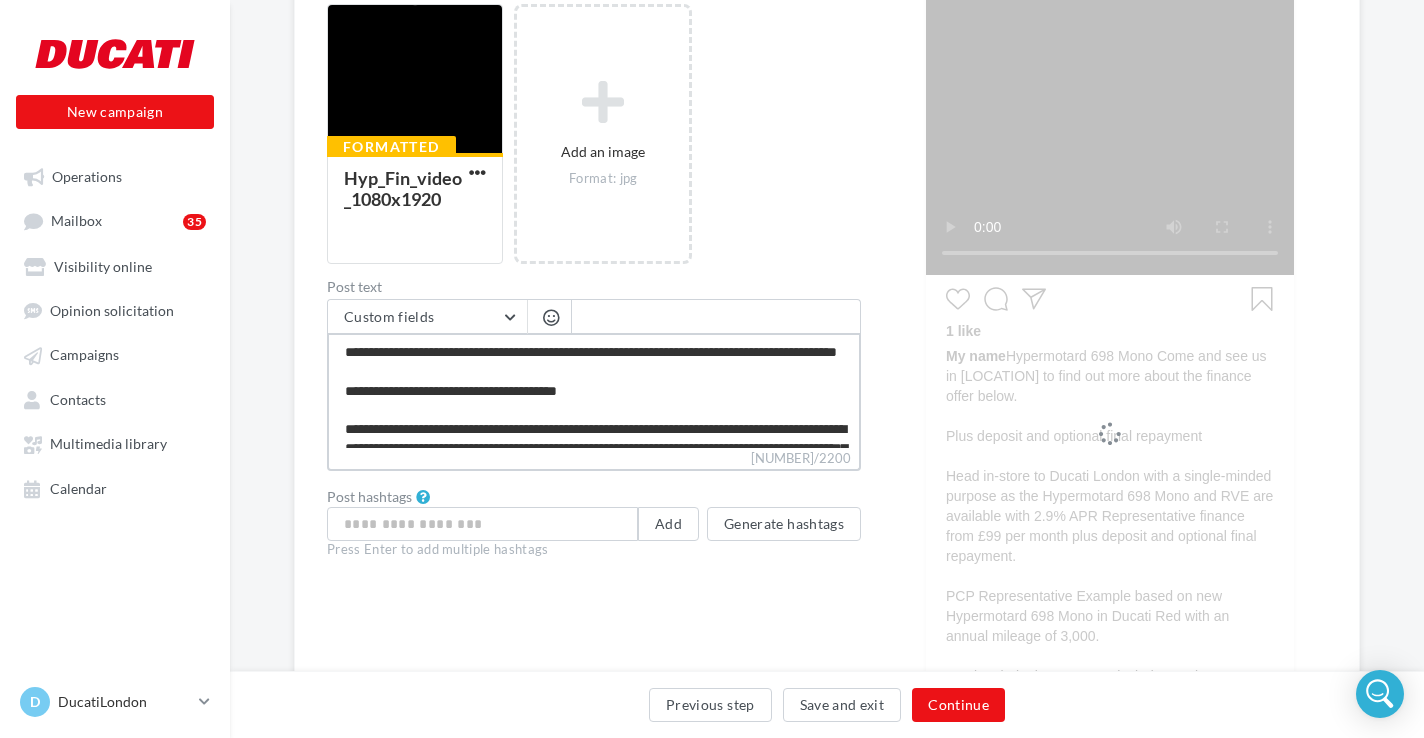 drag, startPoint x: 621, startPoint y: 406, endPoint x: 322, endPoint y: 417, distance: 299.20227 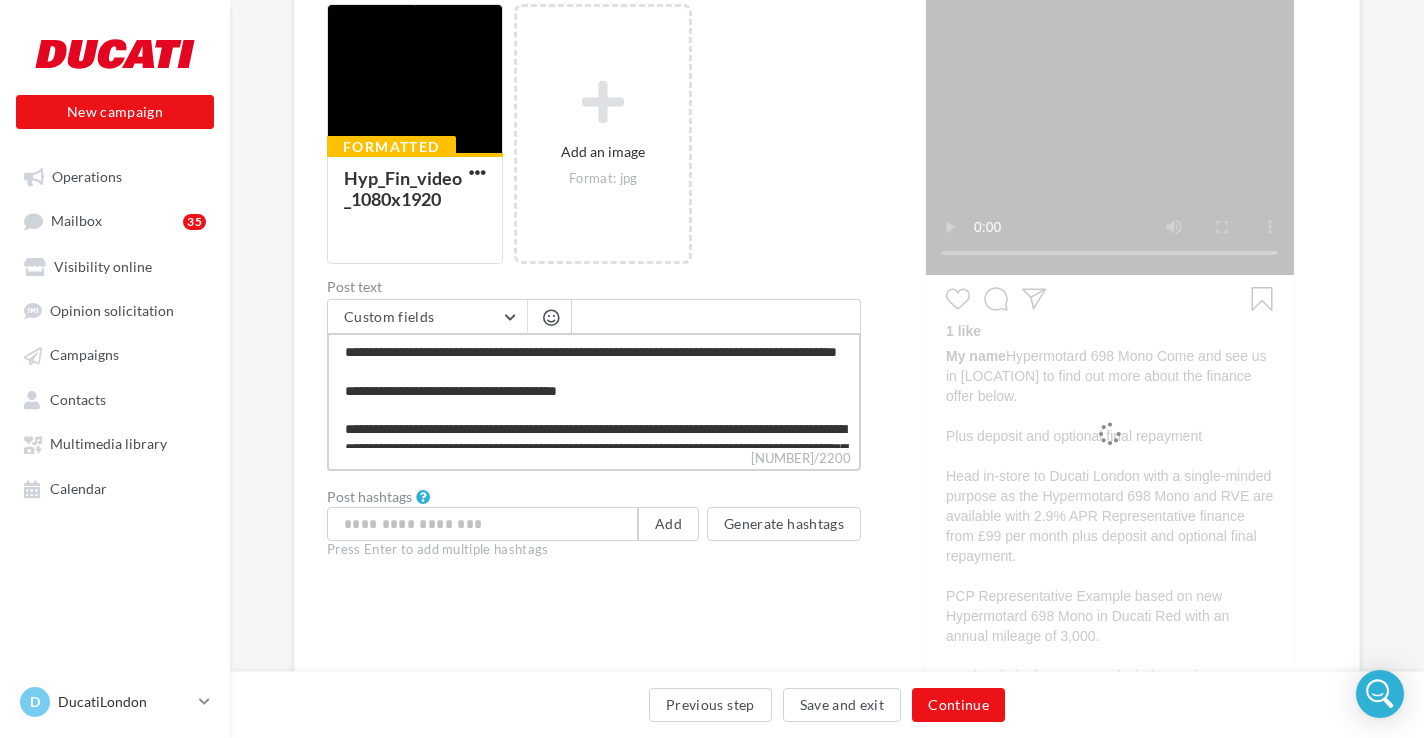 click on "Editing Instagram campaign
Administrator tips on editing Instagram post
🔴 Please remember to include the small print below as there are additional requirements for a dealer with wording that can found on the Black Horse Financial Promotions guides available on line here
The recommended wording is:
‘XXXXXXX is a trading style of XXXXXXXX who is acting as a credit broker and not a lender’, XXXXXXXXXX OR XXXXXXXXXX is acting as a credit broker and not a lender.
An example of commission disclosure is: 'We will receive commission or other benefits for introducing you to xxxx. This may be a flat fee or percentage of the amount you borrow.'
Campaign type
Publication
Histoire
Media type
Image   Reel       Reel for the post              Formatted                                             Add an image" at bounding box center (827, 417) 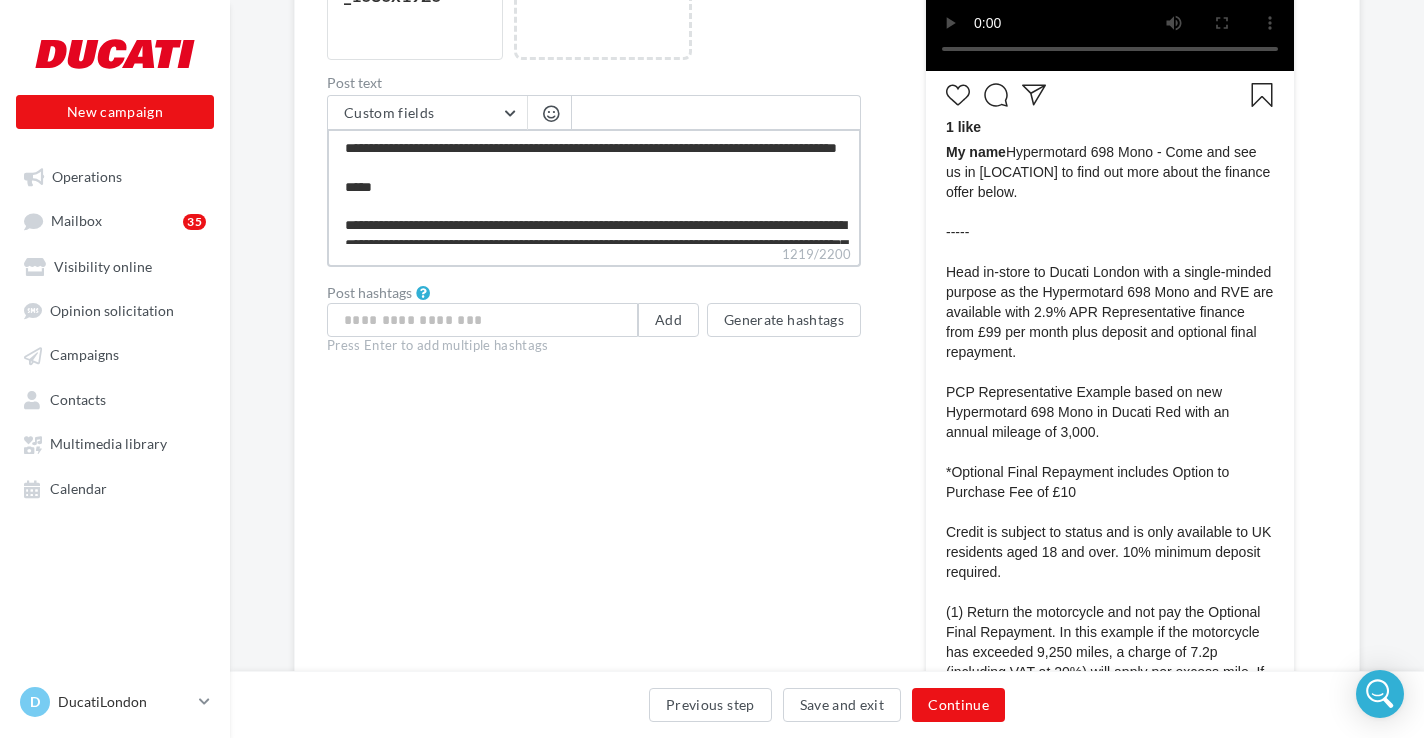 scroll, scrollTop: 440, scrollLeft: 0, axis: vertical 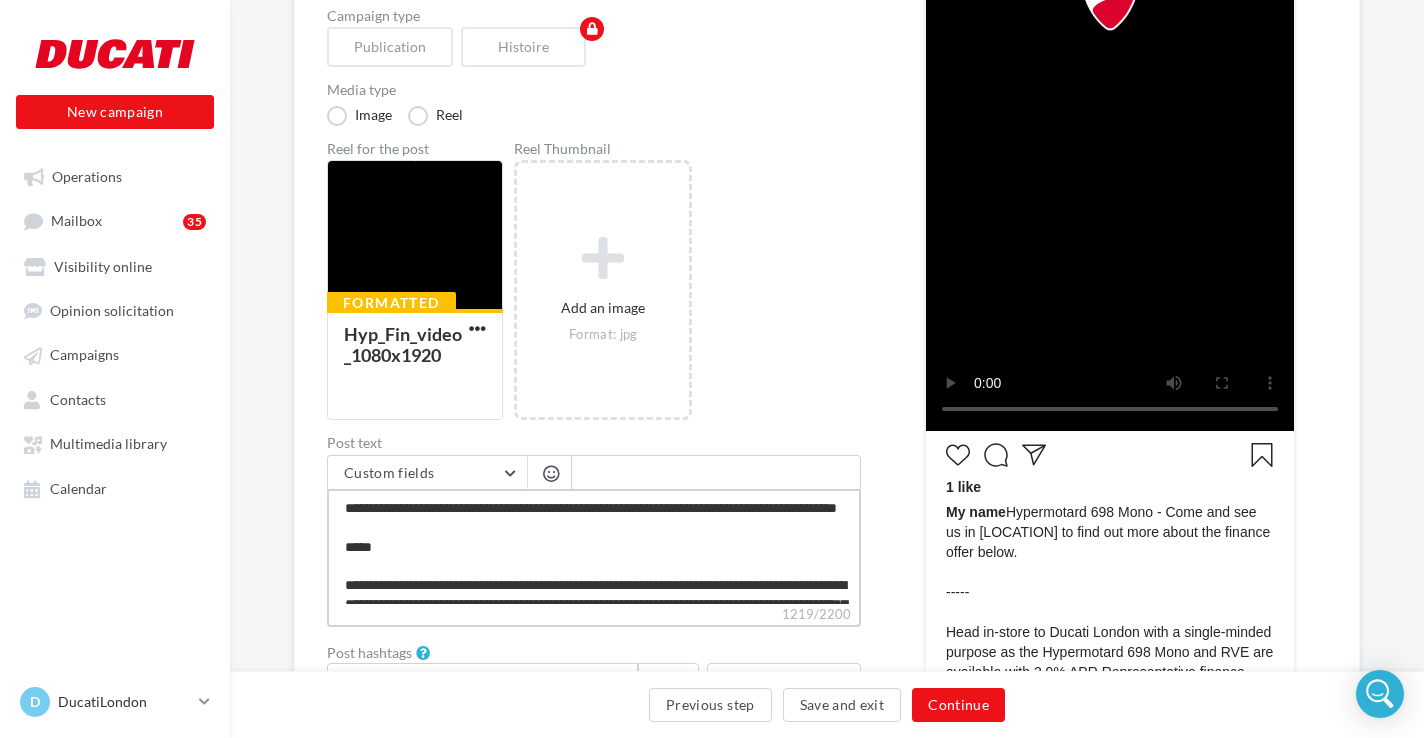 click on "1219/2200" at bounding box center [594, 546] 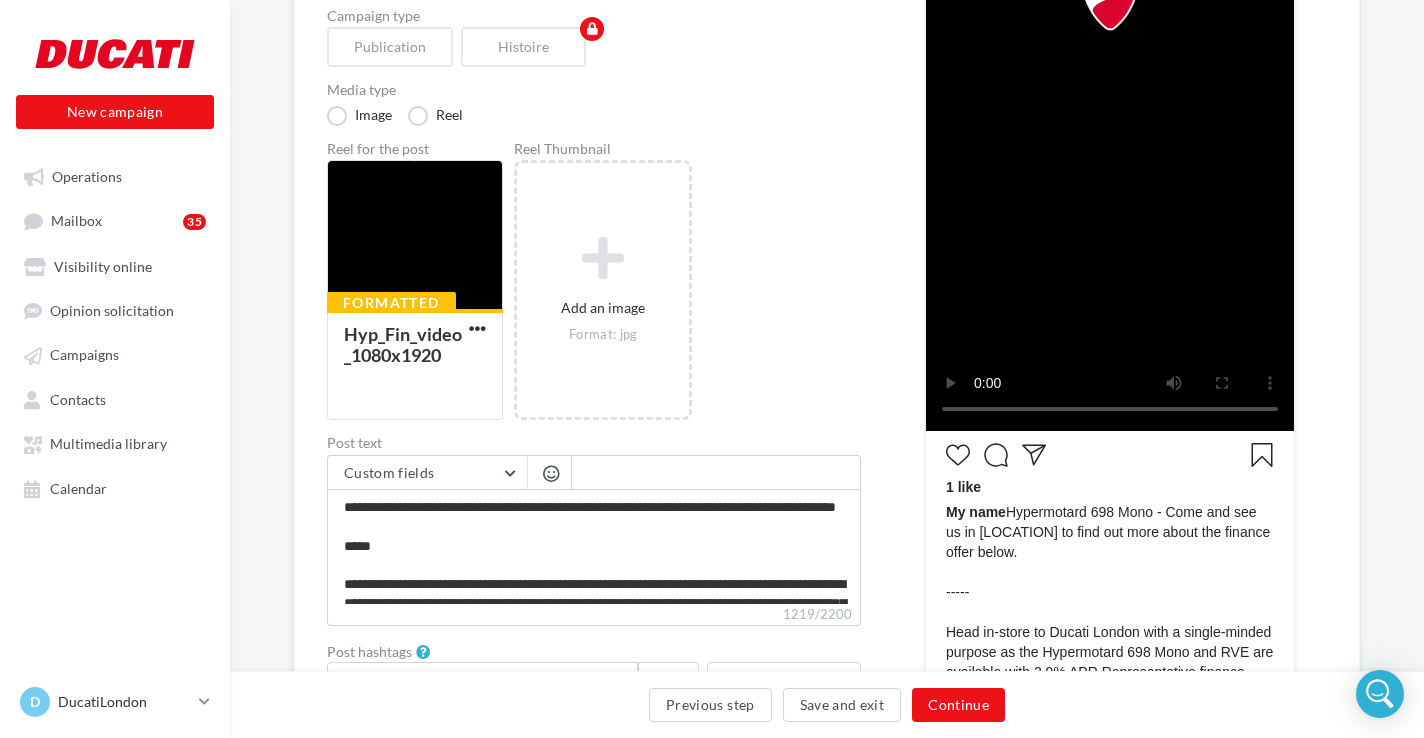 click at bounding box center [551, 473] 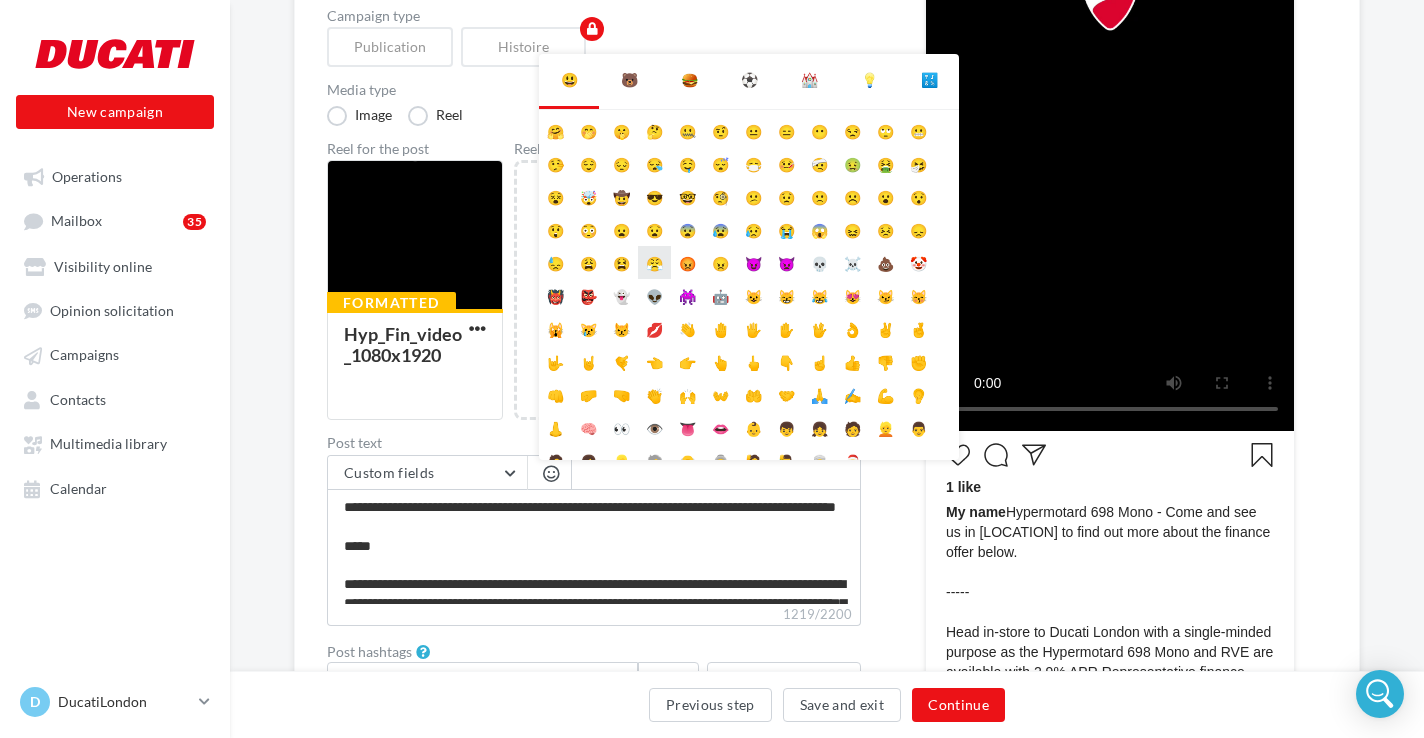 scroll, scrollTop: 63, scrollLeft: 0, axis: vertical 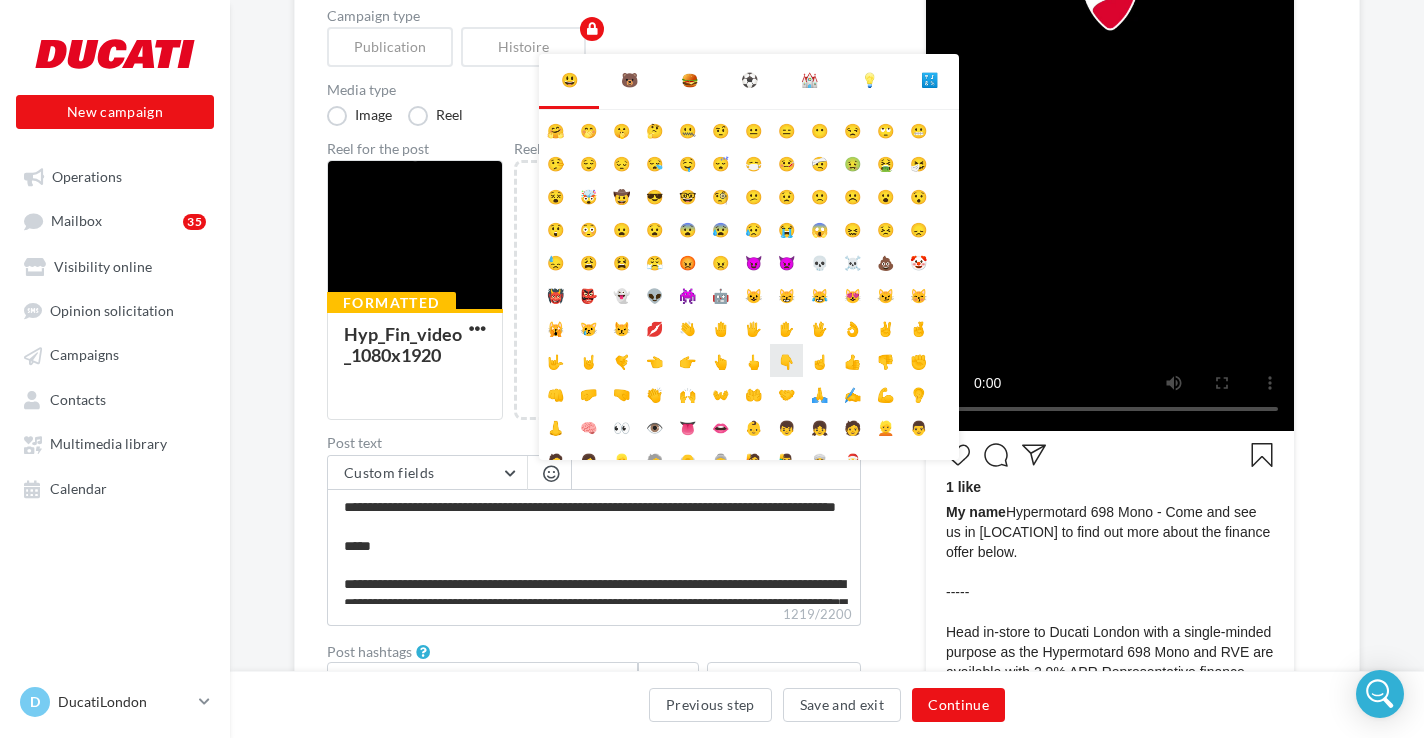 click on "👇" at bounding box center [786, 360] 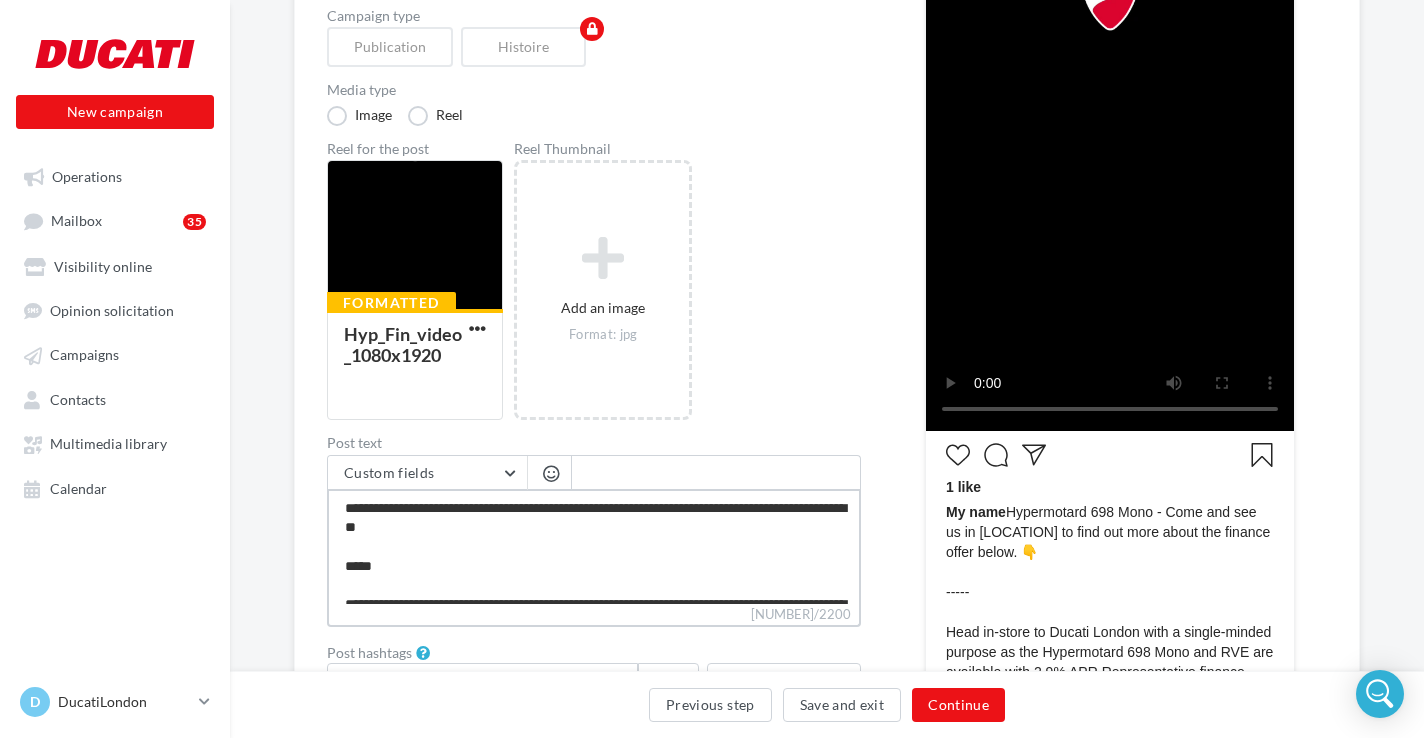 click on "1223/2200" at bounding box center [594, 546] 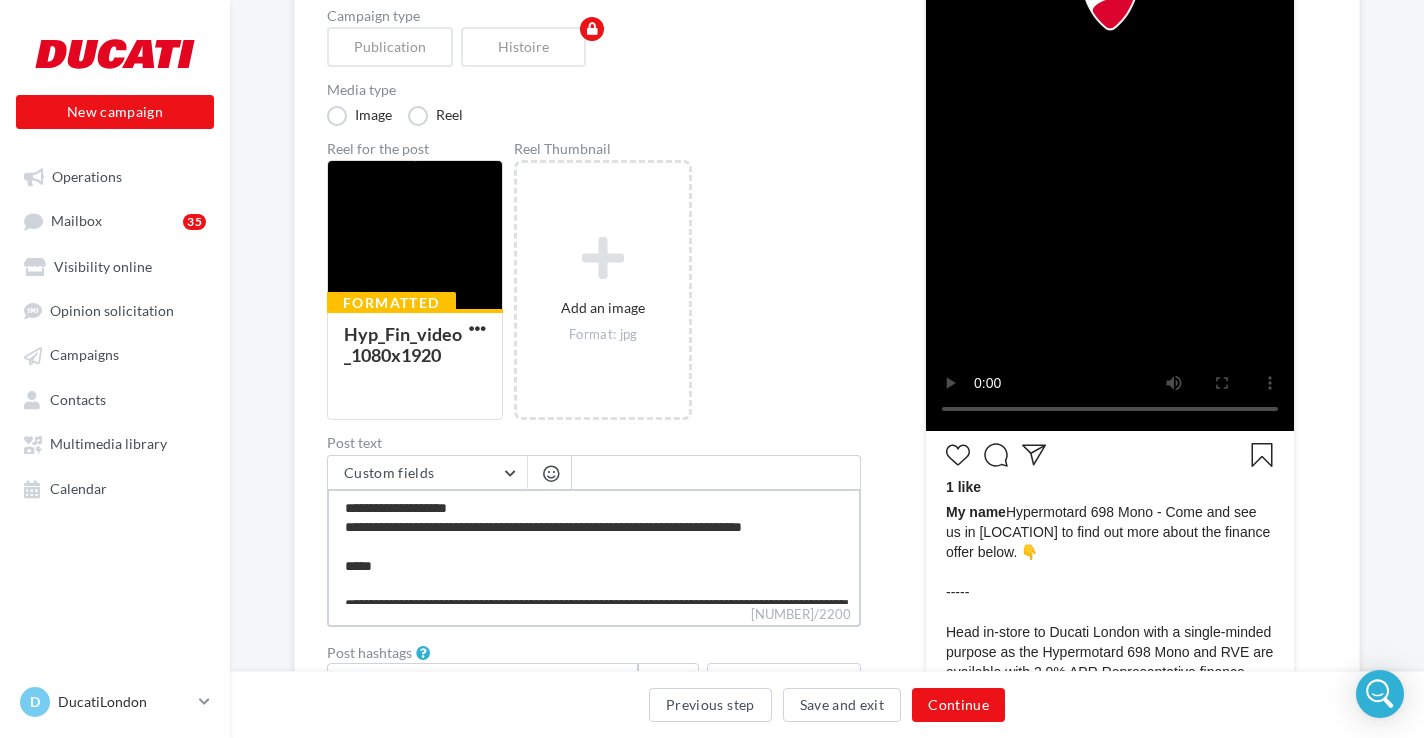click on "1221/2200" at bounding box center [594, 546] 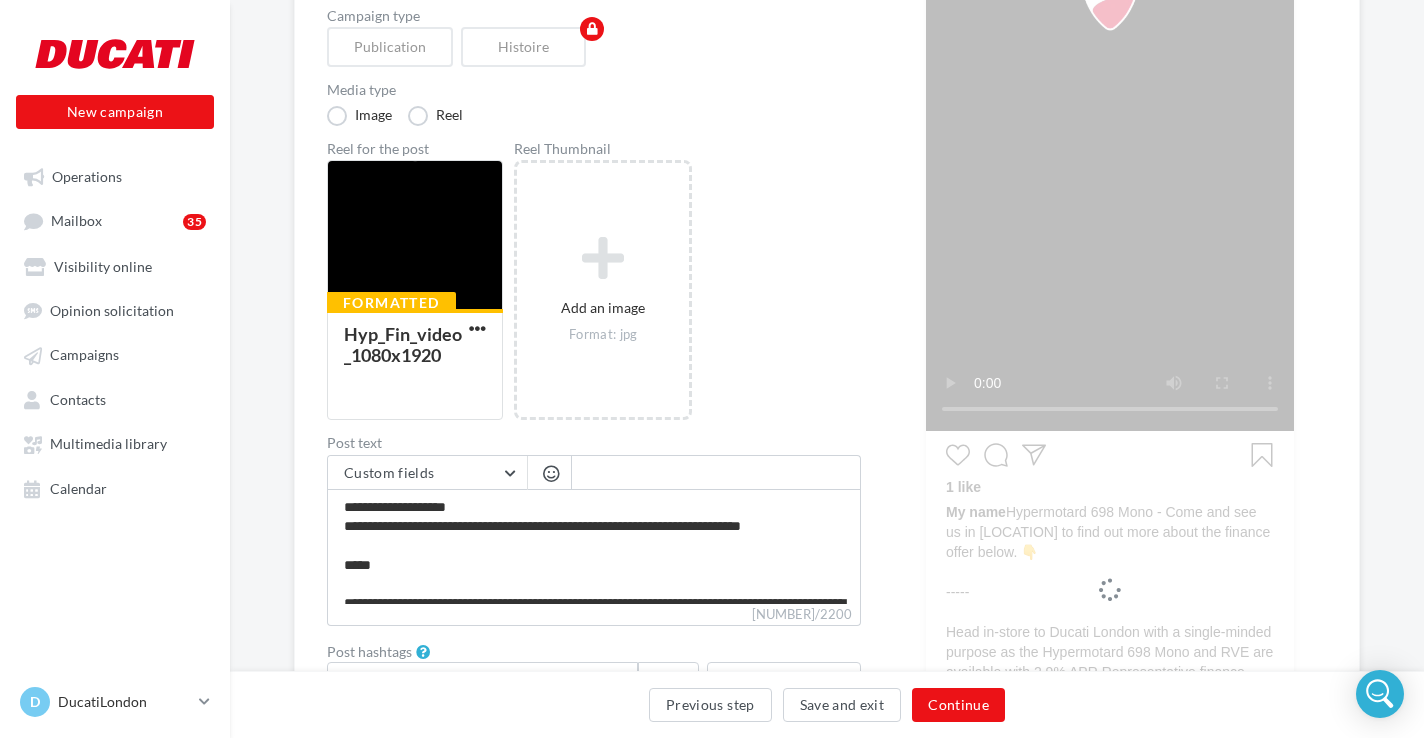 click at bounding box center [551, 473] 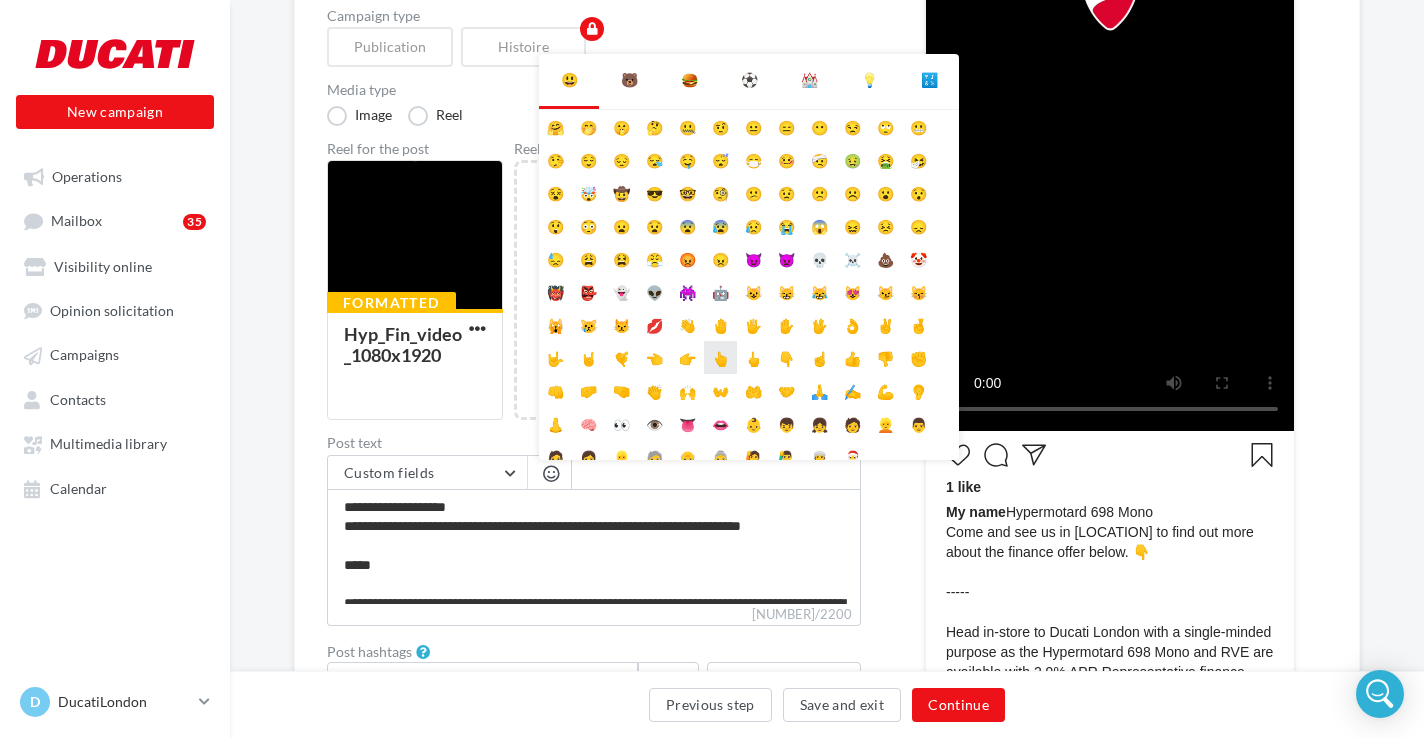 scroll, scrollTop: 79, scrollLeft: 0, axis: vertical 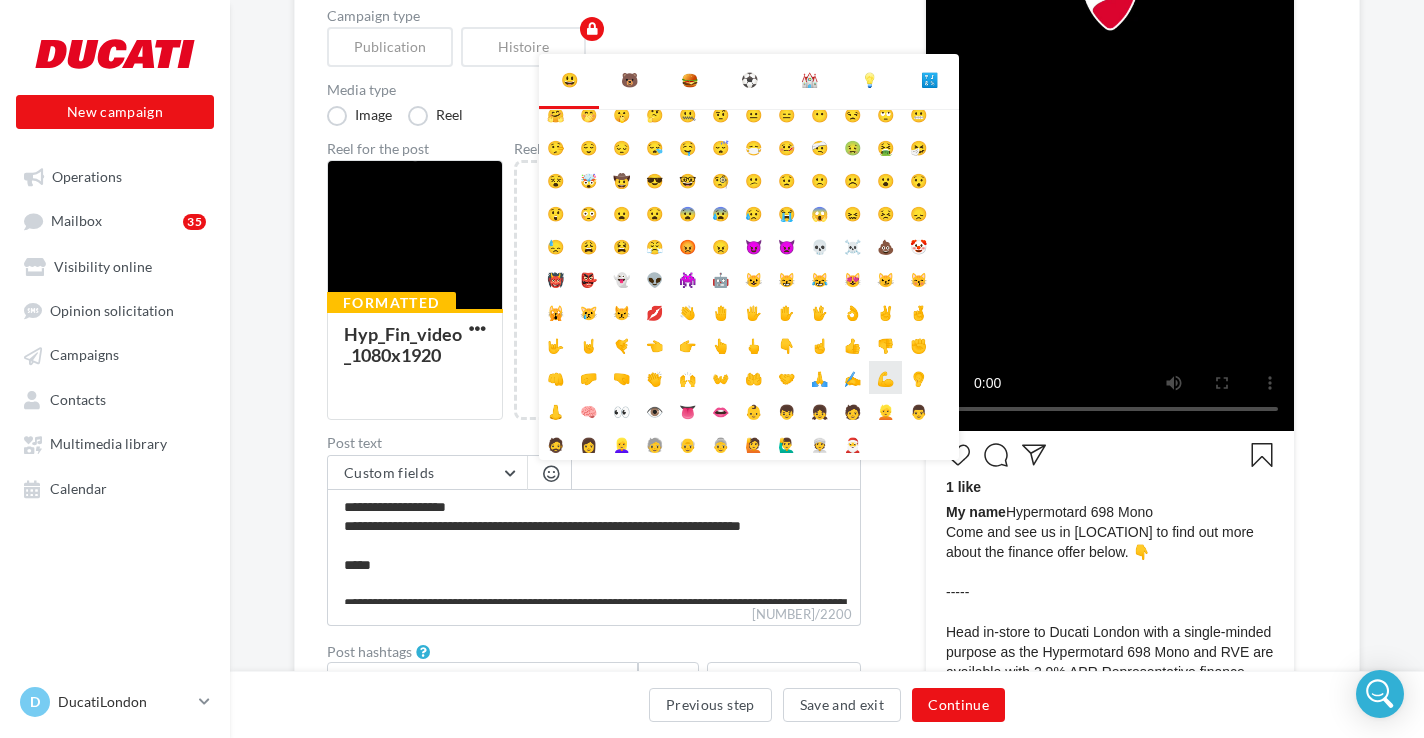 click on "💪" at bounding box center [885, 377] 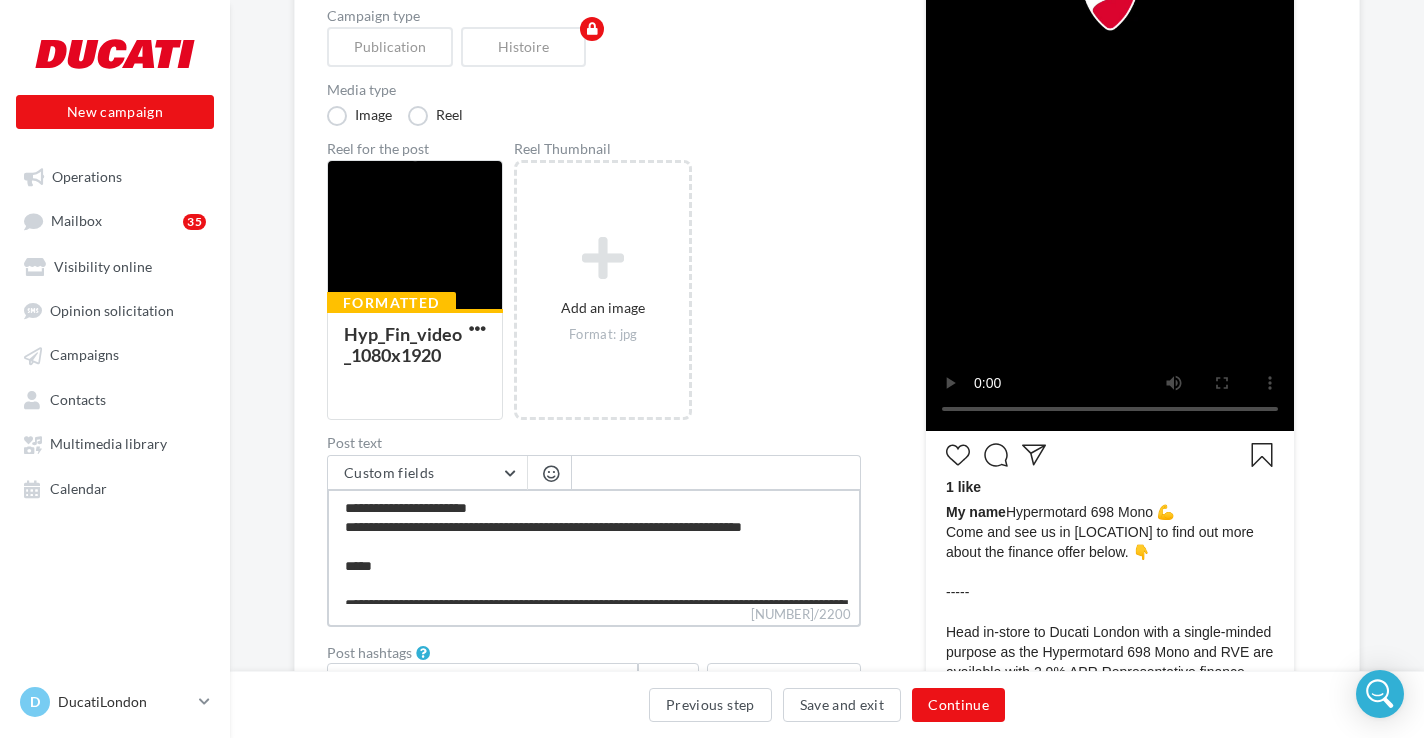 click on "1225/2200" at bounding box center [594, 546] 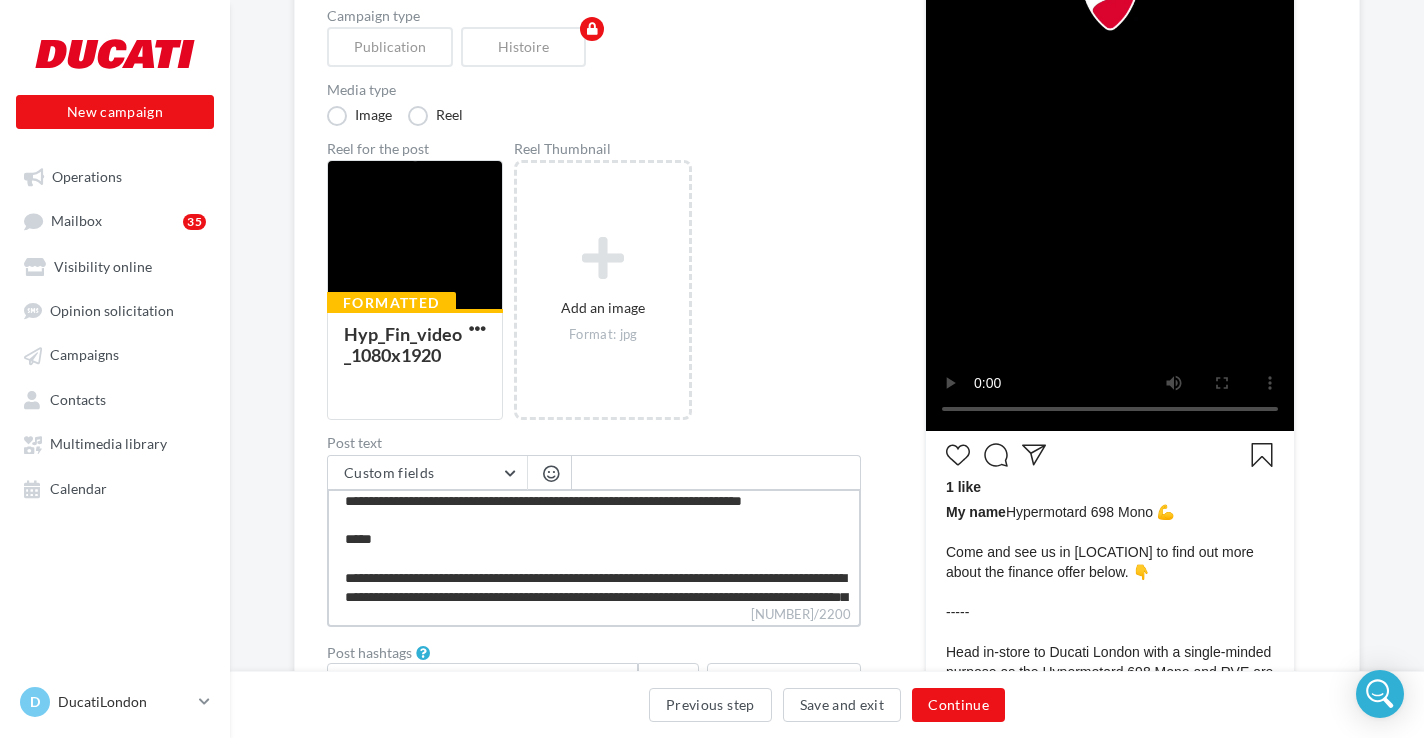 scroll, scrollTop: 45, scrollLeft: 0, axis: vertical 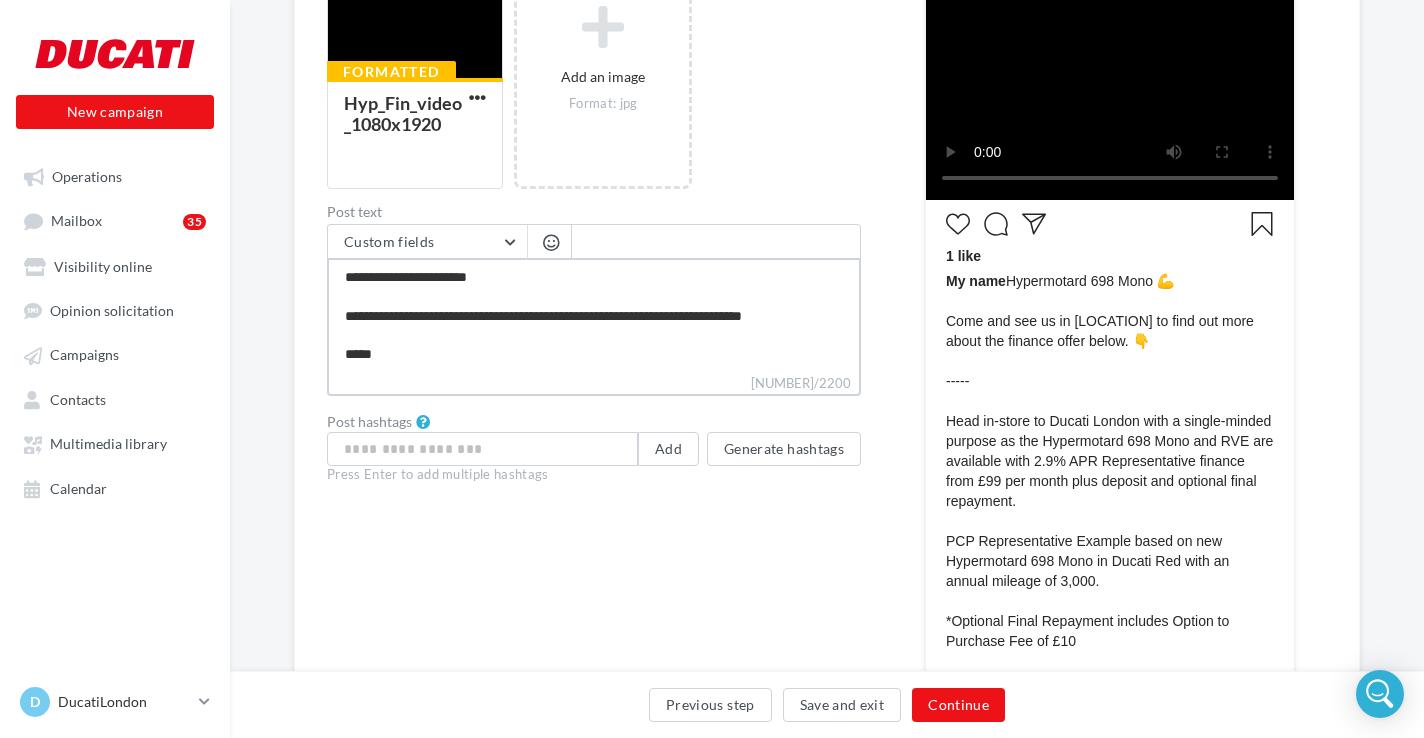 drag, startPoint x: 345, startPoint y: 276, endPoint x: 388, endPoint y: 344, distance: 80.454956 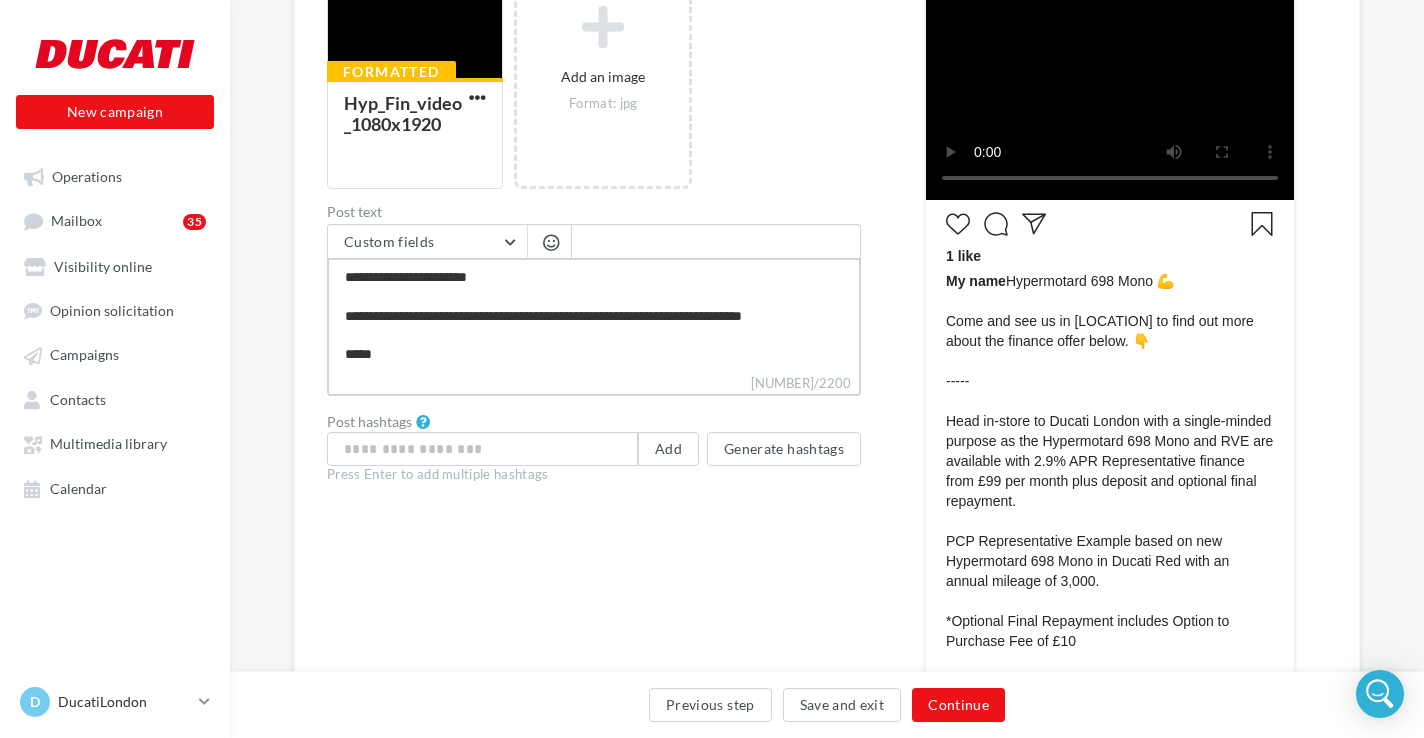 click on "1226/2200" at bounding box center (594, 315) 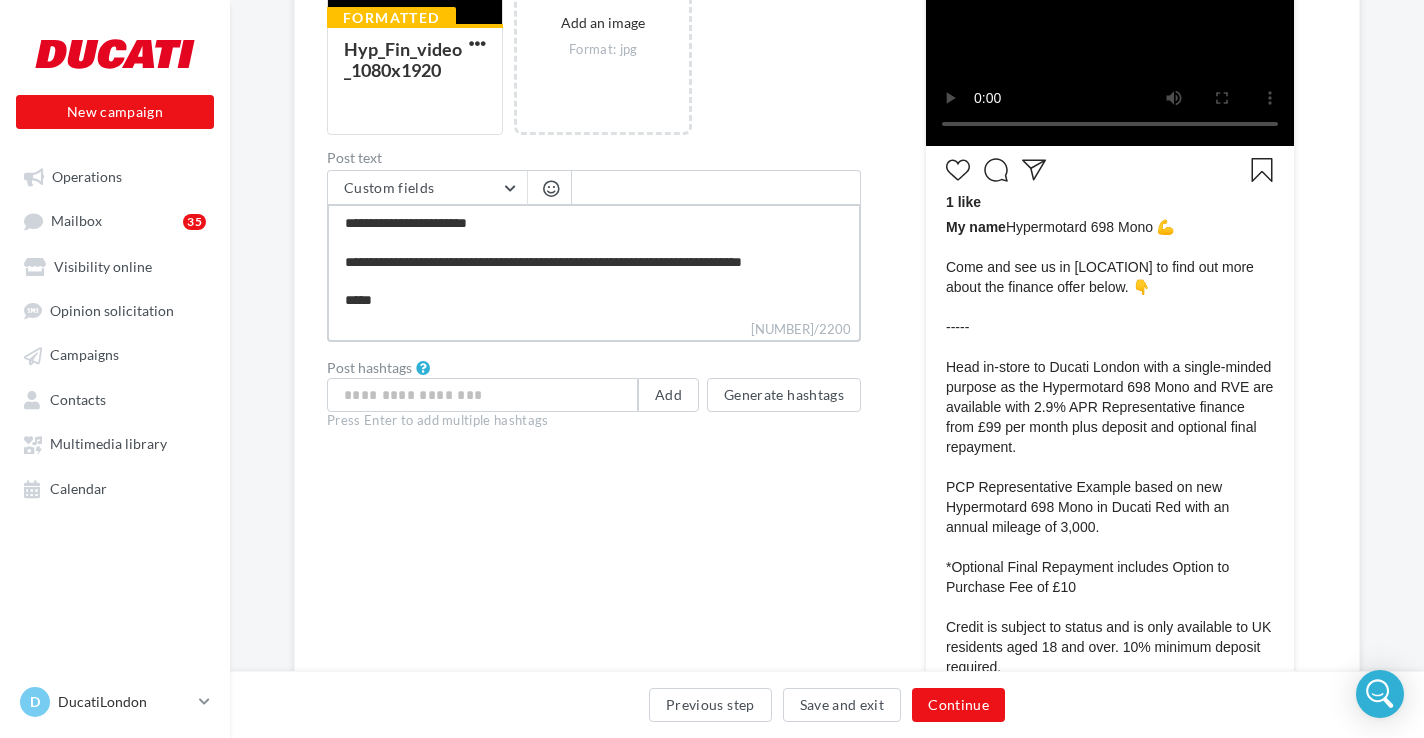 scroll, scrollTop: 740, scrollLeft: 0, axis: vertical 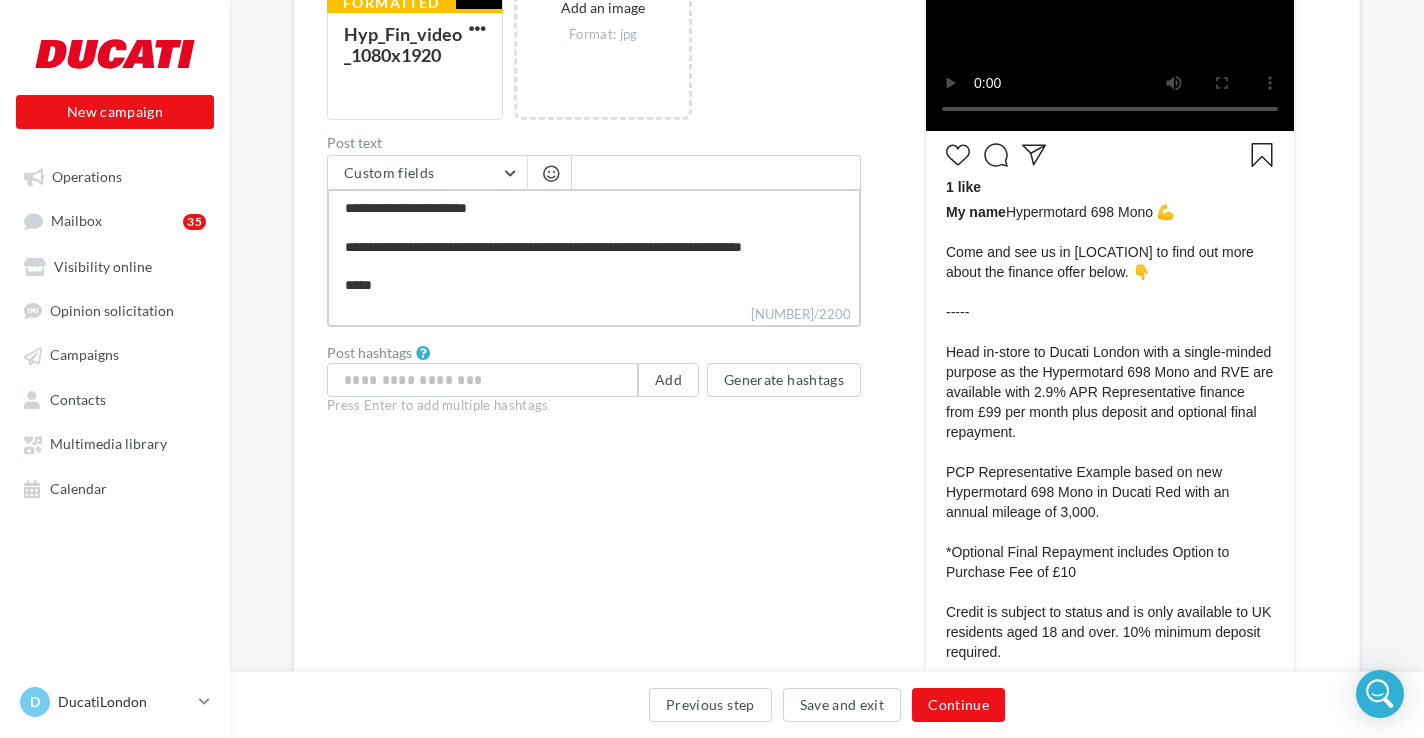 click on "1226/2200" at bounding box center [594, 246] 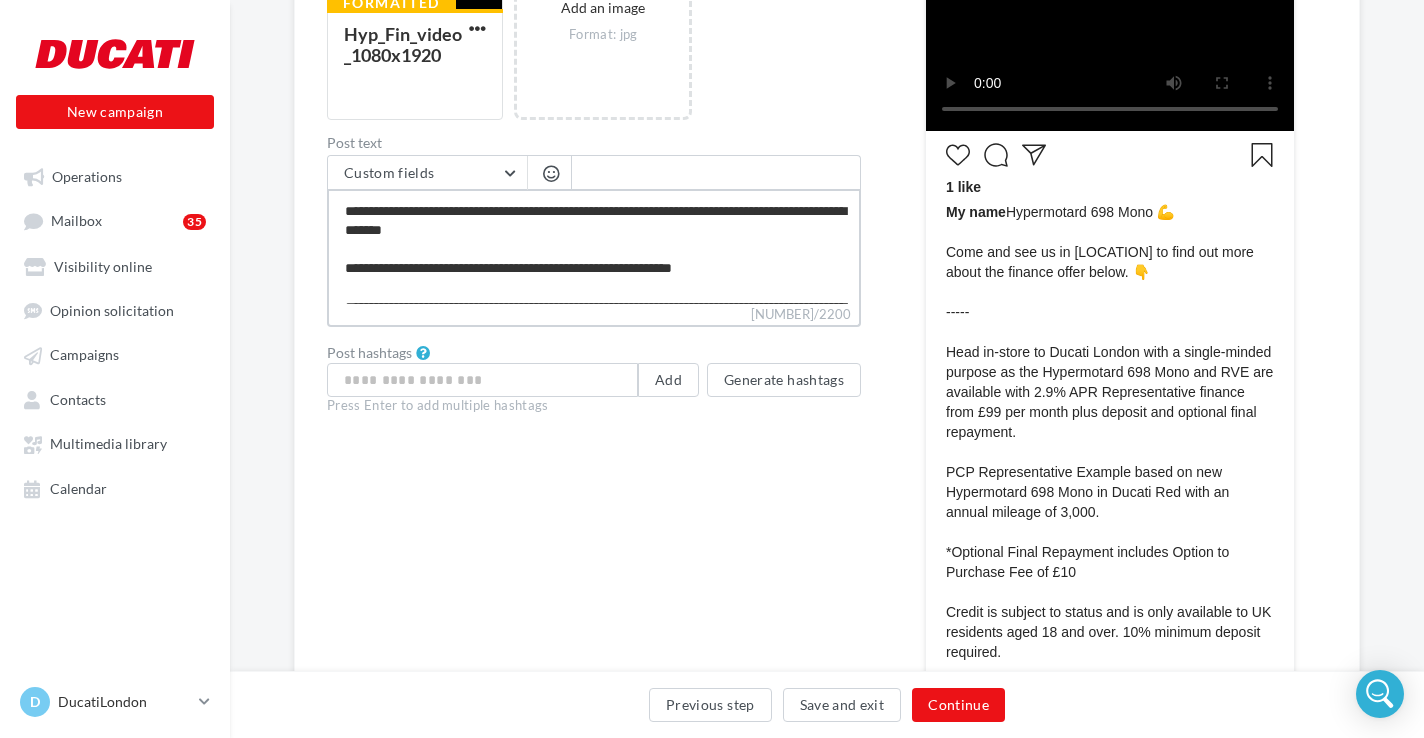 scroll, scrollTop: 423, scrollLeft: 0, axis: vertical 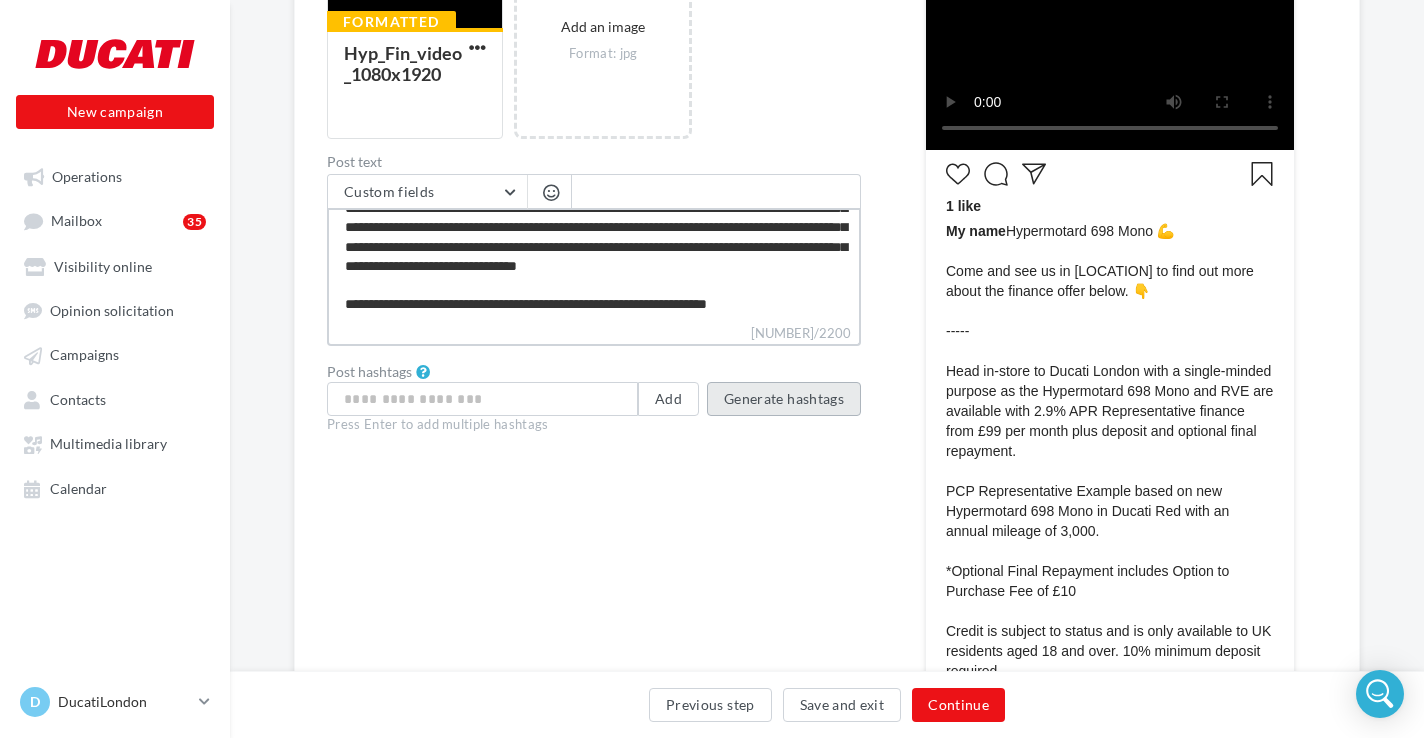 type on "**********" 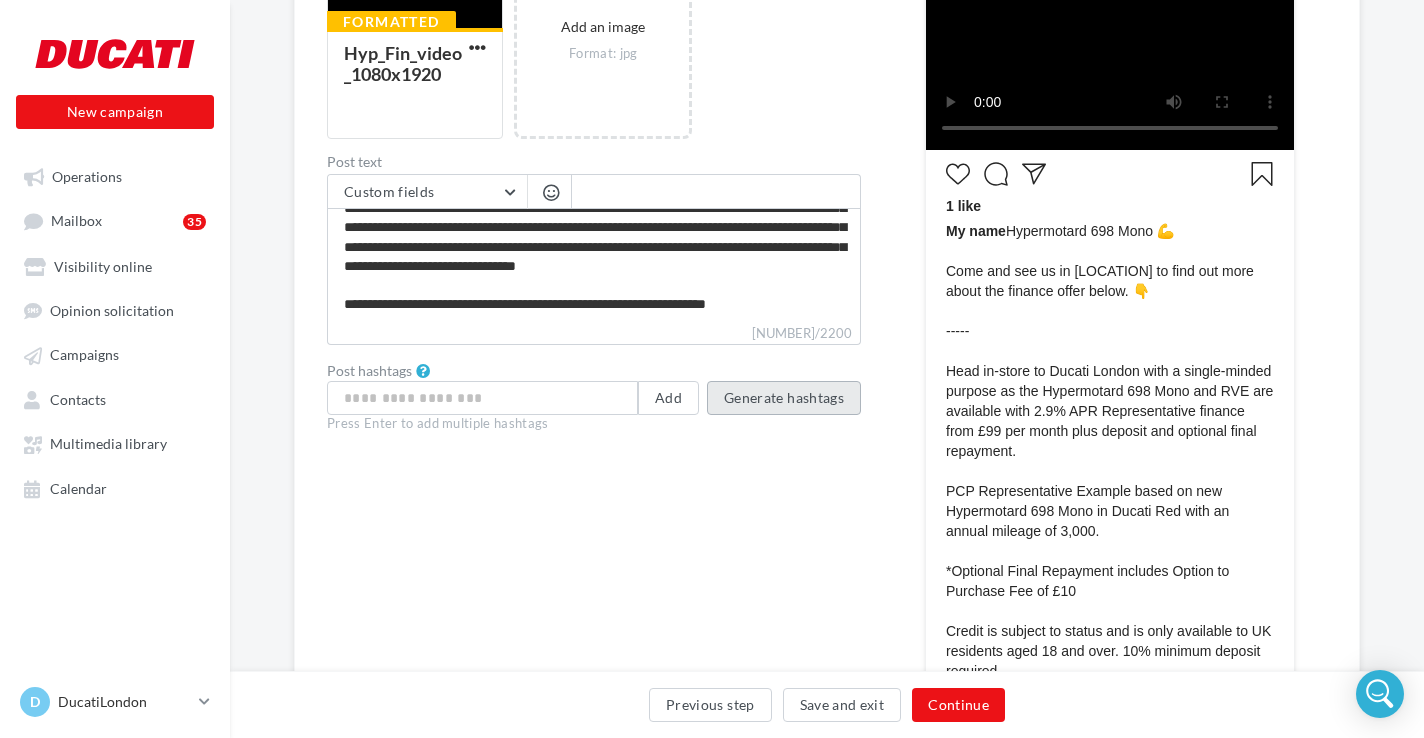 click on "Generate hashtags" at bounding box center (784, 398) 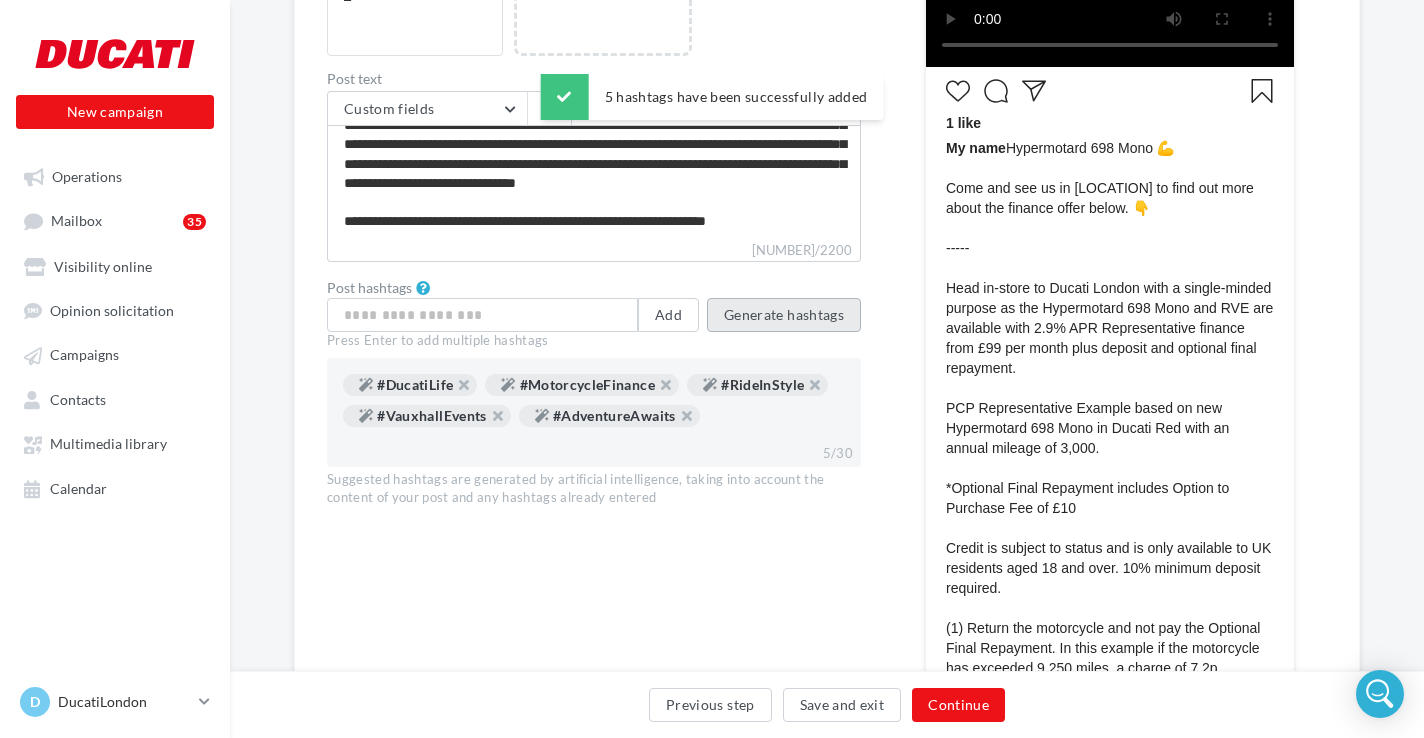 scroll, scrollTop: 828, scrollLeft: 0, axis: vertical 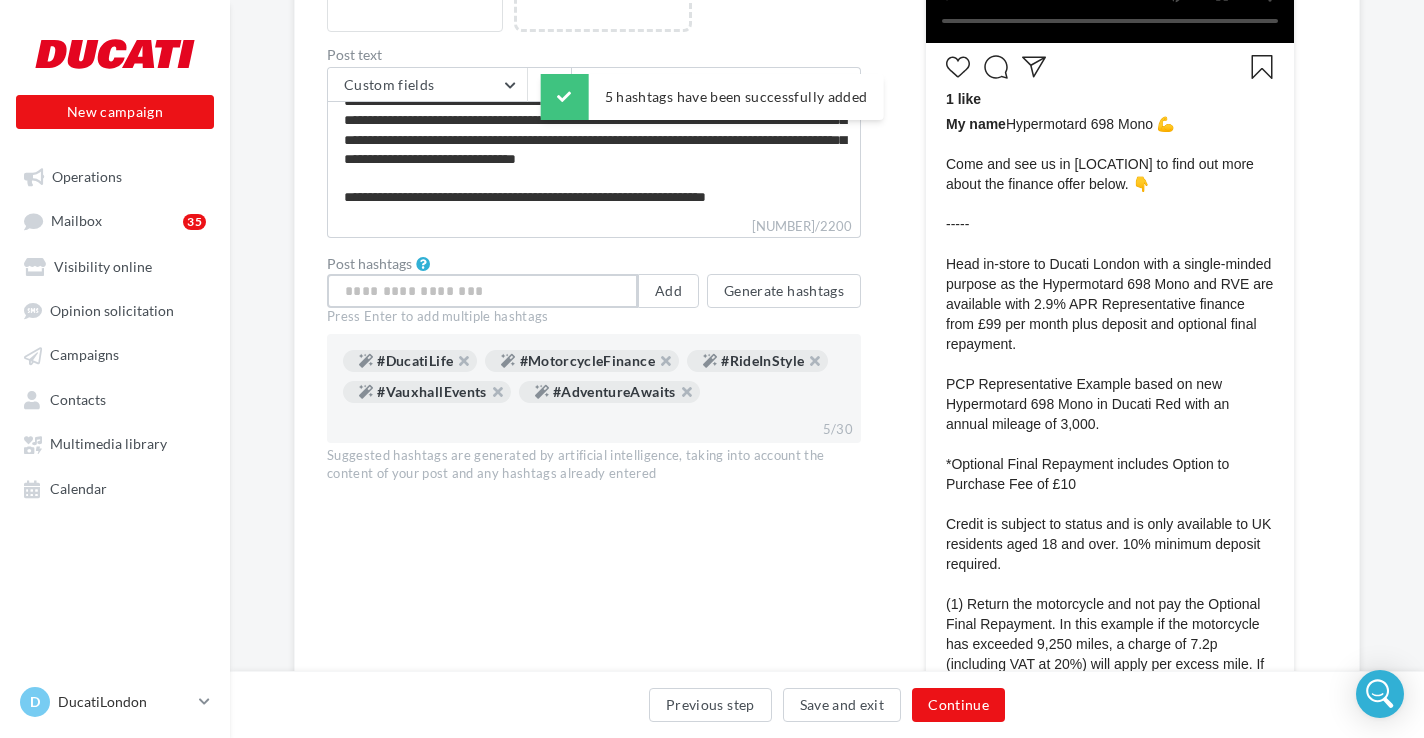 click at bounding box center [482, 291] 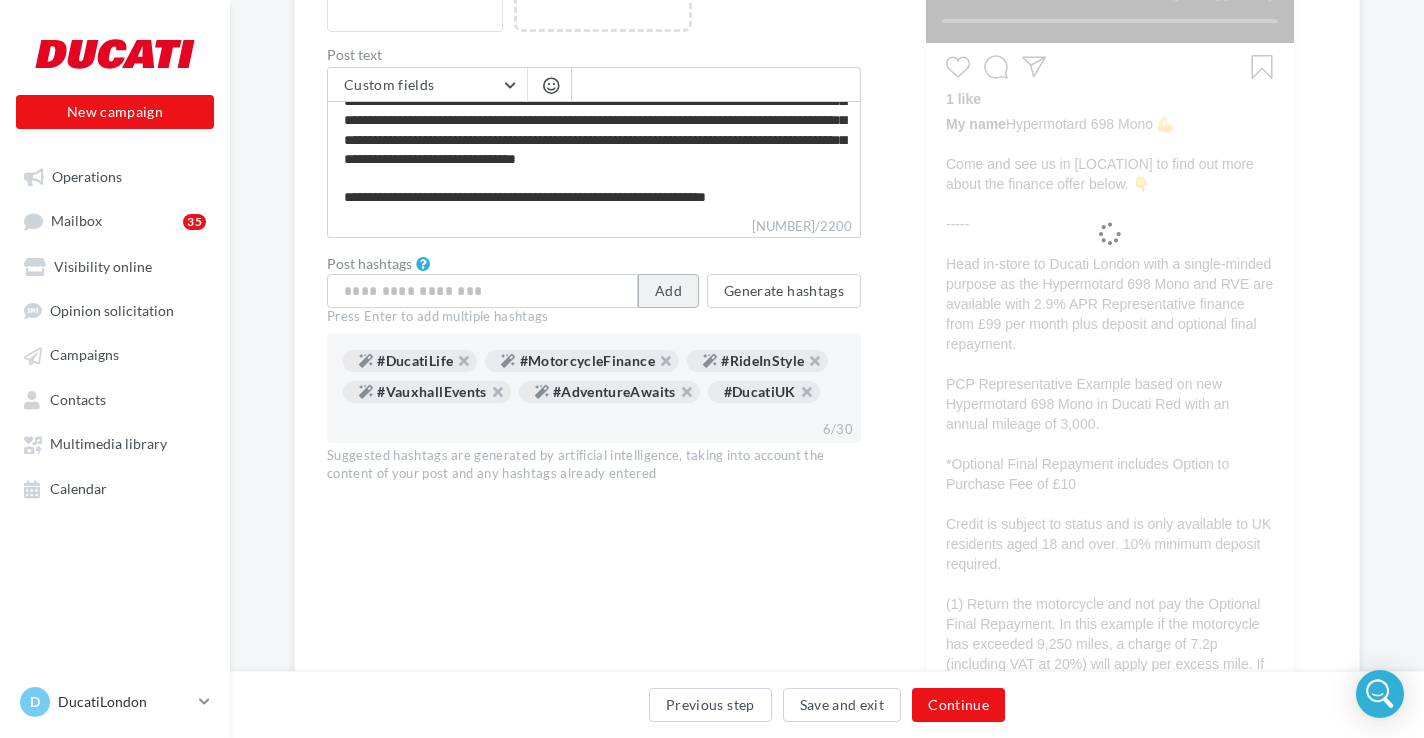 click on "Add" at bounding box center (668, 291) 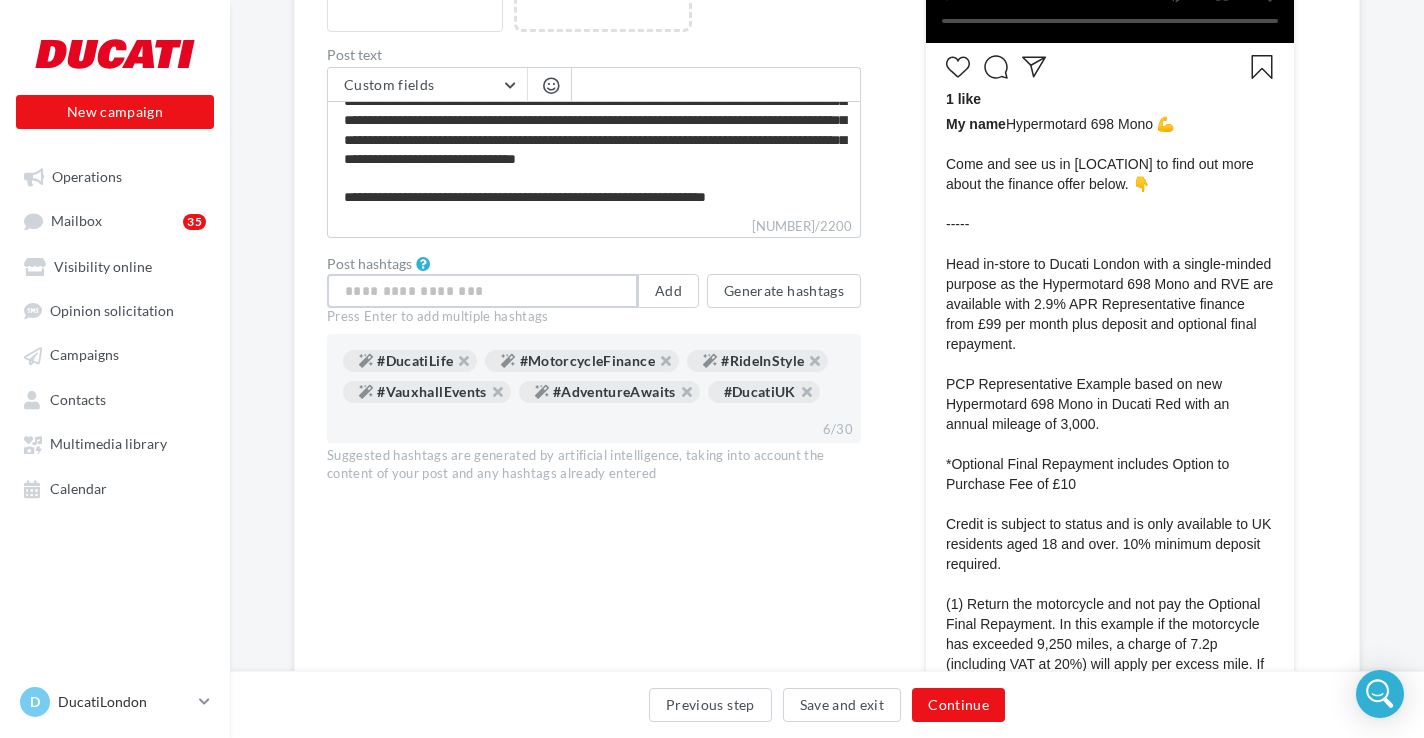 click at bounding box center (482, 291) 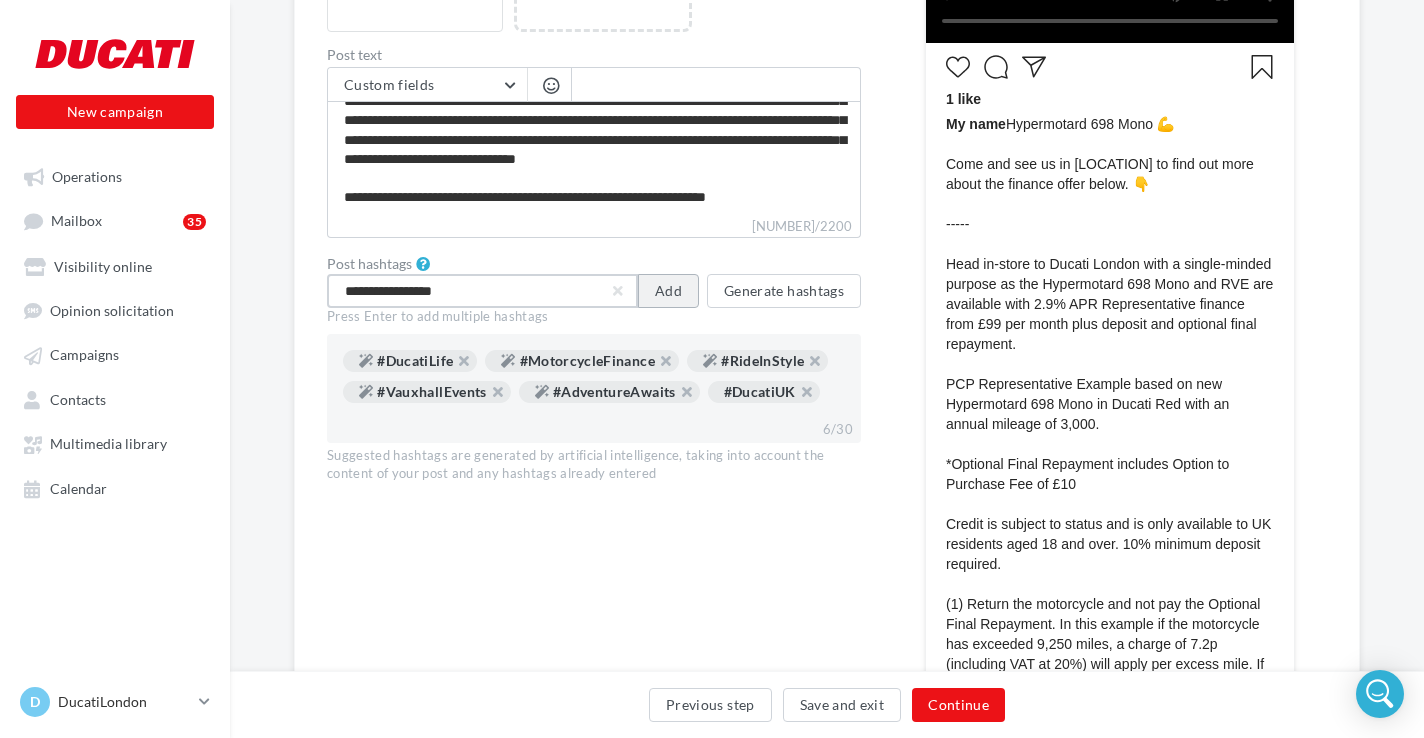 type on "**********" 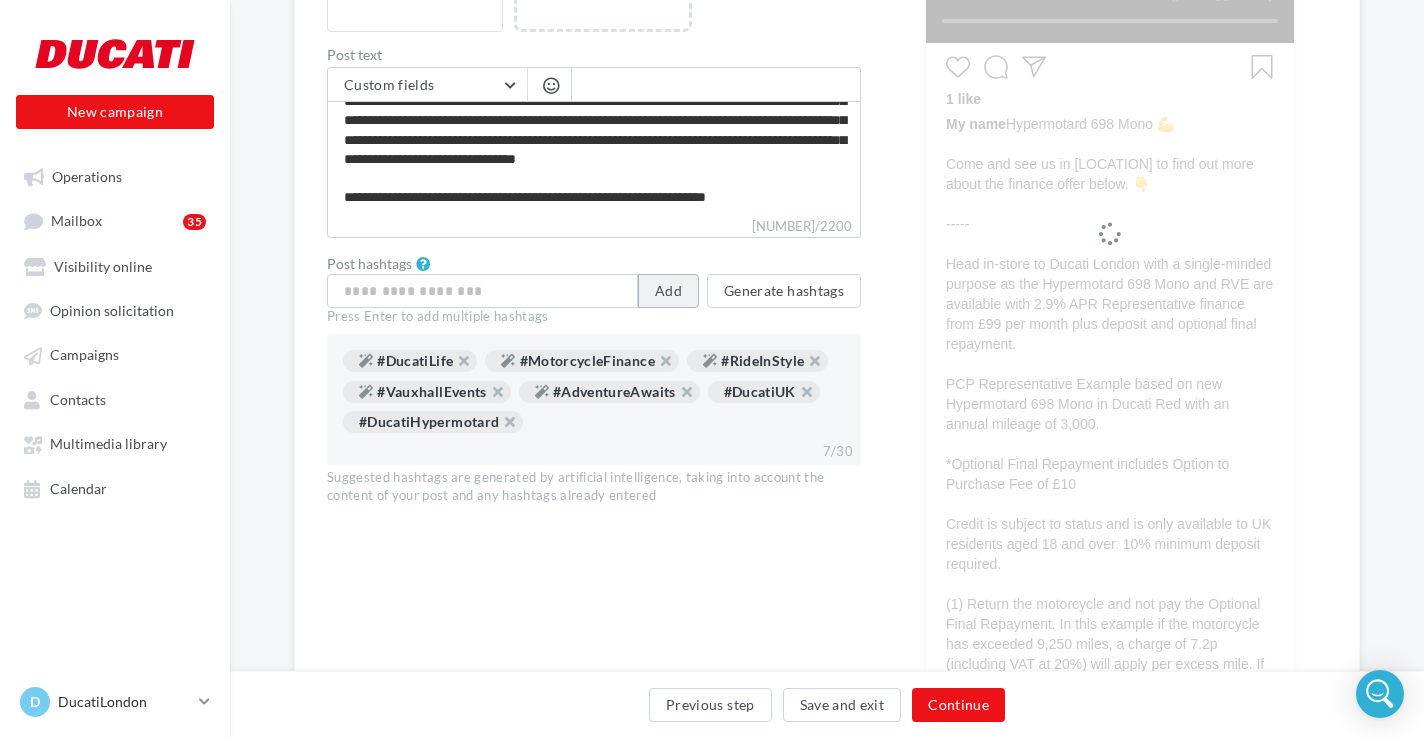 click on "Add" at bounding box center [668, 291] 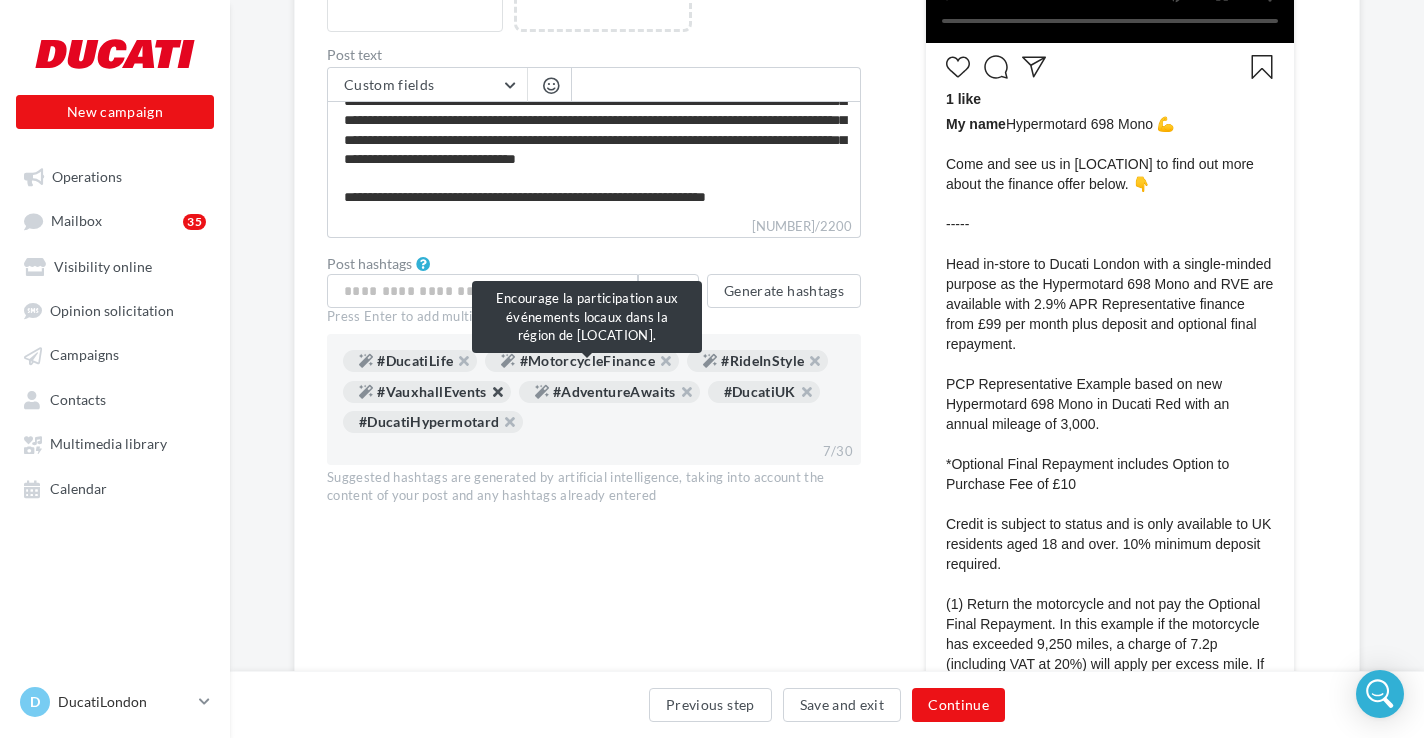 click at bounding box center (487, 397) 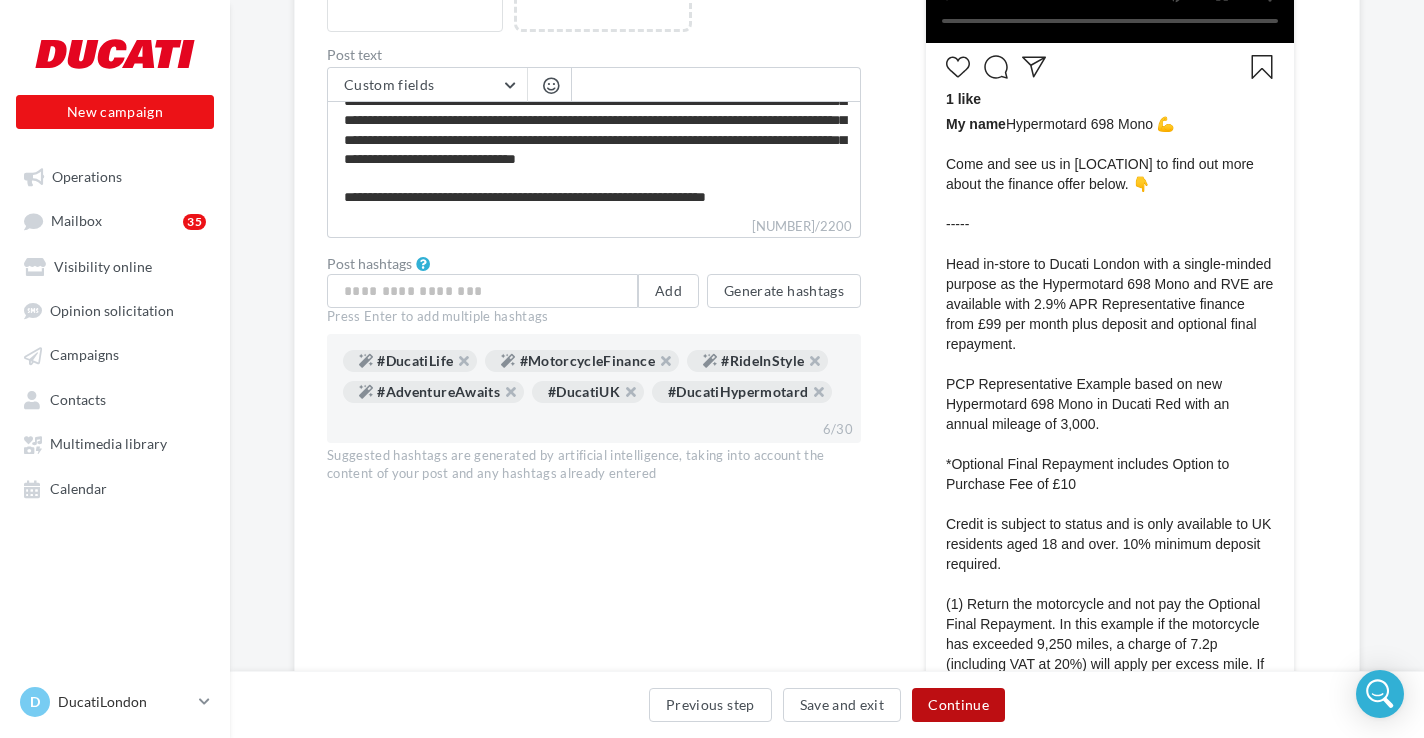 click on "Continue" at bounding box center (958, 705) 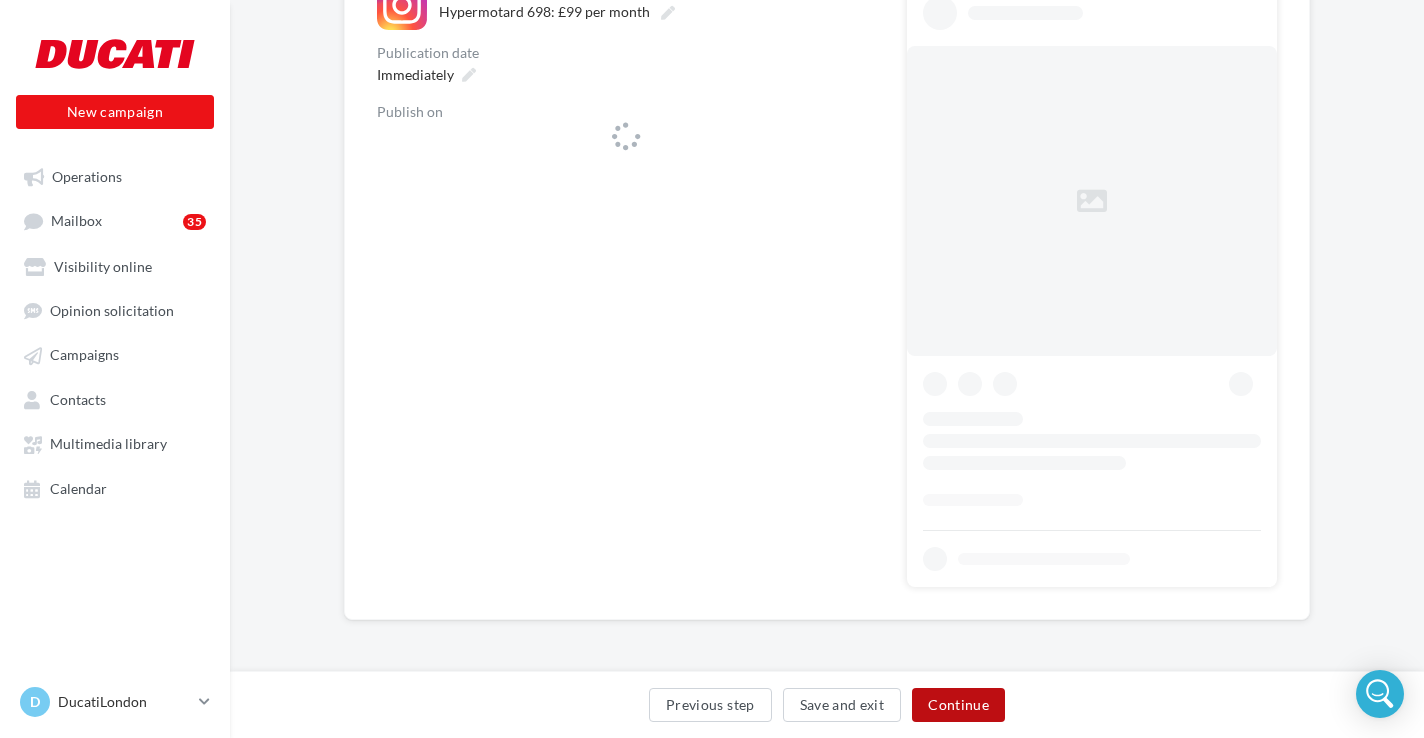 scroll, scrollTop: 0, scrollLeft: 0, axis: both 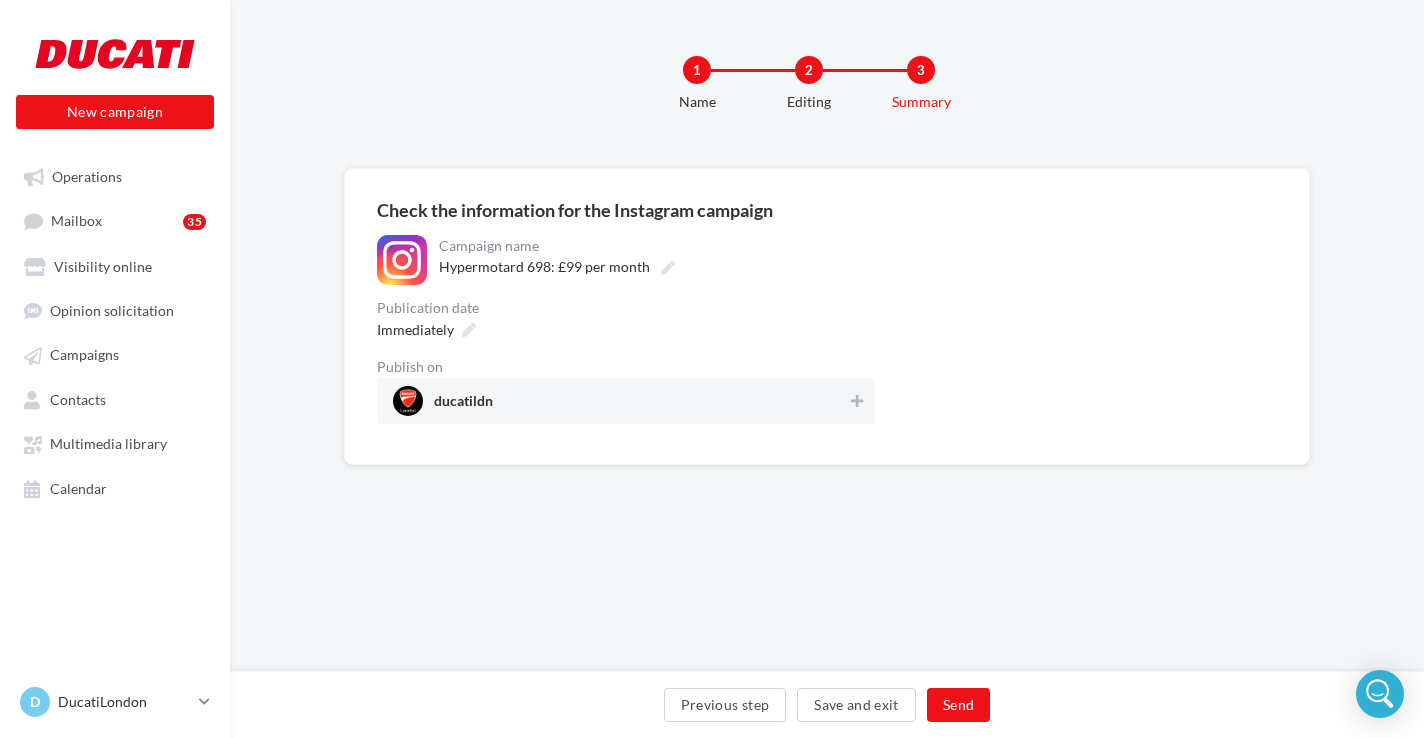click on "ducatildn" at bounding box center [620, 401] 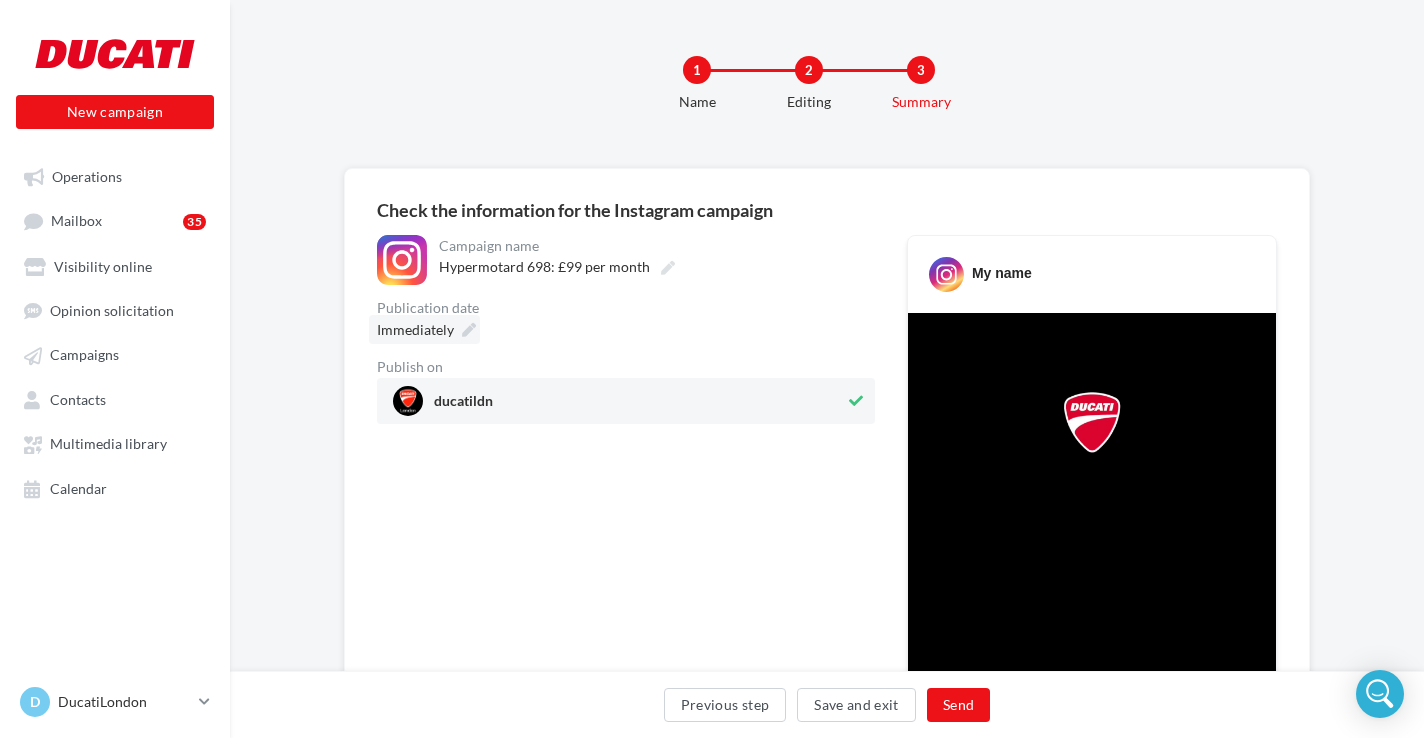 click on "Immediately" at bounding box center (424, 329) 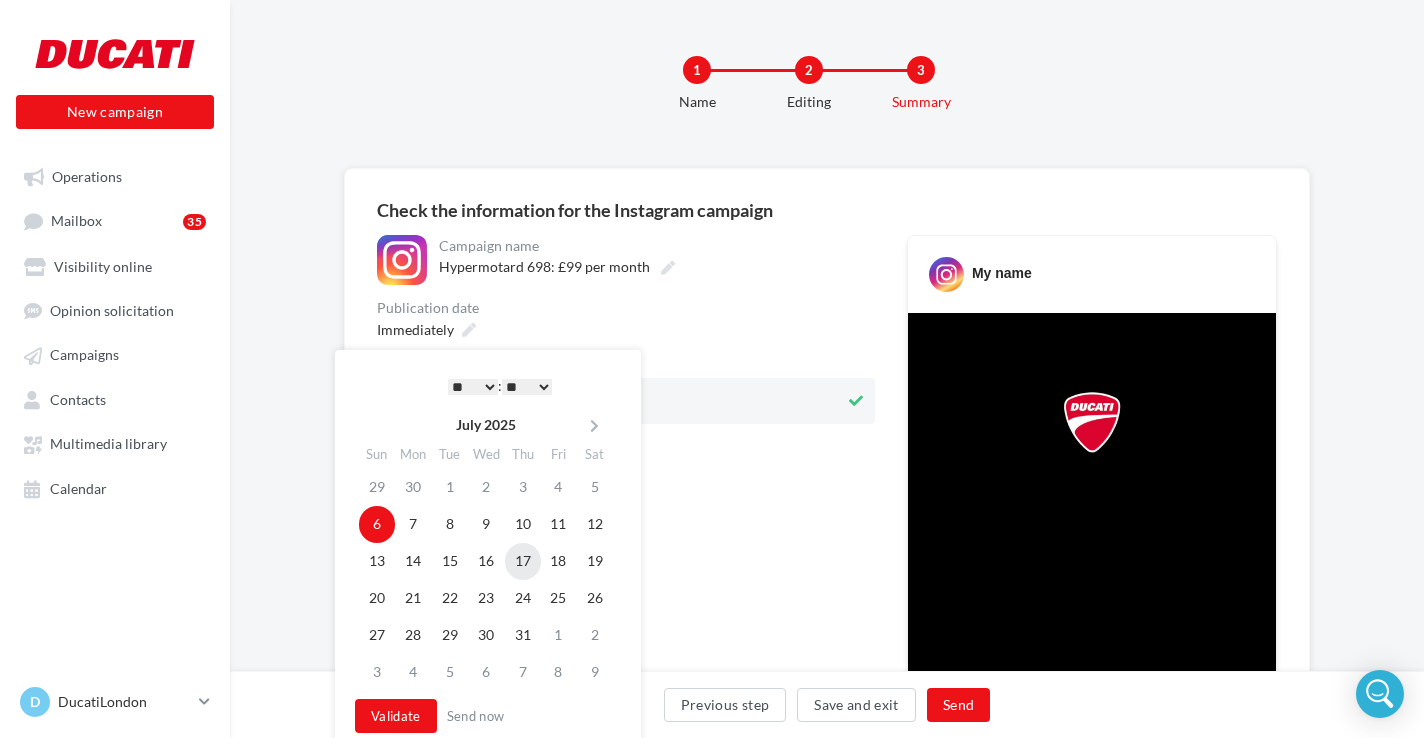 click on "17" at bounding box center (523, 524) 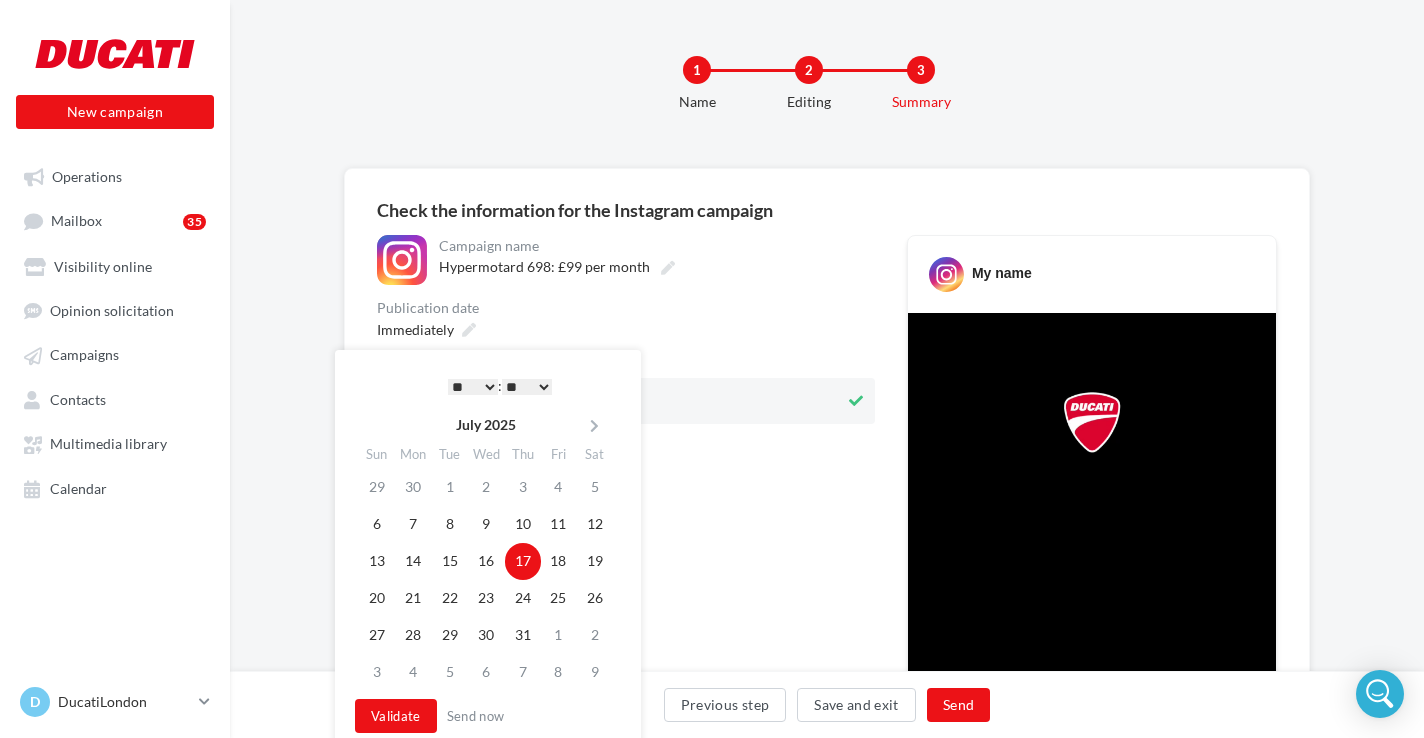 click on "* * * * * * * * * * ** ** ** ** ** ** ** ** ** ** ** ** ** **" at bounding box center [473, 387] 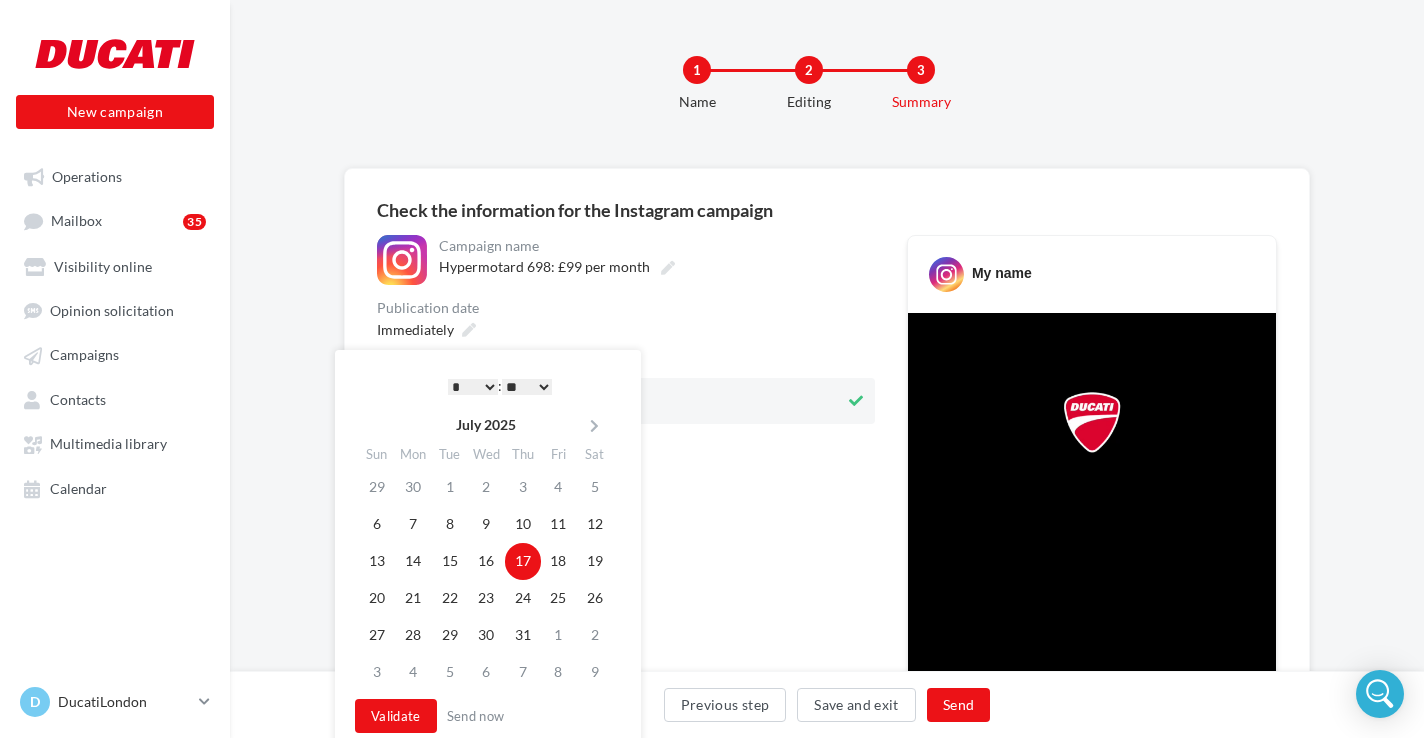 click on "** ** ** ** ** **" at bounding box center [527, 387] 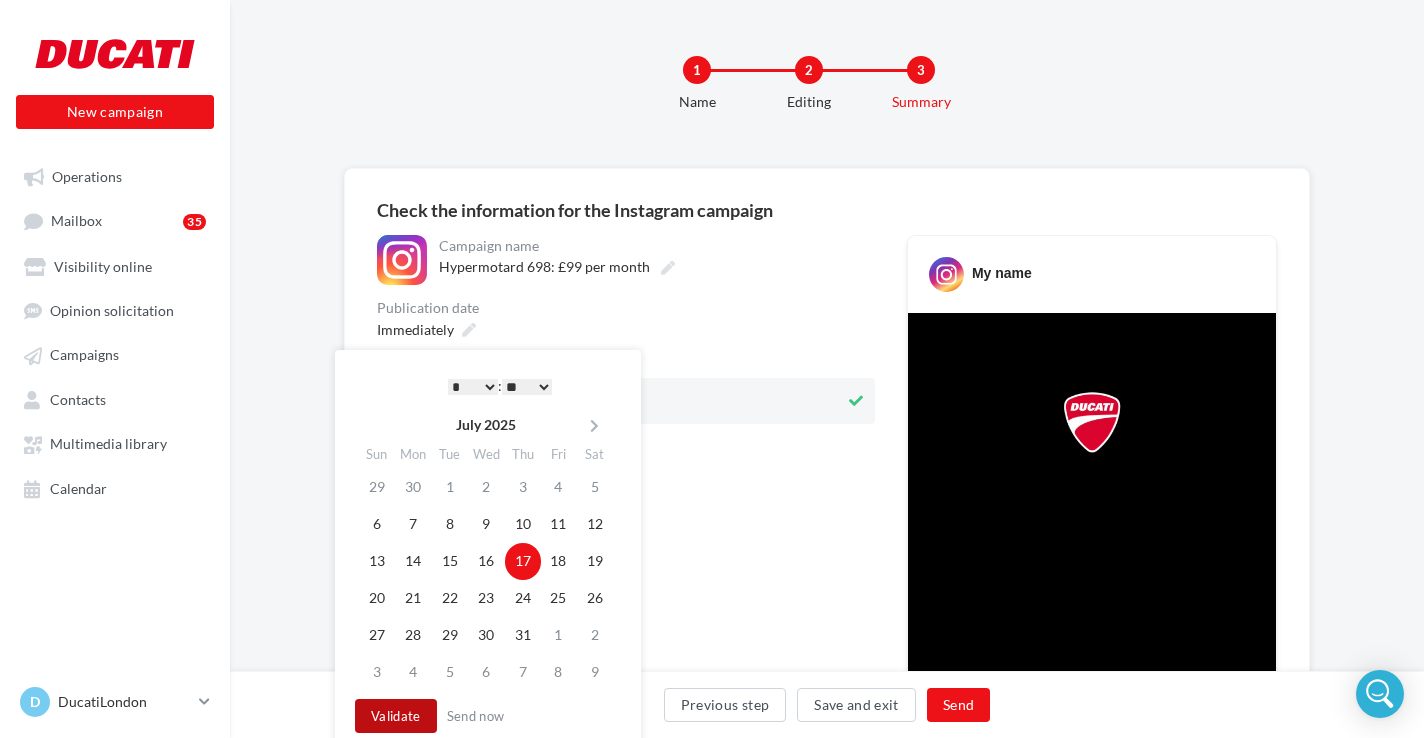 click on "Validate" at bounding box center (396, 716) 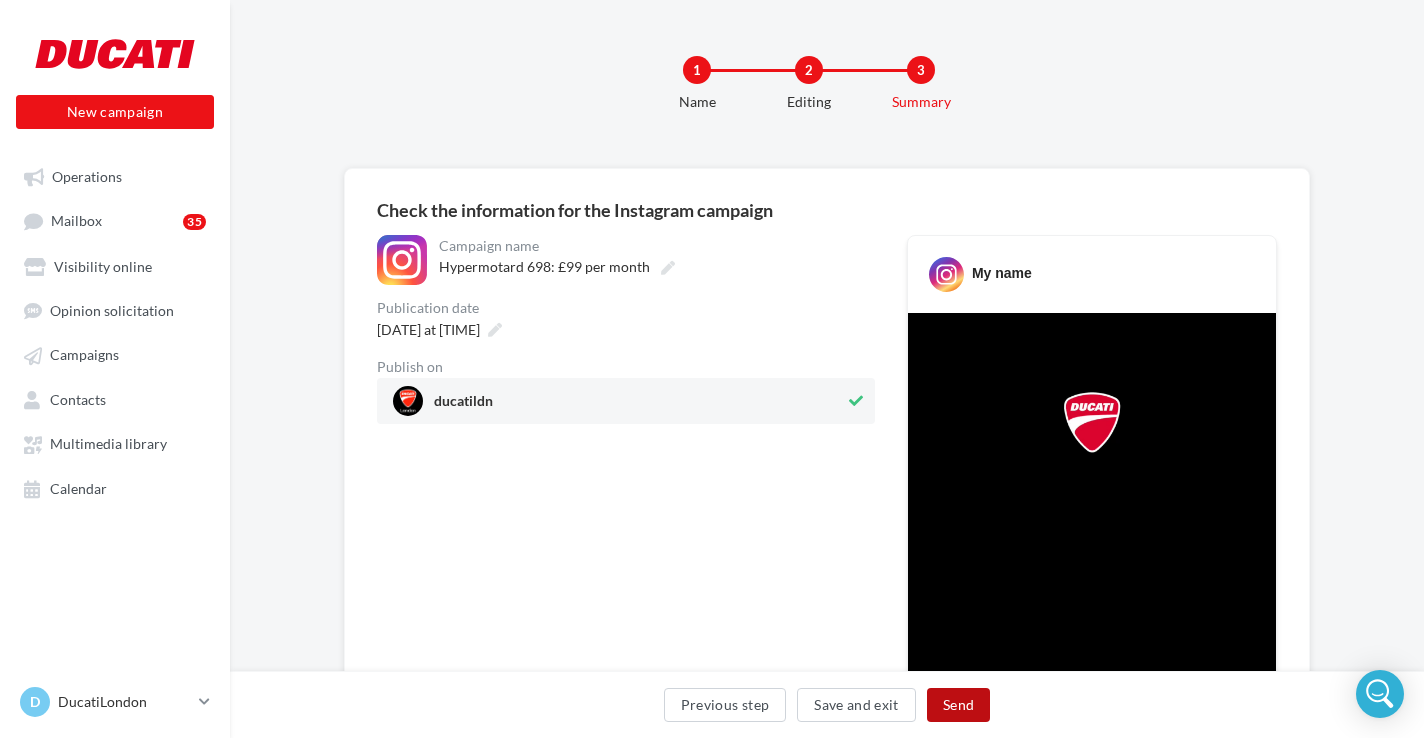 click on "Send" at bounding box center [958, 705] 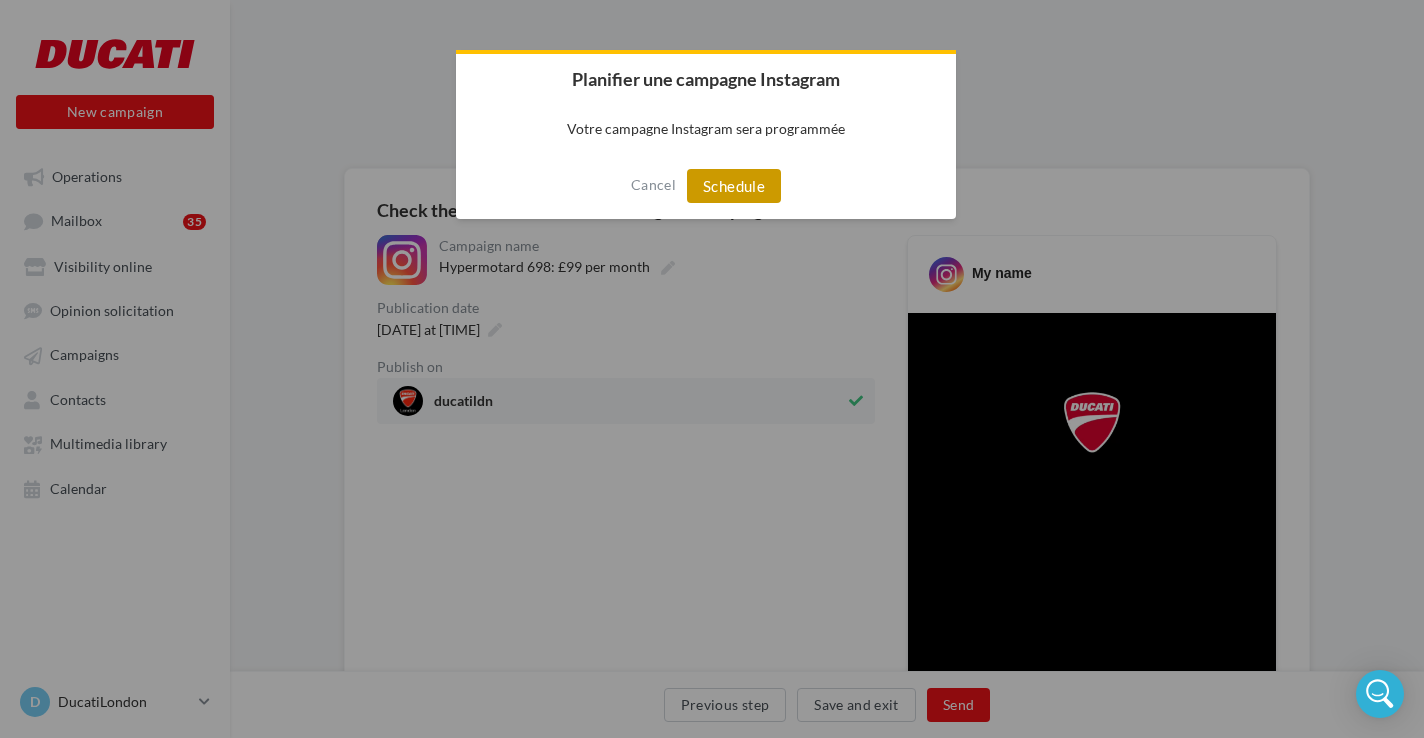 click on "Schedule" at bounding box center [734, 186] 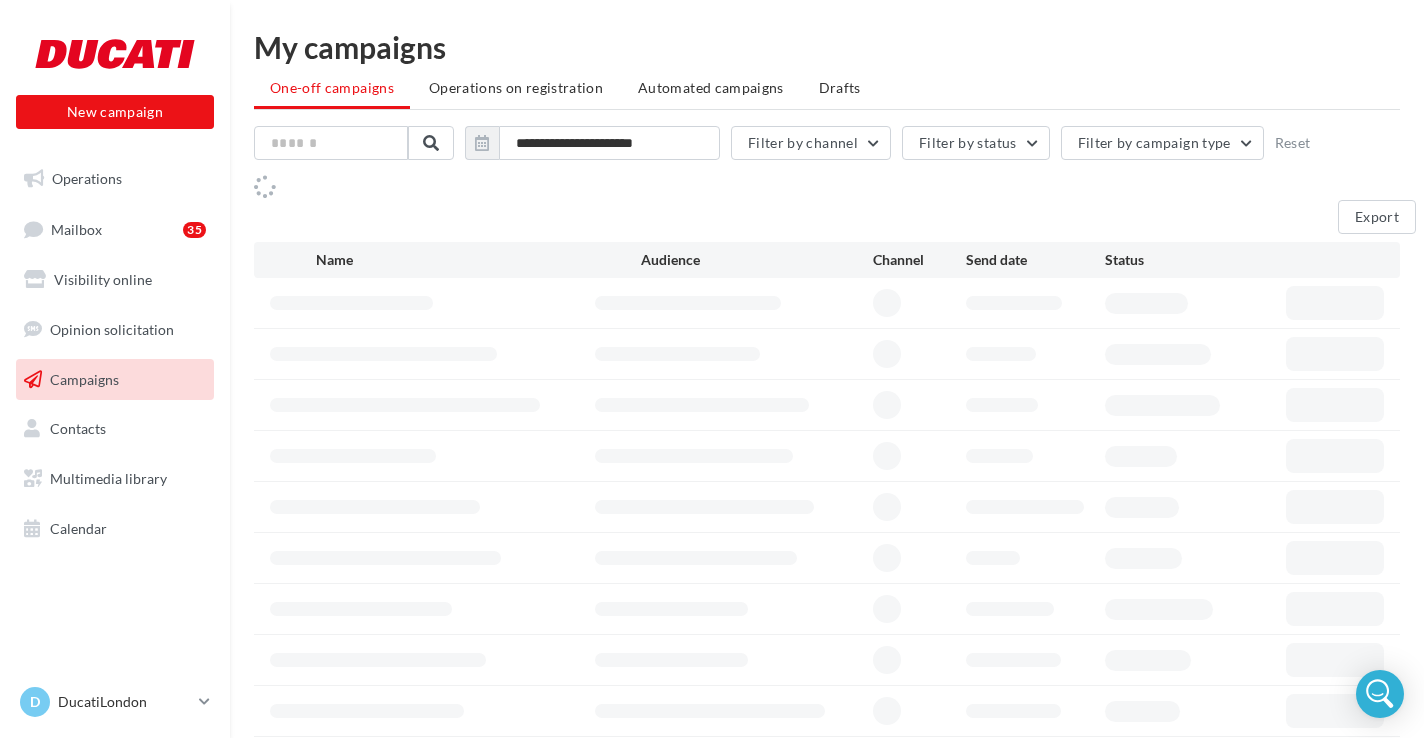 scroll, scrollTop: 0, scrollLeft: 0, axis: both 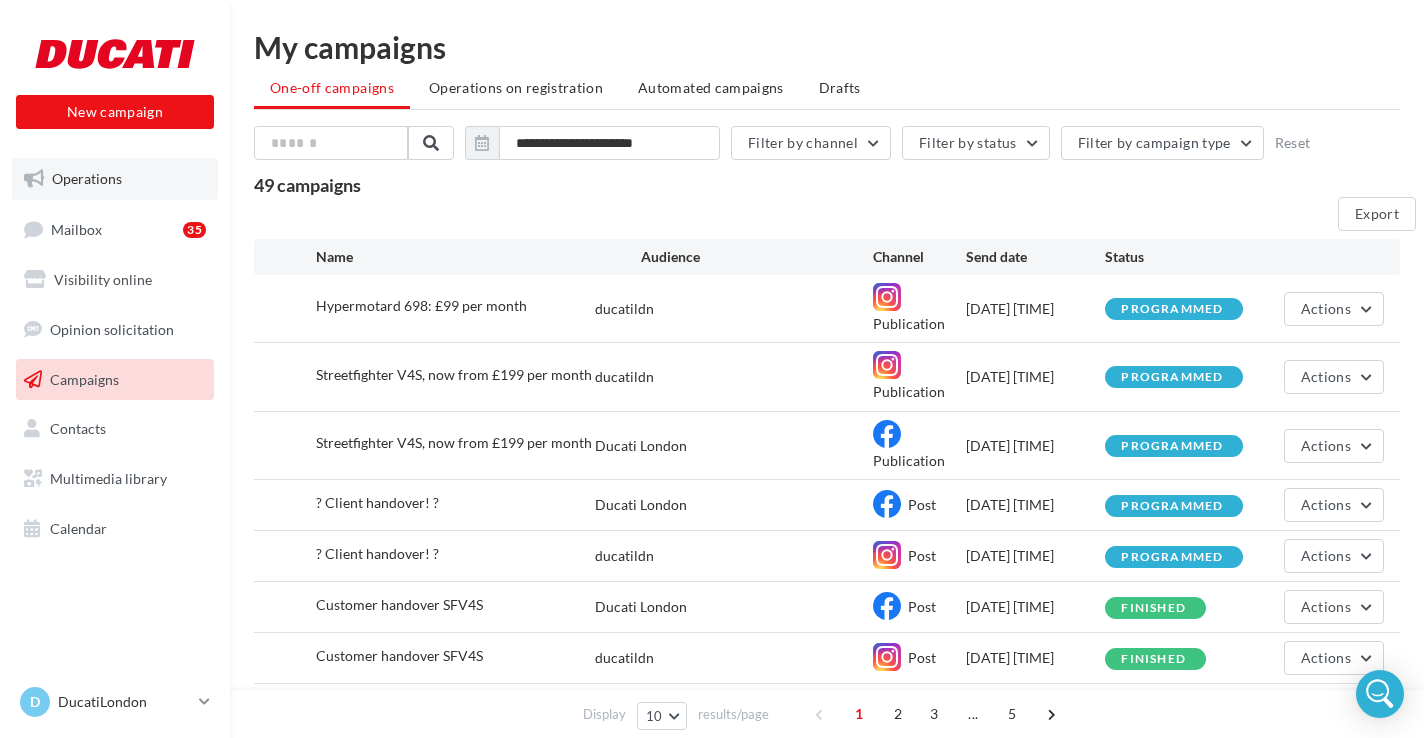 click on "Operations" at bounding box center (87, 178) 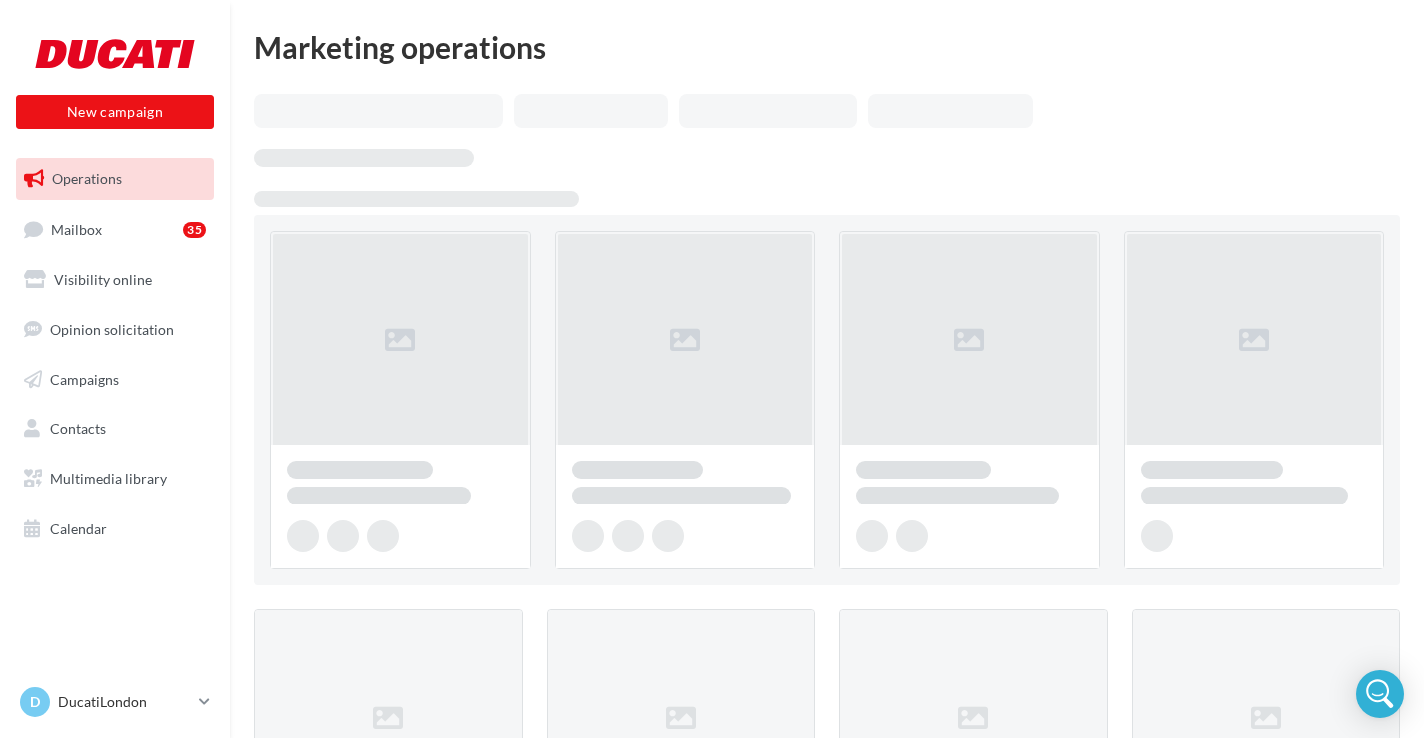scroll, scrollTop: 0, scrollLeft: 0, axis: both 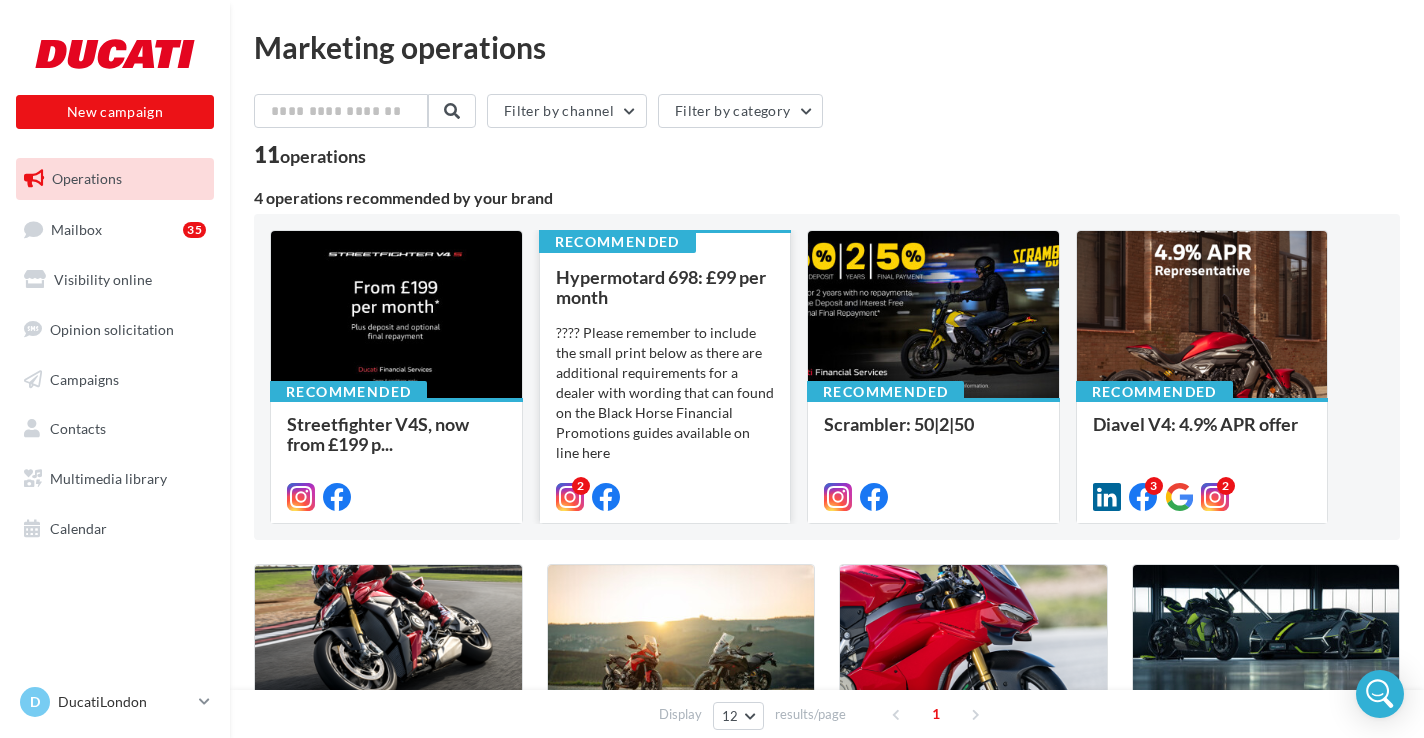 click on "???? Please remember to include the small print below as there are additional requirements for a dealer with wording that can found on the Black Horse Financial Promotions guides available on line here
The recommended wording is:
‘[COMPANY] is a ..." at bounding box center [0, 0] 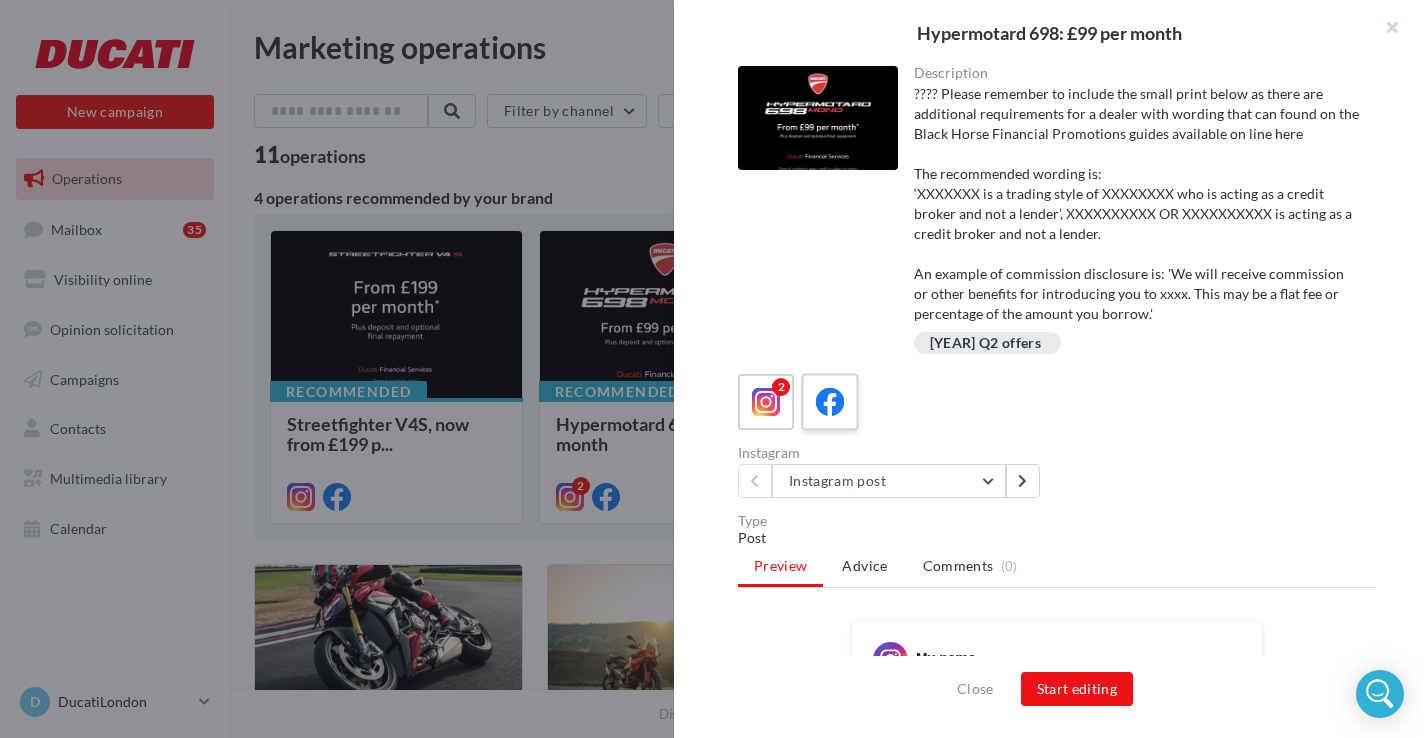 click at bounding box center (830, 402) 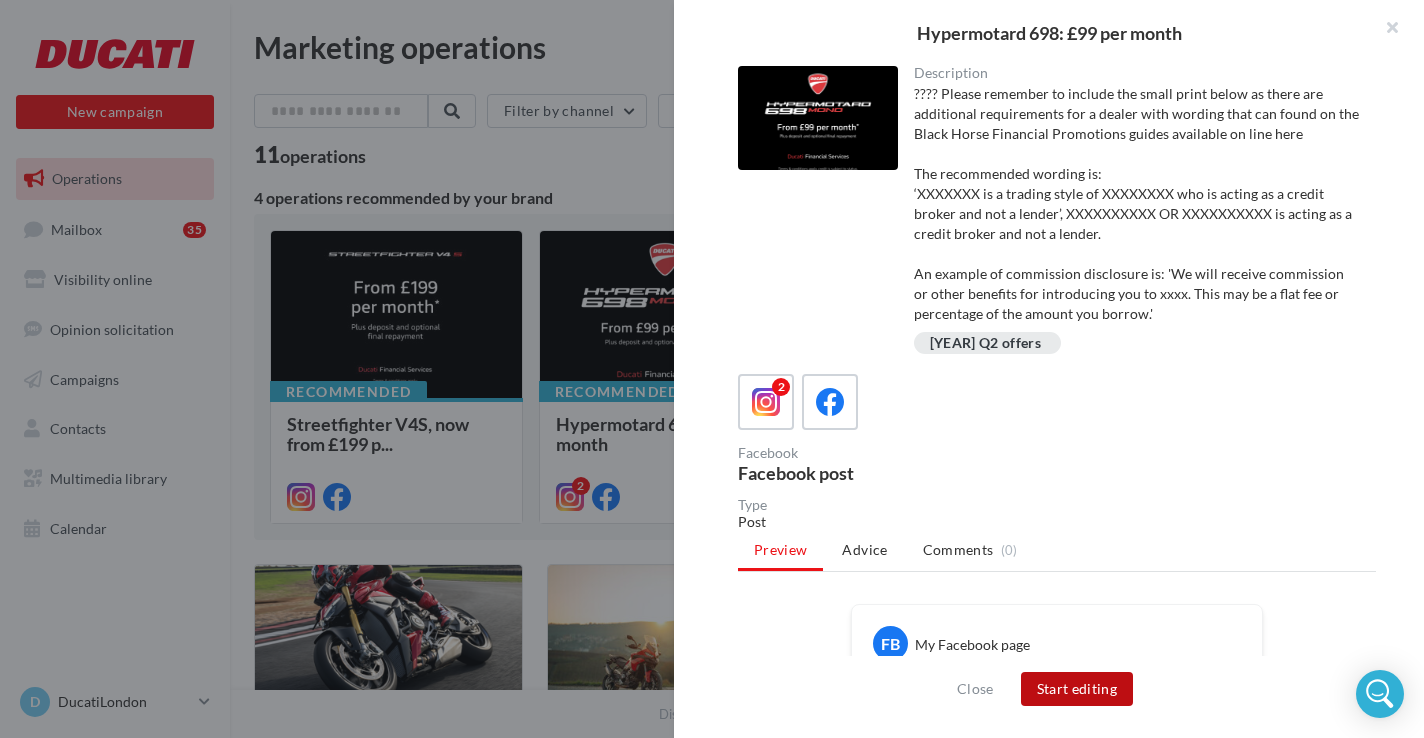 click on "Start editing" at bounding box center (1077, 689) 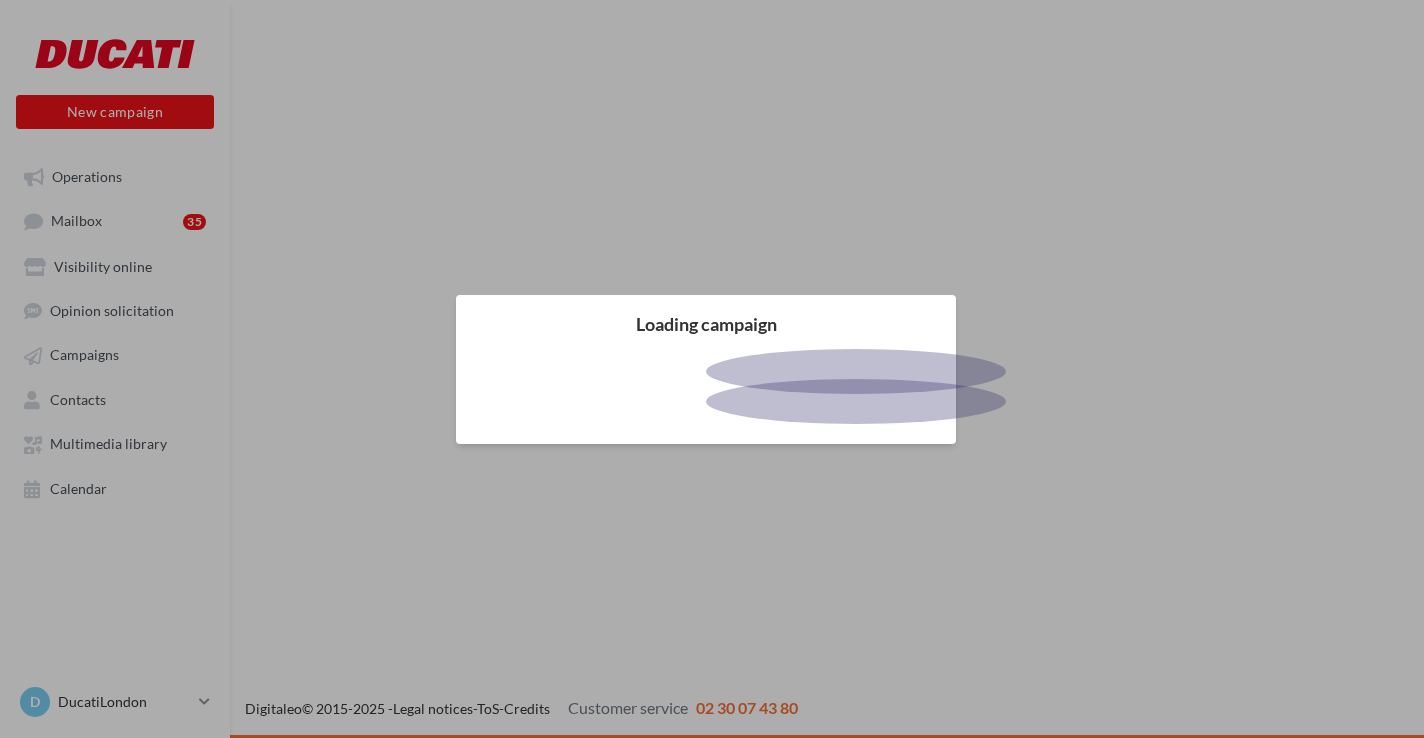scroll, scrollTop: 0, scrollLeft: 0, axis: both 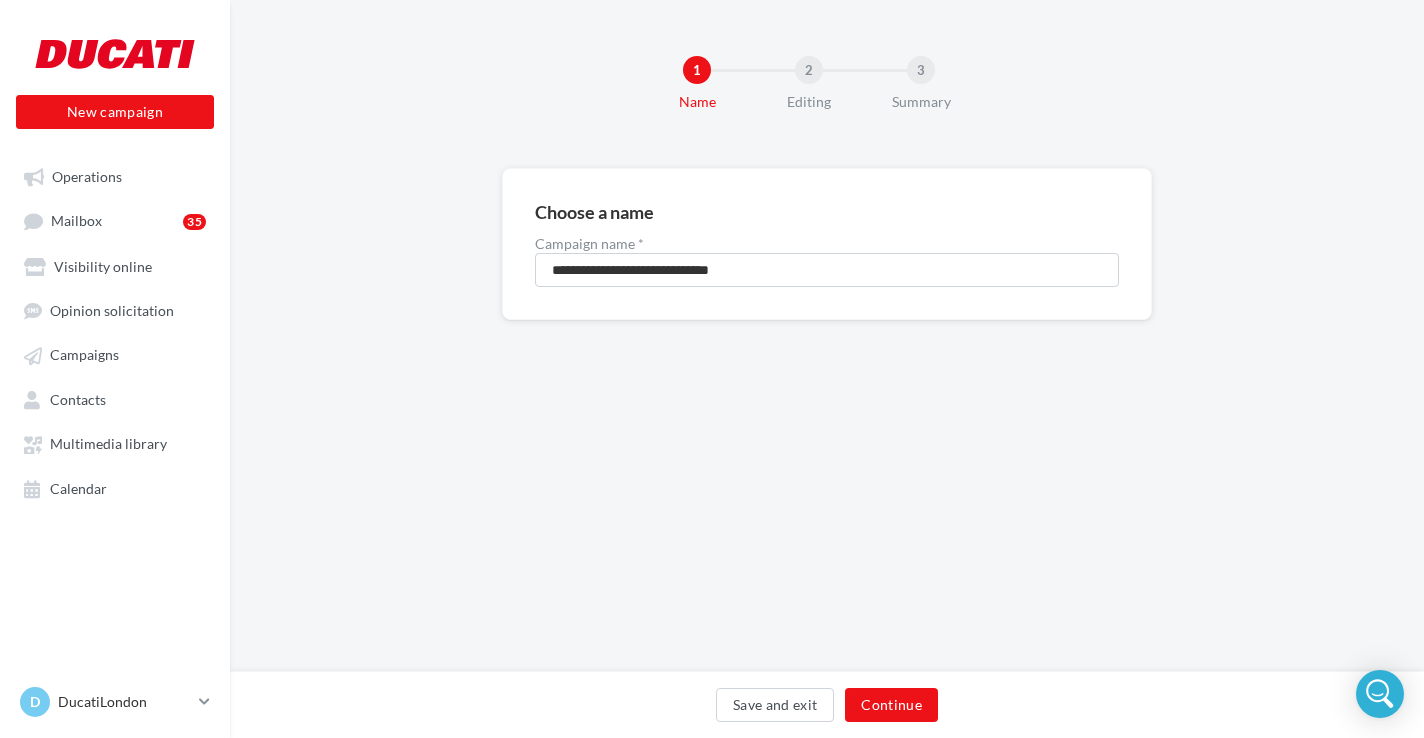 click on "Save and exit      Continue" at bounding box center [827, 704] 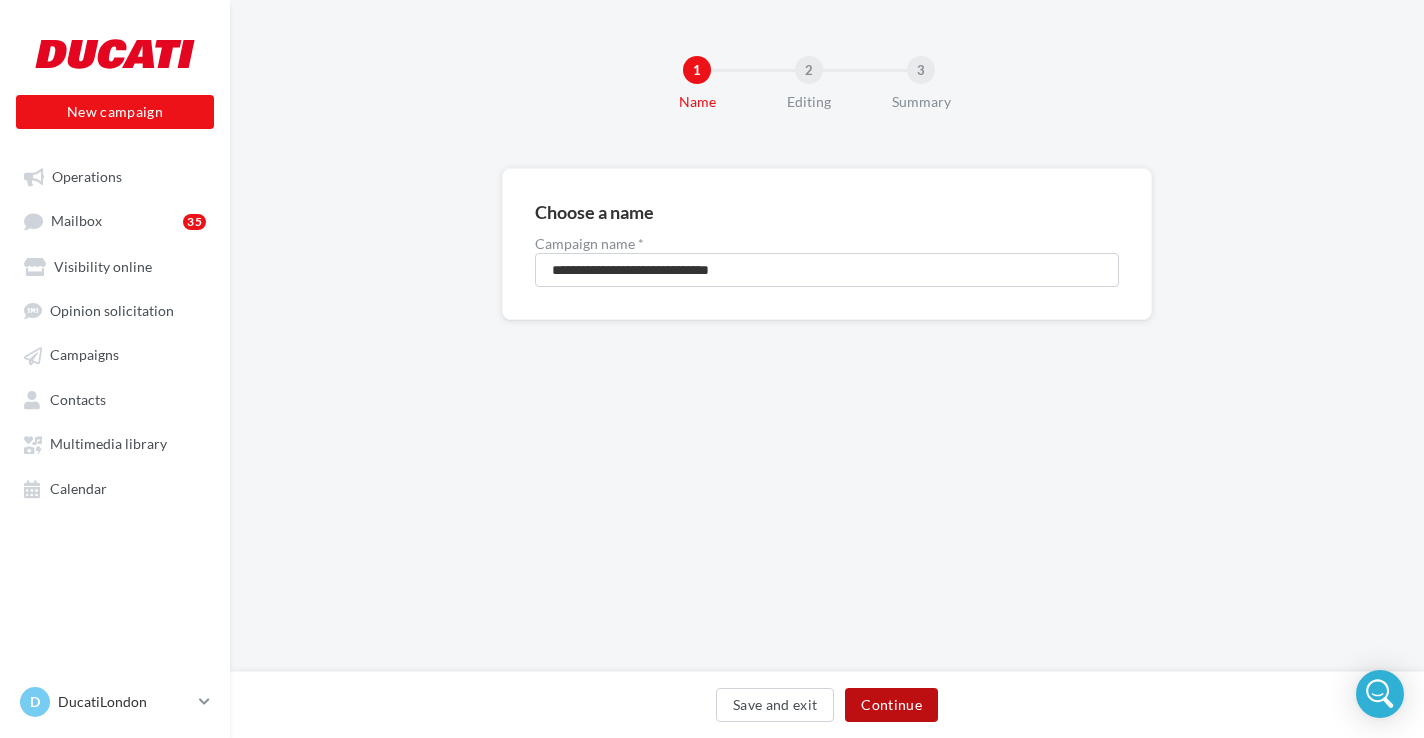click on "Continue" at bounding box center (891, 705) 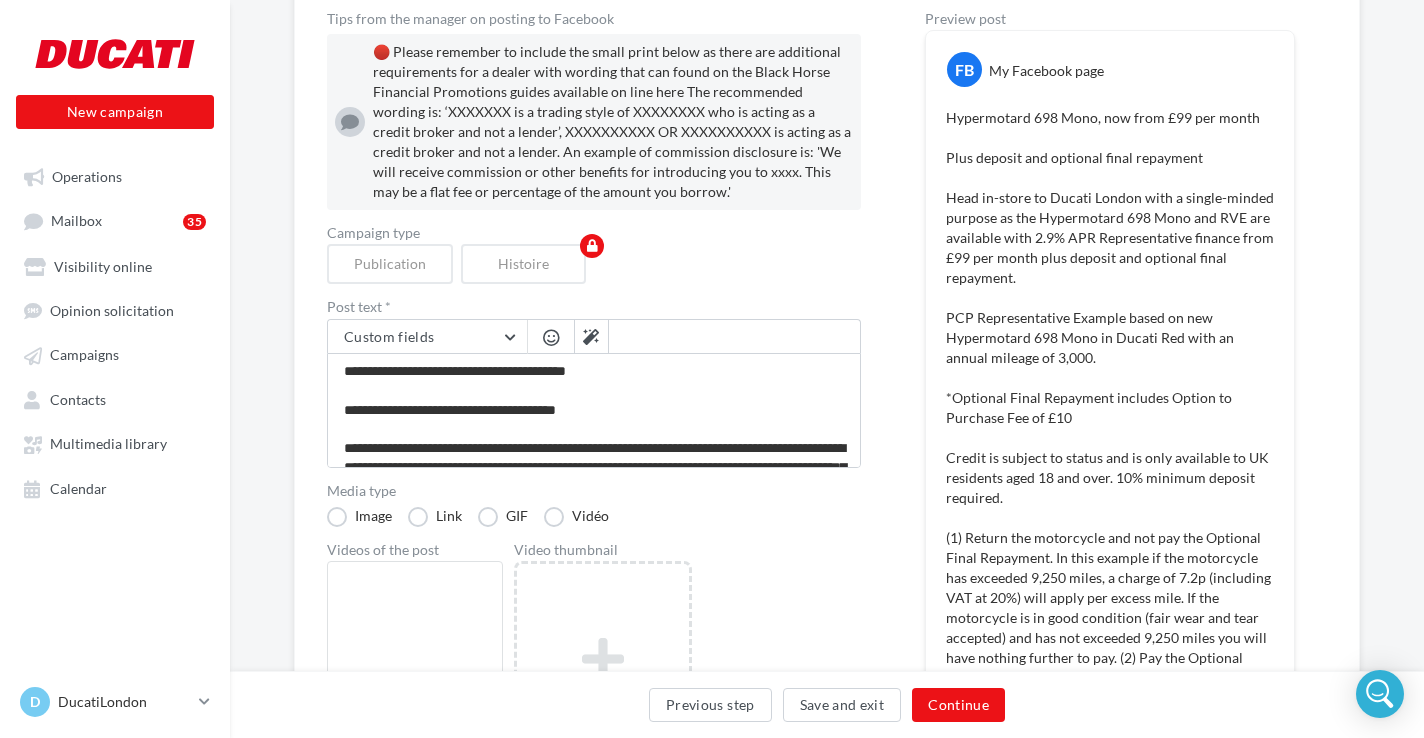 scroll, scrollTop: 429, scrollLeft: 0, axis: vertical 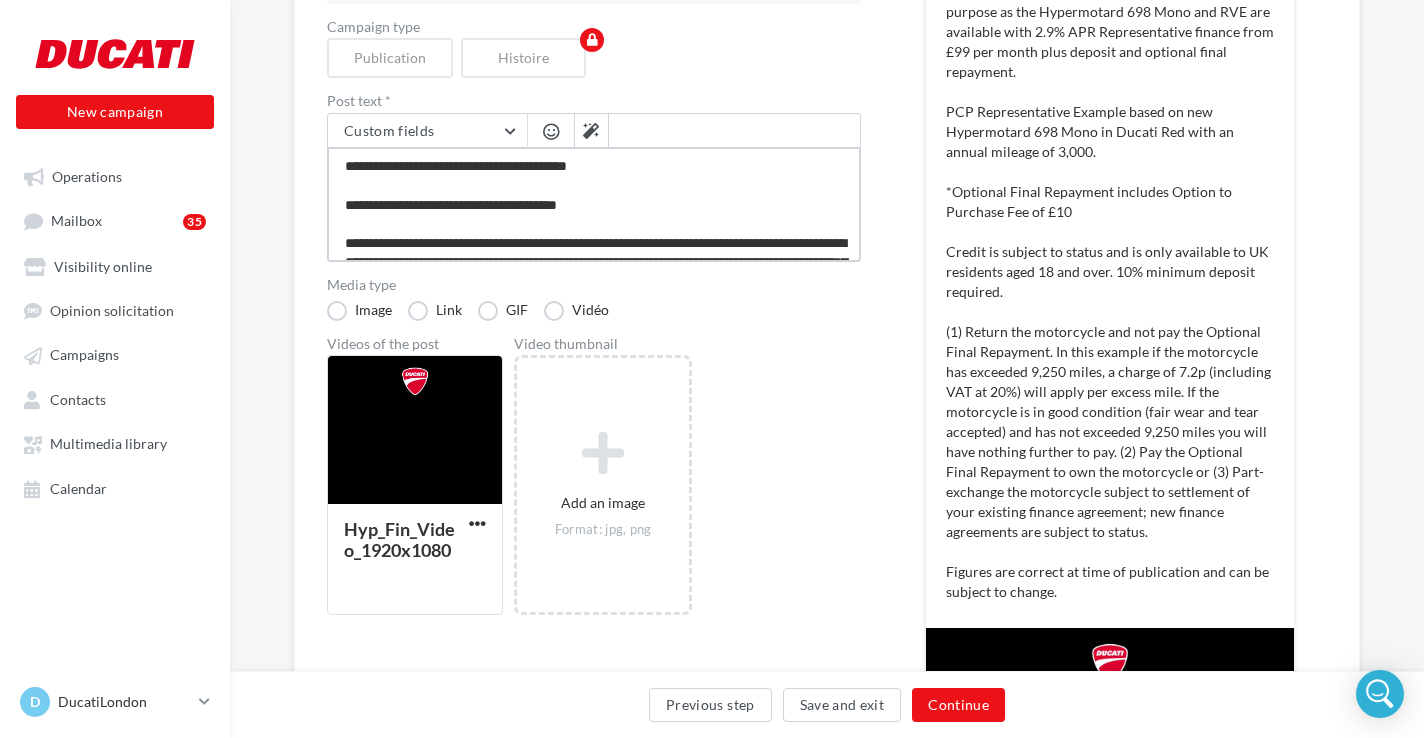 drag, startPoint x: 607, startPoint y: 202, endPoint x: 296, endPoint y: 147, distance: 315.8259 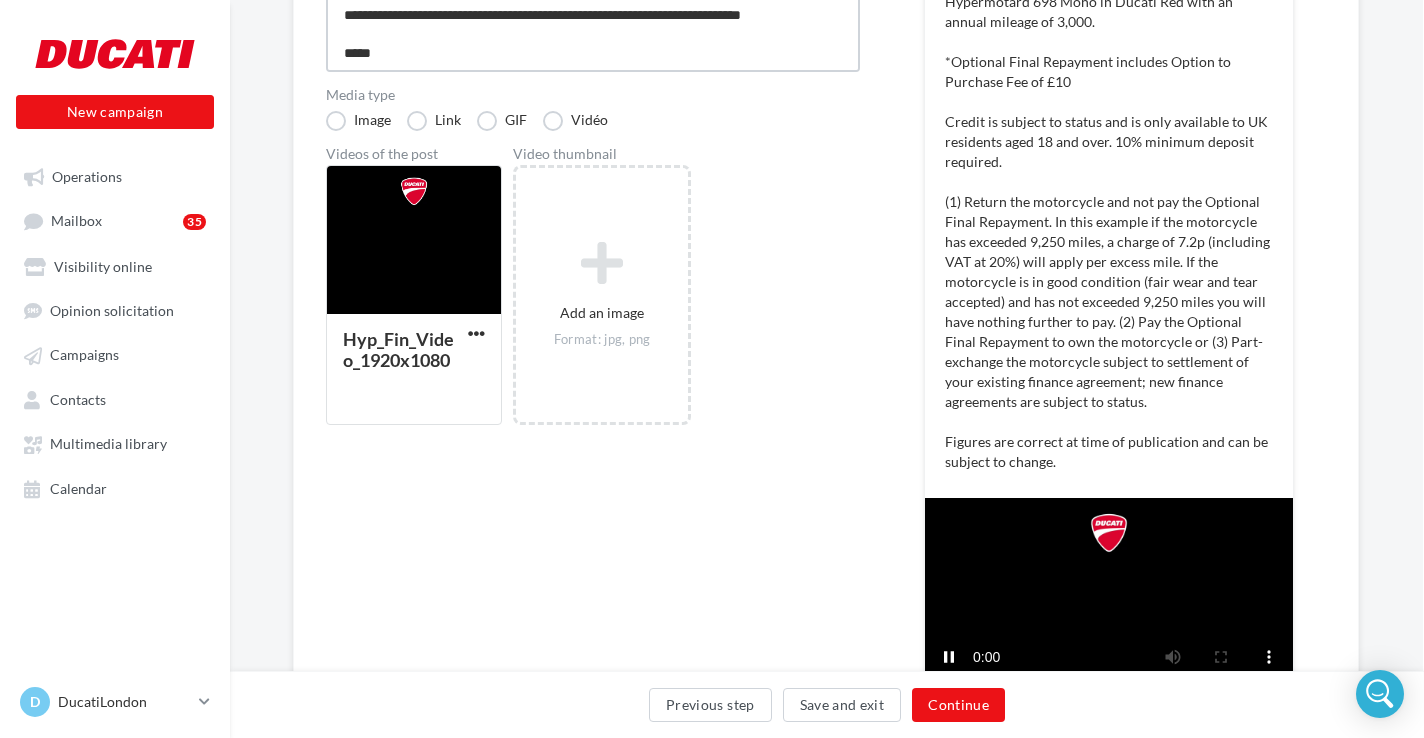 scroll, scrollTop: 713, scrollLeft: 1, axis: both 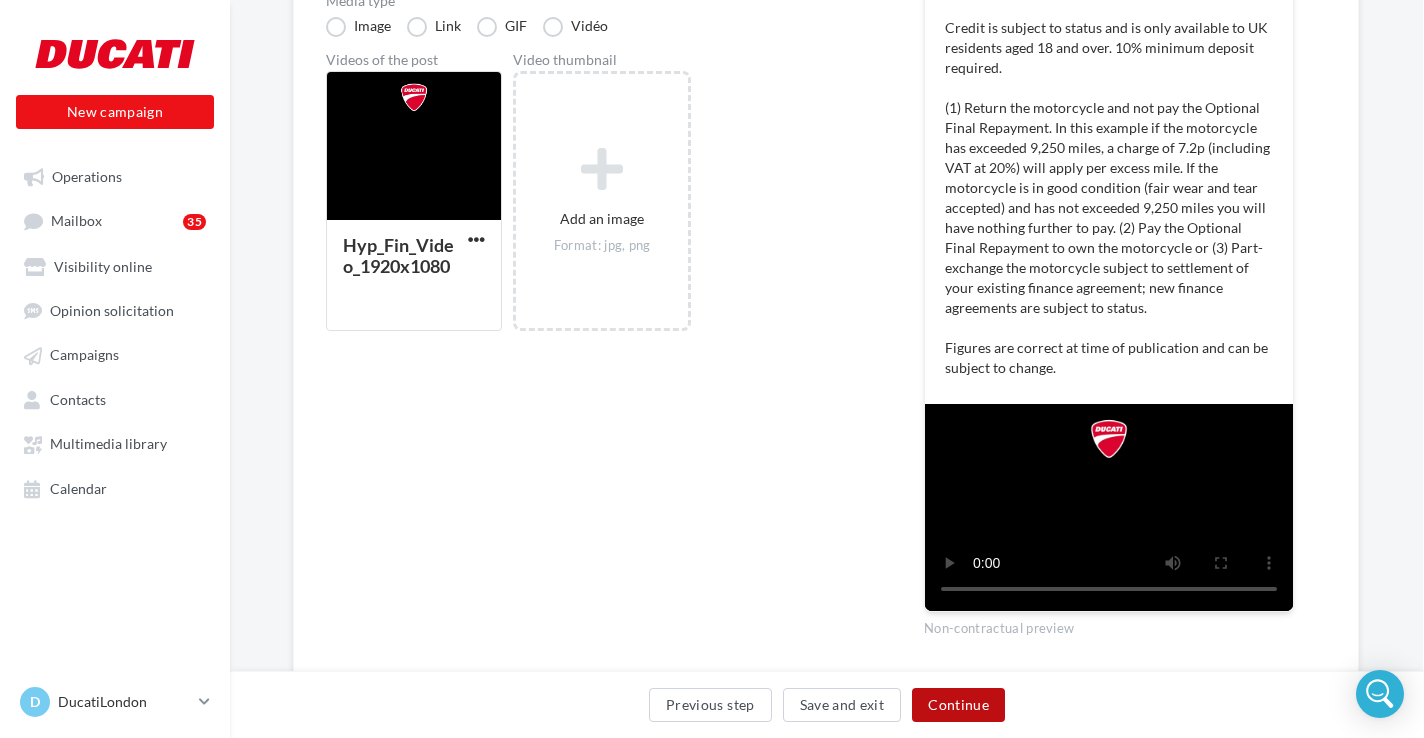 type on "**********" 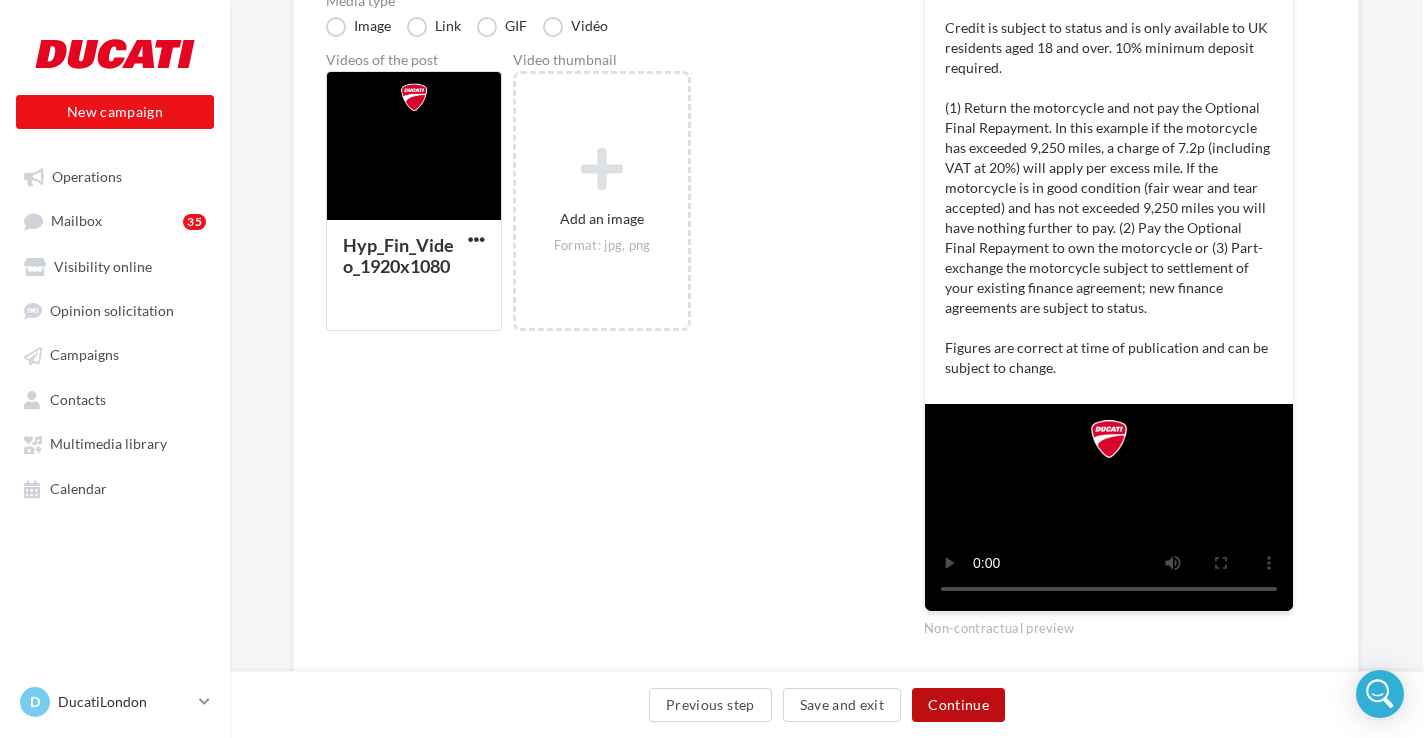 click on "Continue" at bounding box center (958, 705) 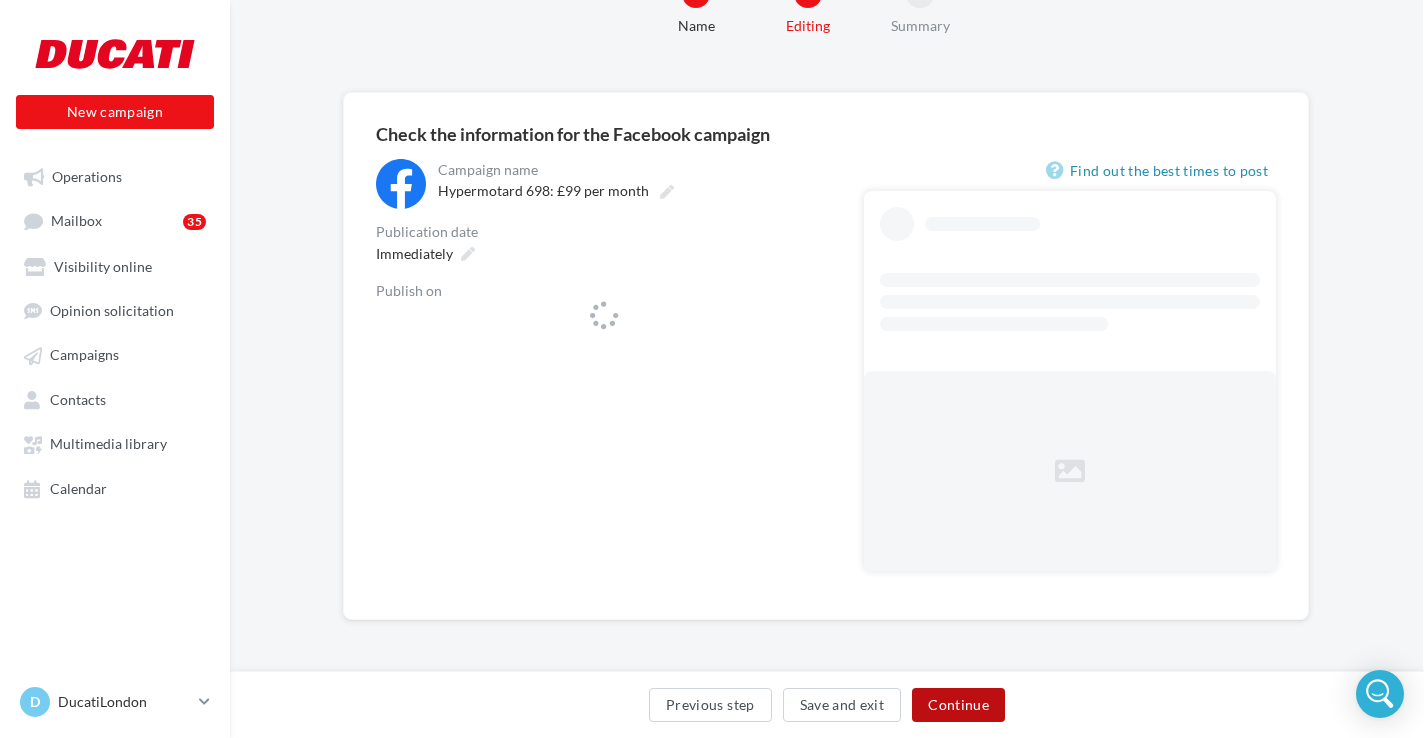 scroll, scrollTop: 0, scrollLeft: 1, axis: horizontal 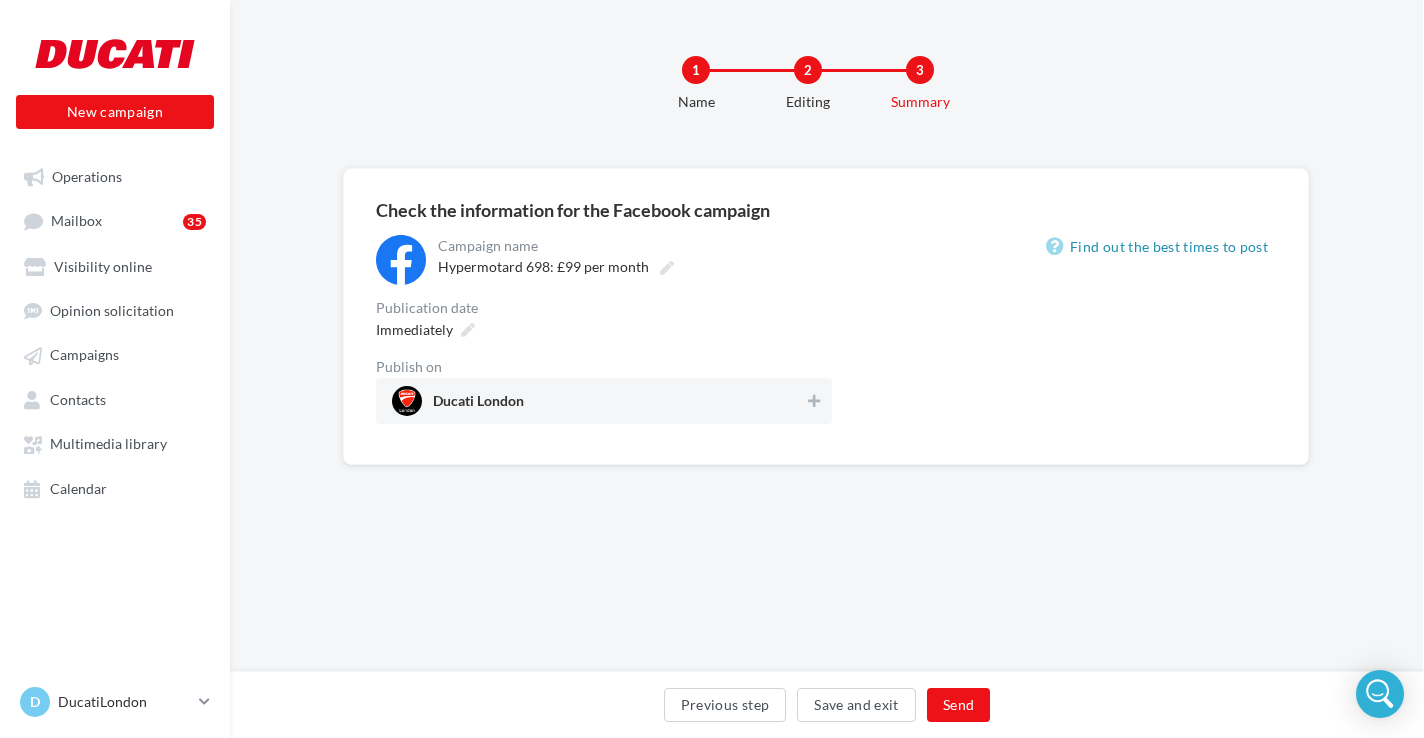 click on "Ducati London" at bounding box center [598, 401] 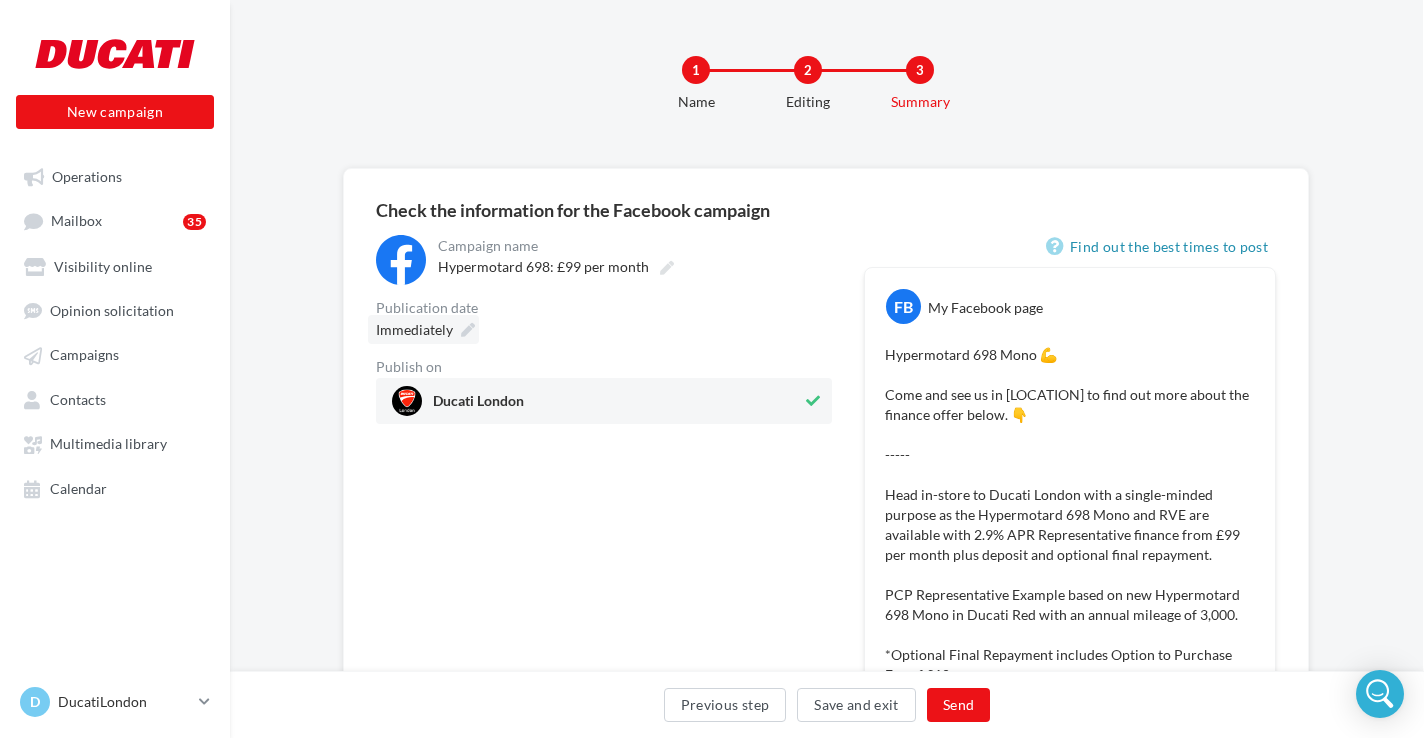 click at bounding box center (468, 330) 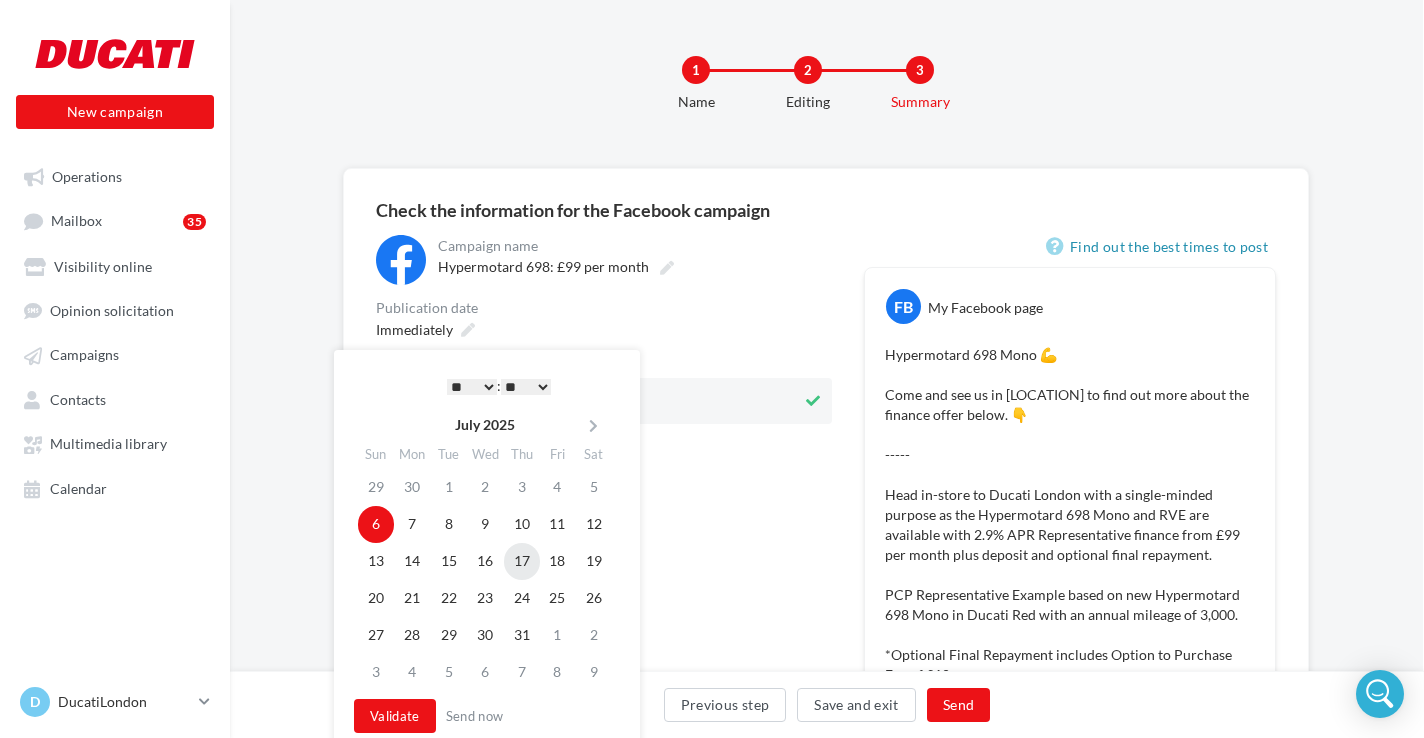 click on "17" at bounding box center [522, 524] 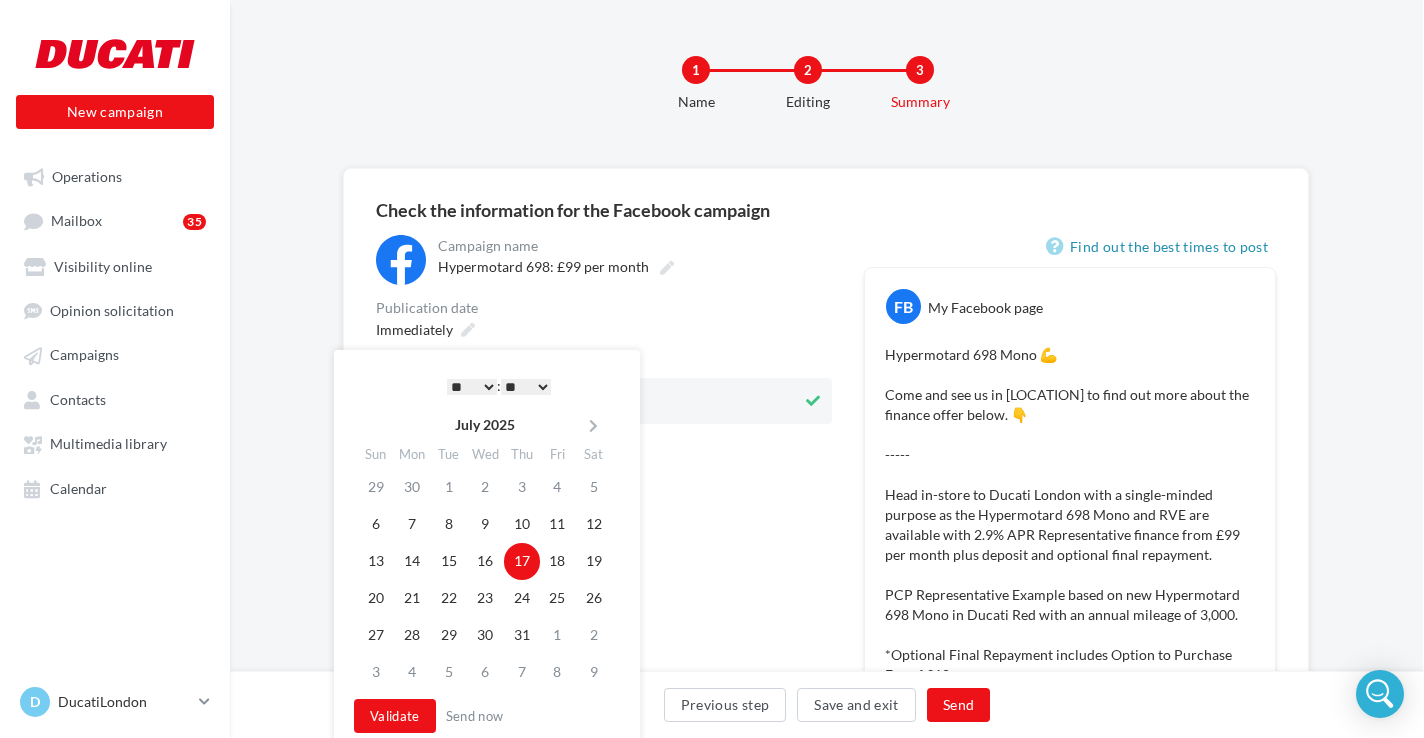 click on "* * * * * * * * * * ** ** ** ** ** ** ** ** ** ** ** ** ** **" at bounding box center (472, 387) 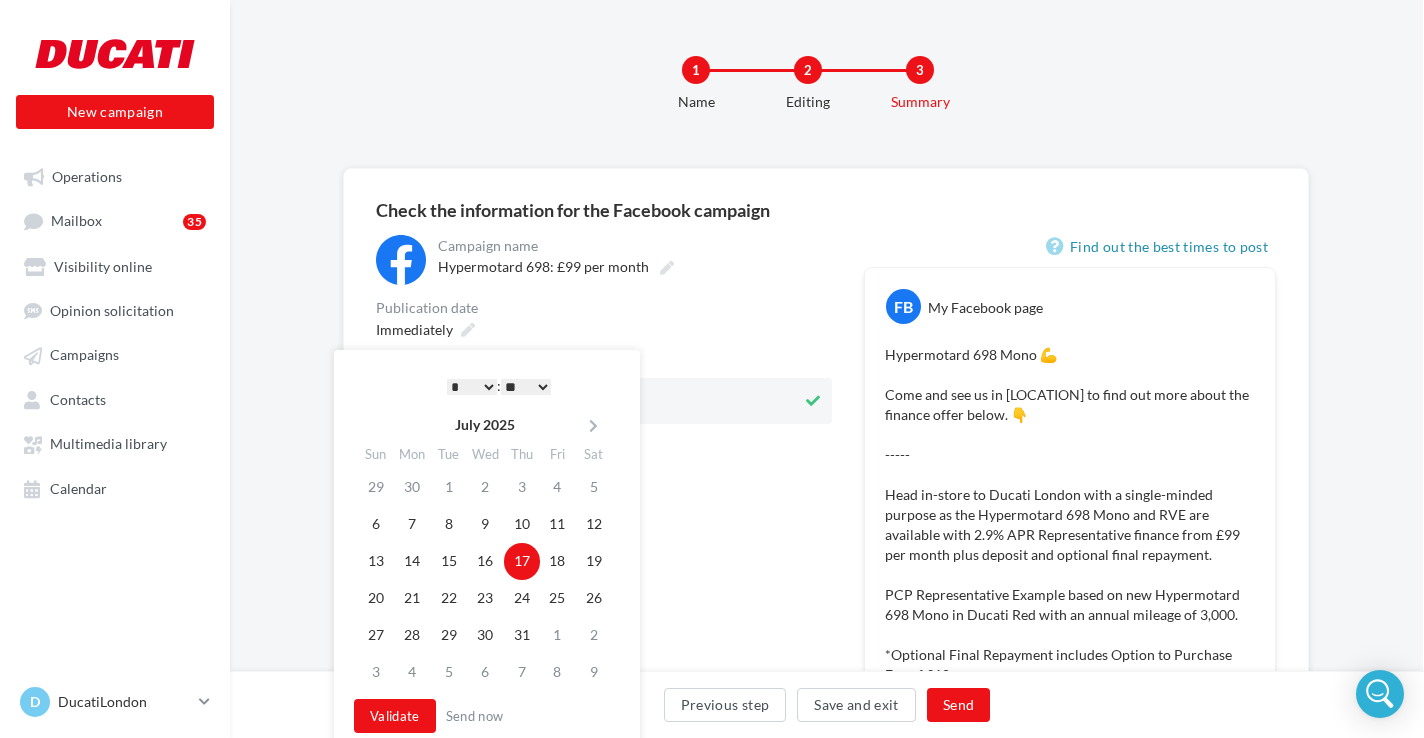 click on "** ** ** ** ** **" at bounding box center (526, 387) 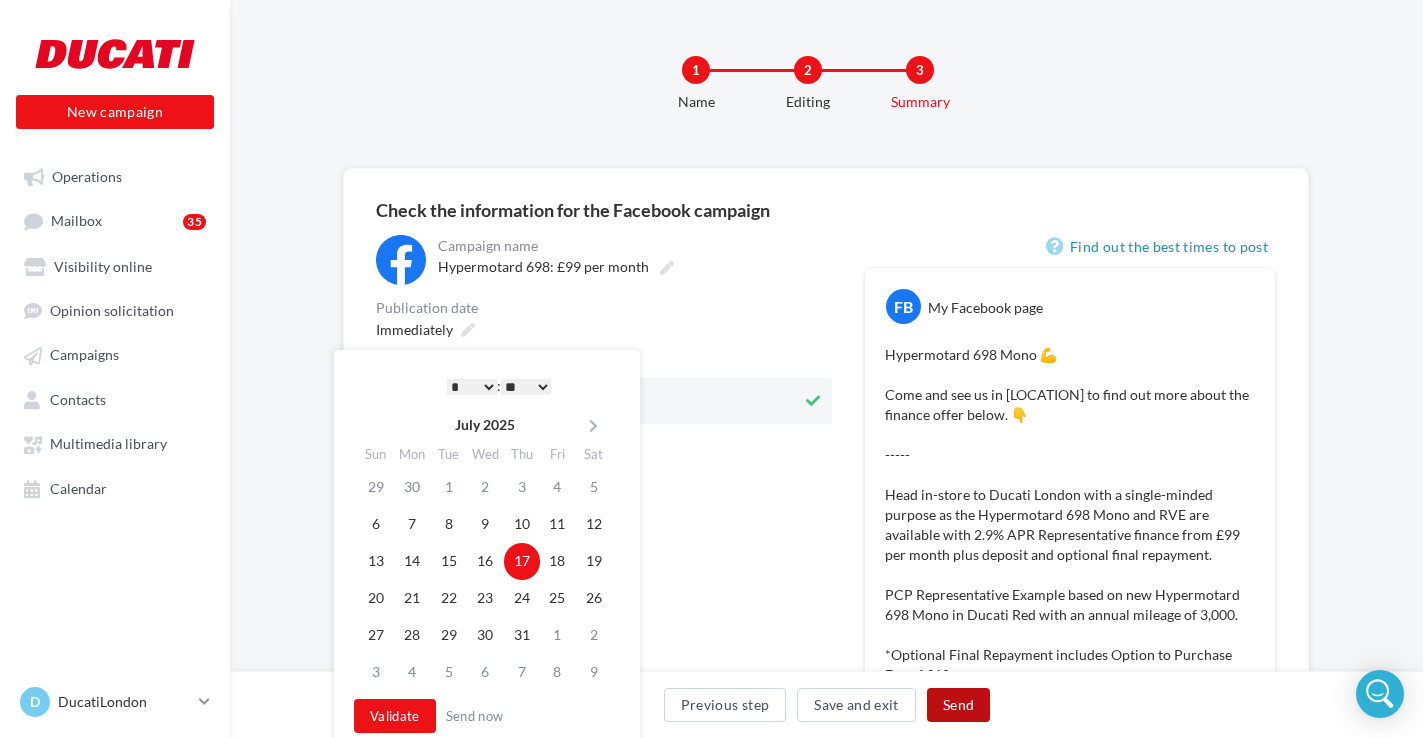 click on "Send" at bounding box center [958, 705] 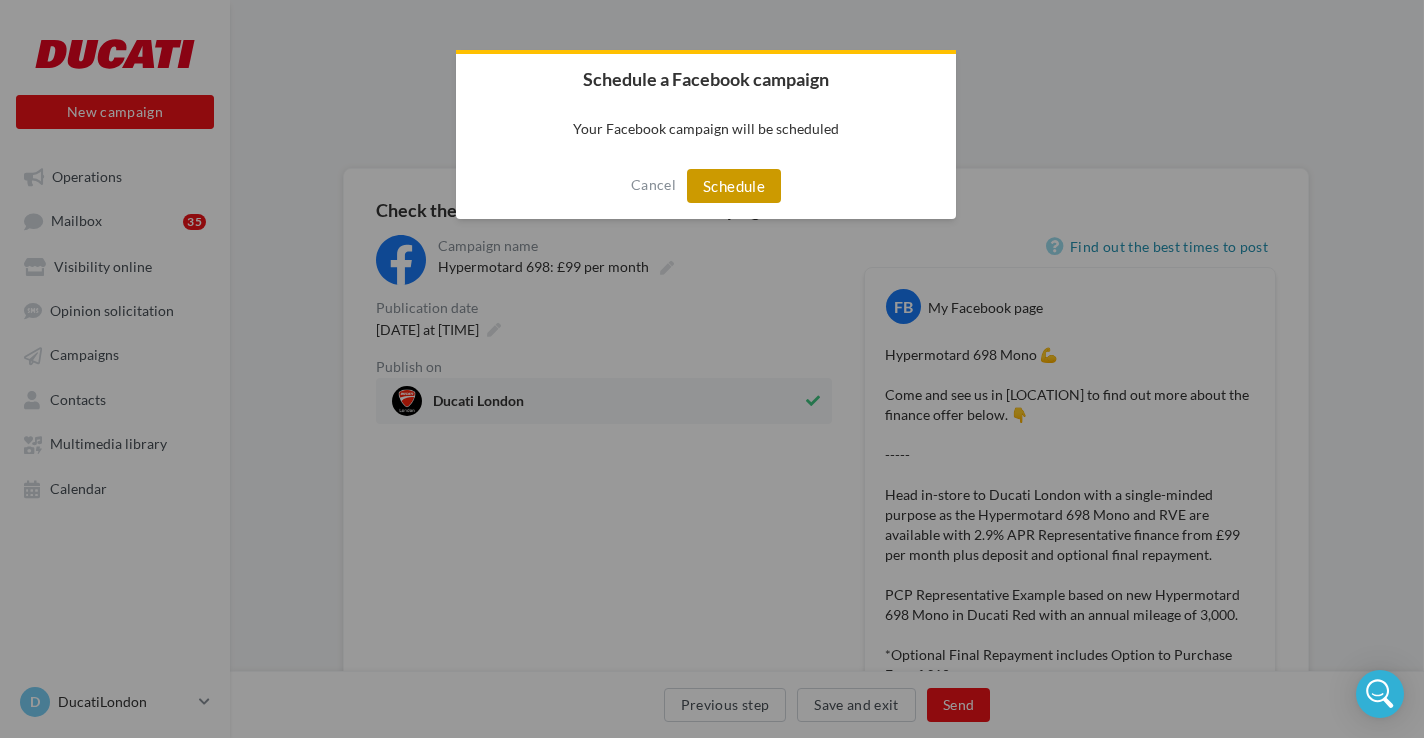 click on "Schedule" at bounding box center [734, 186] 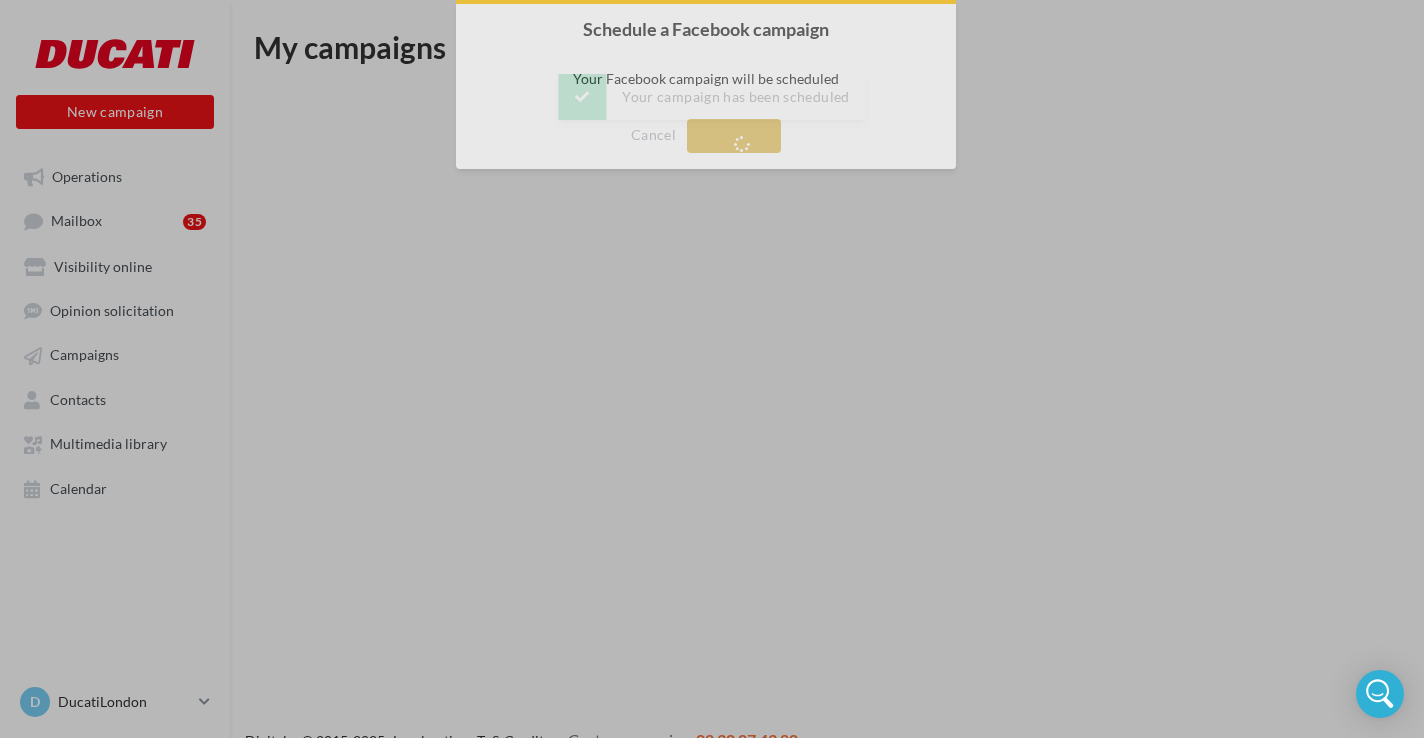 scroll, scrollTop: 0, scrollLeft: 0, axis: both 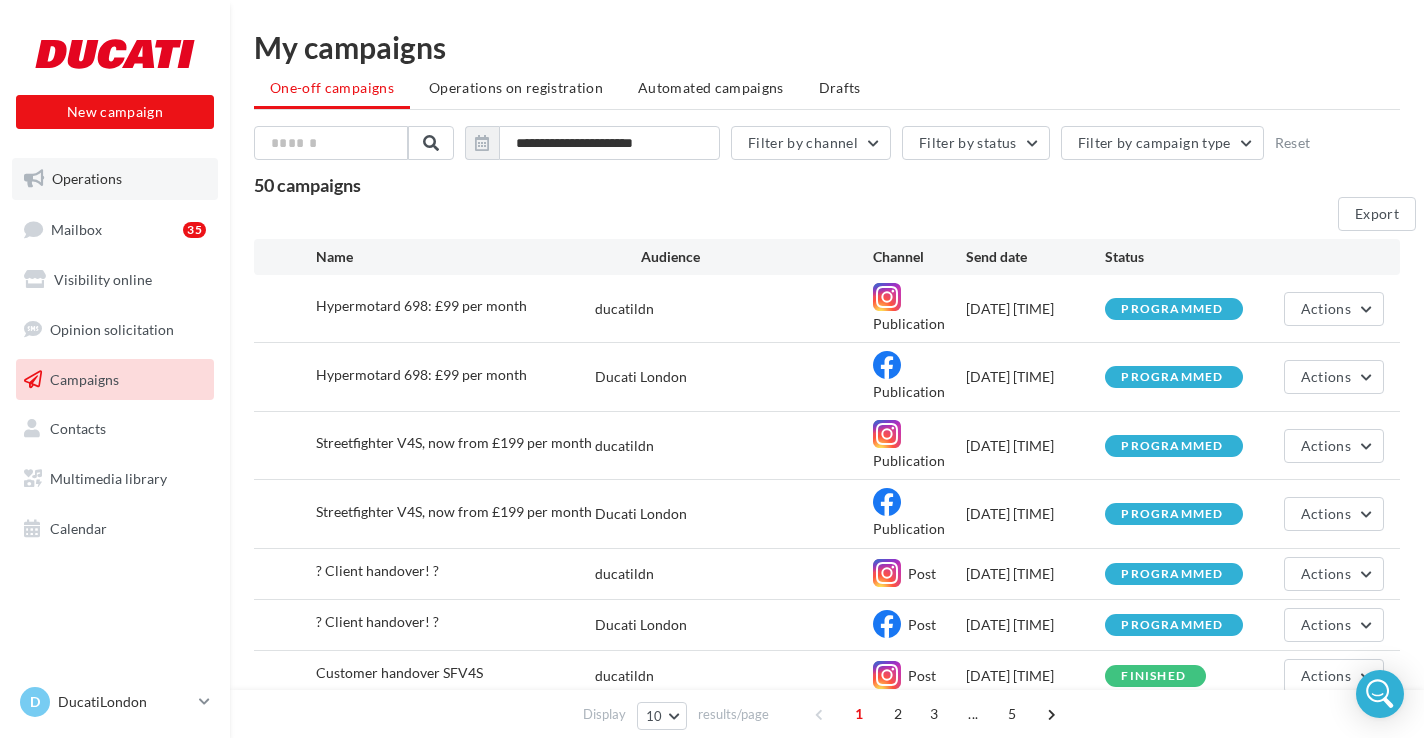 click on "Operations" at bounding box center (115, 179) 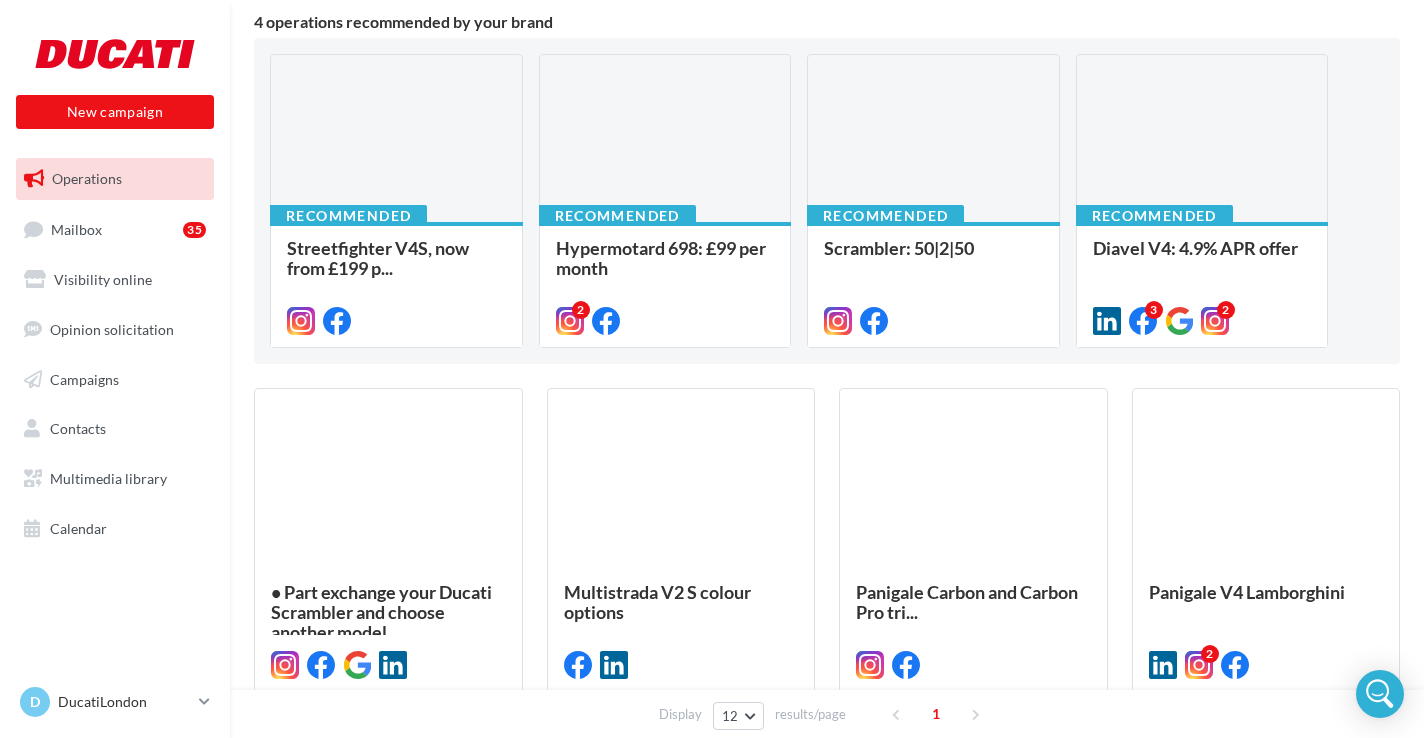 scroll, scrollTop: 182, scrollLeft: 0, axis: vertical 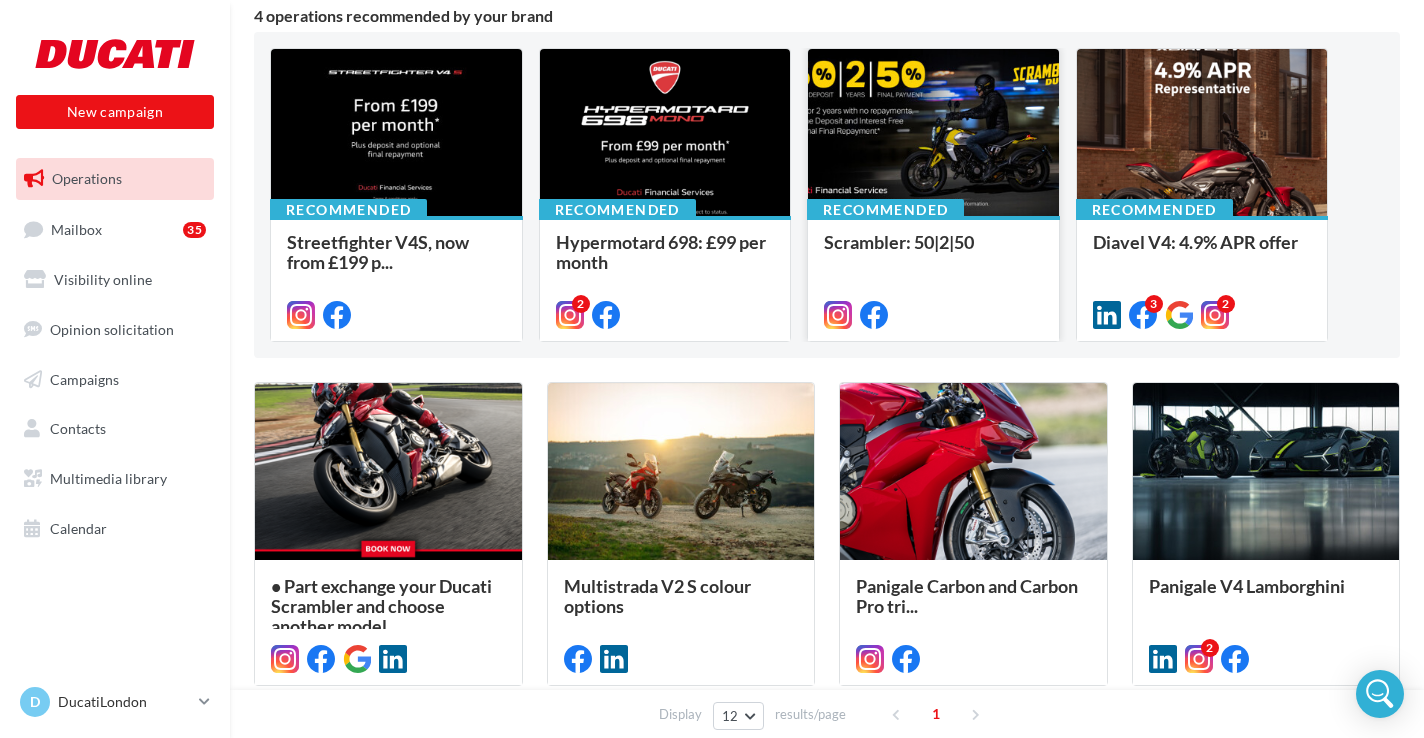 click at bounding box center (396, 133) 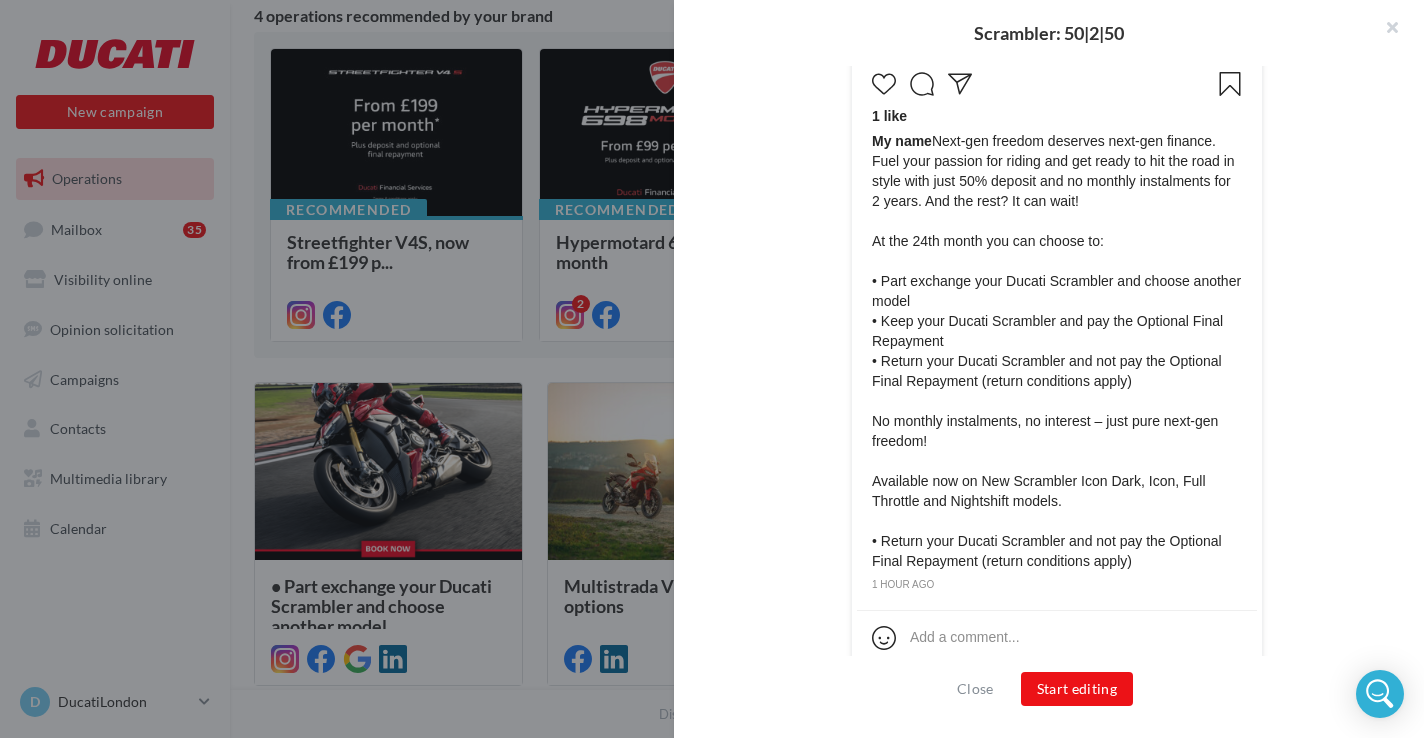 scroll, scrollTop: 868, scrollLeft: 0, axis: vertical 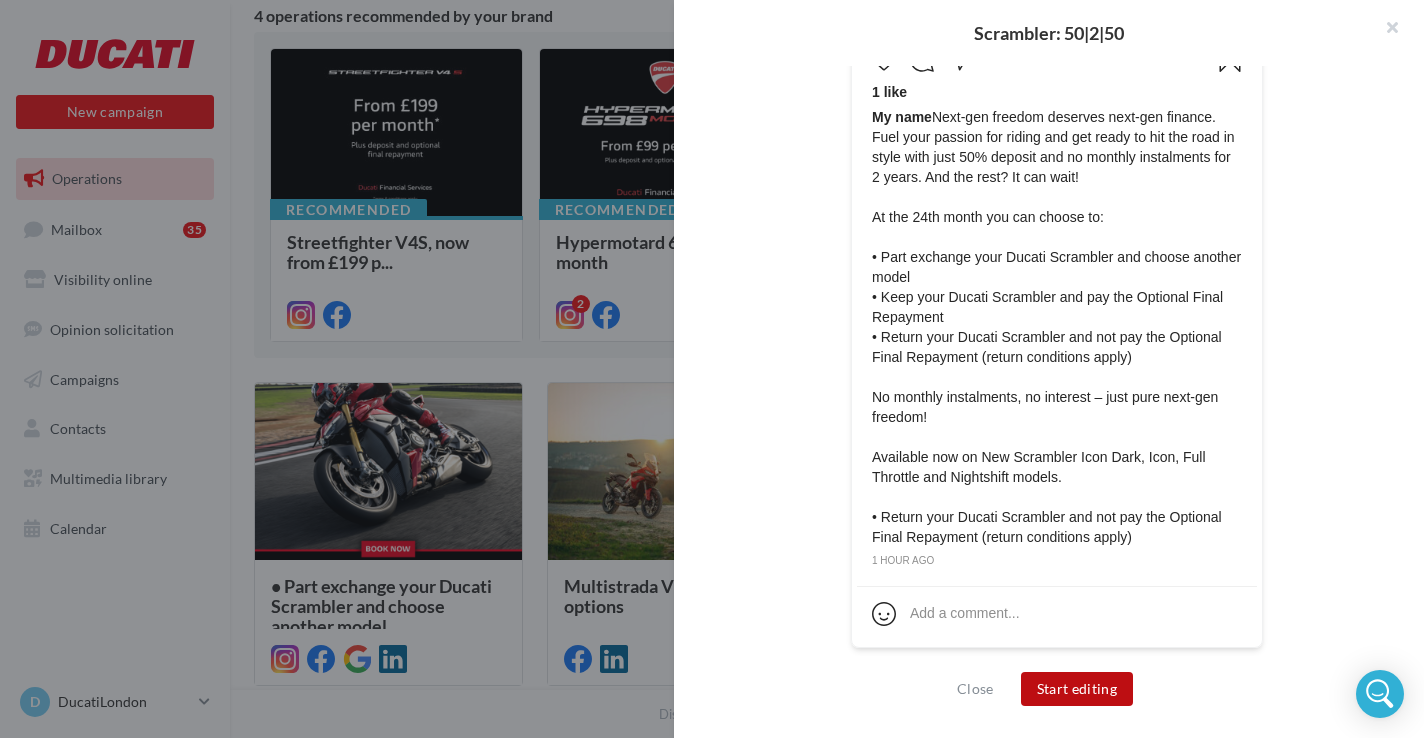 click on "Start editing" at bounding box center [1077, 689] 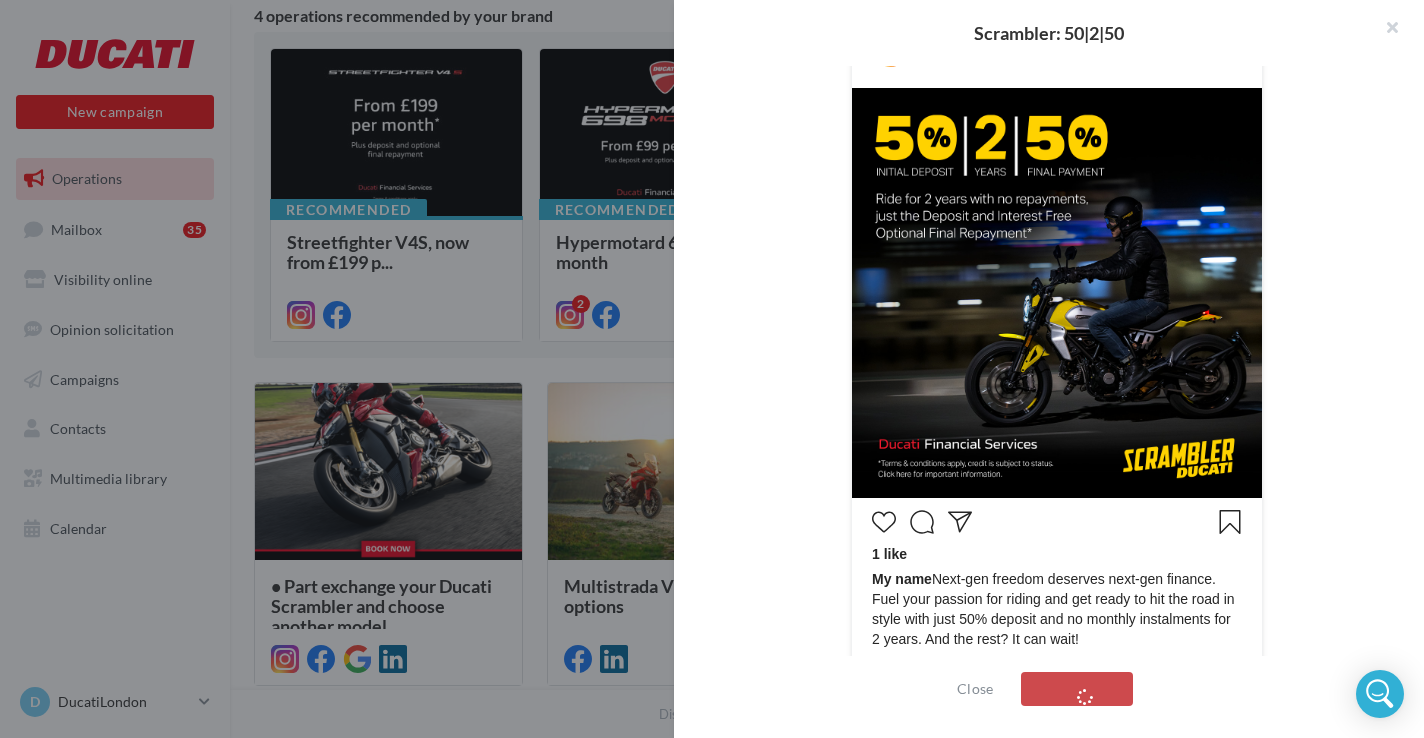 scroll, scrollTop: 0, scrollLeft: 0, axis: both 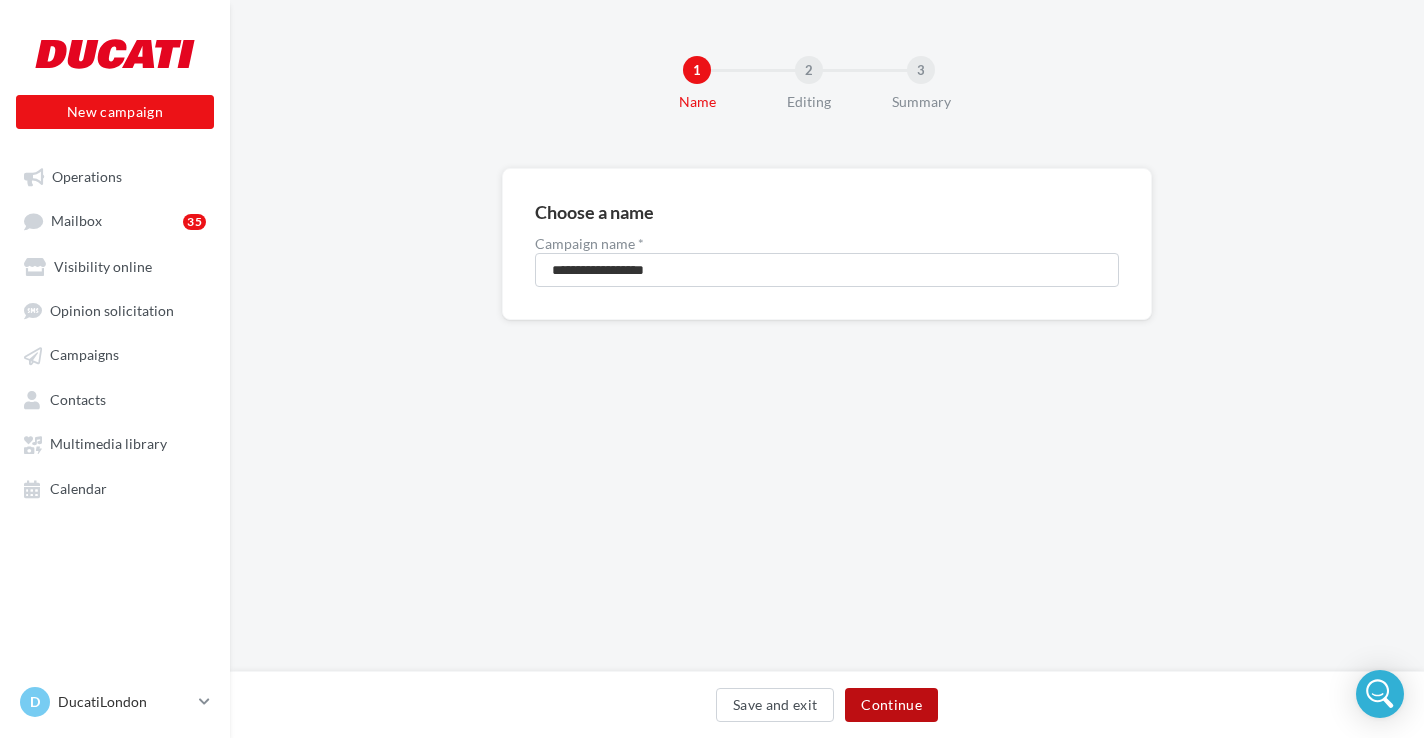 click on "Continue" at bounding box center (891, 705) 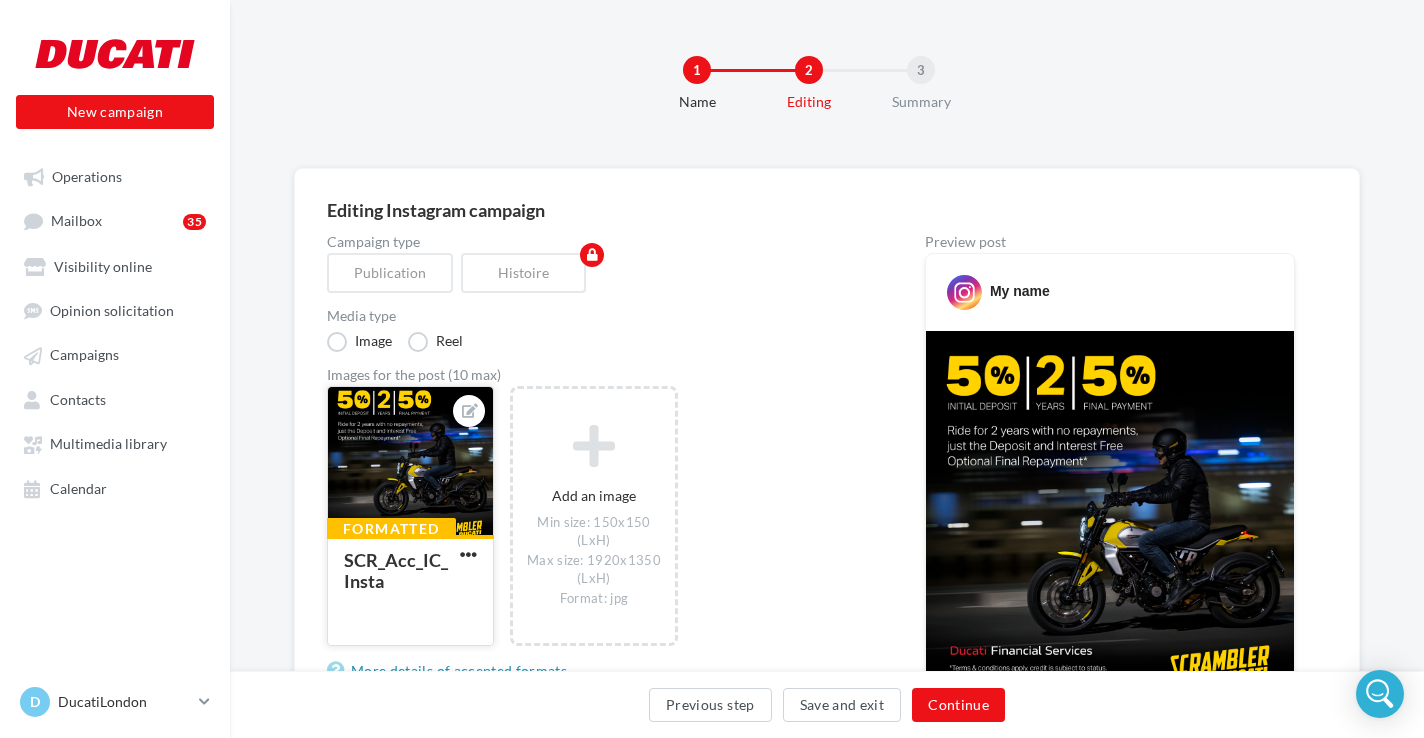 click at bounding box center (410, 462) 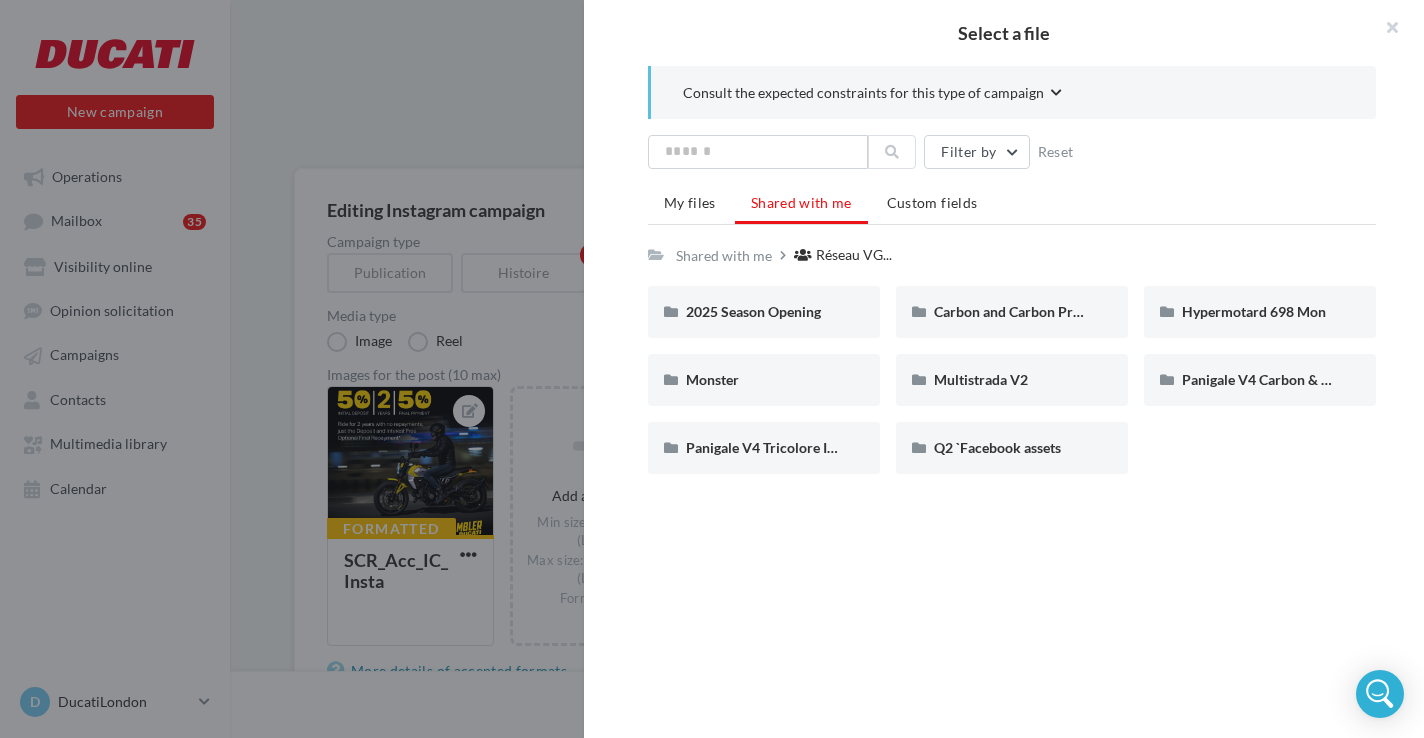 click at bounding box center (712, 369) 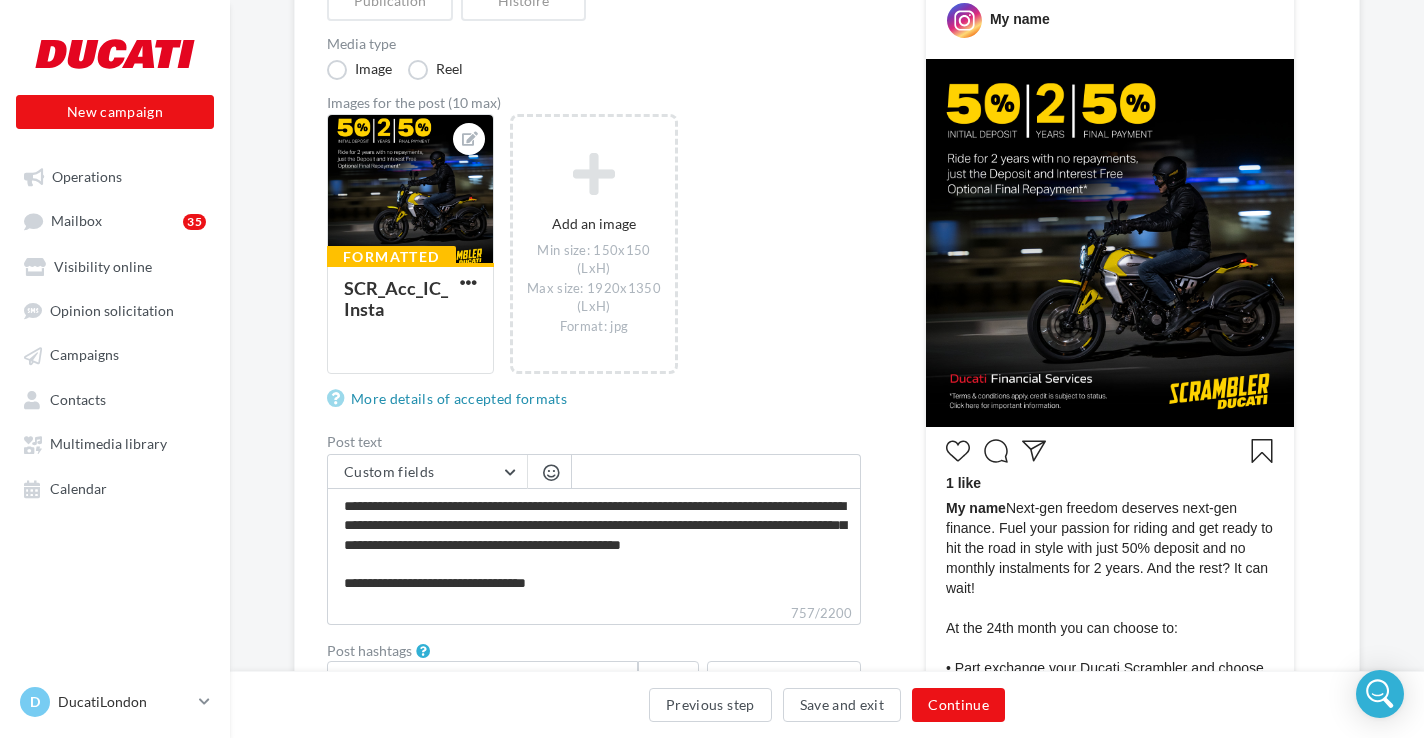 scroll, scrollTop: 397, scrollLeft: 0, axis: vertical 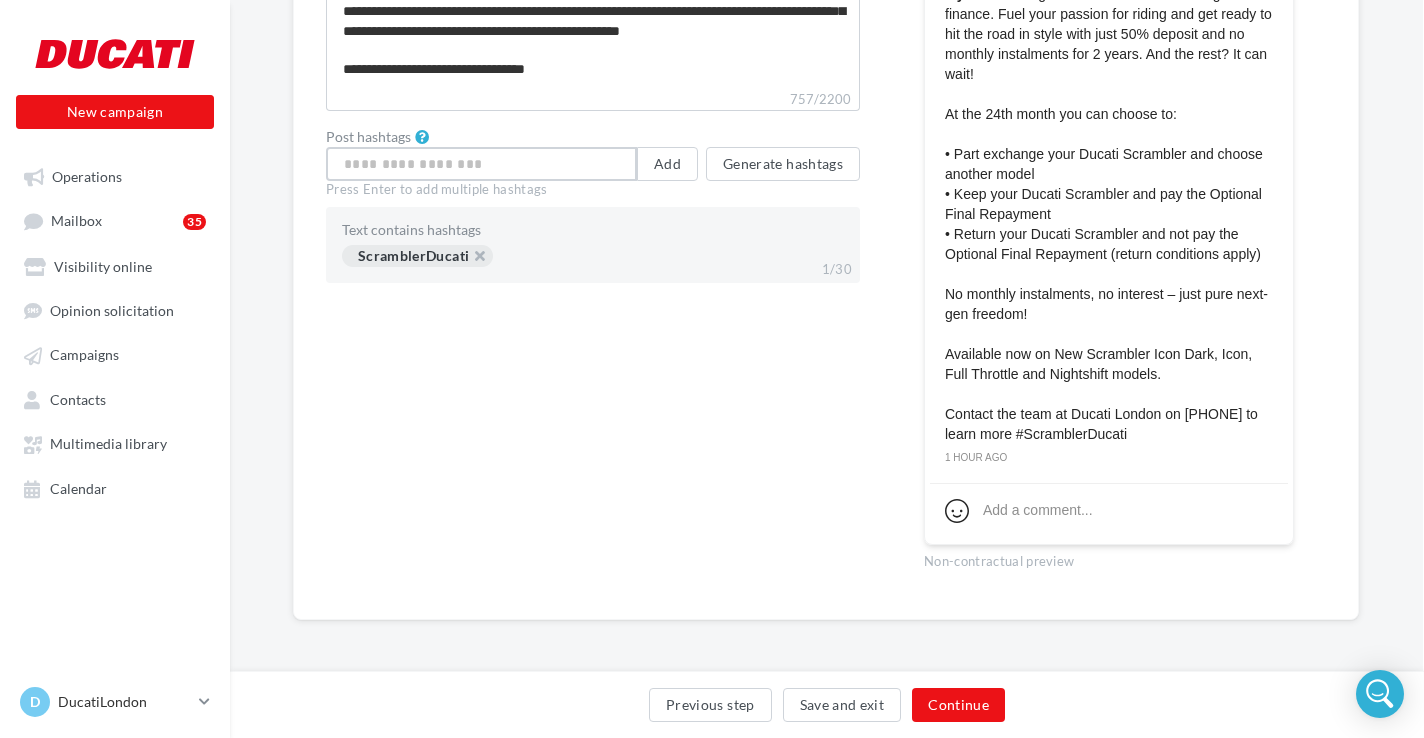 click at bounding box center (481, 164) 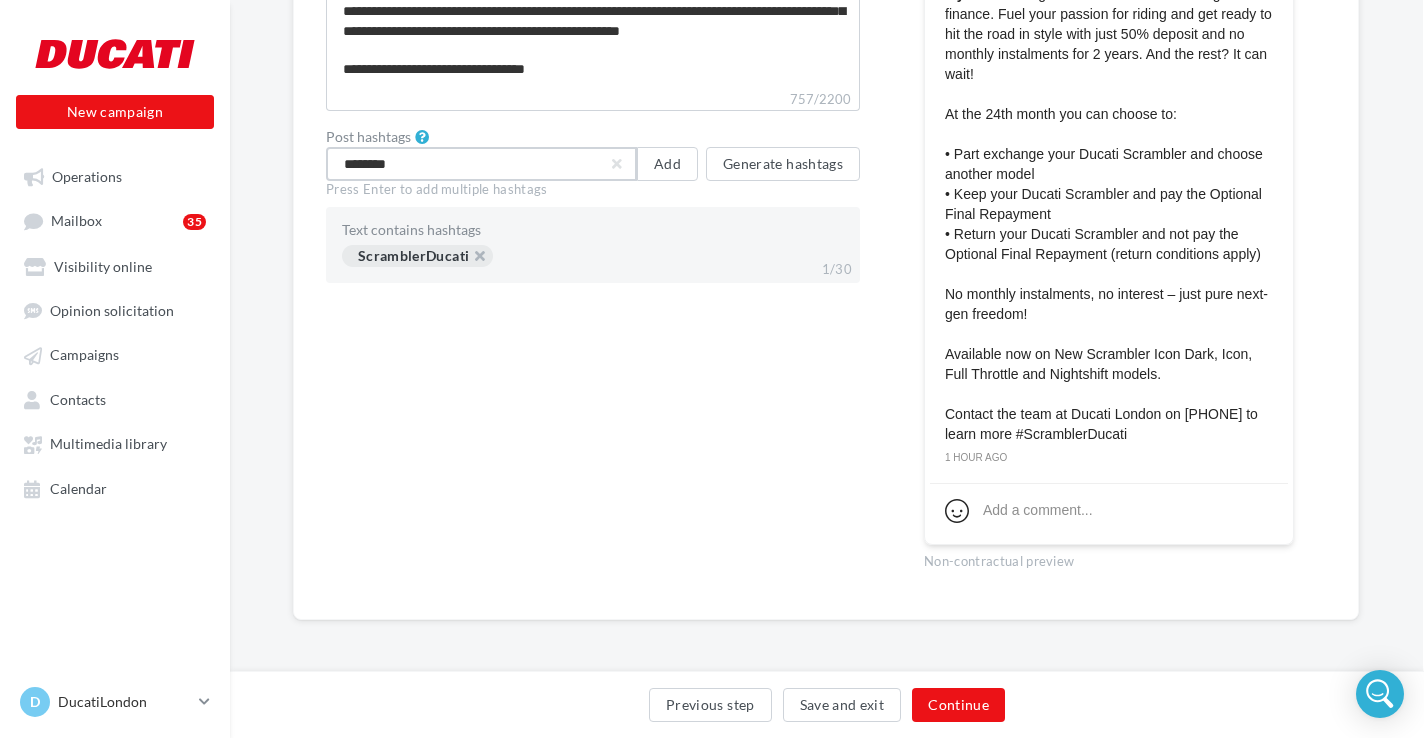 click on "********" at bounding box center (481, 164) 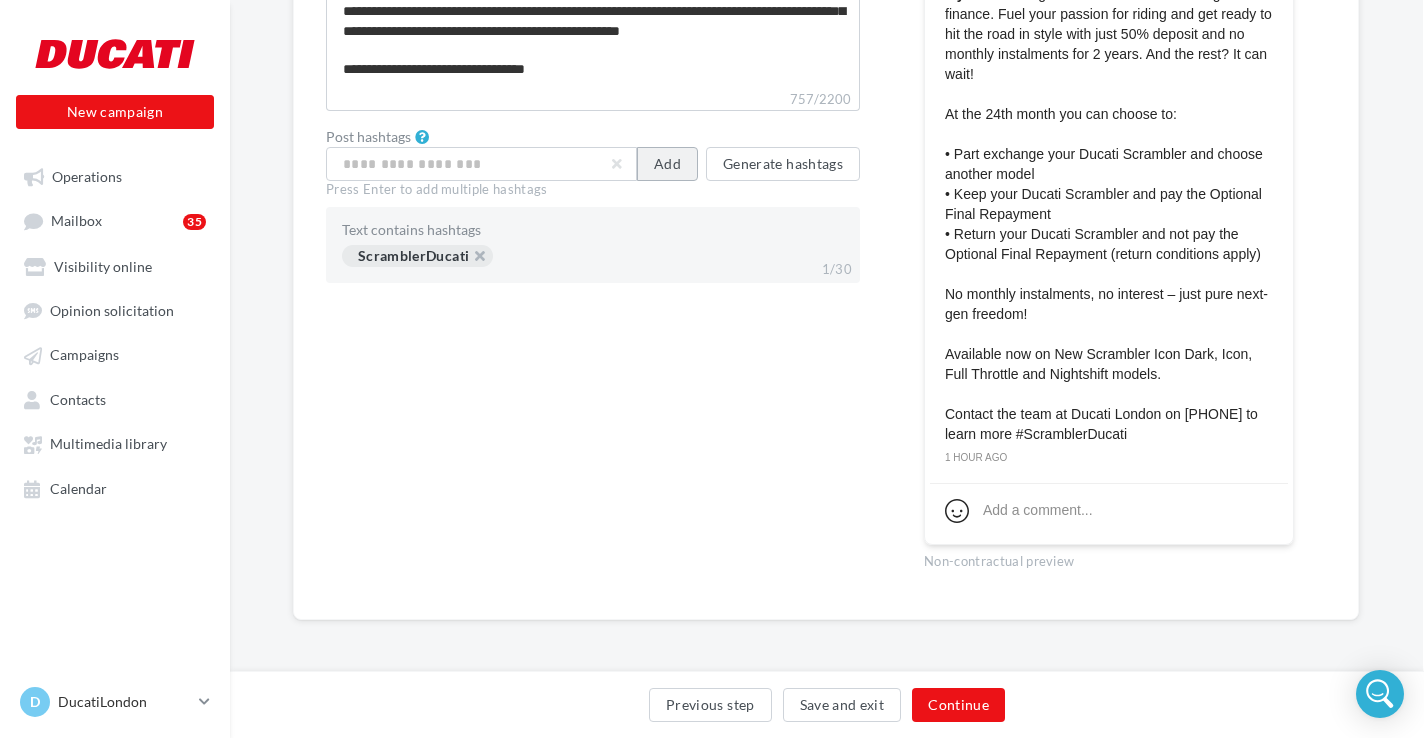 click on "Add" at bounding box center [667, 164] 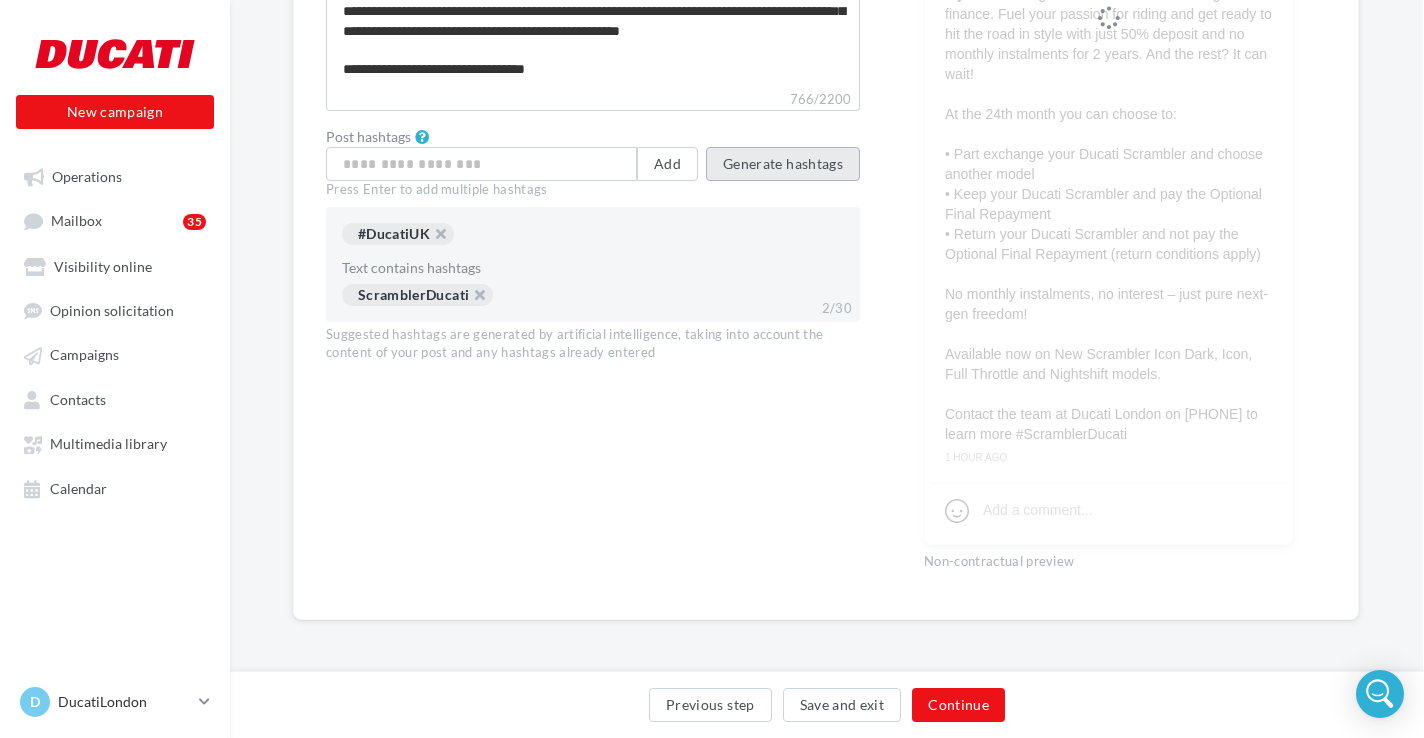 click on "Generate hashtags" at bounding box center (783, 164) 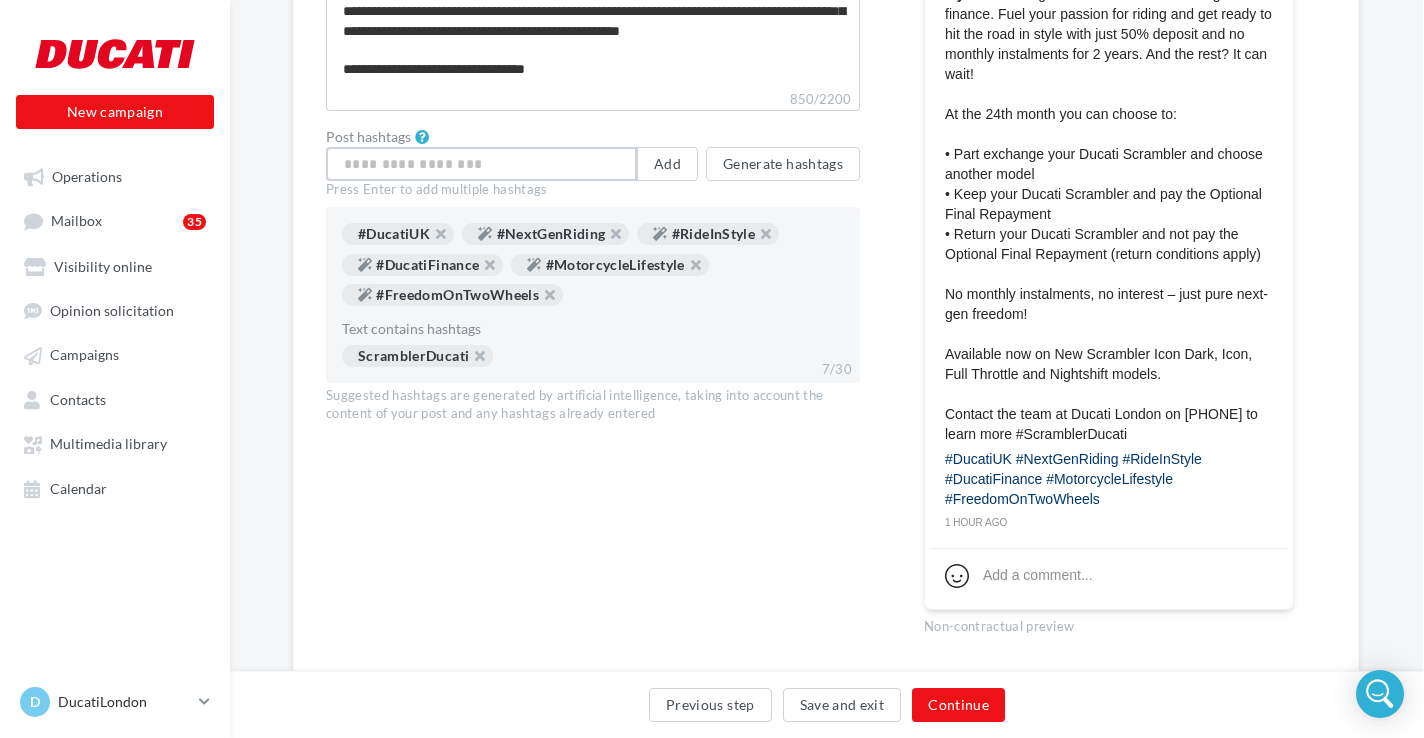 click at bounding box center (481, 164) 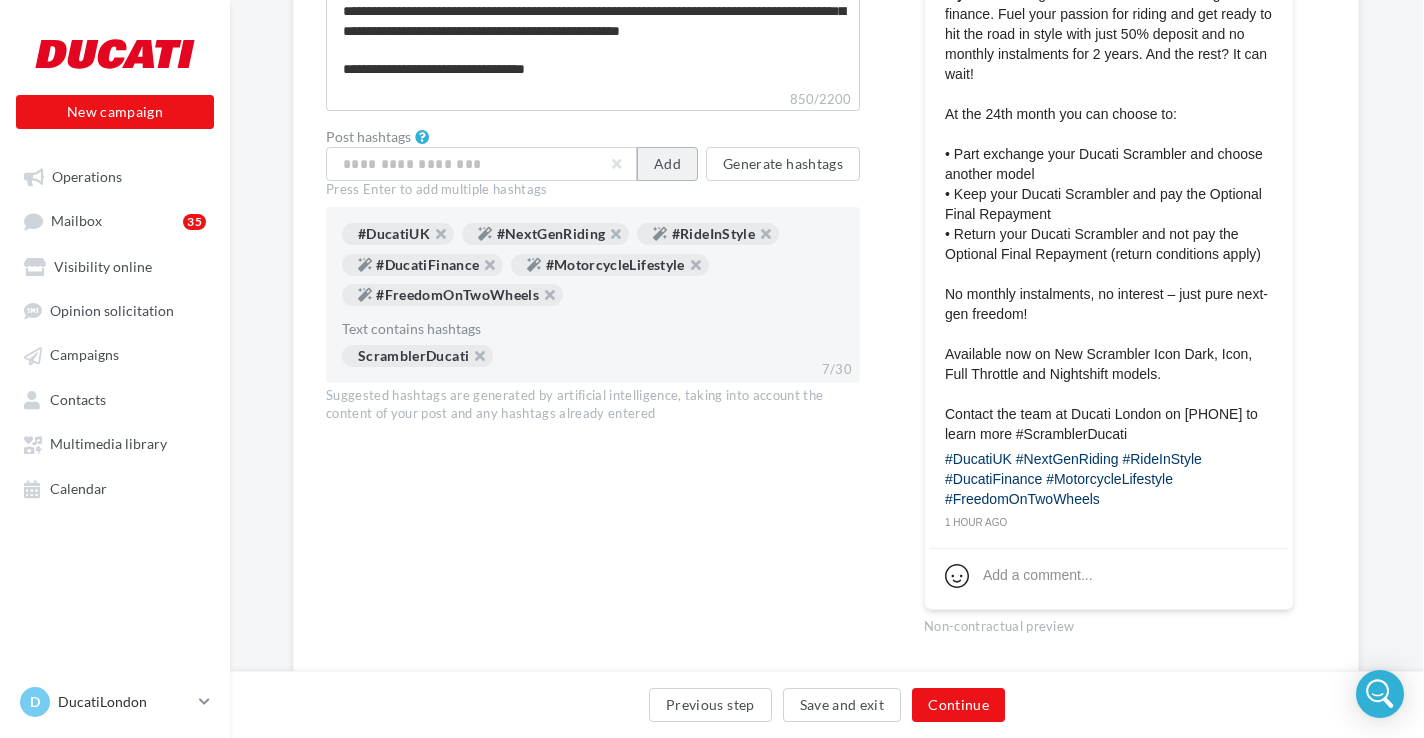click on "Add" at bounding box center (667, 164) 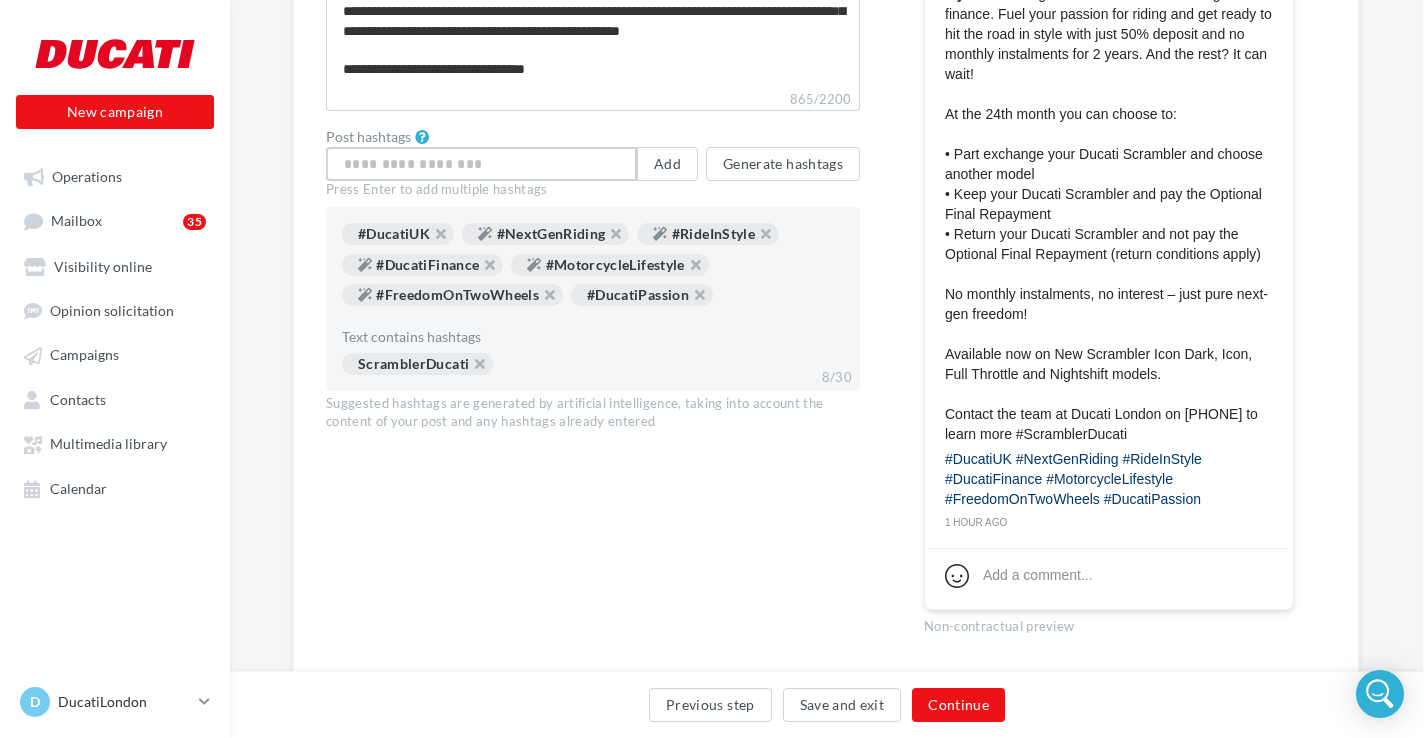 click at bounding box center (481, 164) 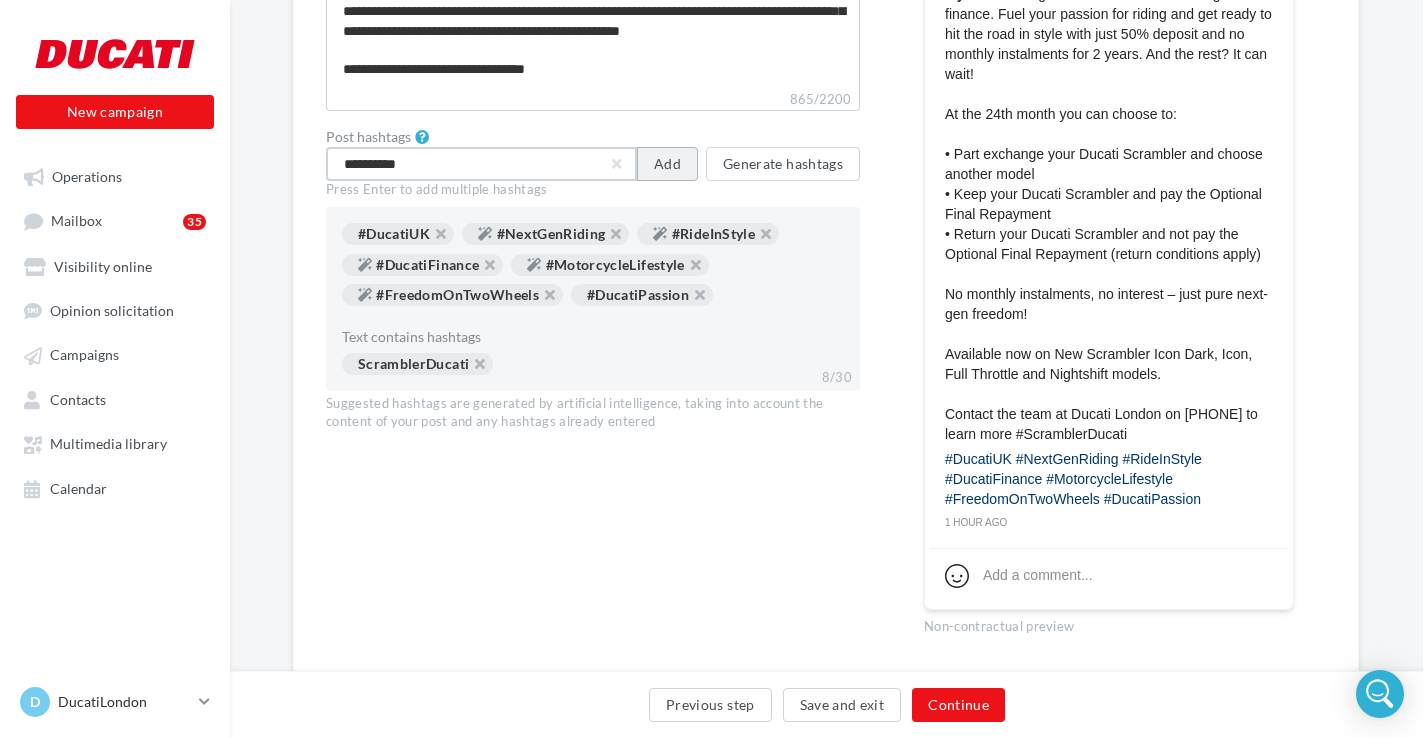 type on "**********" 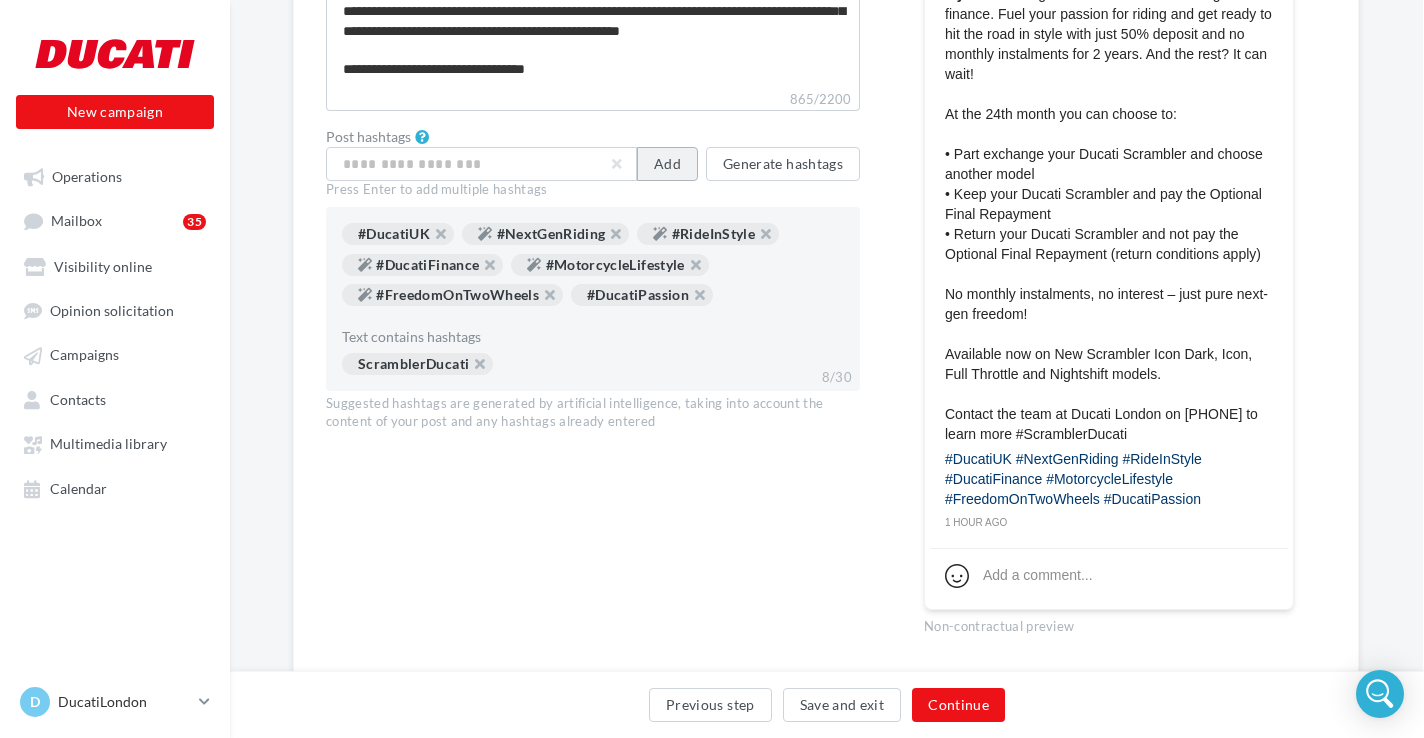click on "Add" at bounding box center [667, 164] 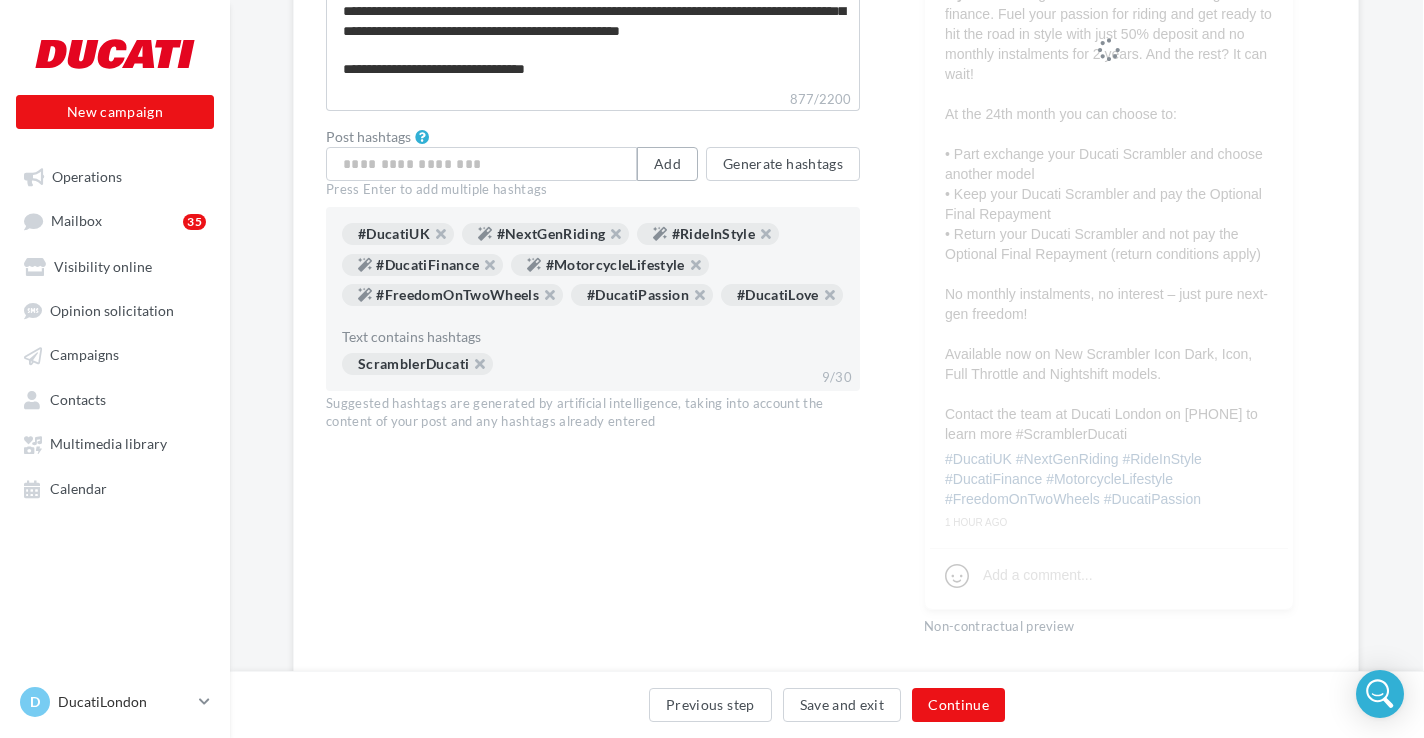 type 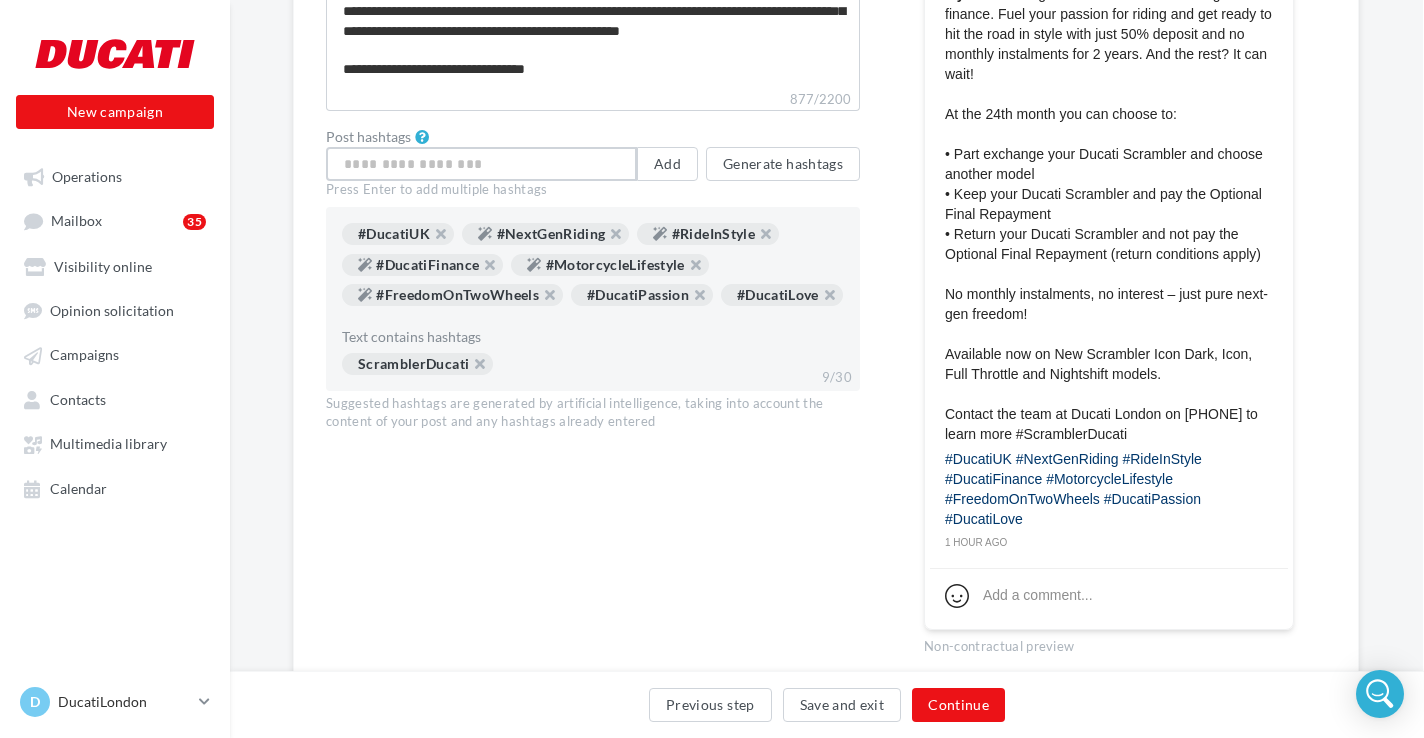 click at bounding box center [481, 164] 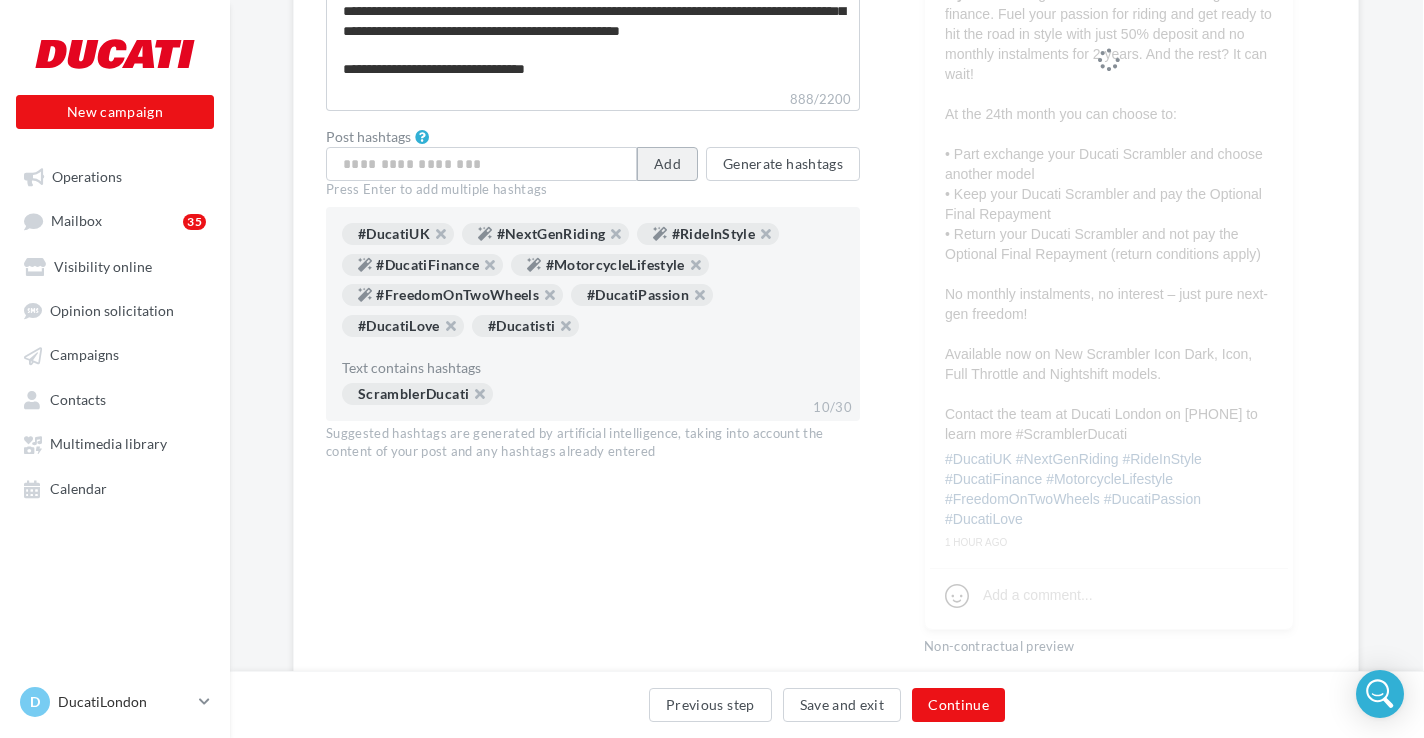 click on "Add" at bounding box center (667, 164) 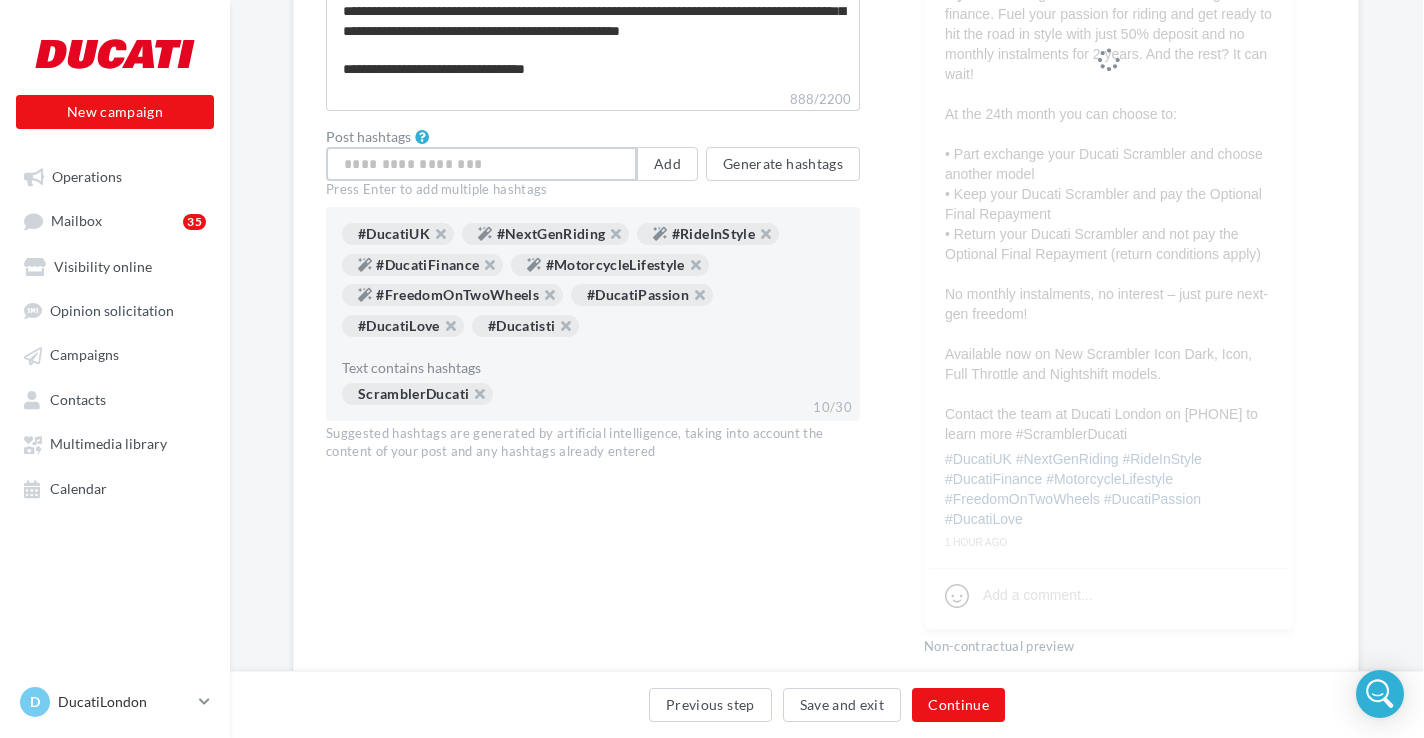 click at bounding box center [481, 164] 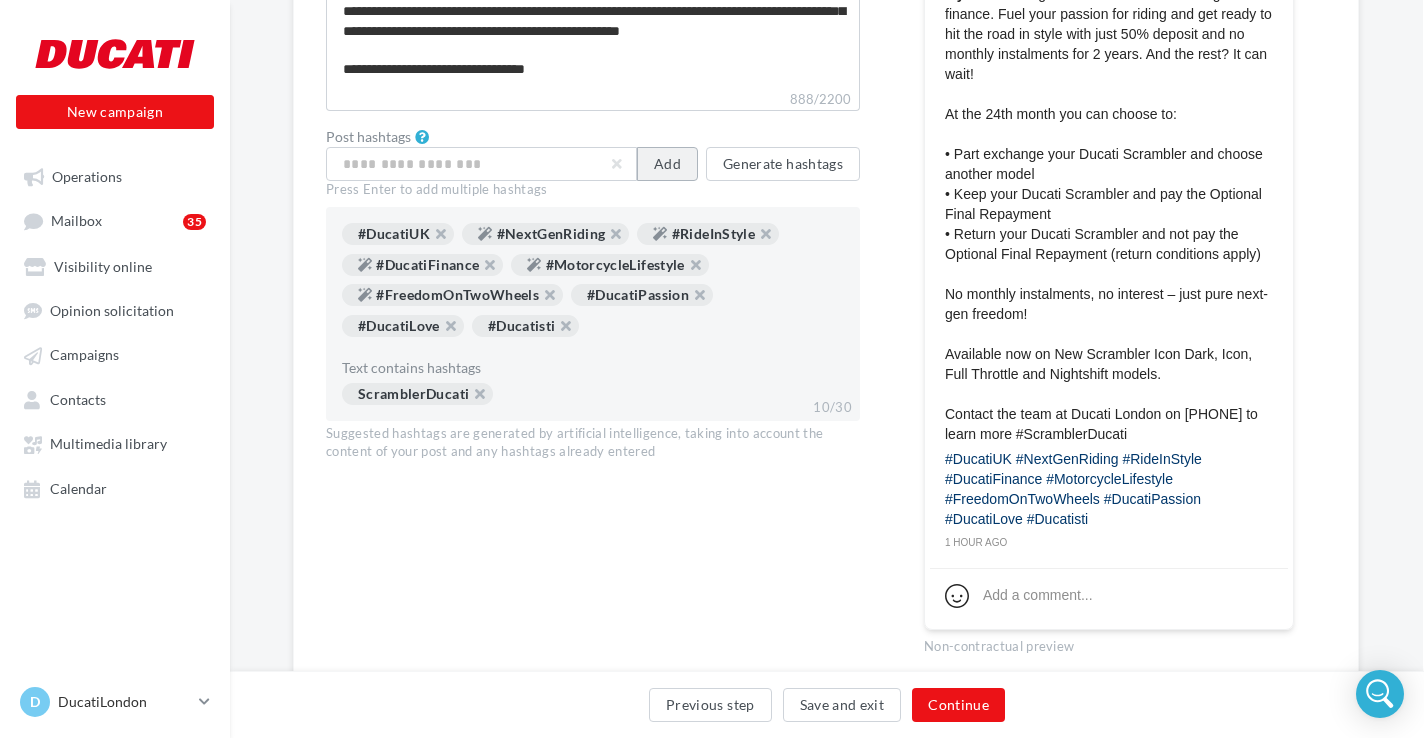 click on "Add" at bounding box center (667, 164) 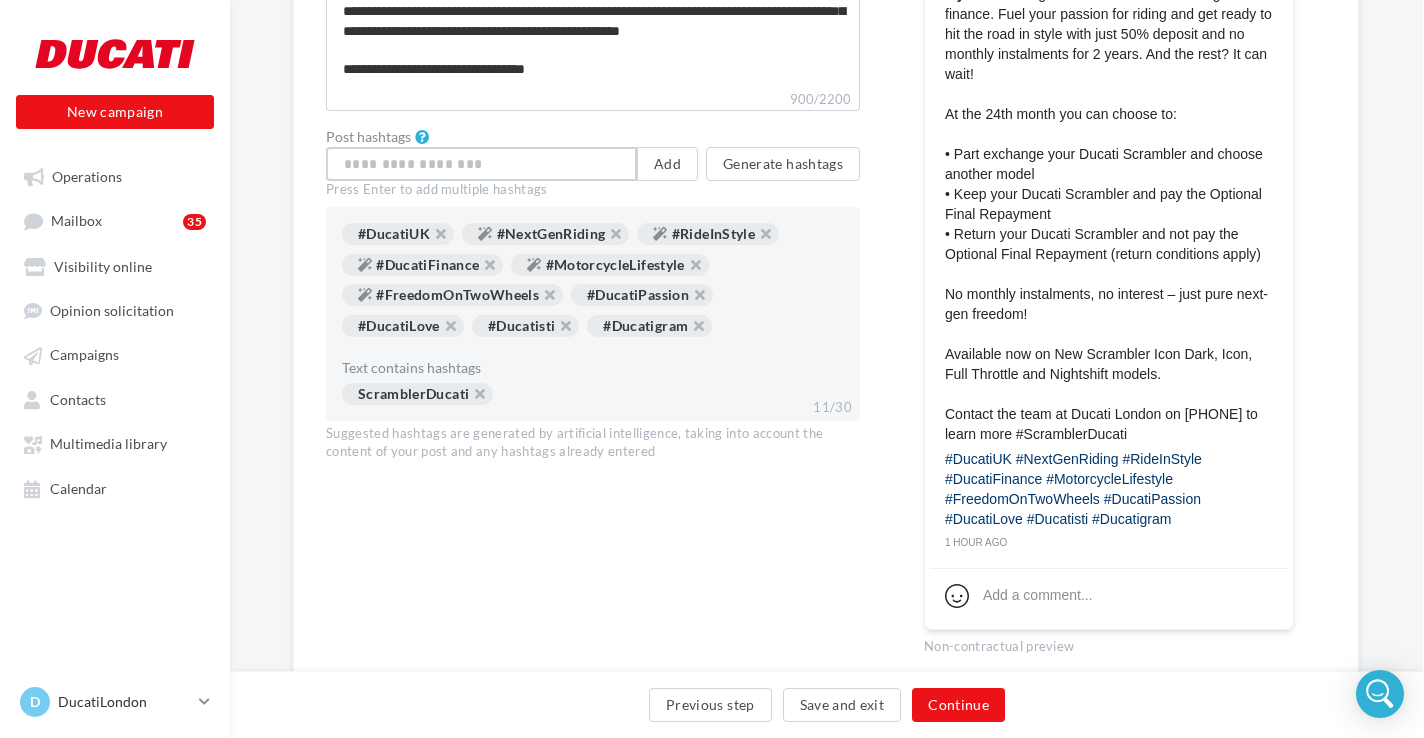 click at bounding box center (481, 164) 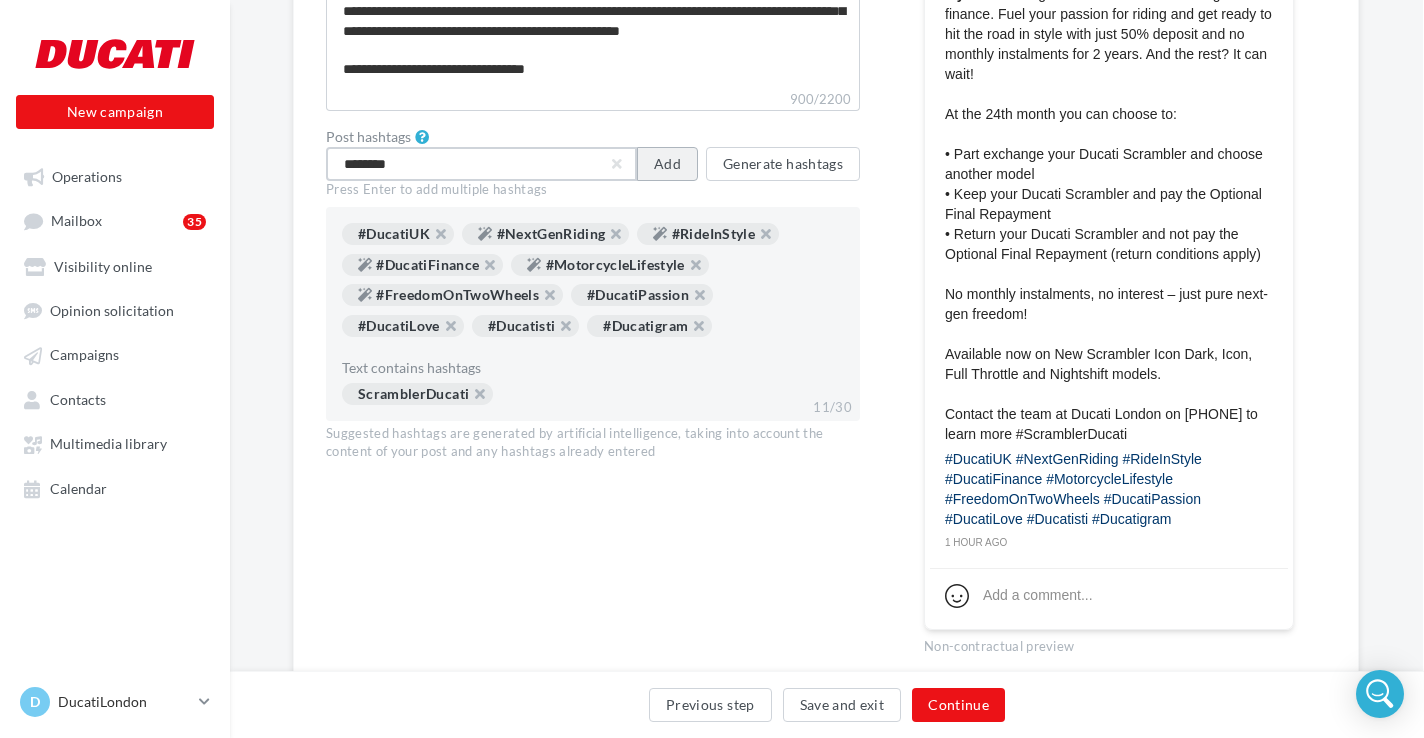 type on "********" 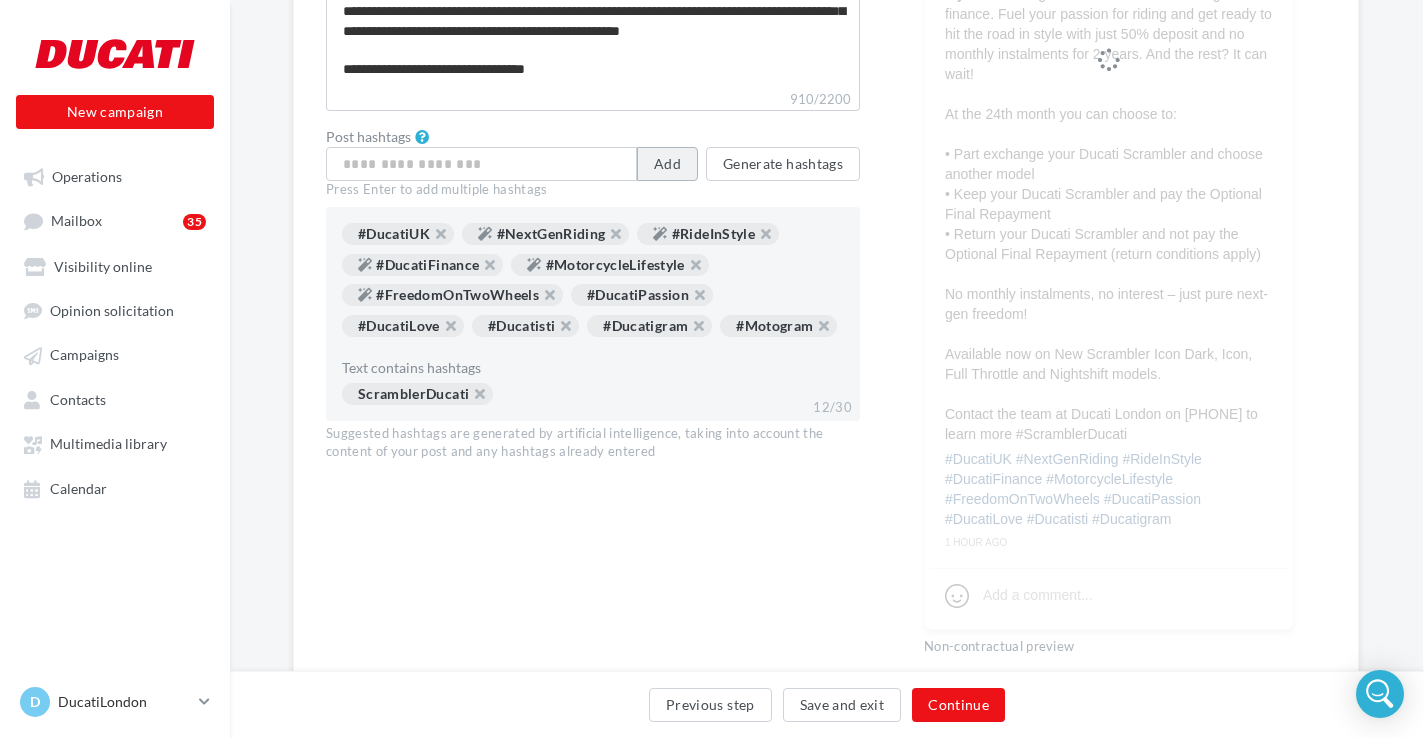 click on "Add" at bounding box center [667, 164] 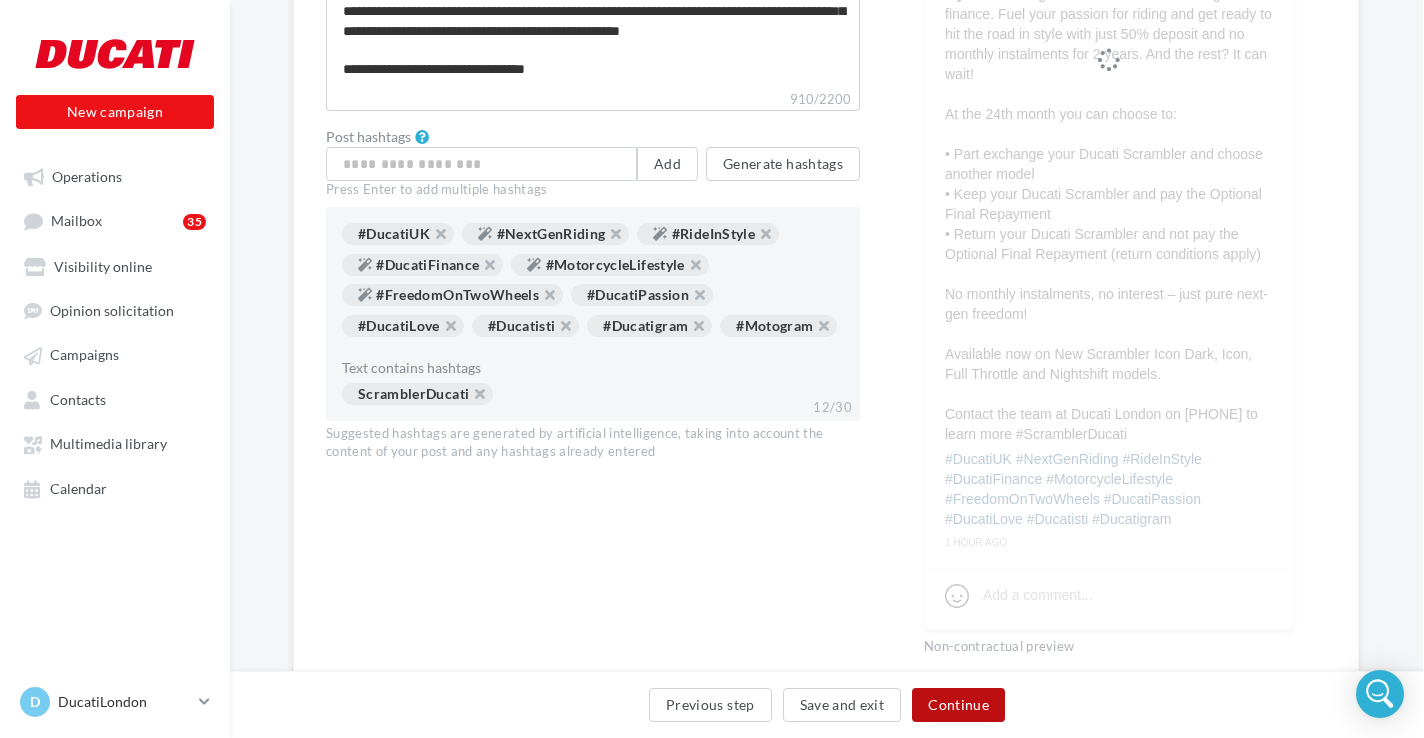 click on "Continue" at bounding box center (958, 705) 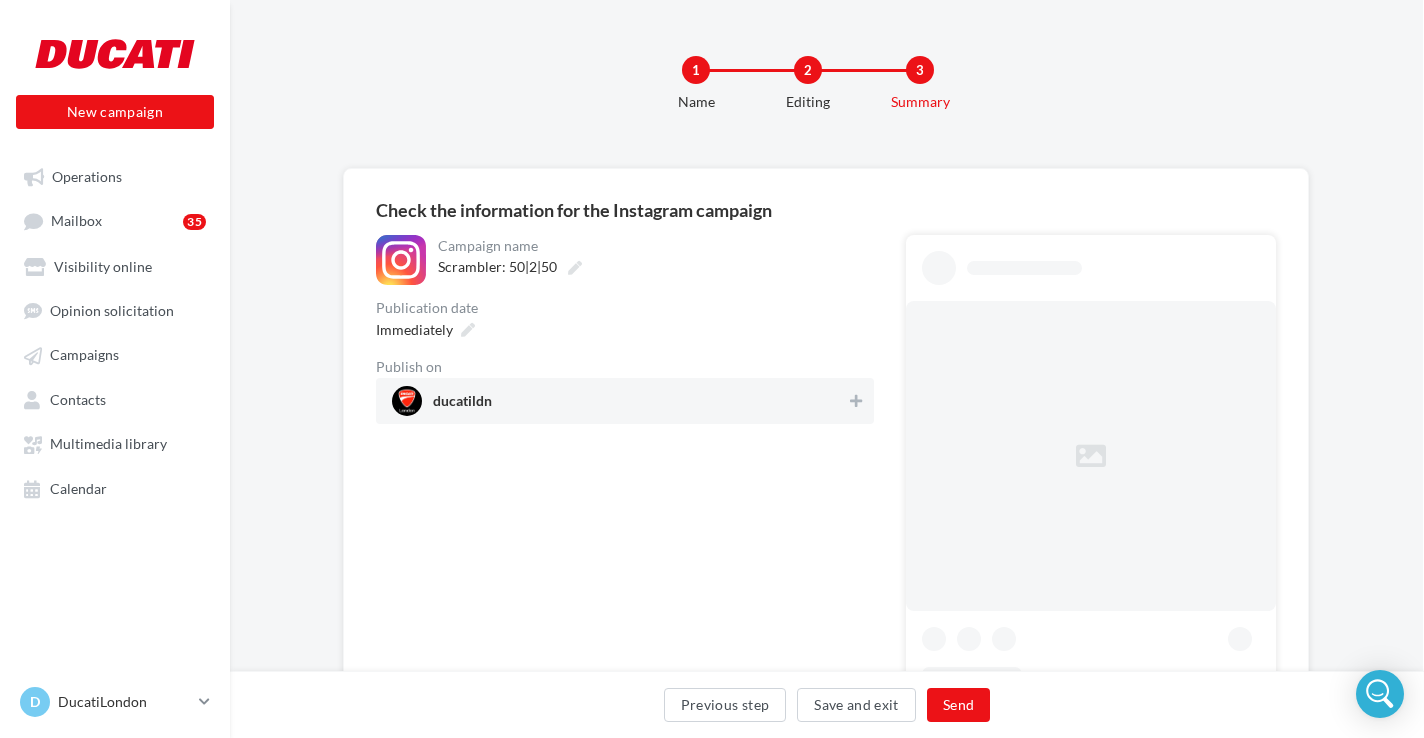 click on "ducatildn" at bounding box center (625, 401) 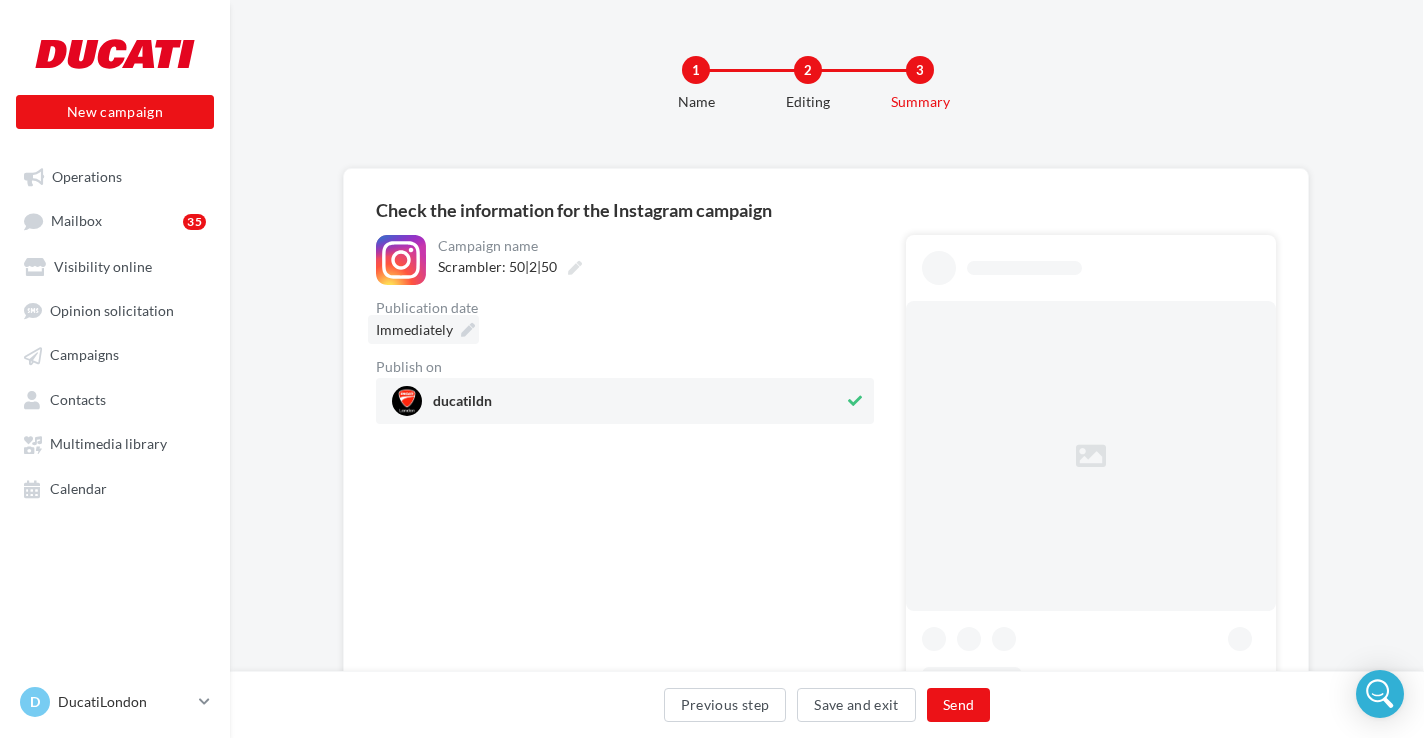 click on "Immediately" at bounding box center (414, 330) 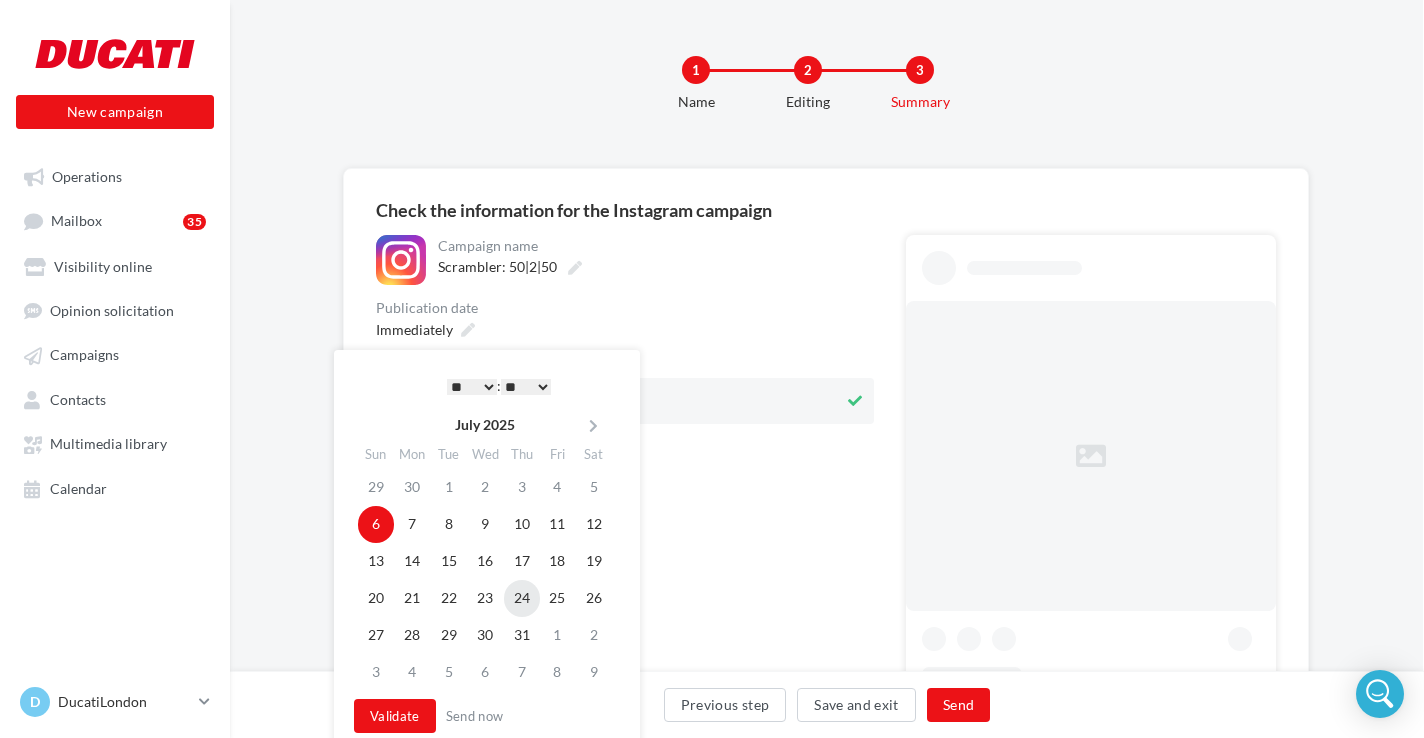 click on "24" at bounding box center [522, 524] 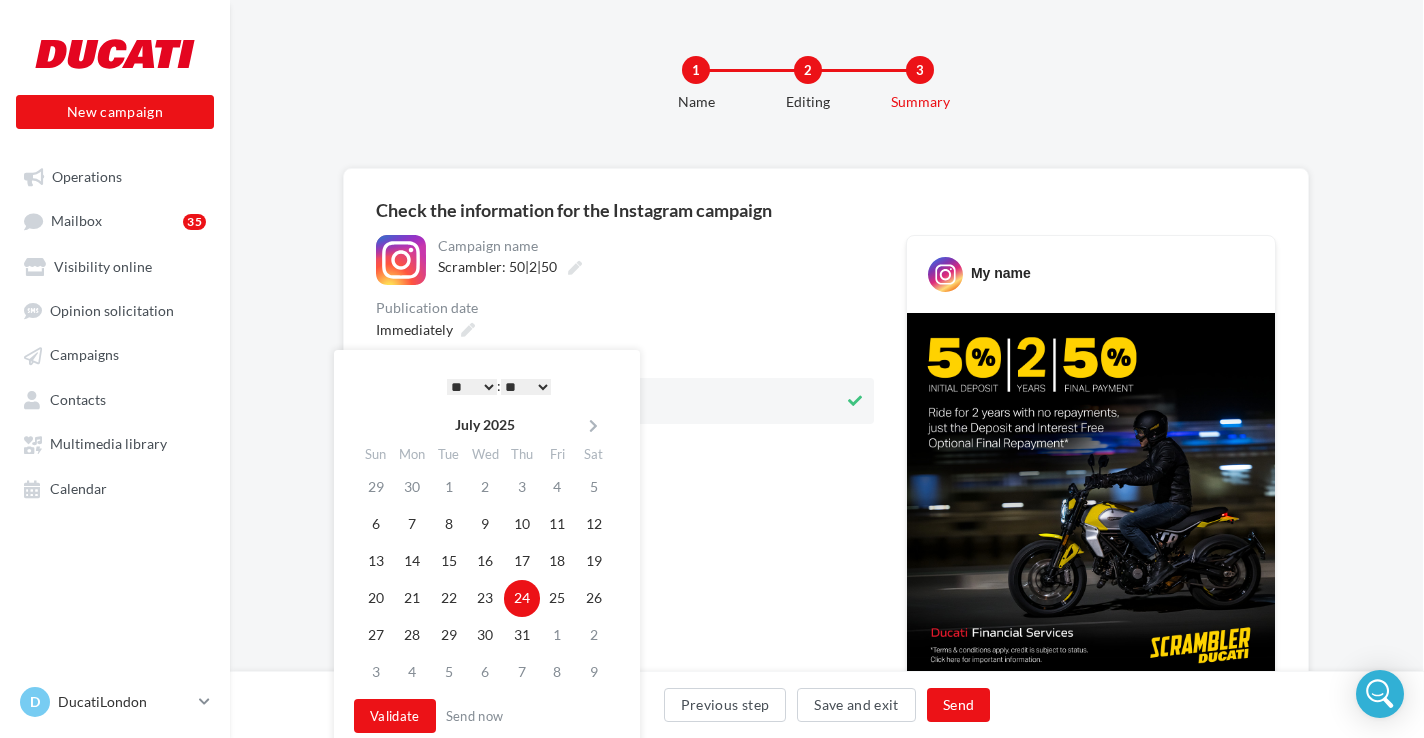click on "* * * * * * * * * * ** ** ** ** ** ** ** ** ** ** ** ** ** **" at bounding box center [472, 387] 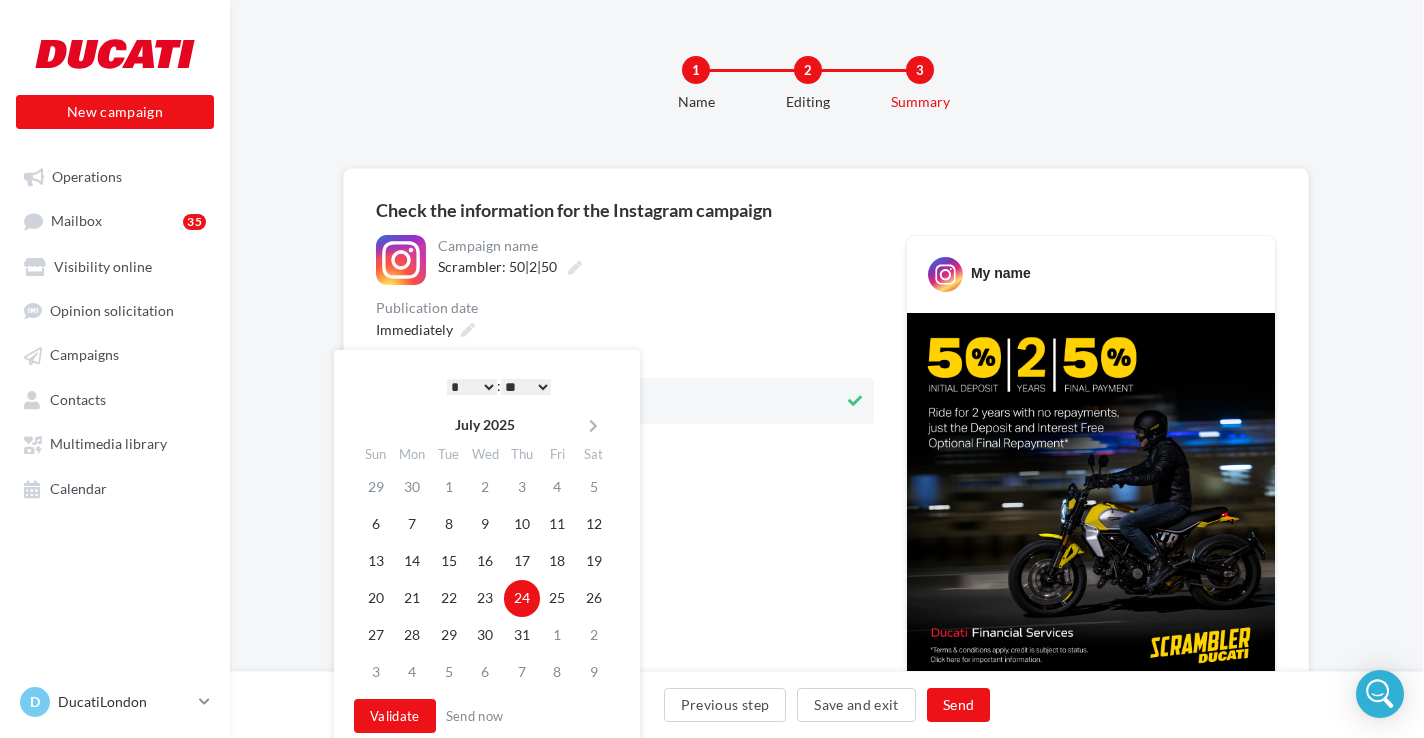 click on "* * * * * * * * * * ** ** ** ** ** ** ** ** ** ** ** ** ** **  :  ** ** ** ** ** **" at bounding box center [499, 386] 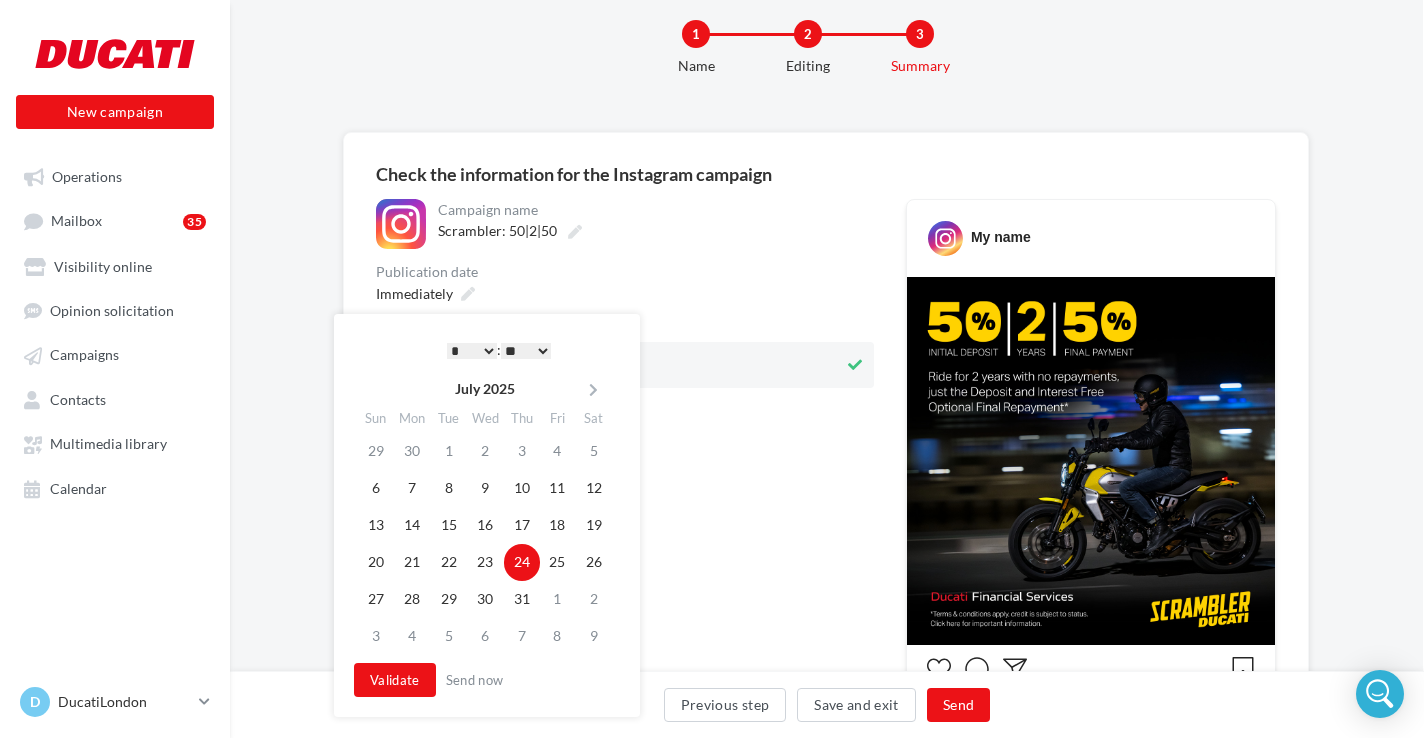 scroll, scrollTop: 37, scrollLeft: 1, axis: both 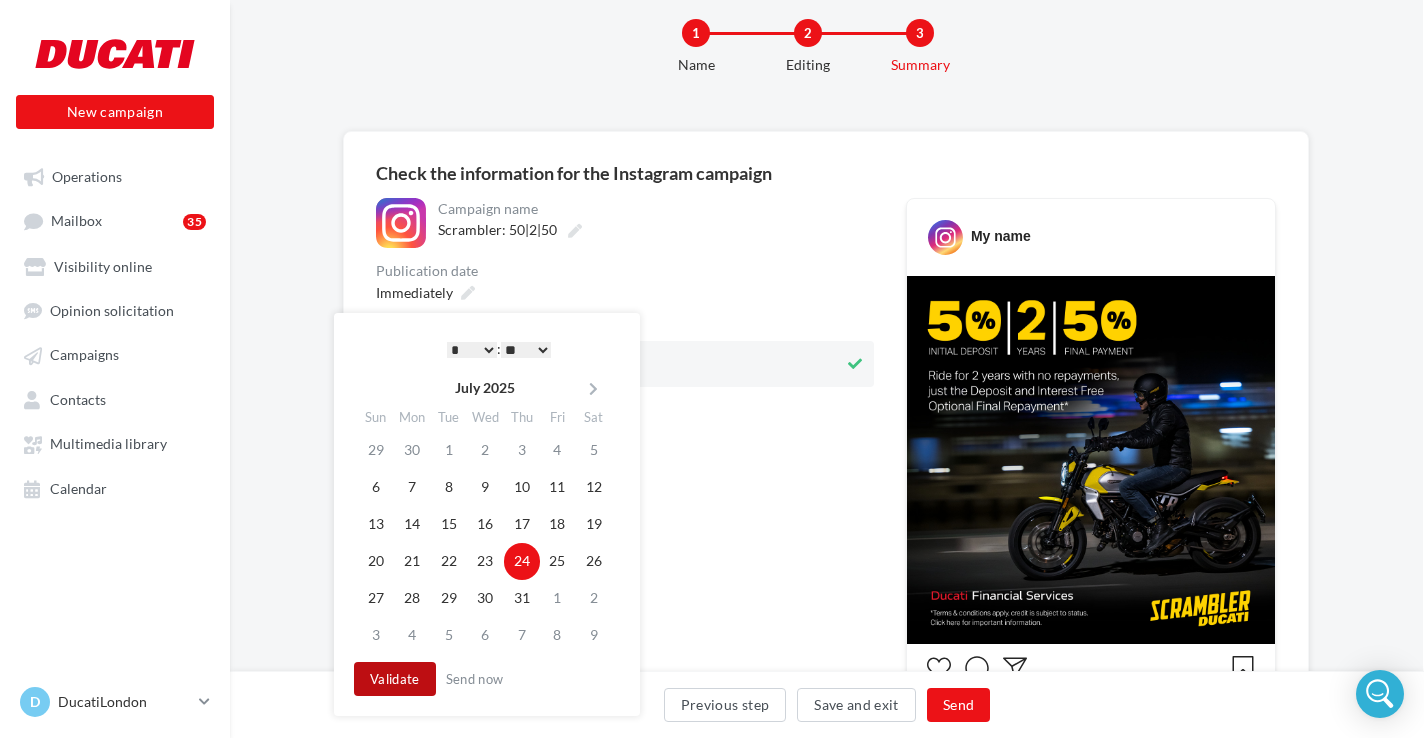 click on "Validate" at bounding box center (395, 679) 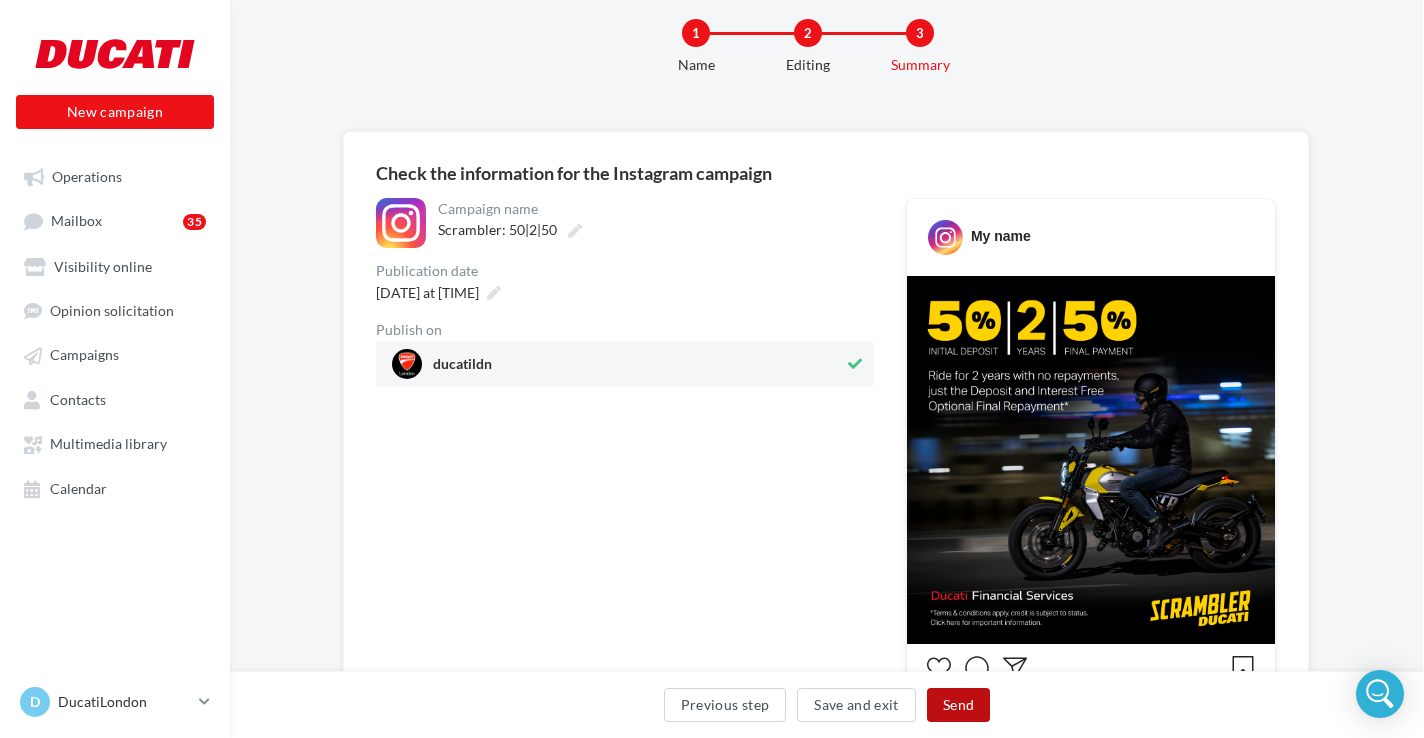 click on "Send" at bounding box center (958, 705) 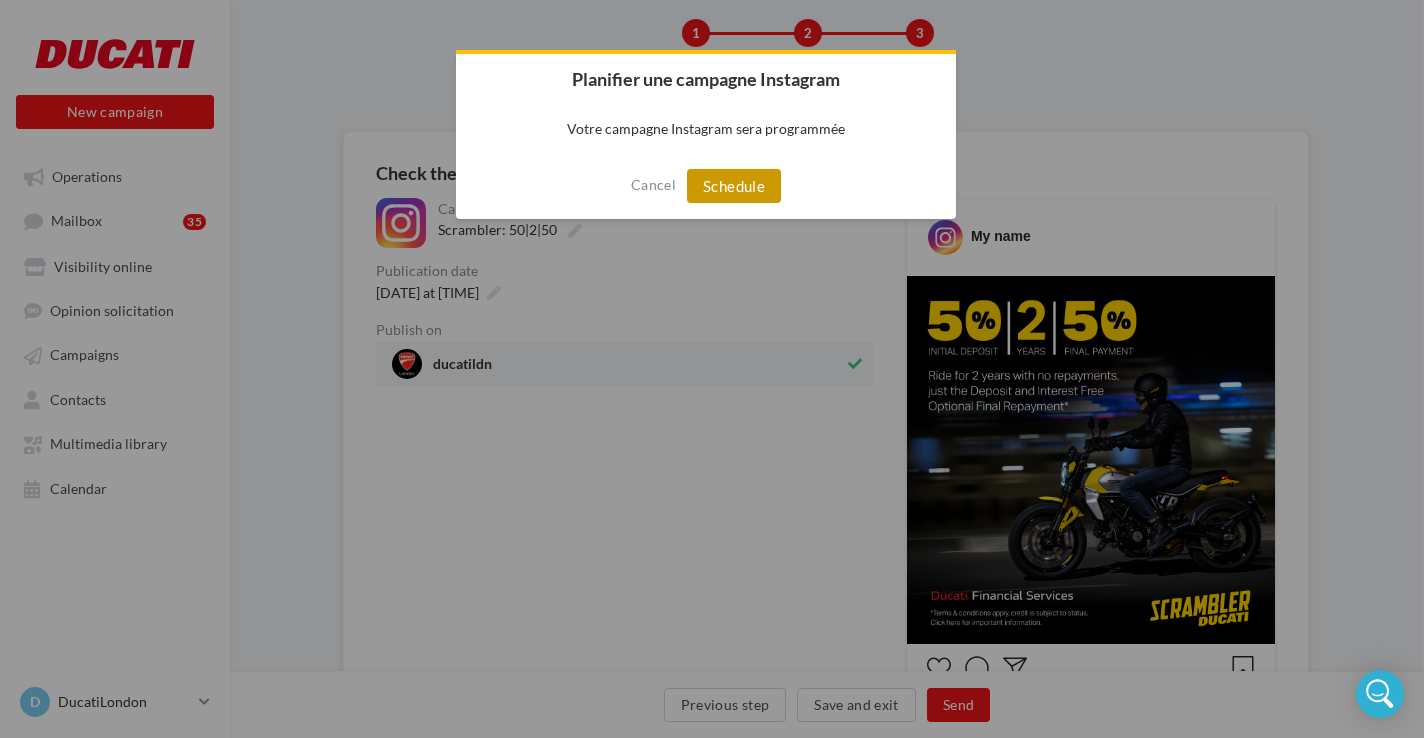 click on "Schedule" at bounding box center (734, 186) 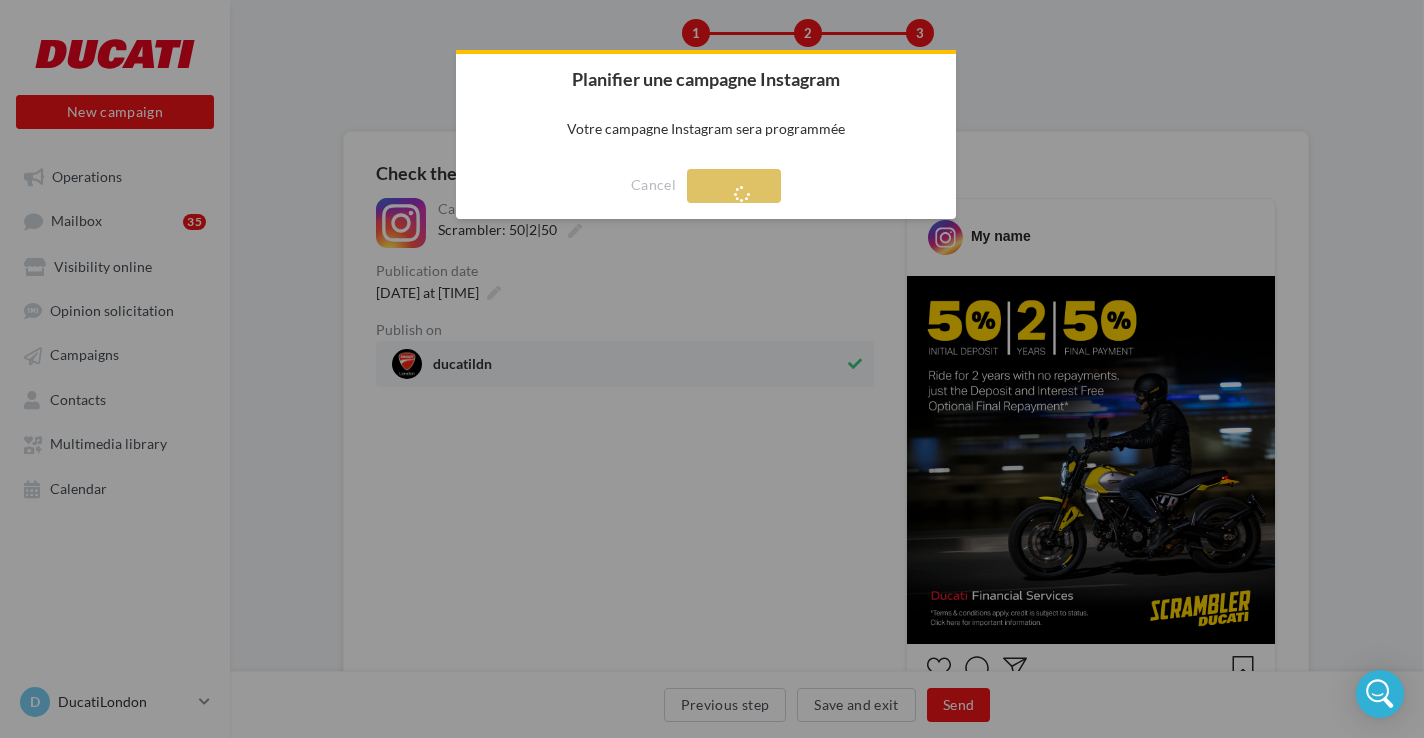scroll, scrollTop: 32, scrollLeft: 0, axis: vertical 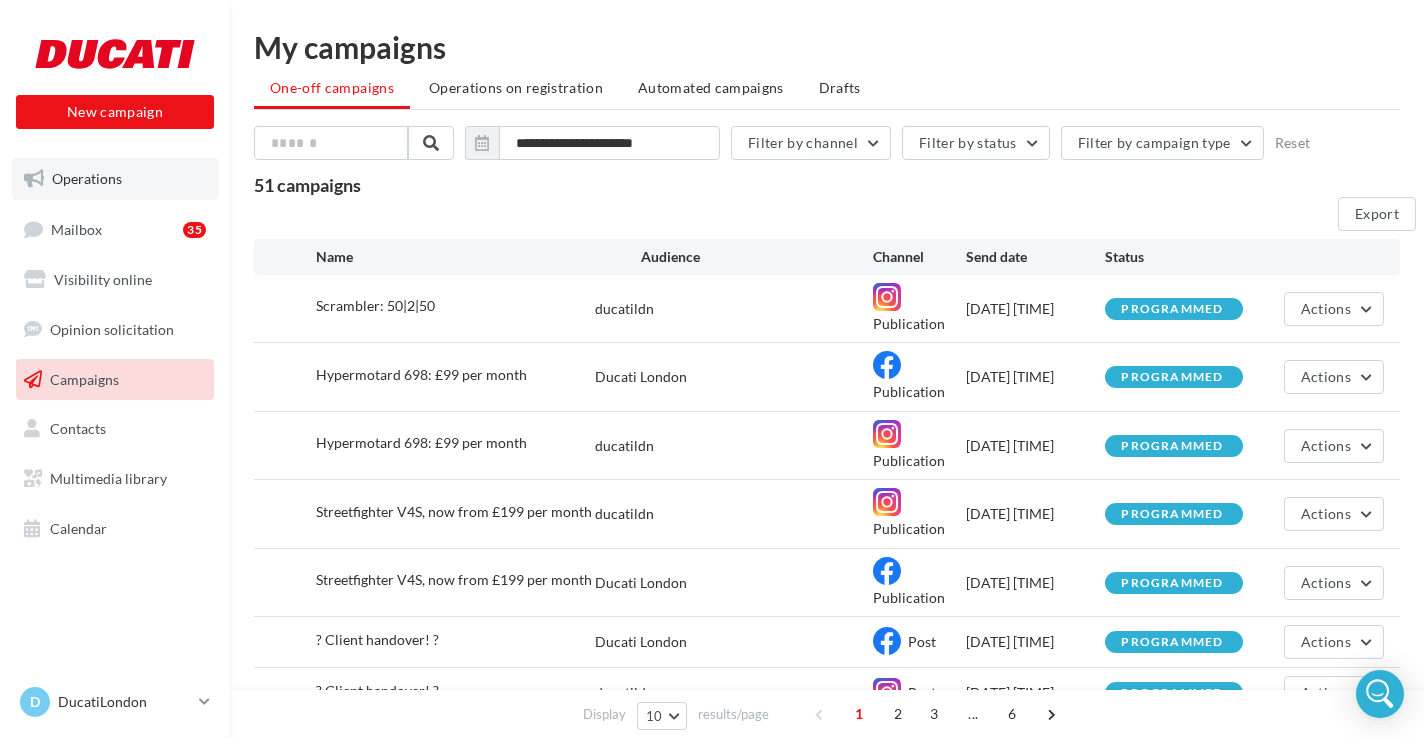 click on "Operations" at bounding box center [115, 179] 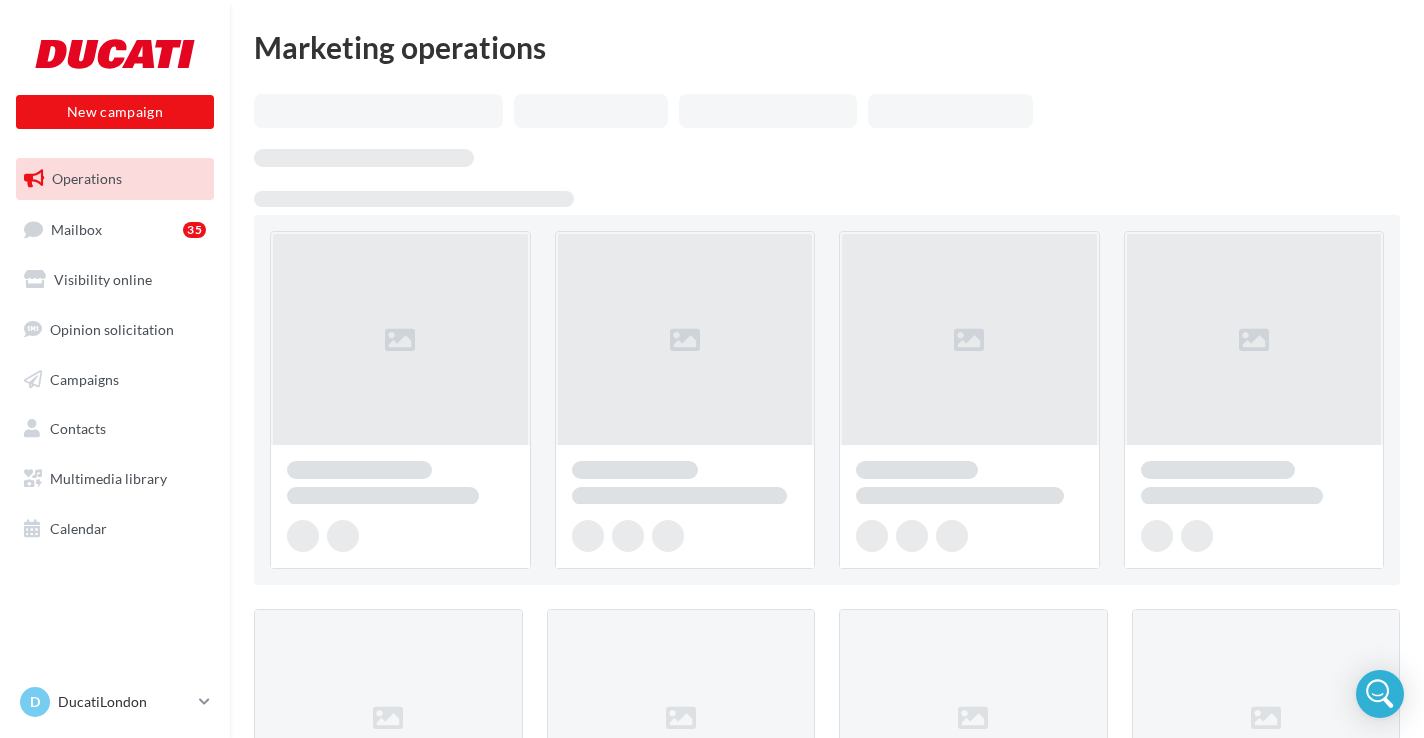 scroll, scrollTop: 0, scrollLeft: 0, axis: both 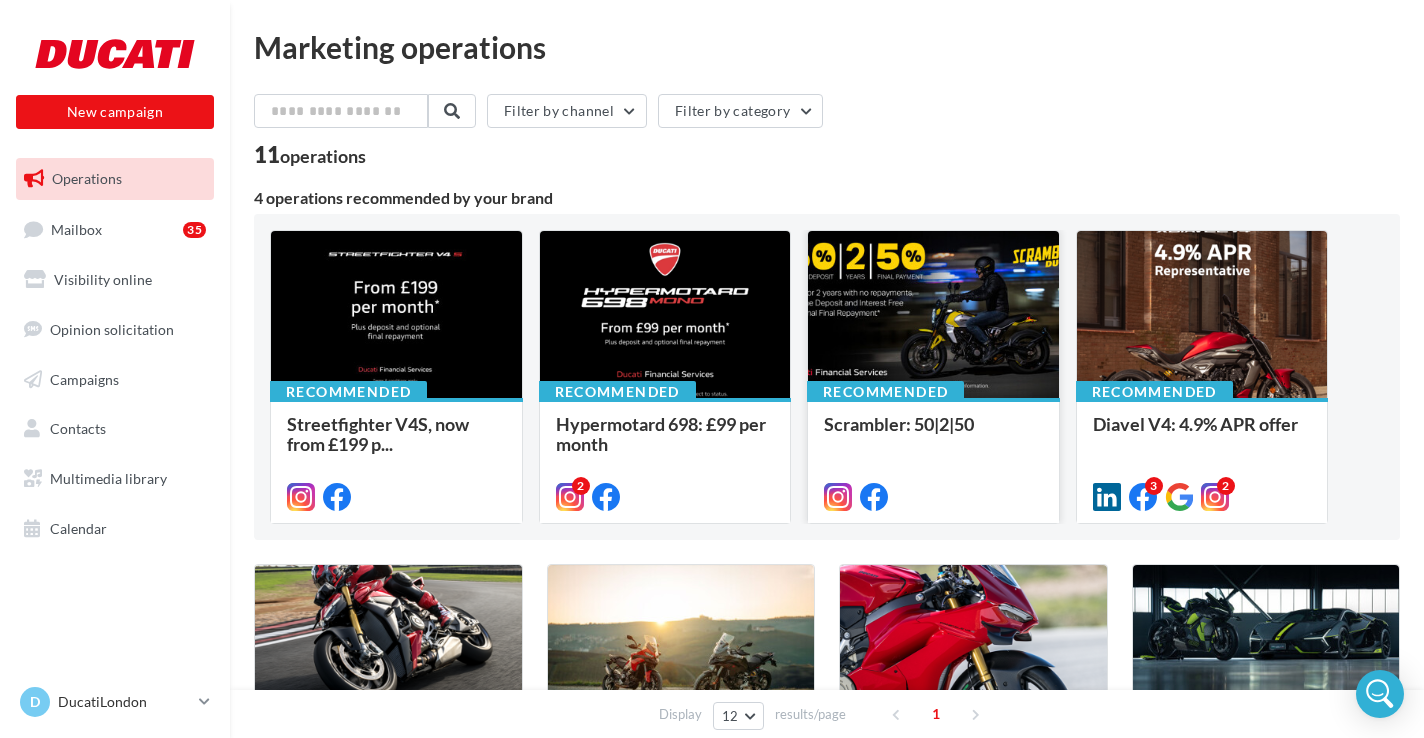 click on "Recommended" at bounding box center (885, 392) 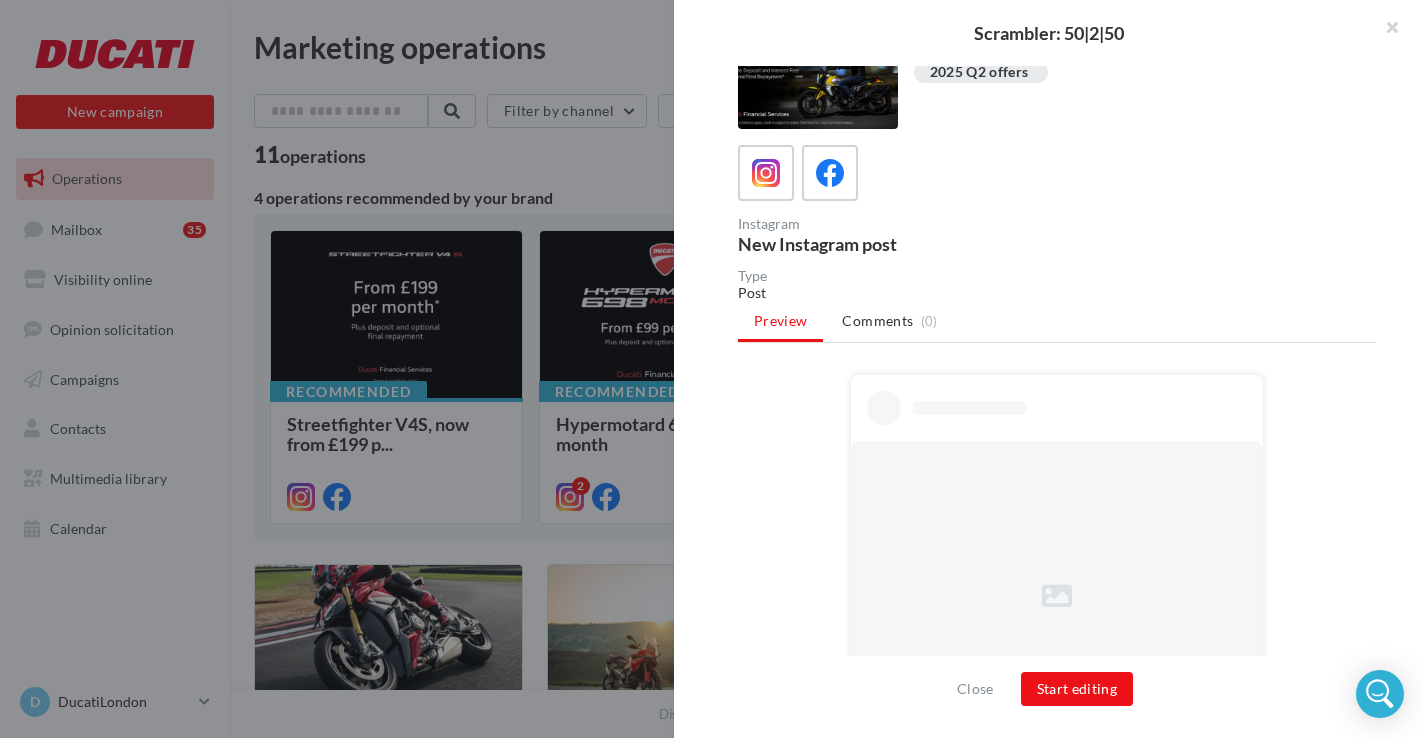 scroll, scrollTop: 44, scrollLeft: 0, axis: vertical 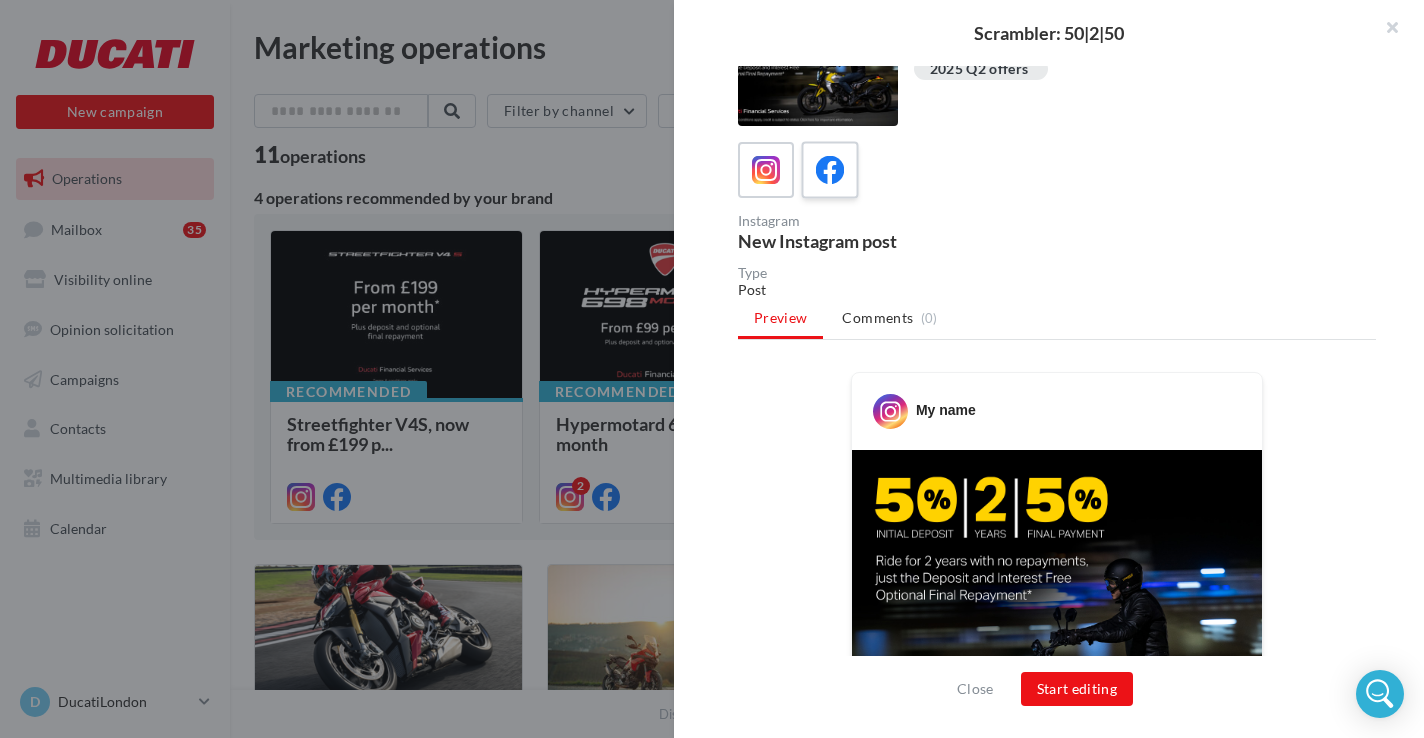 click at bounding box center (830, 170) 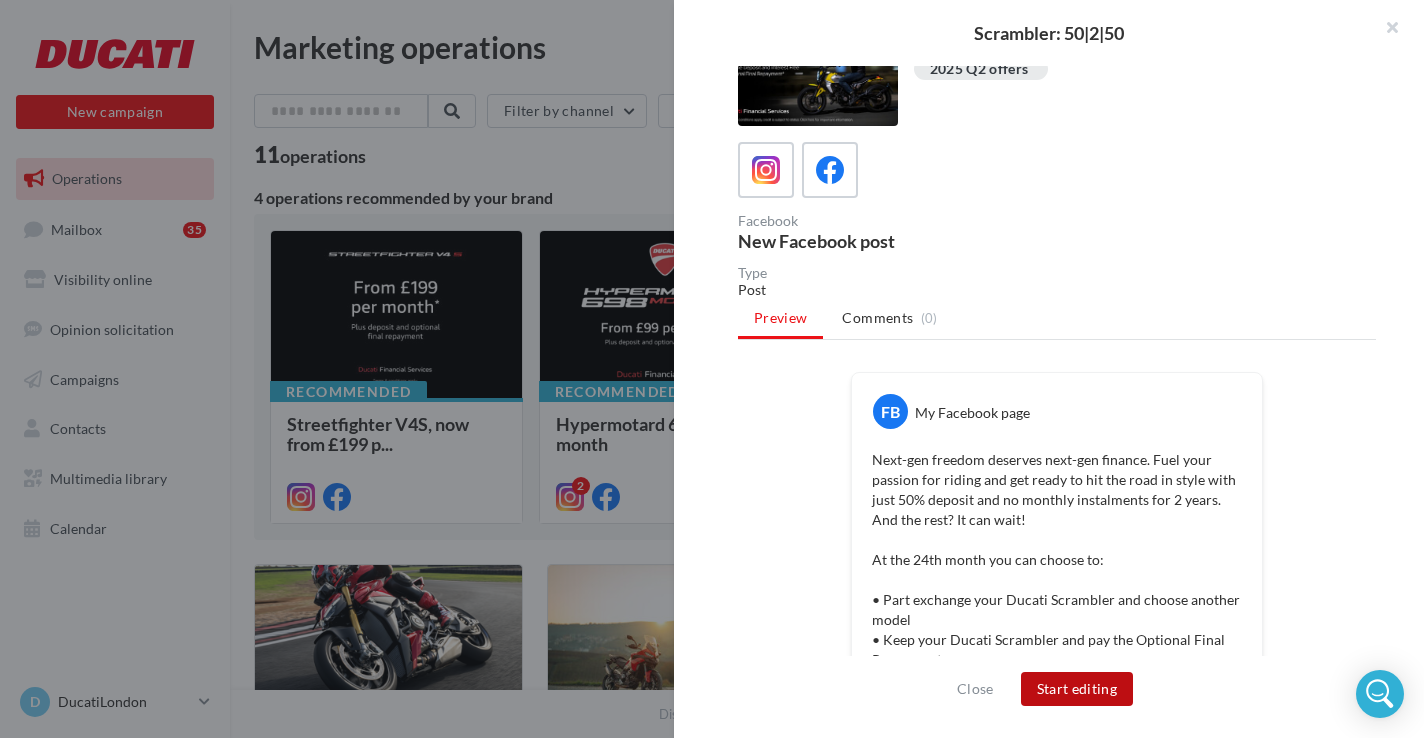 click on "Start editing" at bounding box center (1077, 689) 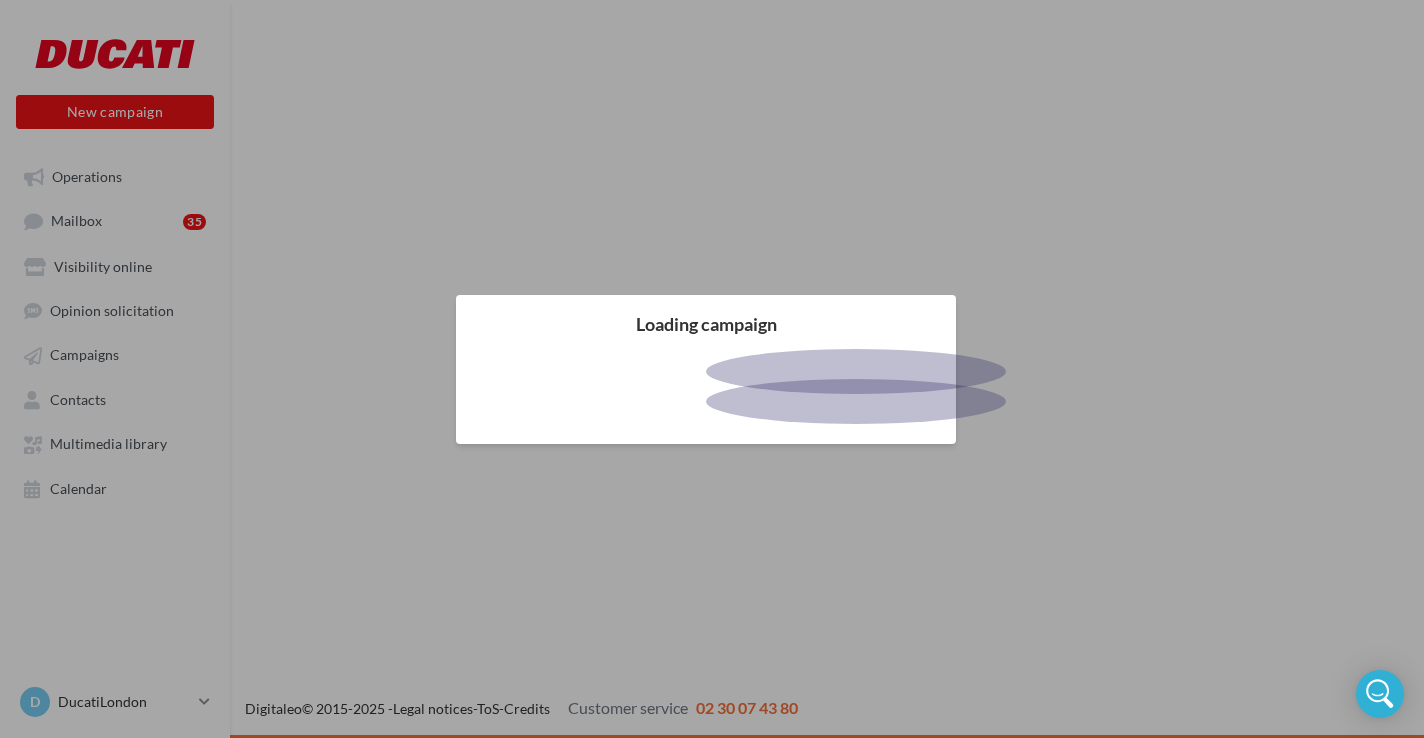 scroll, scrollTop: 0, scrollLeft: 0, axis: both 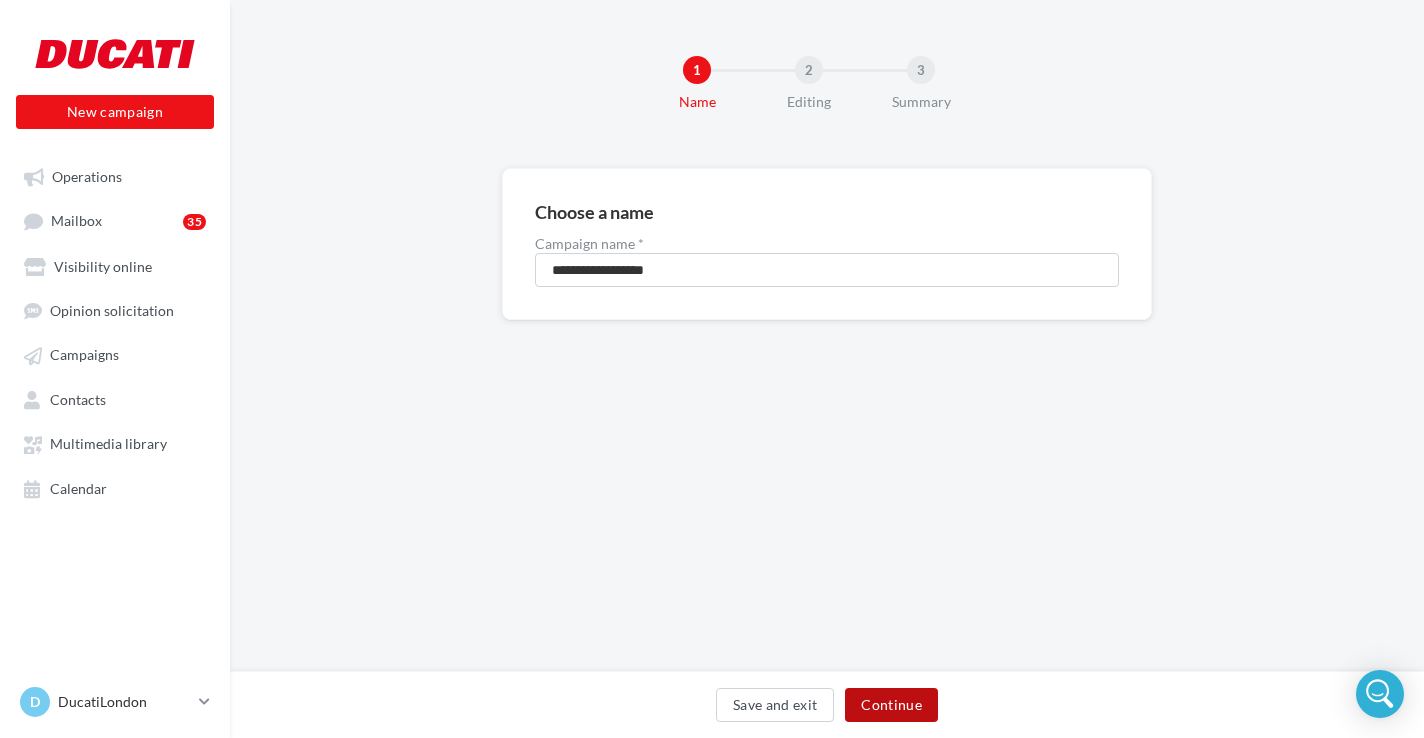 click on "Continue" at bounding box center [891, 705] 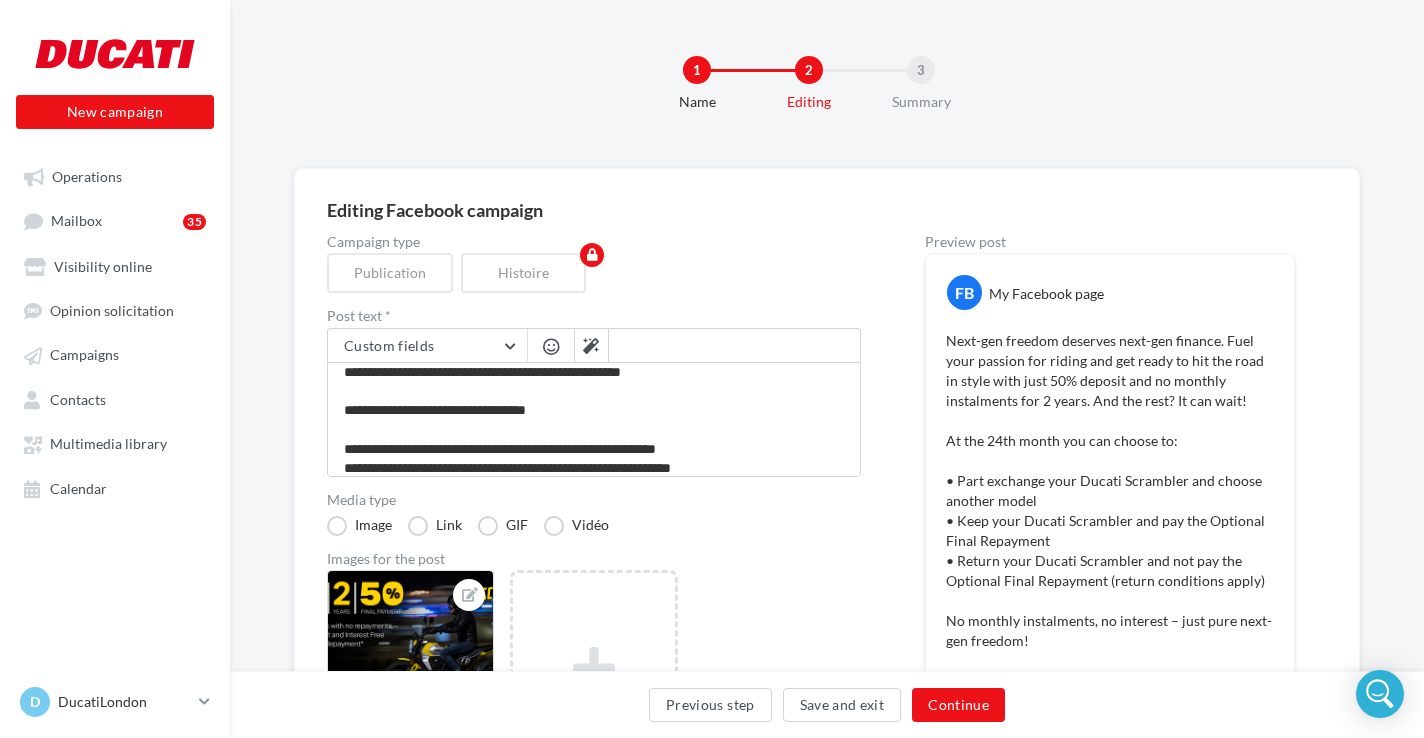 scroll, scrollTop: 0, scrollLeft: 0, axis: both 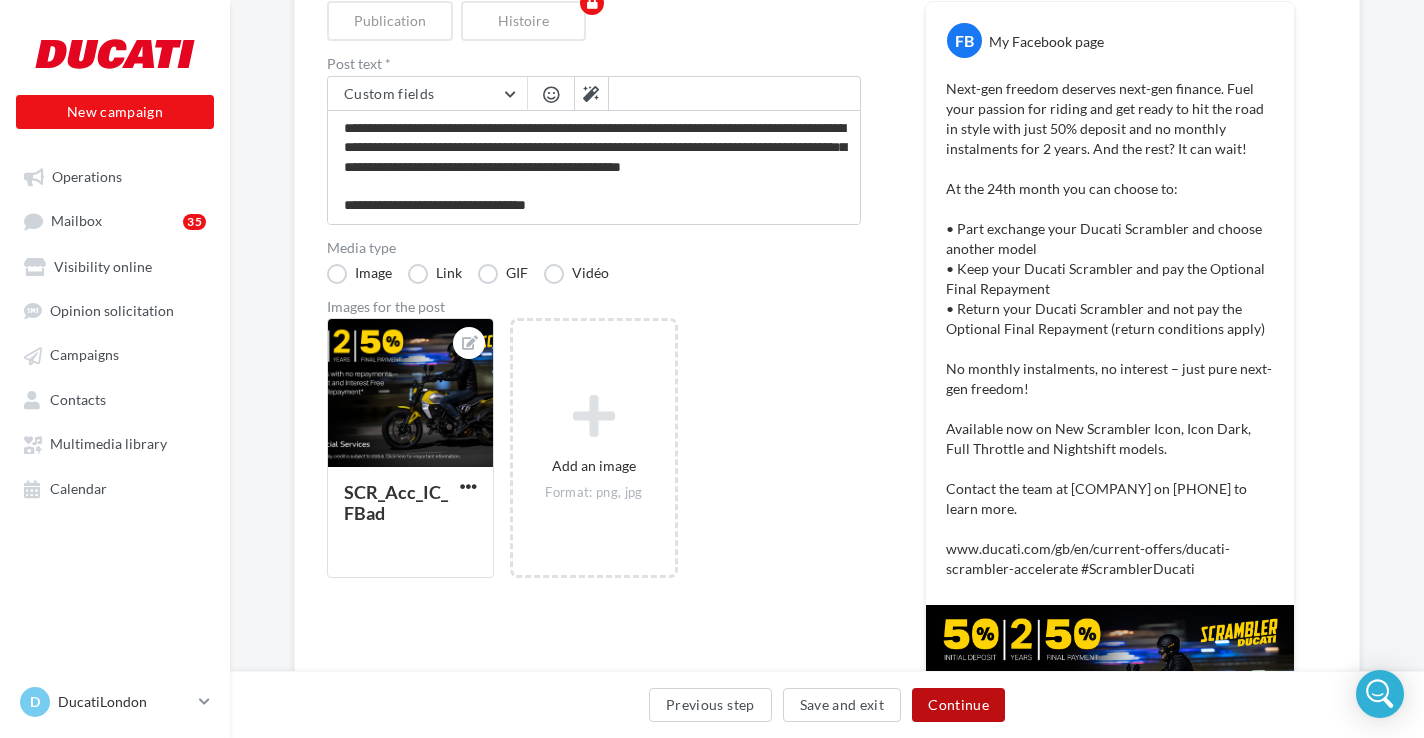 click on "Continue" at bounding box center (958, 705) 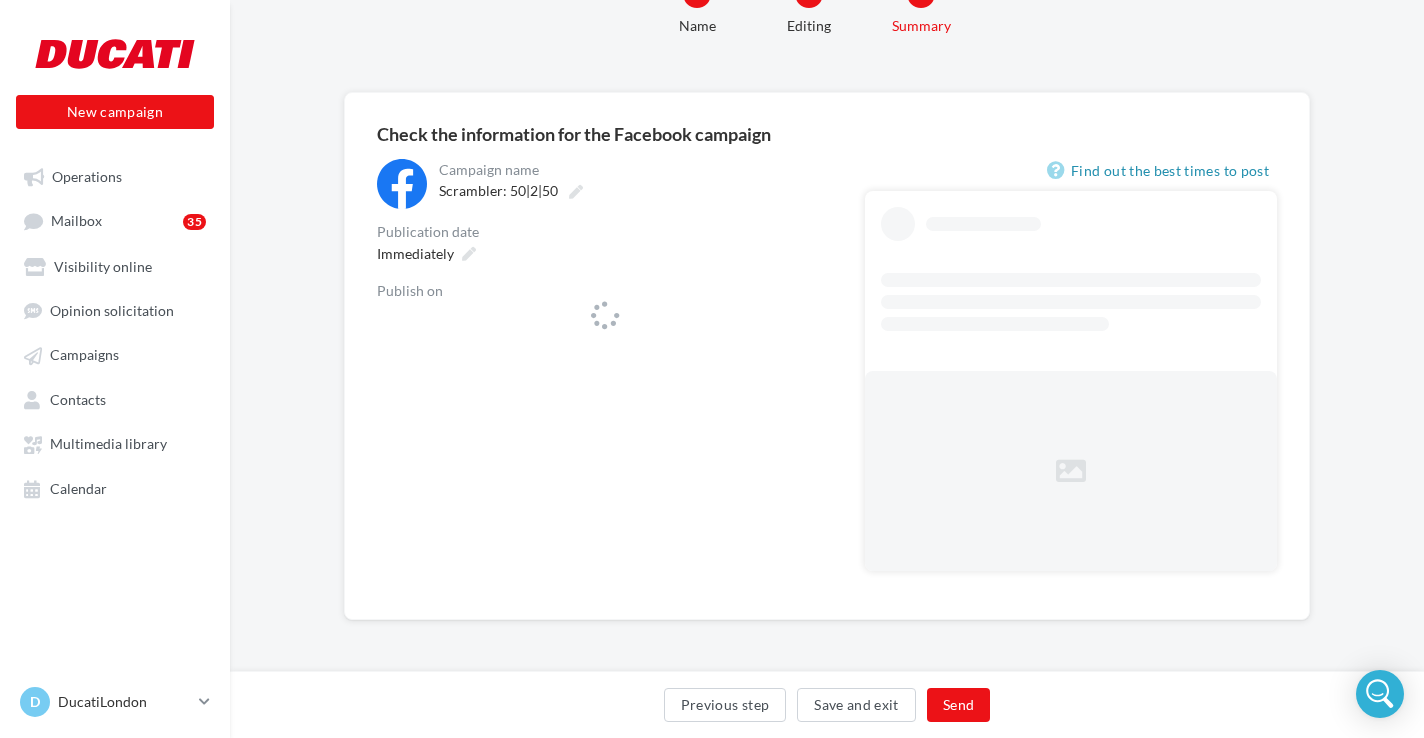 scroll, scrollTop: 76, scrollLeft: 0, axis: vertical 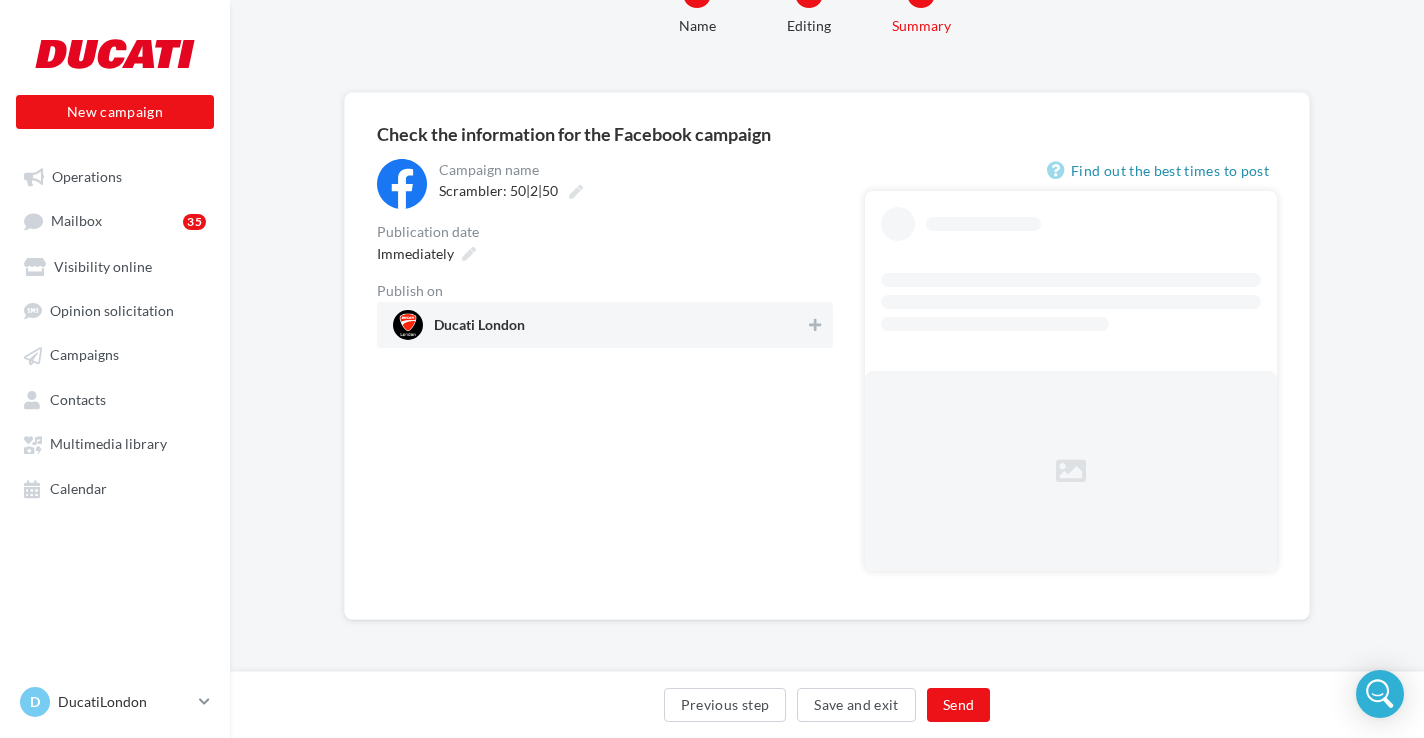 click on "Ducati London" at bounding box center [599, 325] 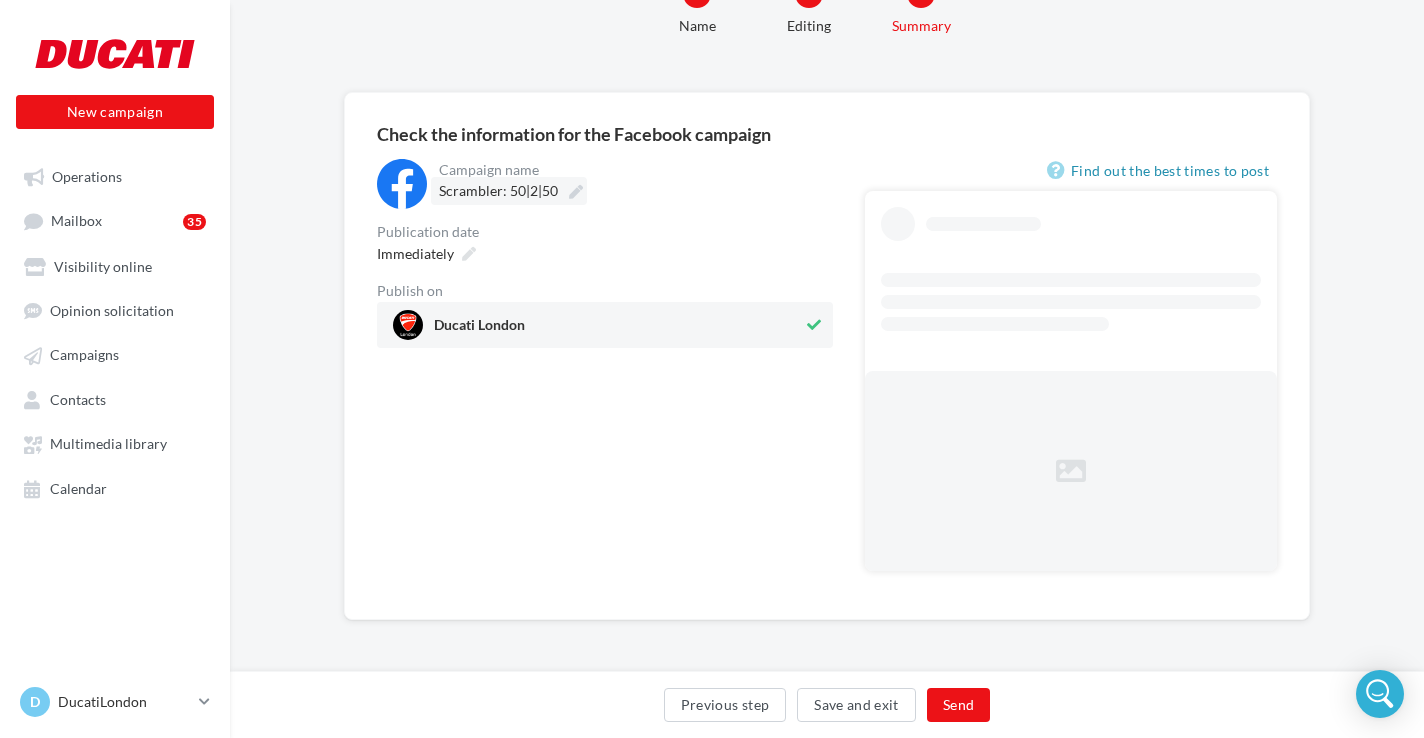 scroll, scrollTop: 0, scrollLeft: 0, axis: both 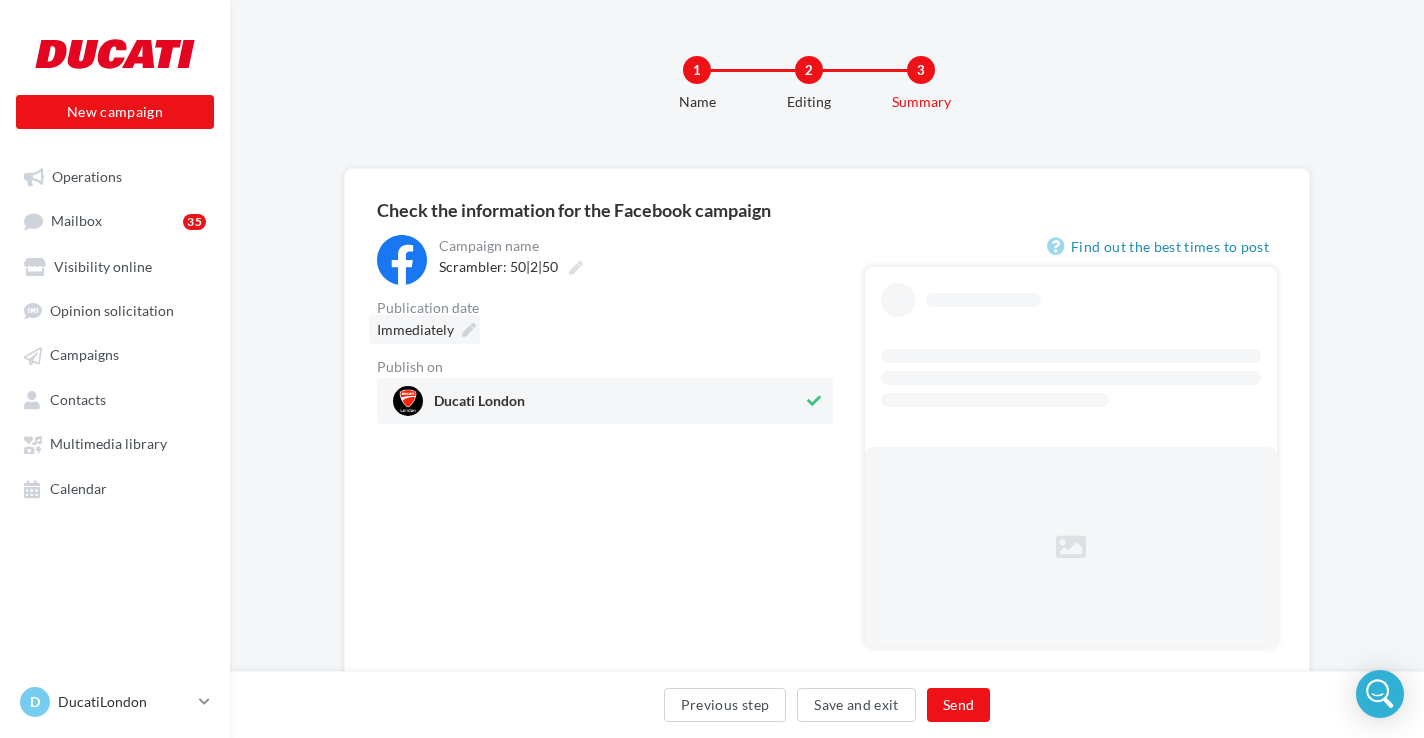 click at bounding box center (469, 330) 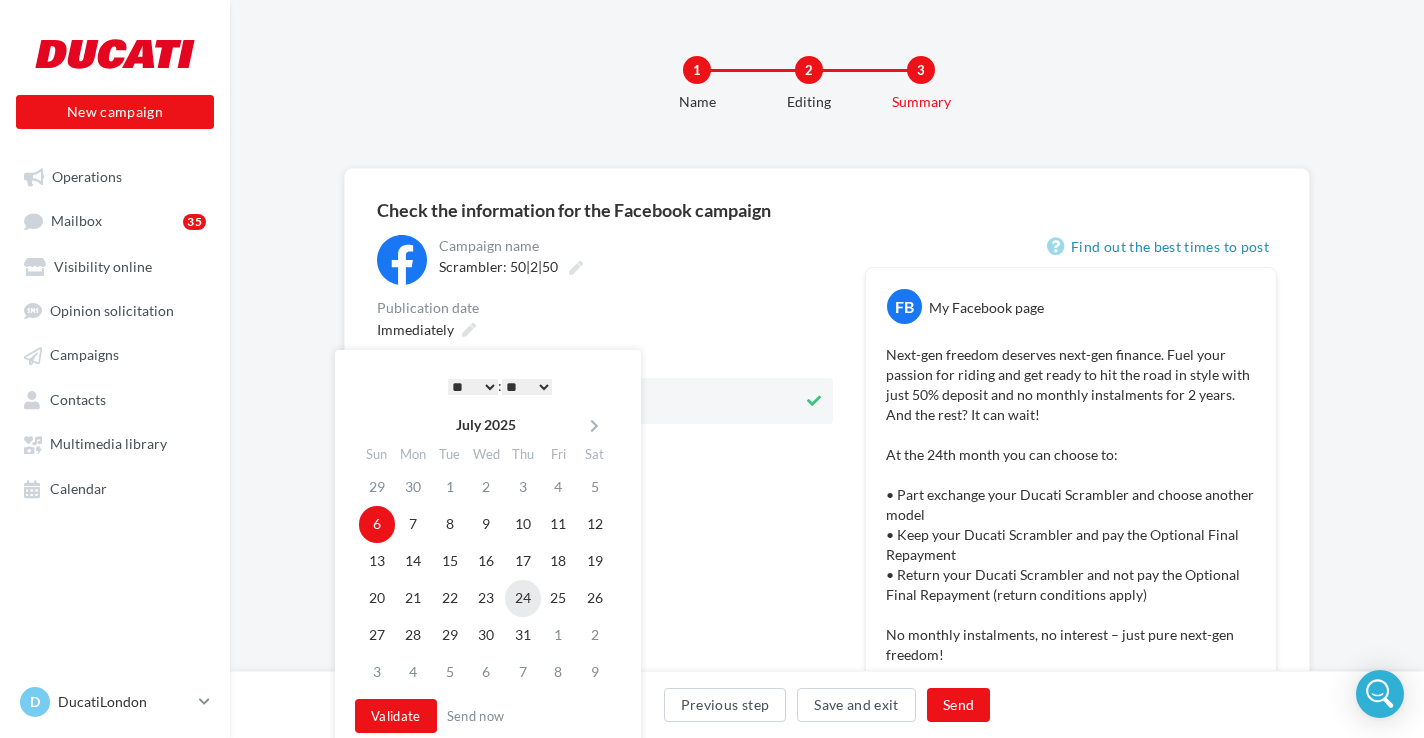 click on "24" at bounding box center (523, 524) 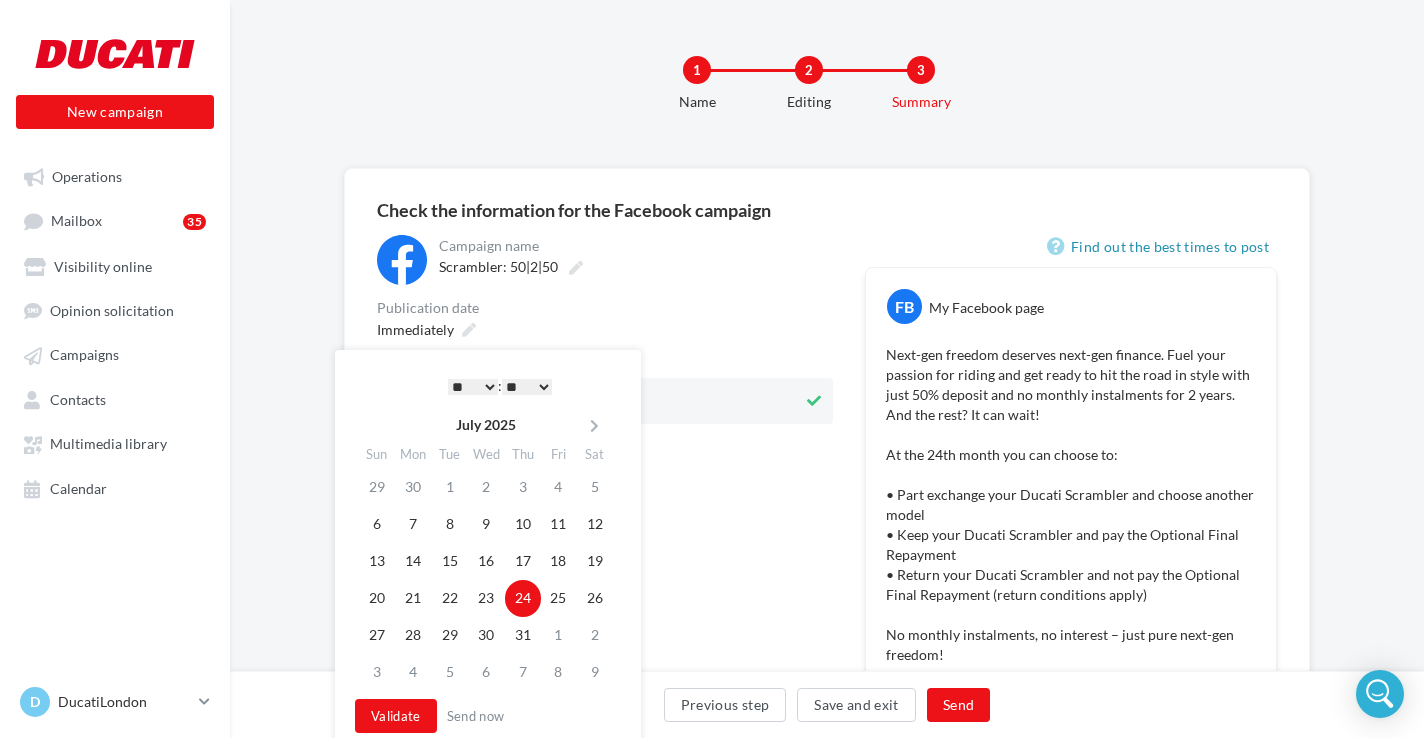 click on "* * * * * * * * * * ** ** ** ** ** ** ** ** ** ** ** ** ** **" at bounding box center [473, 387] 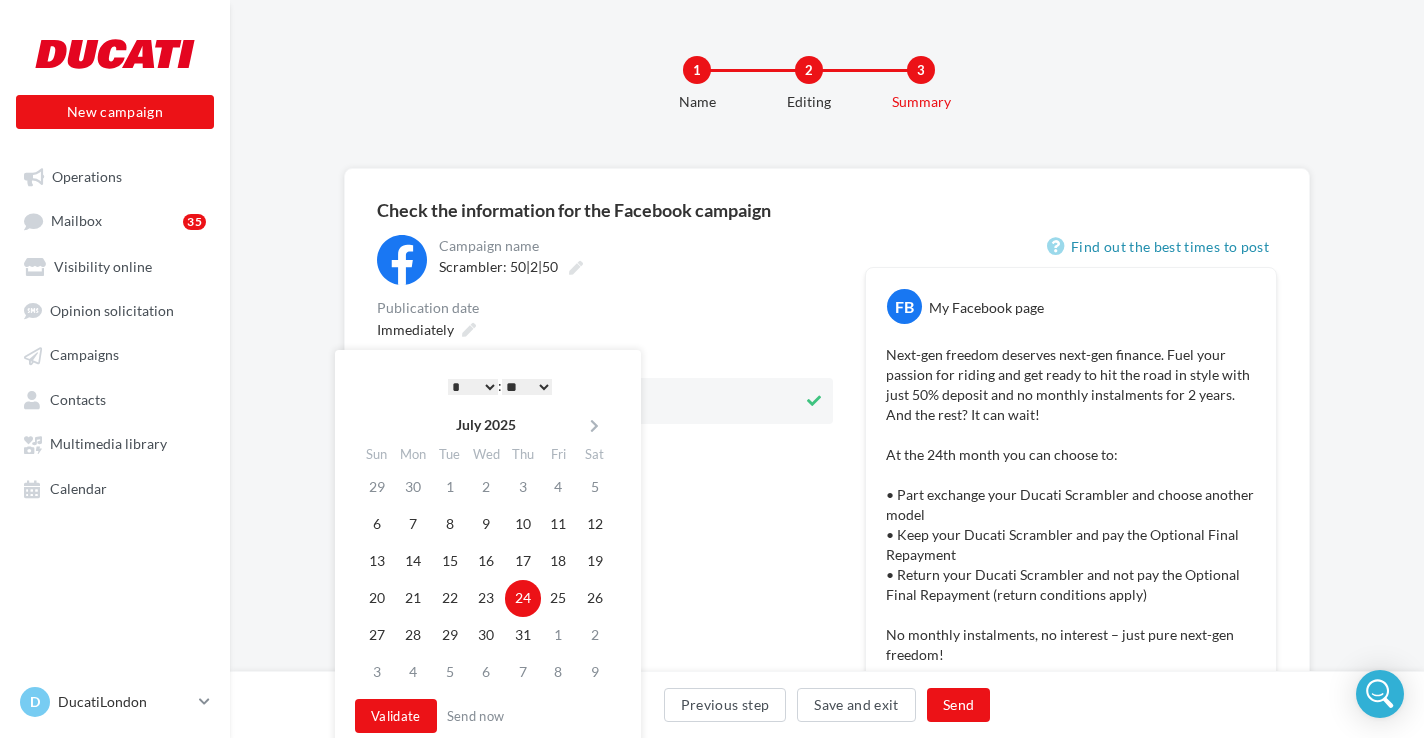 click on "** ** ** ** ** **" at bounding box center (527, 387) 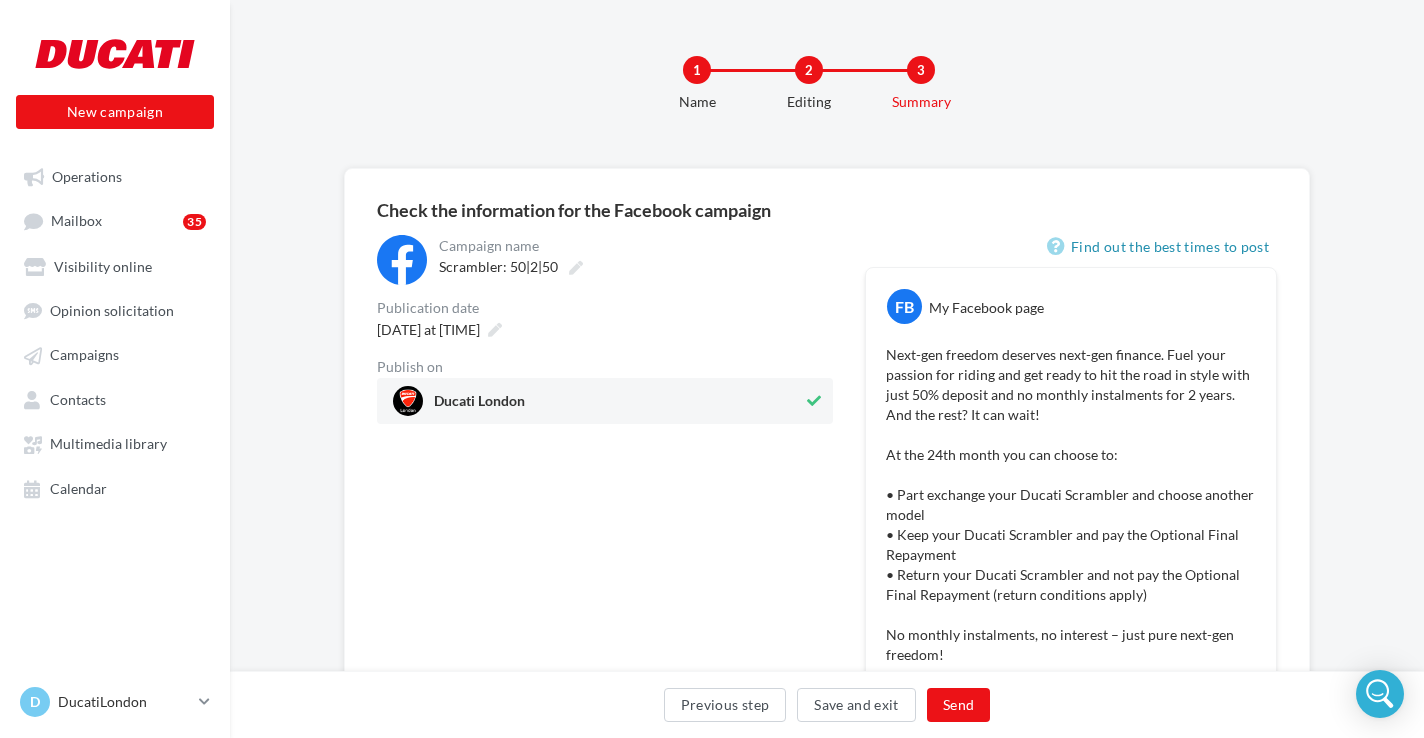 click on "**********" at bounding box center [605, 673] 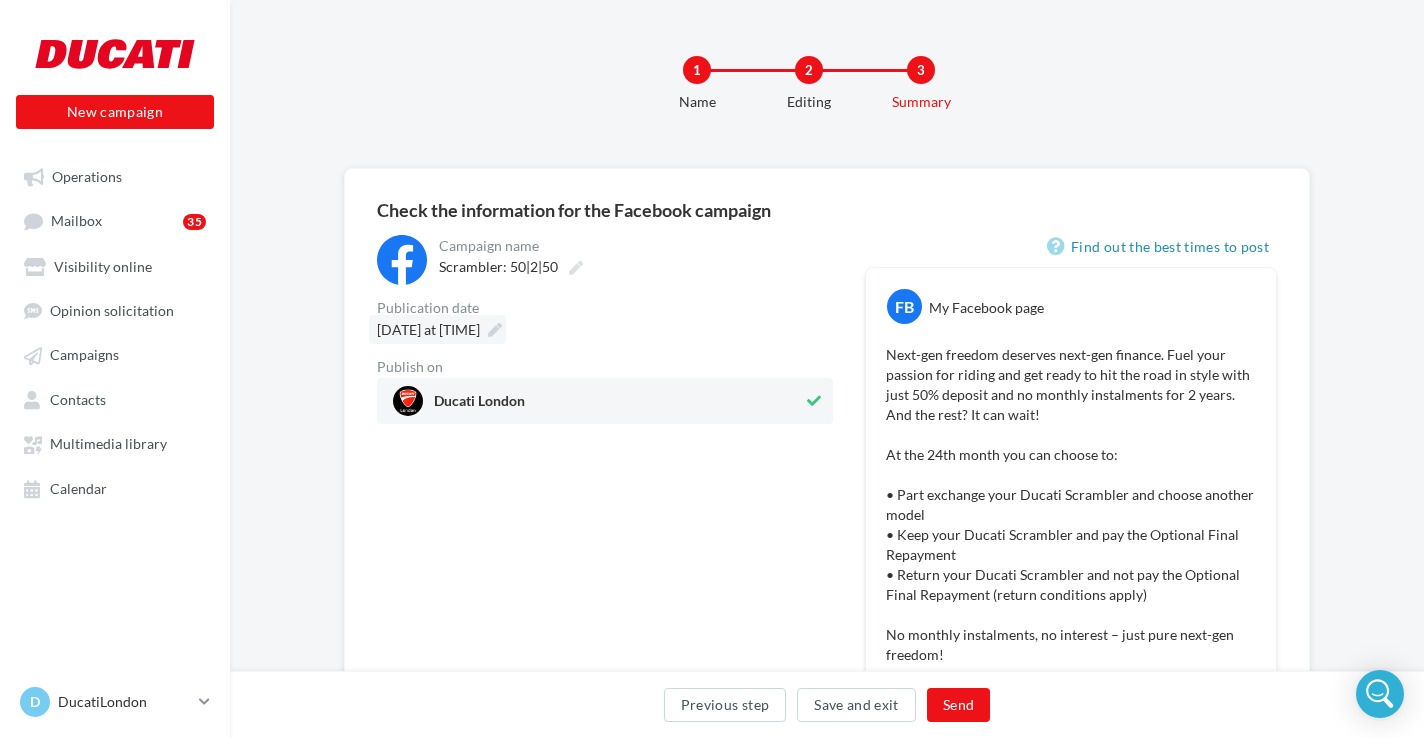 click on "[DATE] at [TIME]" at bounding box center [437, 329] 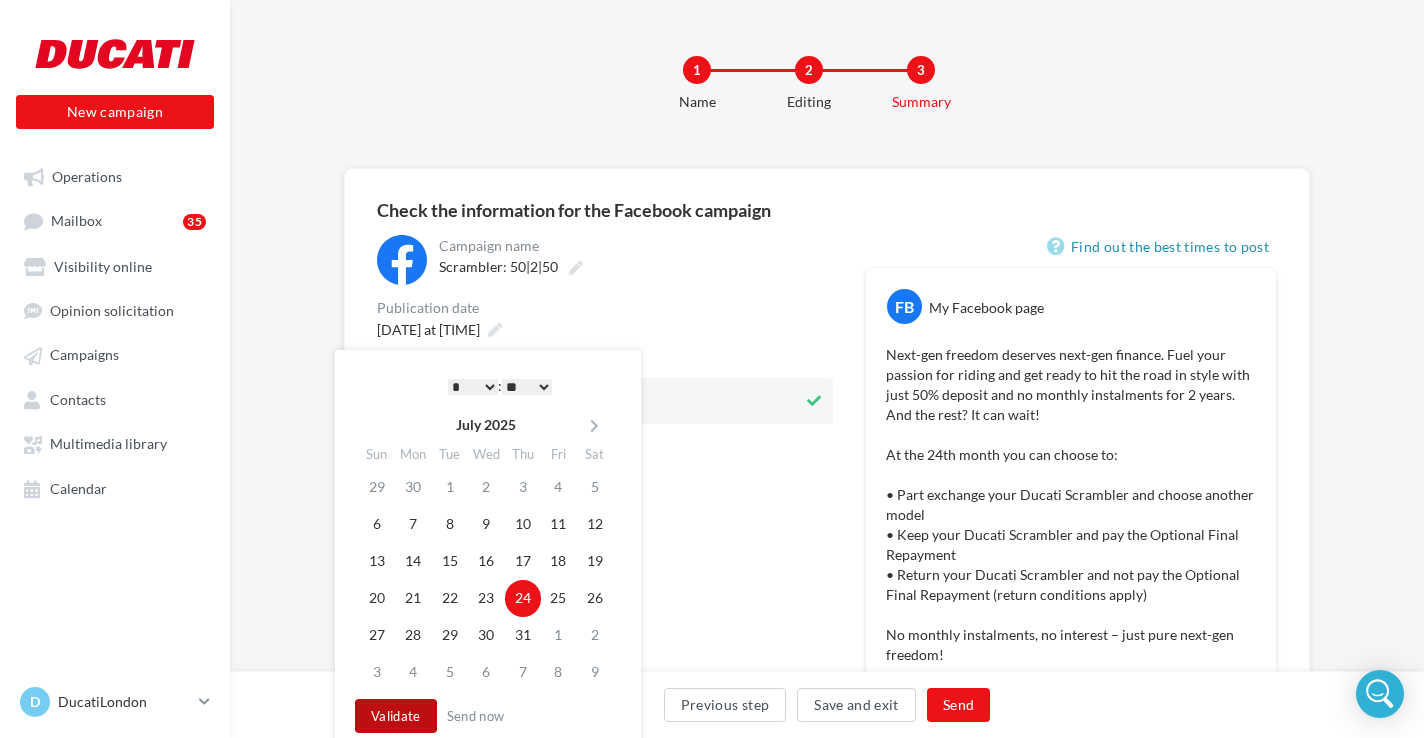click on "Validate" at bounding box center (396, 716) 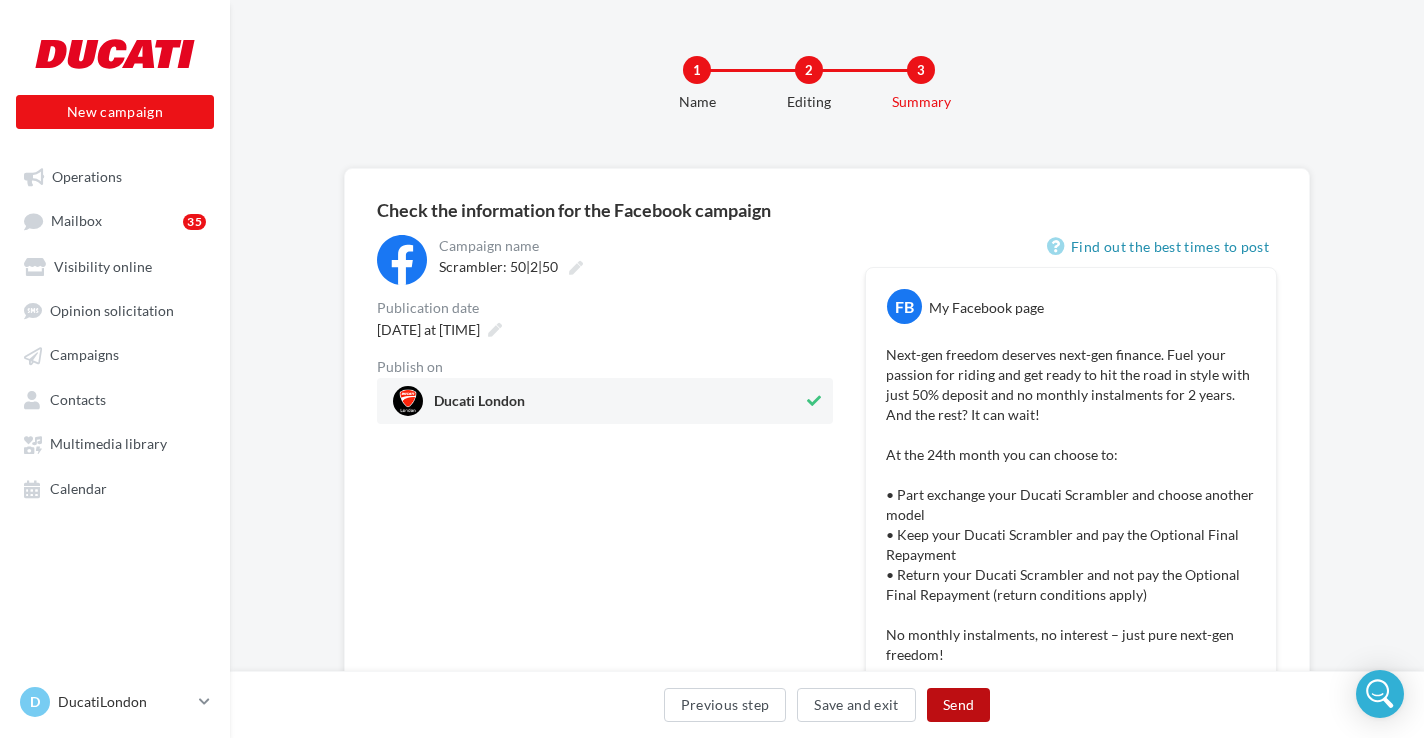 click on "Send" at bounding box center [958, 705] 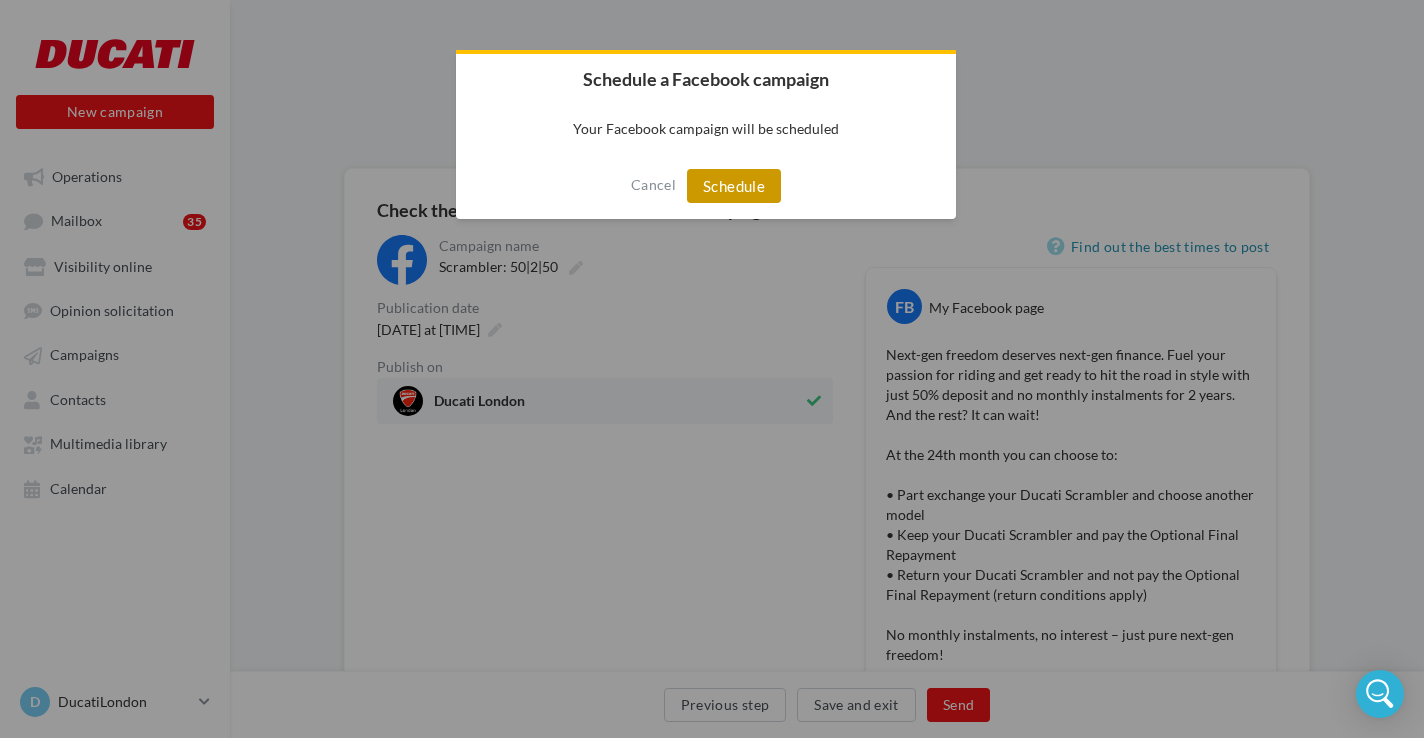 click on "Schedule" at bounding box center (734, 186) 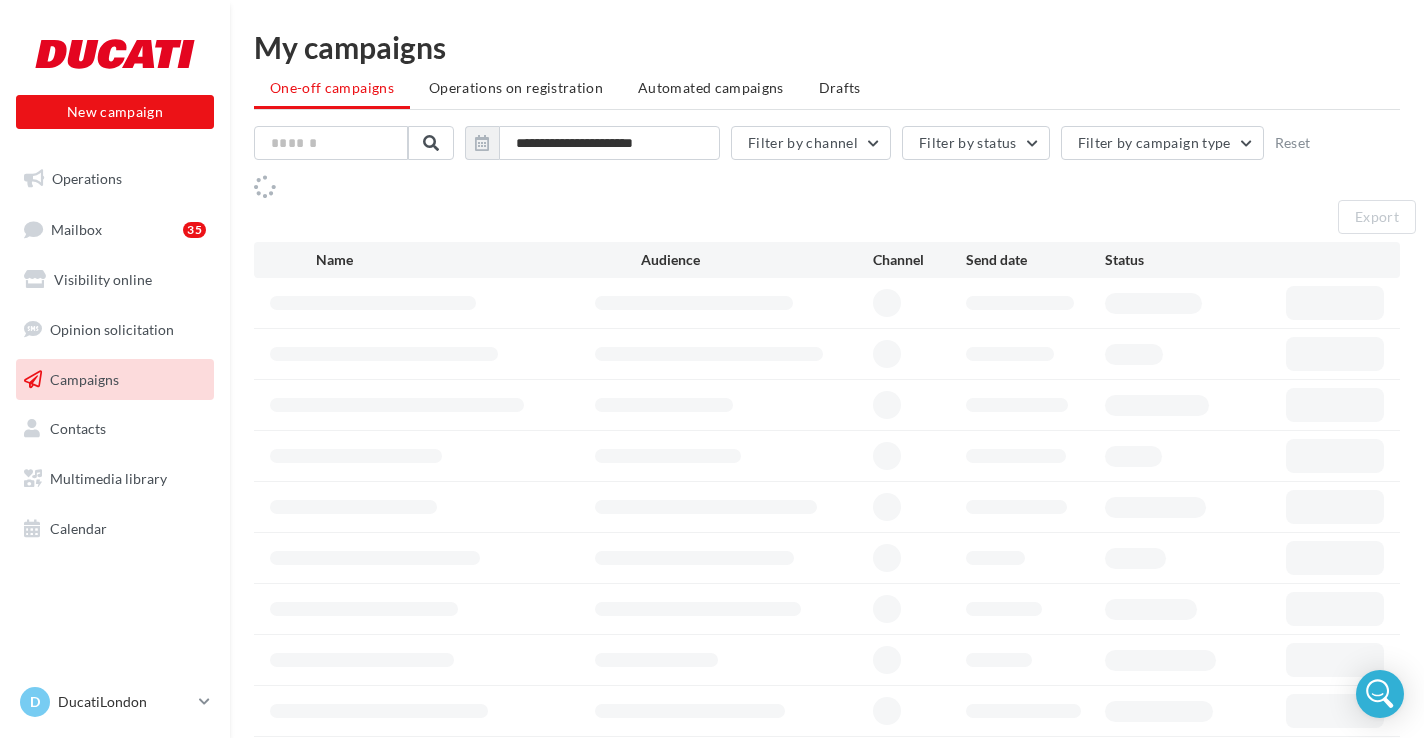scroll, scrollTop: 0, scrollLeft: 0, axis: both 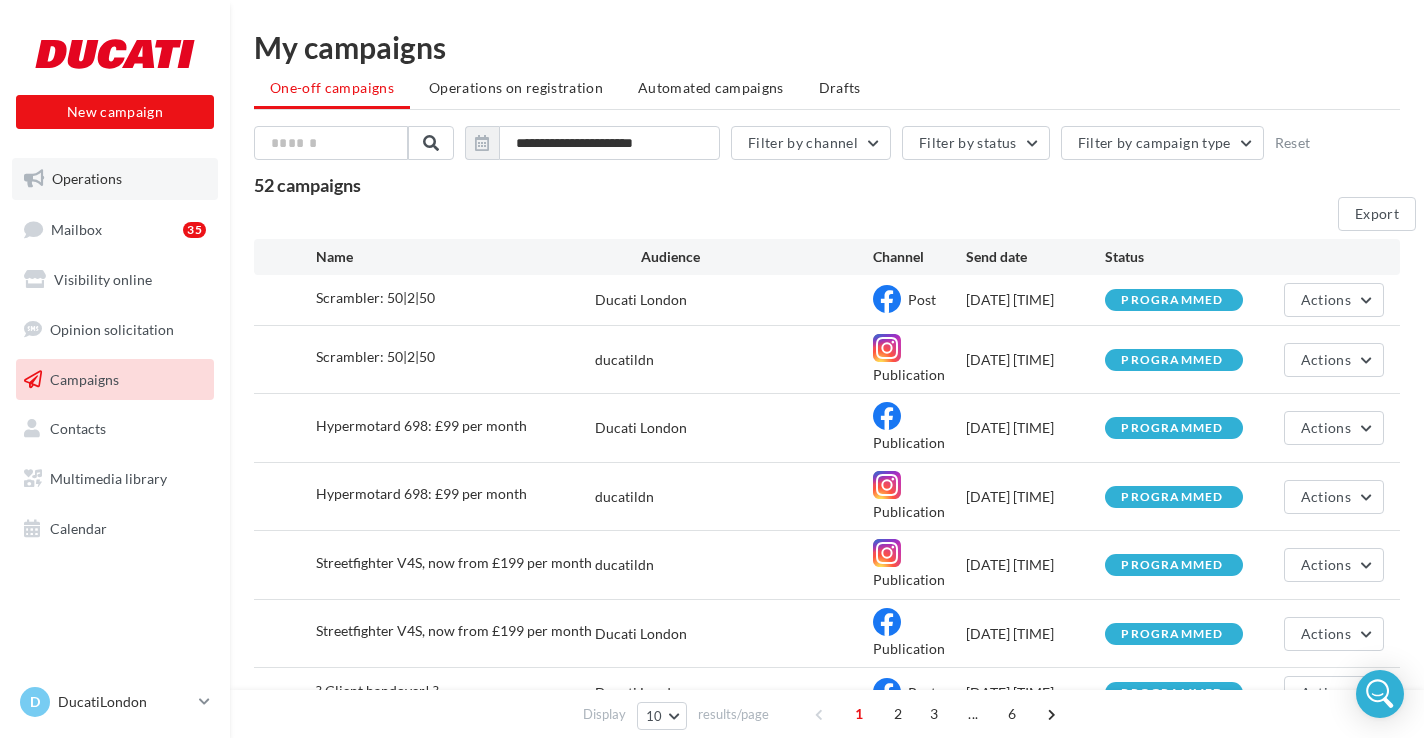 click on "Operations" at bounding box center [115, 179] 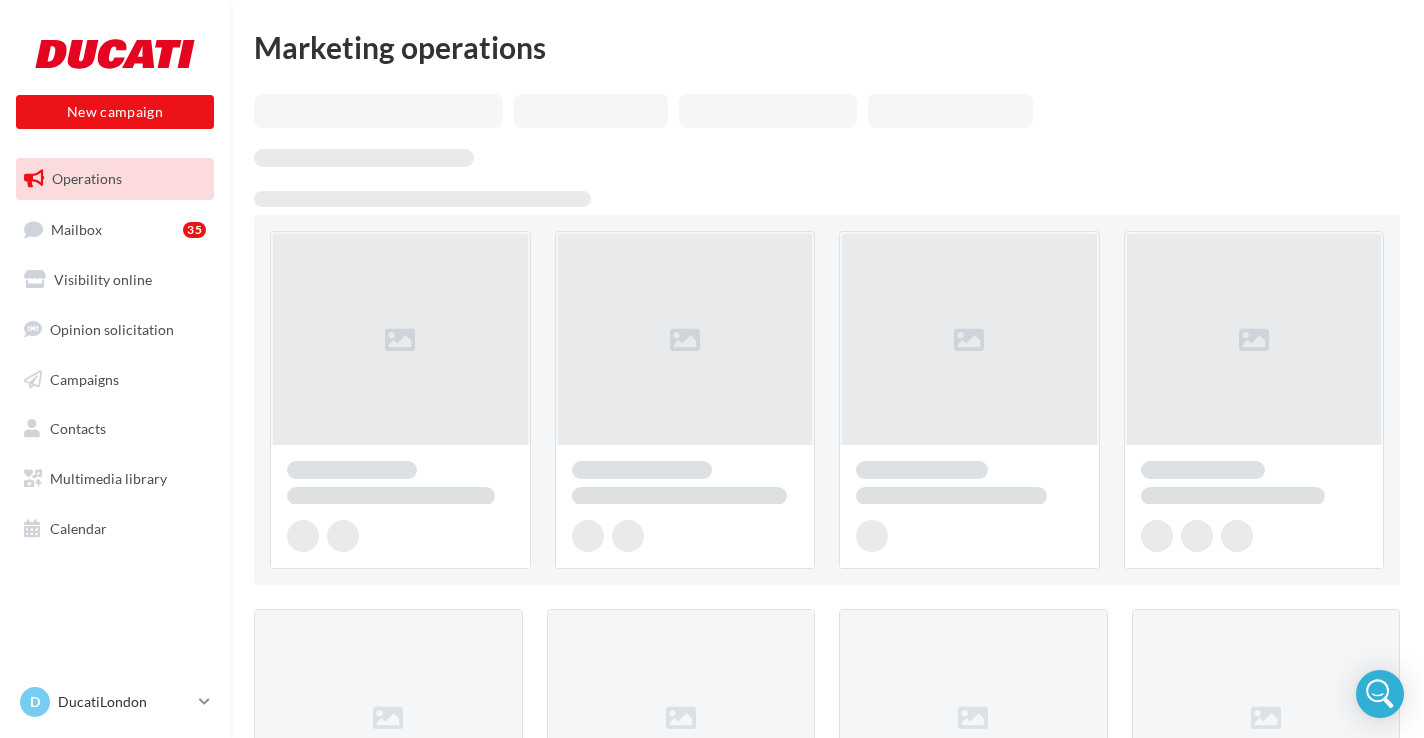 scroll, scrollTop: 0, scrollLeft: 0, axis: both 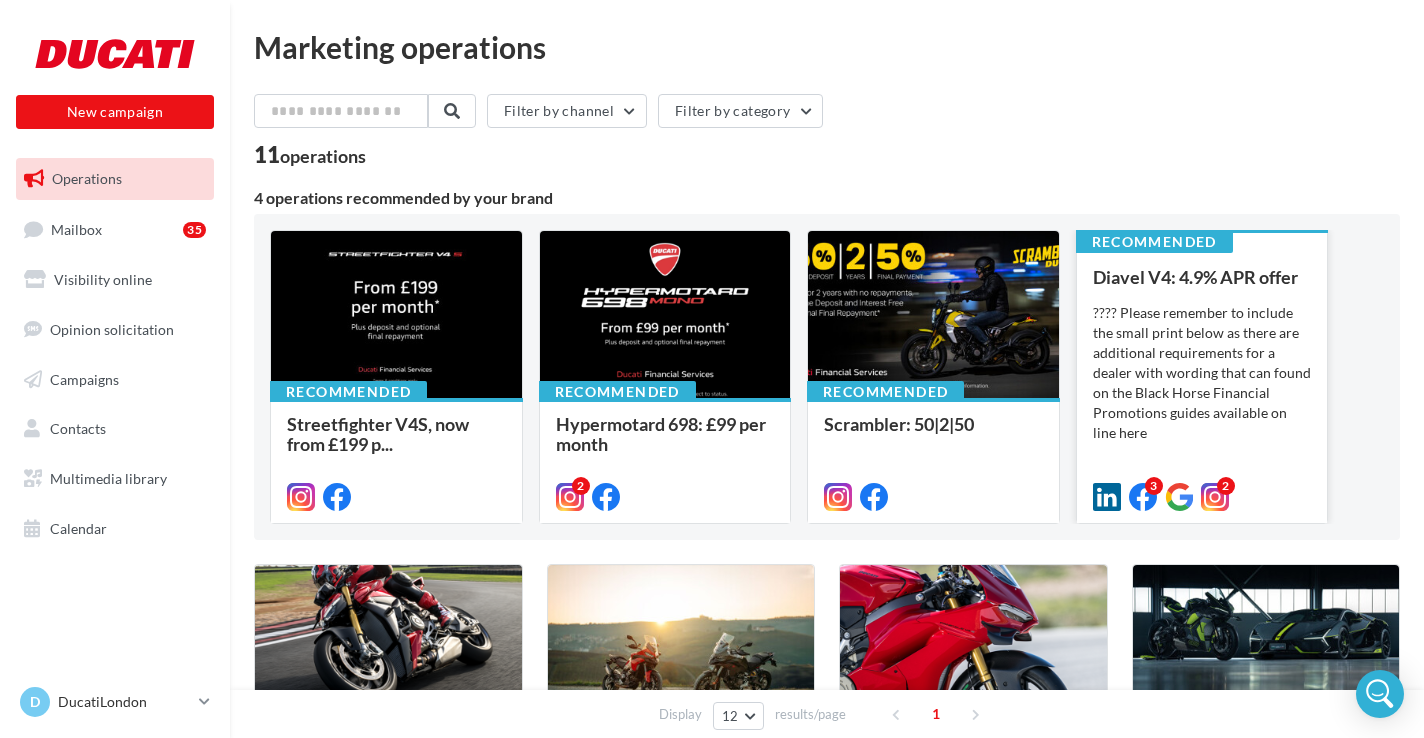 click on "???? Please remember to include the small print below as there are additional requirements for a dealer with wording that can found on the Black Horse Financial Promotions guides available on line here
The recommended wording is:
‘XXXXXXX is a tradin..." at bounding box center [0, 0] 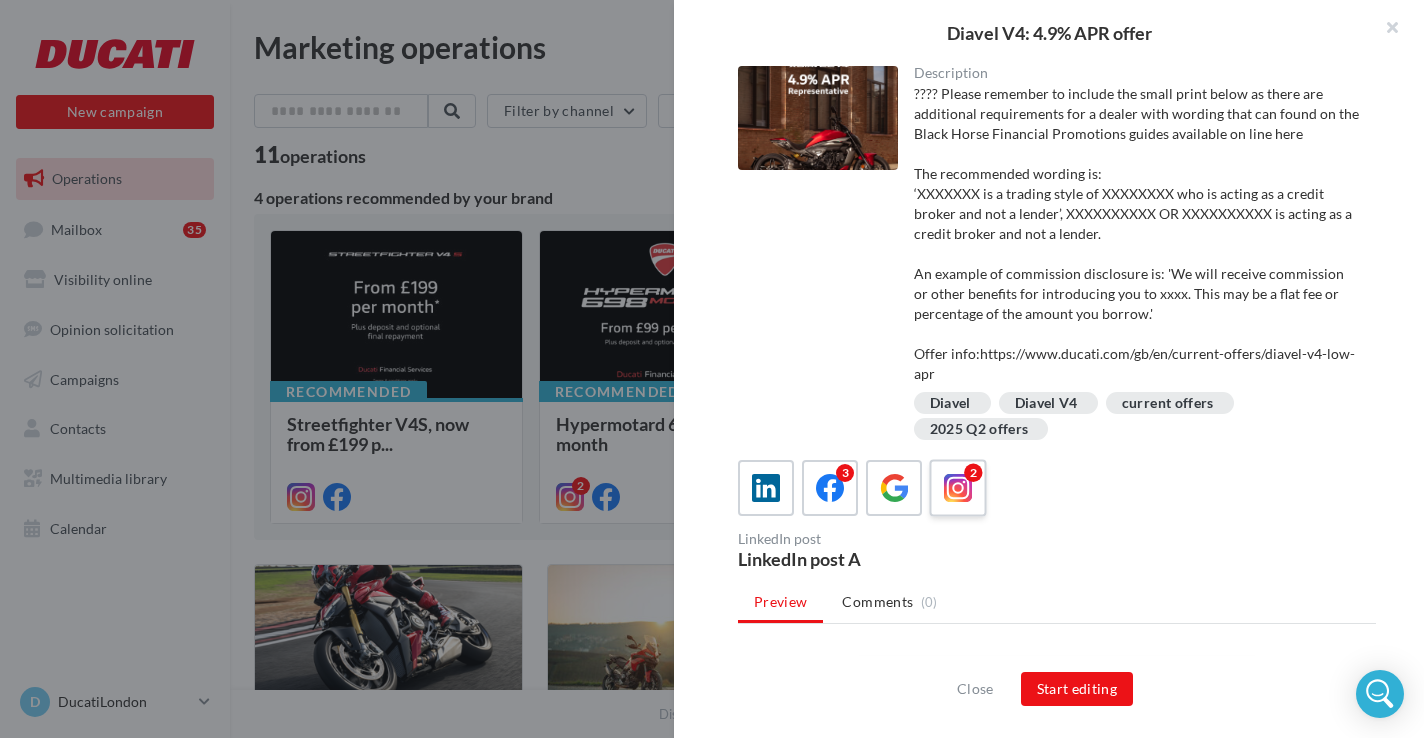 click at bounding box center [958, 488] 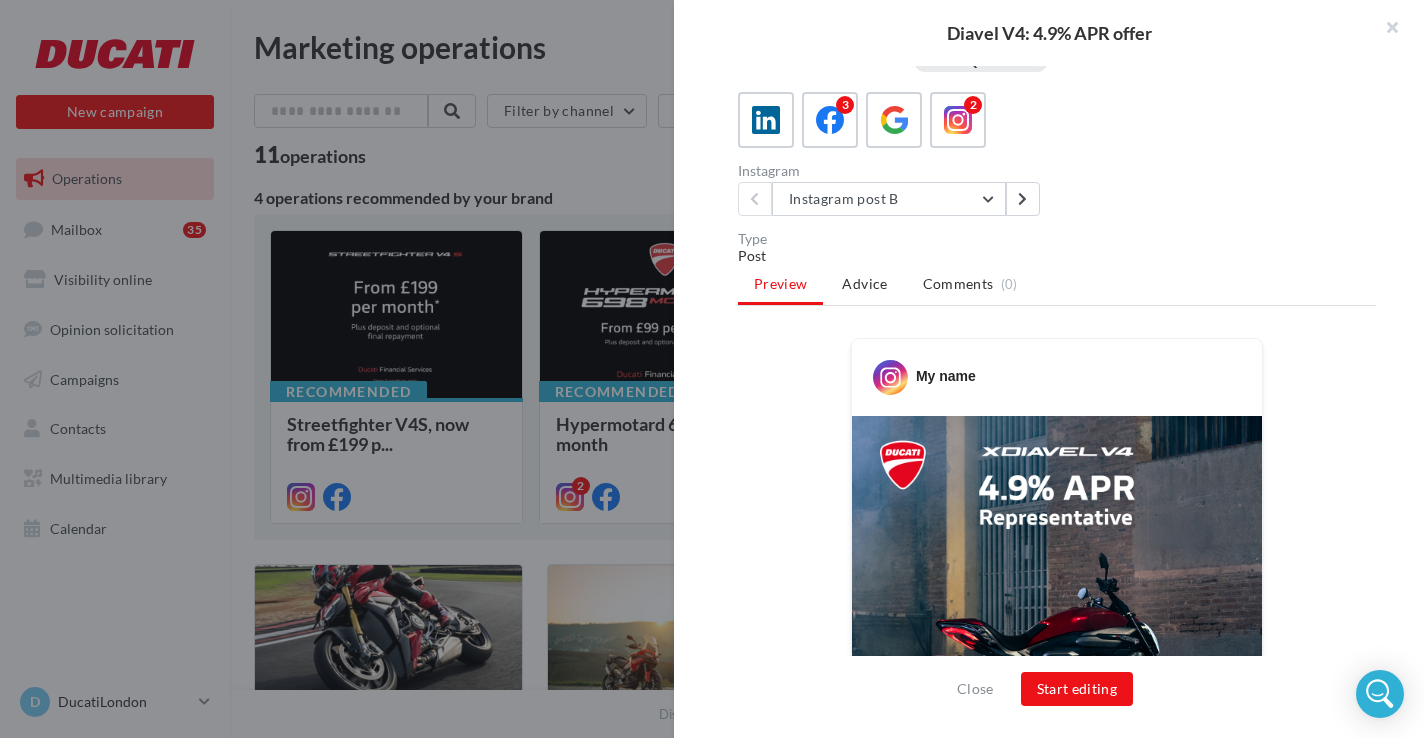 scroll, scrollTop: 70, scrollLeft: 0, axis: vertical 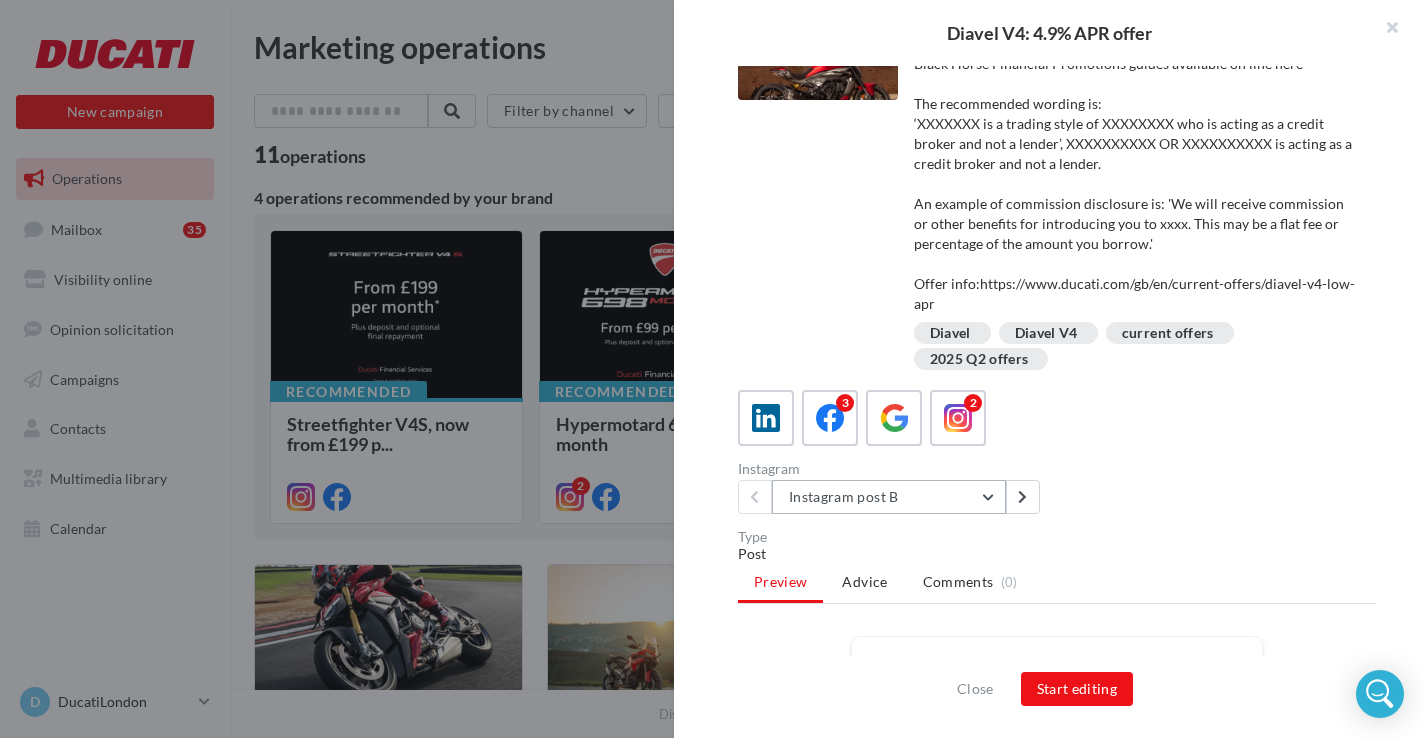click on "Instagram post B" at bounding box center [889, 497] 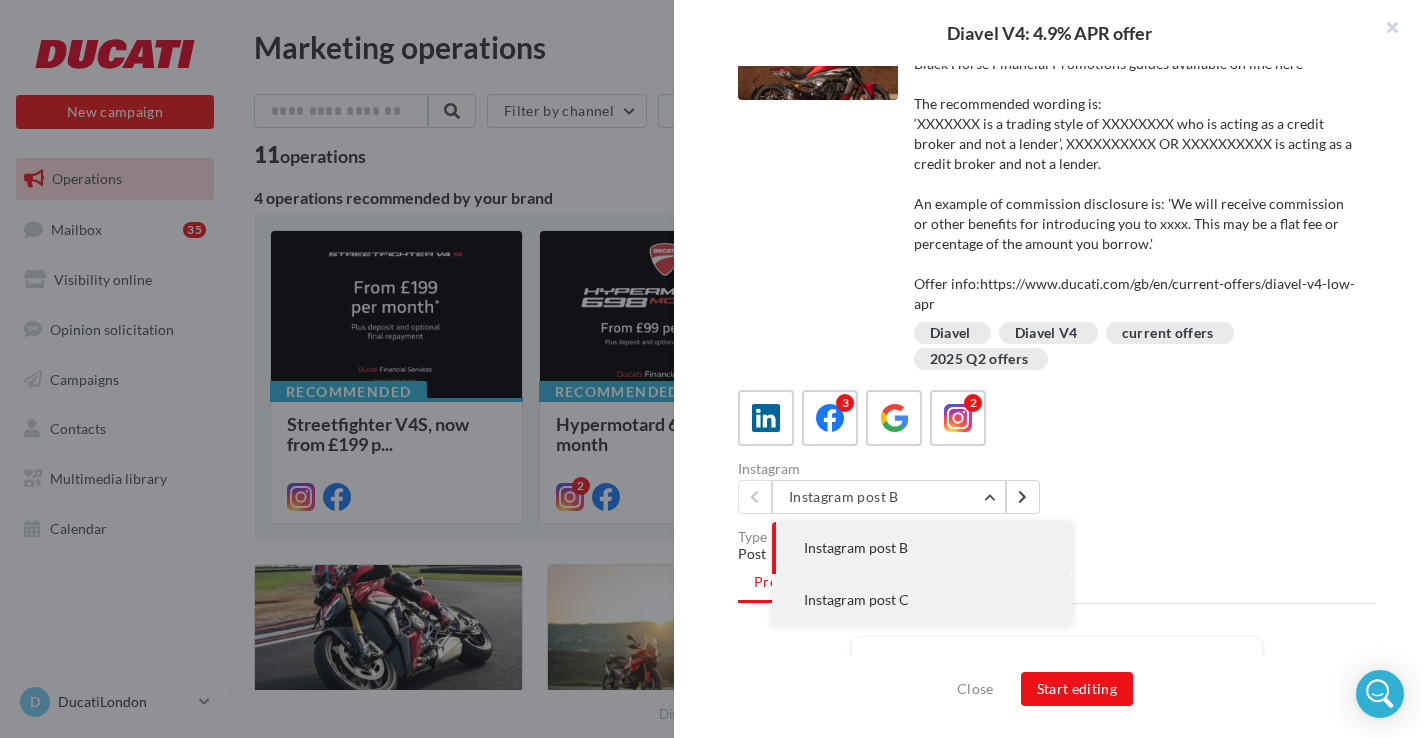click on "Instagram post C" at bounding box center (856, 547) 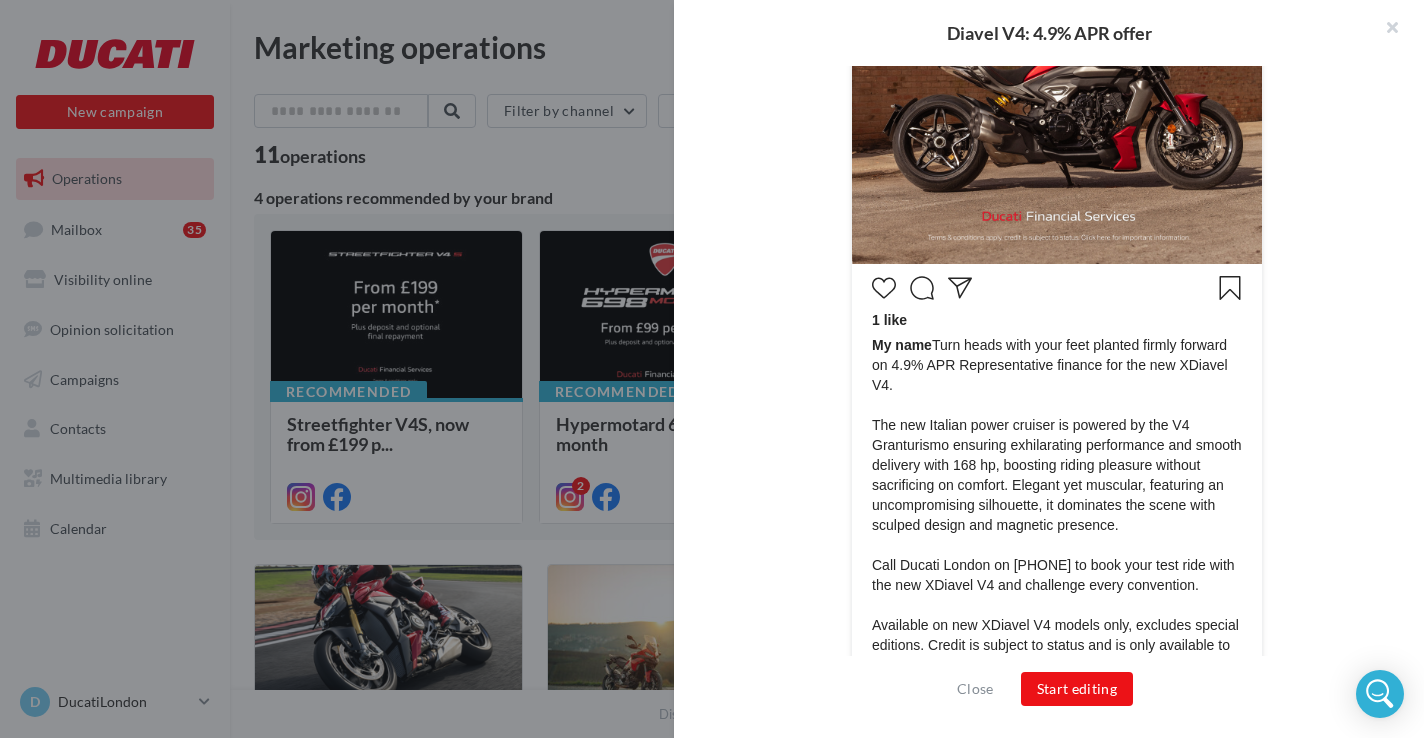 scroll, scrollTop: 1039, scrollLeft: 0, axis: vertical 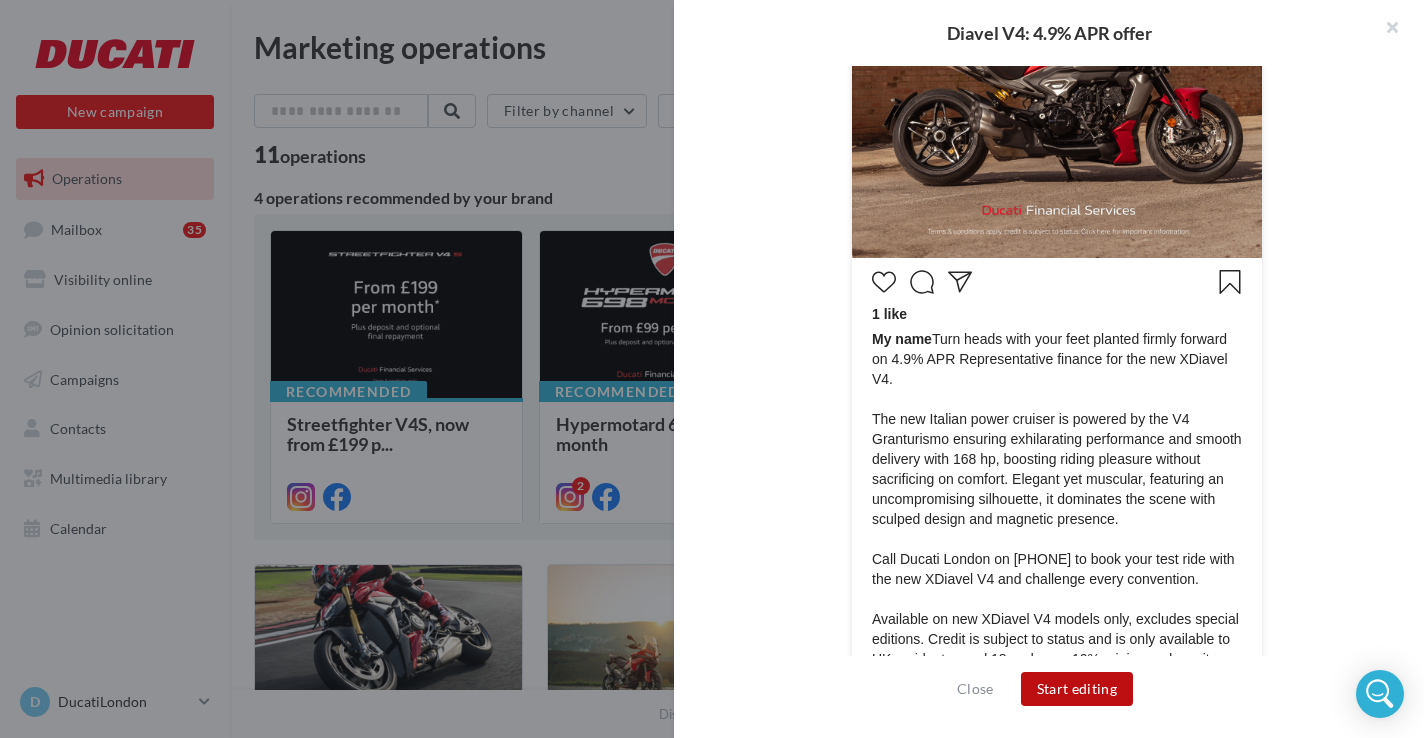 click on "Start editing" at bounding box center [1077, 689] 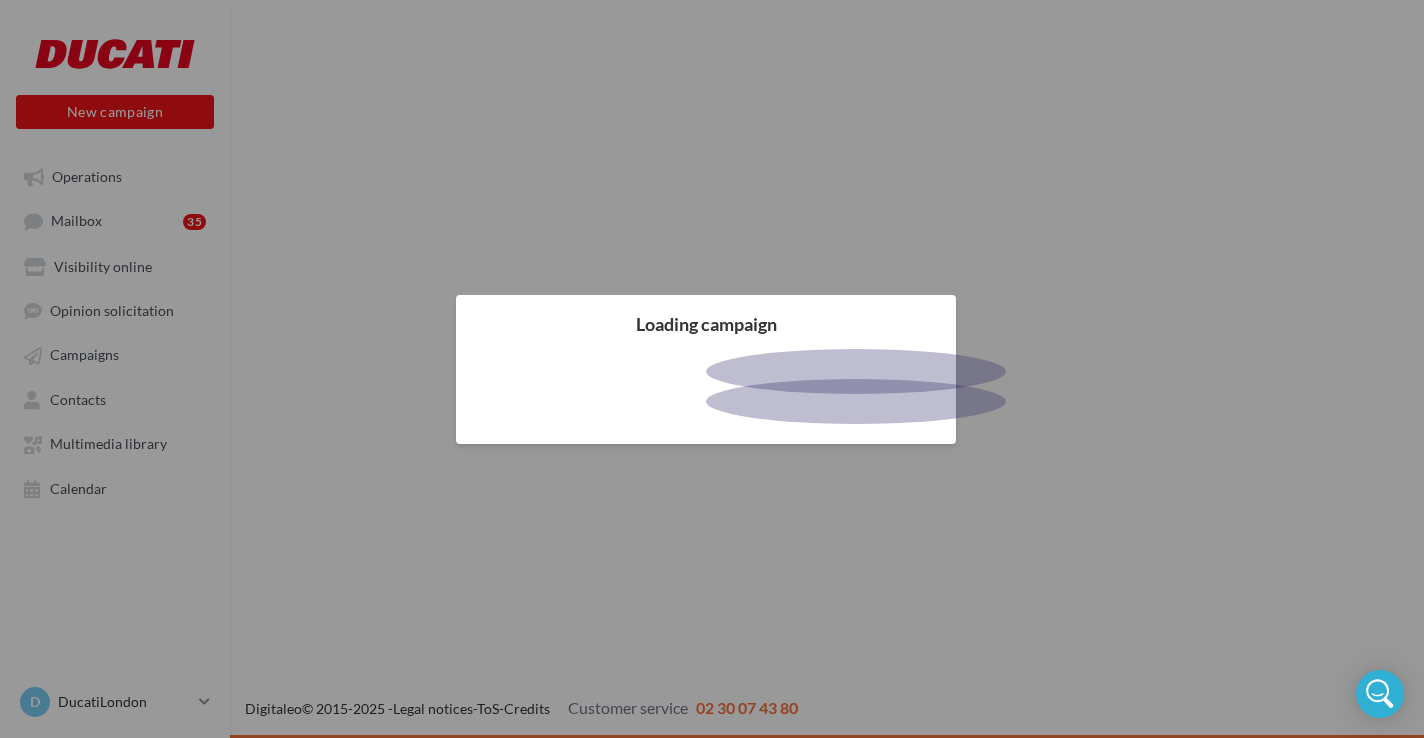 scroll, scrollTop: 0, scrollLeft: 0, axis: both 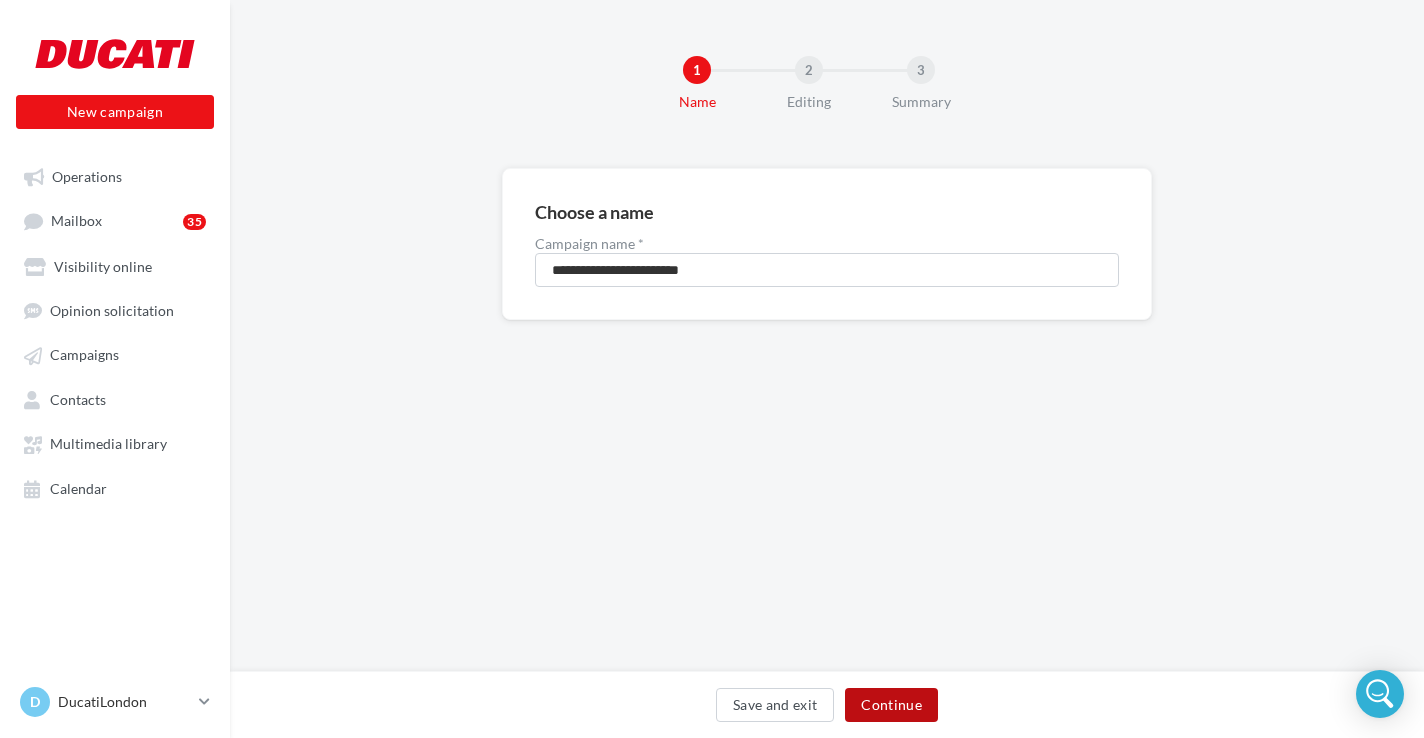 click on "Continue" at bounding box center (891, 705) 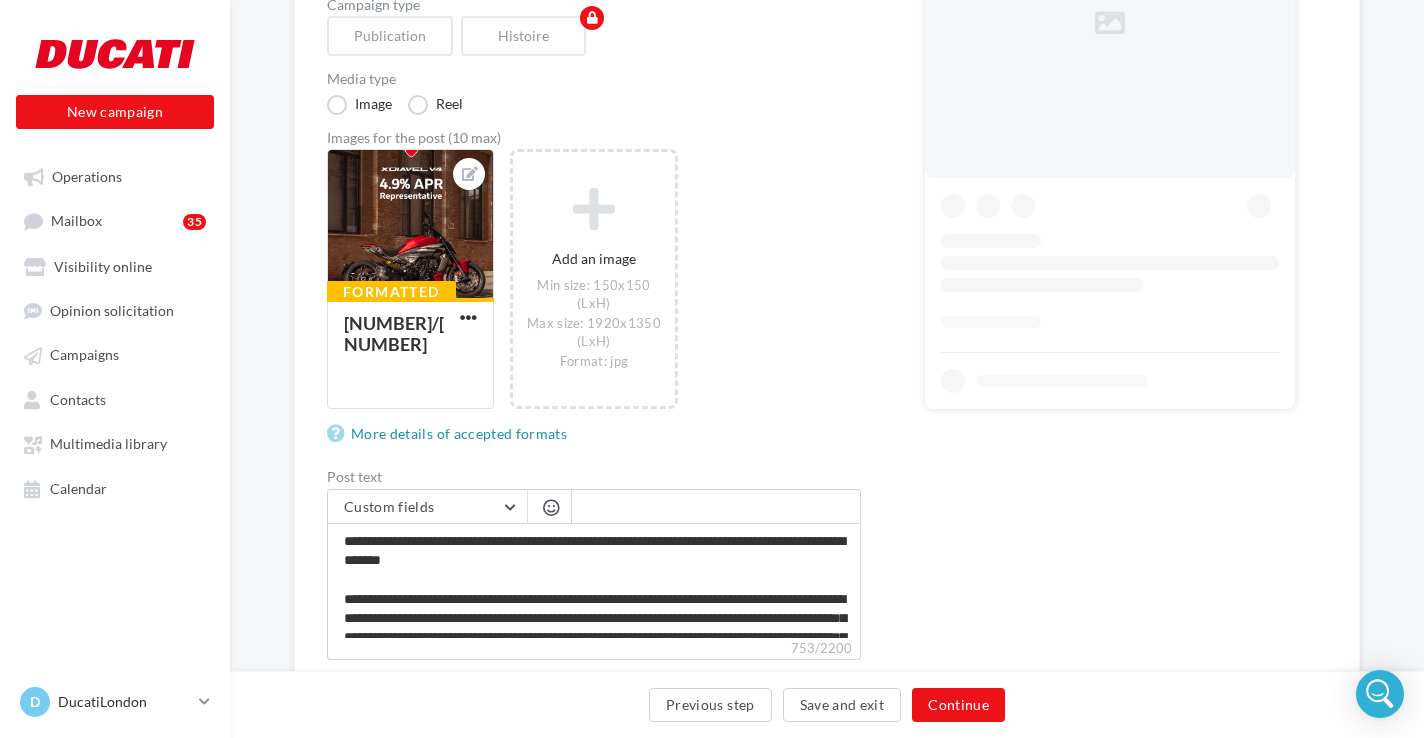 scroll, scrollTop: 685, scrollLeft: 0, axis: vertical 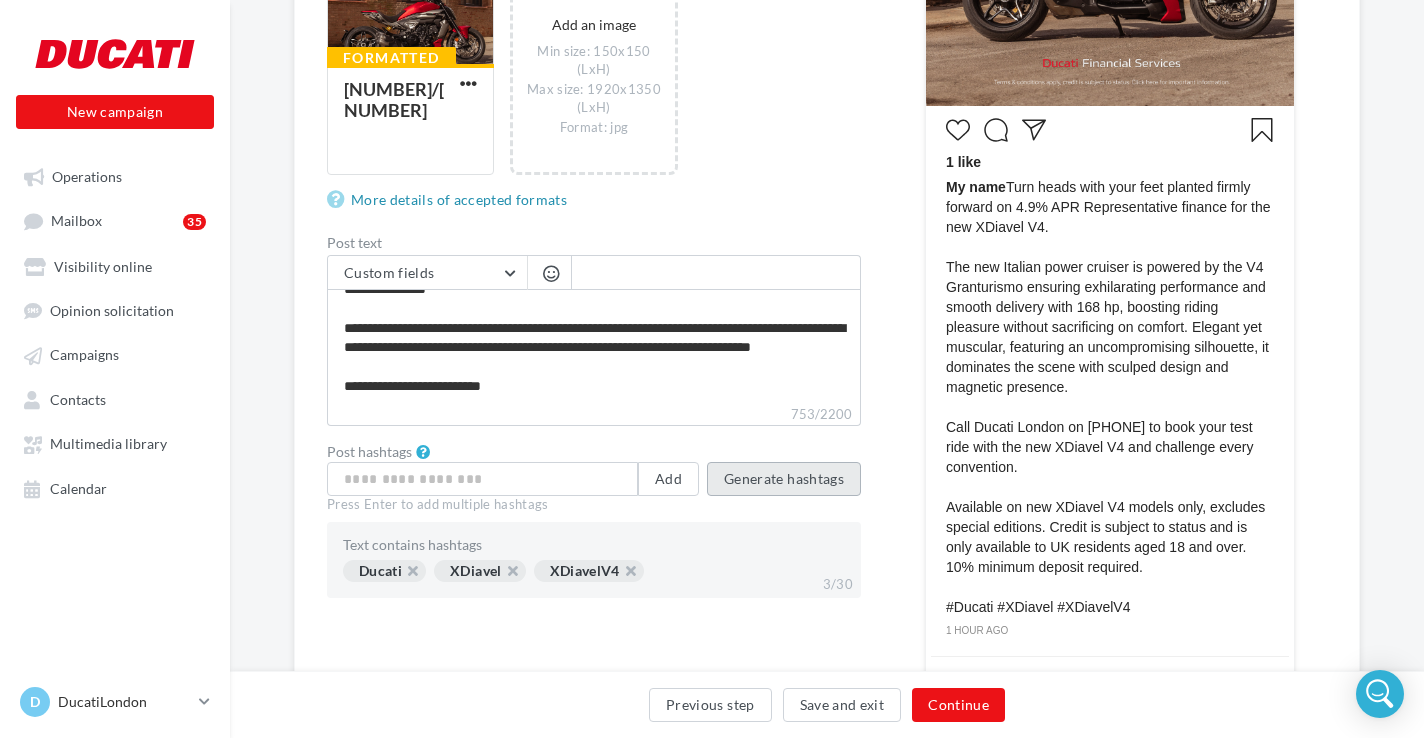 click on "Generate hashtags" at bounding box center (784, 479) 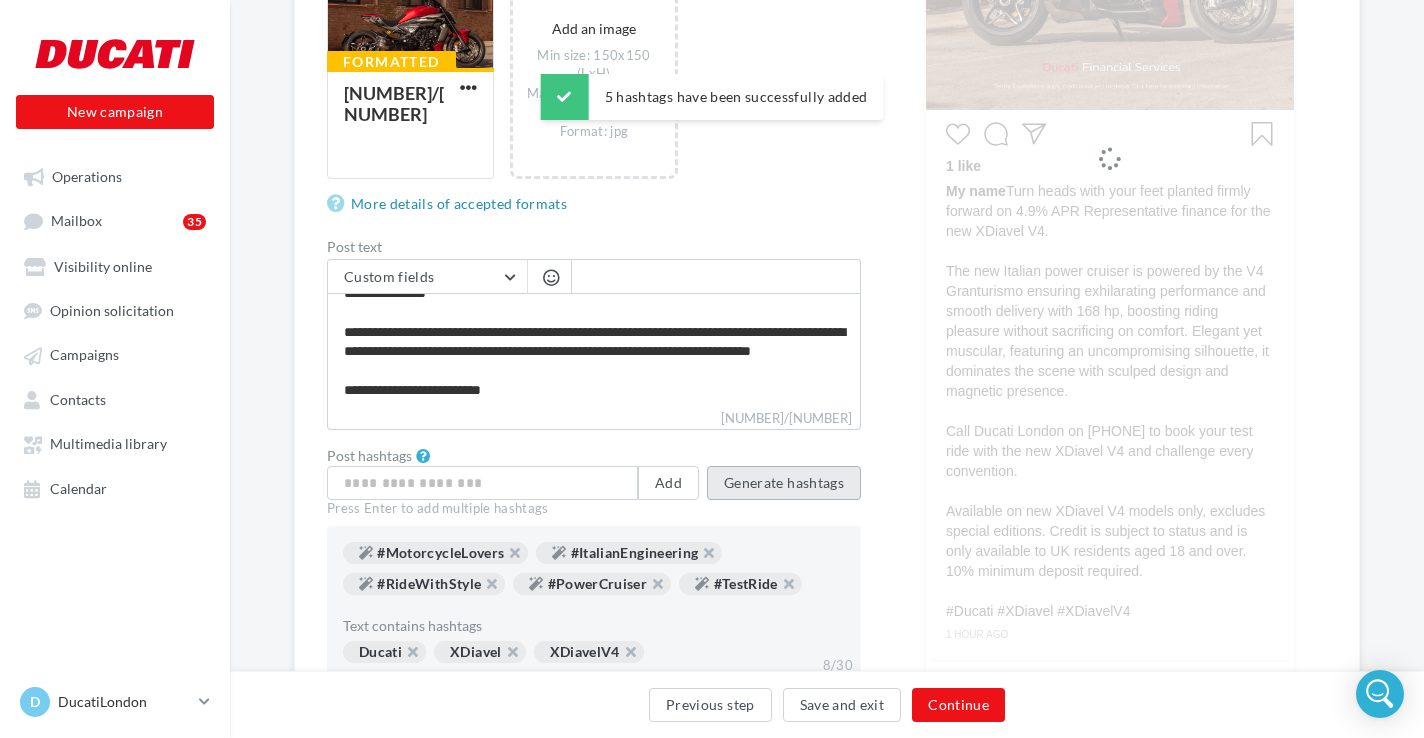scroll, scrollTop: 750, scrollLeft: 0, axis: vertical 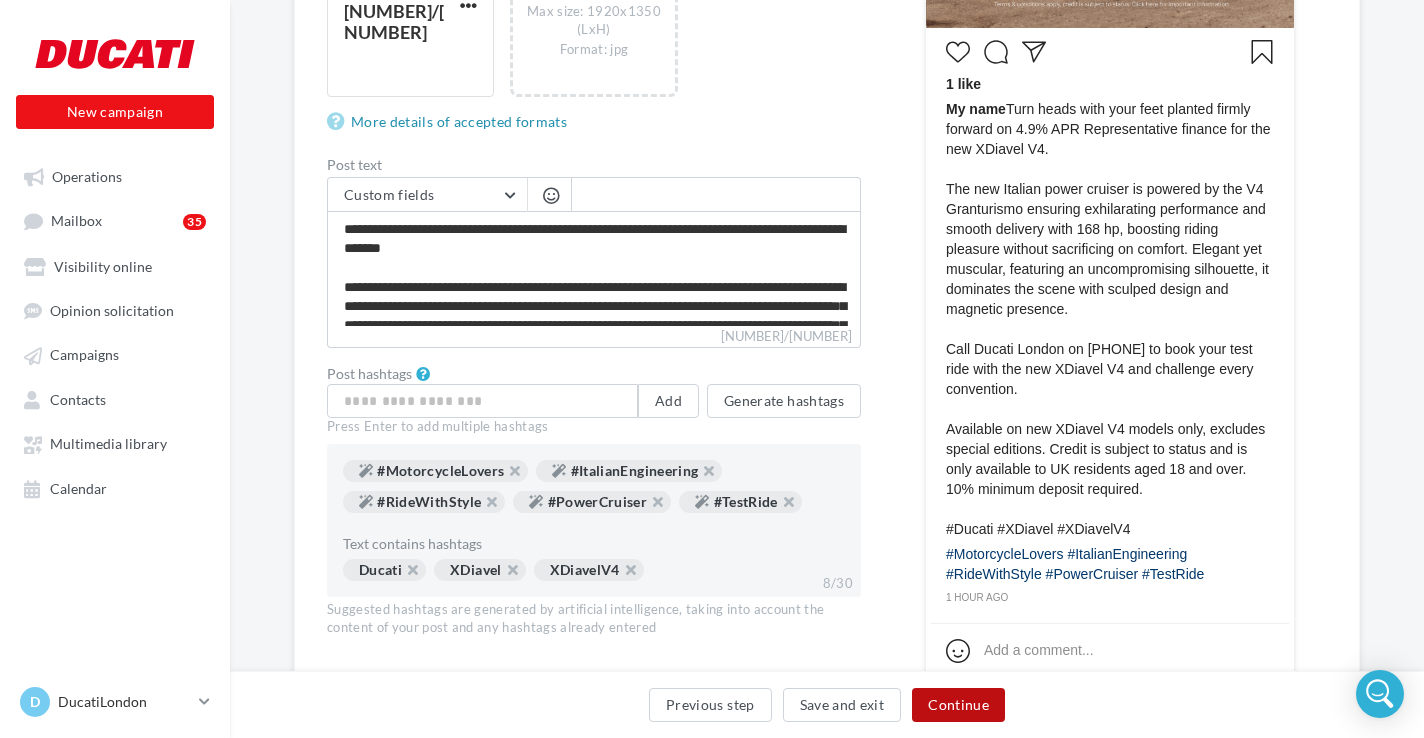 click on "Continue" at bounding box center [958, 705] 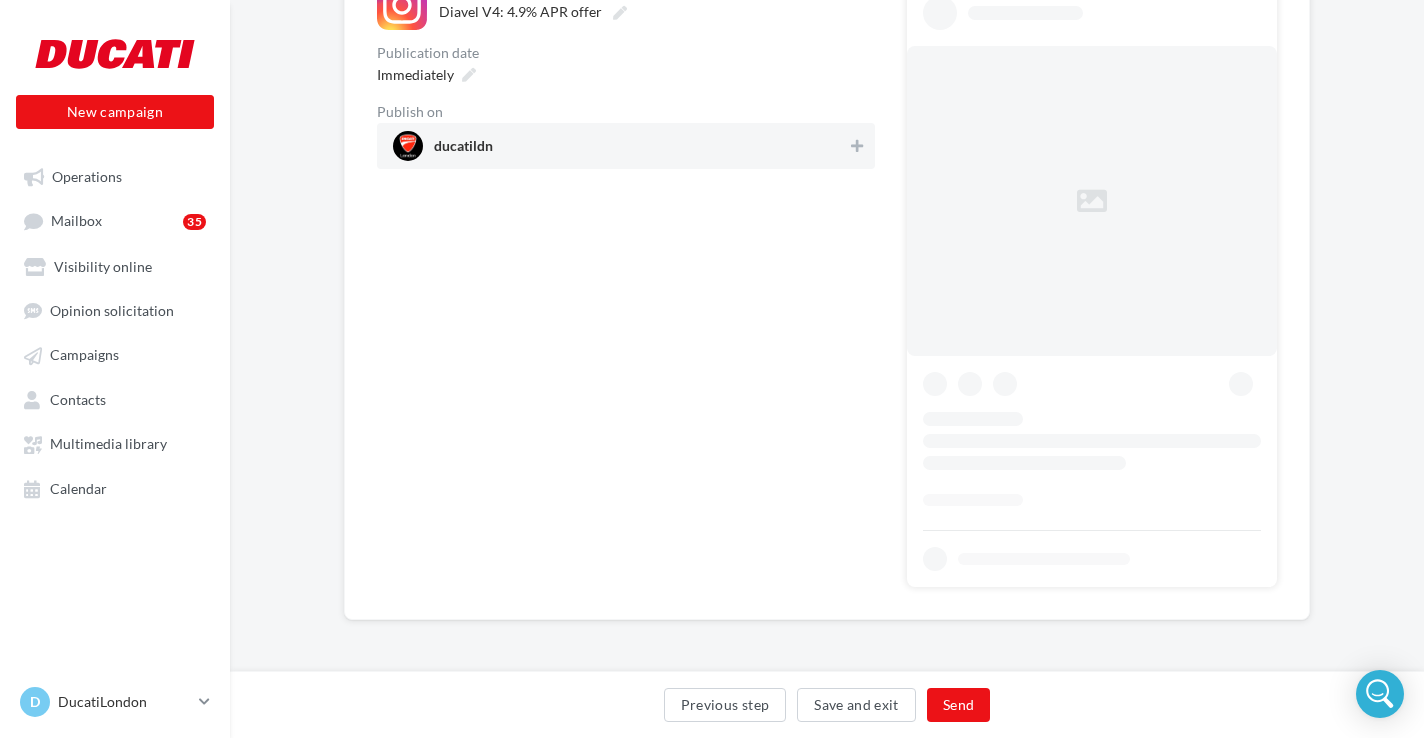 scroll, scrollTop: 0, scrollLeft: 0, axis: both 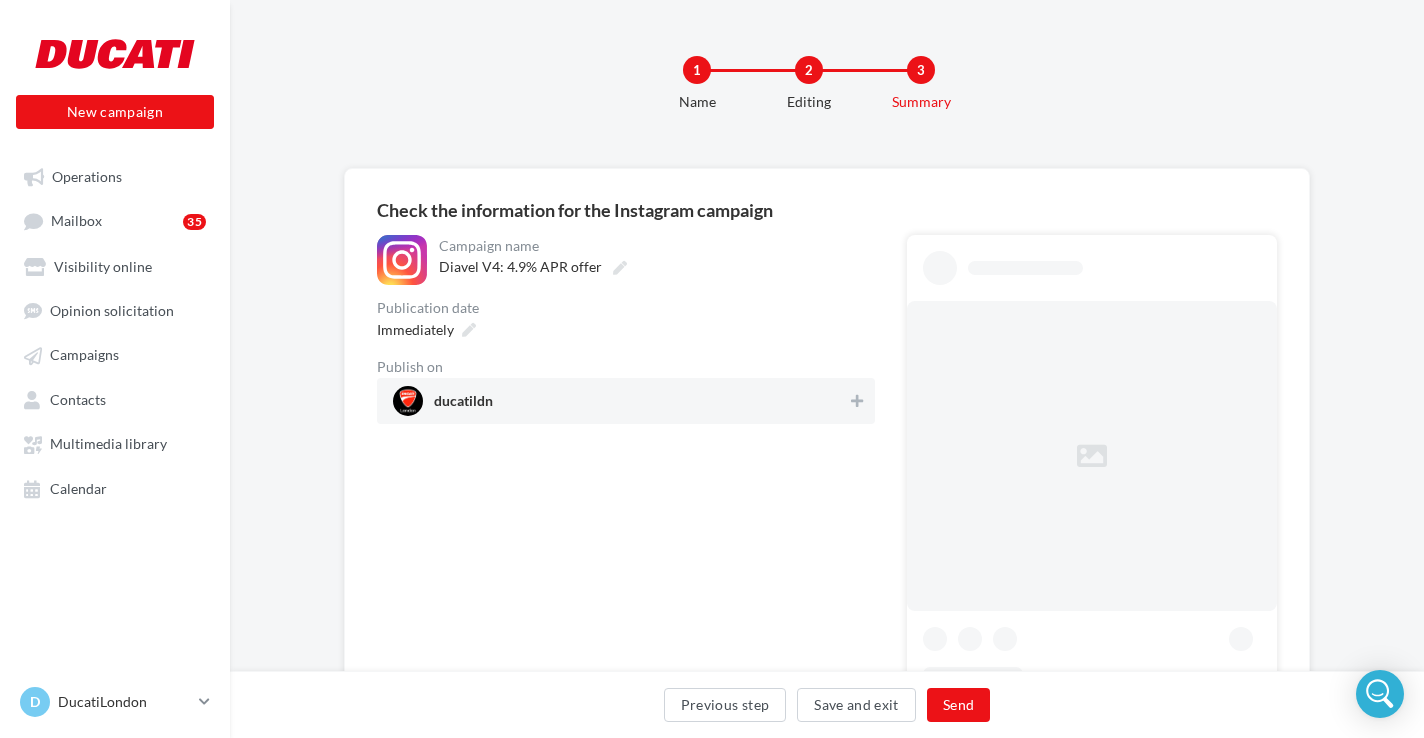 click on "ducatildn" at bounding box center (620, 401) 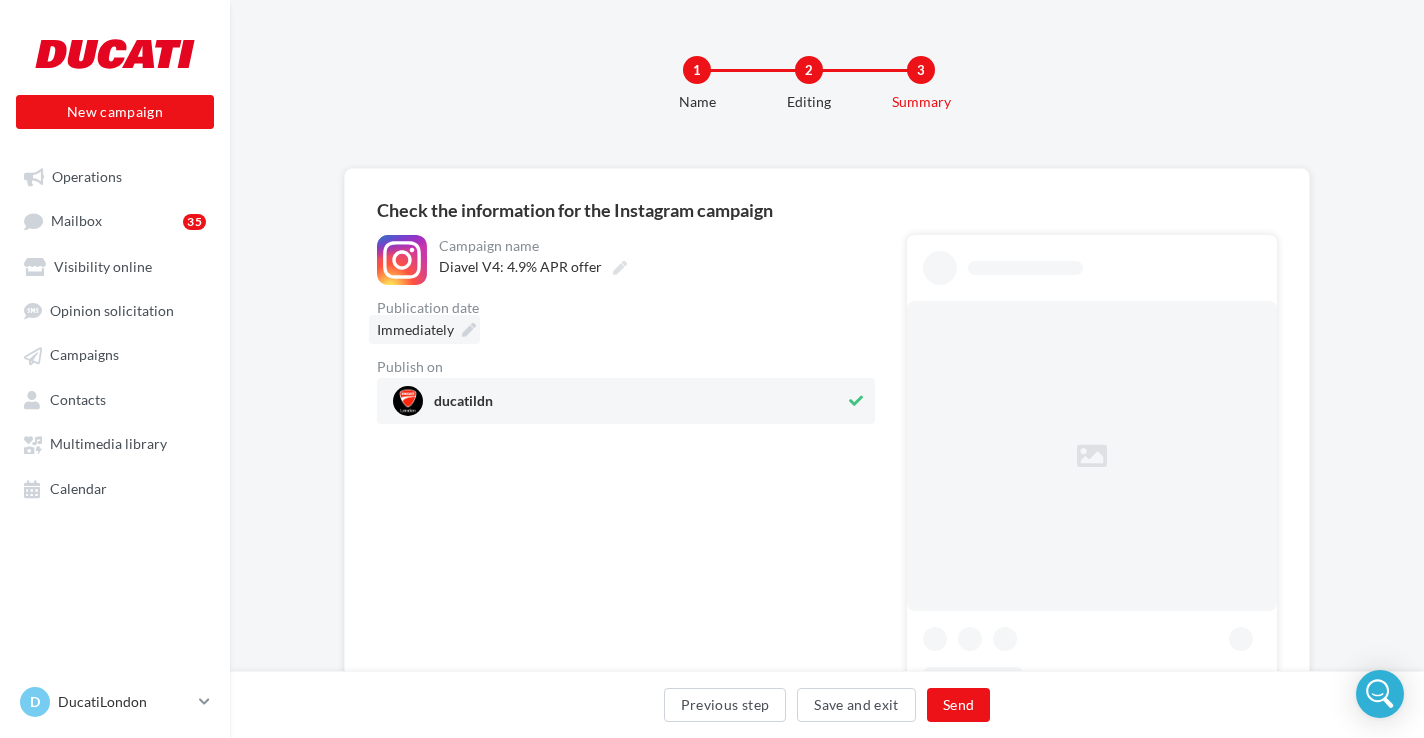 click at bounding box center (469, 330) 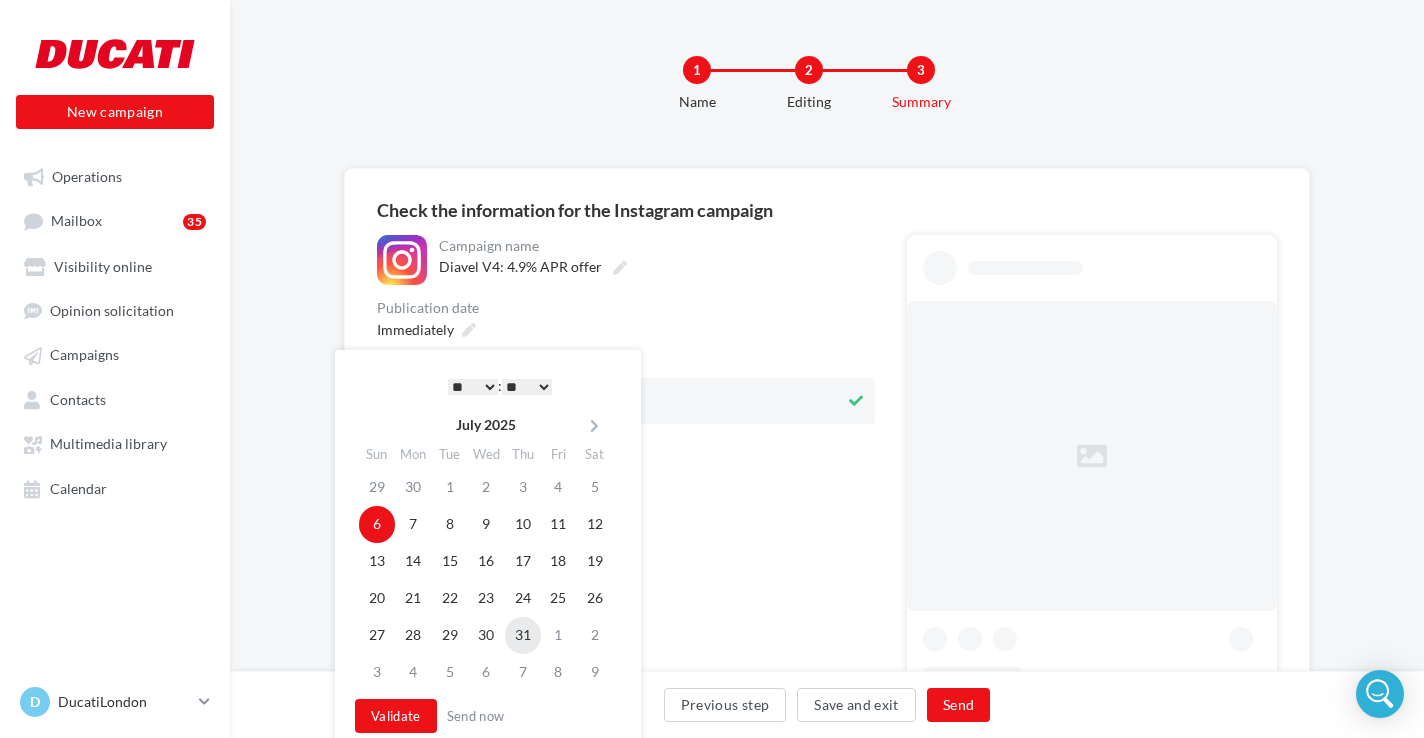 click on "31" at bounding box center [523, 524] 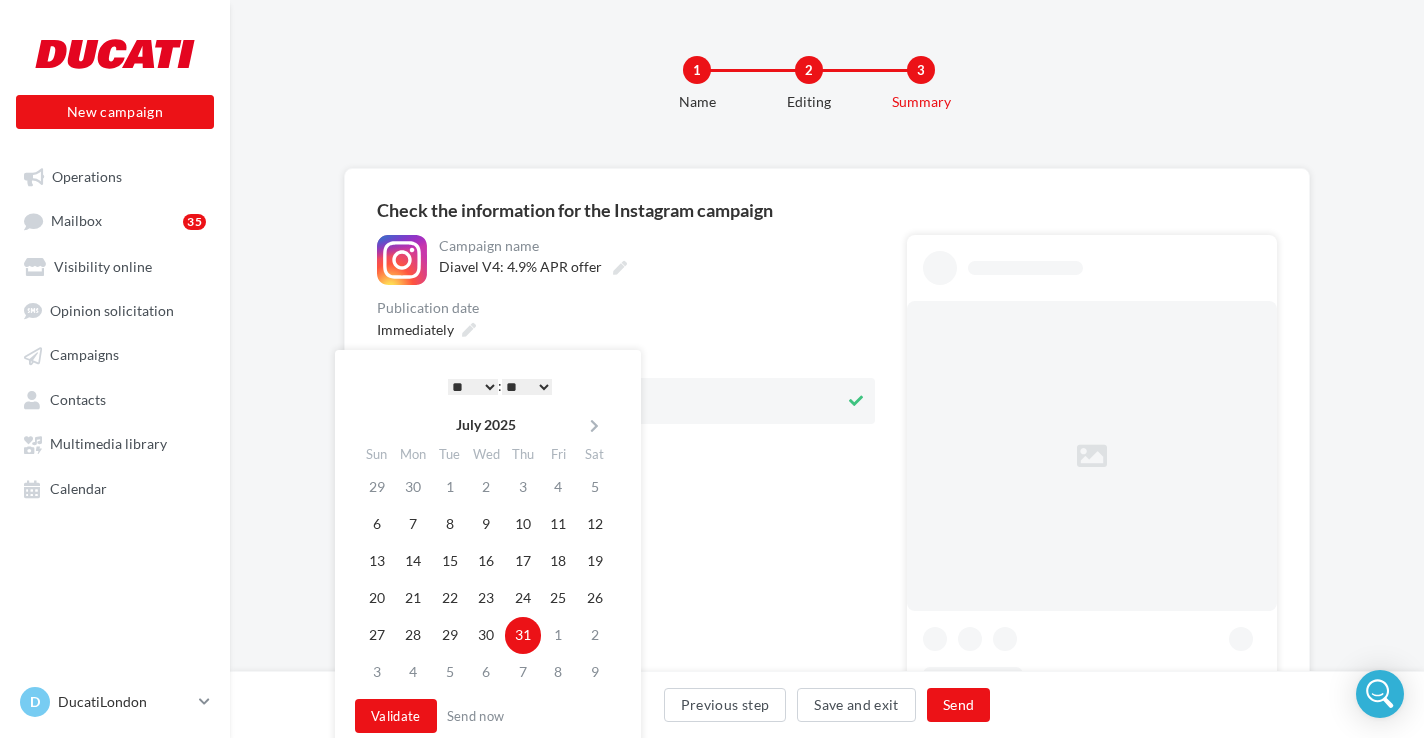click on "* * * * * * * * * * ** ** ** ** ** ** ** ** ** ** ** ** ** **" at bounding box center (473, 387) 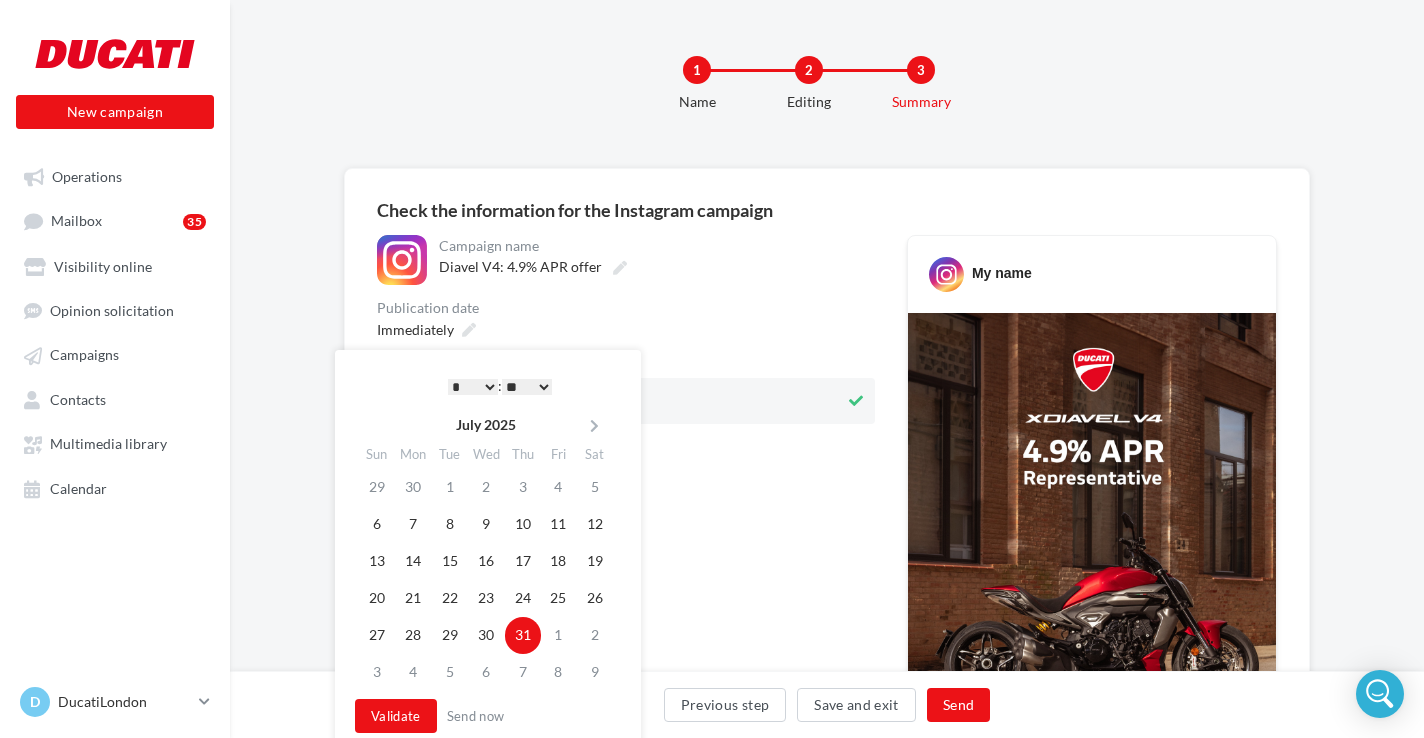 click on "** ** ** ** ** **" at bounding box center [527, 387] 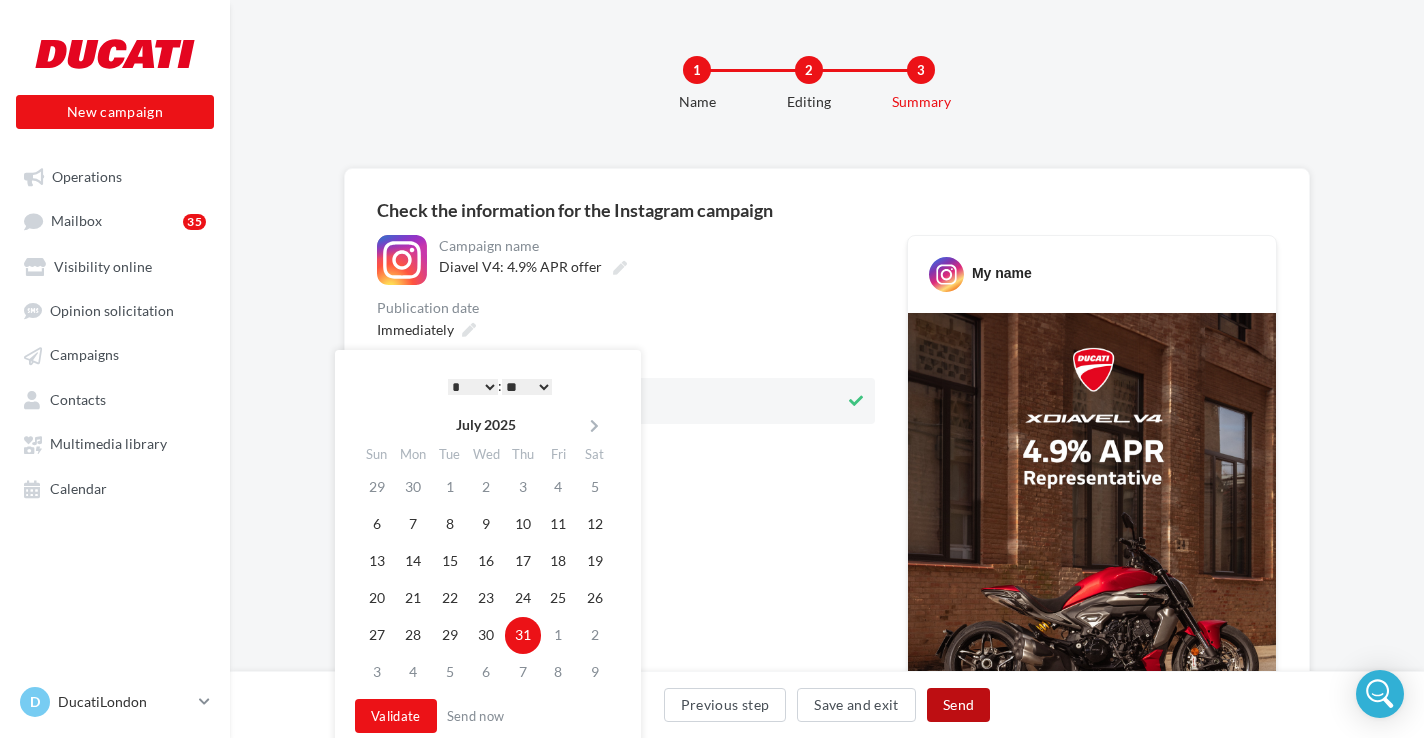 click on "Send" at bounding box center [958, 705] 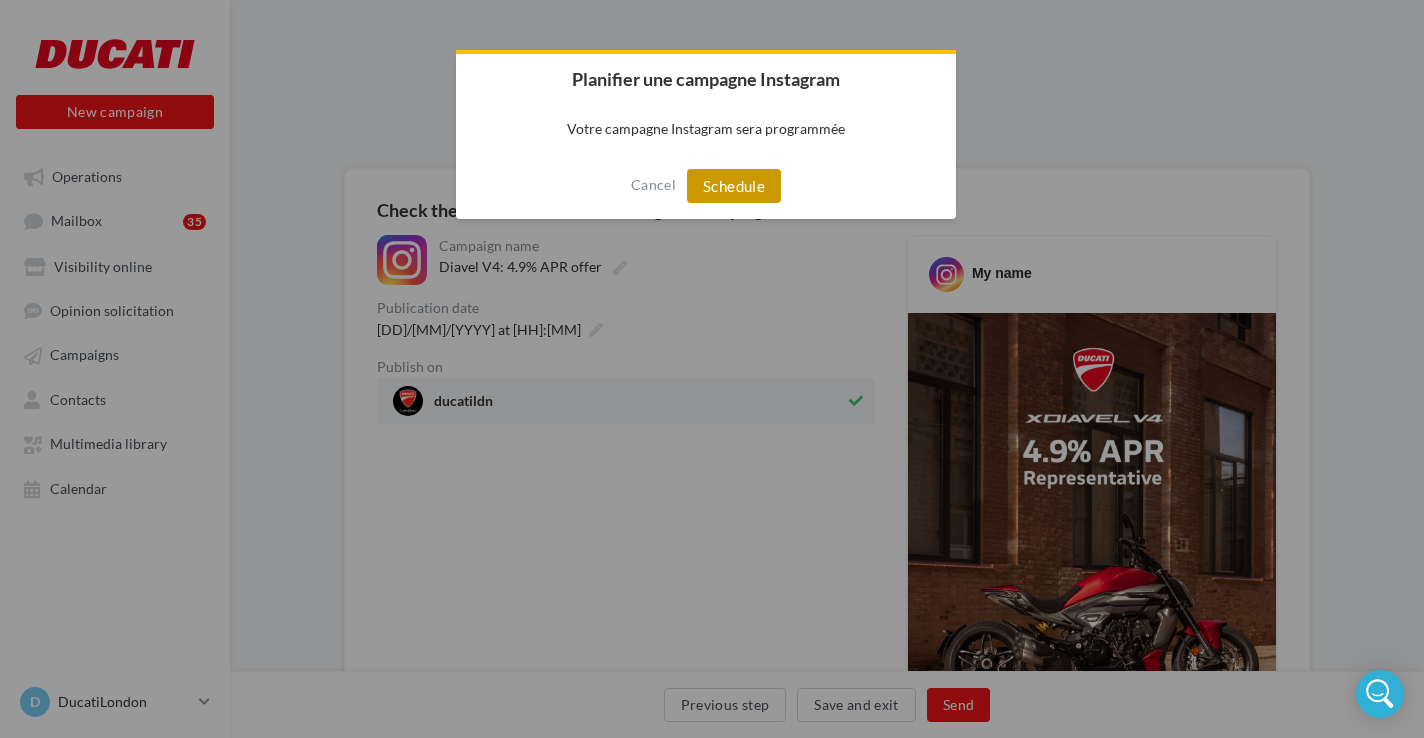 click on "Schedule" at bounding box center (734, 186) 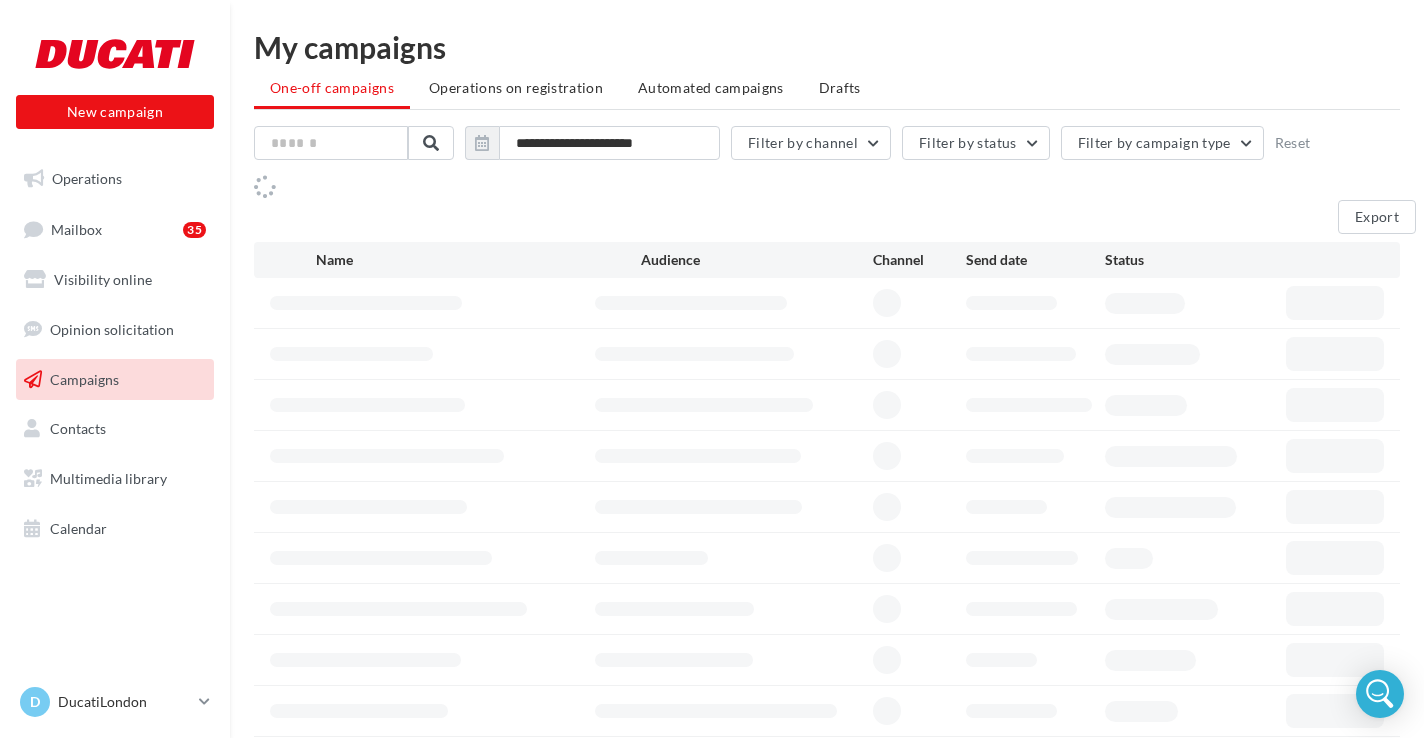 scroll, scrollTop: 0, scrollLeft: 0, axis: both 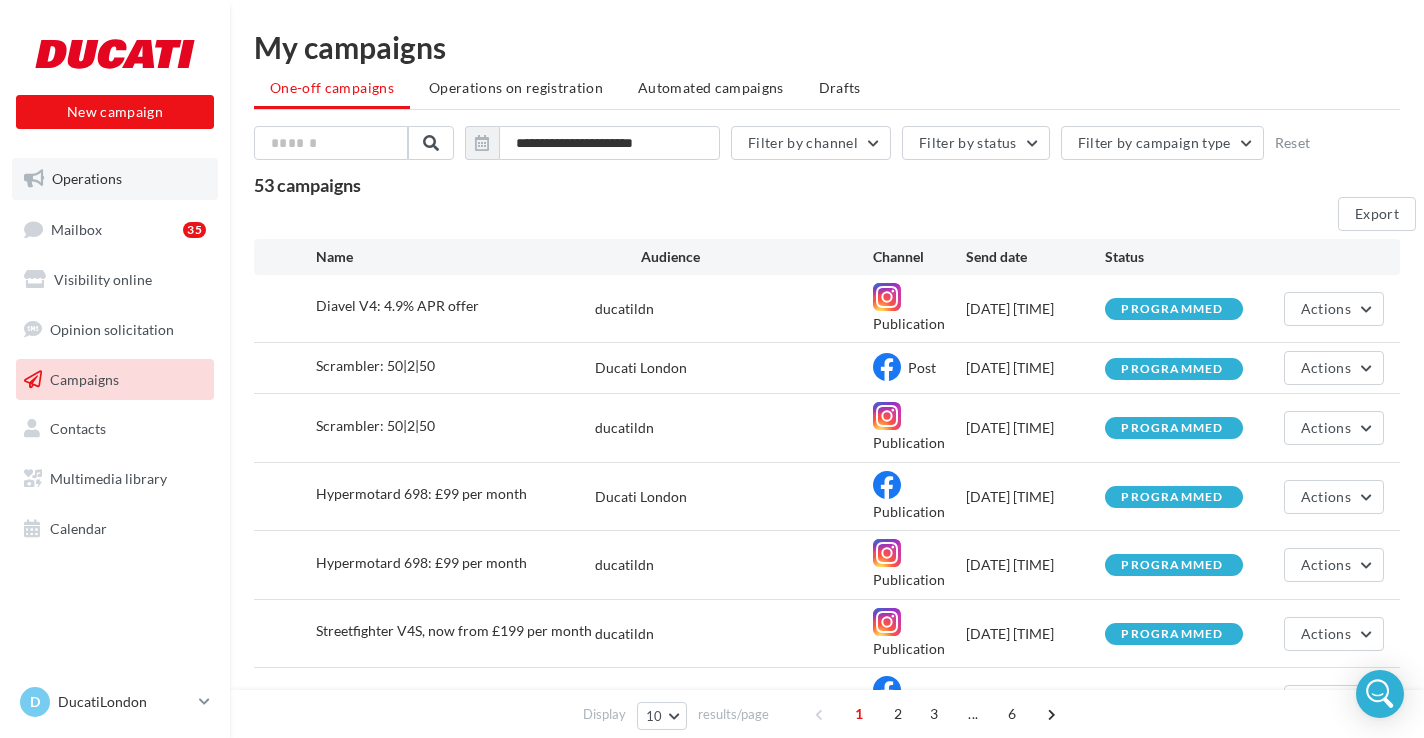 click on "Operations" at bounding box center (87, 178) 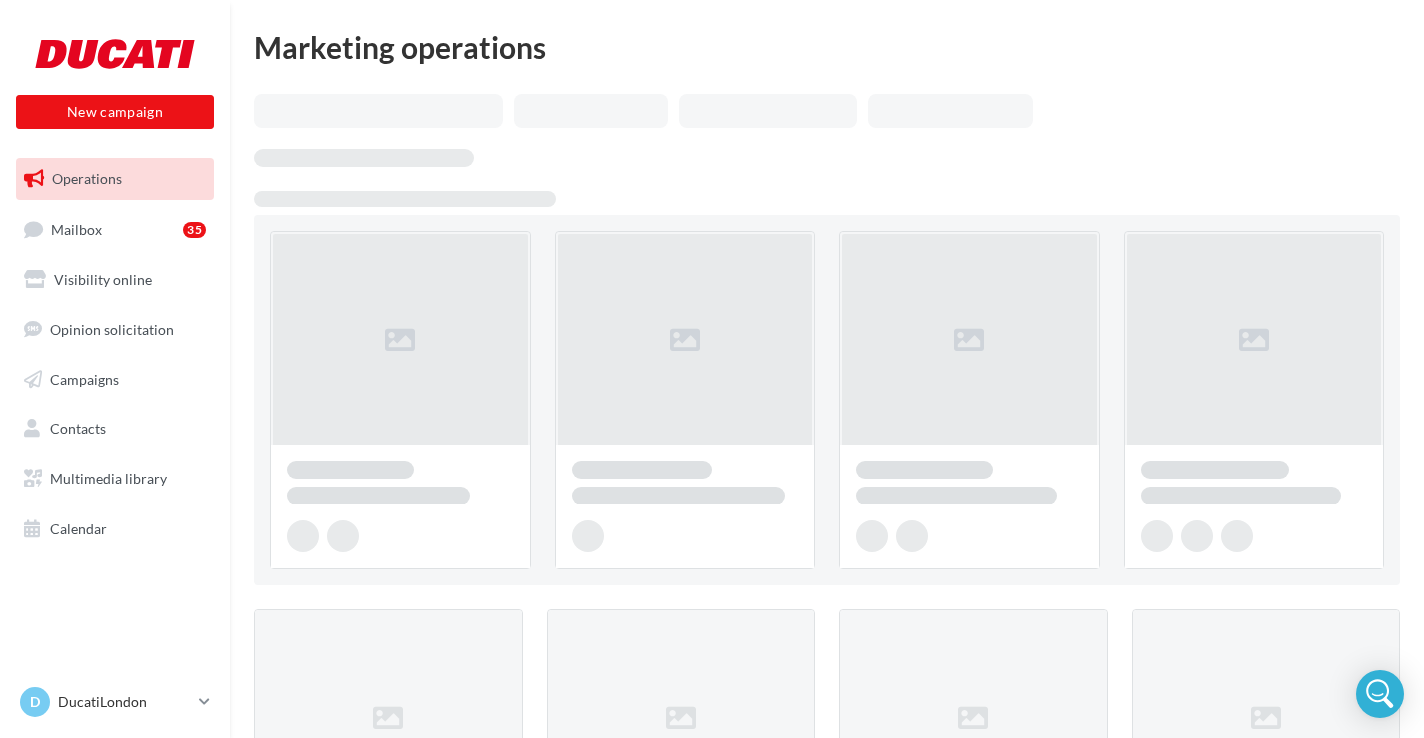 scroll, scrollTop: 0, scrollLeft: 0, axis: both 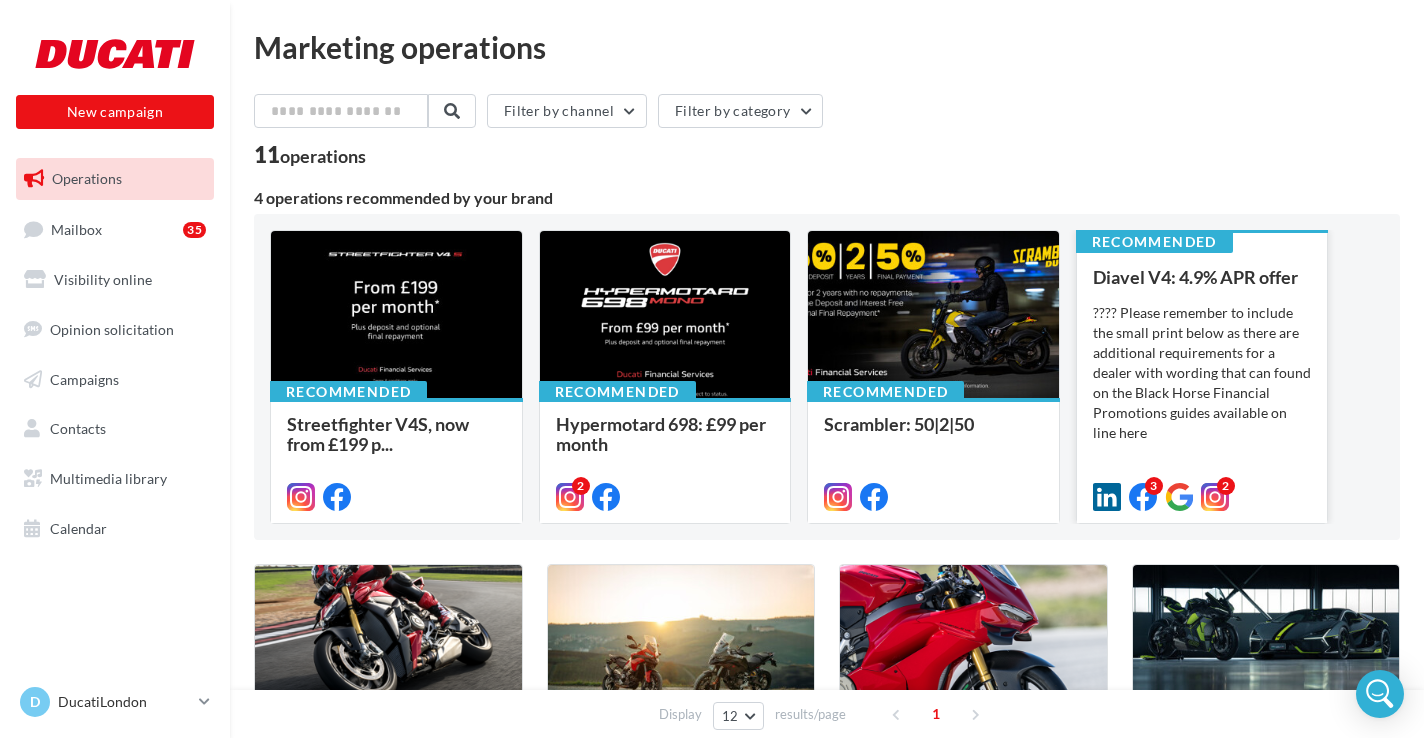 click on "???? Please remember to include the small print below as there are additional requirements for a dealer with wording that can found on the Black Horse Financial Promotions guides available on line here
The recommended wording is:
‘XXXXXXX is a tradin..." at bounding box center (0, 0) 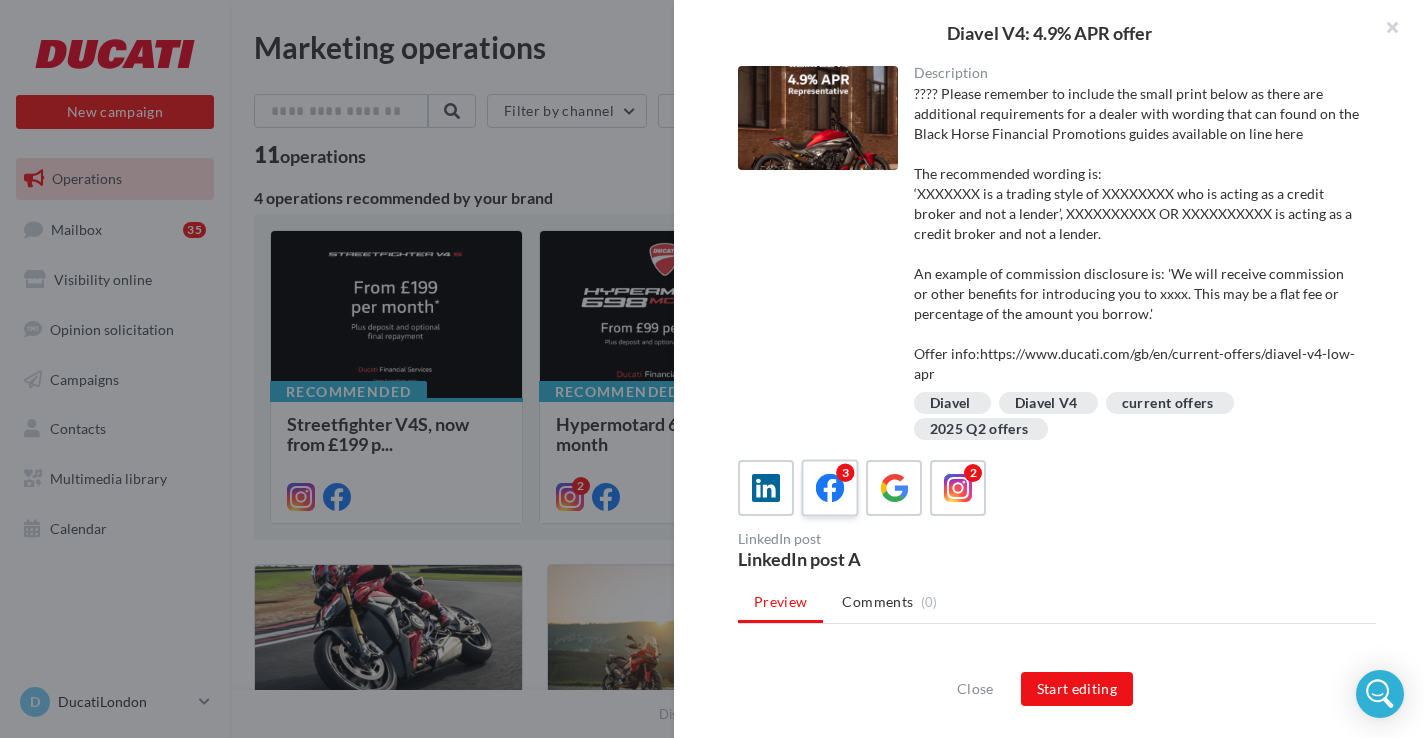 click at bounding box center [830, 488] 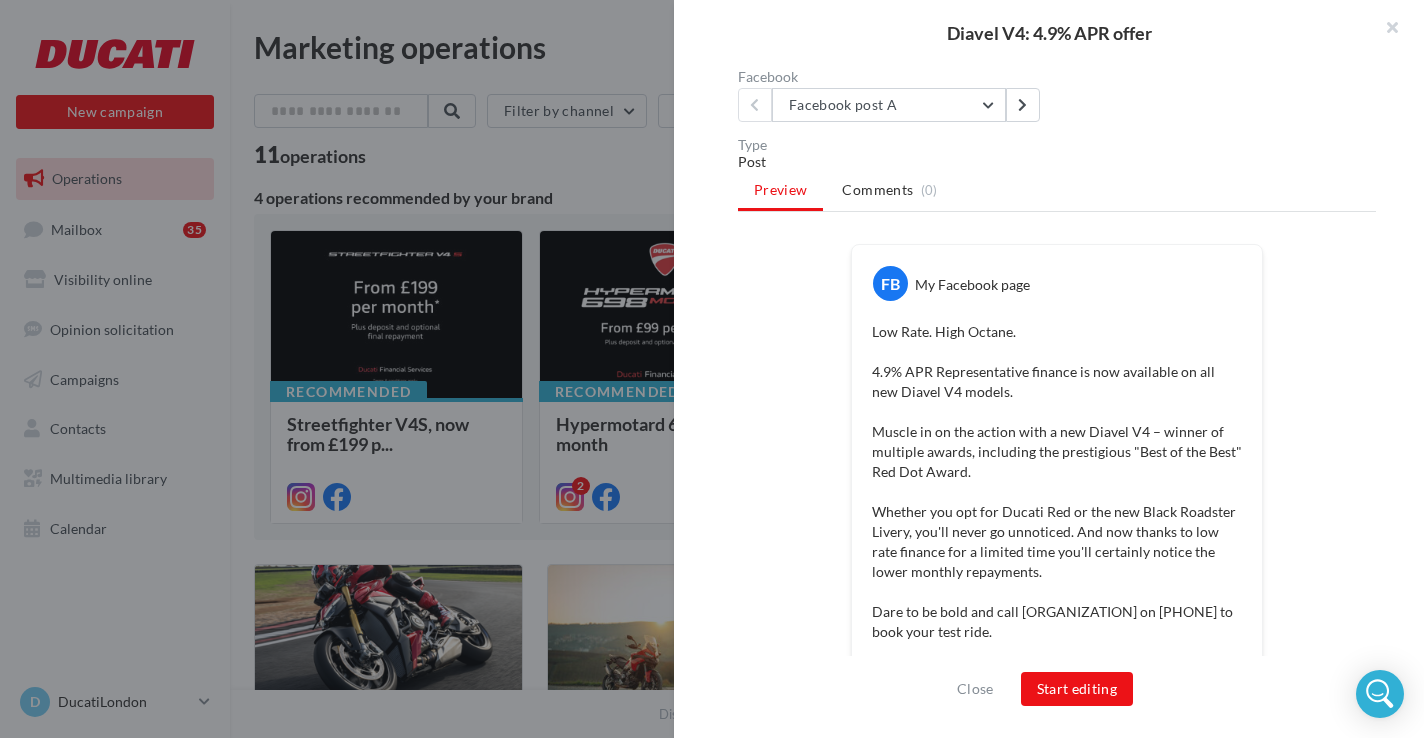 scroll, scrollTop: 328, scrollLeft: 0, axis: vertical 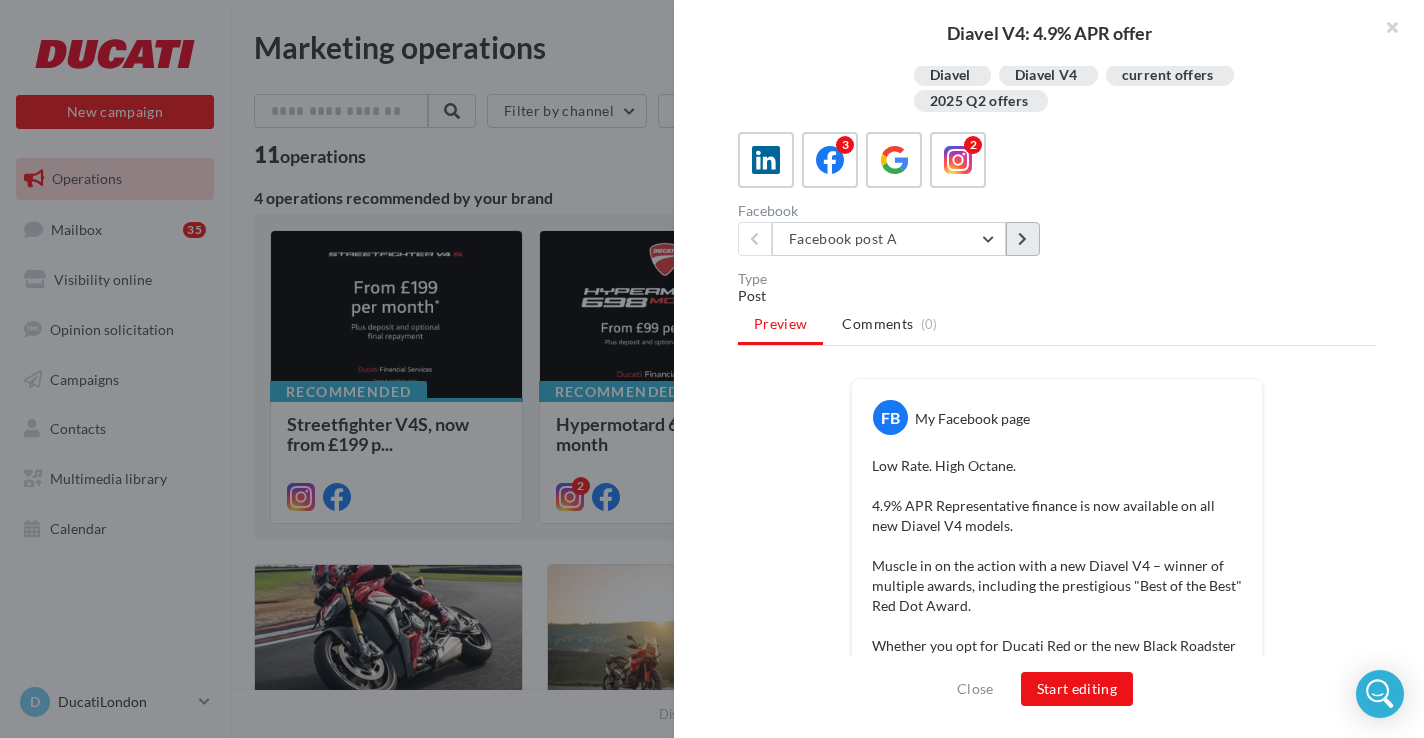 click at bounding box center [1023, 239] 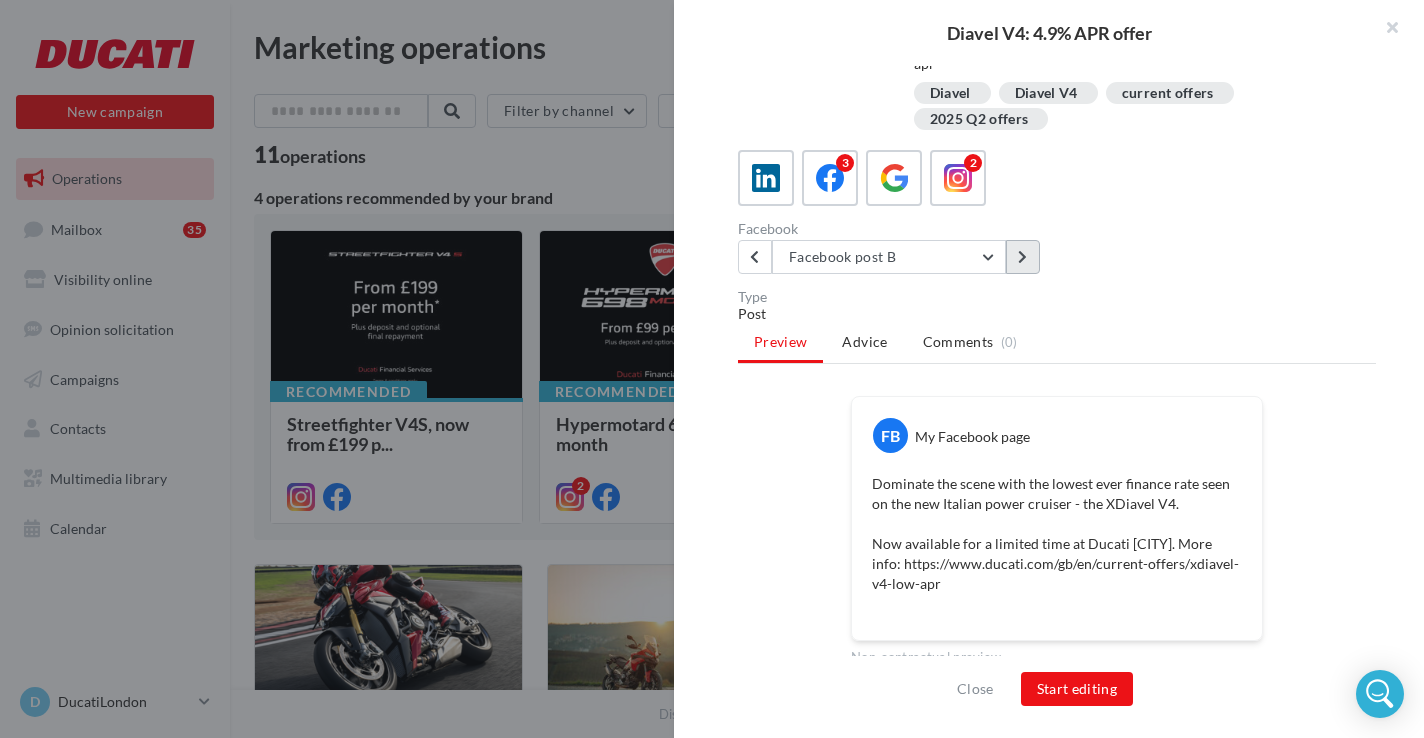 scroll, scrollTop: 140, scrollLeft: 0, axis: vertical 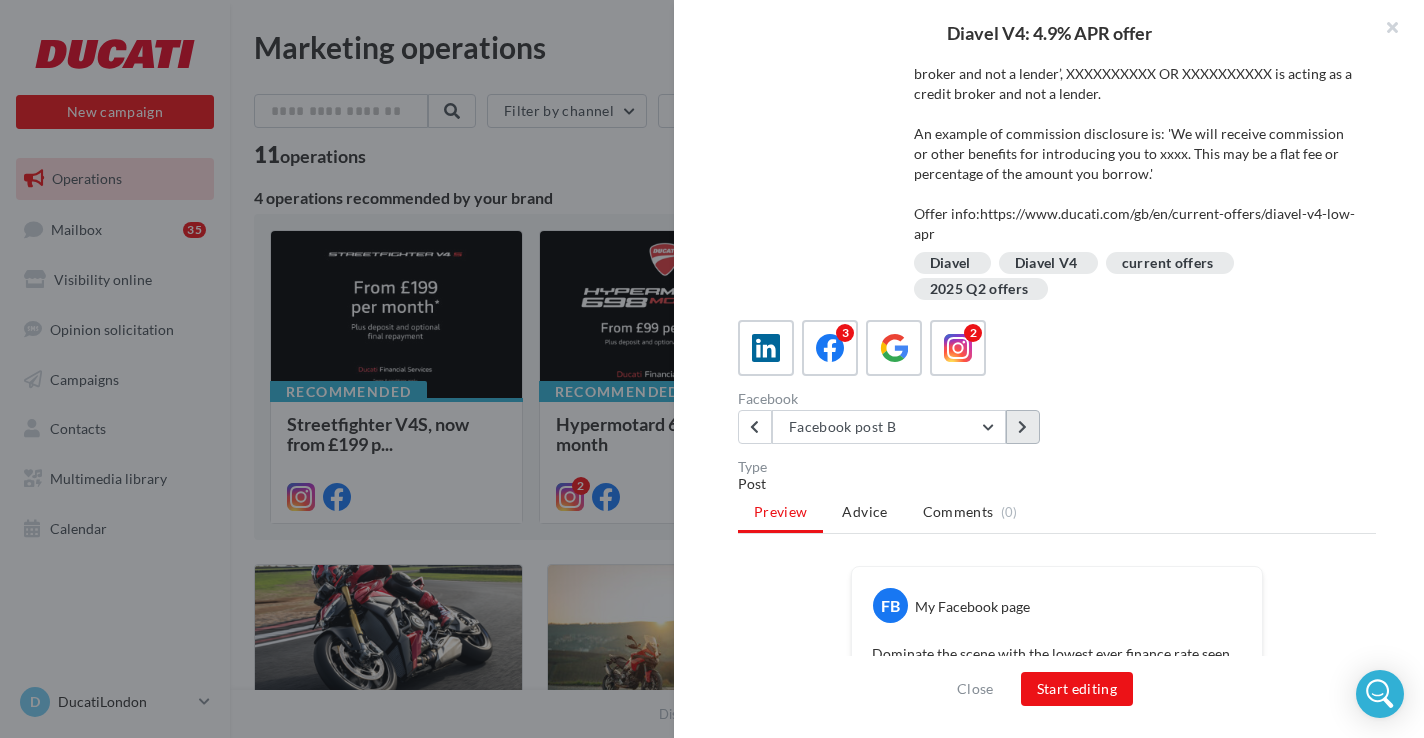 click at bounding box center [1022, 427] 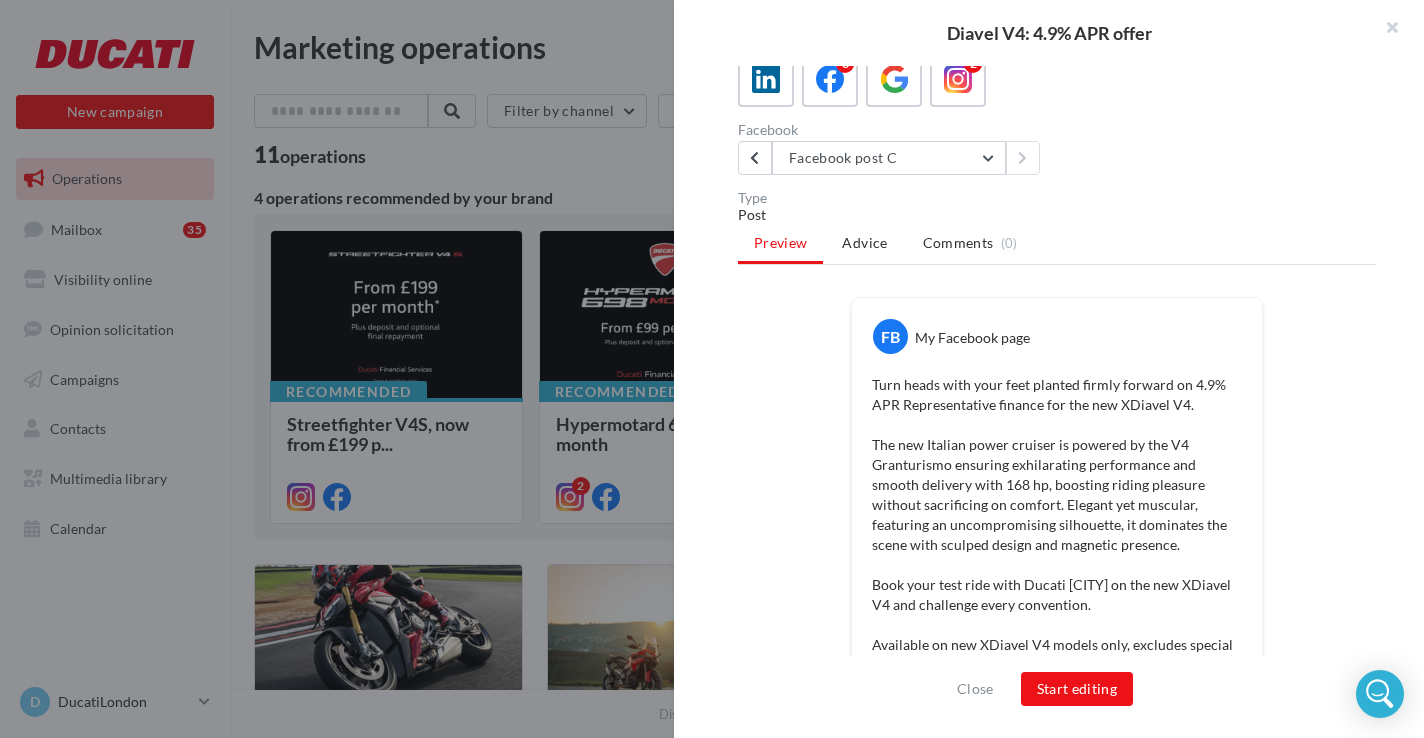 scroll, scrollTop: 225, scrollLeft: 0, axis: vertical 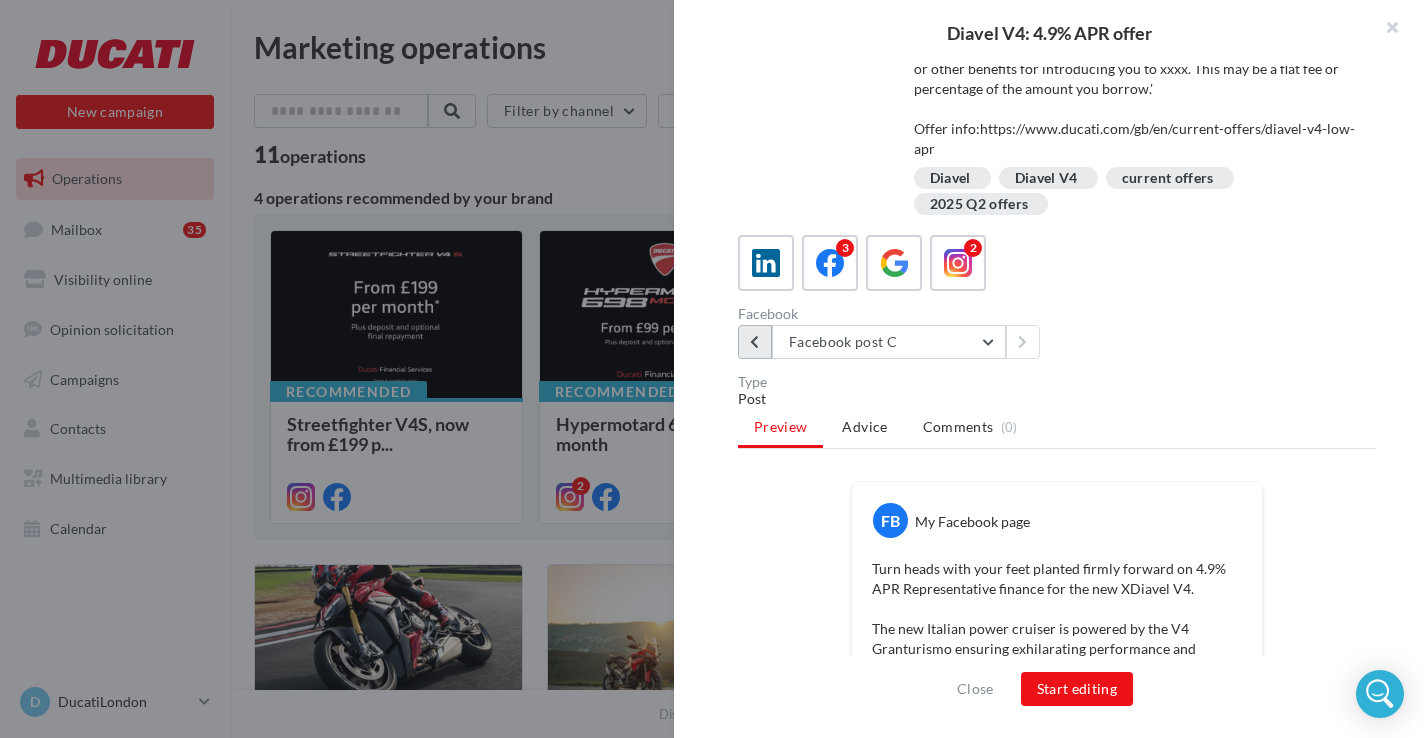 click at bounding box center [755, 342] 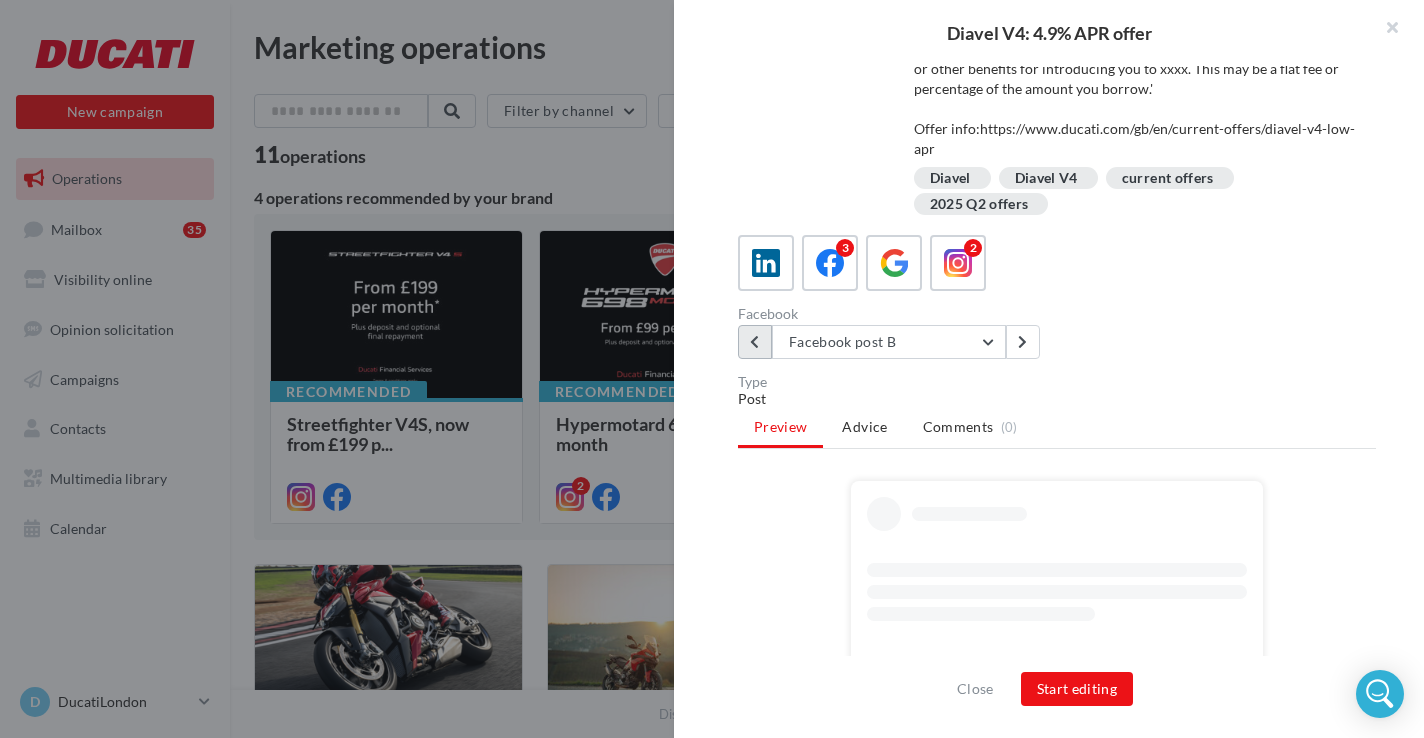 click at bounding box center (755, 342) 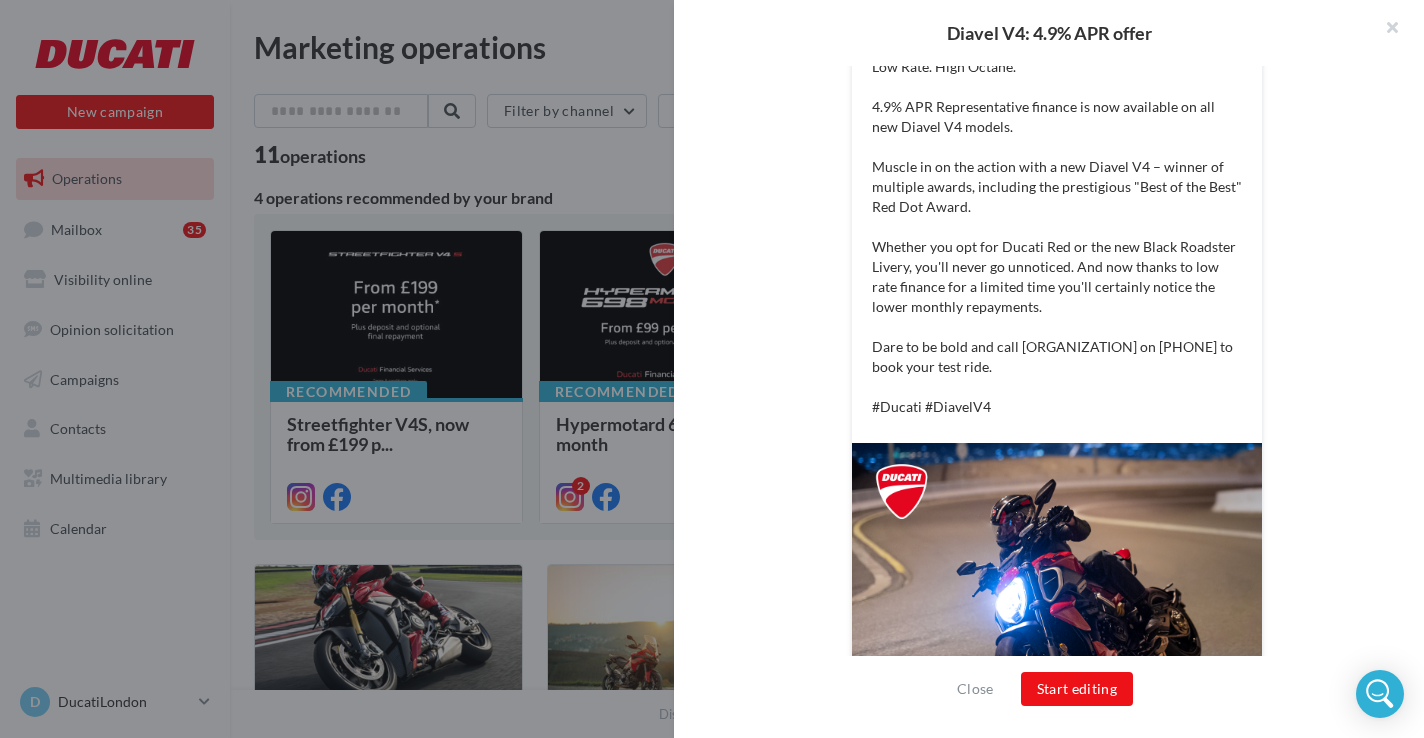 scroll, scrollTop: 714, scrollLeft: 0, axis: vertical 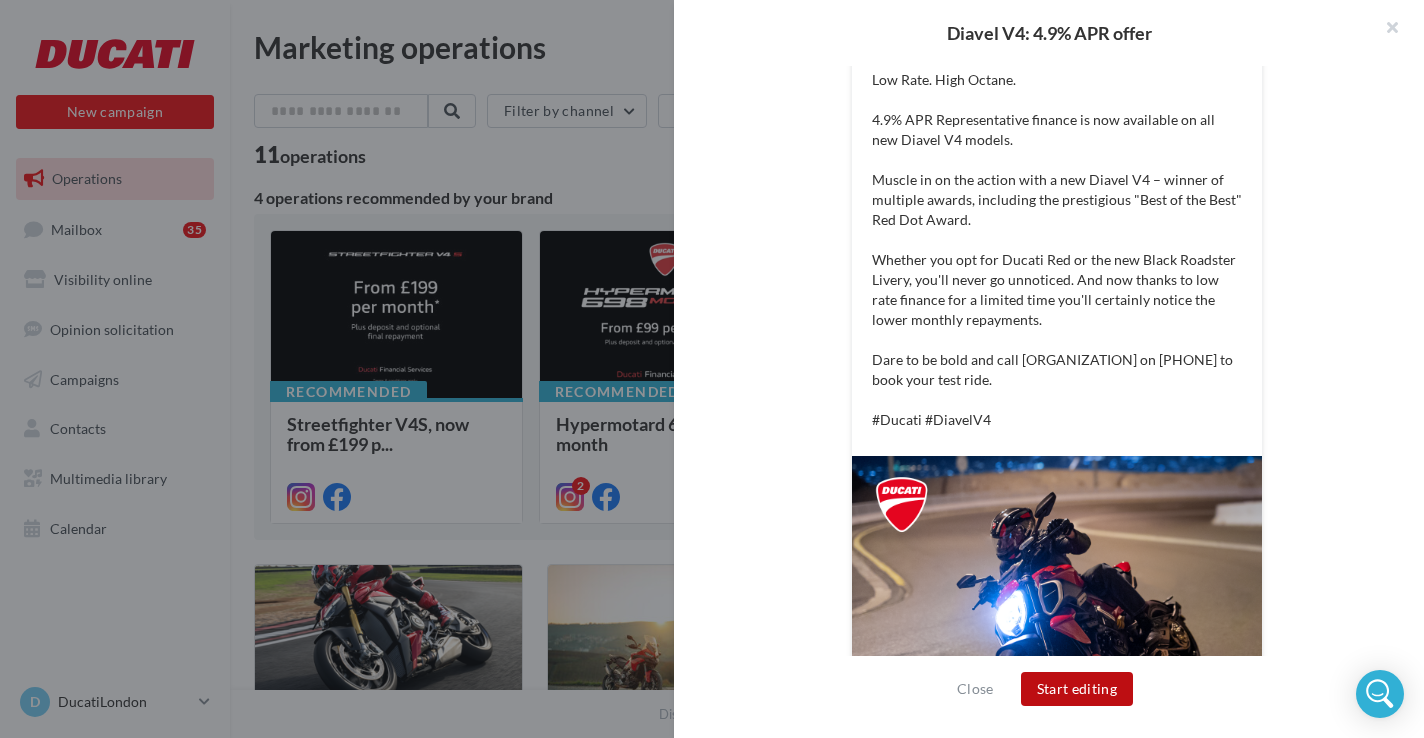 click on "Start editing" at bounding box center (1077, 689) 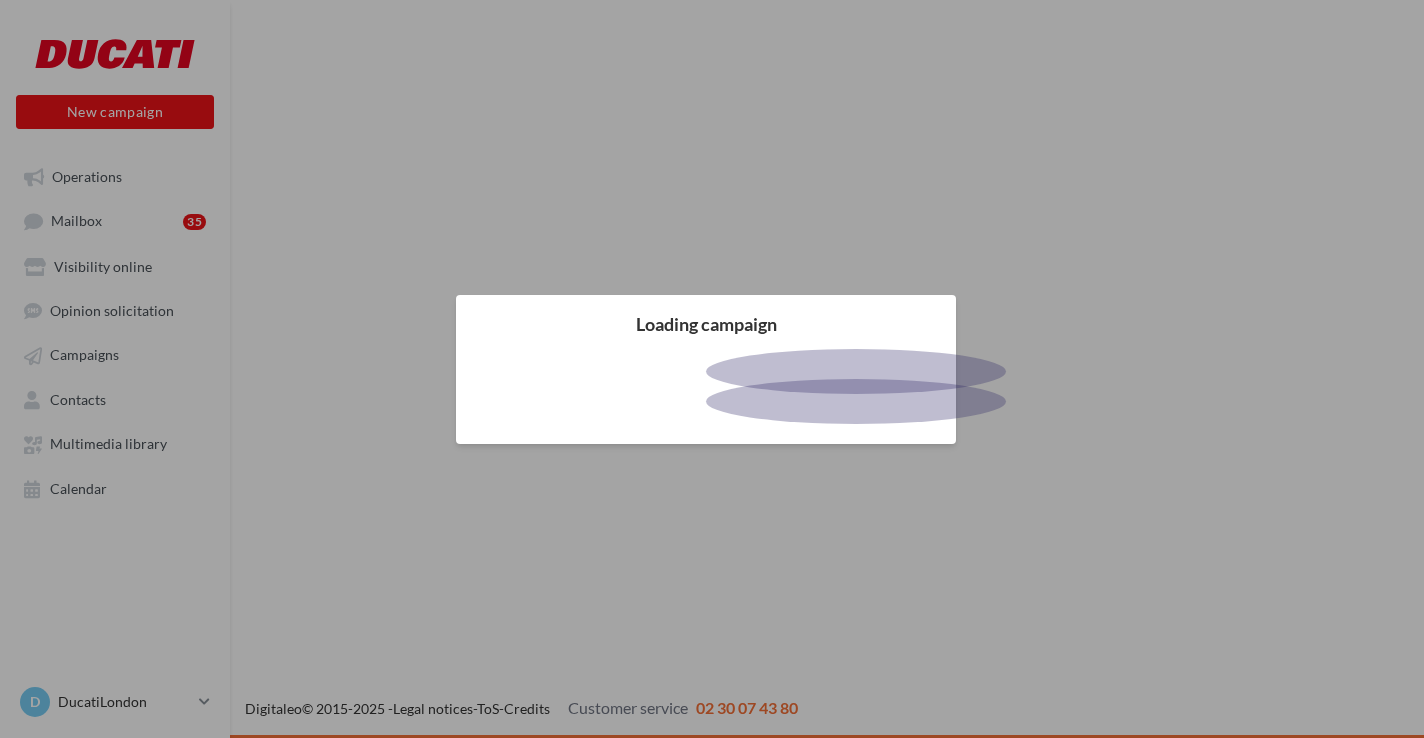 scroll, scrollTop: 0, scrollLeft: 0, axis: both 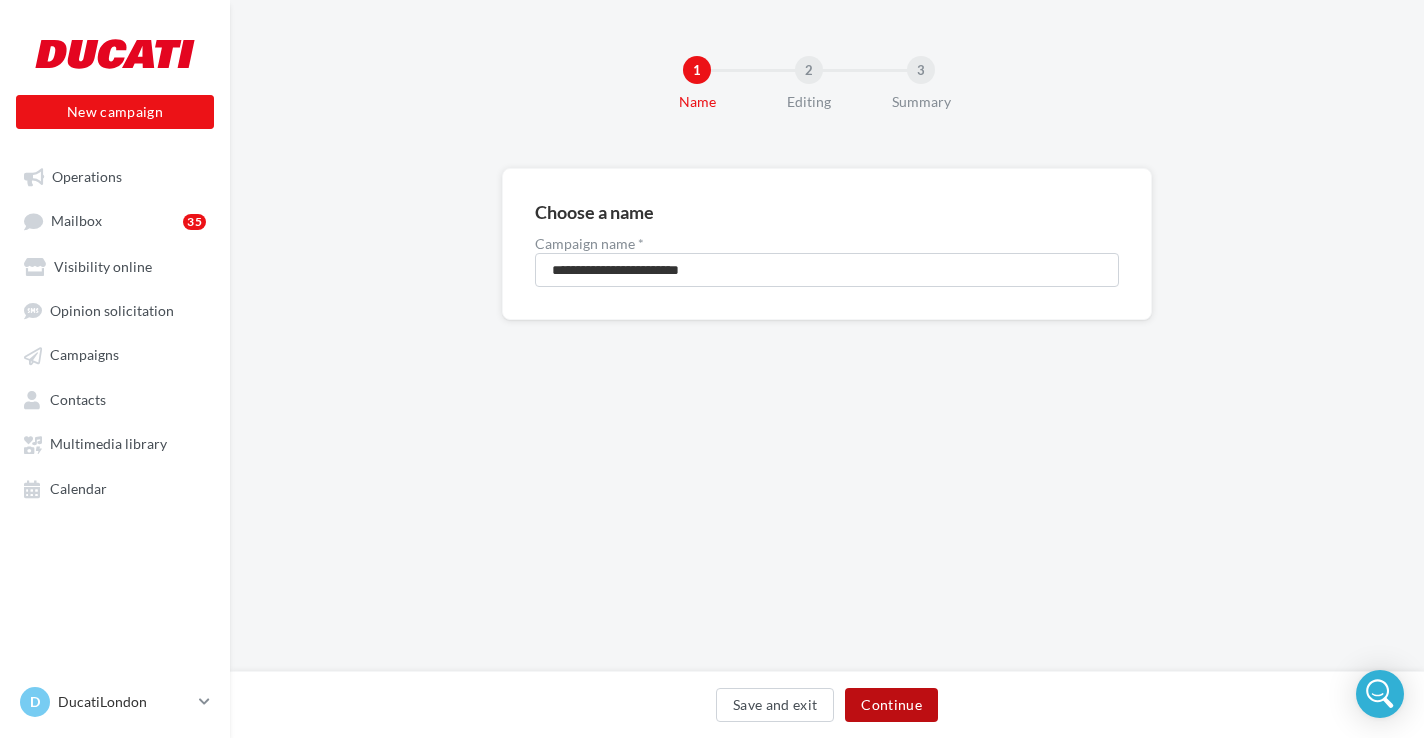 click on "Continue" at bounding box center (891, 705) 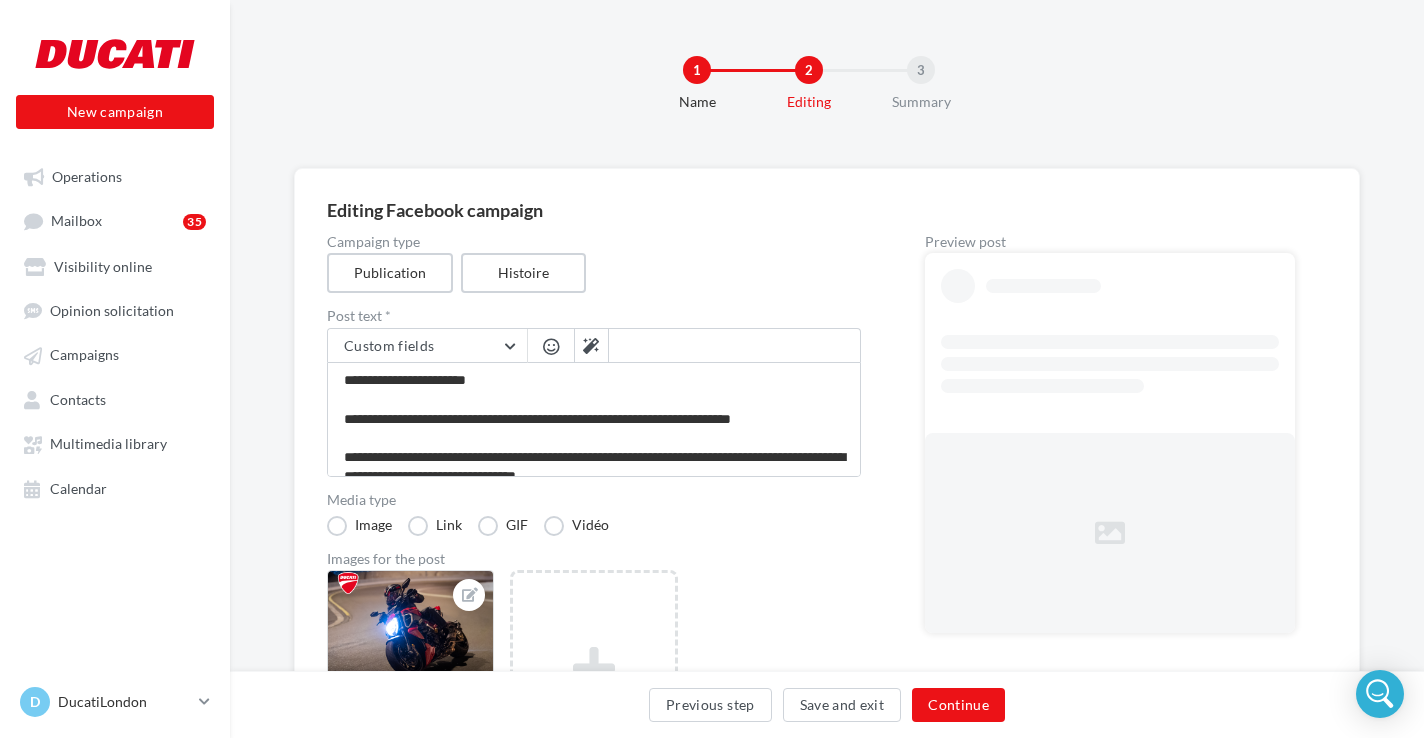 scroll, scrollTop: 172, scrollLeft: 0, axis: vertical 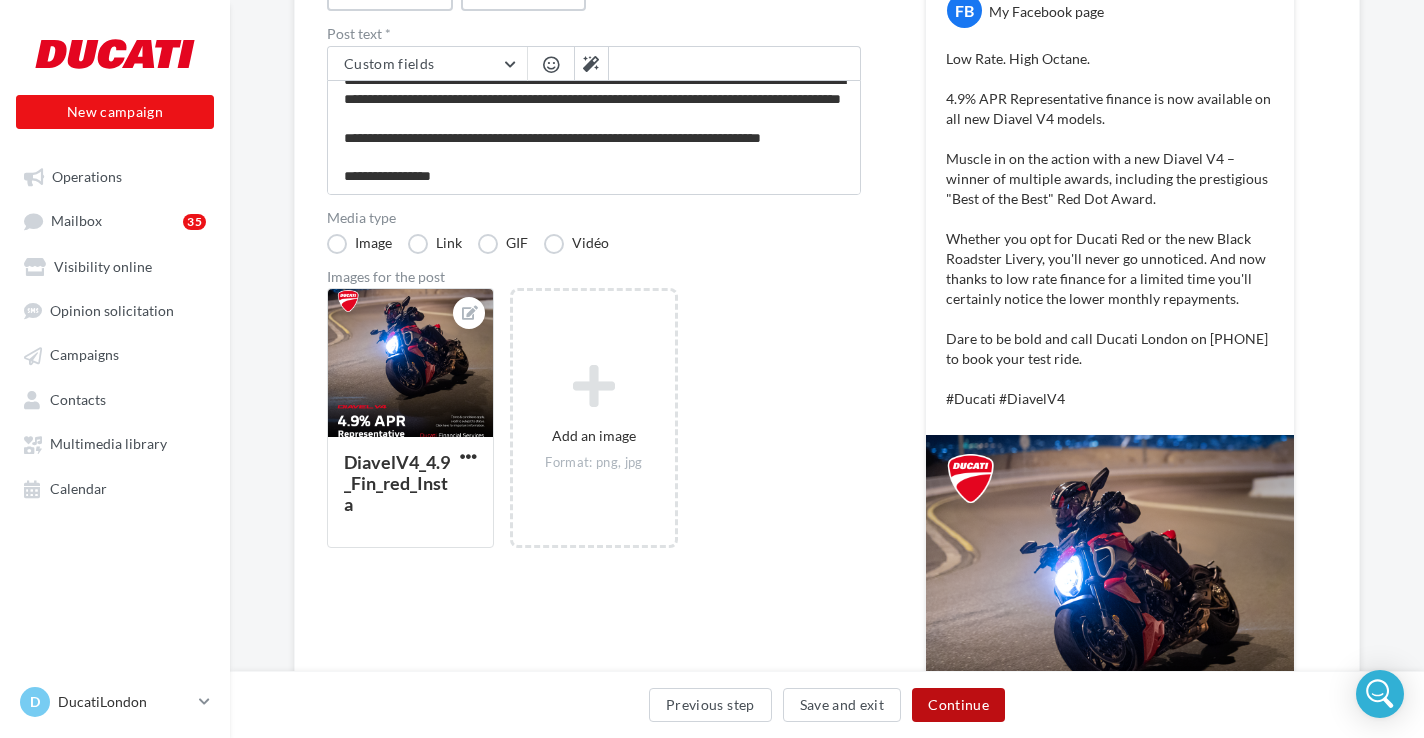 click on "Continue" at bounding box center [958, 705] 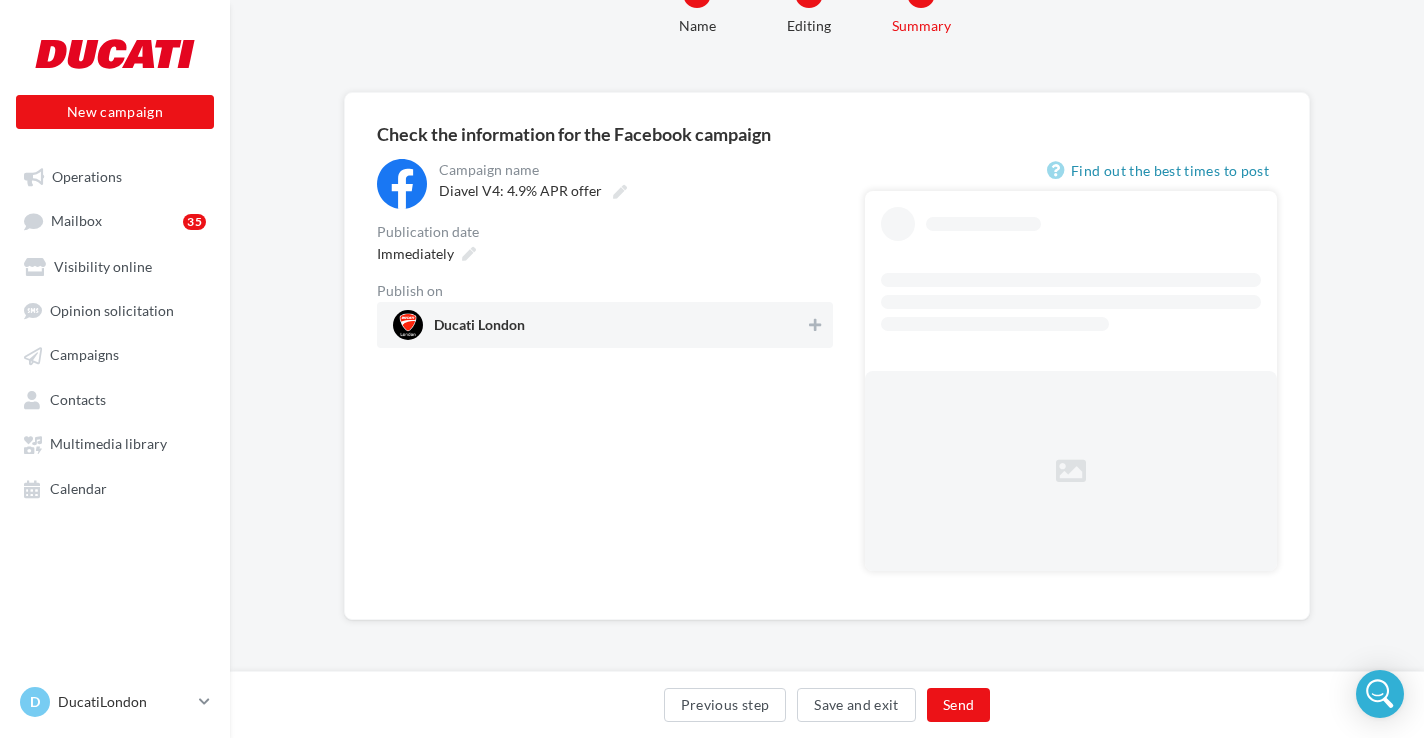scroll, scrollTop: 0, scrollLeft: 0, axis: both 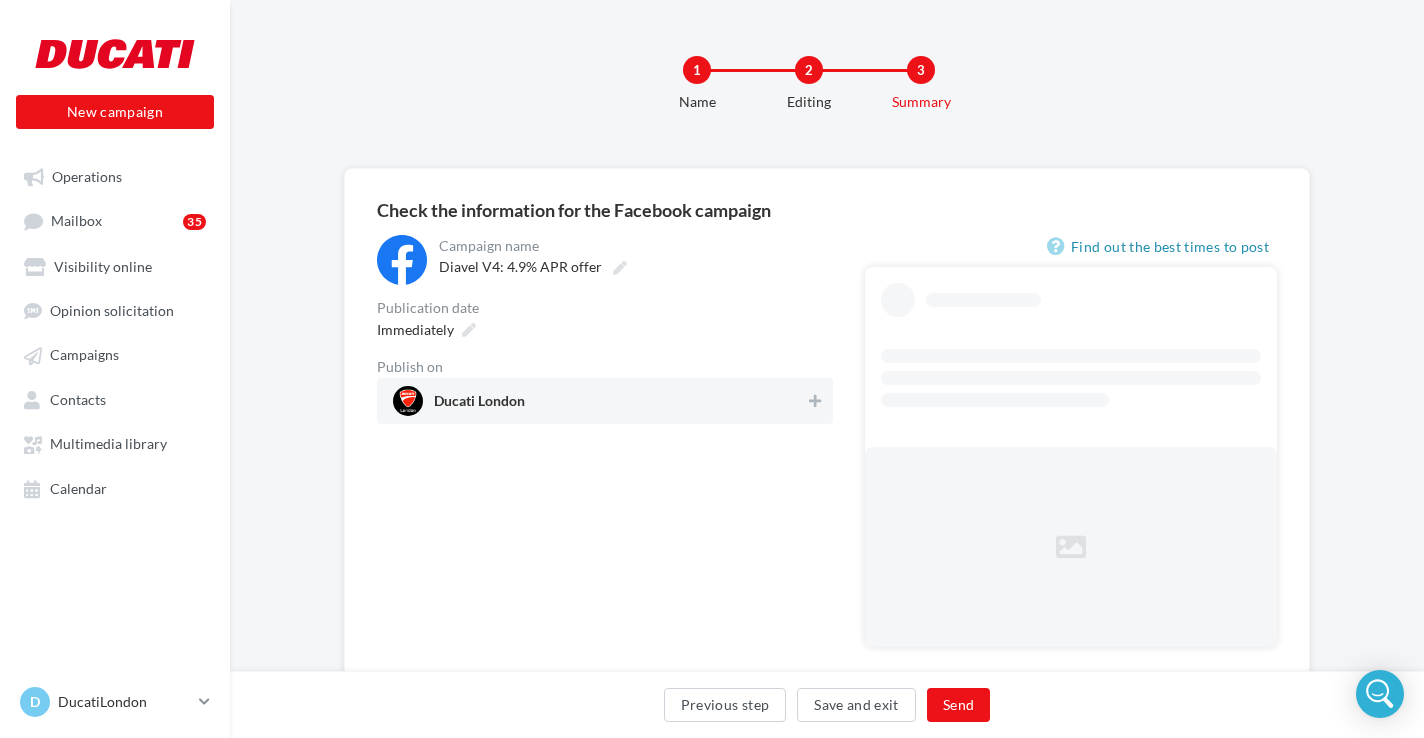 click on "Ducati London" at bounding box center (599, 401) 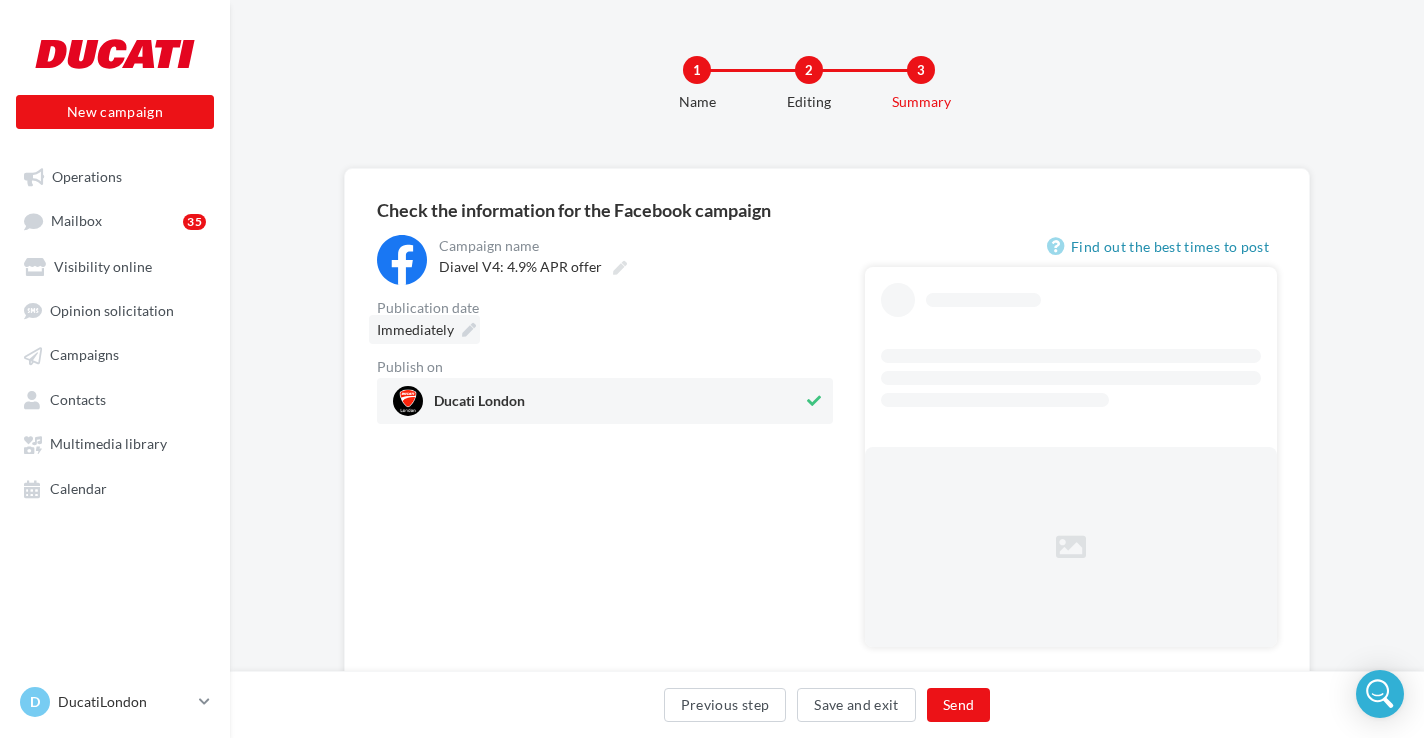 click at bounding box center [469, 330] 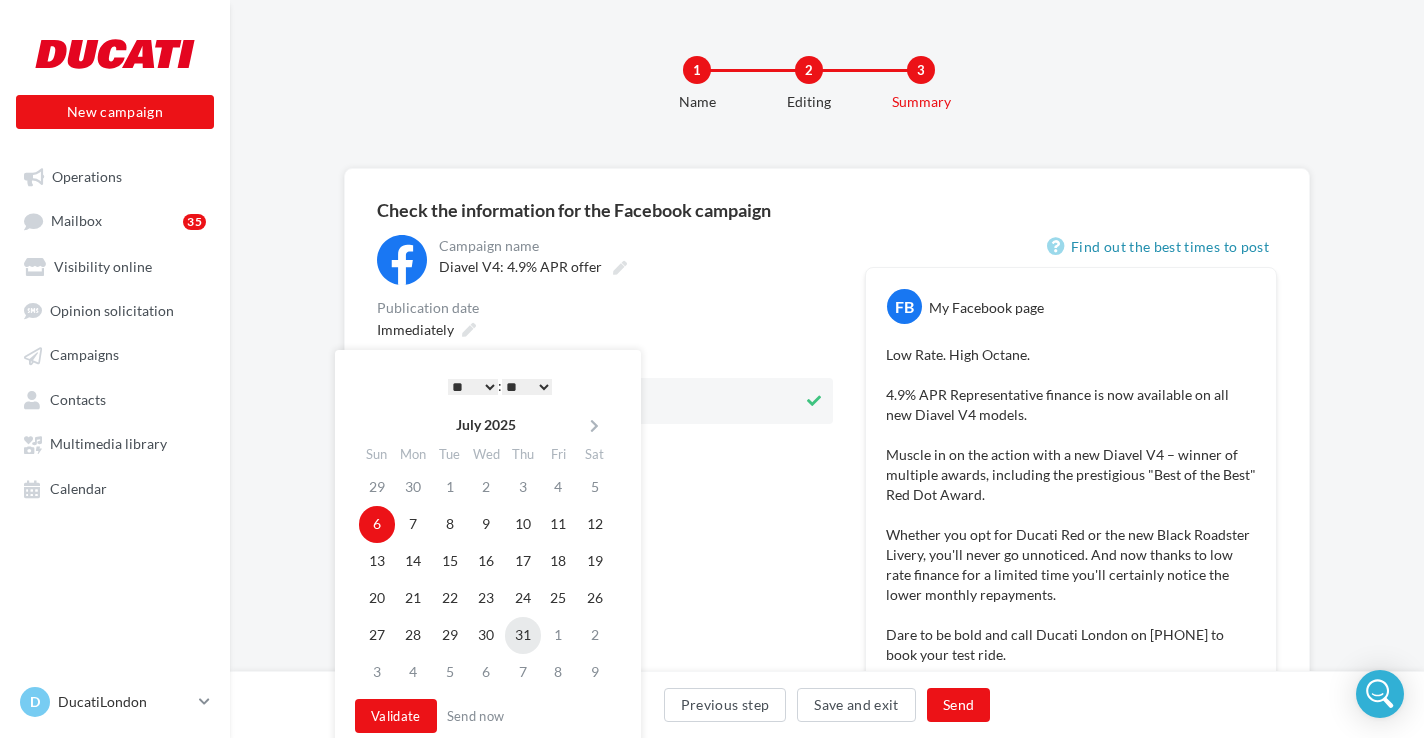 click on "31" at bounding box center (523, 524) 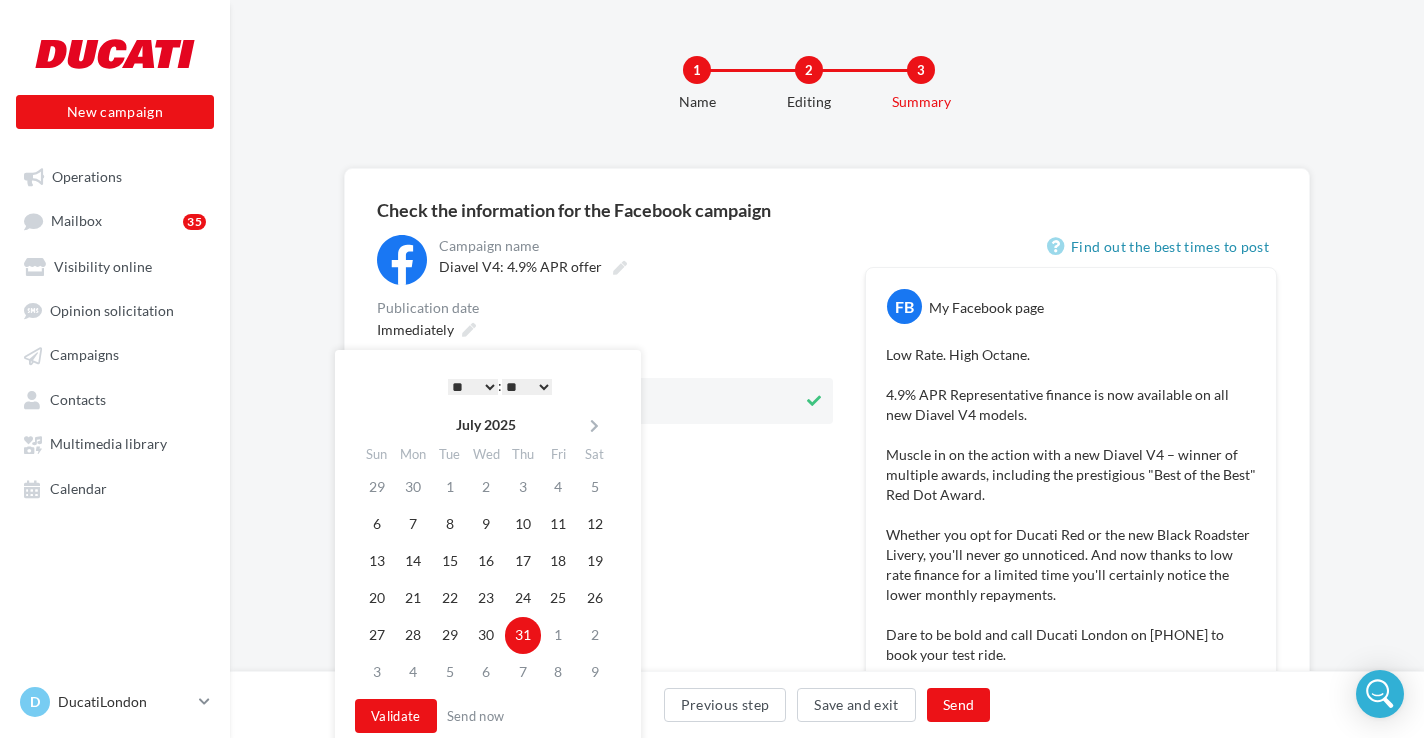 click on "* * * * * * * * * * ** ** ** ** ** ** ** ** ** ** ** ** ** **" at bounding box center [473, 387] 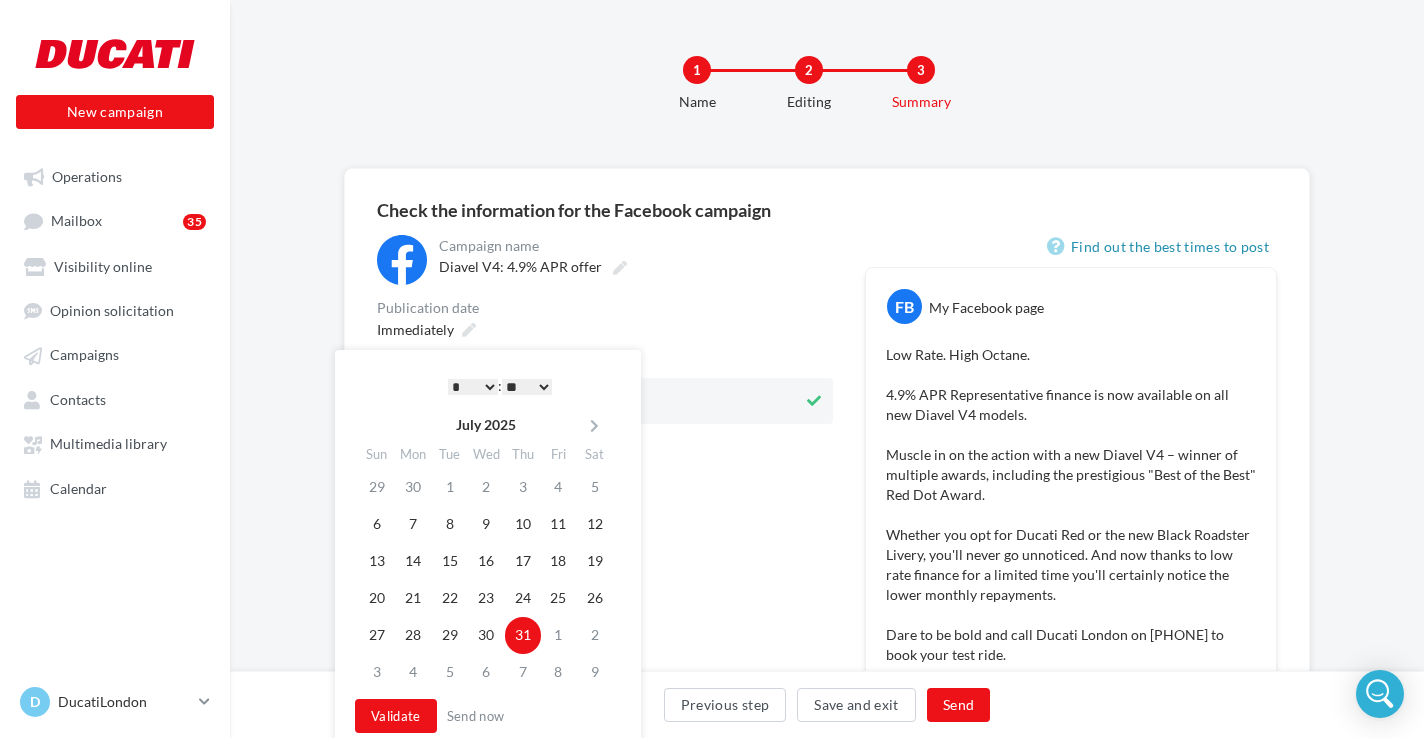 click on "** ** ** ** ** **" at bounding box center (527, 387) 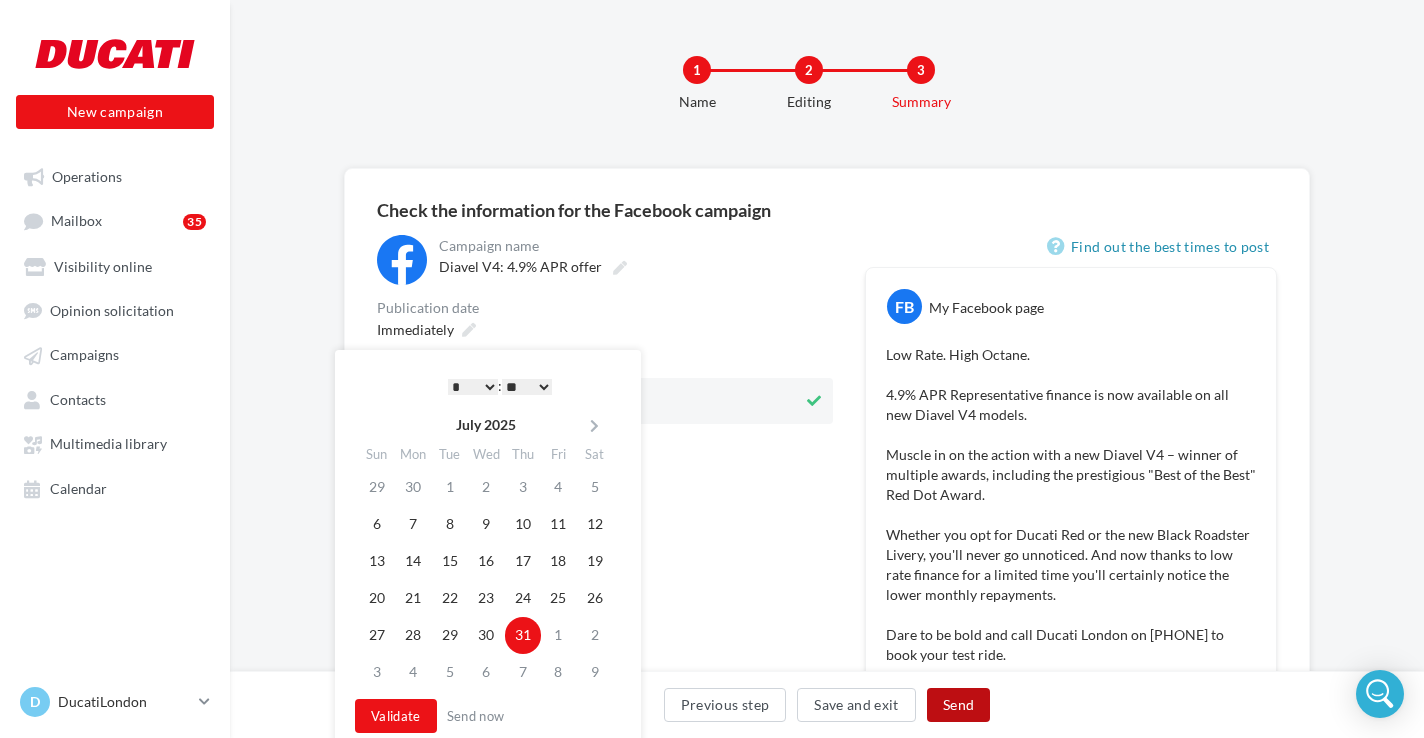 click on "Send" at bounding box center (958, 705) 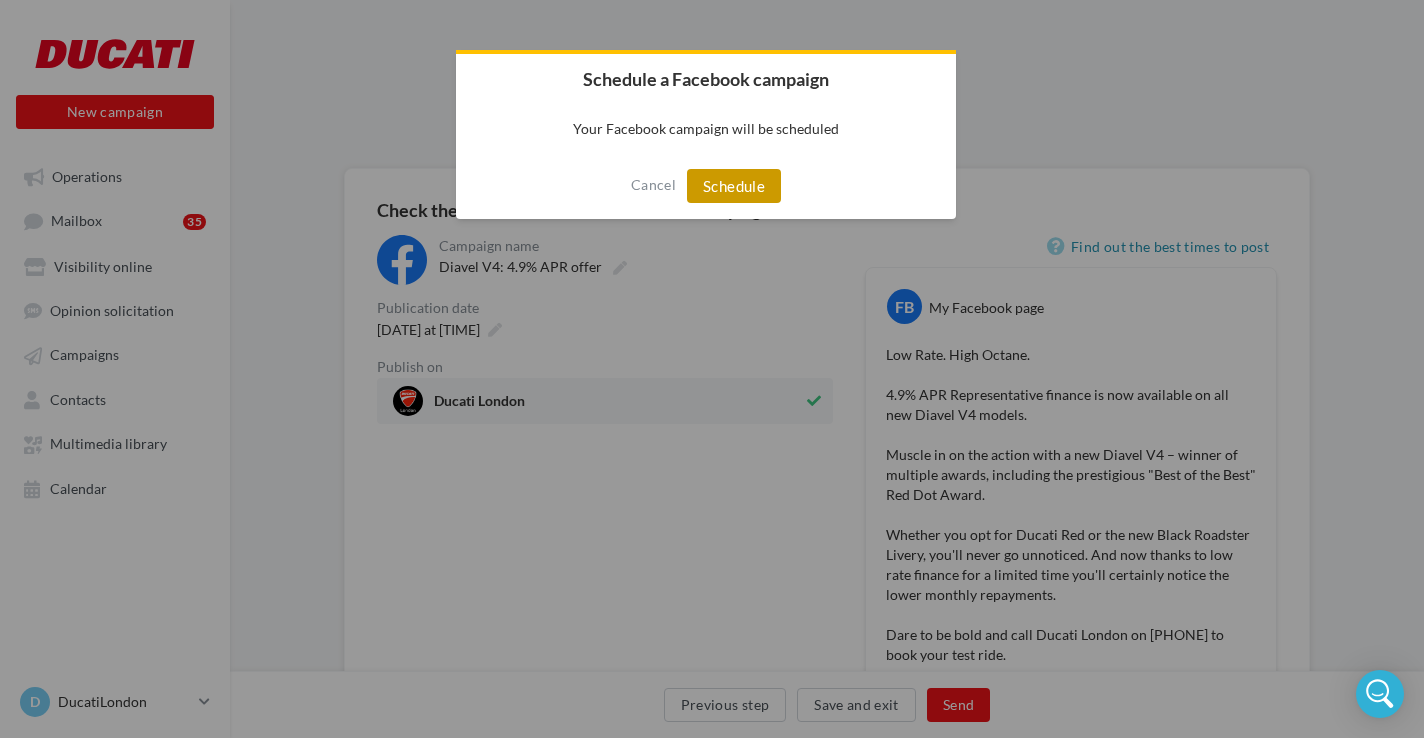 click on "Schedule" at bounding box center [734, 186] 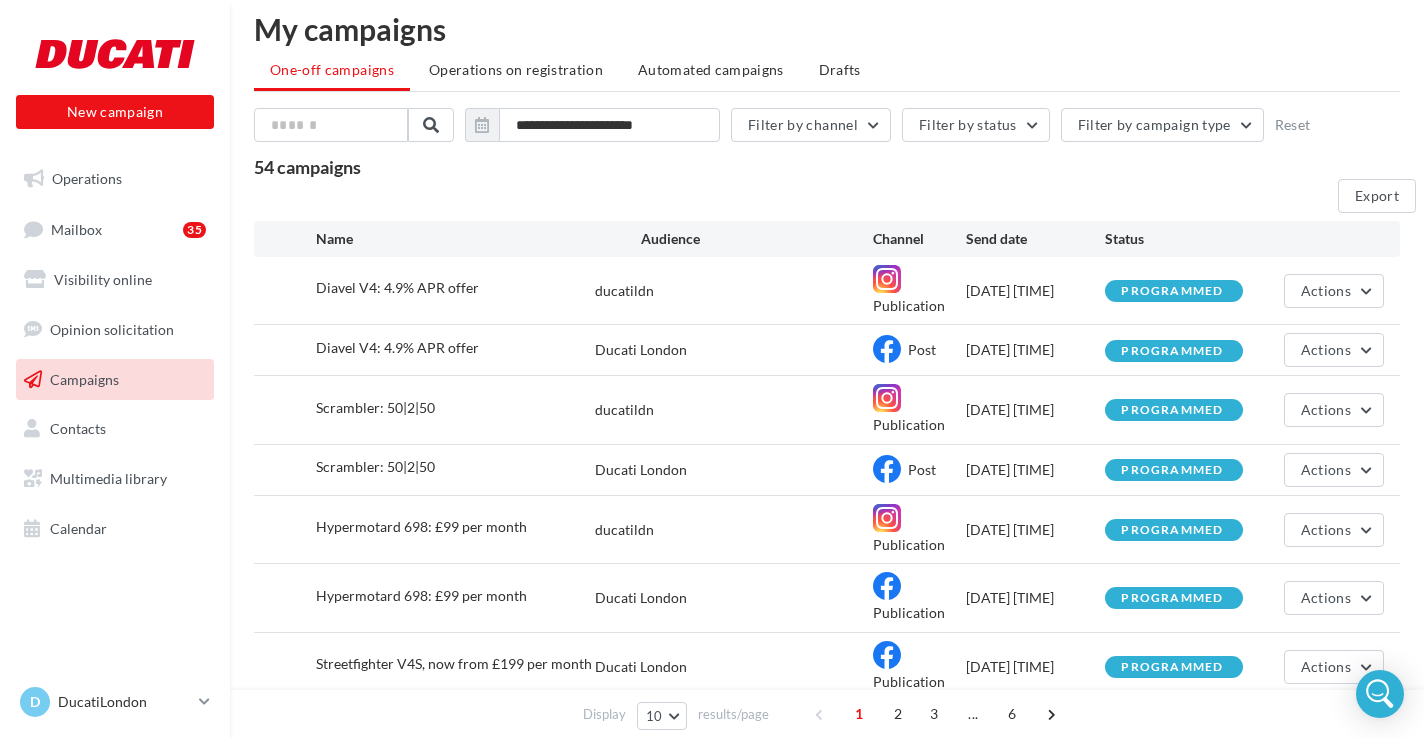 scroll, scrollTop: 20, scrollLeft: 0, axis: vertical 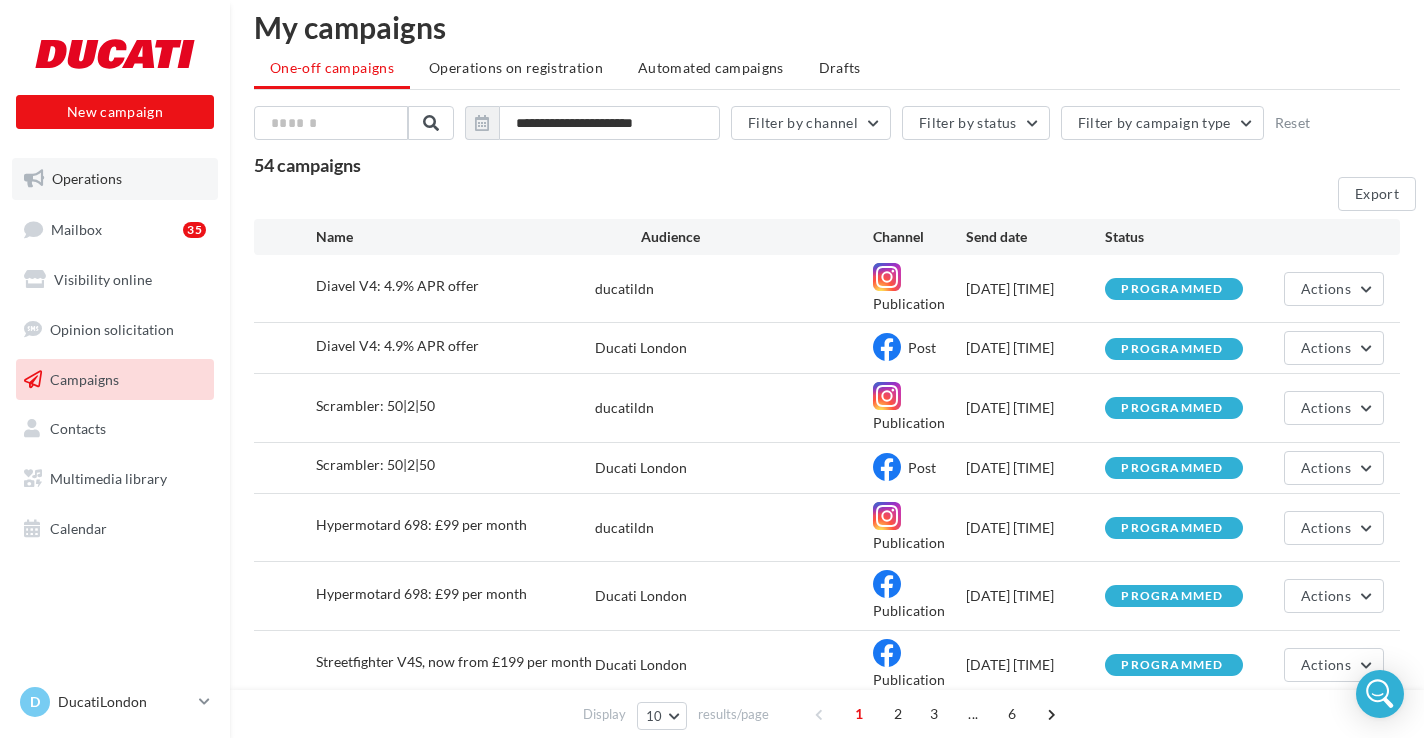 click on "Operations" at bounding box center [115, 179] 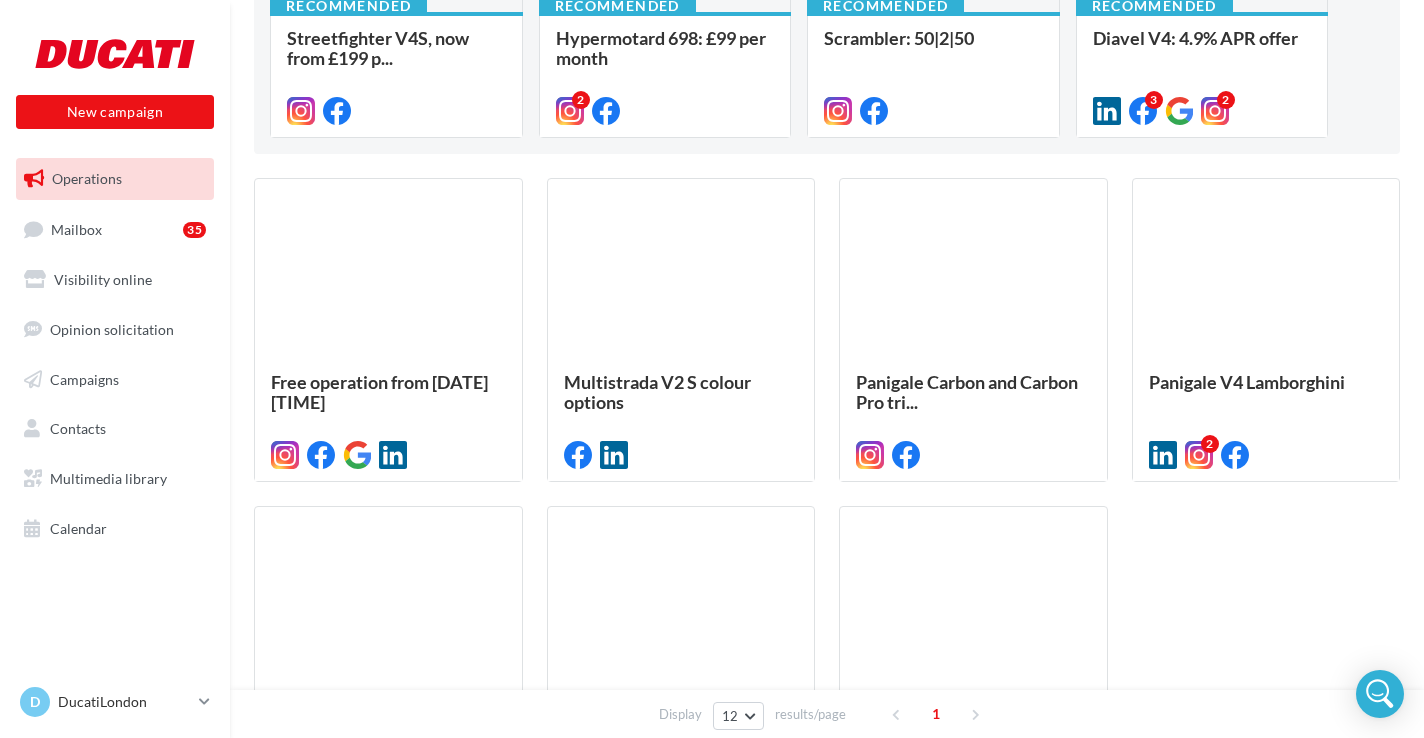 scroll, scrollTop: 383, scrollLeft: 0, axis: vertical 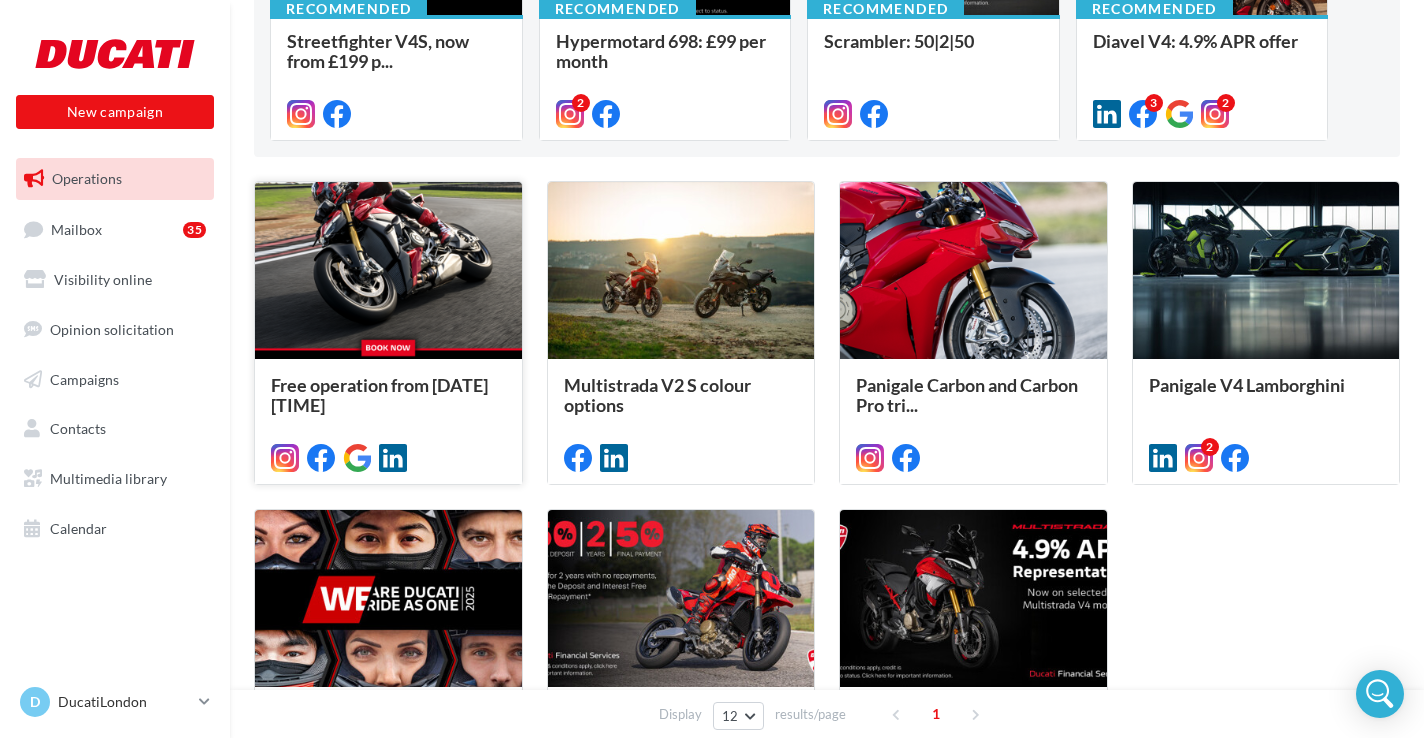 click at bounding box center (388, 271) 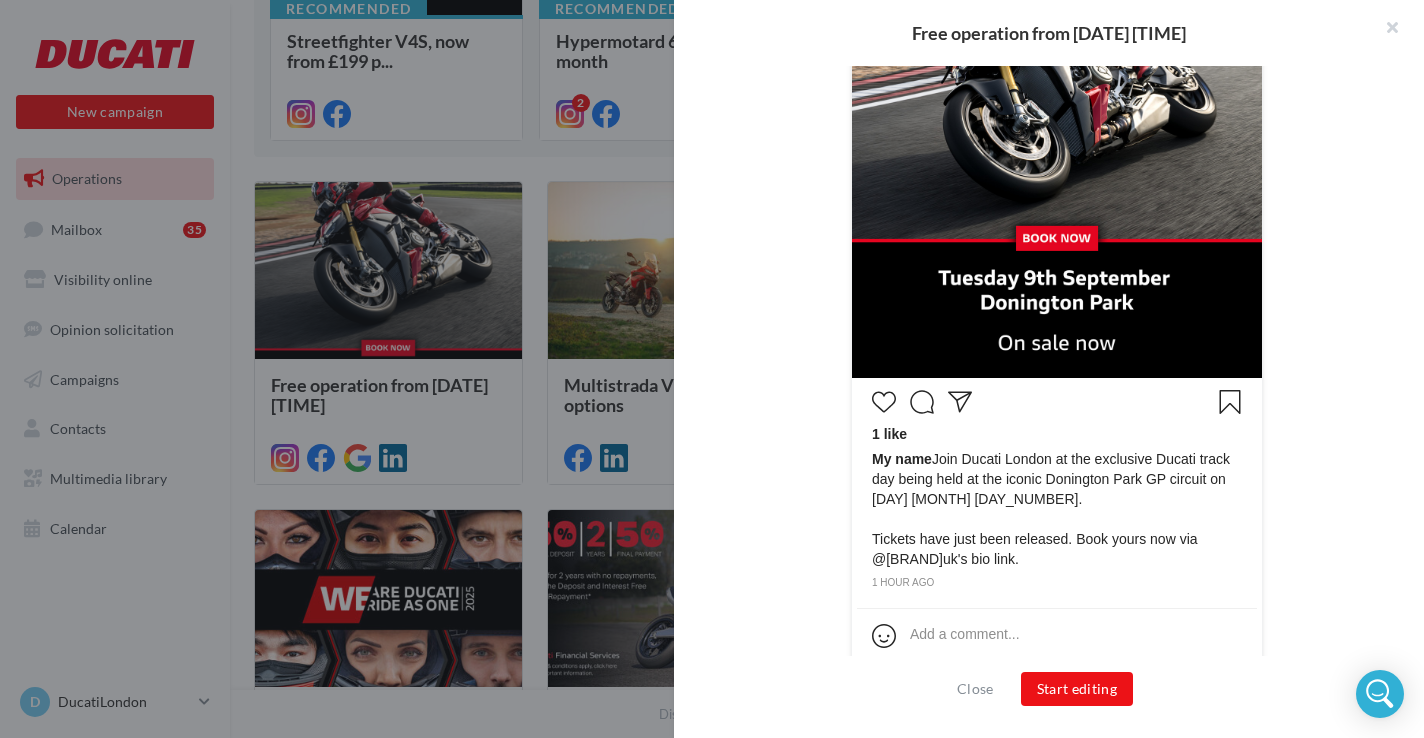 scroll, scrollTop: 650, scrollLeft: 0, axis: vertical 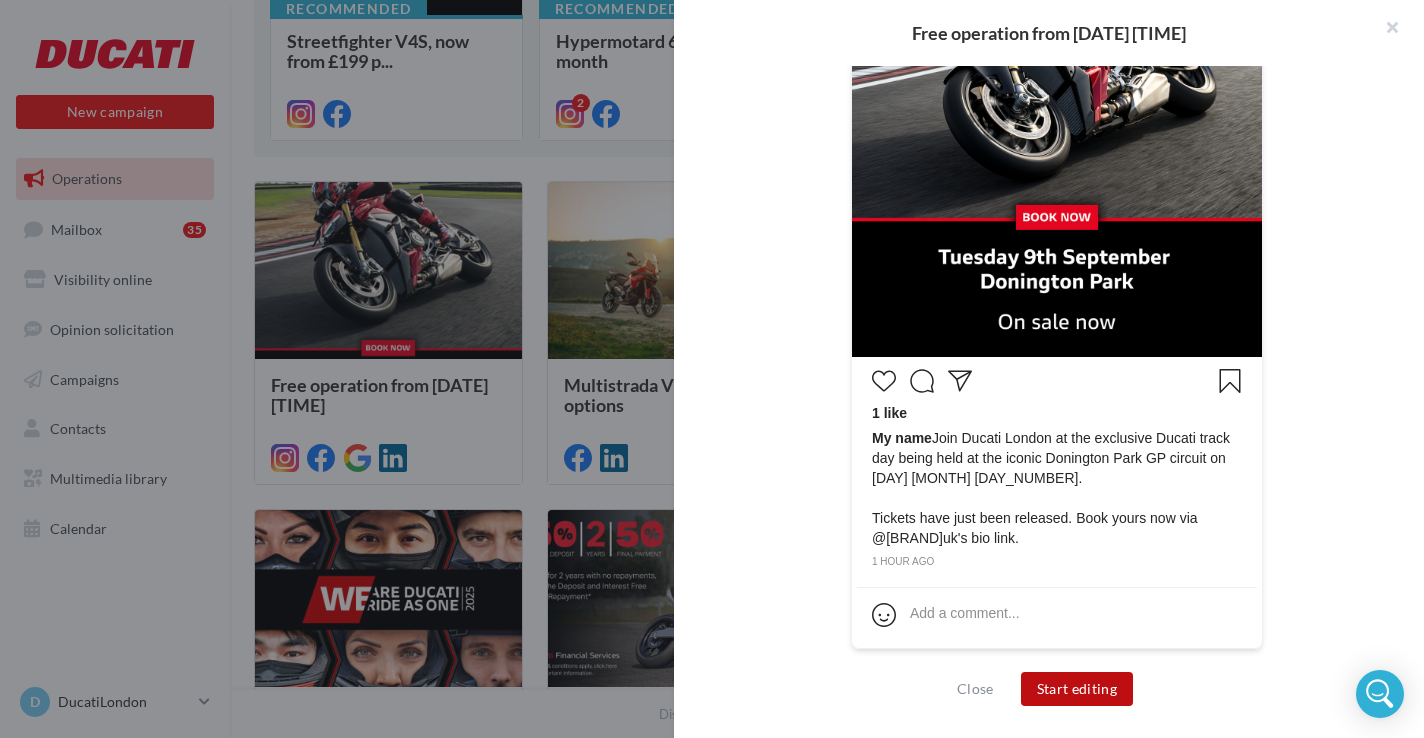 click on "Start editing" at bounding box center [1077, 689] 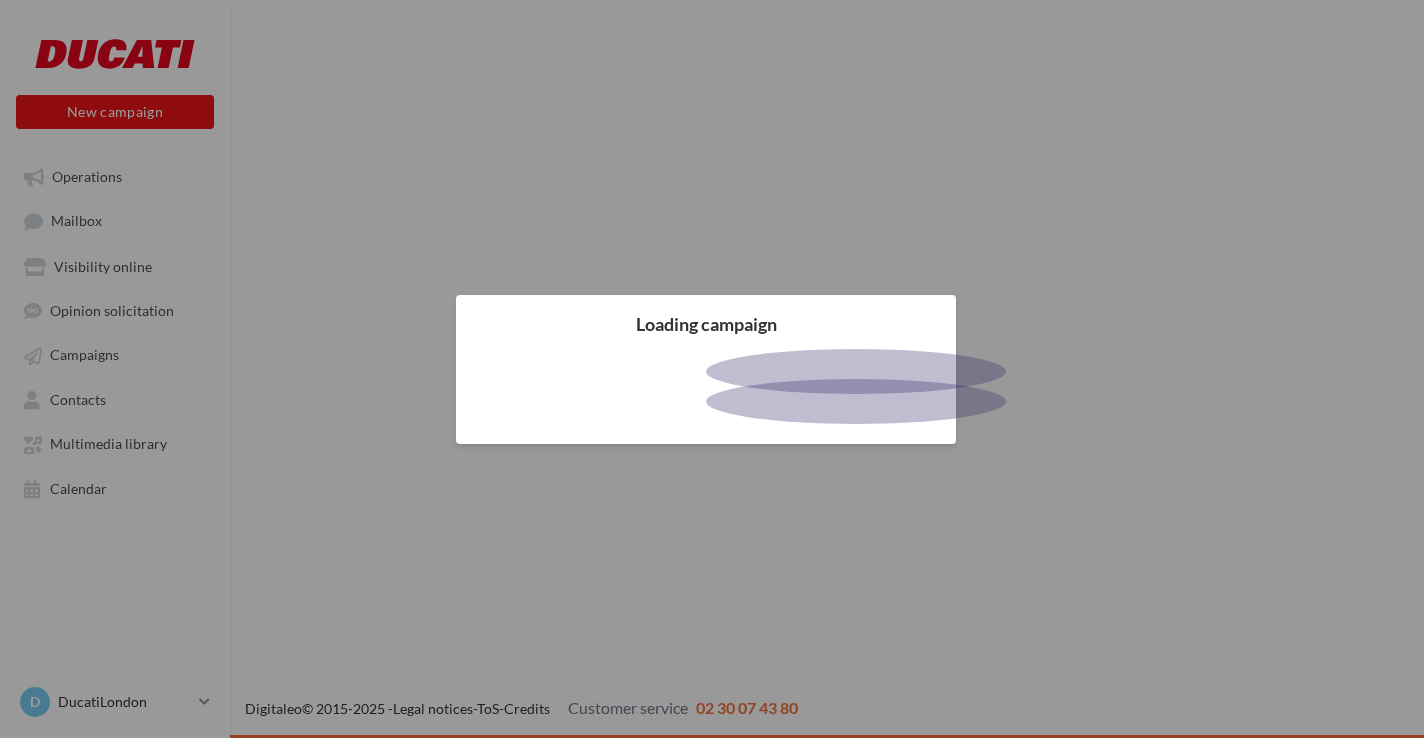 scroll, scrollTop: 0, scrollLeft: 0, axis: both 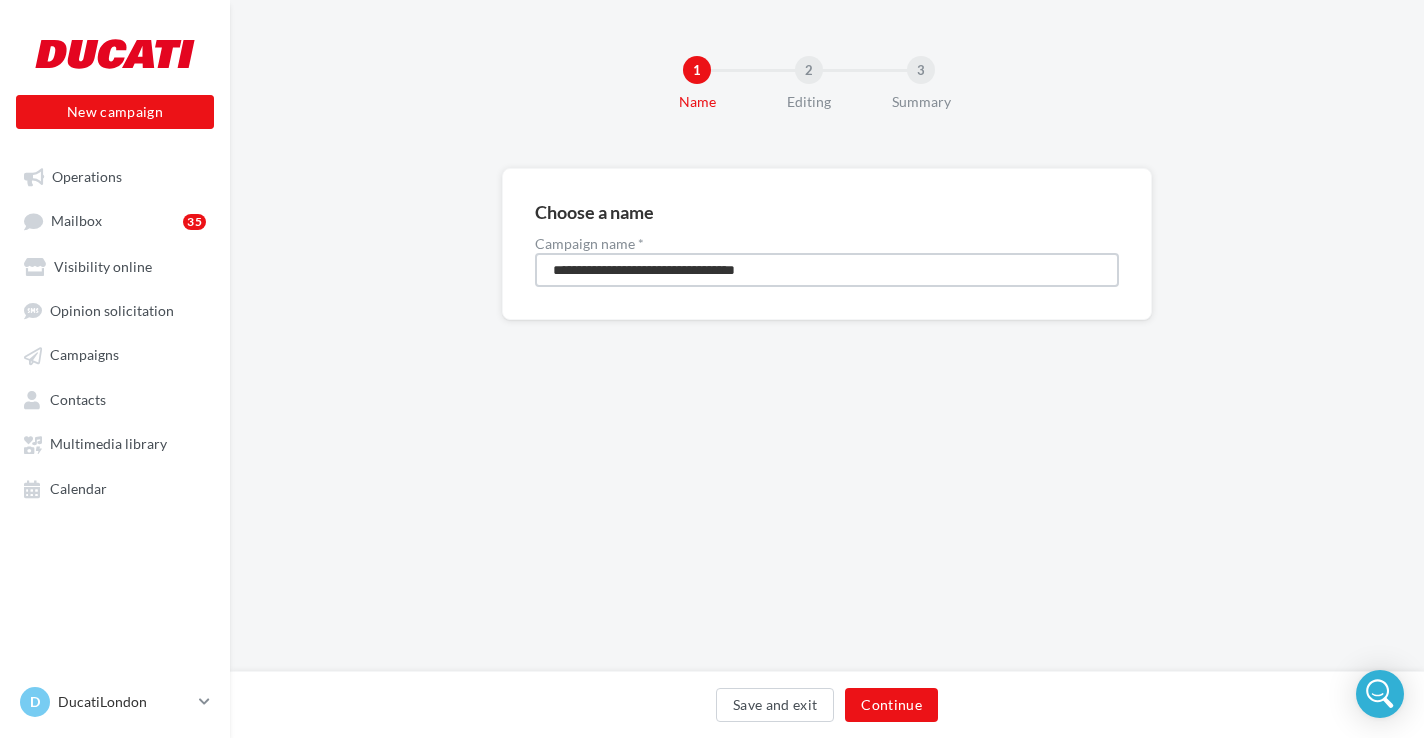 drag, startPoint x: 814, startPoint y: 269, endPoint x: 390, endPoint y: 265, distance: 424.01886 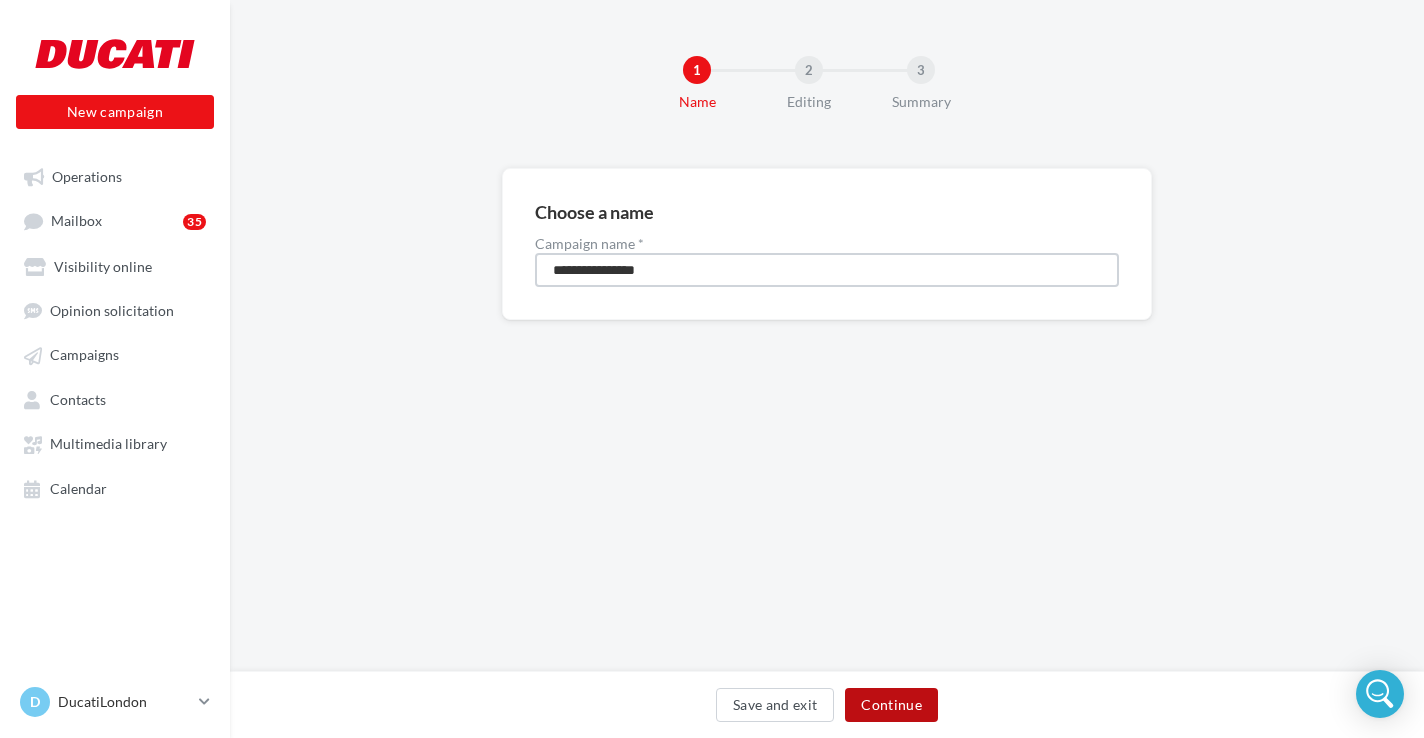 type on "**********" 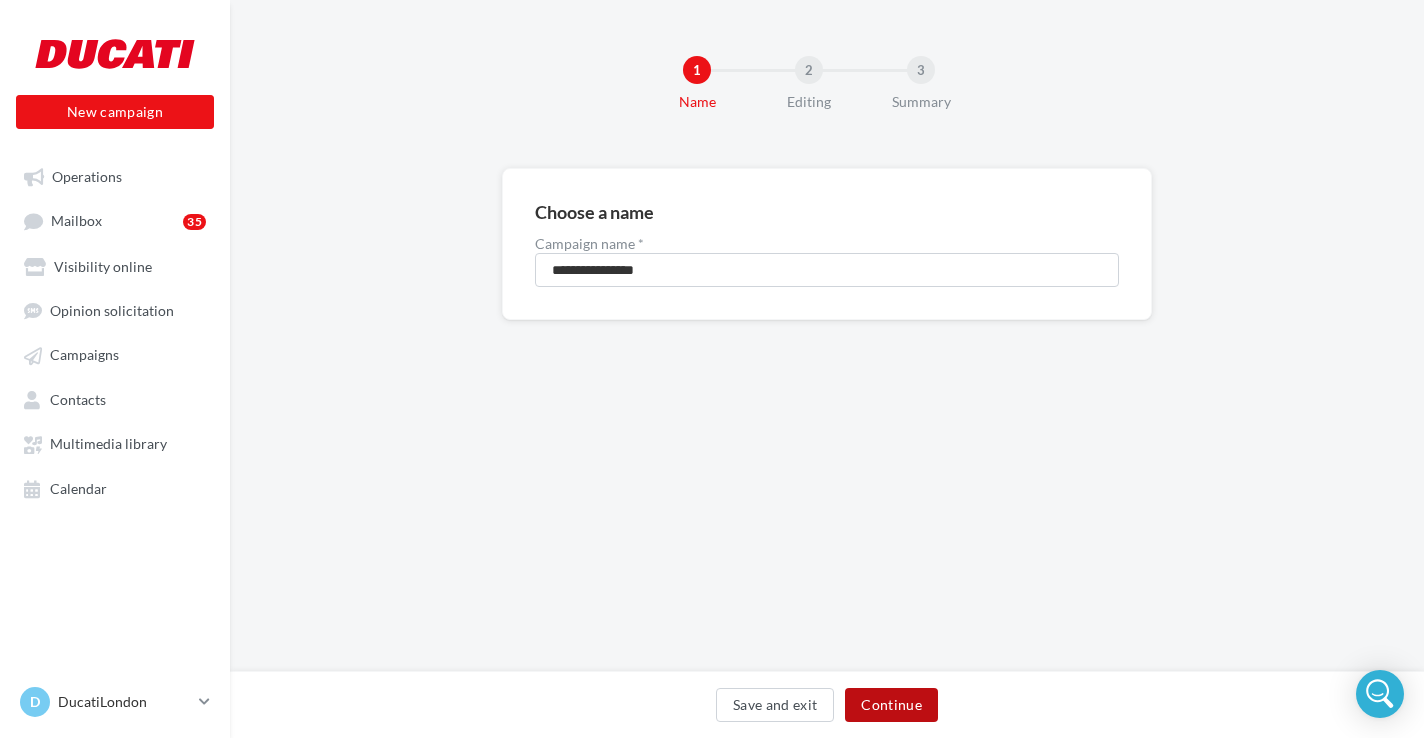 click on "Continue" at bounding box center (891, 705) 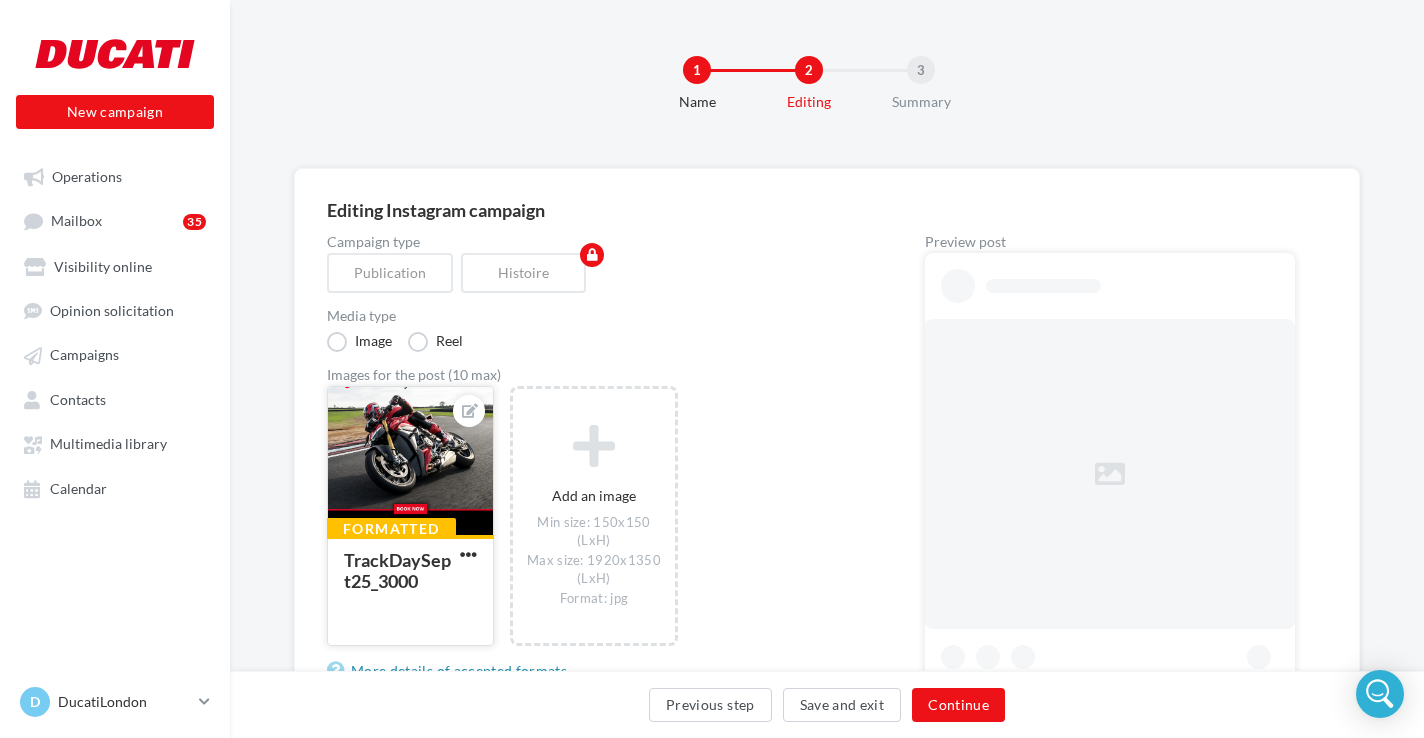 scroll, scrollTop: 394, scrollLeft: 0, axis: vertical 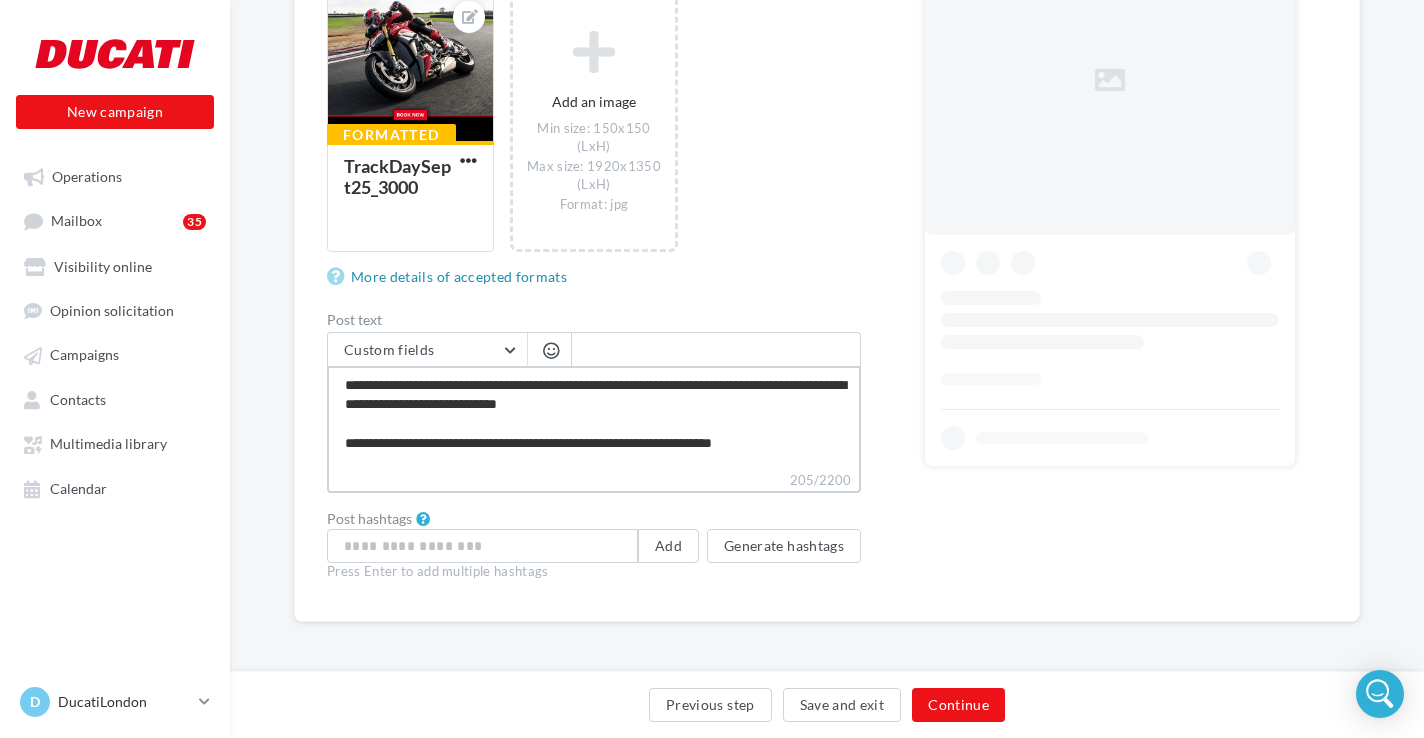 click on "**********" at bounding box center [594, 418] 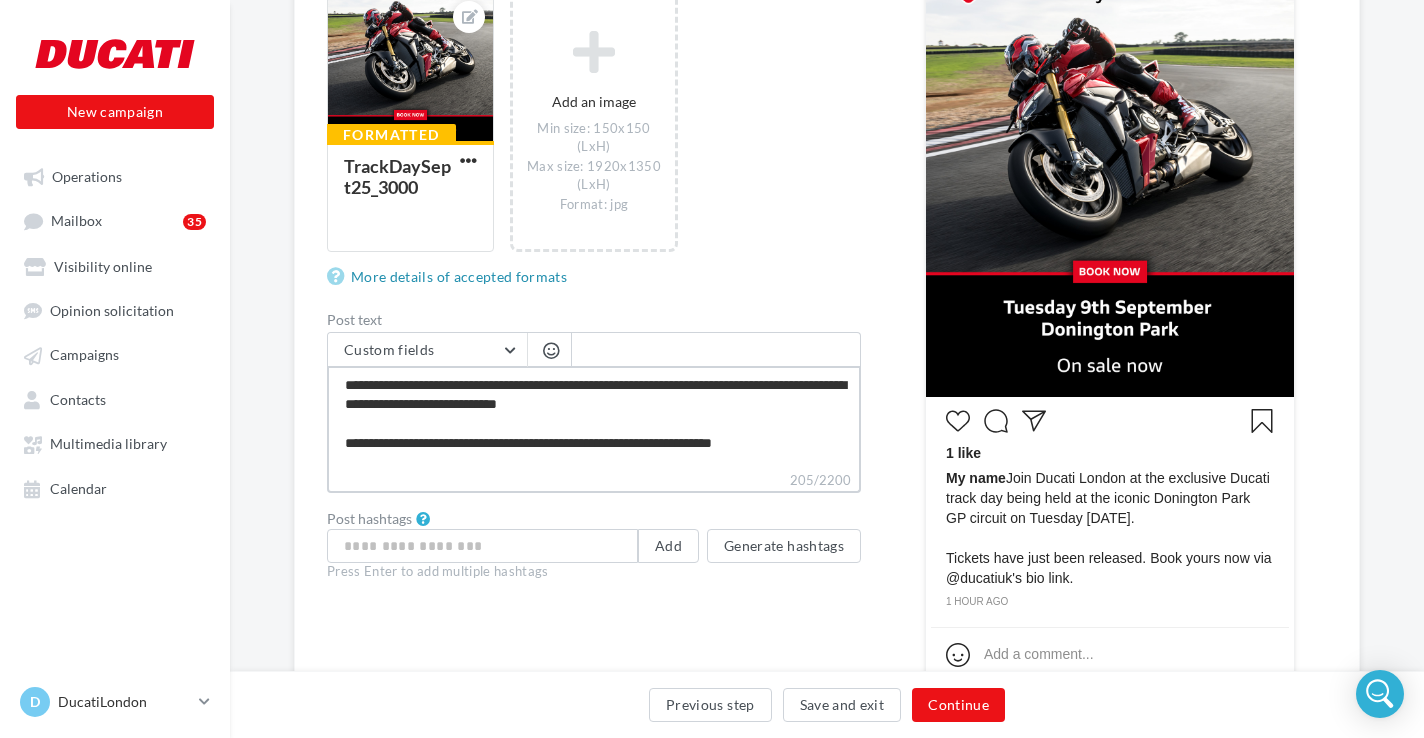 drag, startPoint x: 662, startPoint y: 446, endPoint x: 785, endPoint y: 444, distance: 123.01626 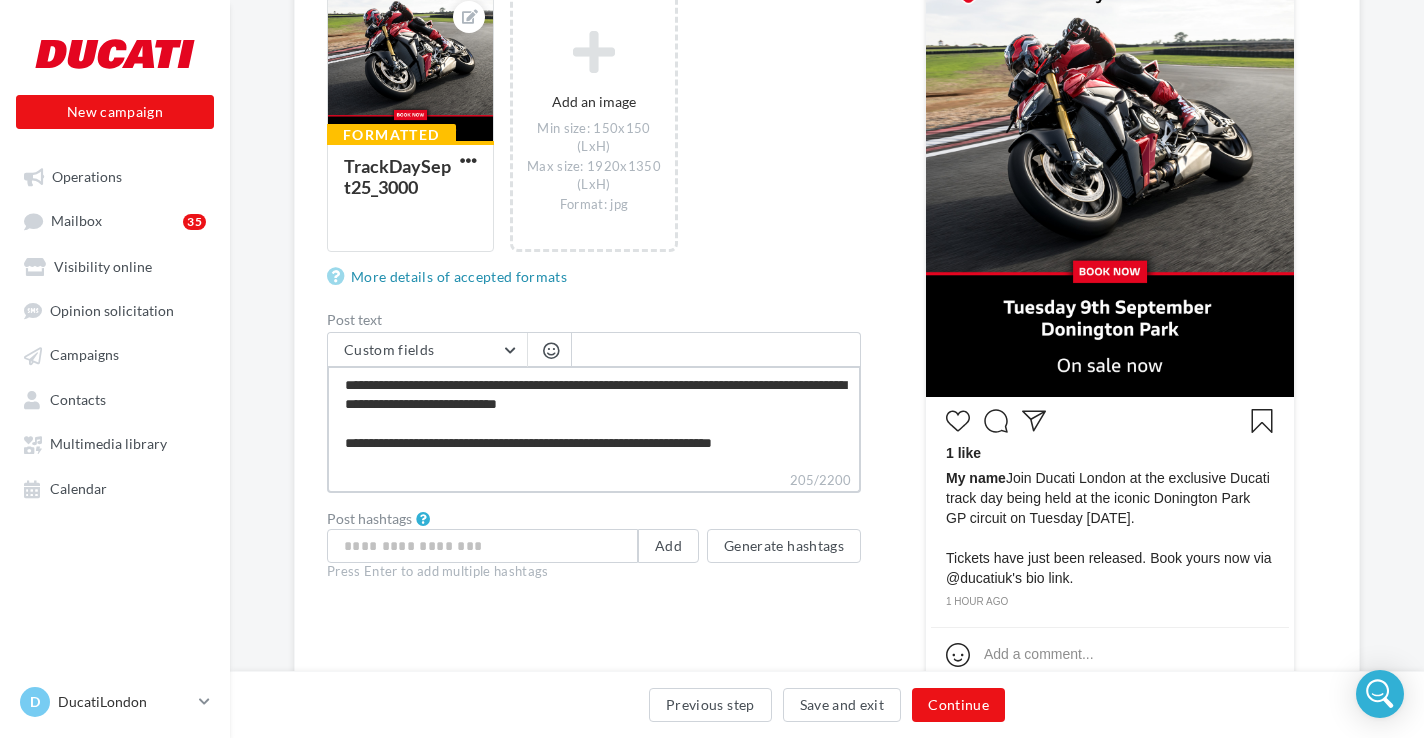 click on "**********" at bounding box center (594, 418) 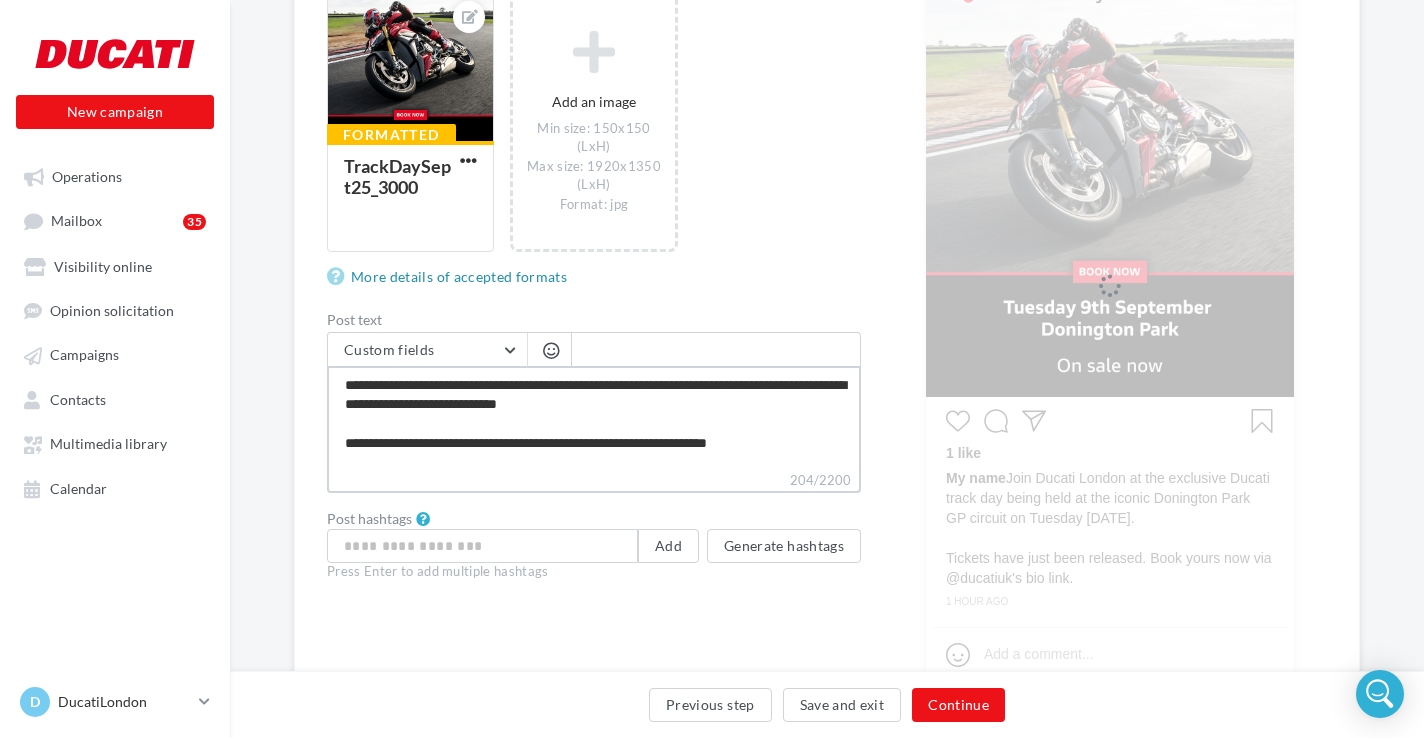 drag, startPoint x: 539, startPoint y: 443, endPoint x: 266, endPoint y: 444, distance: 273.00183 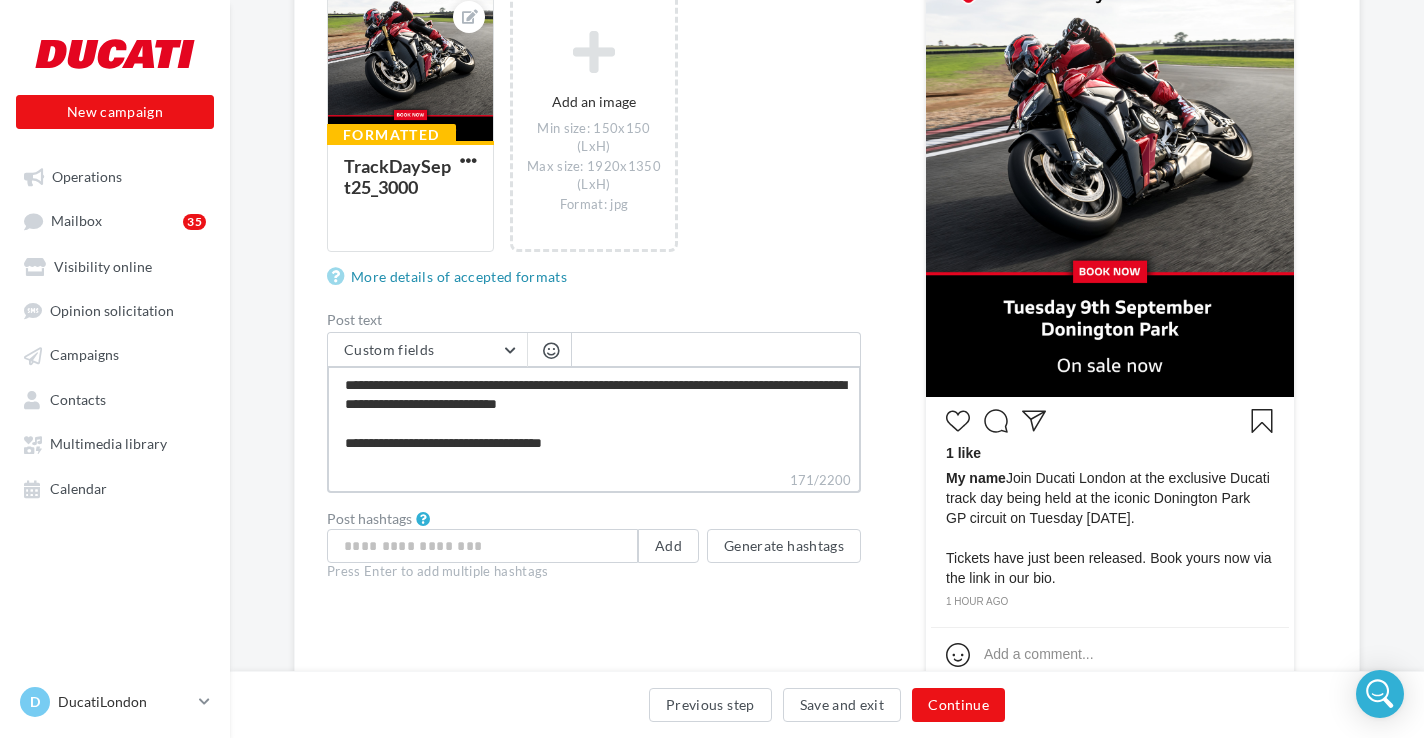 click on "**********" at bounding box center (594, 418) 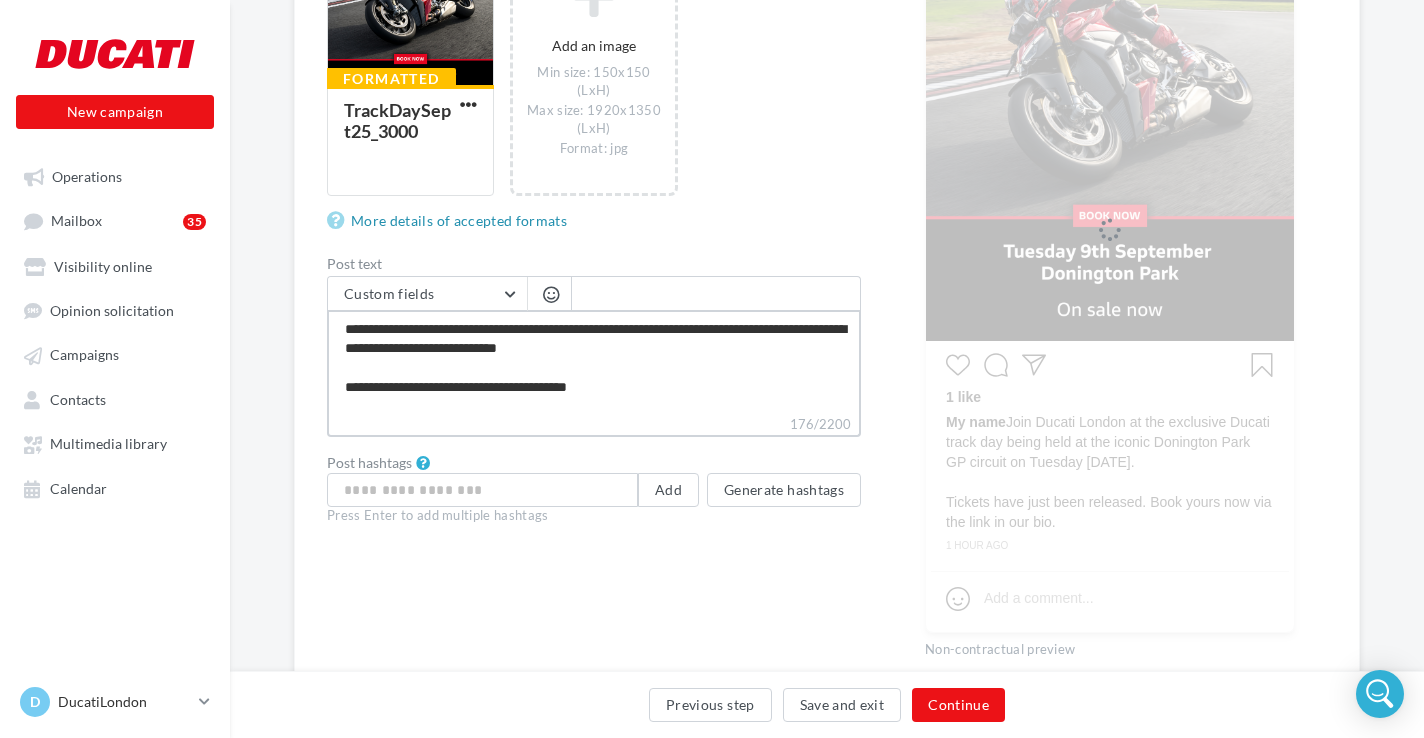 scroll, scrollTop: 475, scrollLeft: 0, axis: vertical 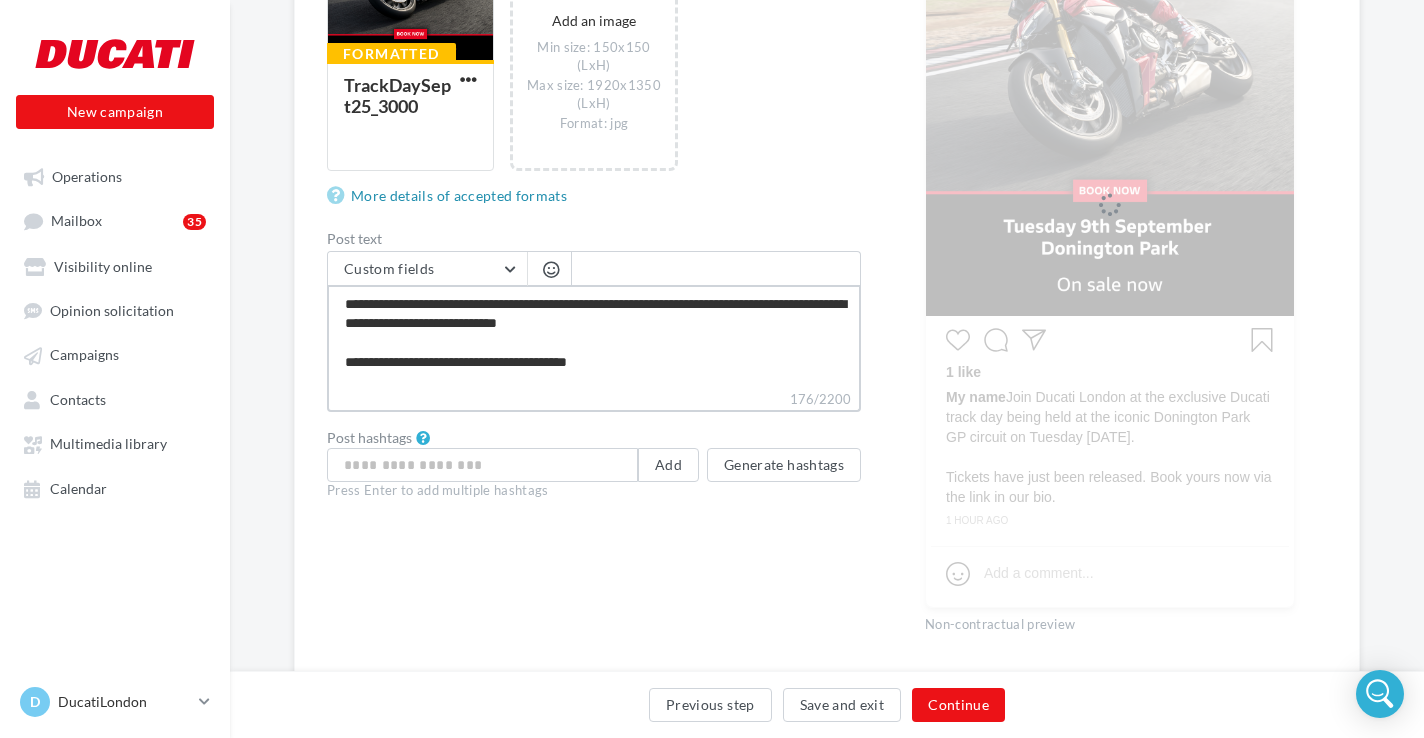 type on "**********" 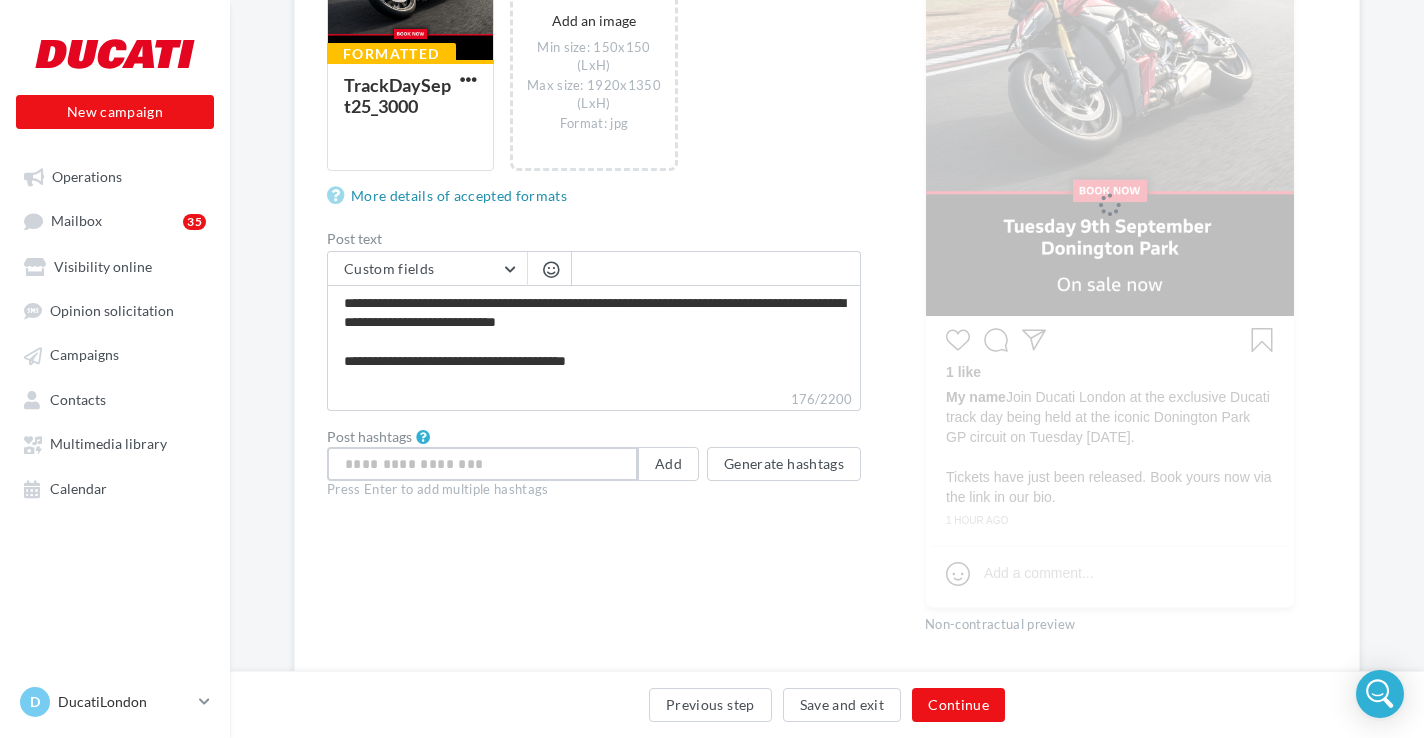 click at bounding box center [482, 464] 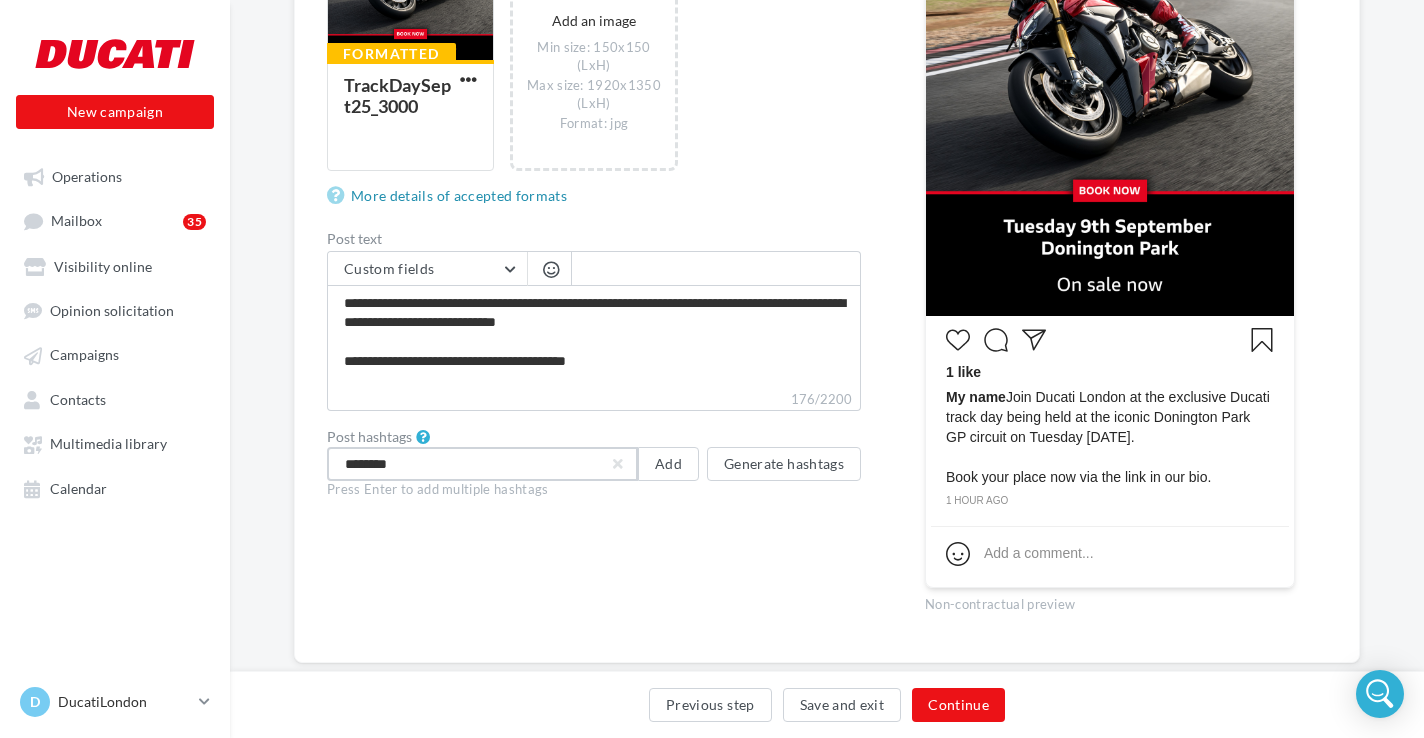 click on "********" at bounding box center (482, 464) 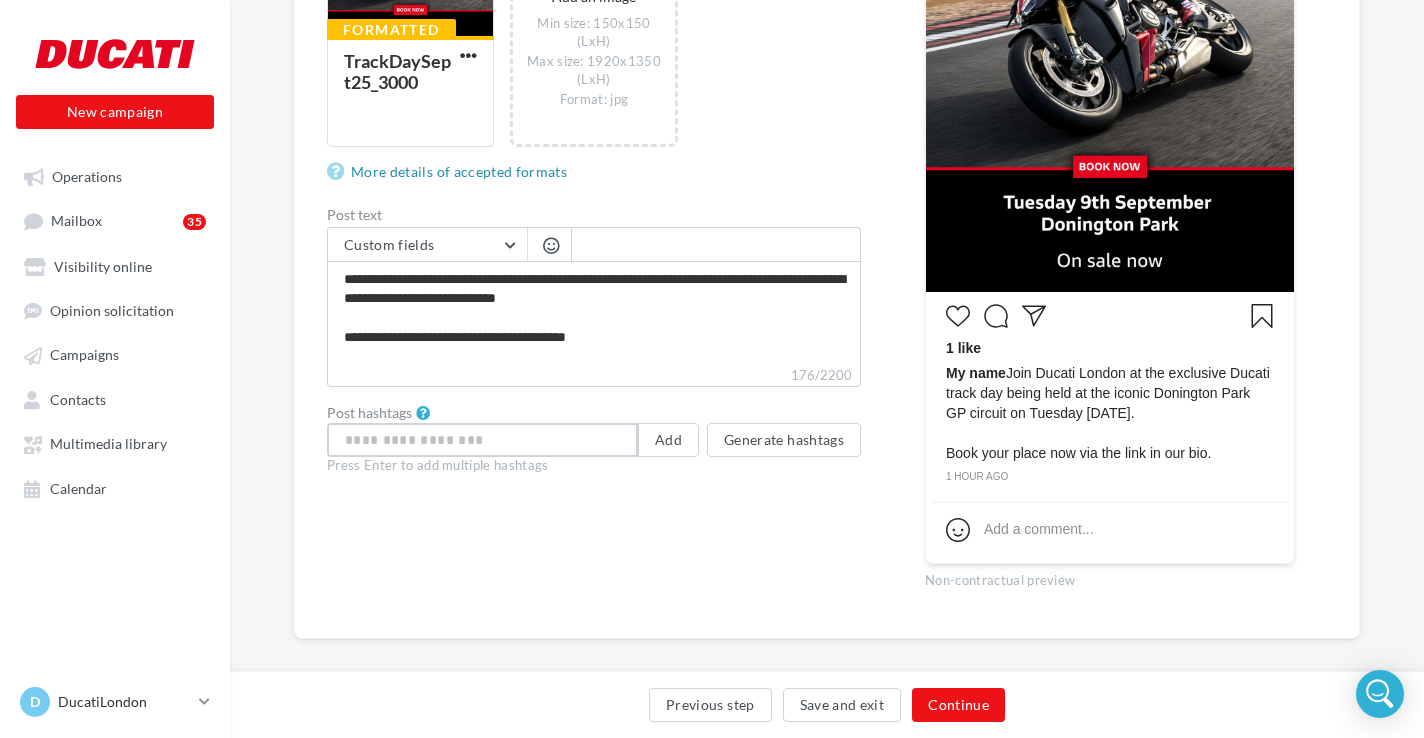 scroll, scrollTop: 528, scrollLeft: 0, axis: vertical 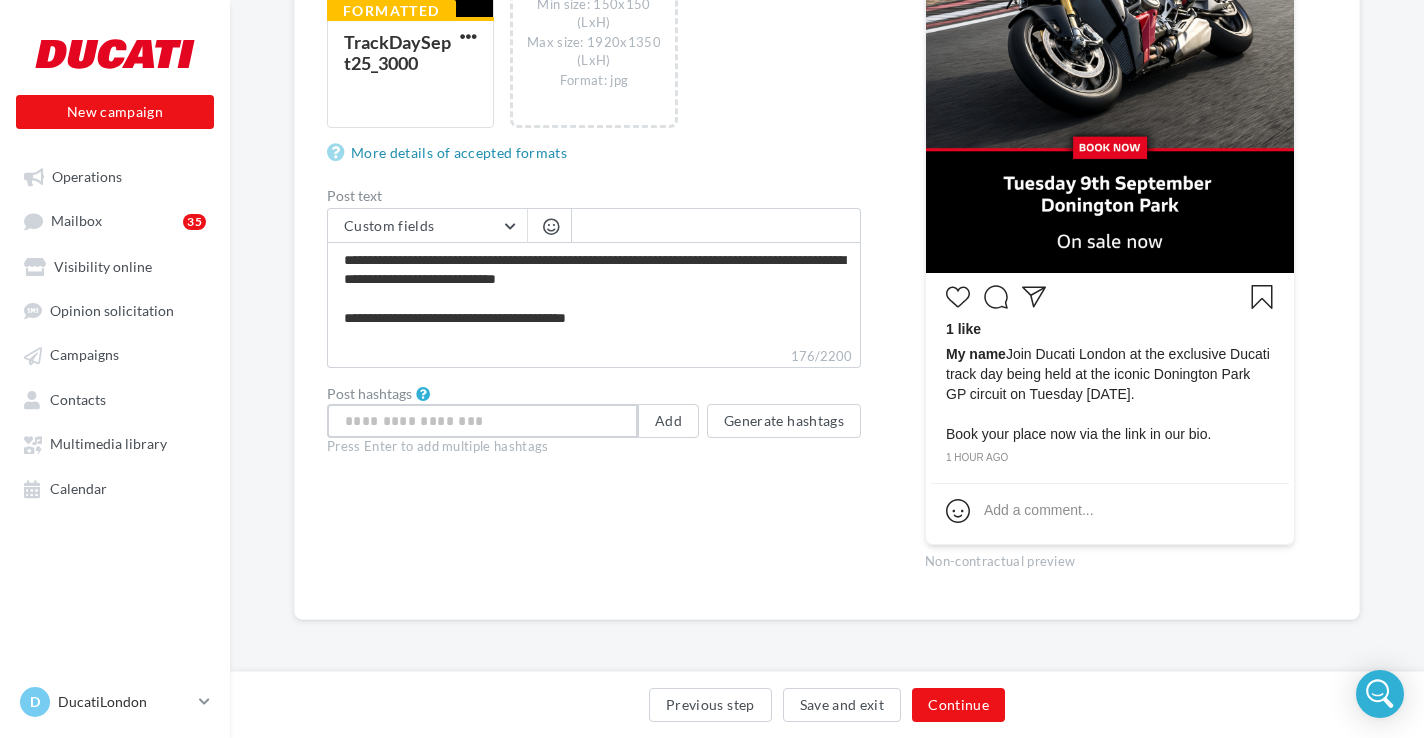 click at bounding box center [482, 421] 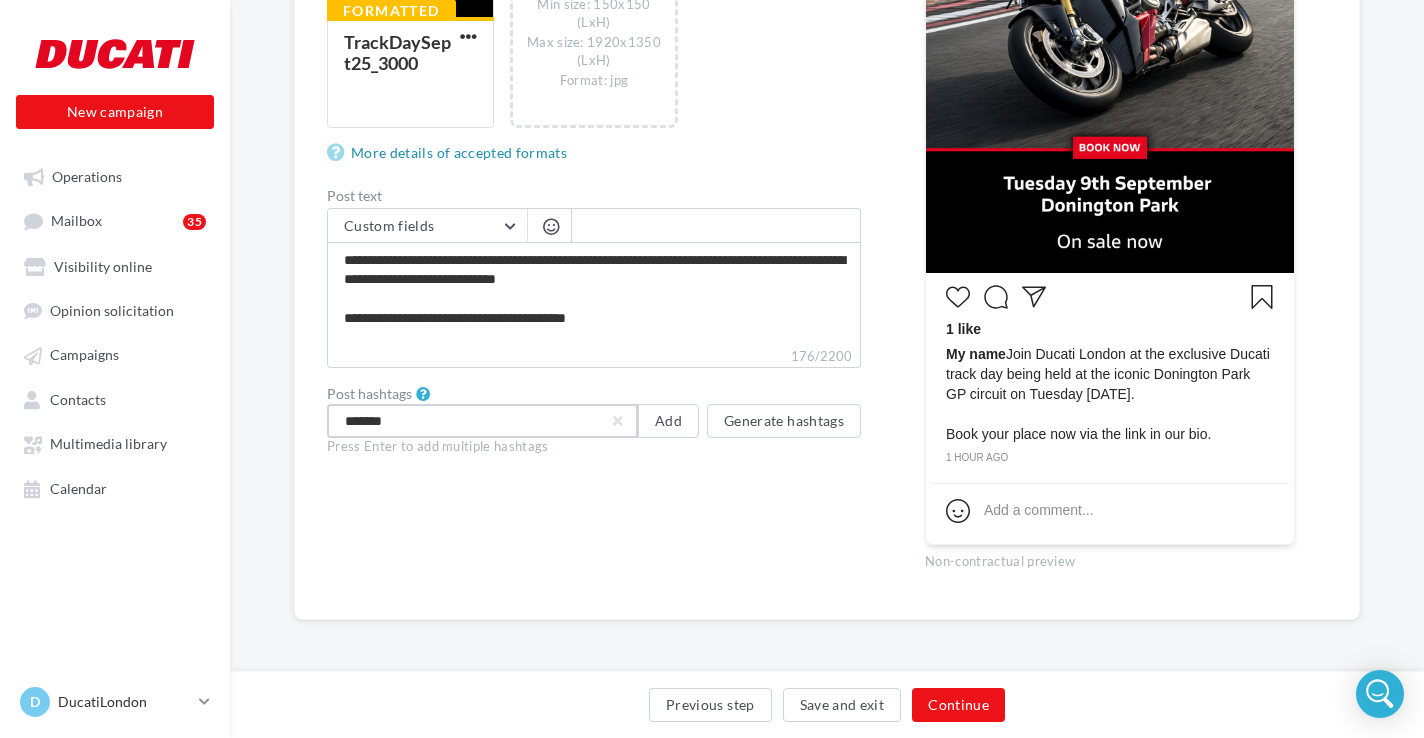 click on "*******" at bounding box center [482, 421] 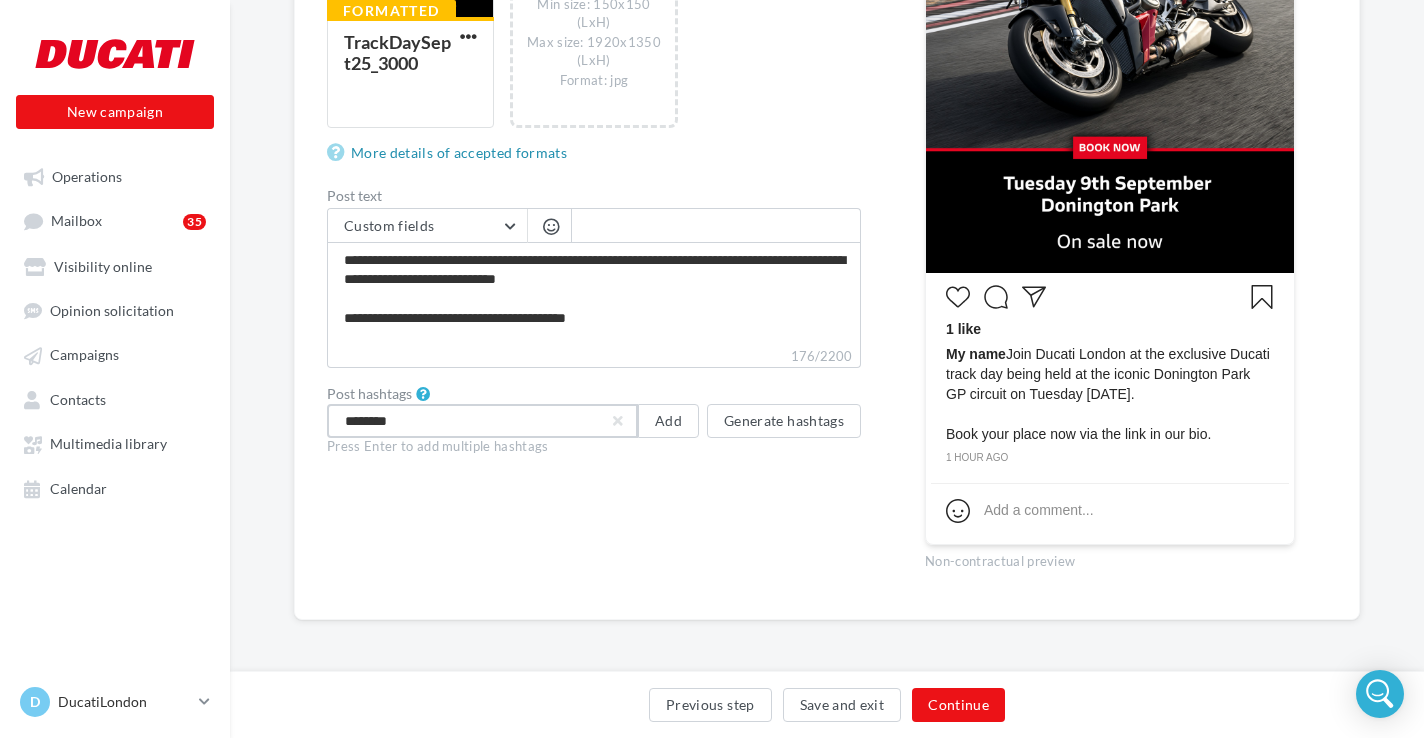 click on "********" at bounding box center (482, 421) 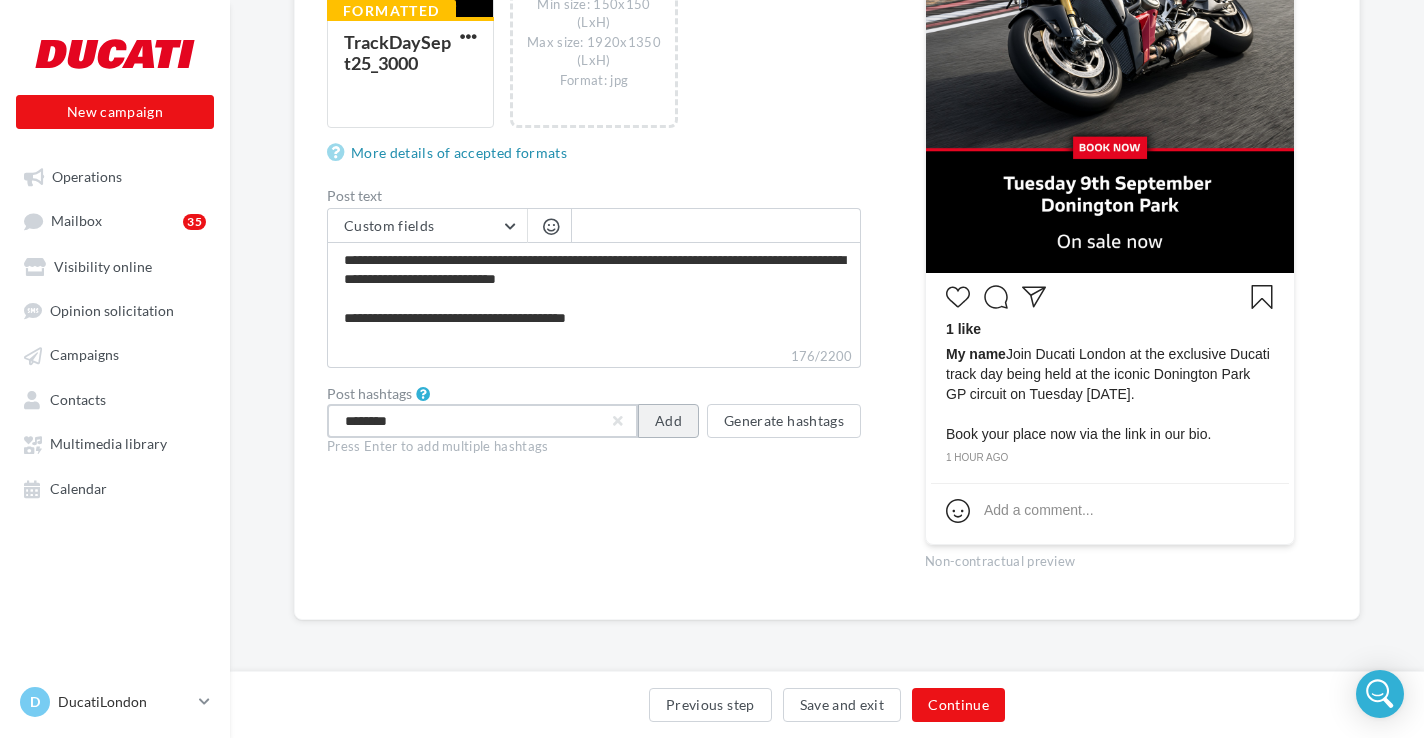 type on "********" 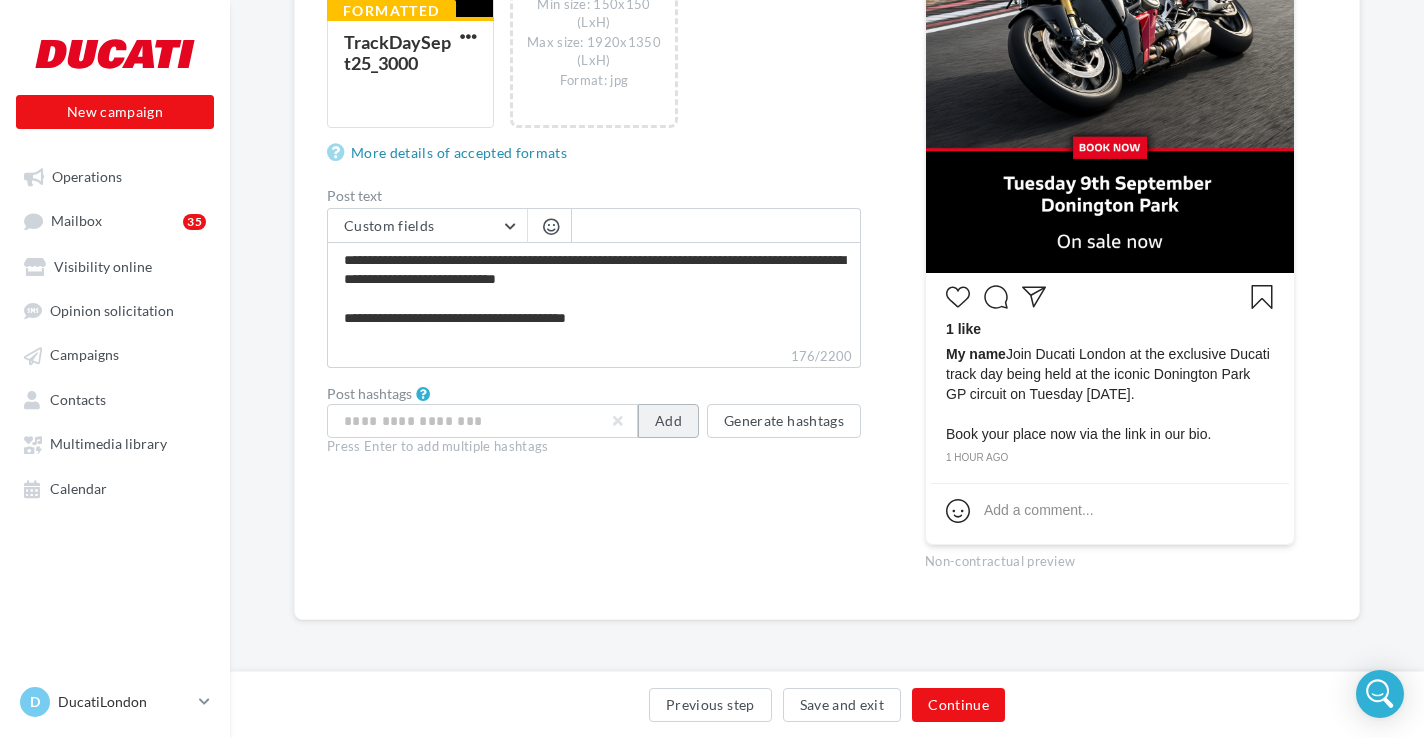 click on "Add" at bounding box center (668, 421) 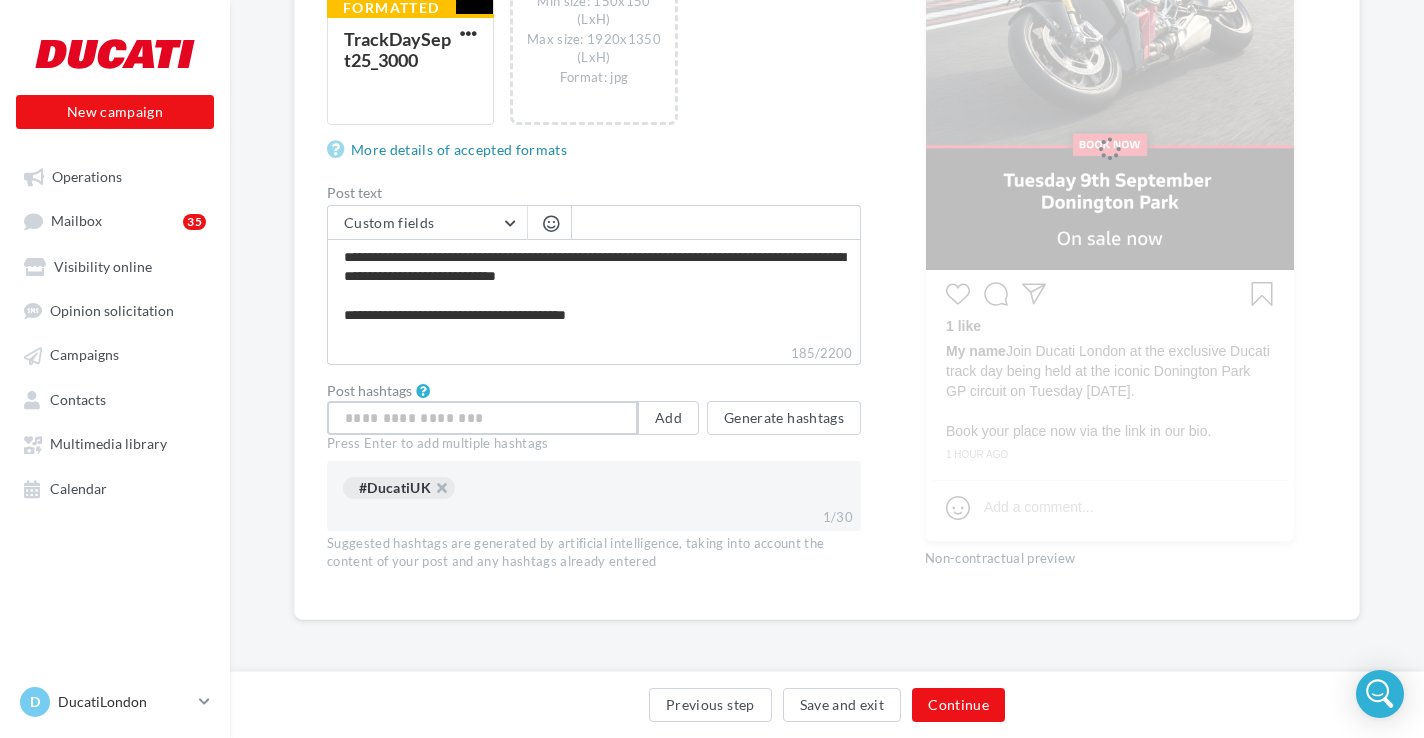 click at bounding box center [482, 418] 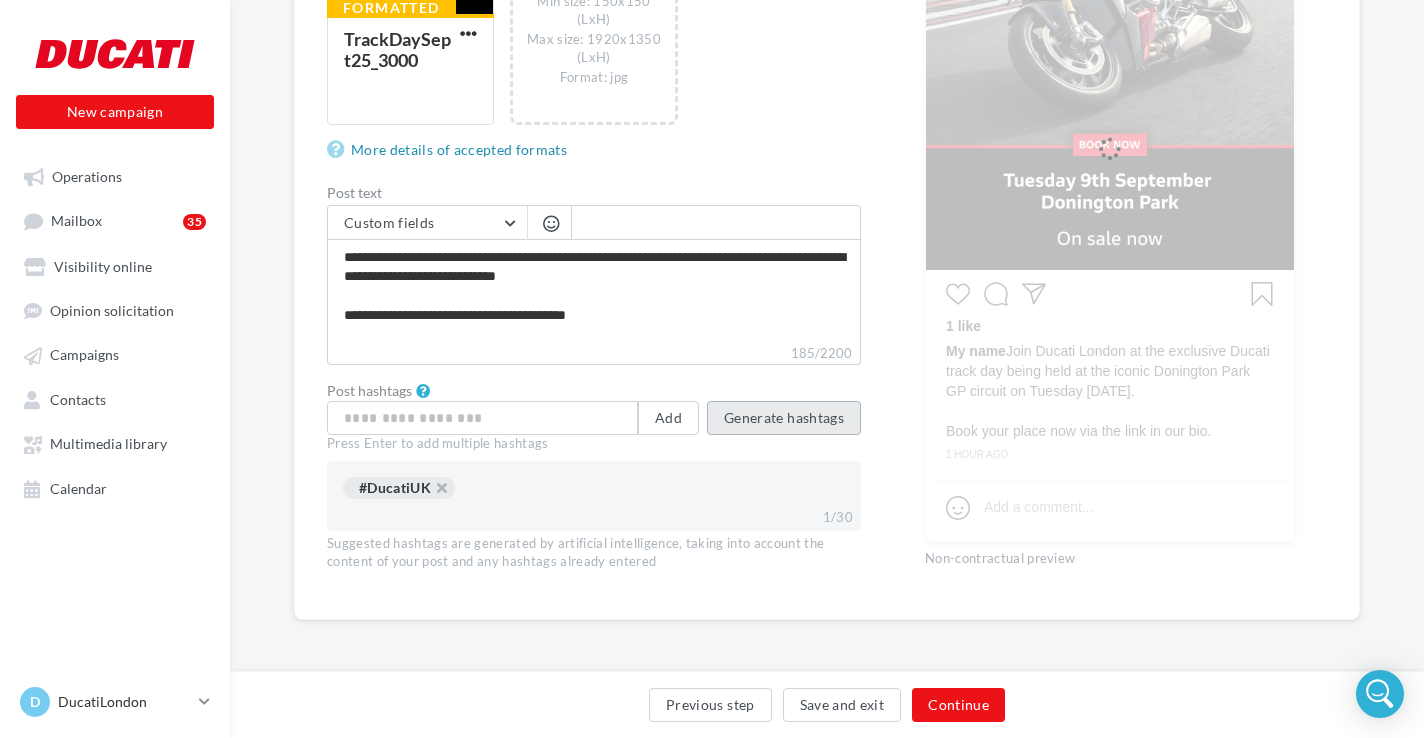 click on "Generate hashtags" at bounding box center [784, 418] 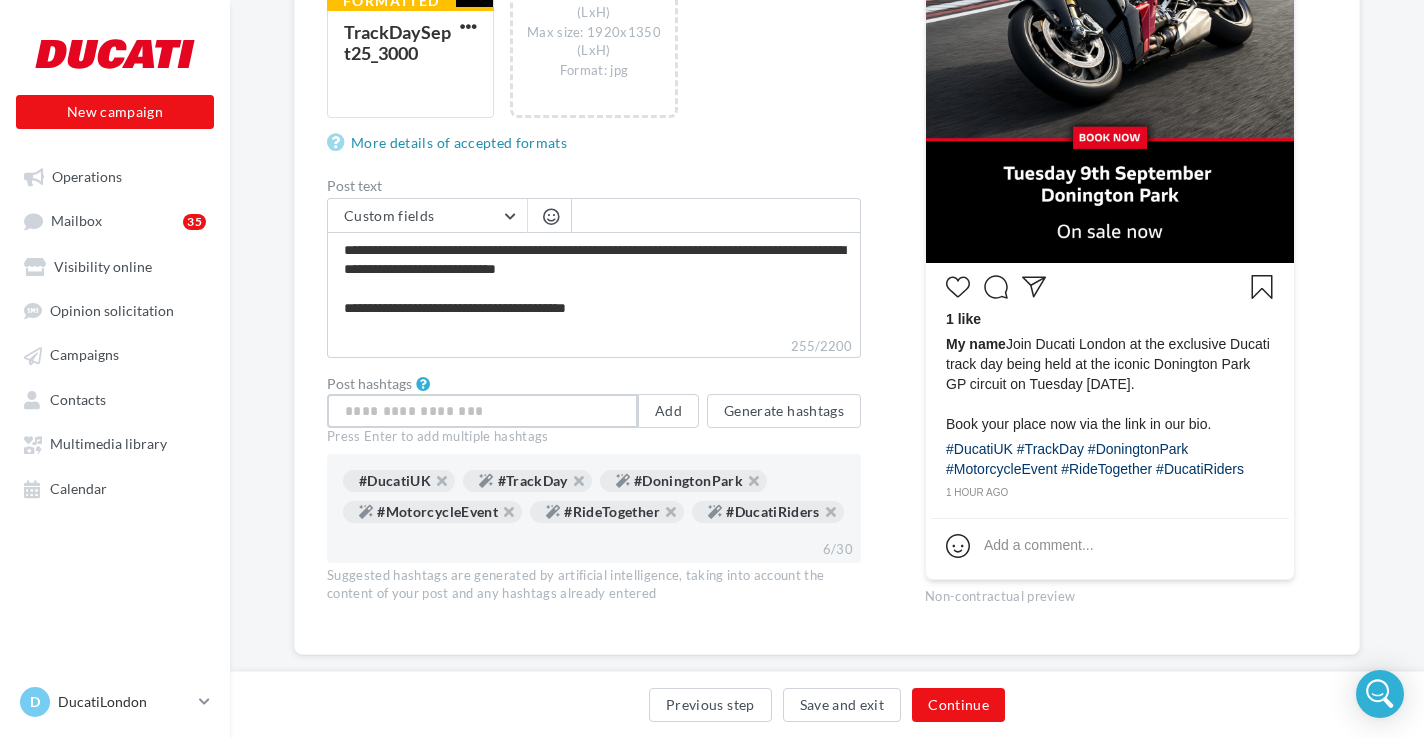 click at bounding box center [482, 411] 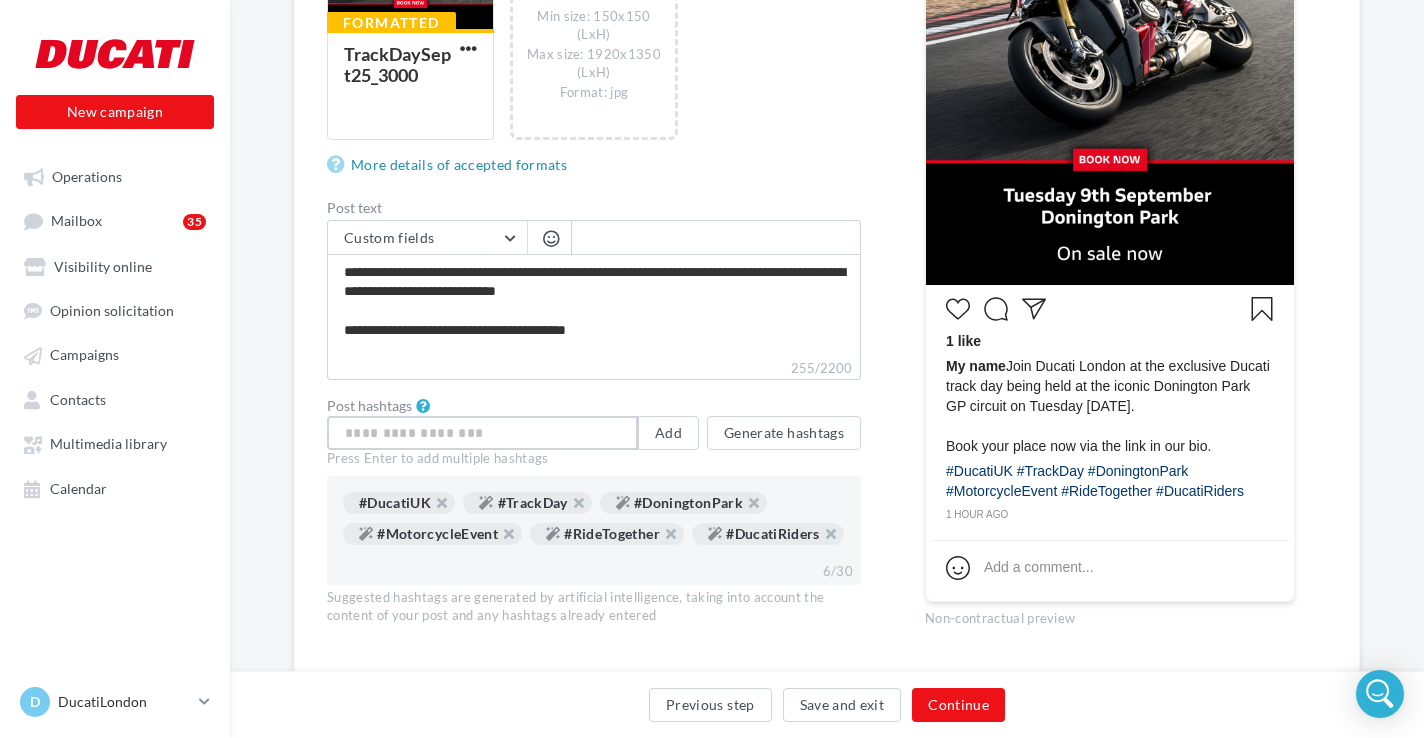 scroll, scrollTop: 505, scrollLeft: 0, axis: vertical 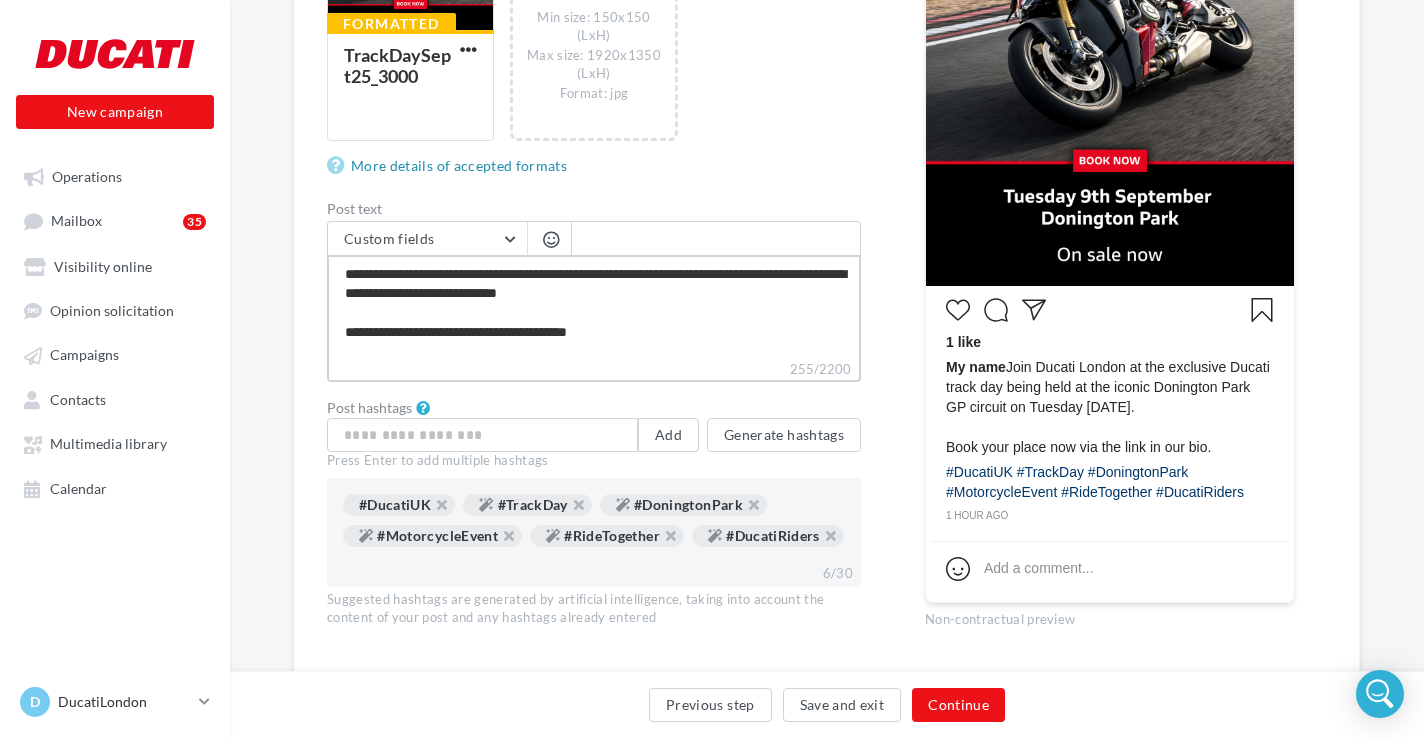 click on "**********" at bounding box center (594, 307) 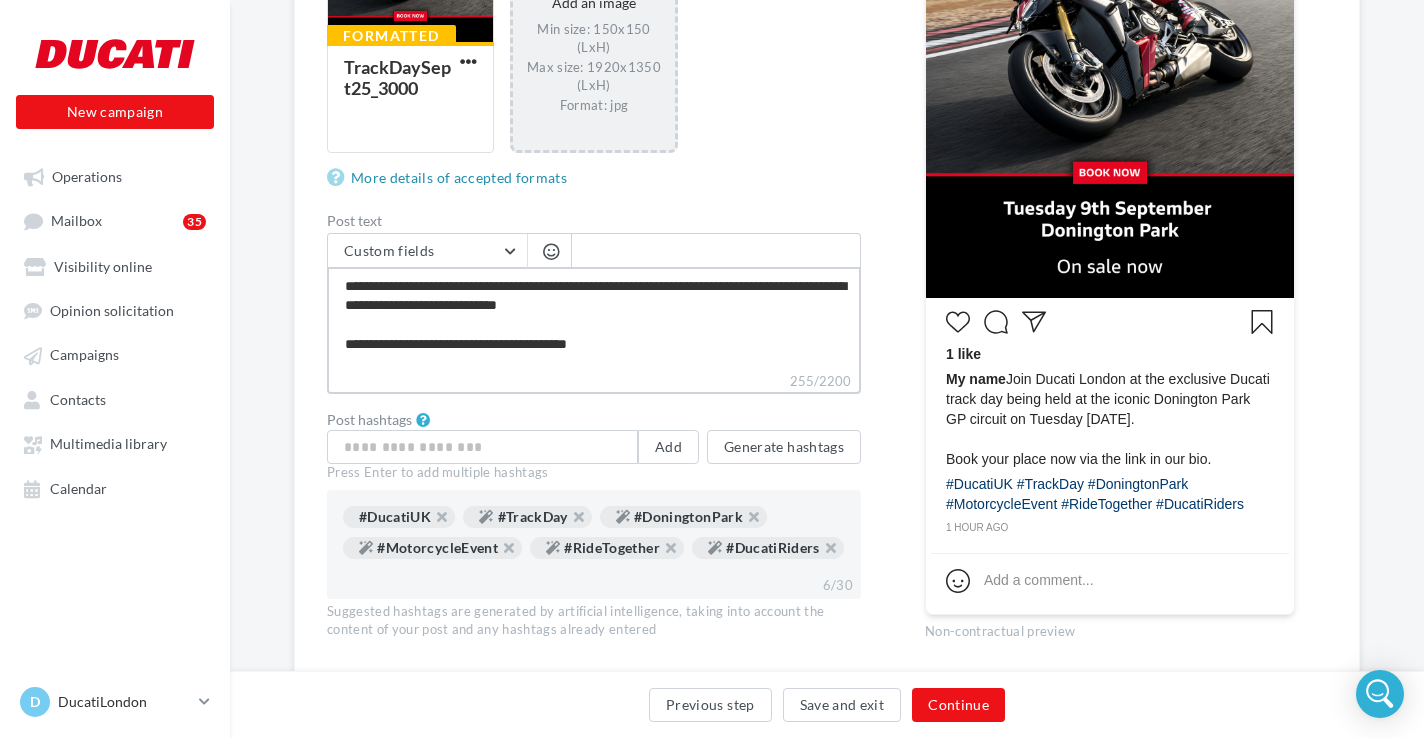 scroll, scrollTop: 584, scrollLeft: 0, axis: vertical 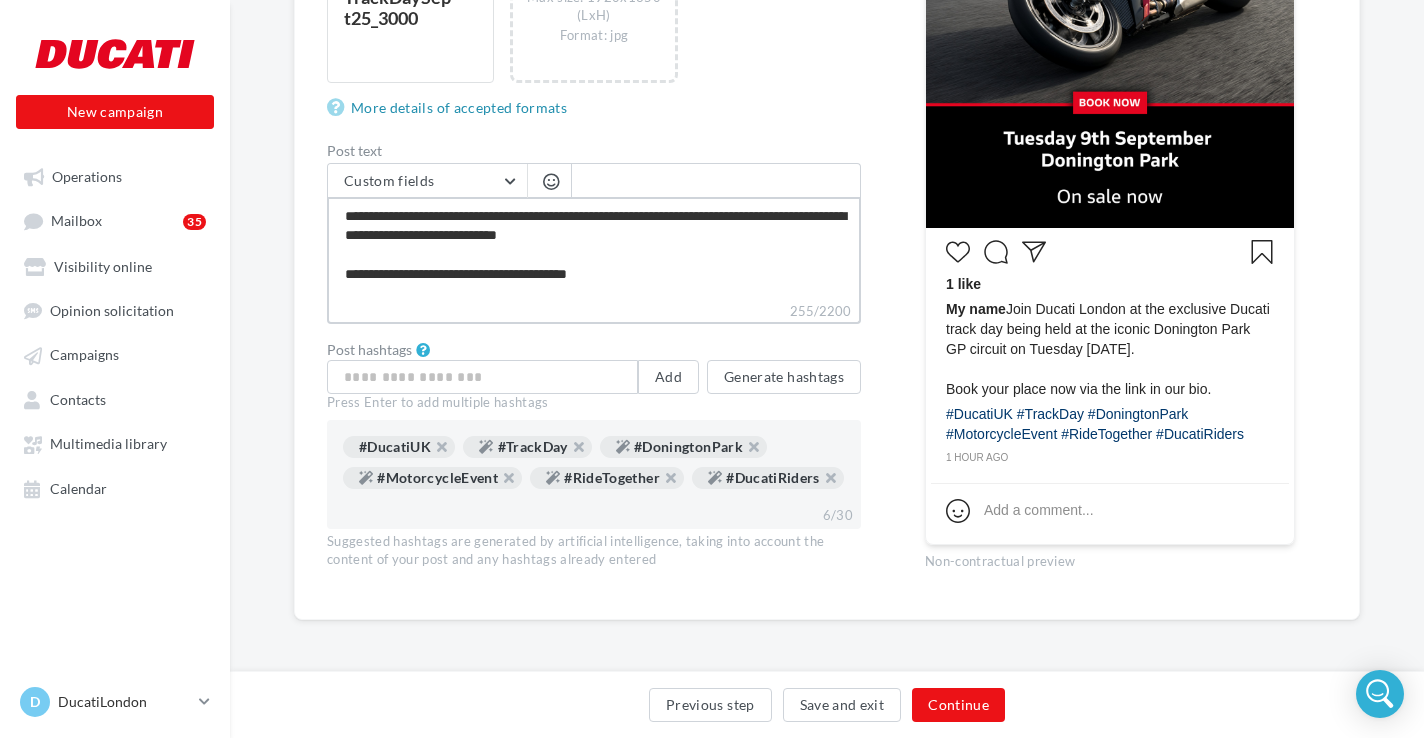 click on "**********" at bounding box center (594, 249) 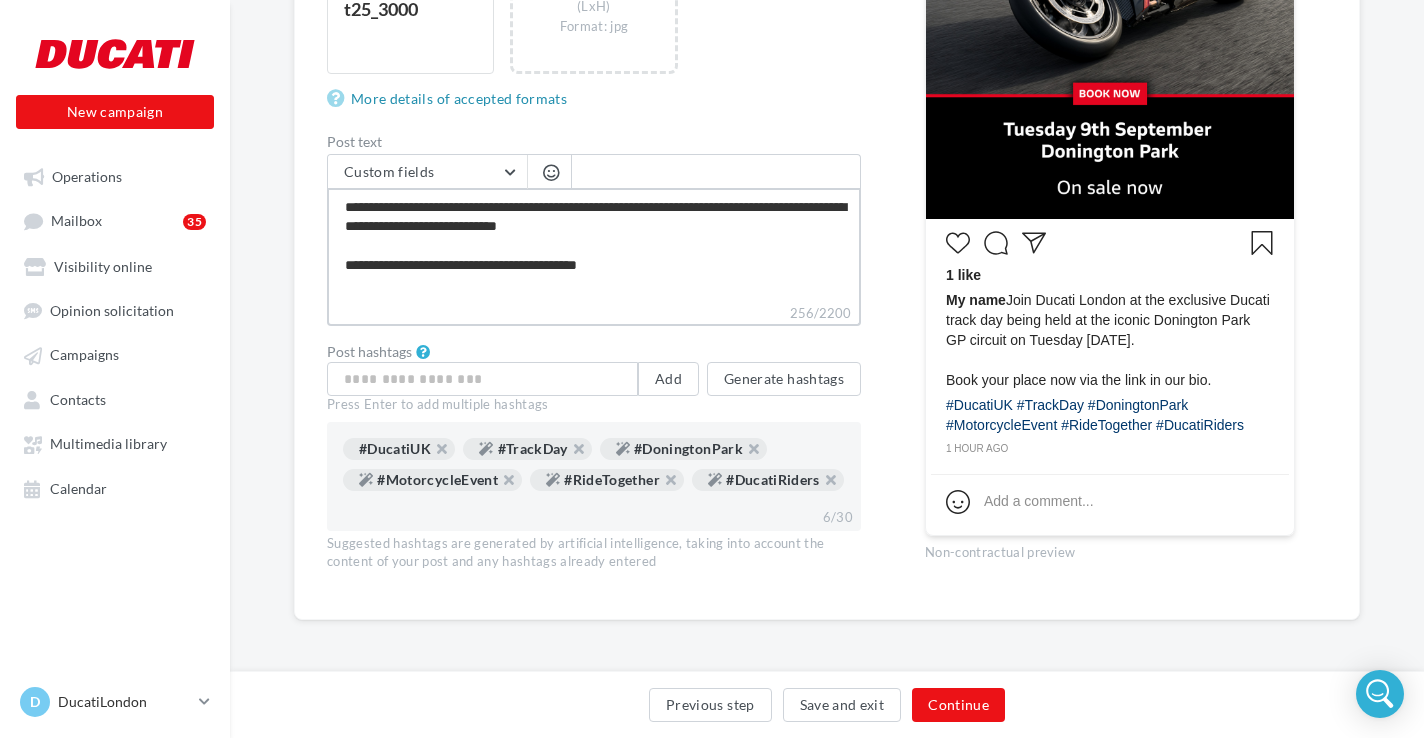 scroll, scrollTop: 9, scrollLeft: 0, axis: vertical 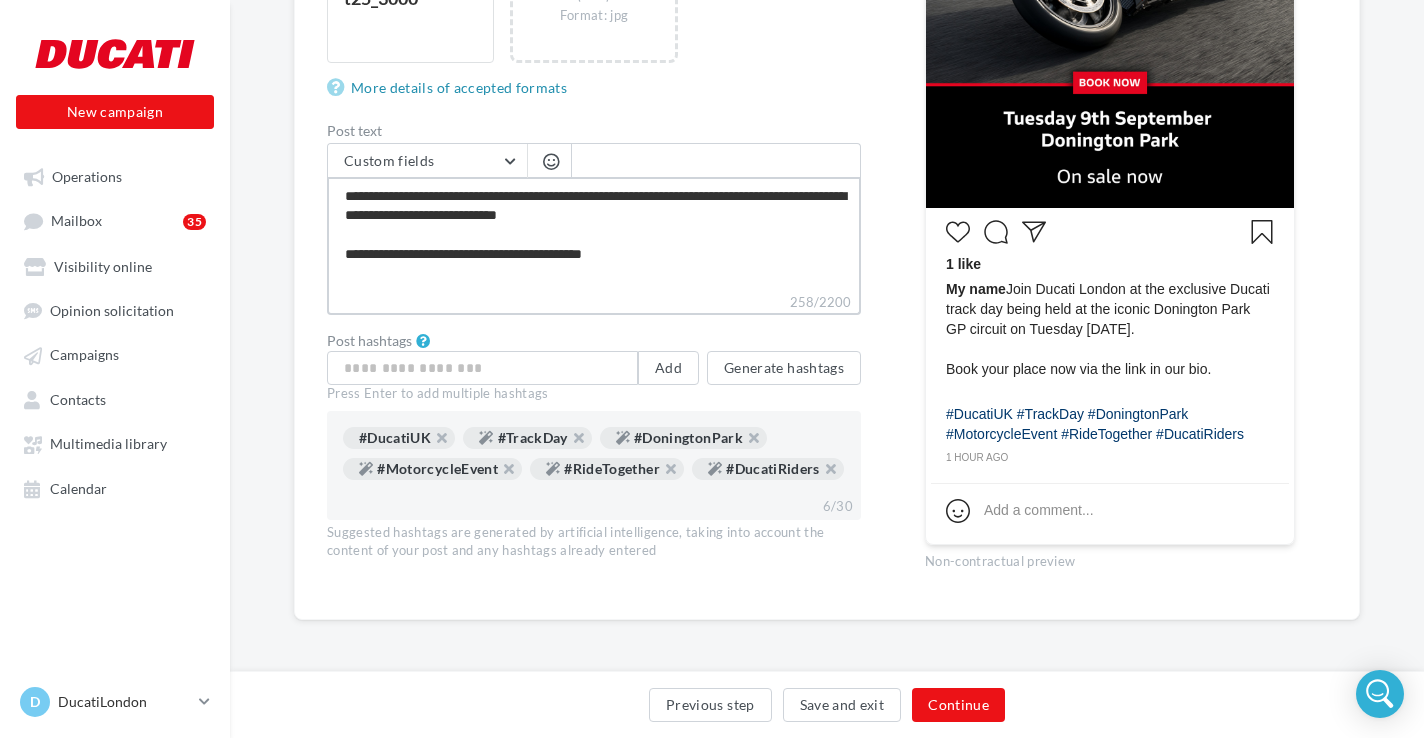 click on "**********" at bounding box center (594, 234) 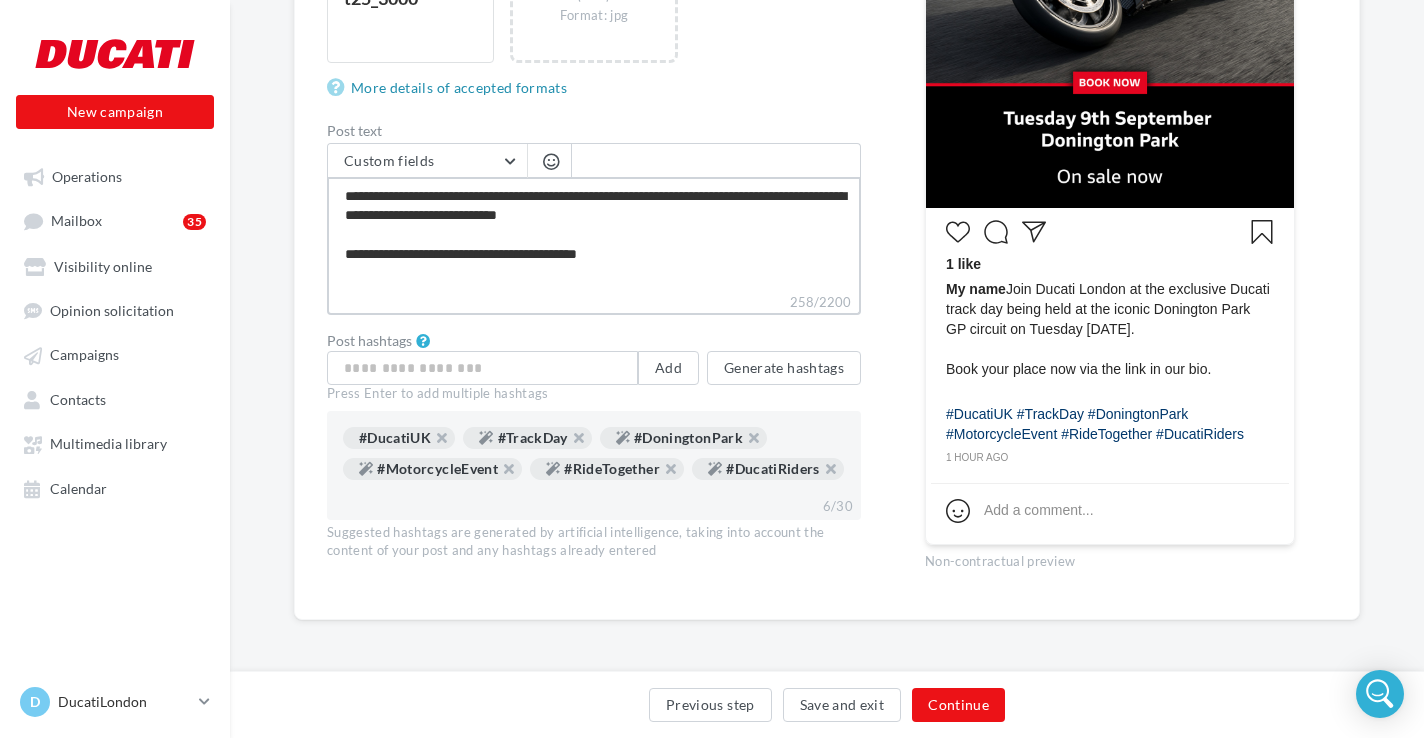 scroll, scrollTop: 0, scrollLeft: 0, axis: both 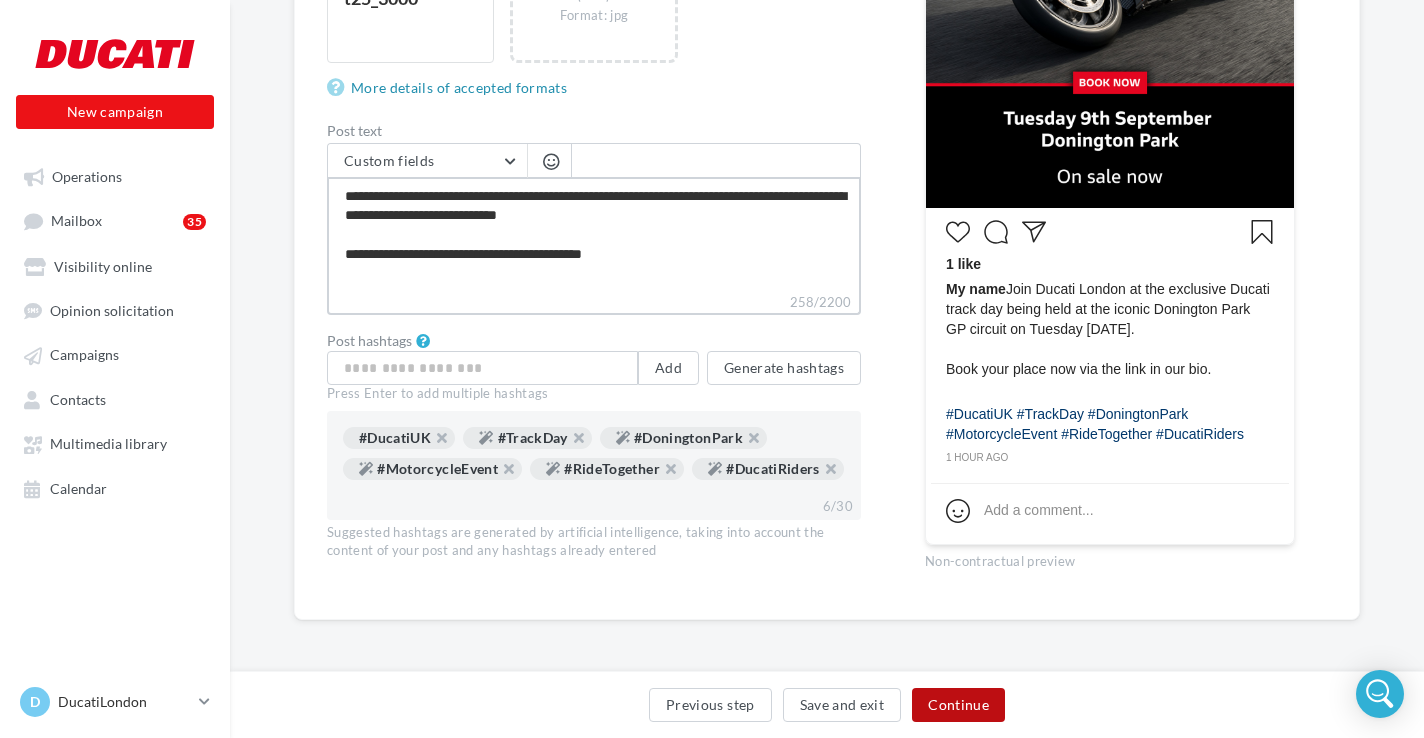 type on "**********" 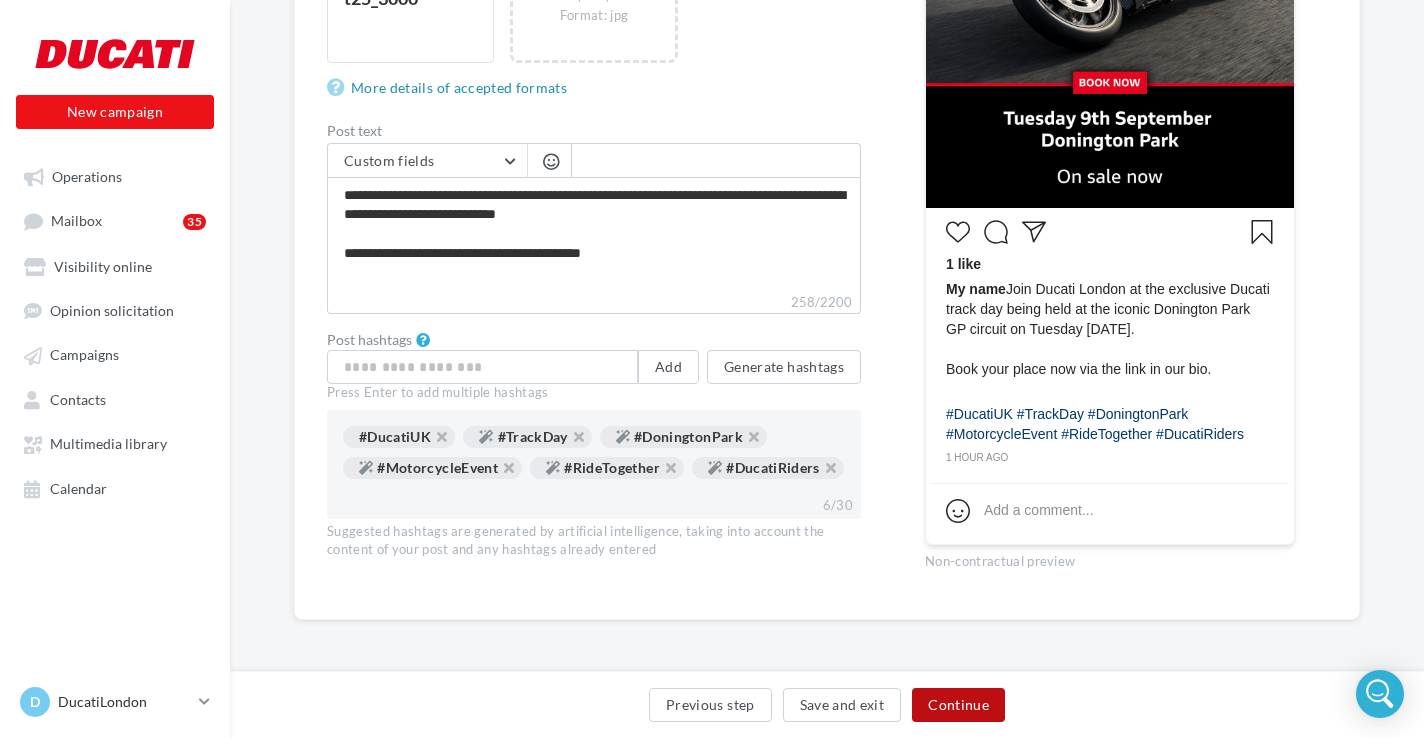 click on "Continue" at bounding box center (958, 705) 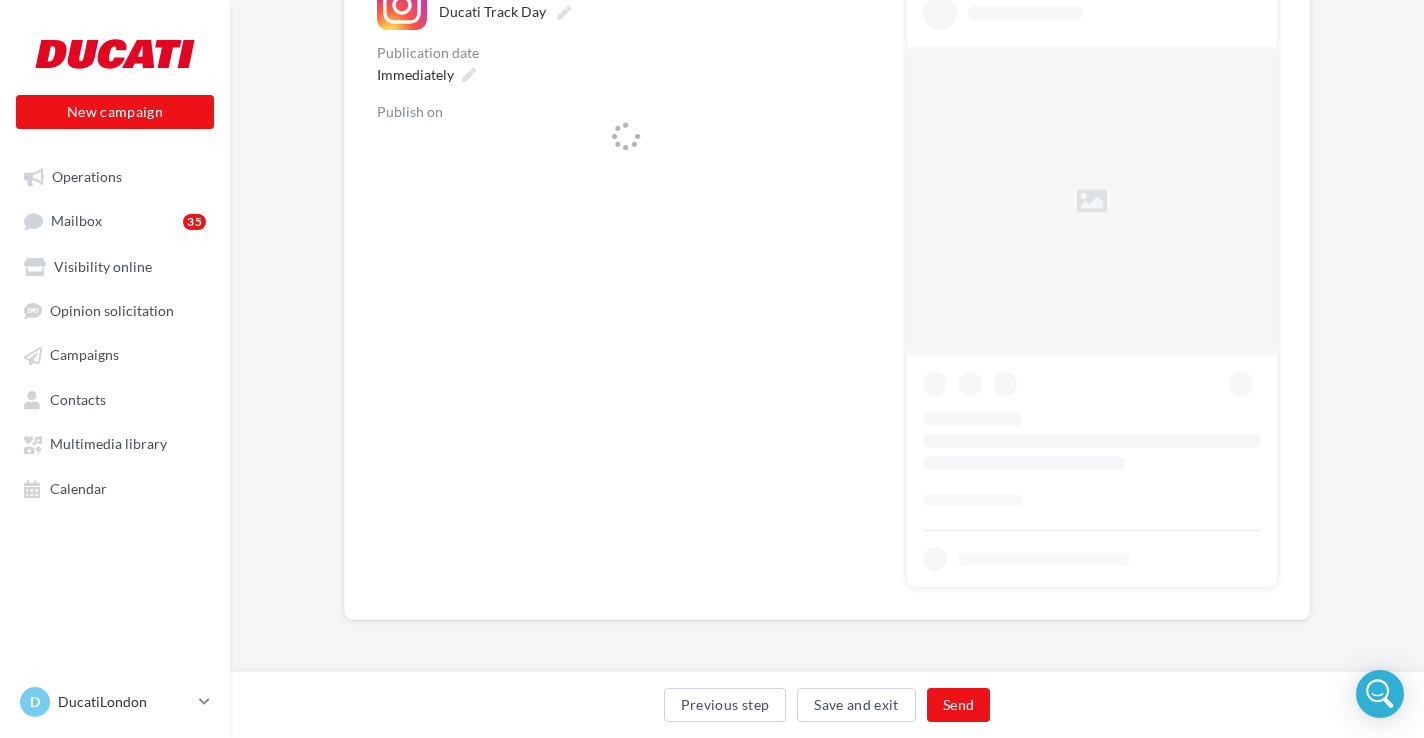 scroll, scrollTop: 0, scrollLeft: 0, axis: both 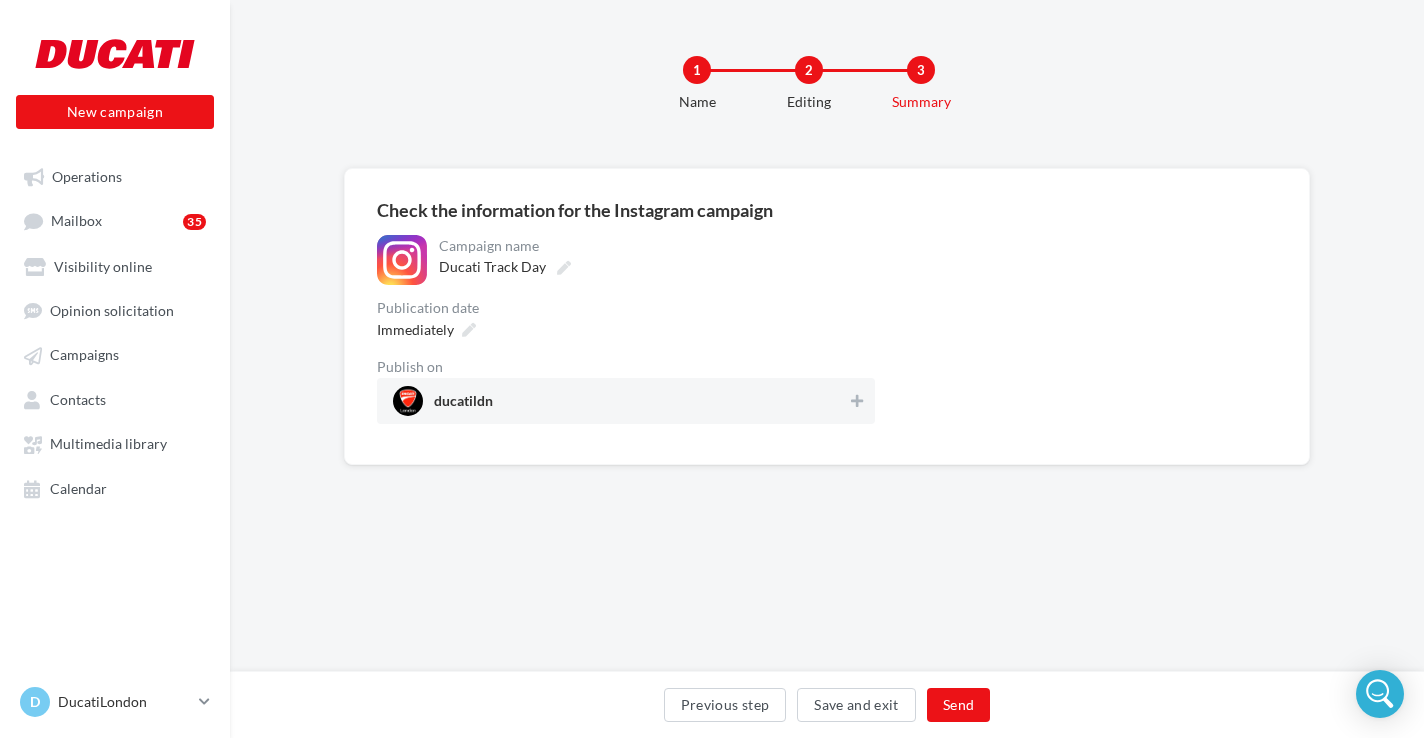 click on "ducatildn" at bounding box center (620, 401) 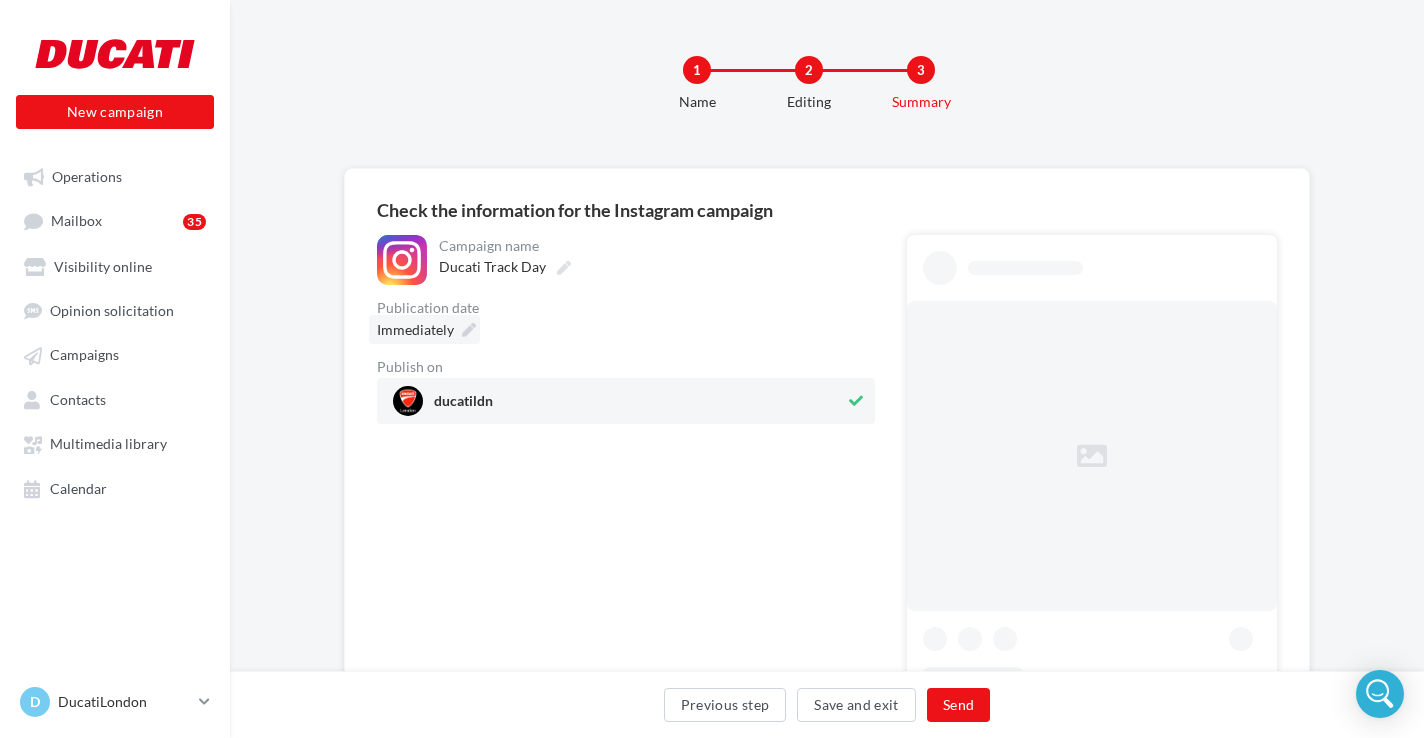 click on "Immediately" at bounding box center (424, 329) 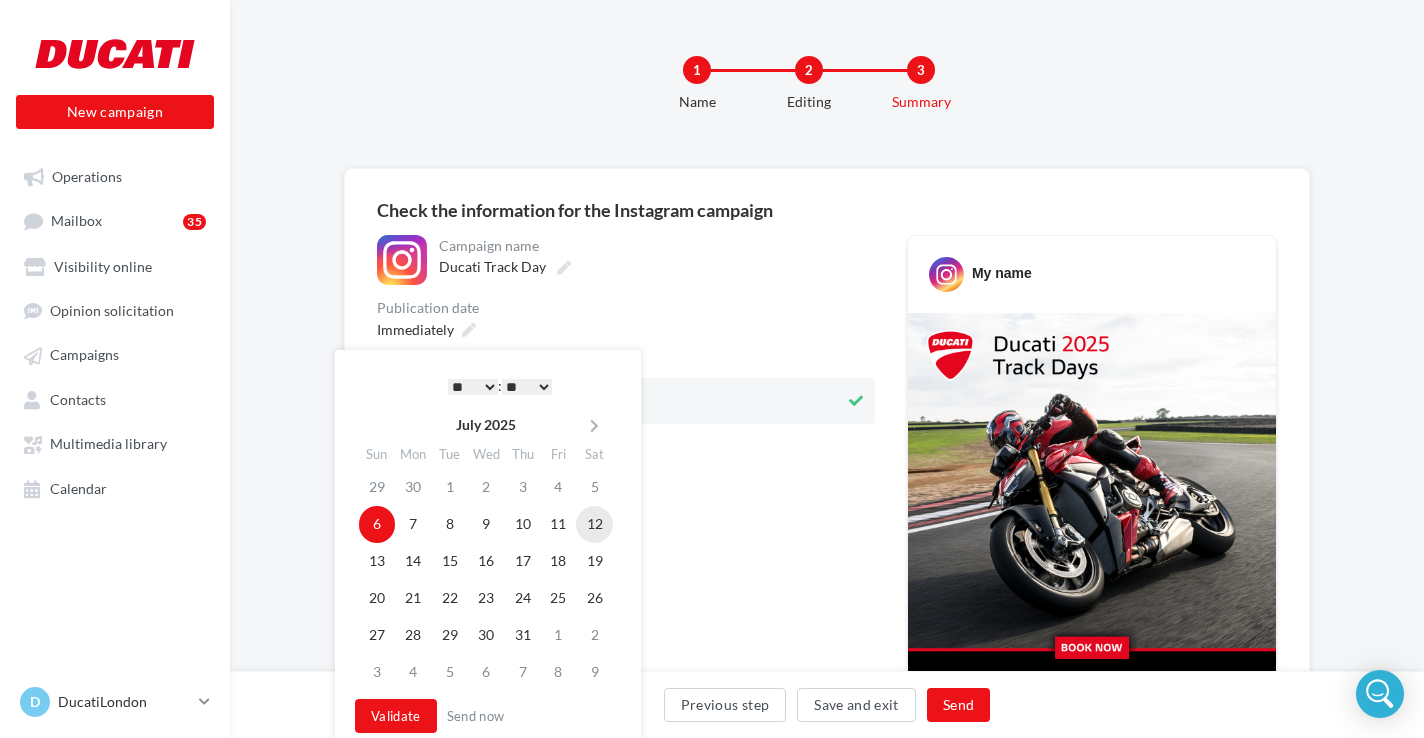 click on "12" at bounding box center [594, 524] 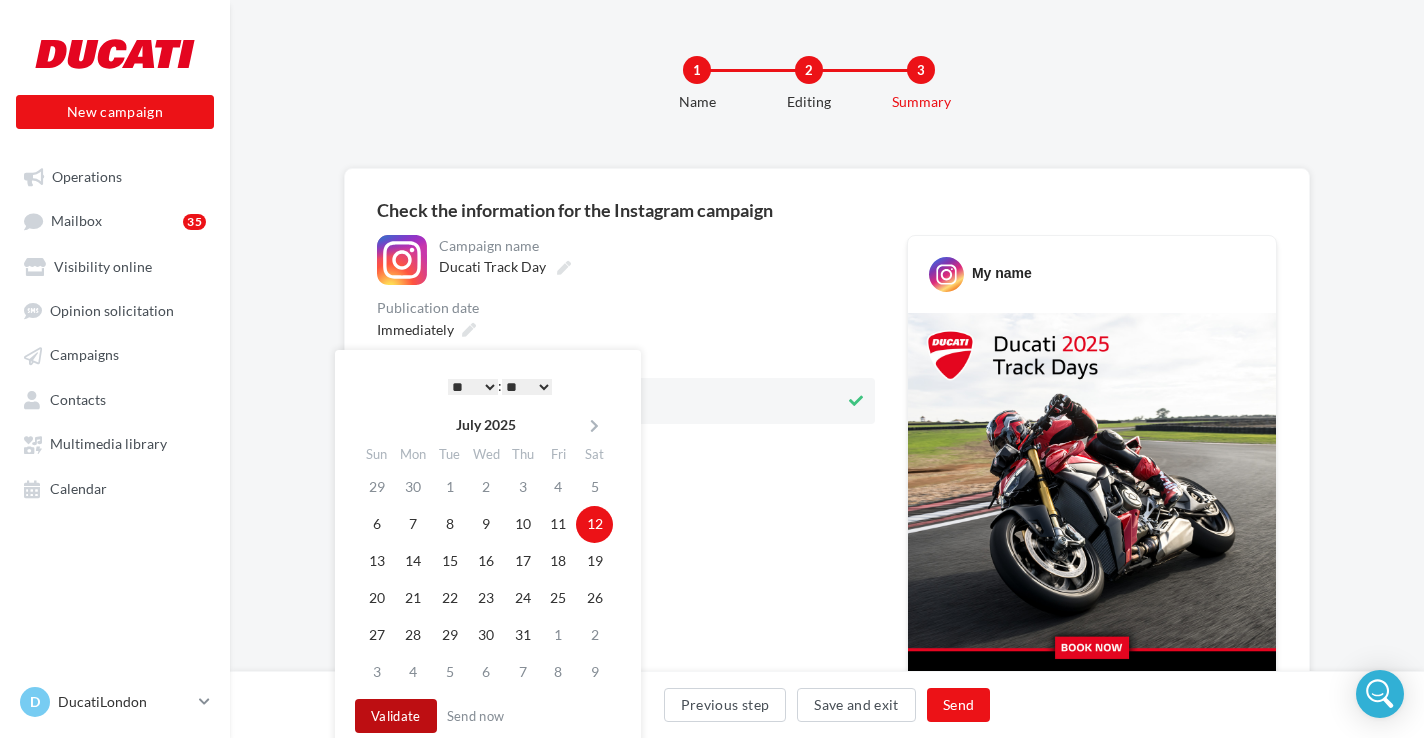 click on "Validate" at bounding box center (396, 716) 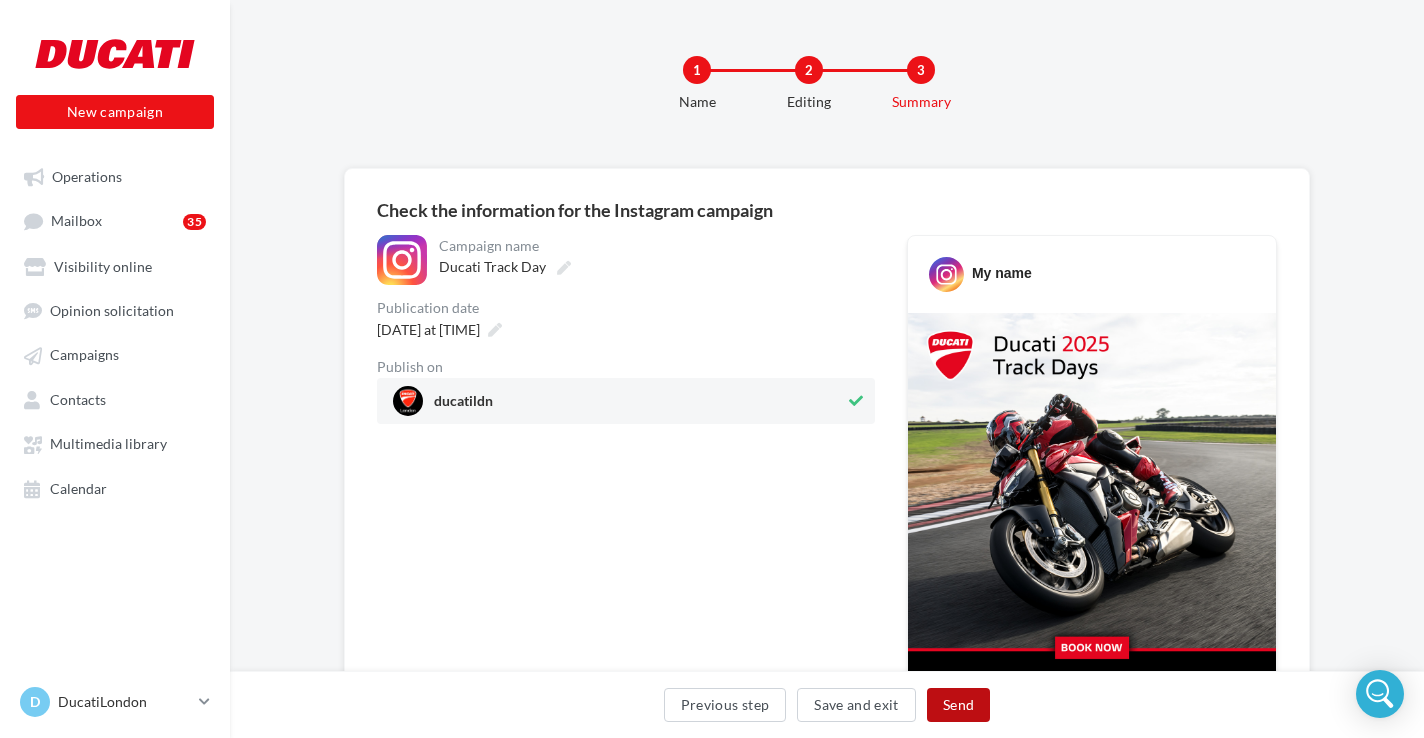 click on "Send" at bounding box center (958, 705) 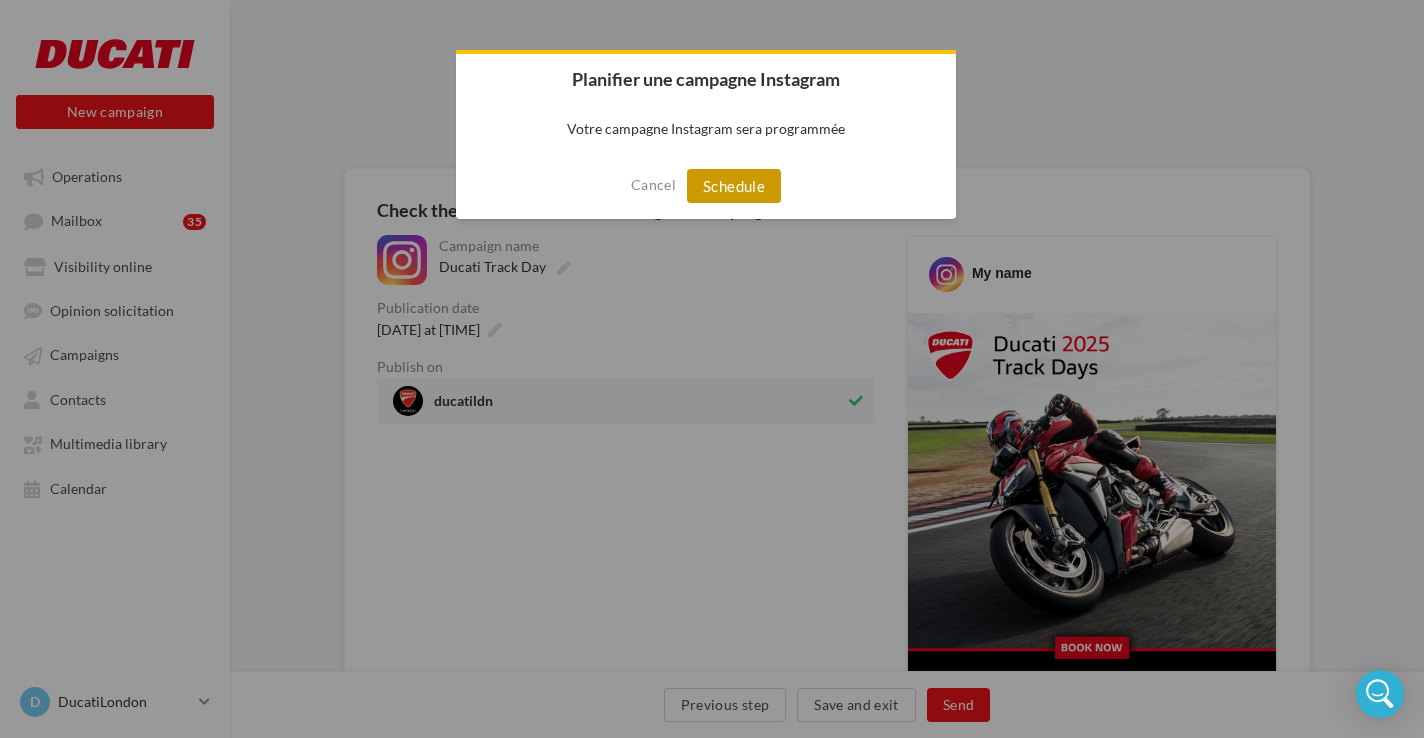 click on "Schedule" at bounding box center (734, 186) 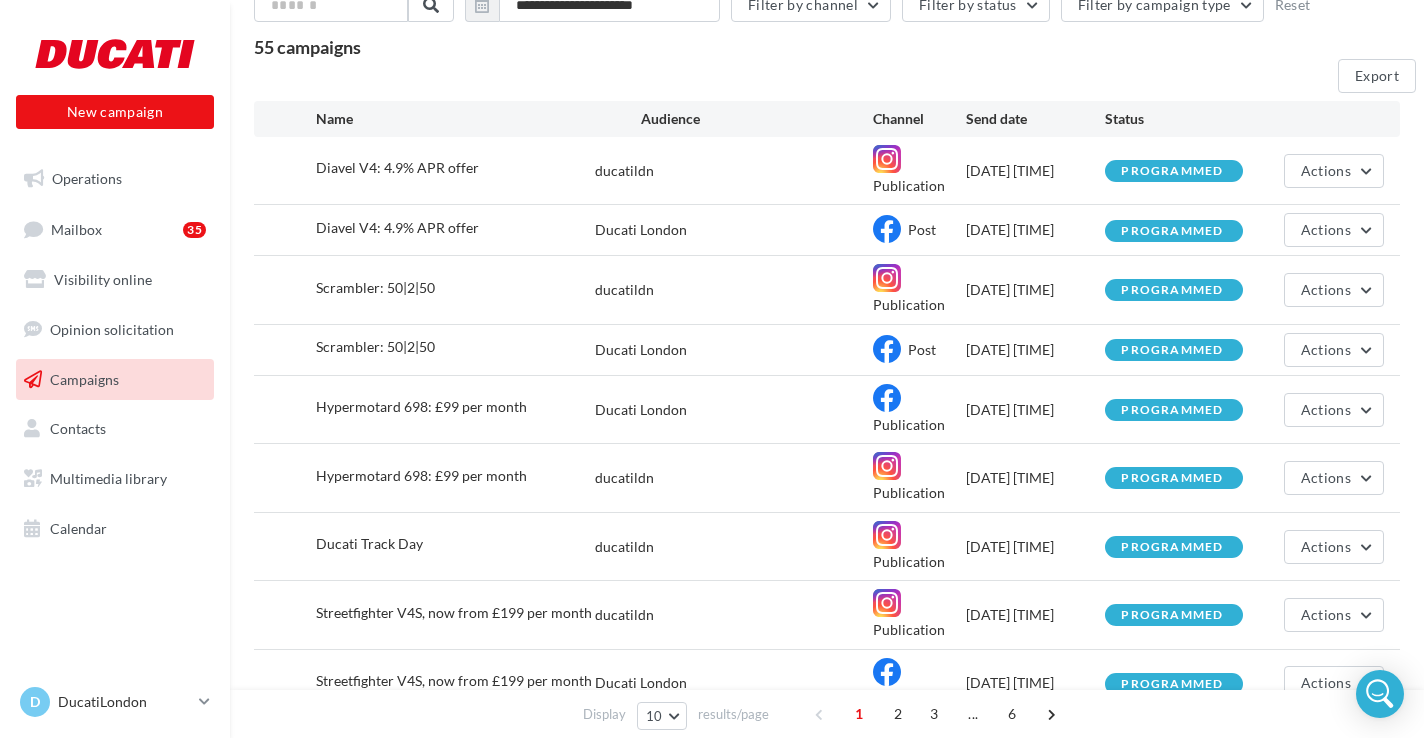 scroll, scrollTop: 156, scrollLeft: 0, axis: vertical 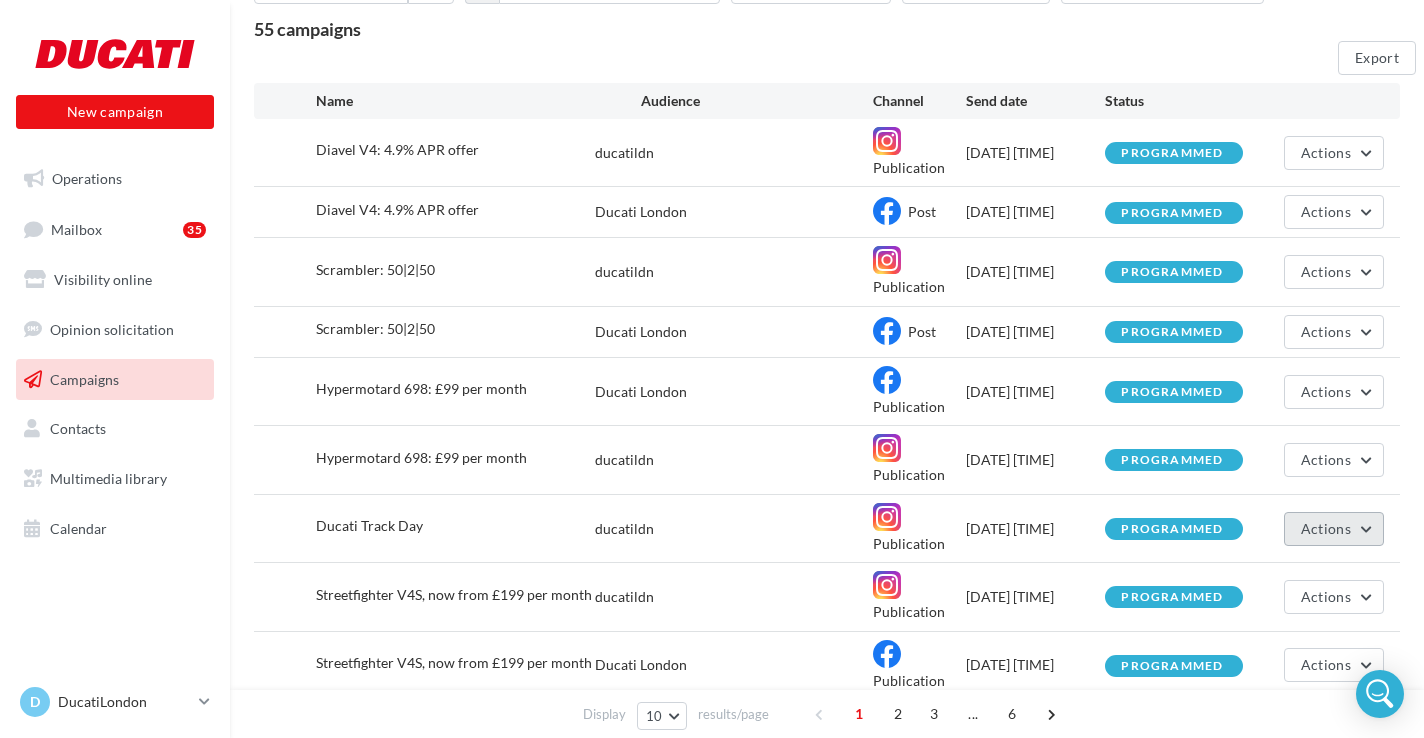click on "Actions" at bounding box center [1334, 153] 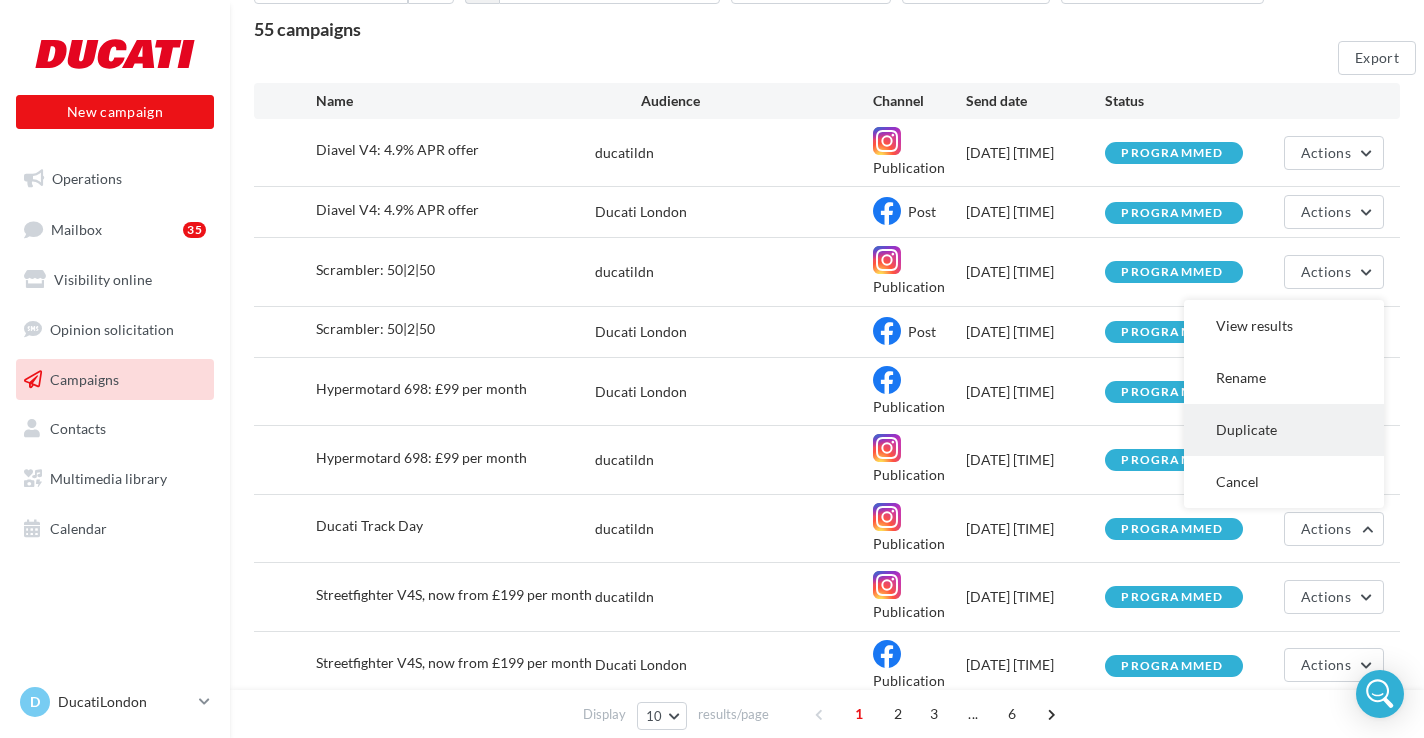 click on "Duplicate" at bounding box center (1284, 326) 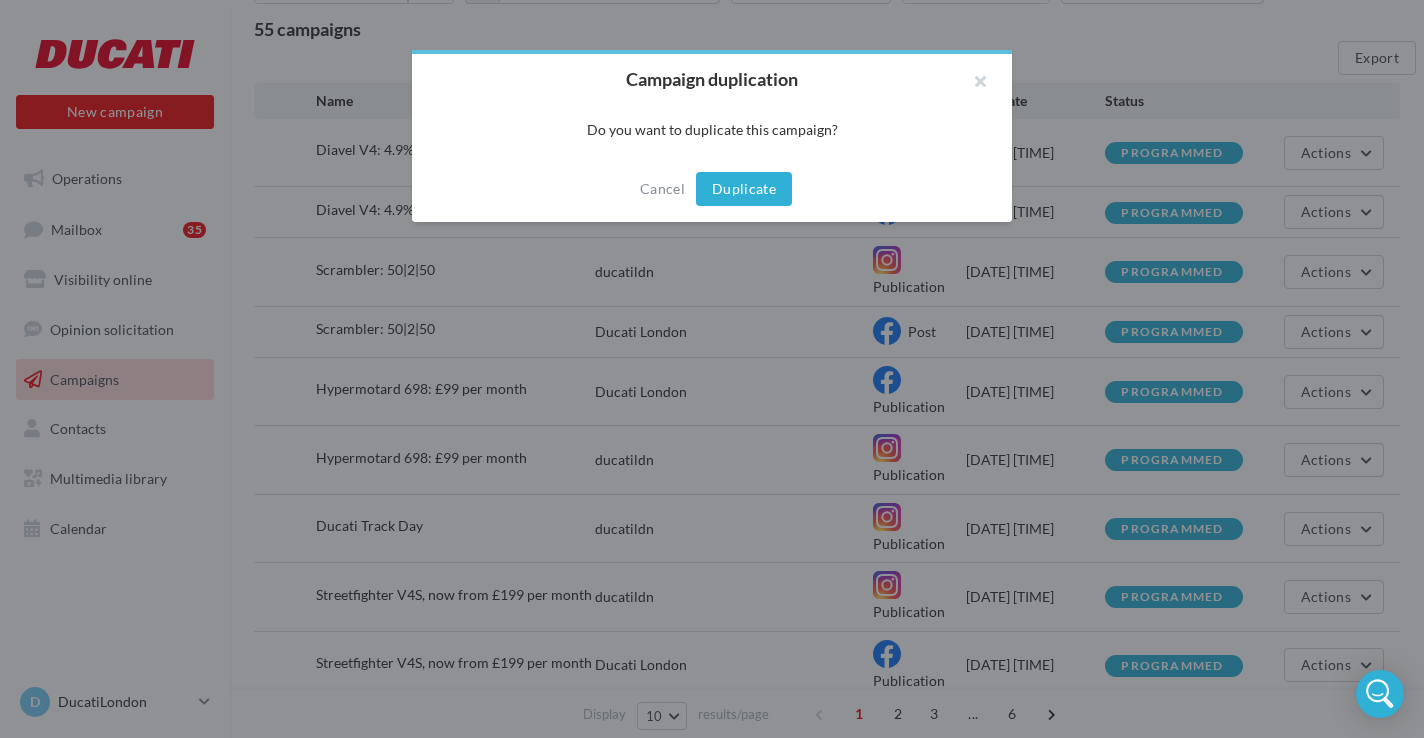 click on "Duplicate" at bounding box center [744, 189] 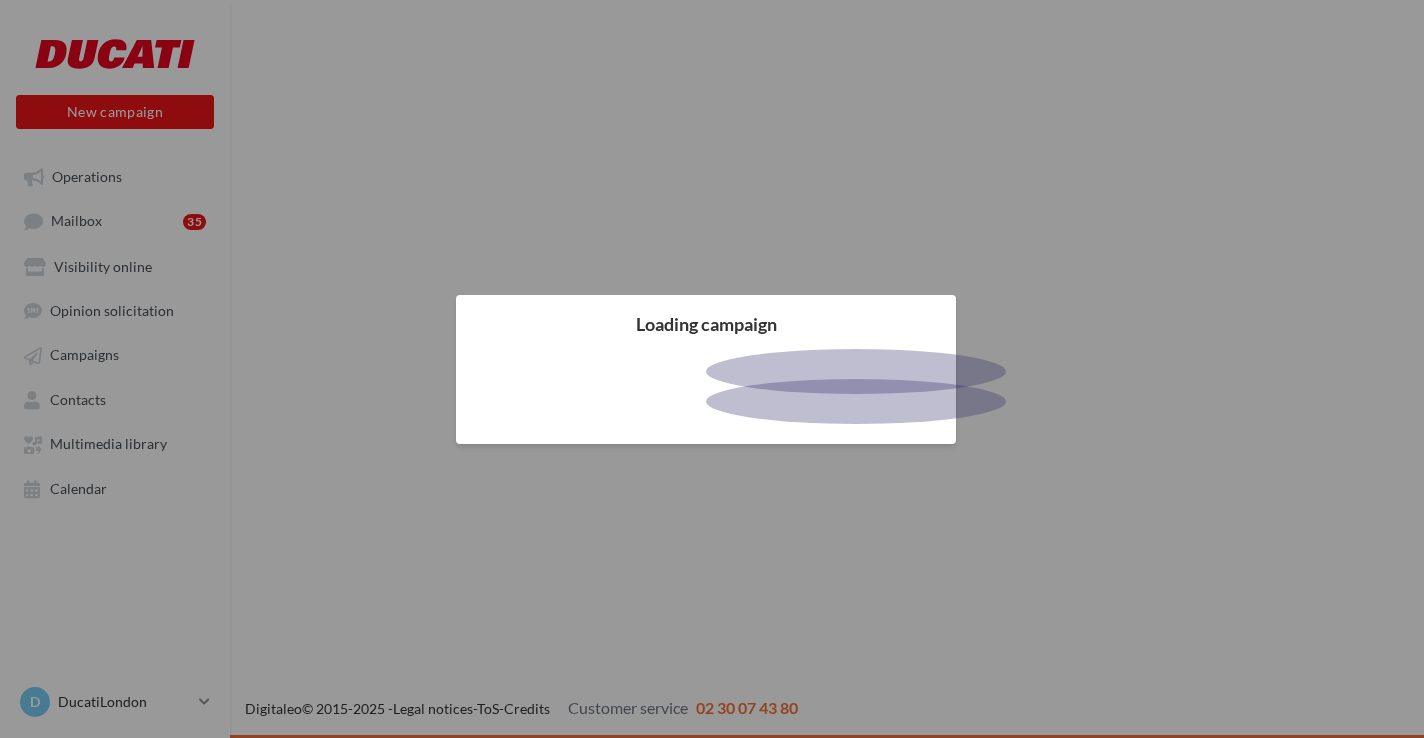 scroll, scrollTop: 0, scrollLeft: 0, axis: both 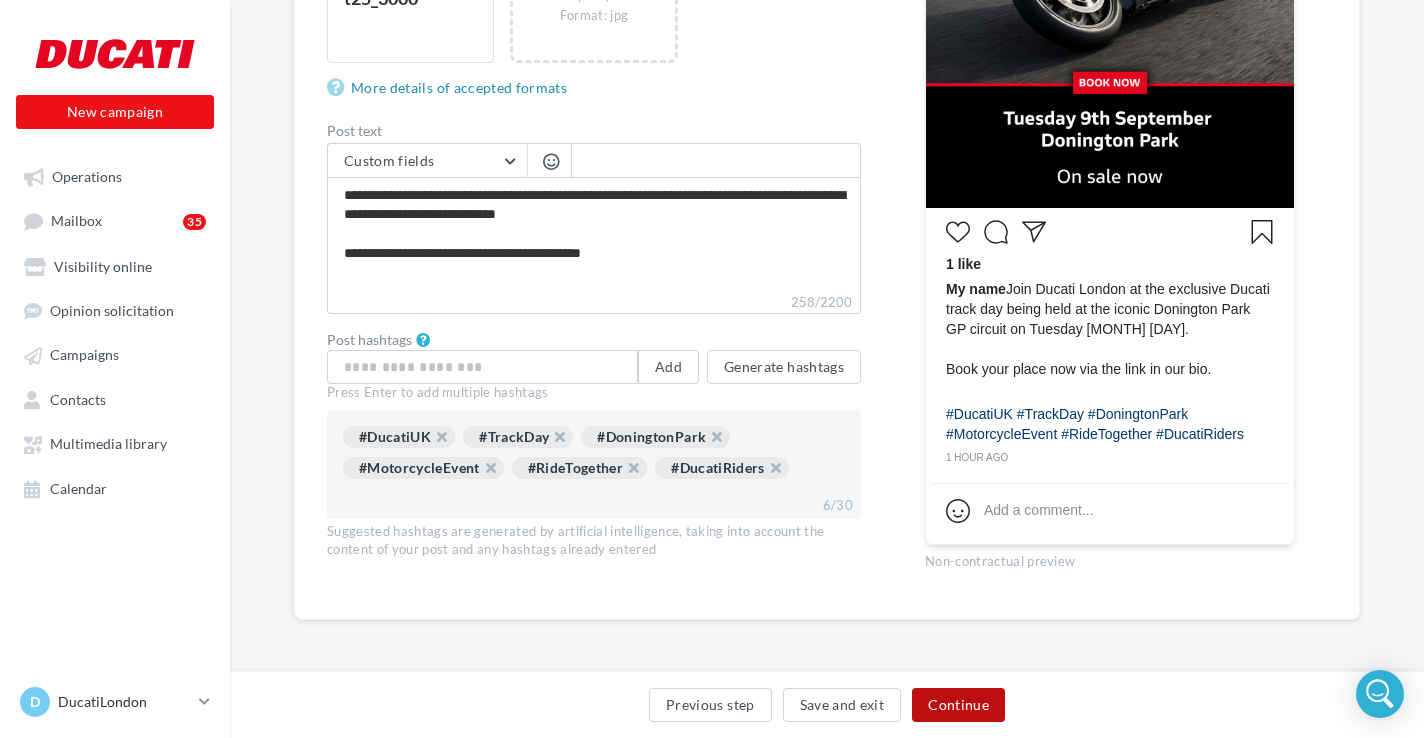 click on "Continue" at bounding box center (958, 705) 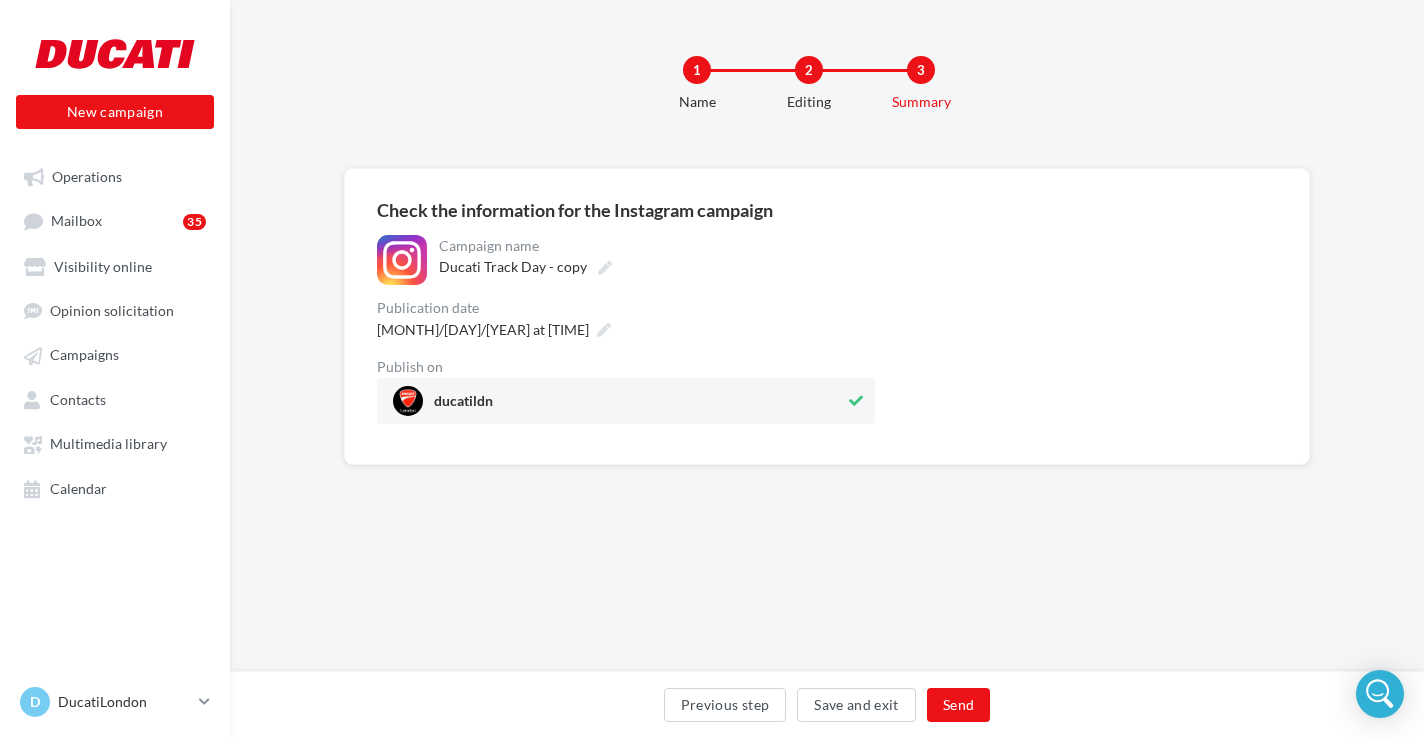 scroll, scrollTop: 0, scrollLeft: 0, axis: both 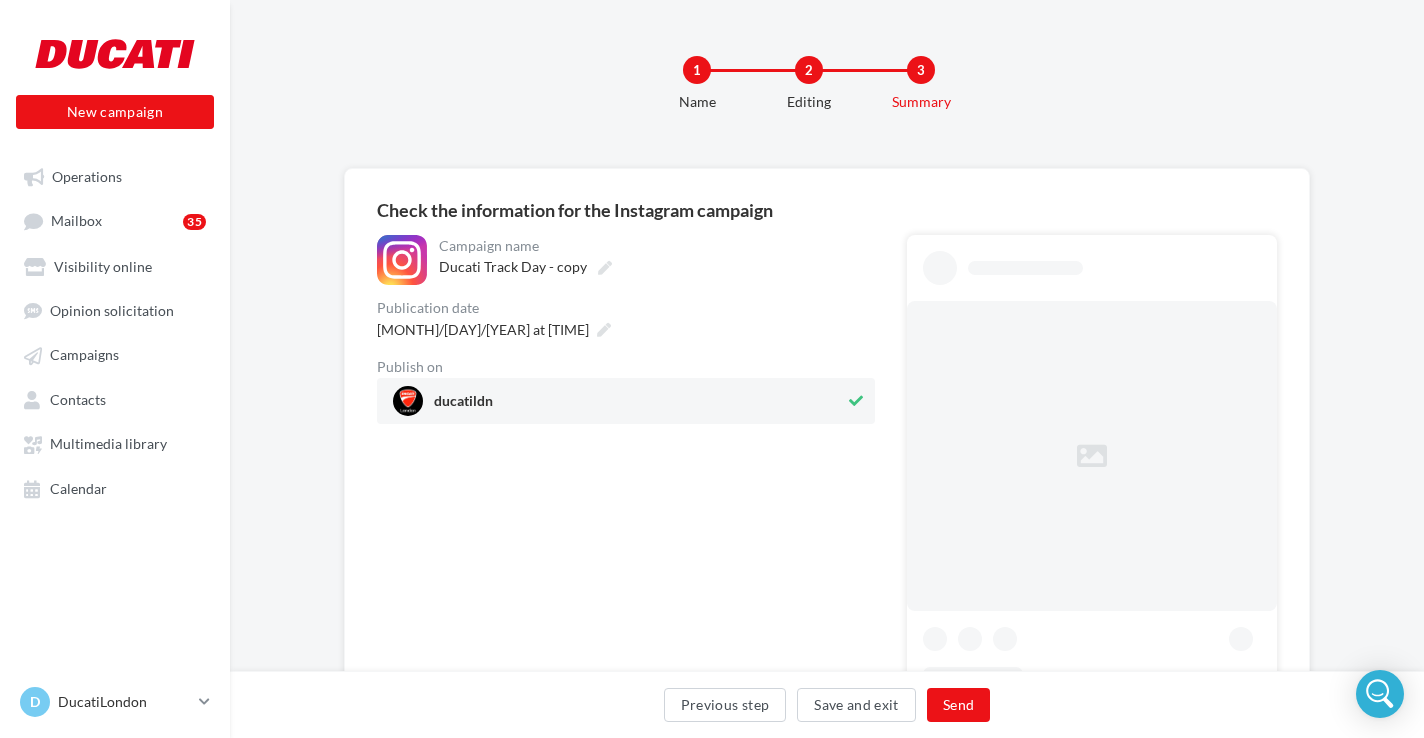 click on "ducatildn" at bounding box center (619, 401) 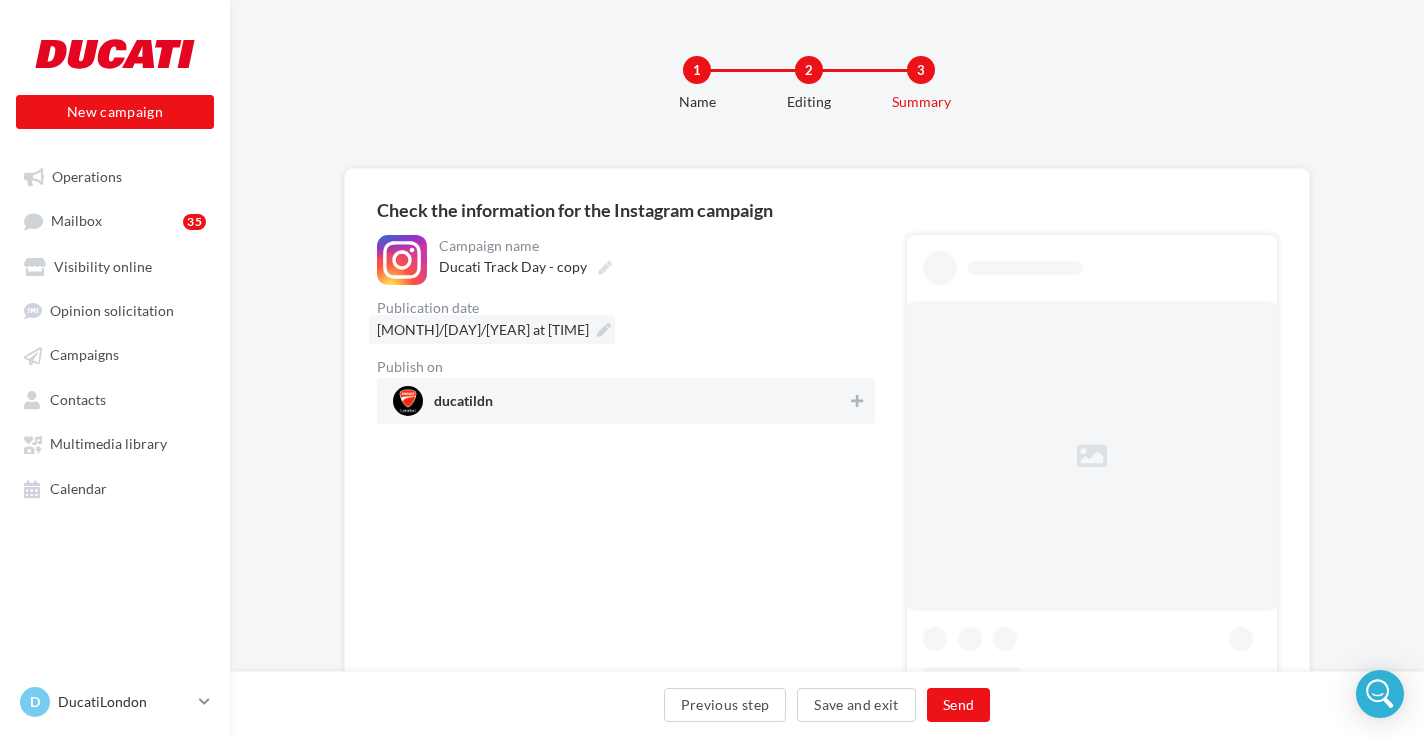 click at bounding box center [604, 330] 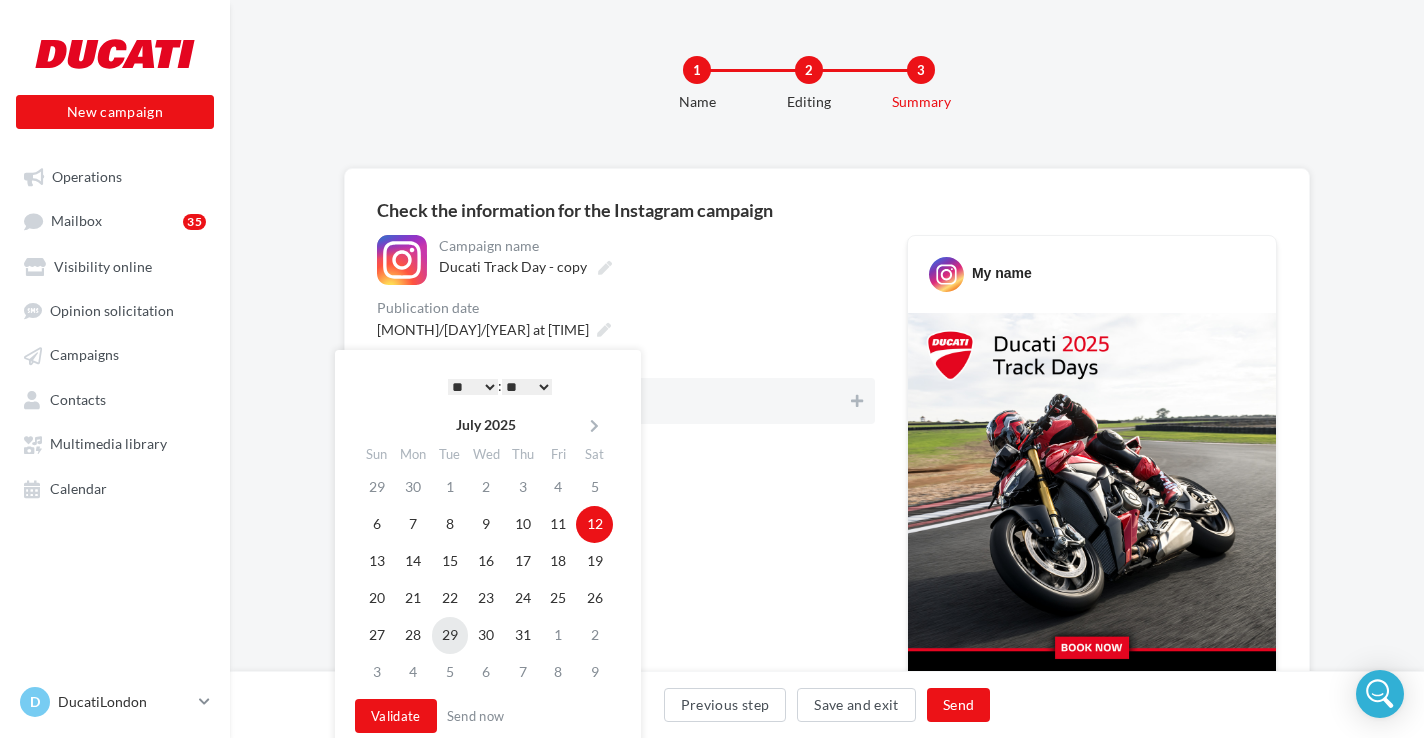 click on "29" at bounding box center [450, 524] 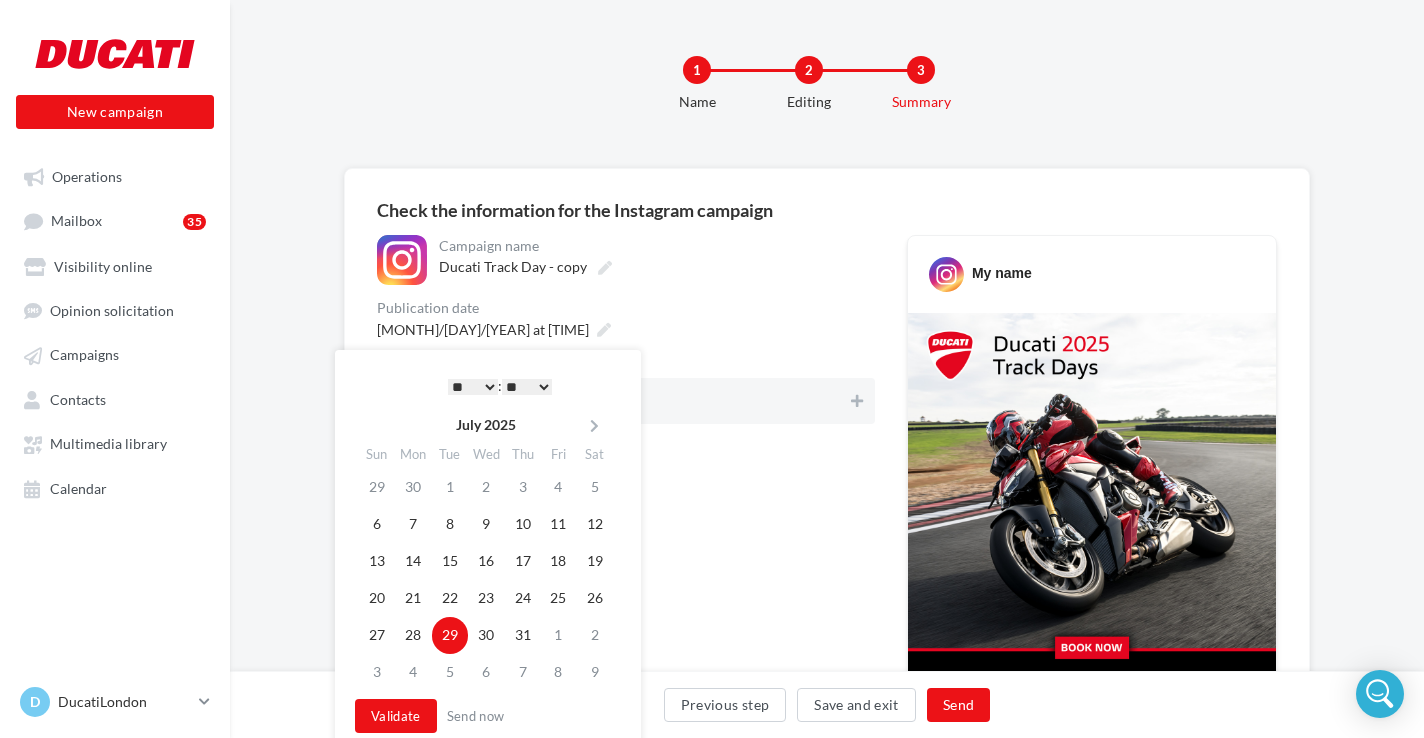 click on "29" at bounding box center [450, 635] 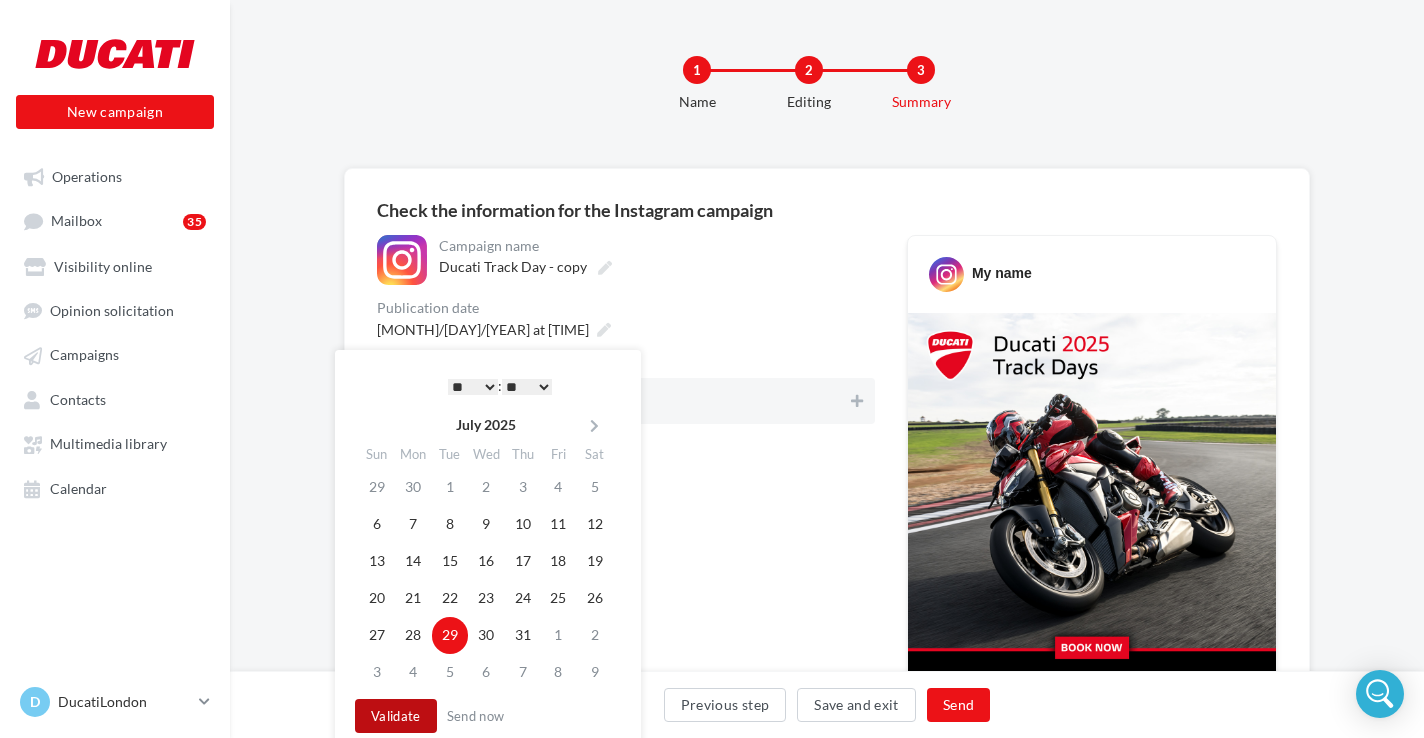 click on "Validate" at bounding box center (396, 716) 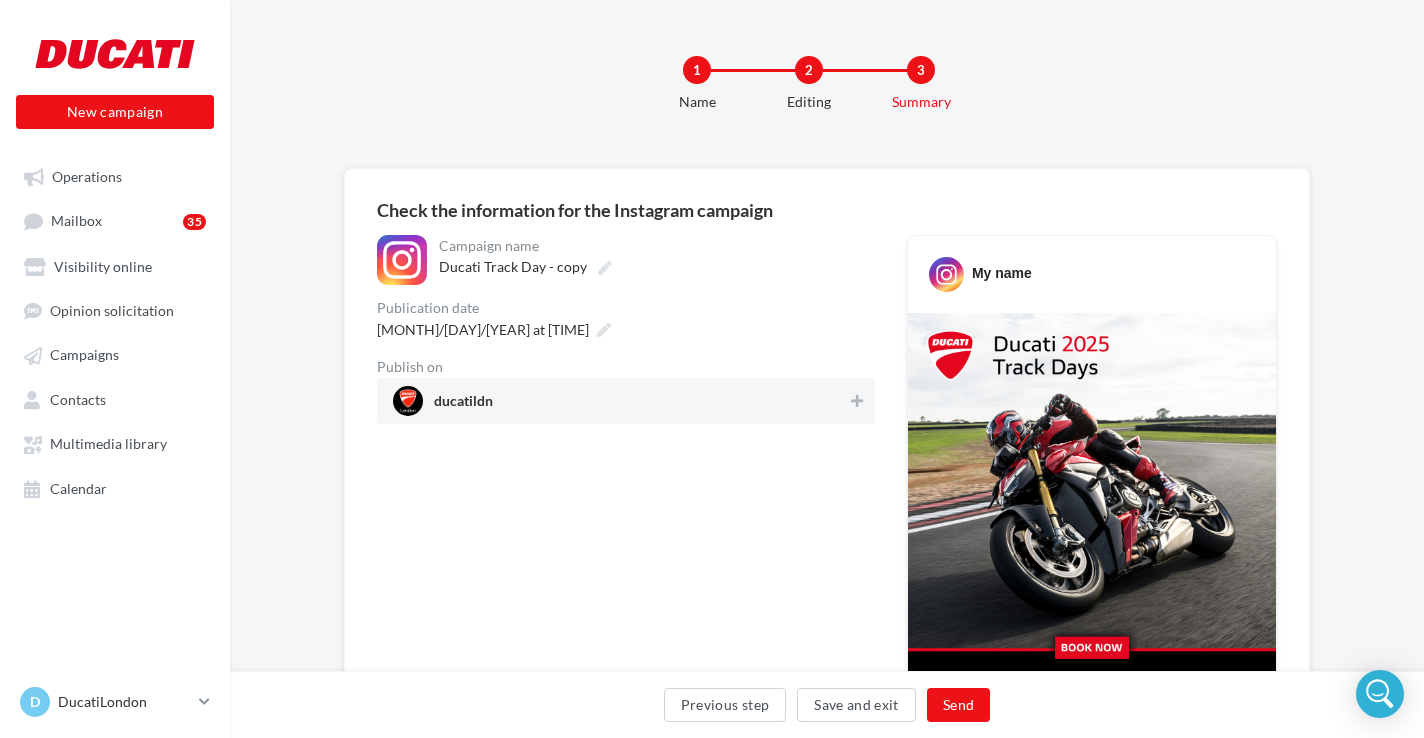 click on "**********" at bounding box center [626, 693] 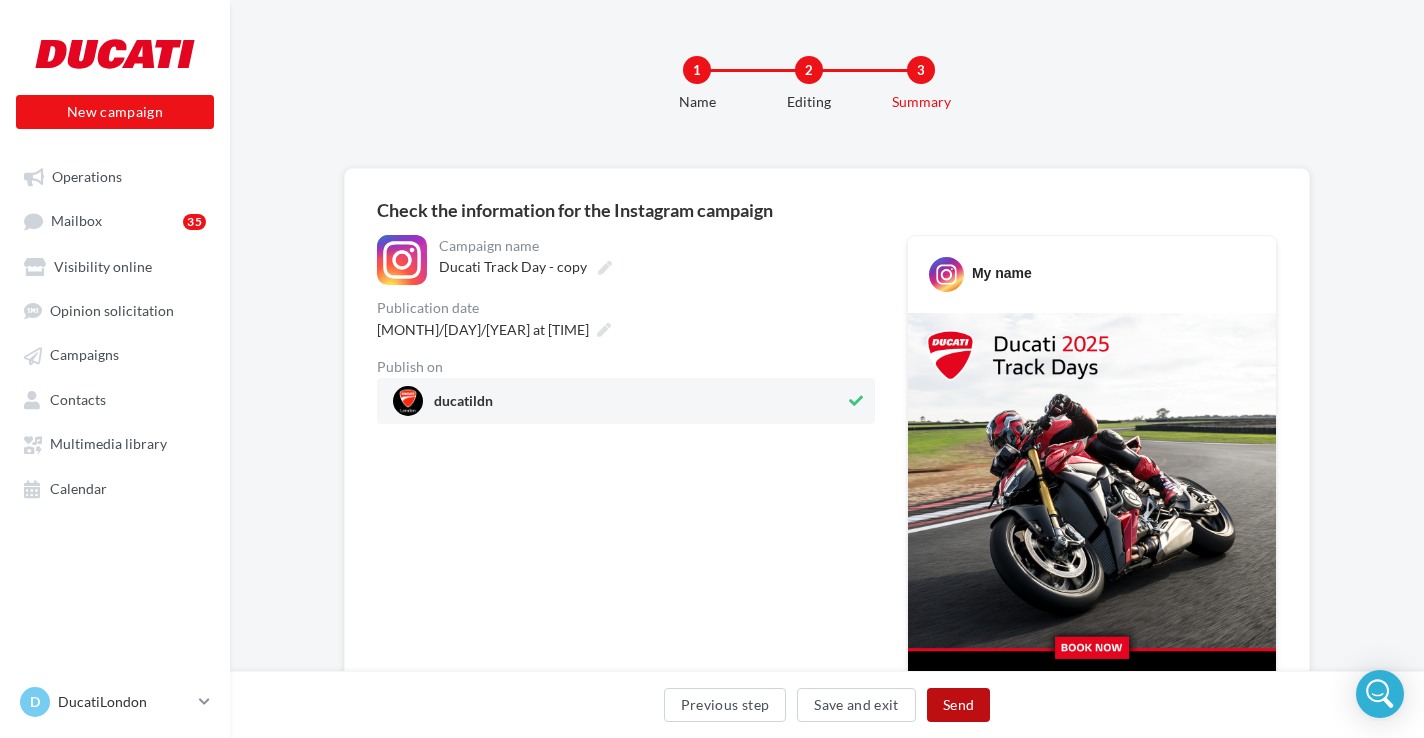 click on "Send" at bounding box center [958, 705] 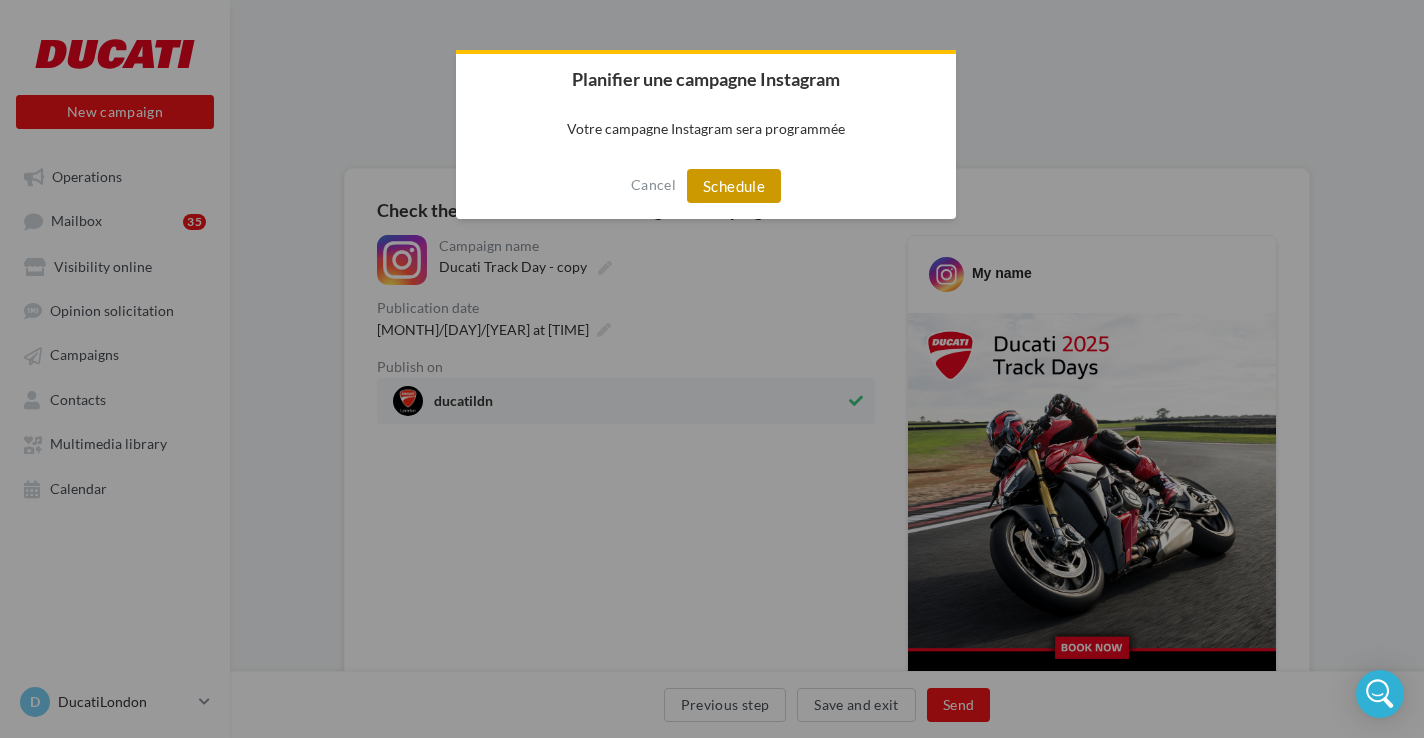 click on "Schedule" at bounding box center (734, 186) 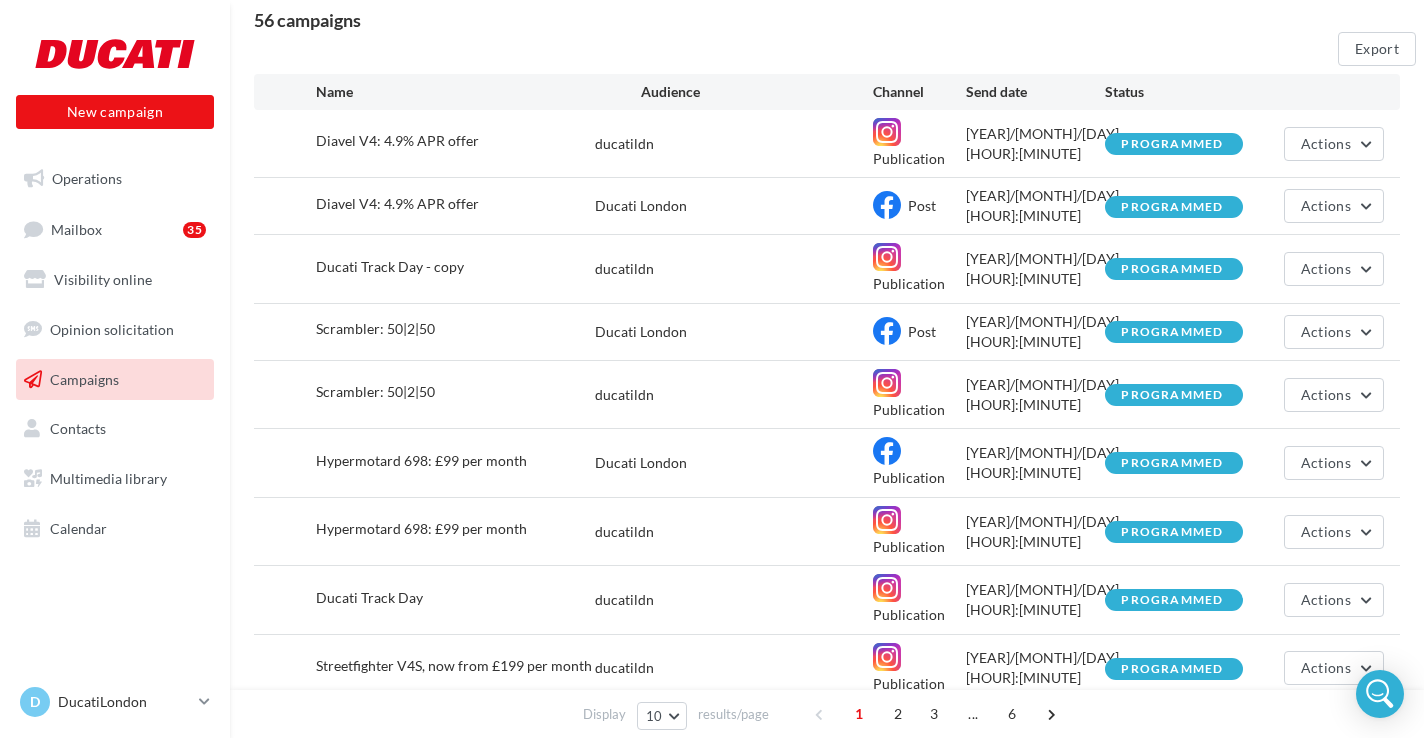 scroll, scrollTop: 0, scrollLeft: 0, axis: both 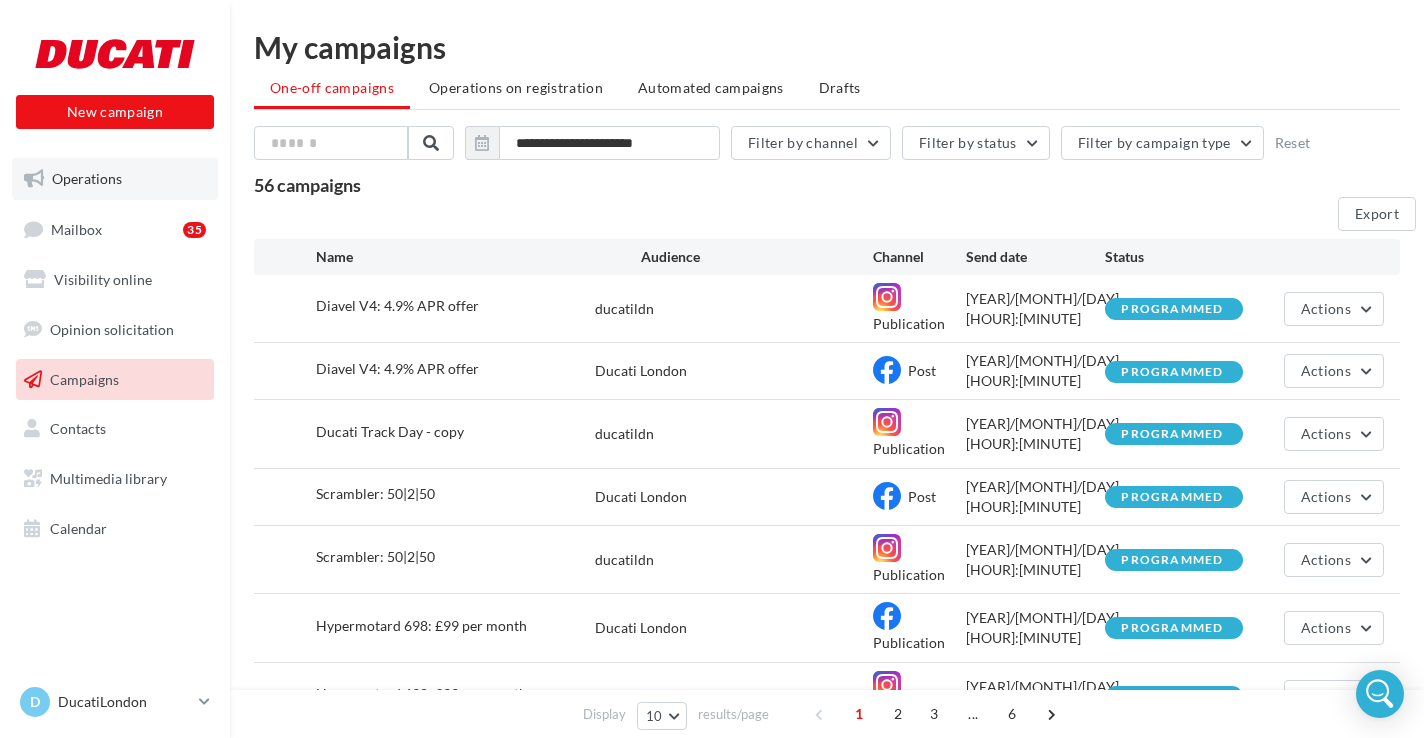 click on "Operations" at bounding box center [115, 179] 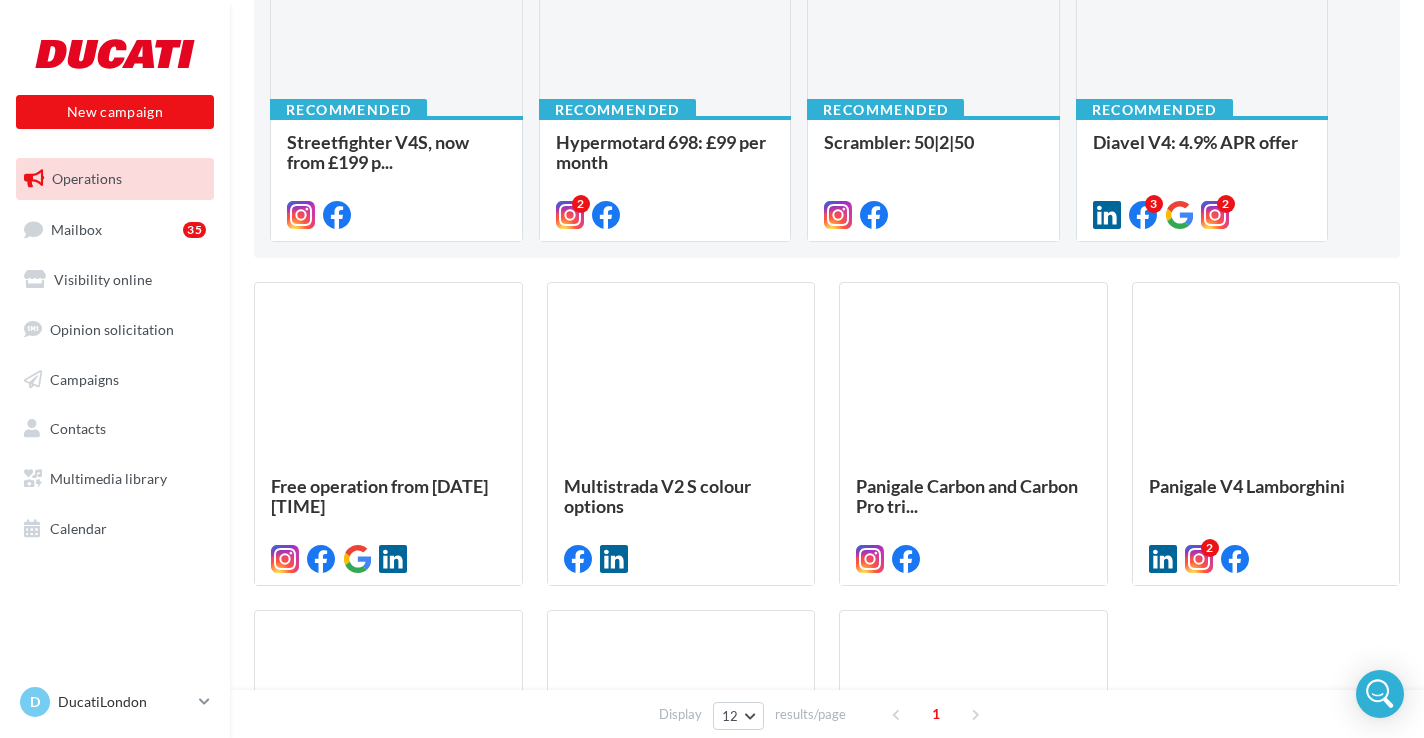scroll, scrollTop: 286, scrollLeft: 0, axis: vertical 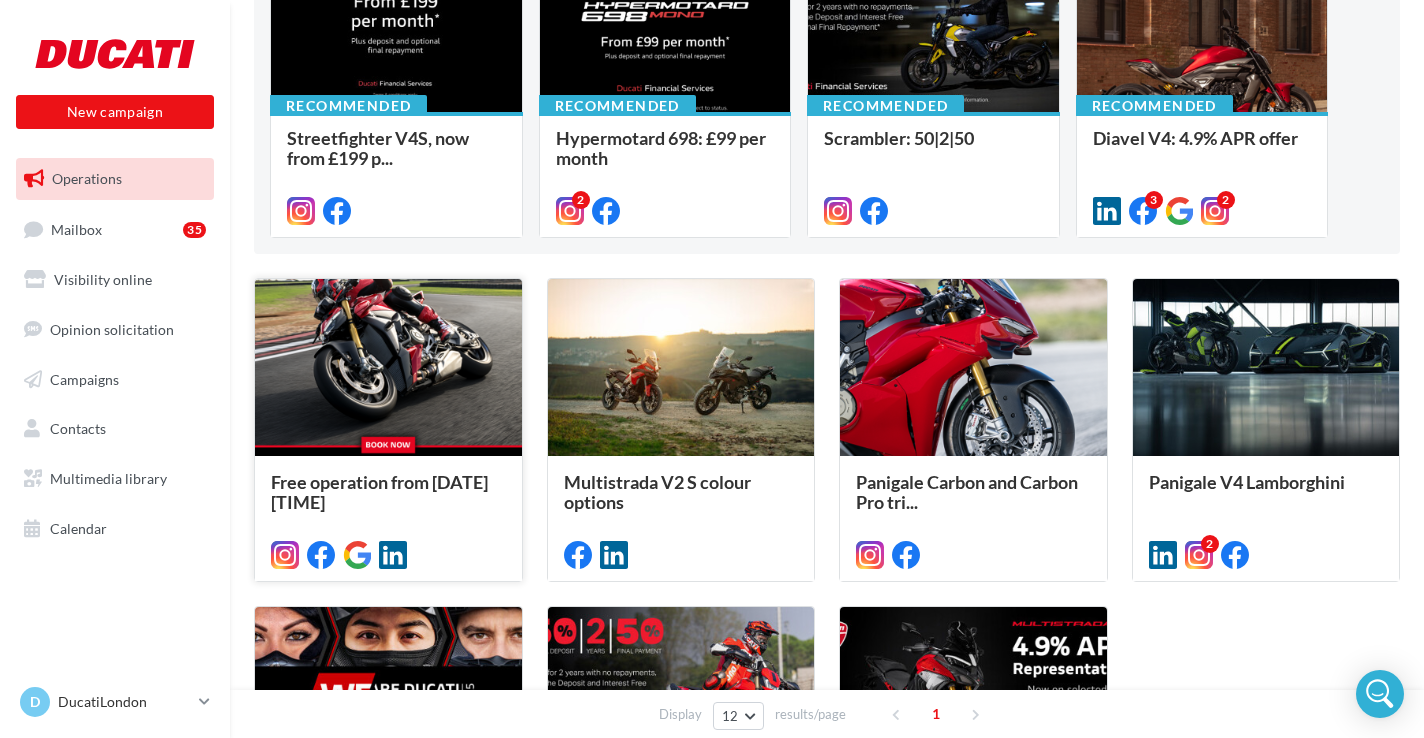 click at bounding box center [388, 368] 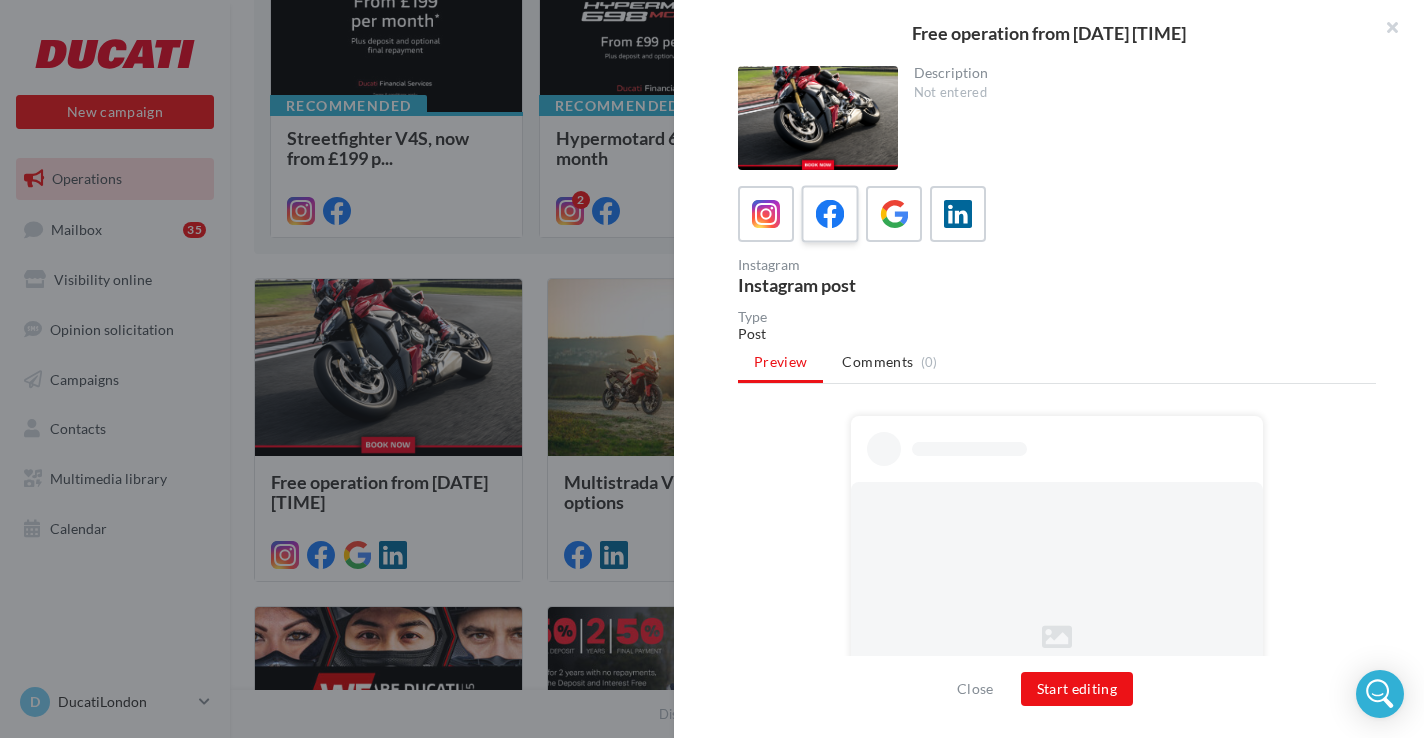 click at bounding box center [830, 214] 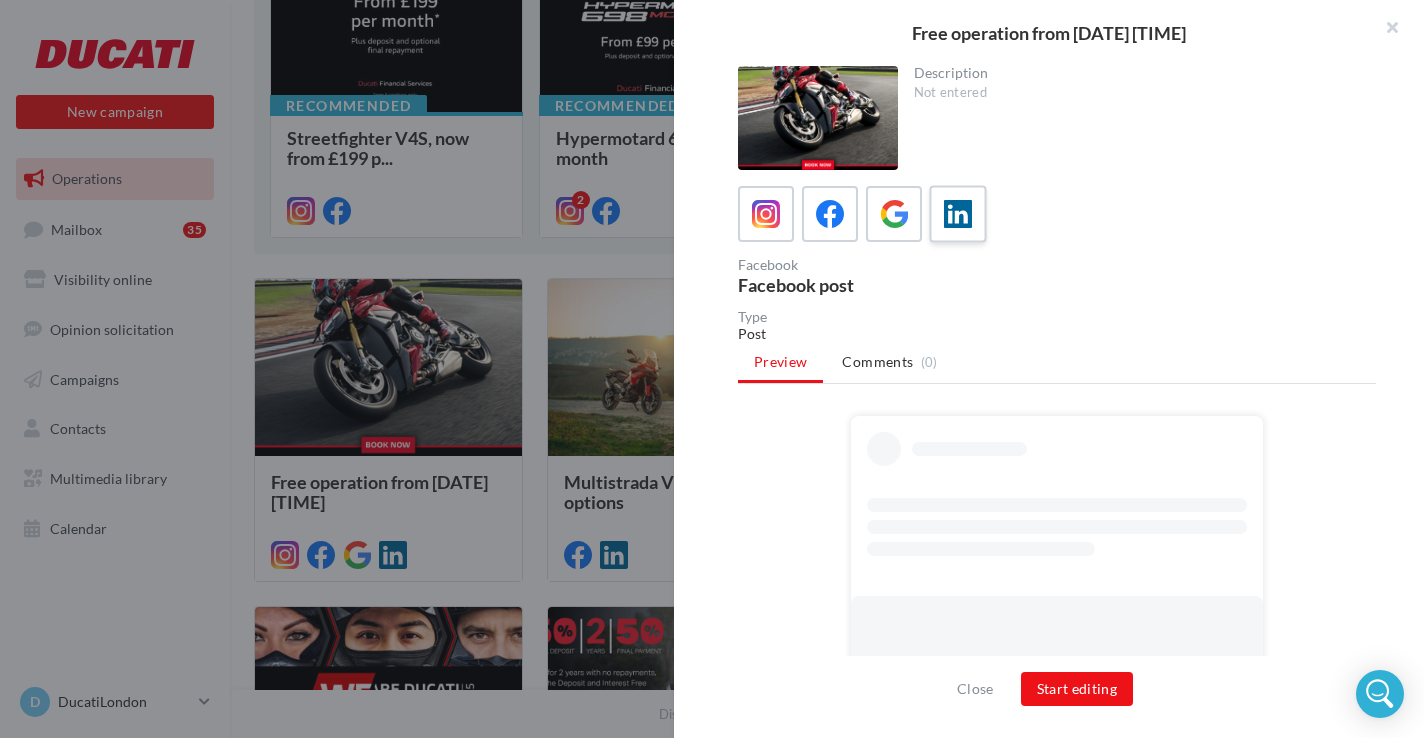 click at bounding box center (958, 214) 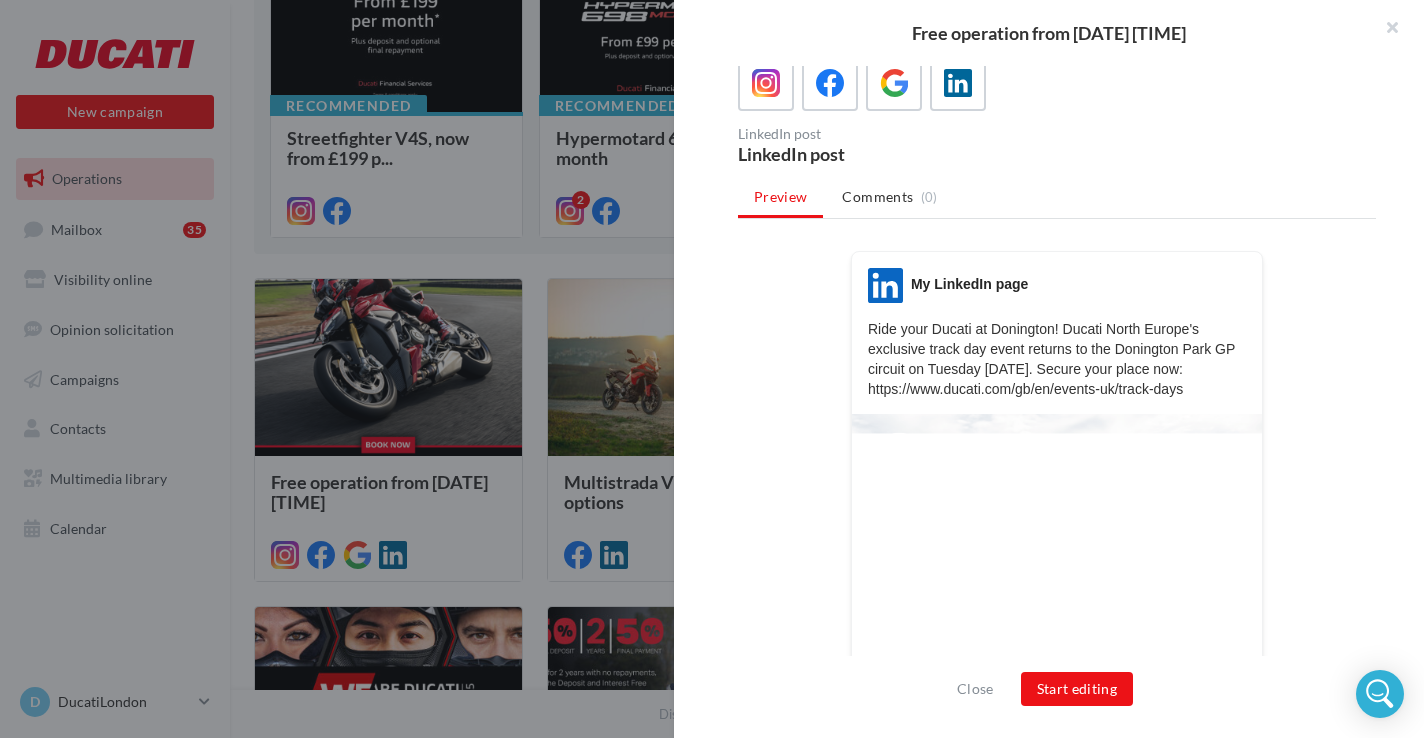 scroll, scrollTop: 0, scrollLeft: 0, axis: both 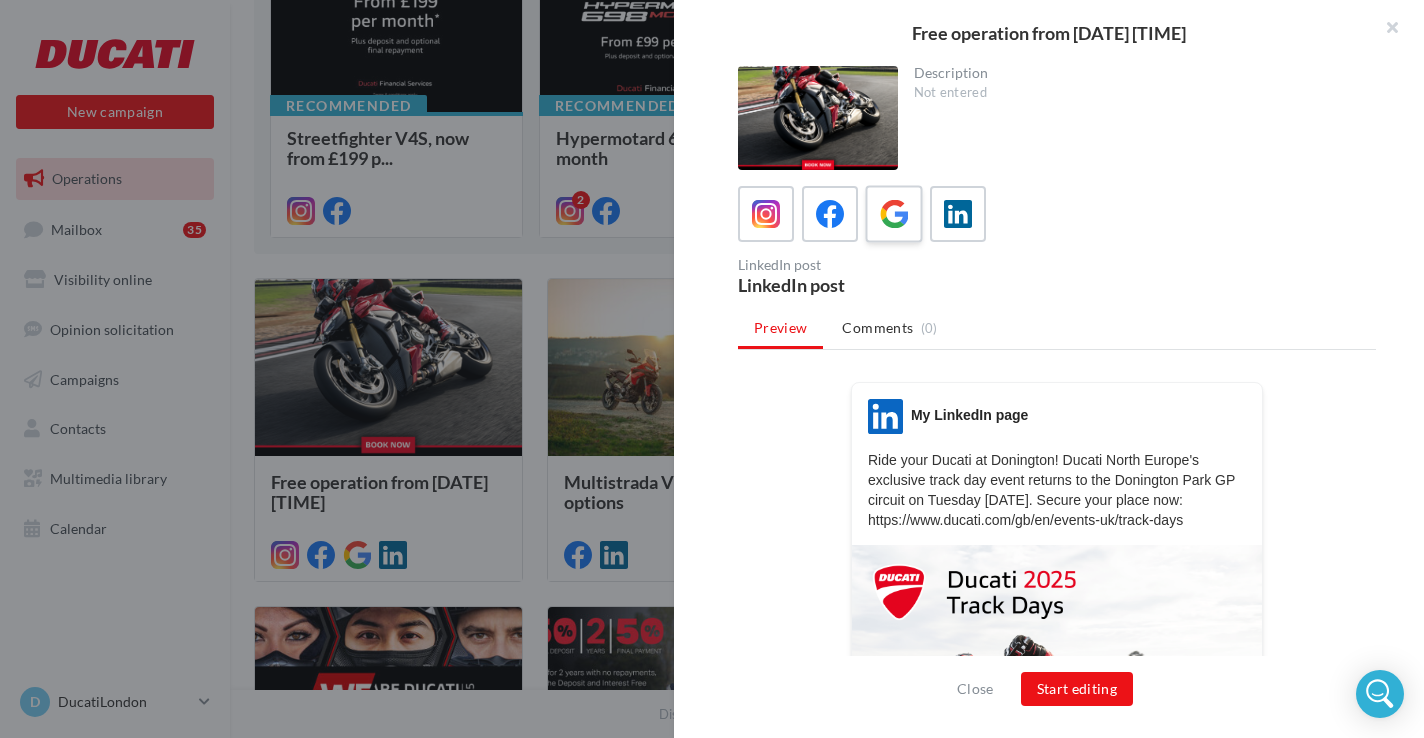 click at bounding box center (894, 214) 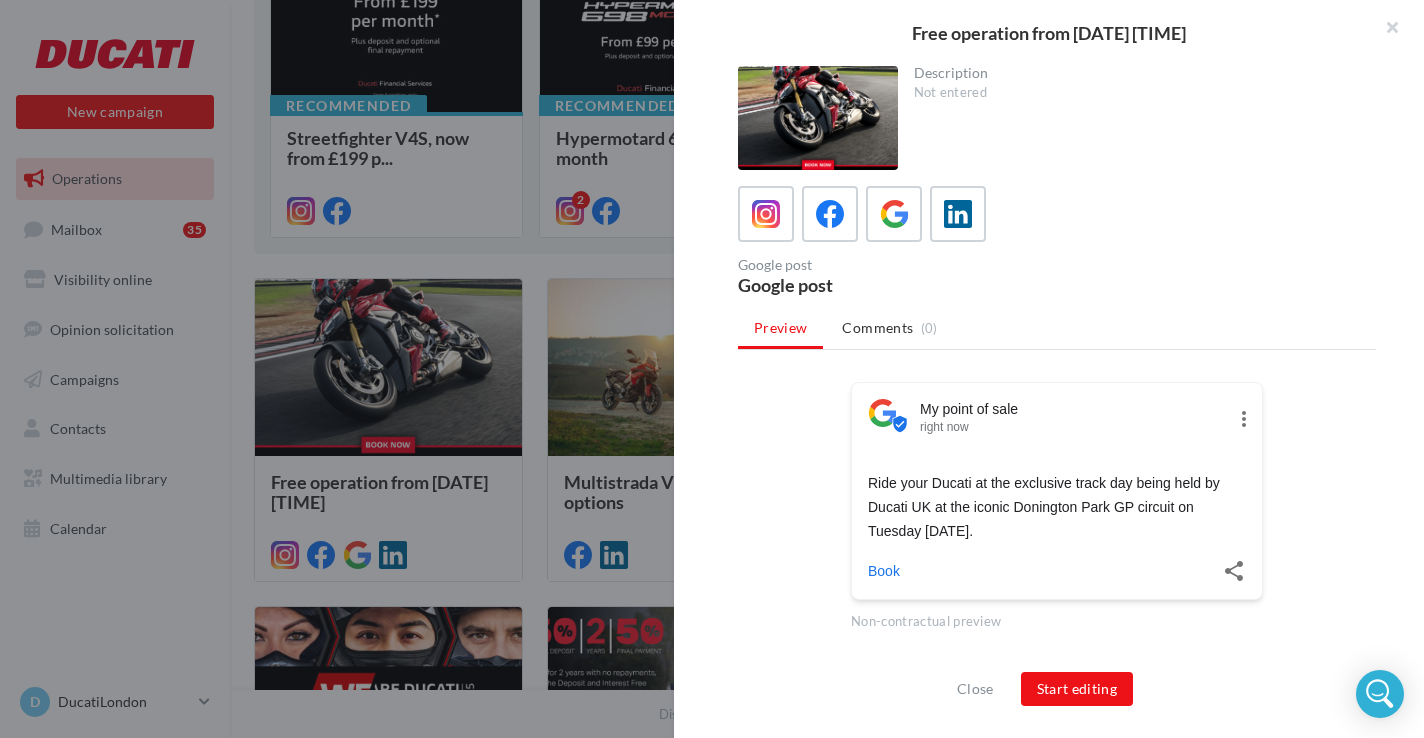 scroll, scrollTop: 0, scrollLeft: 0, axis: both 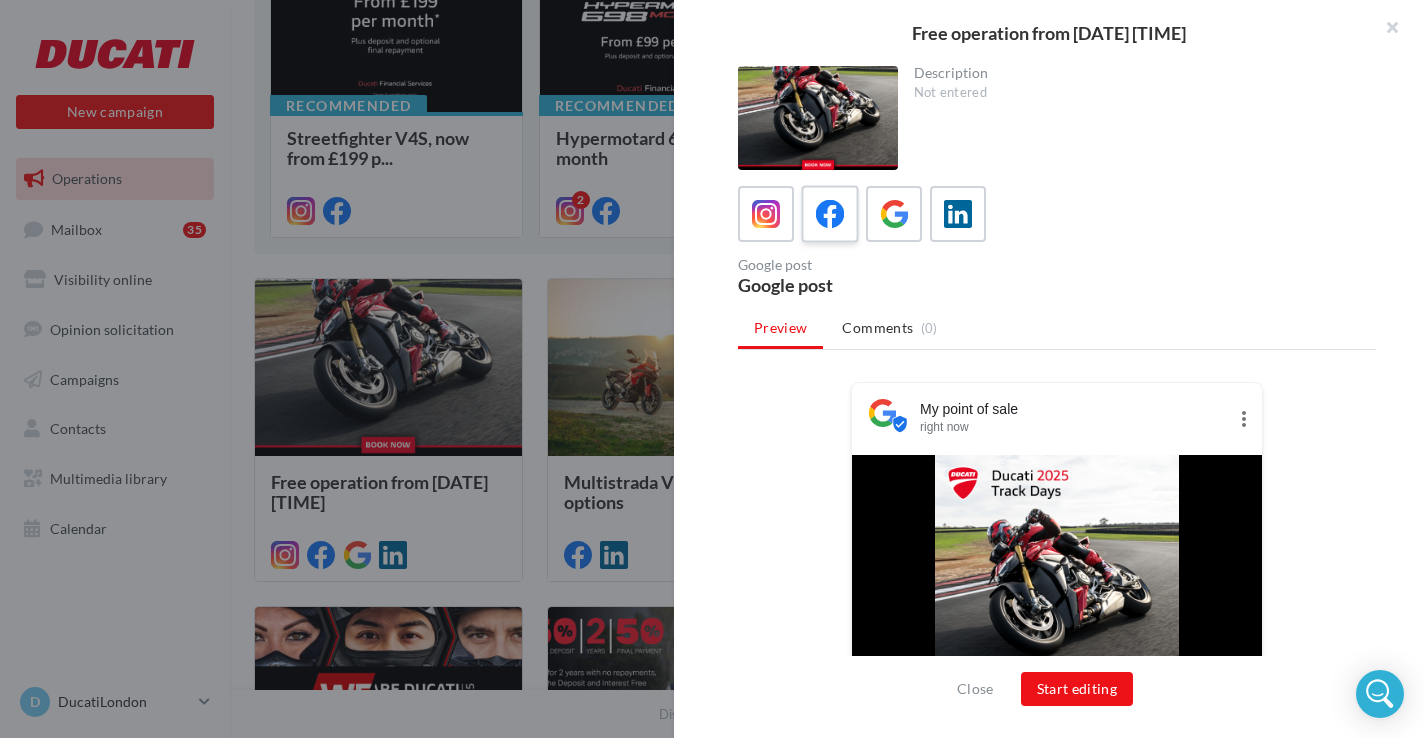 click at bounding box center [830, 214] 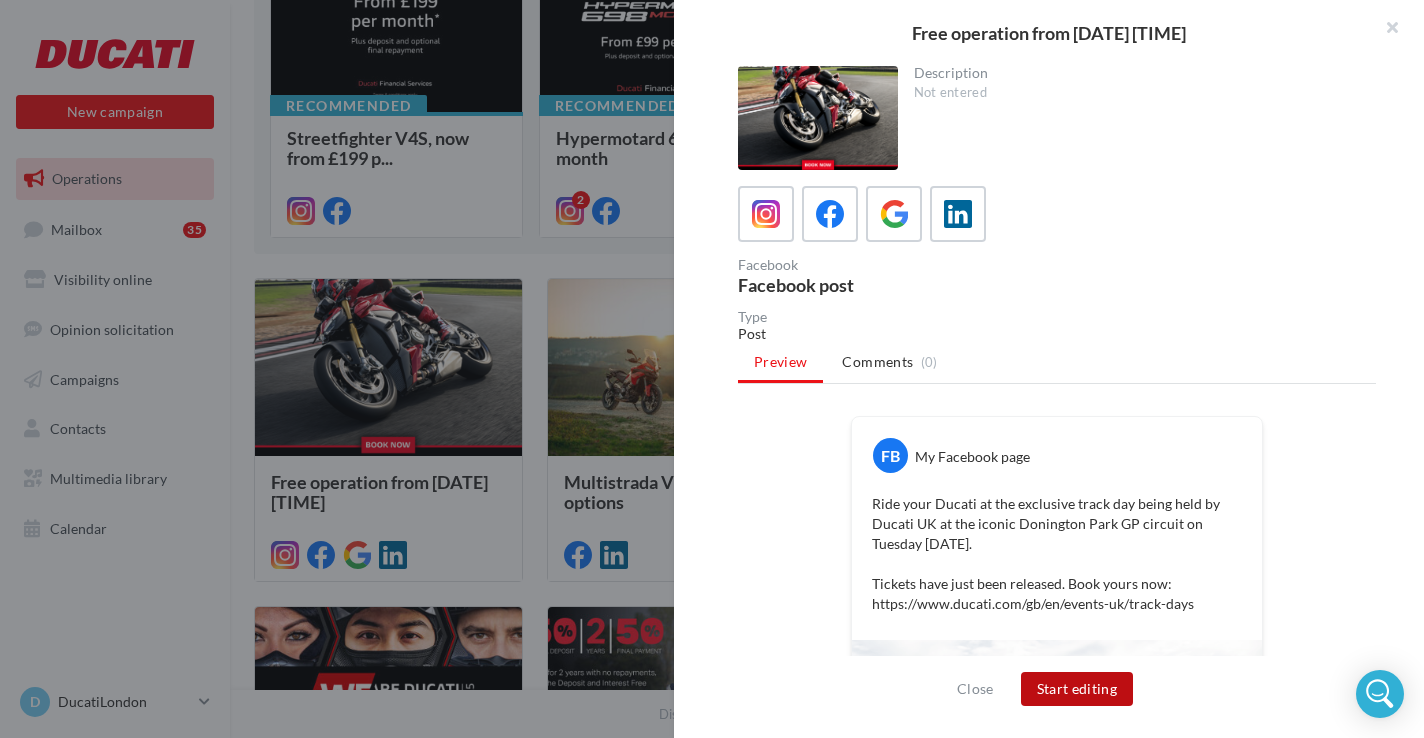 click on "Start editing" at bounding box center [1077, 689] 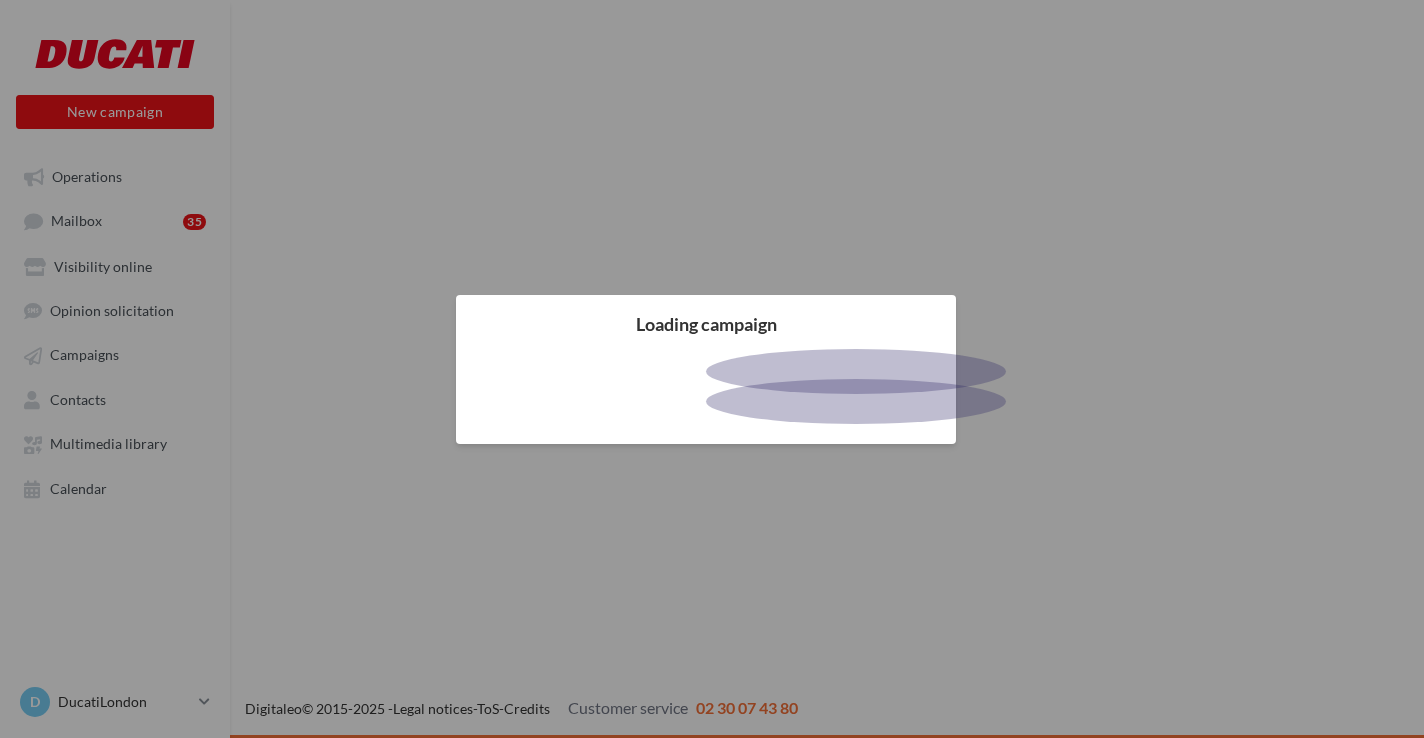 scroll, scrollTop: 0, scrollLeft: 0, axis: both 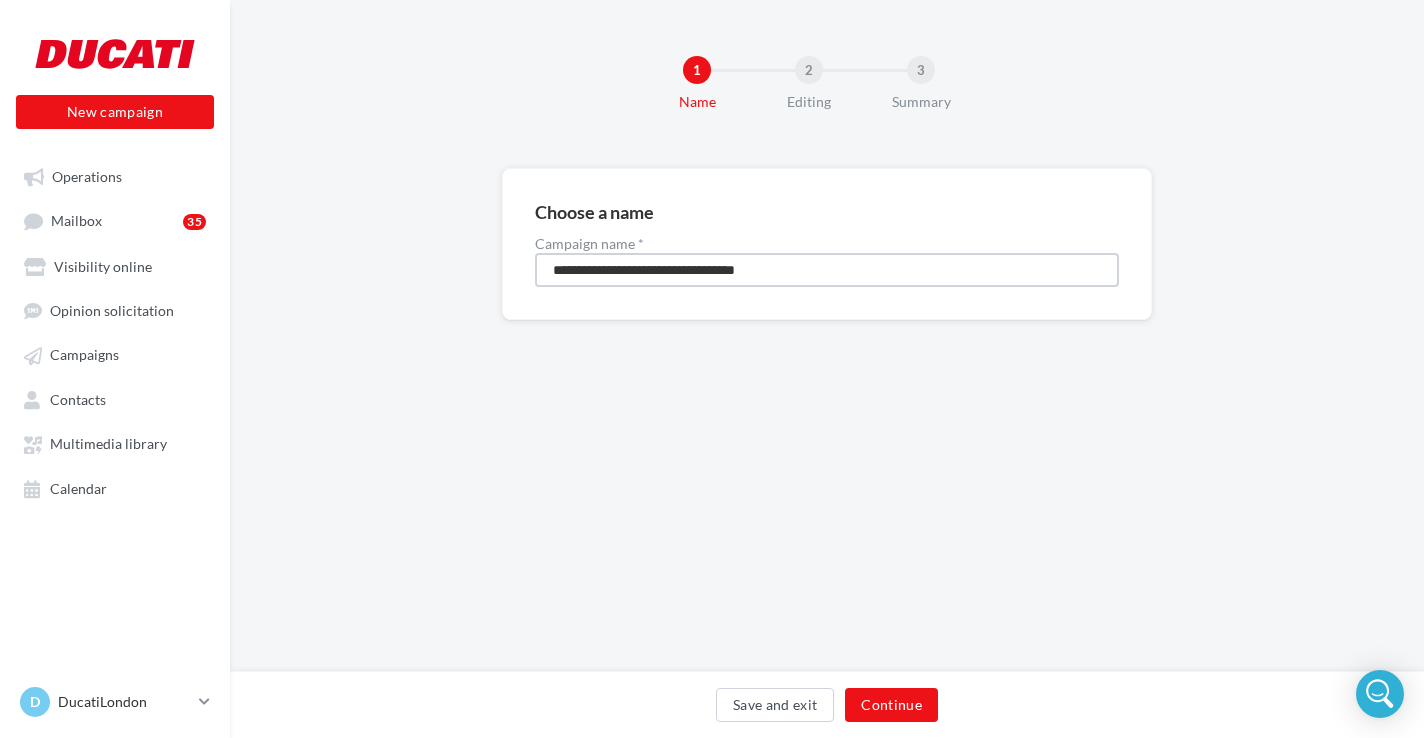 drag, startPoint x: 793, startPoint y: 267, endPoint x: 468, endPoint y: 267, distance: 325 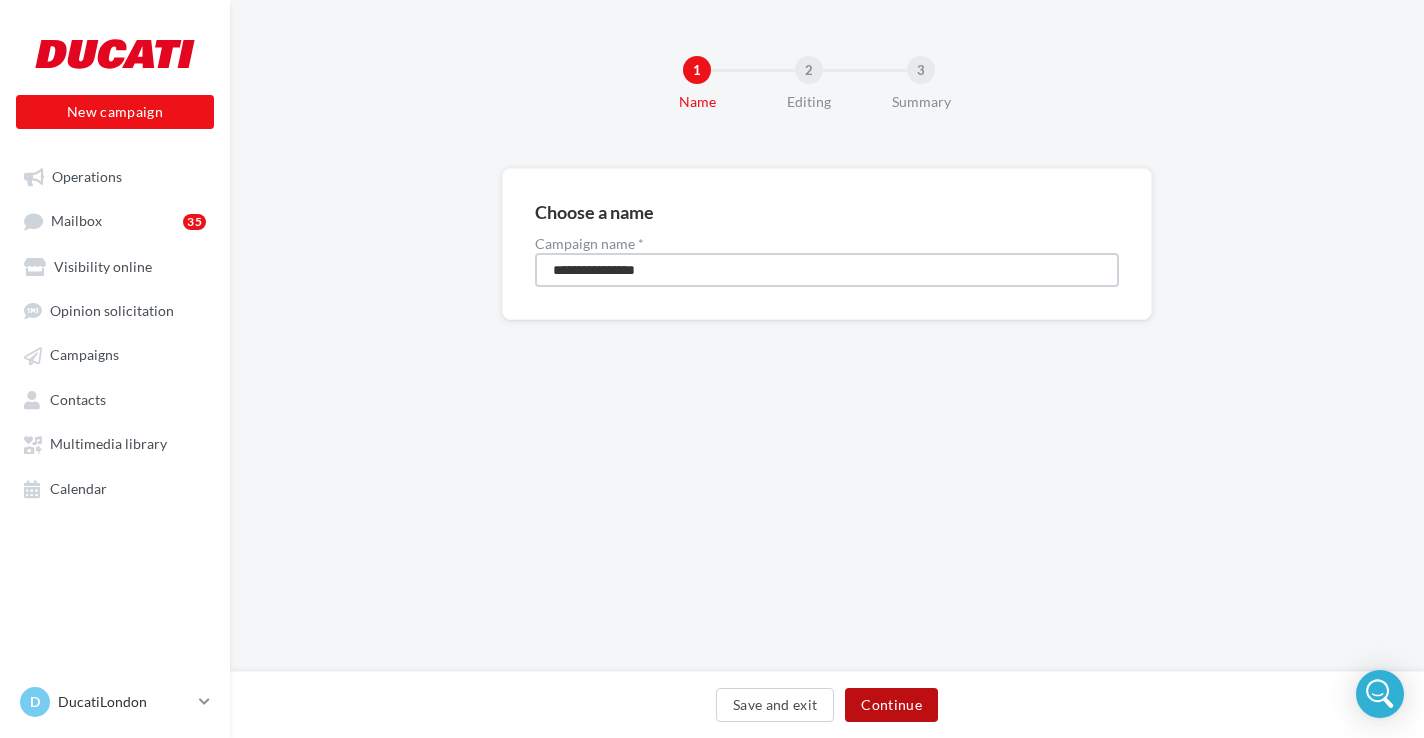 type on "**********" 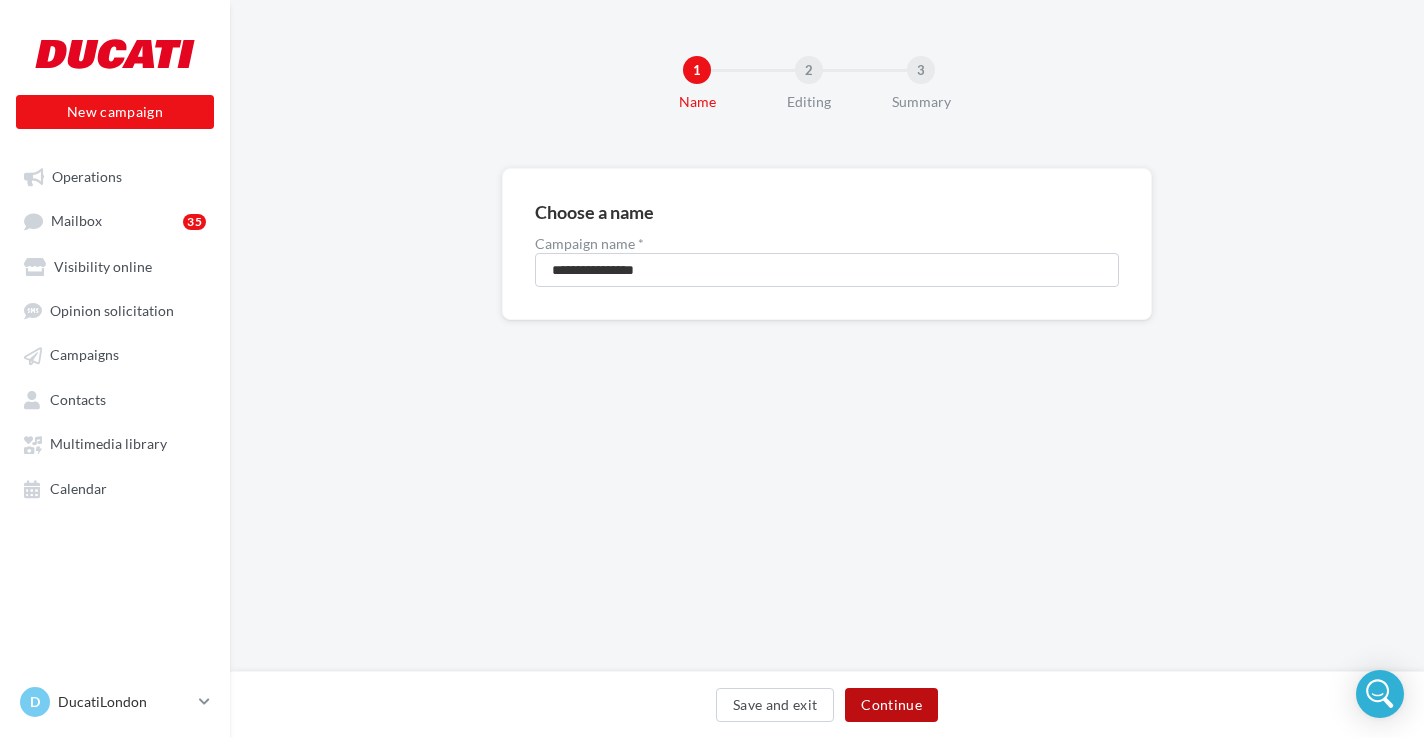 click on "Continue" at bounding box center (891, 705) 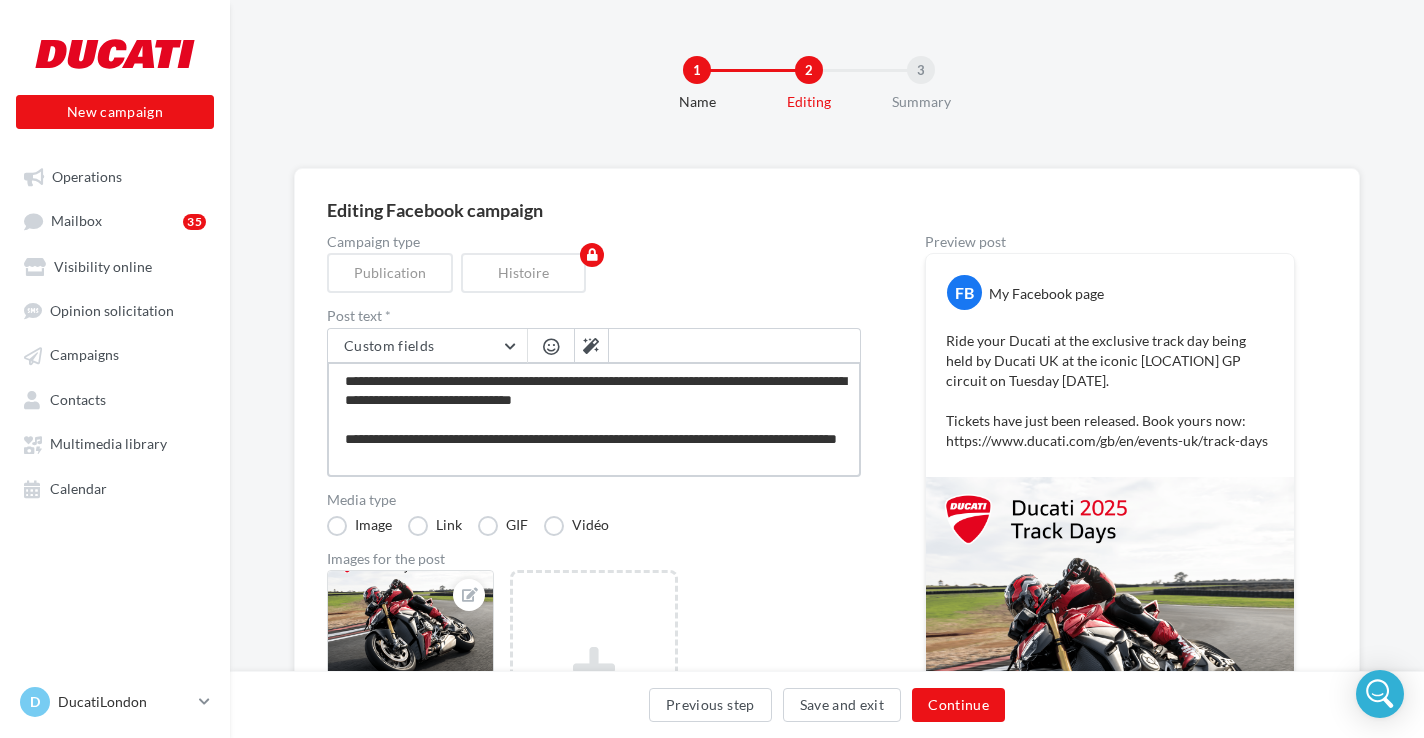 click on "**********" at bounding box center (594, 419) 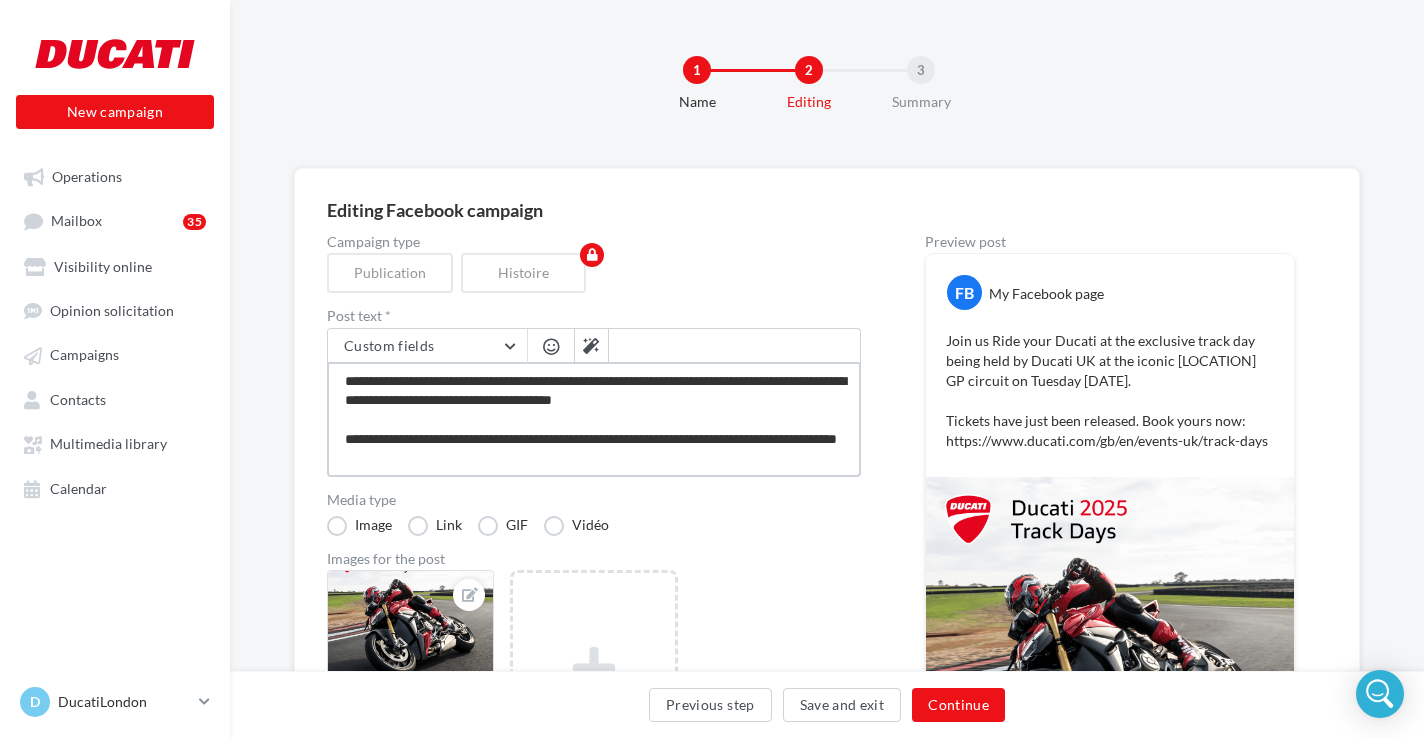 drag, startPoint x: 794, startPoint y: 377, endPoint x: 393, endPoint y: 378, distance: 401.00125 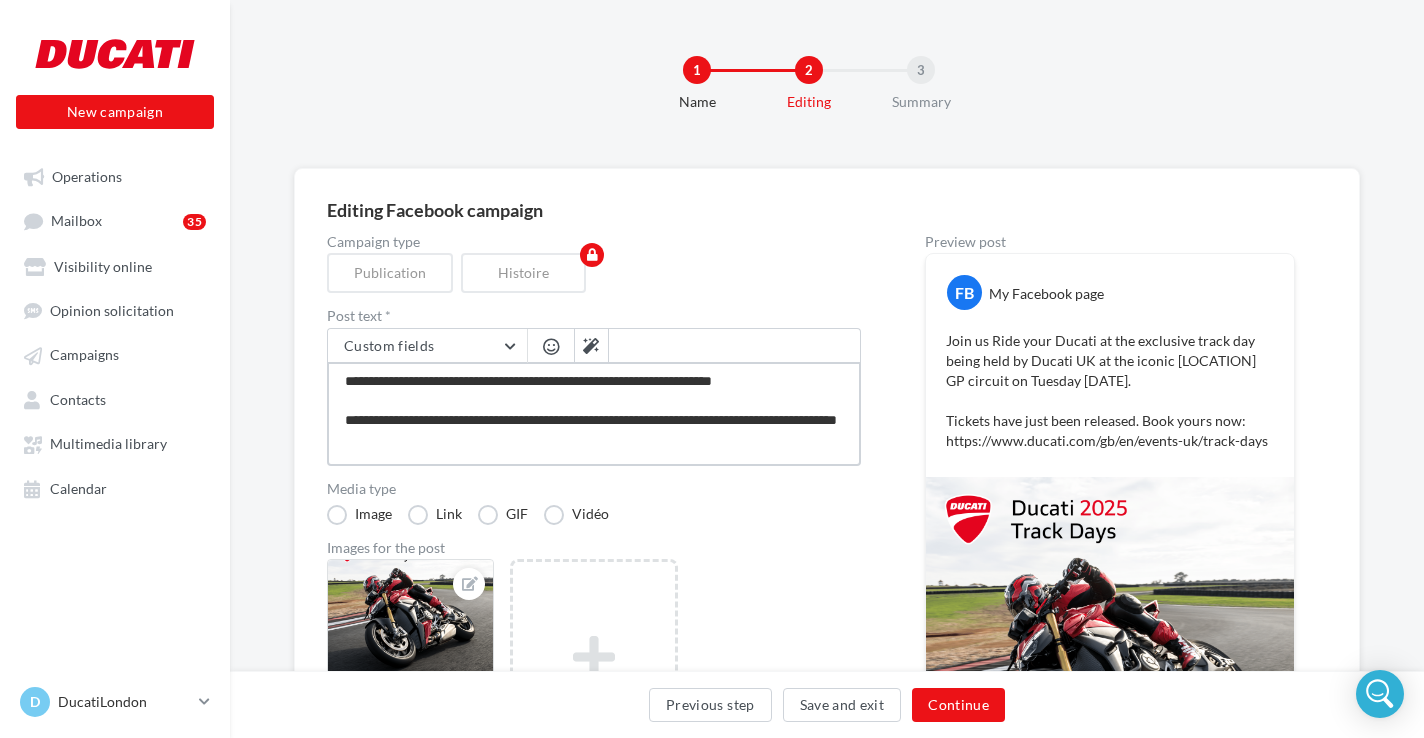 click on "**********" at bounding box center [594, 414] 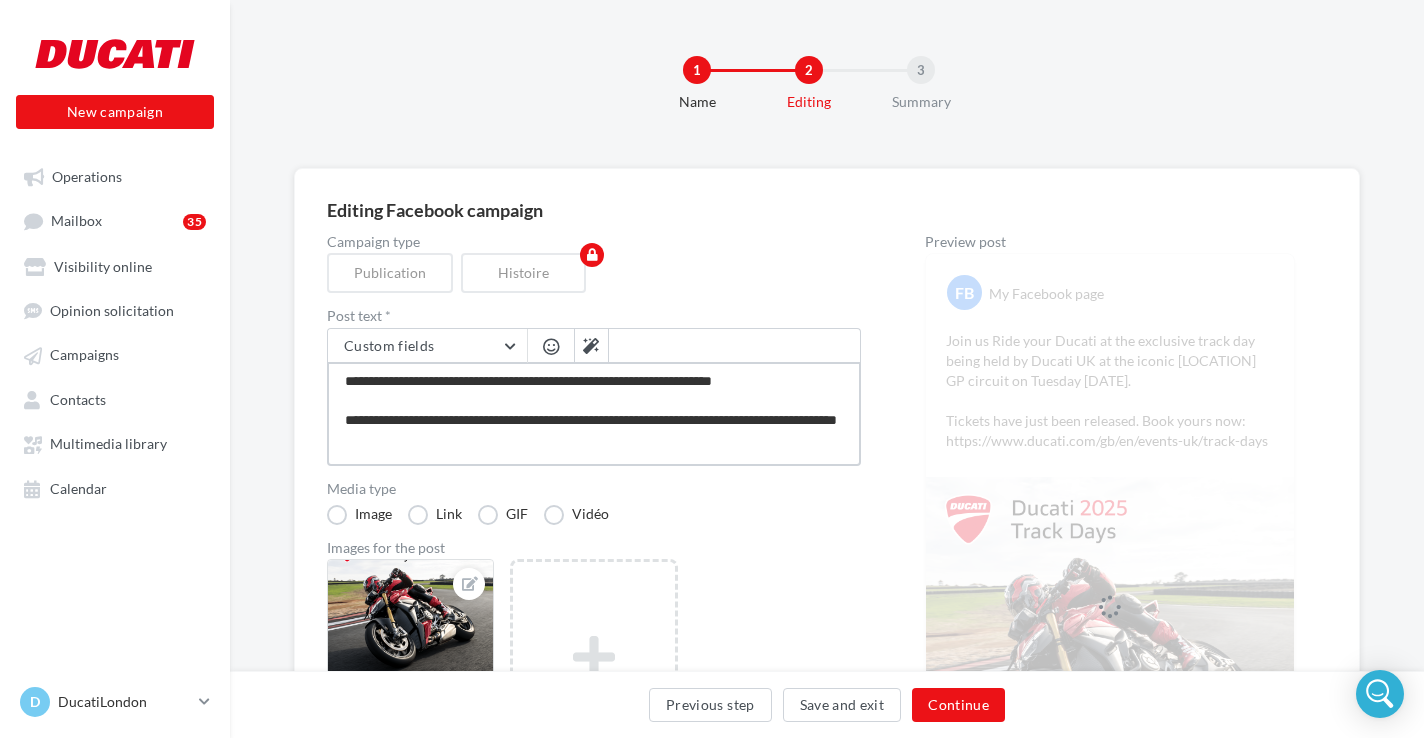 paste on "**********" 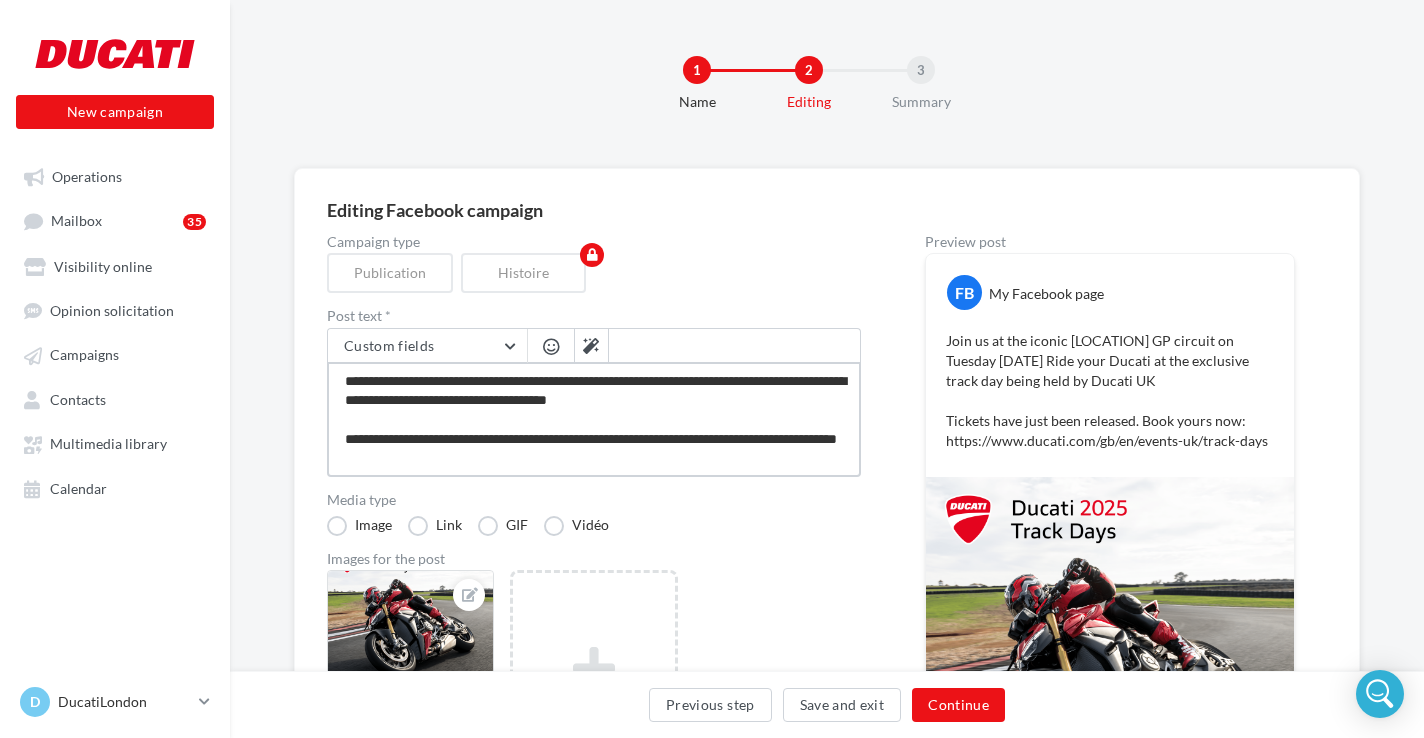 drag, startPoint x: 795, startPoint y: 378, endPoint x: 430, endPoint y: 399, distance: 365.6036 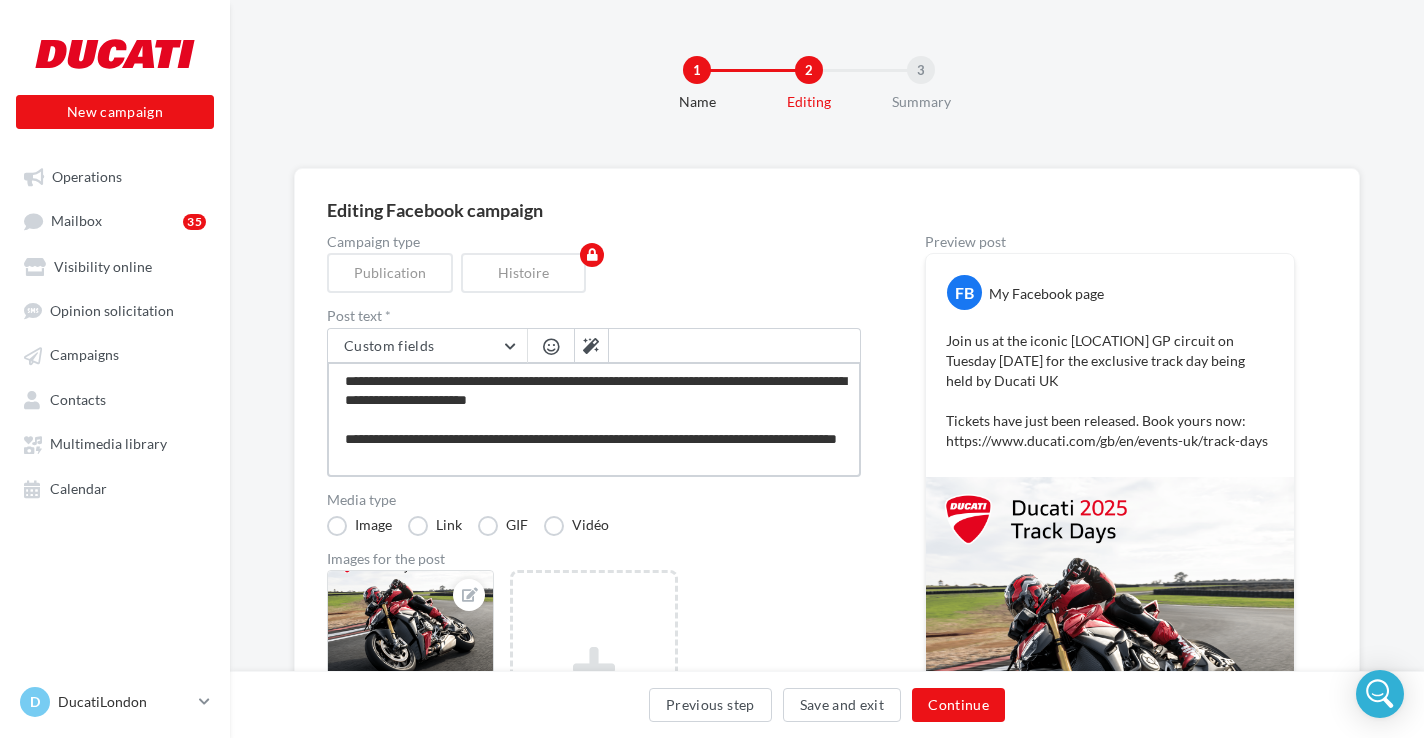 click on "**********" at bounding box center (594, 419) 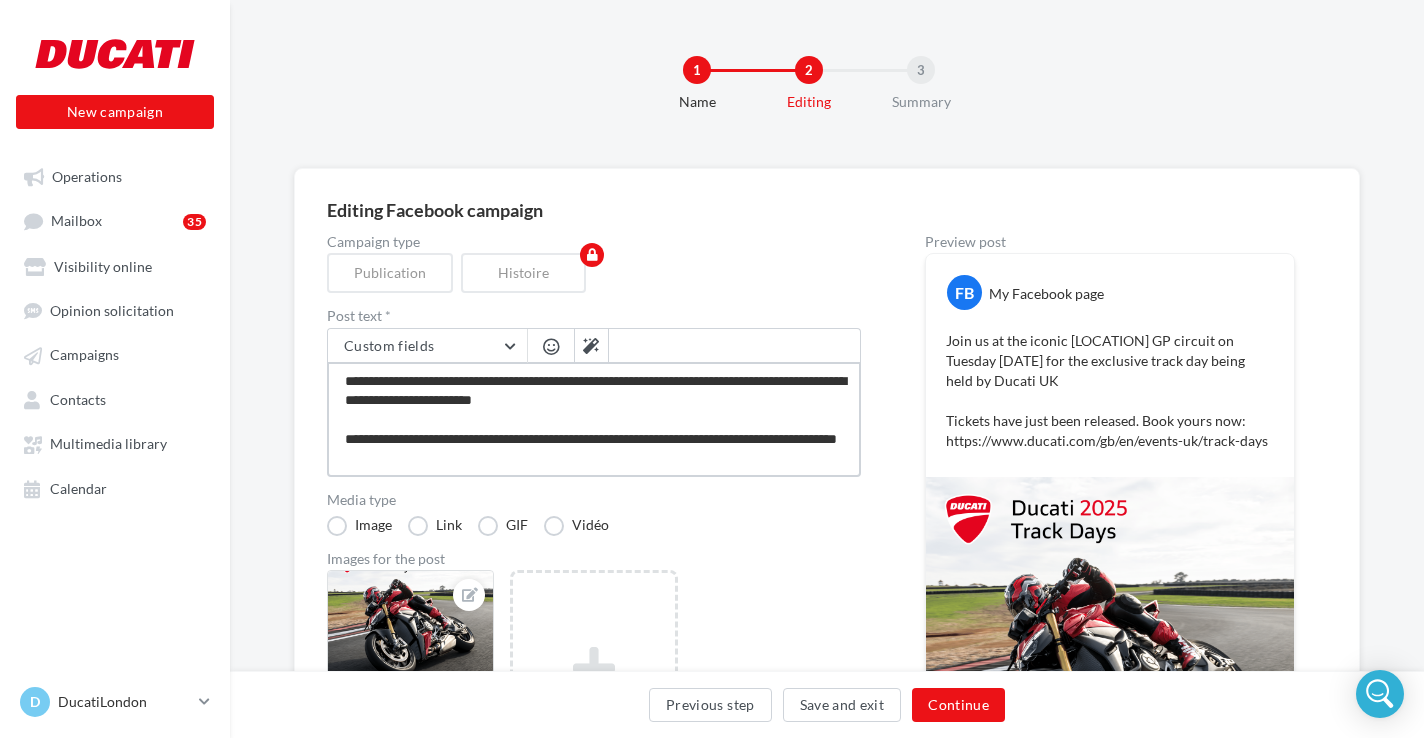 scroll, scrollTop: 1, scrollLeft: 0, axis: vertical 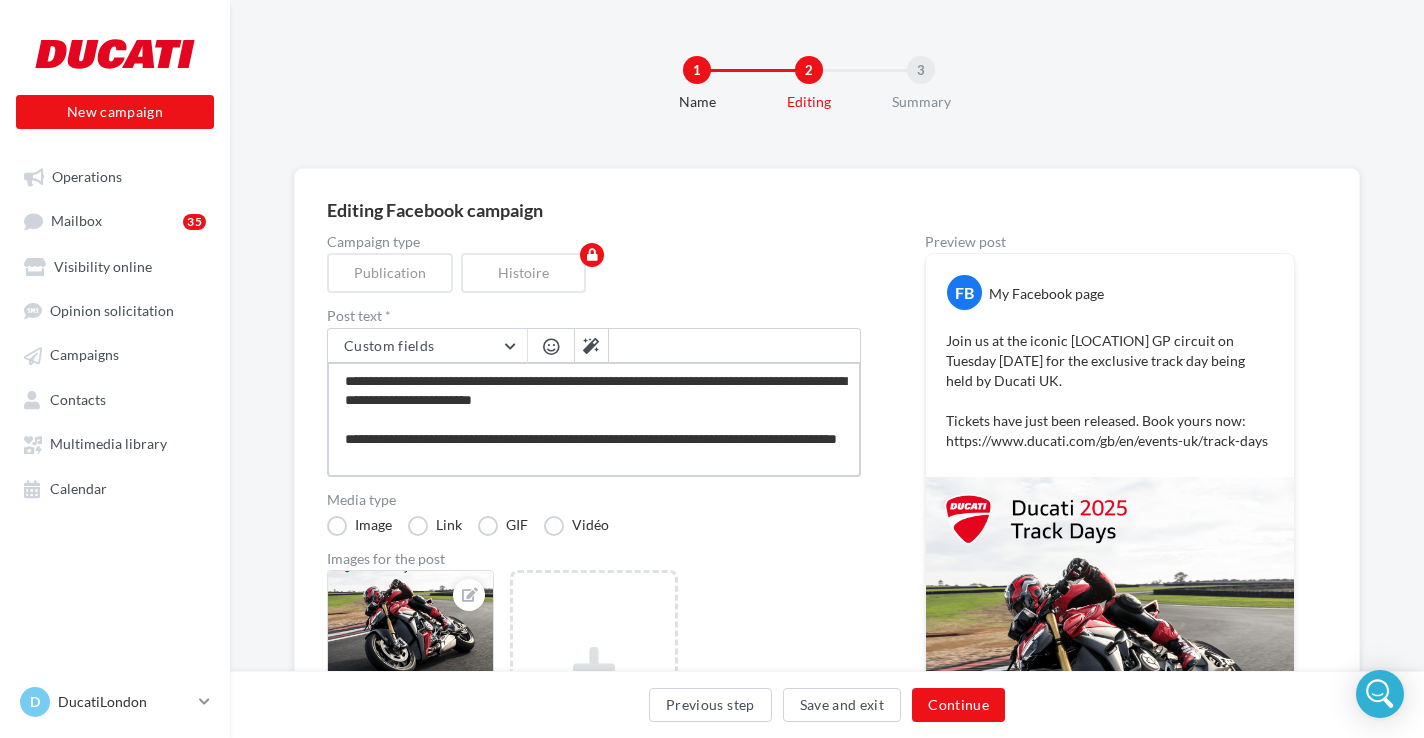 drag, startPoint x: 343, startPoint y: 435, endPoint x: 540, endPoint y: 442, distance: 197.12433 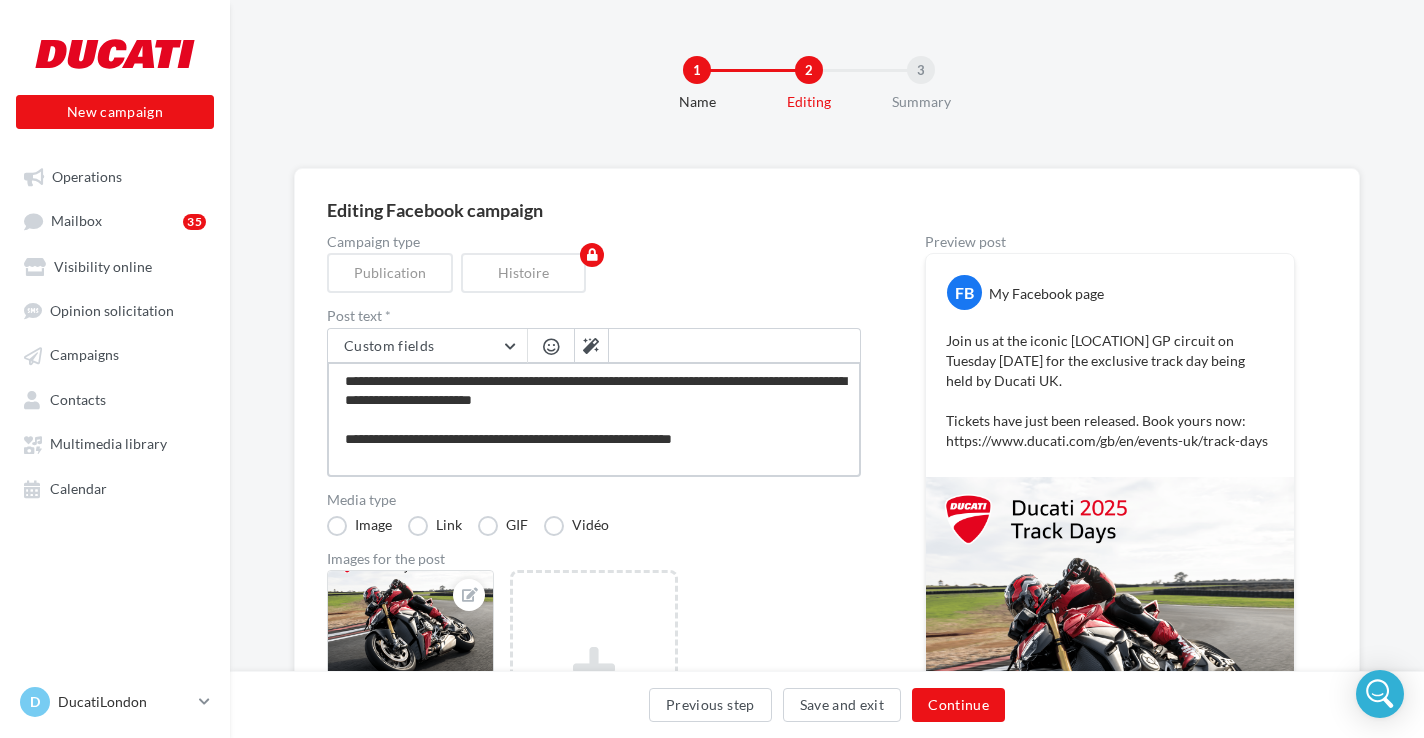 scroll, scrollTop: 0, scrollLeft: 0, axis: both 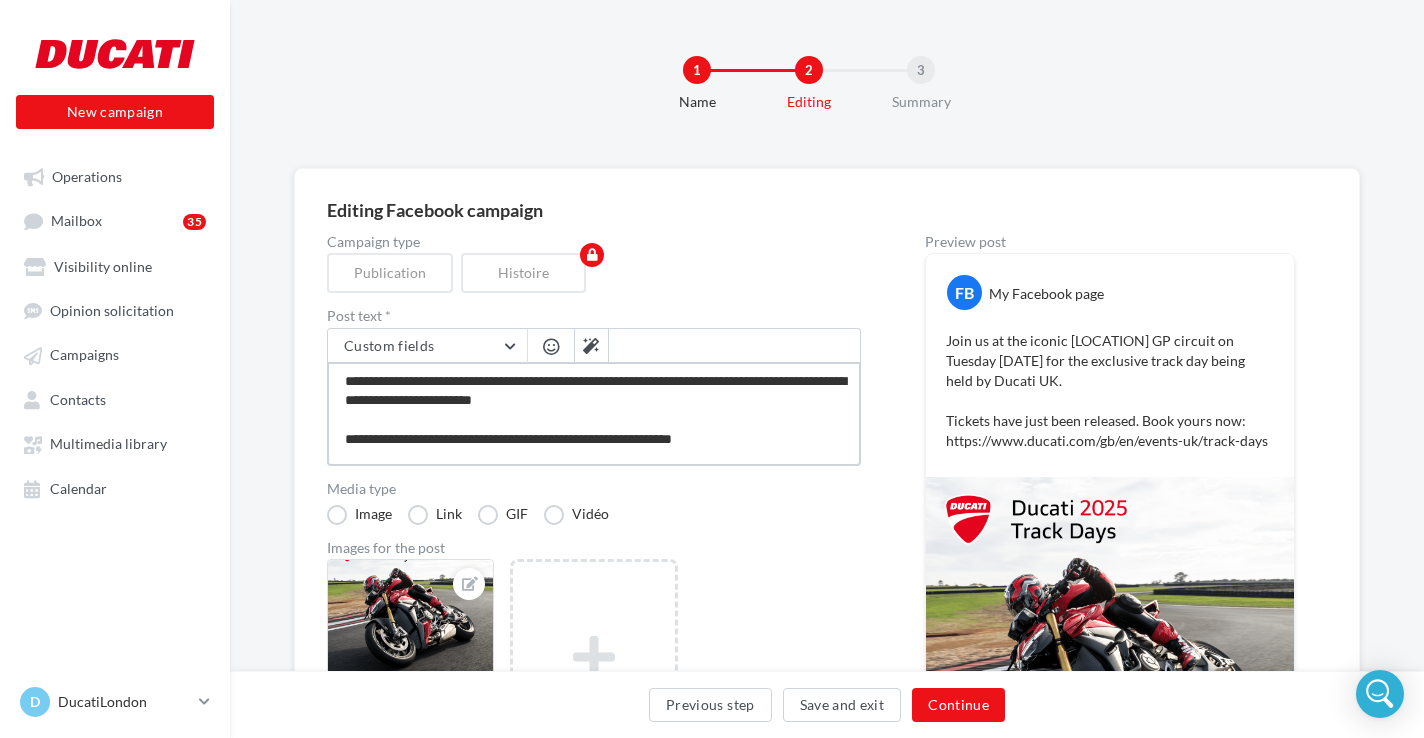 click on "**********" at bounding box center [594, 414] 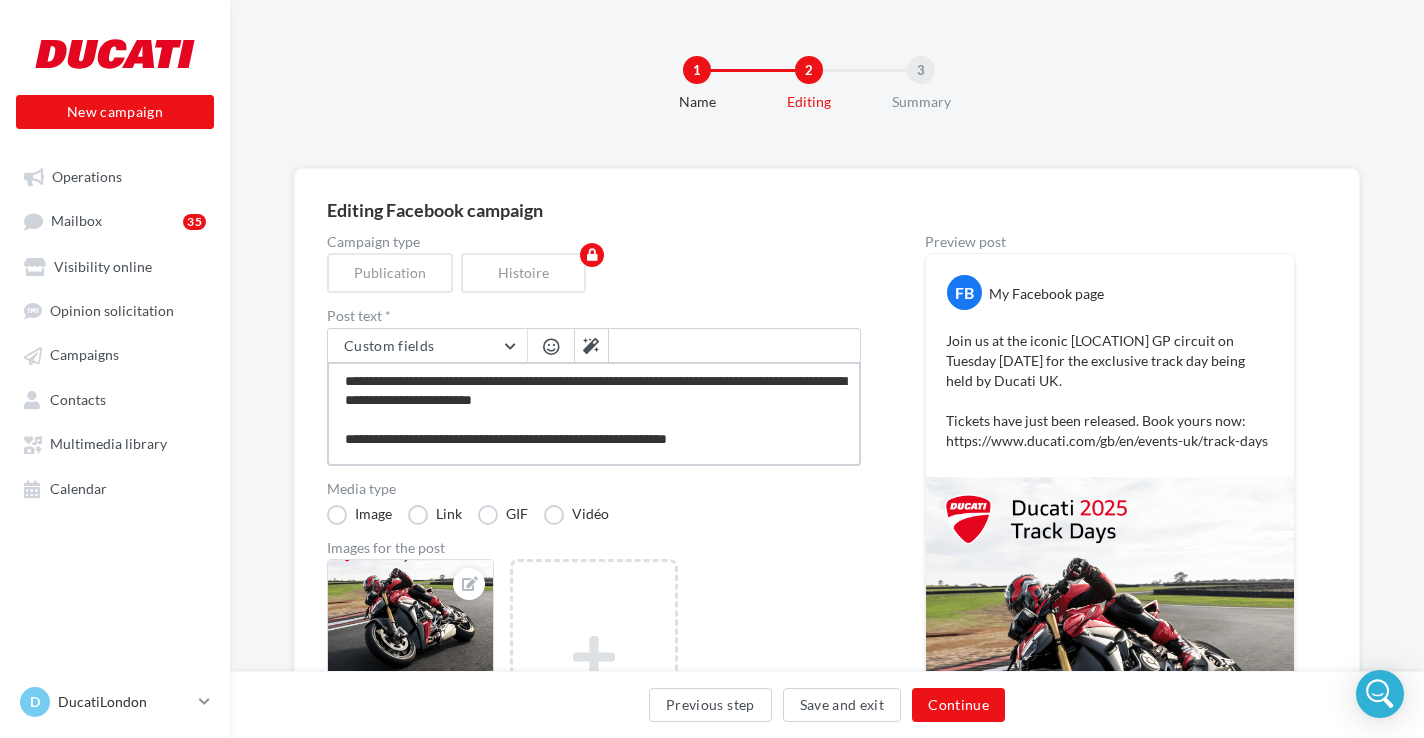 click on "**********" at bounding box center (594, 414) 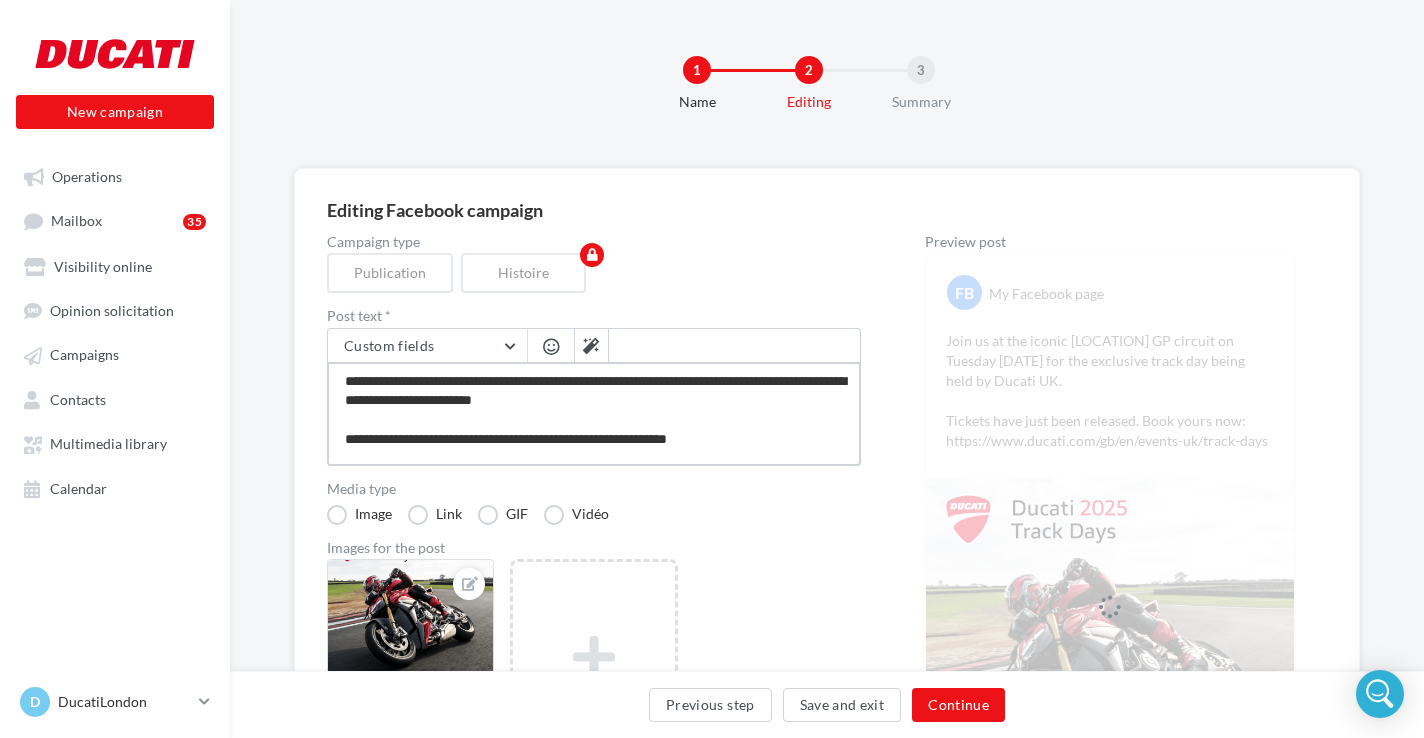 click on "**********" at bounding box center (594, 414) 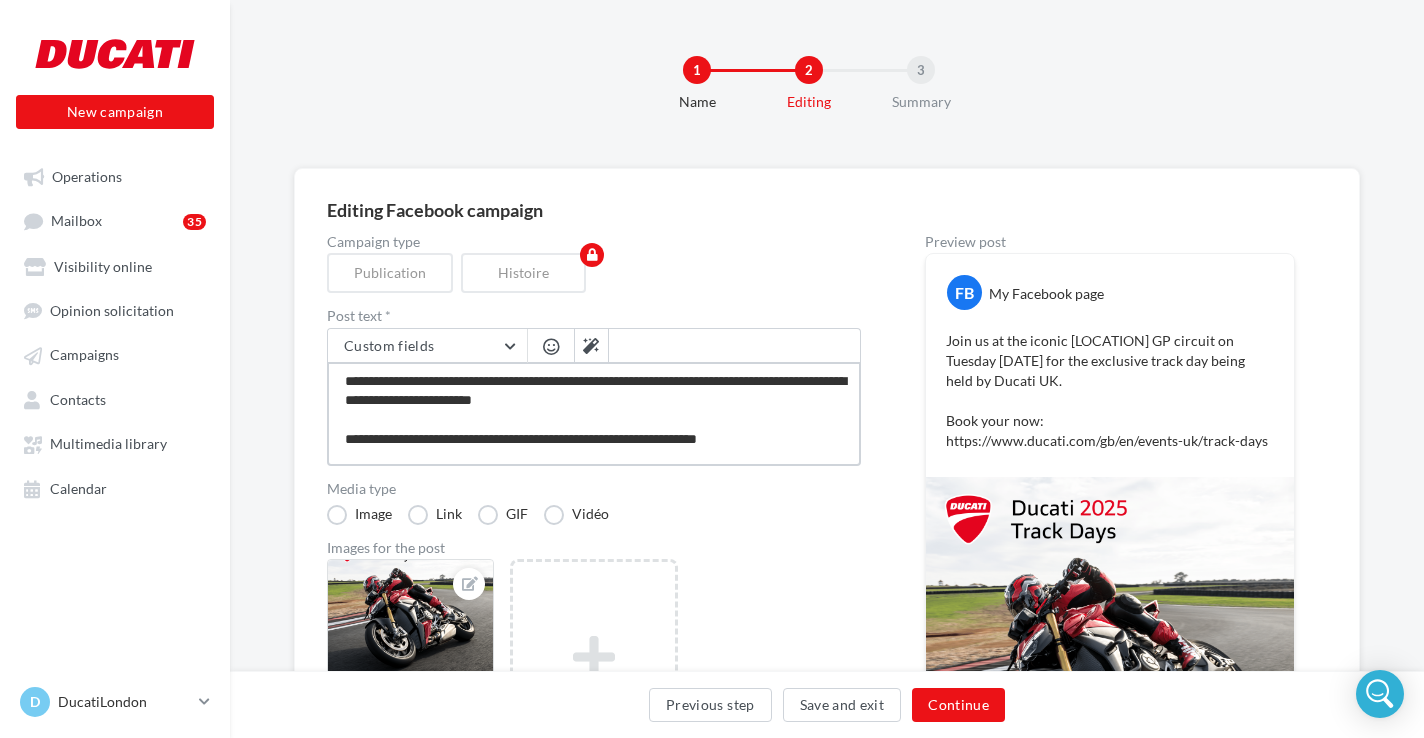 click on "**********" at bounding box center [594, 414] 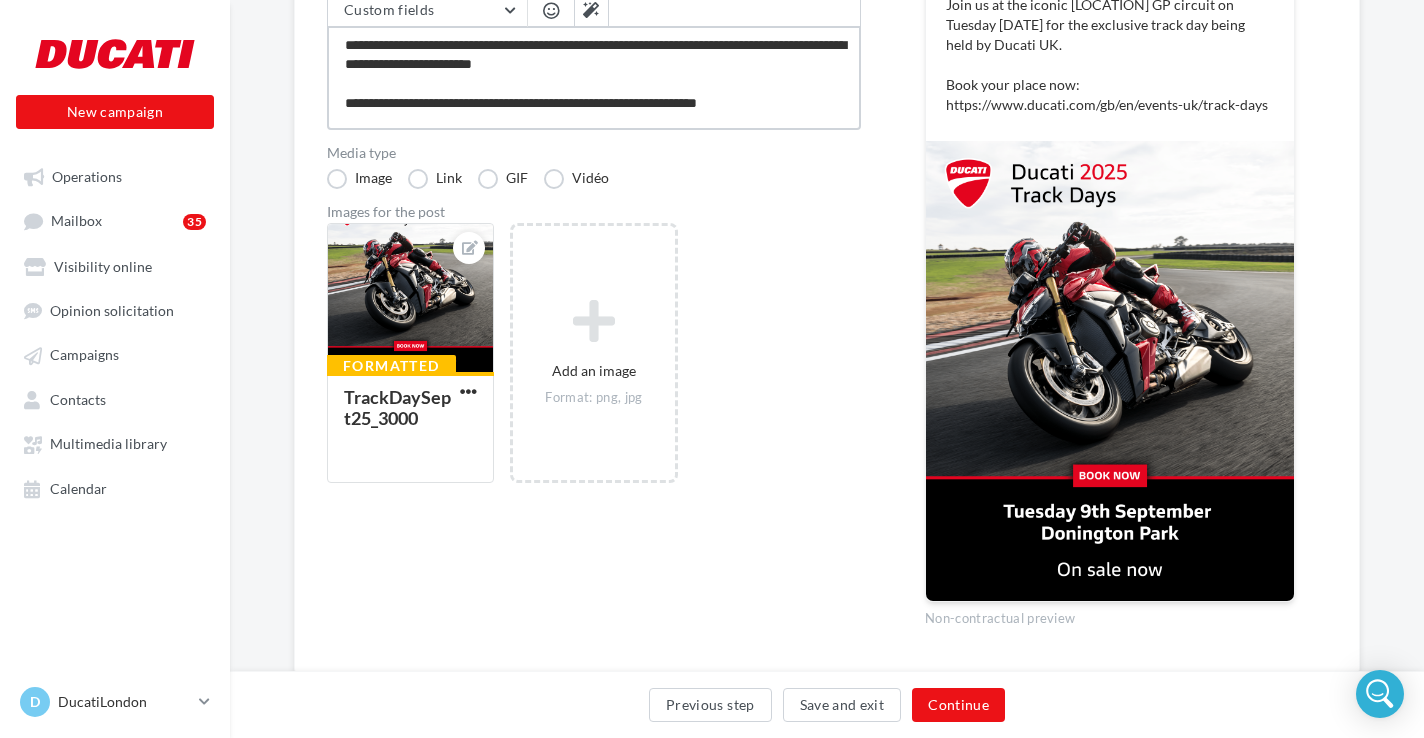 scroll, scrollTop: 393, scrollLeft: 0, axis: vertical 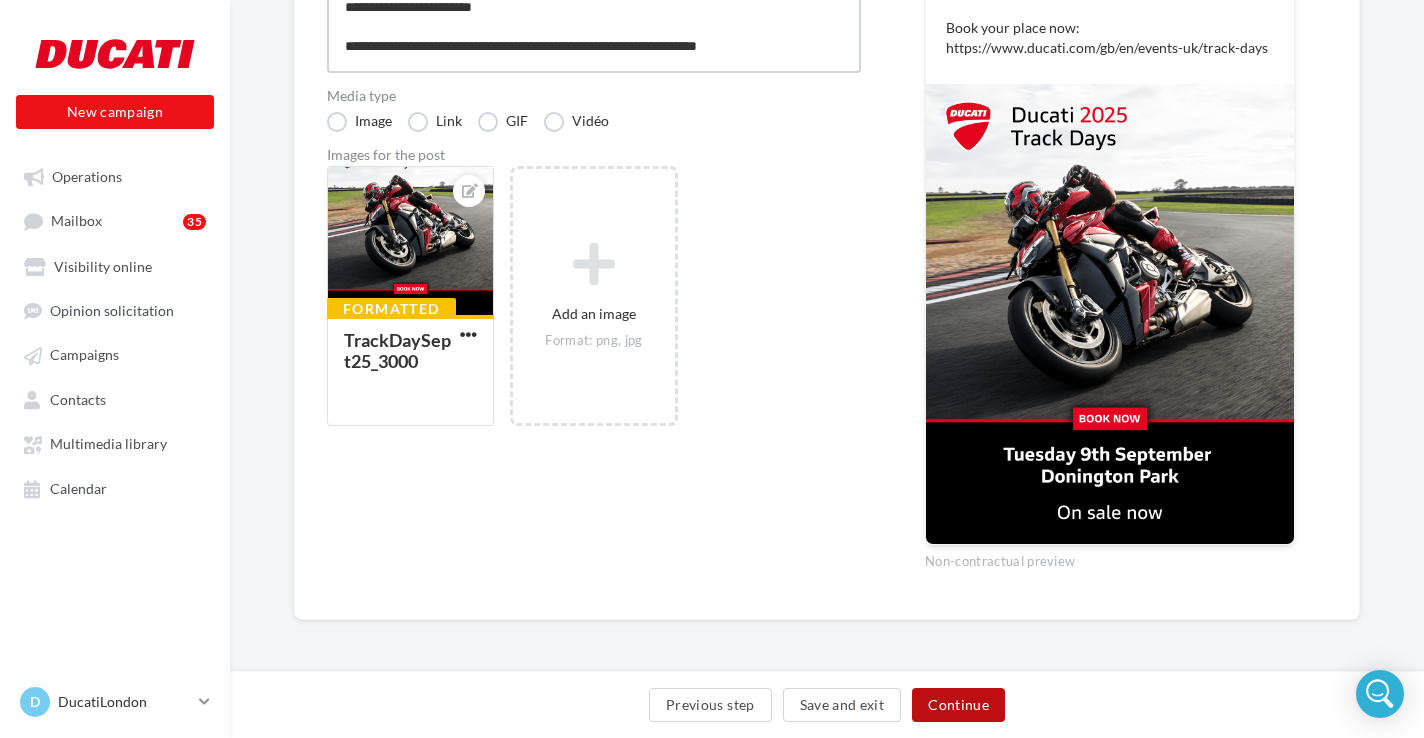 type on "**********" 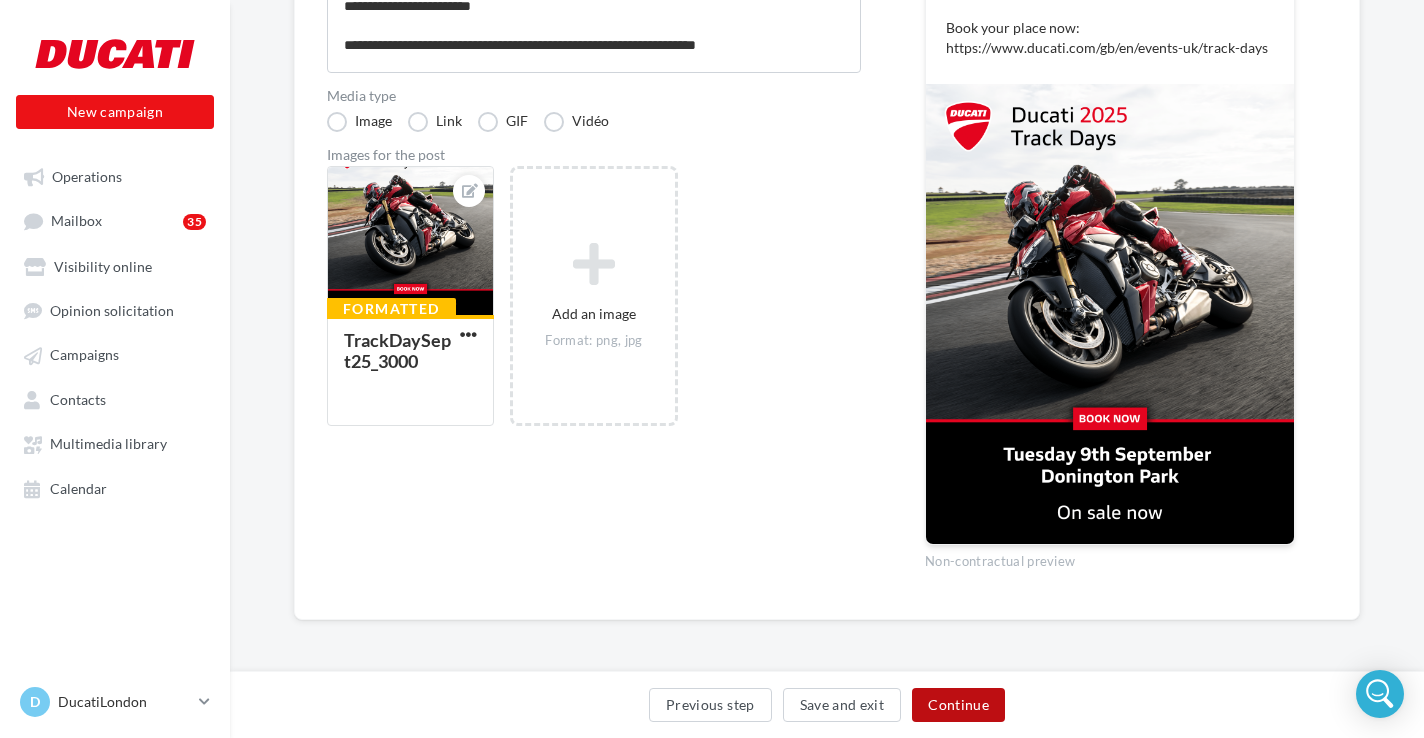 click on "Continue" at bounding box center [958, 705] 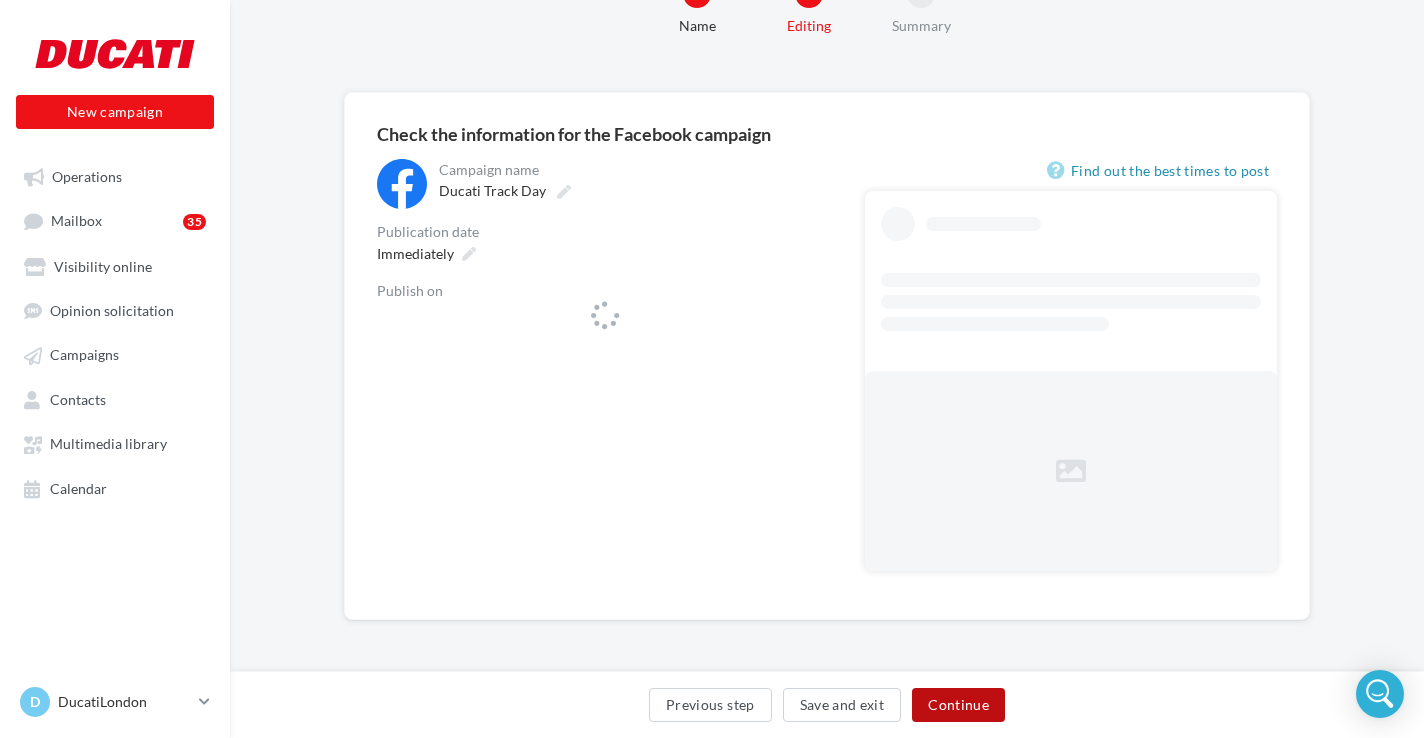 scroll, scrollTop: 0, scrollLeft: 0, axis: both 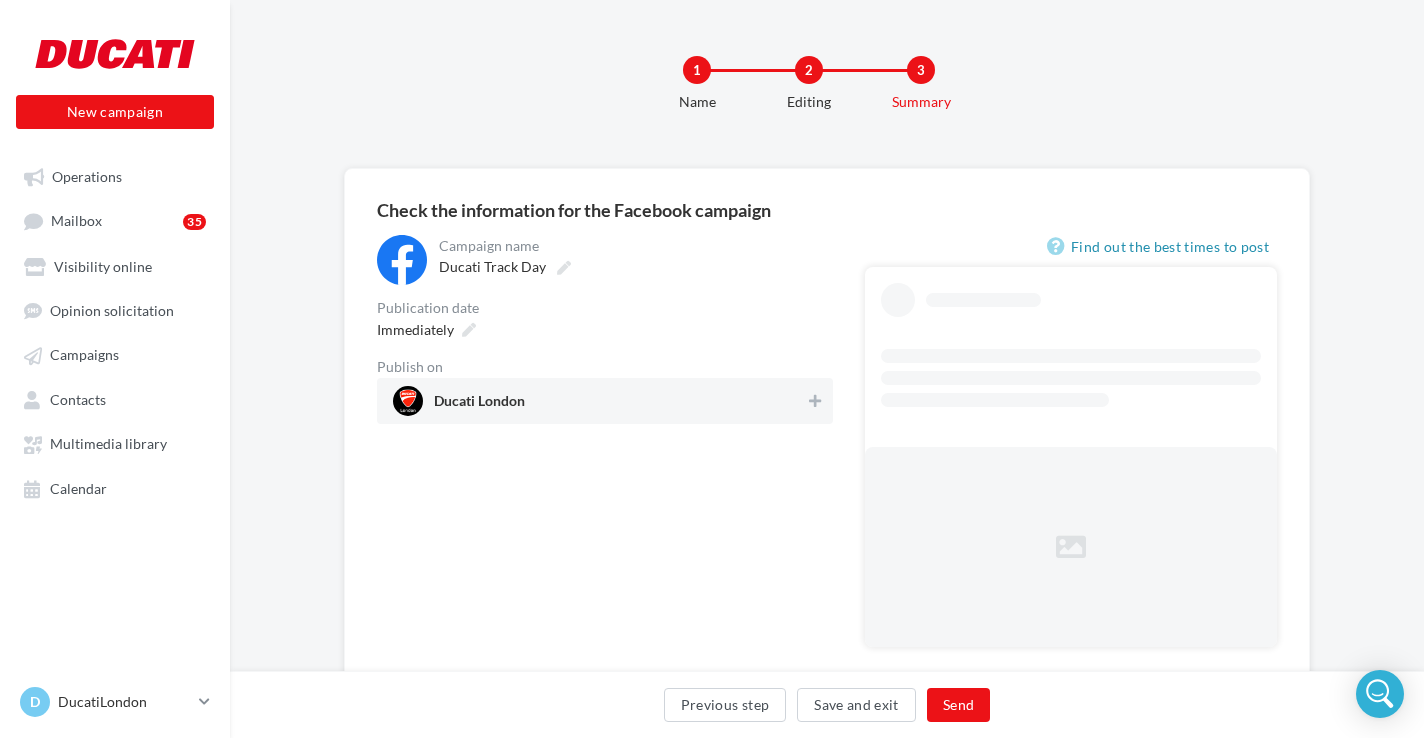 click on "Ducati London" at bounding box center (599, 401) 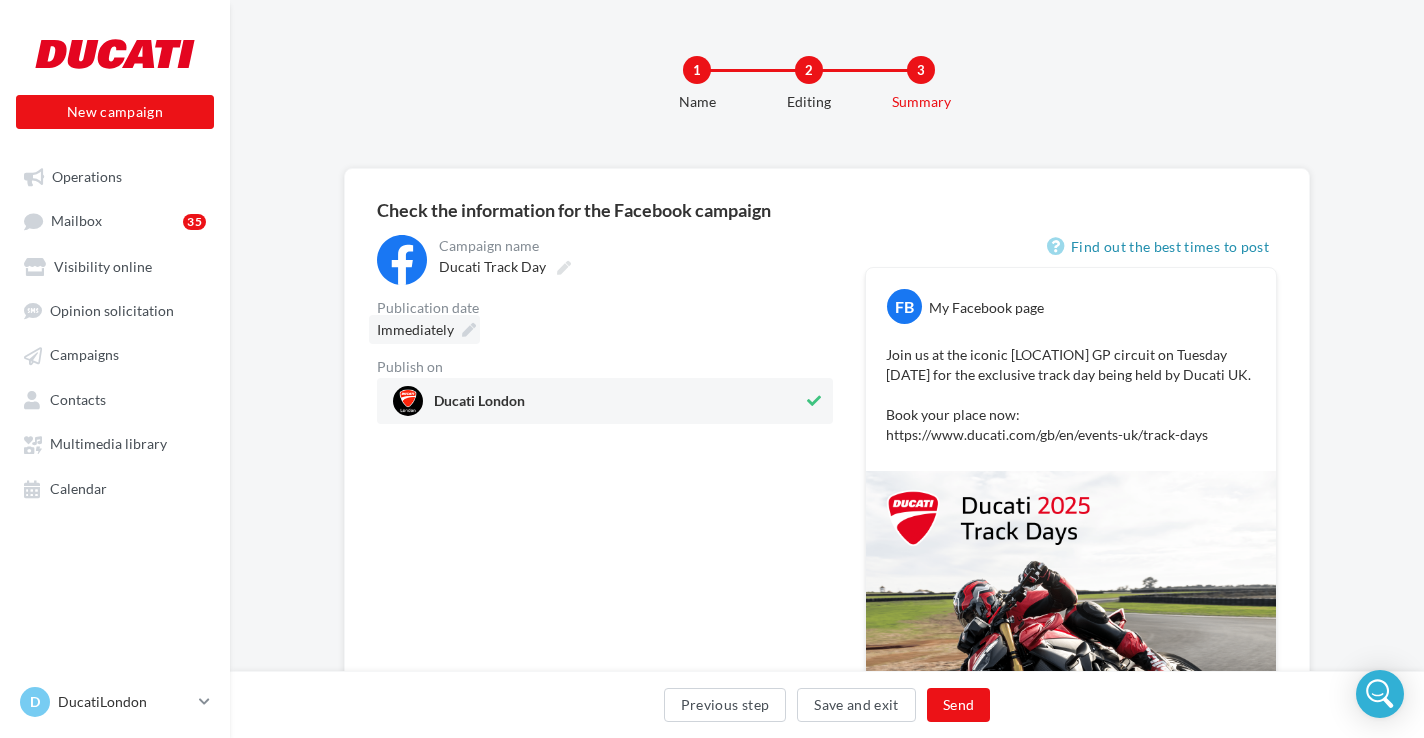 click at bounding box center [469, 330] 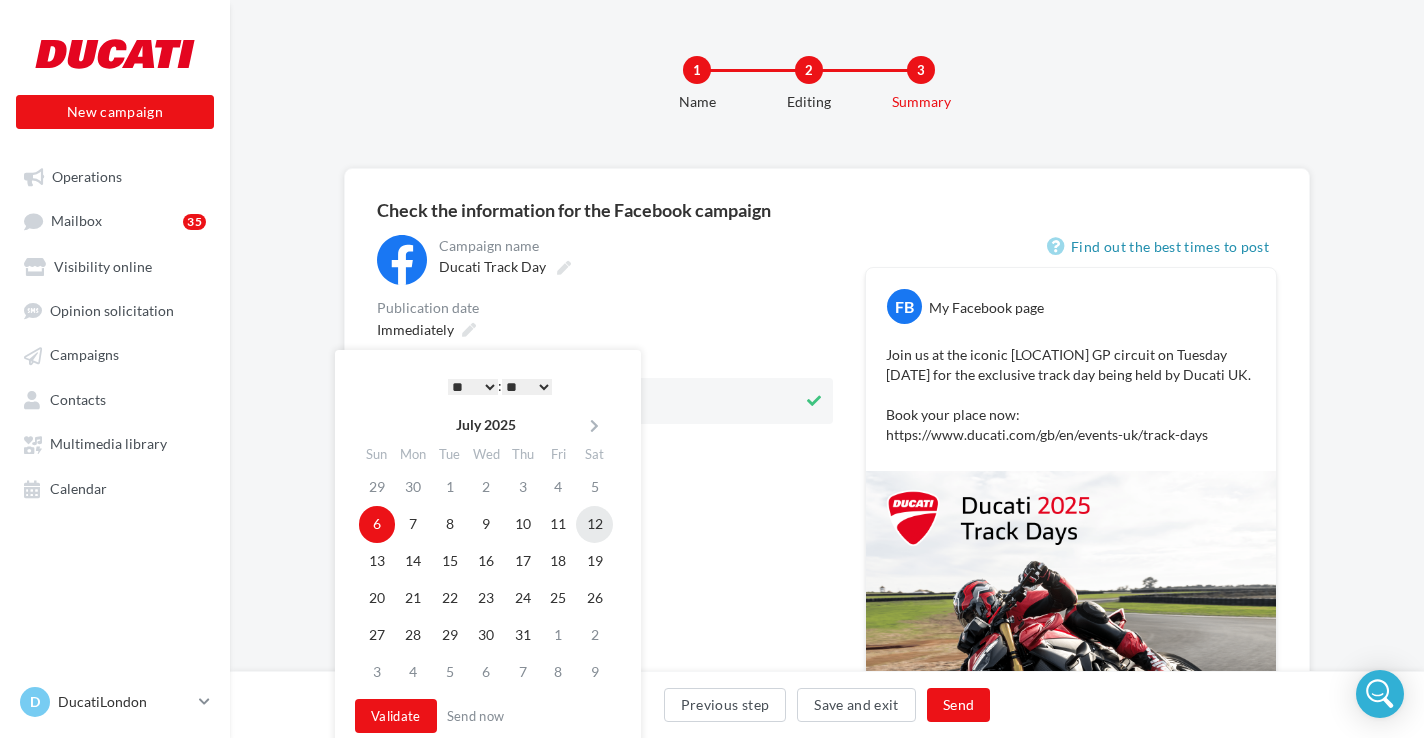 click on "12" at bounding box center [594, 524] 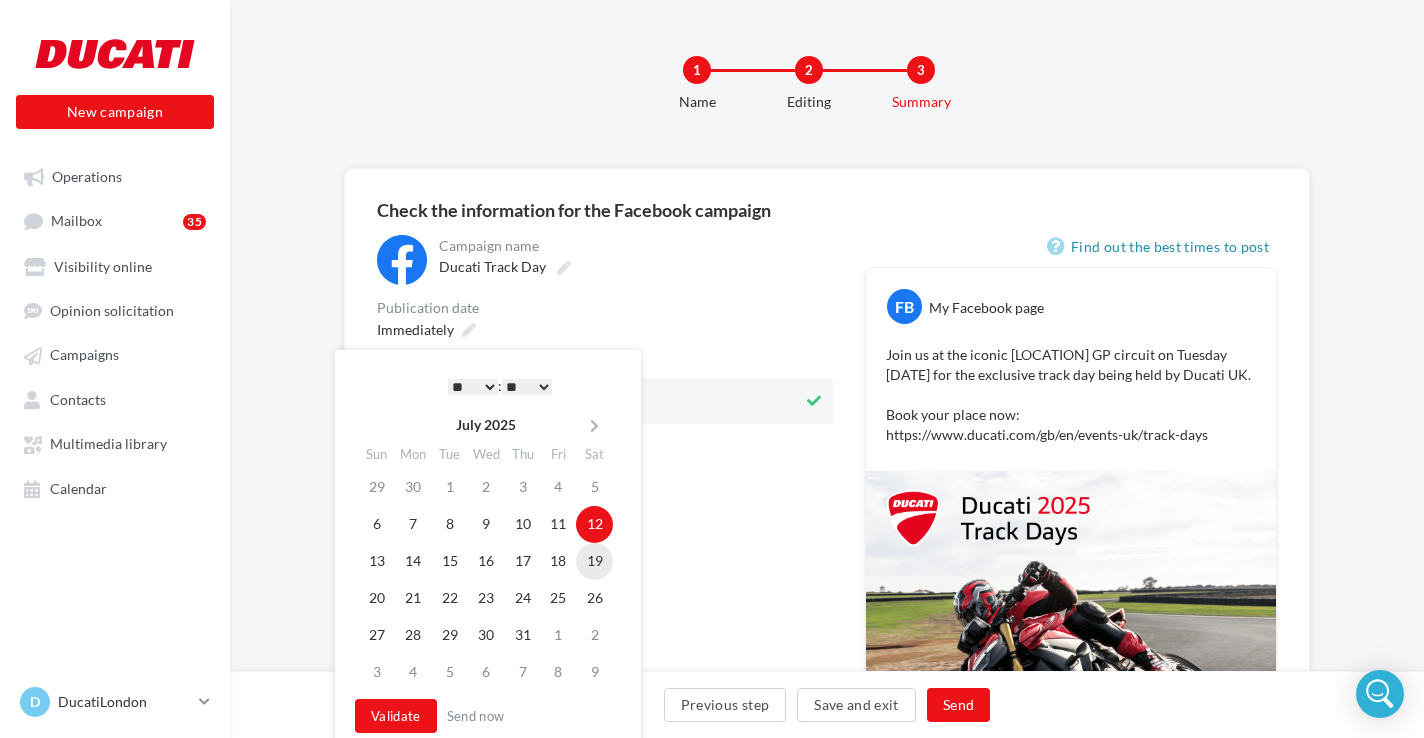 click on "19" at bounding box center [594, 524] 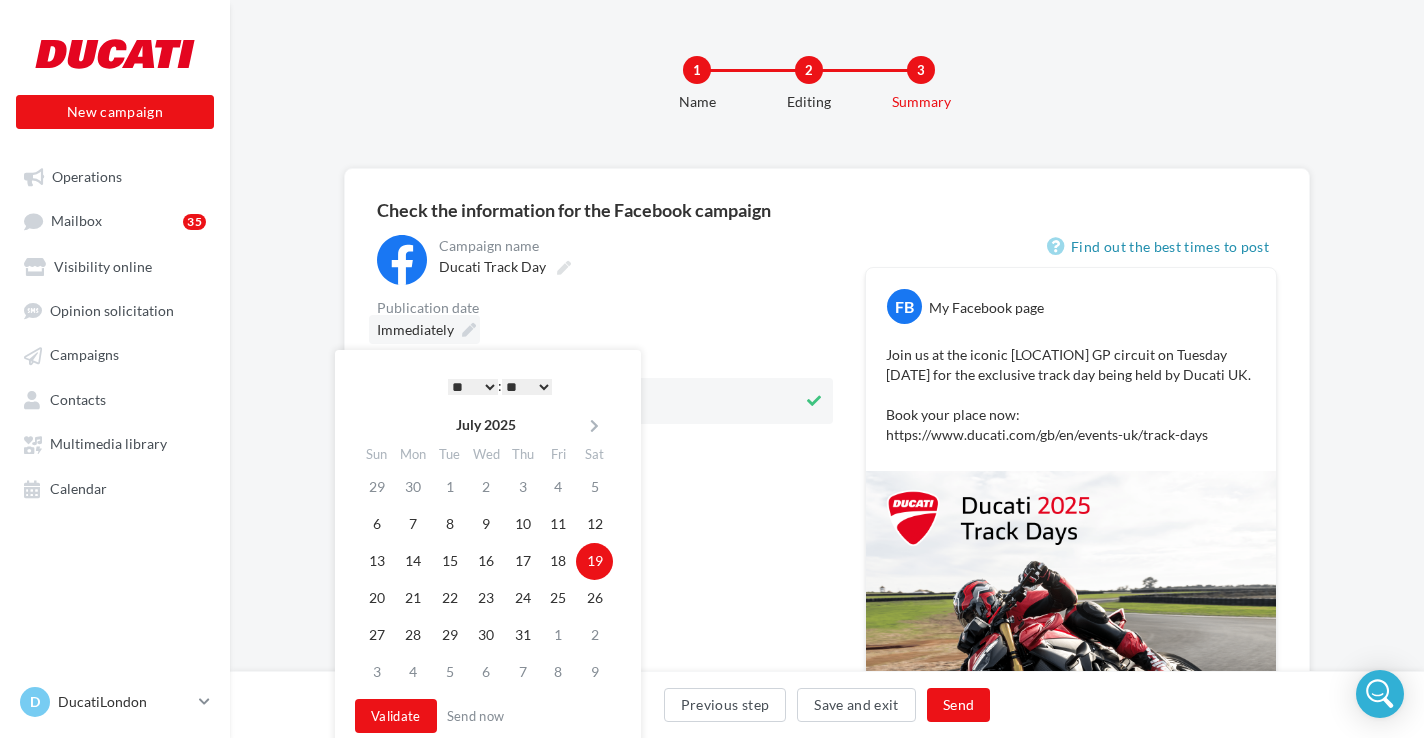 click at bounding box center [469, 330] 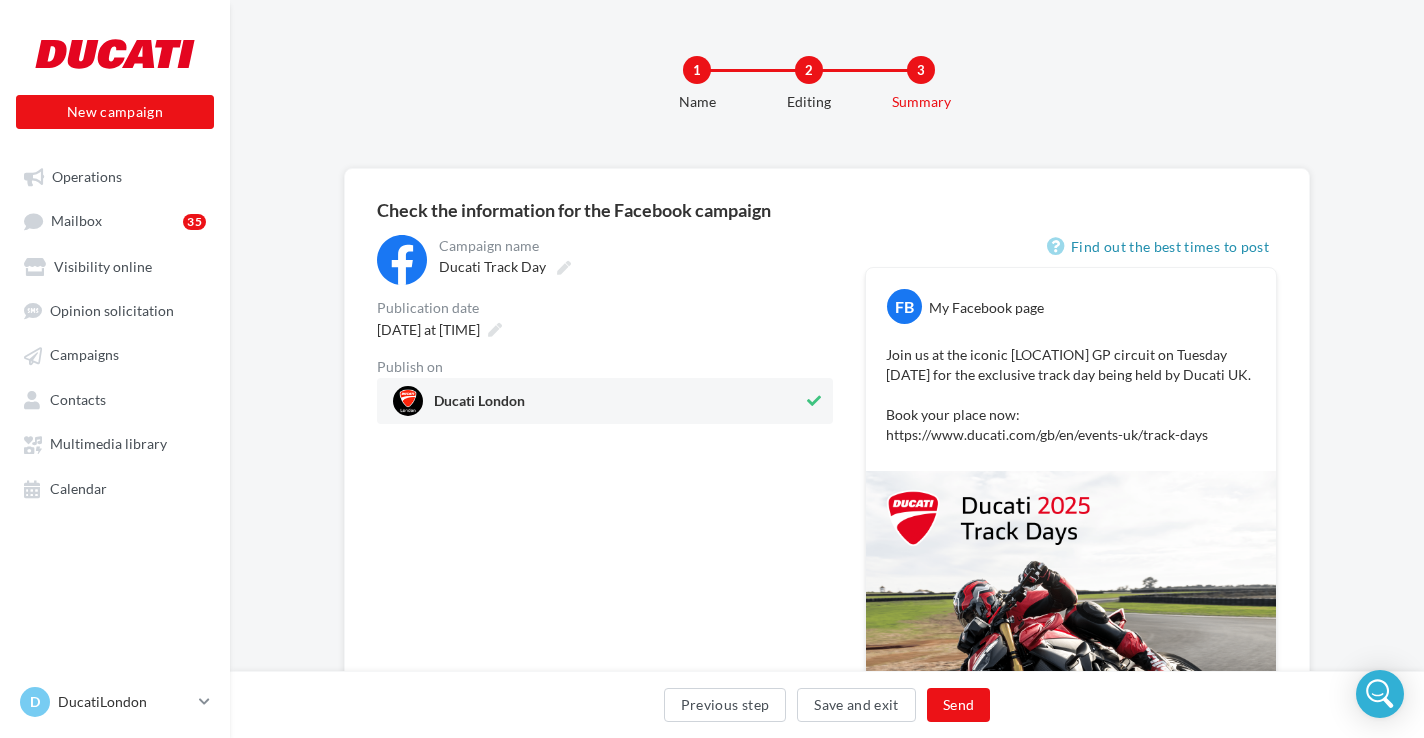click on "Ducati London" at bounding box center [479, 405] 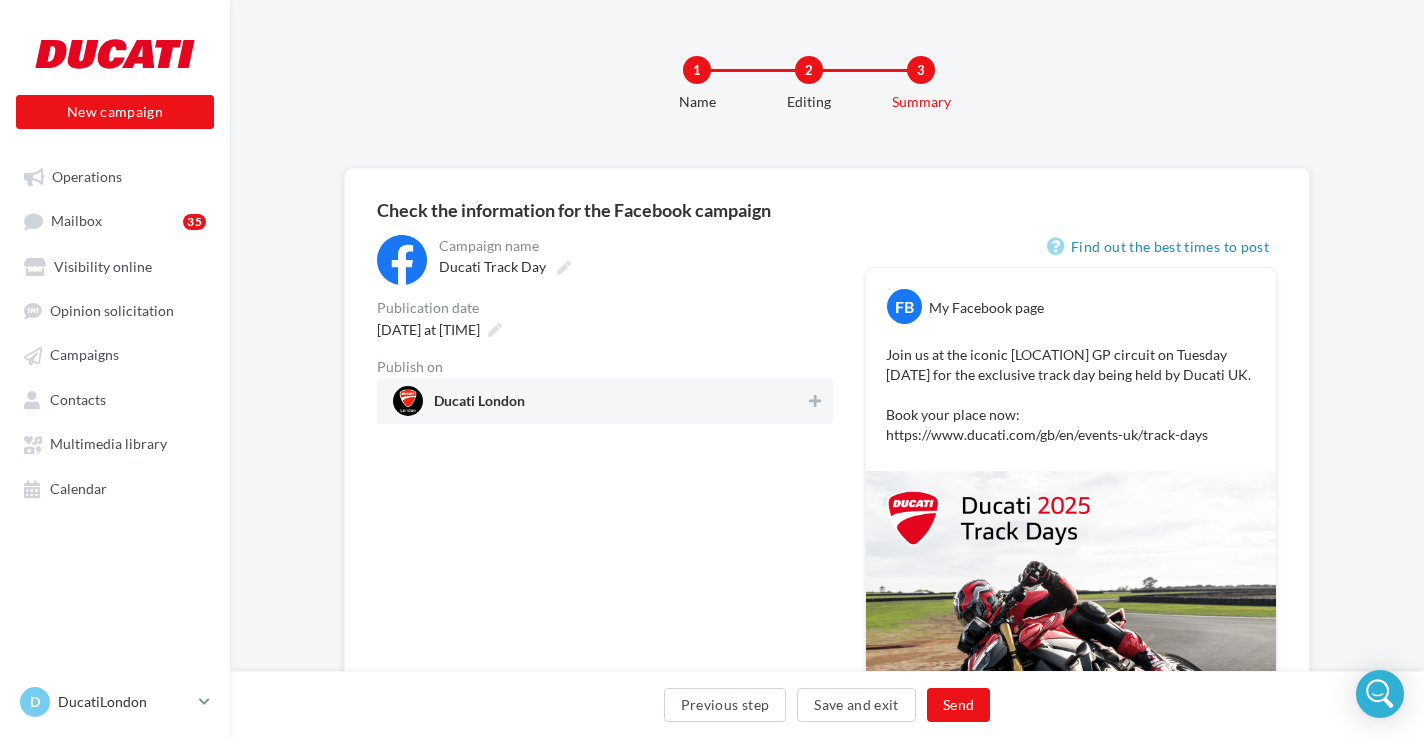 click on "Ducati London" at bounding box center [599, 401] 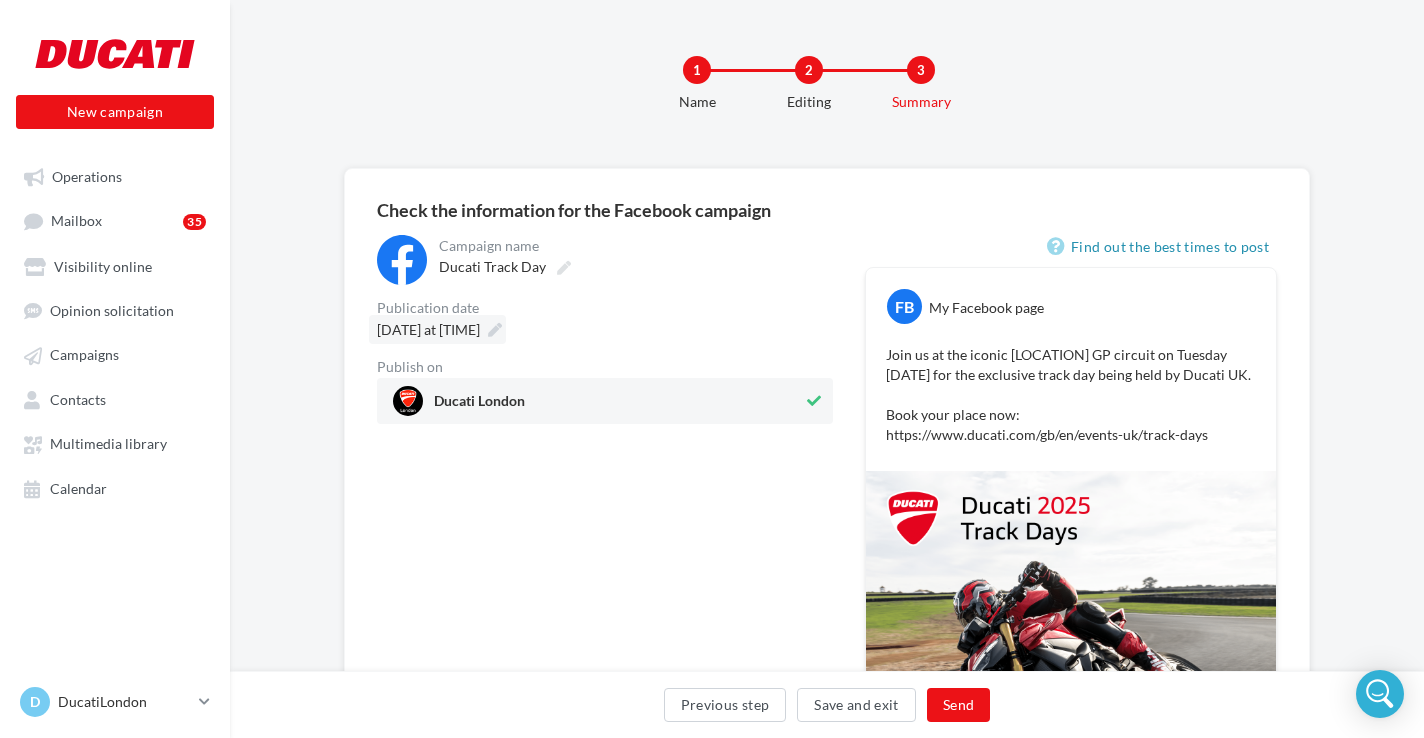 click at bounding box center (495, 330) 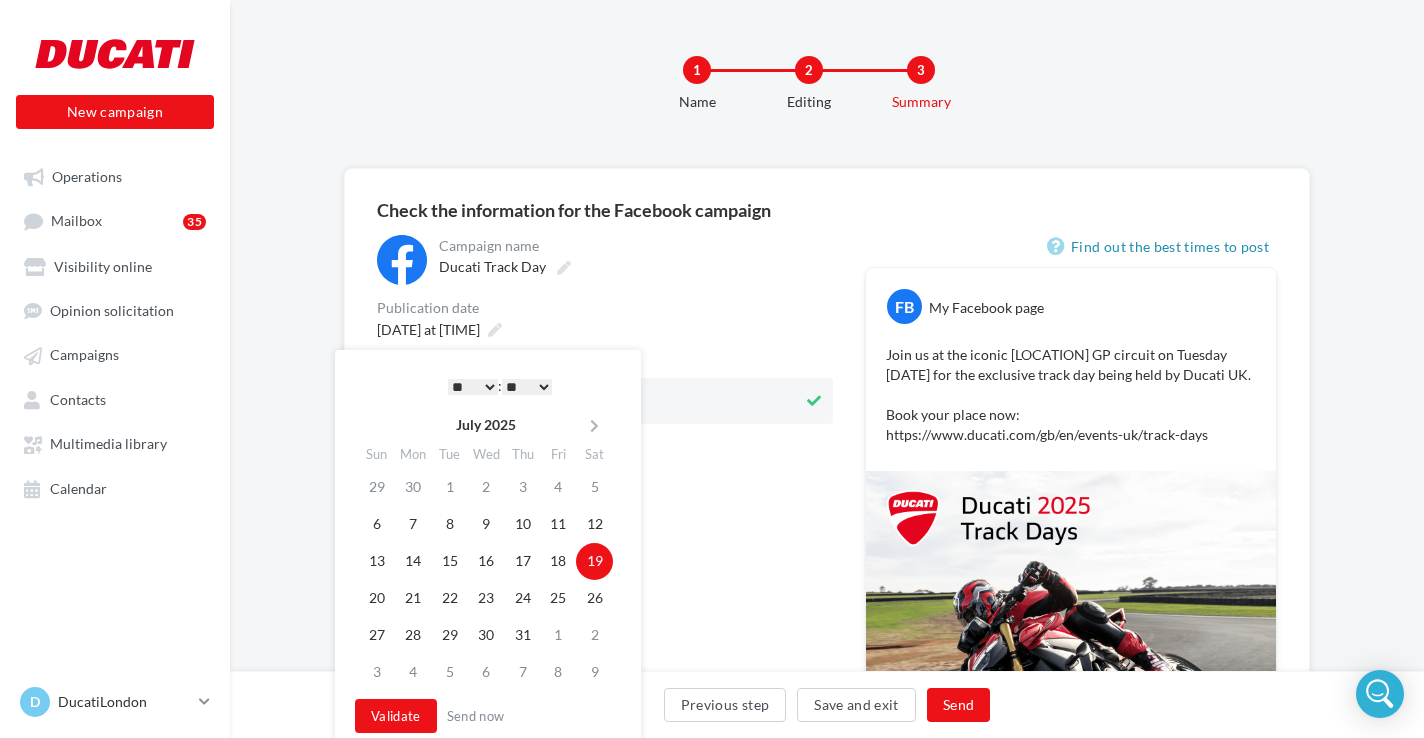 click on "* * * * * * * * * * ** ** ** ** ** ** ** ** ** ** ** ** ** **" at bounding box center [473, 387] 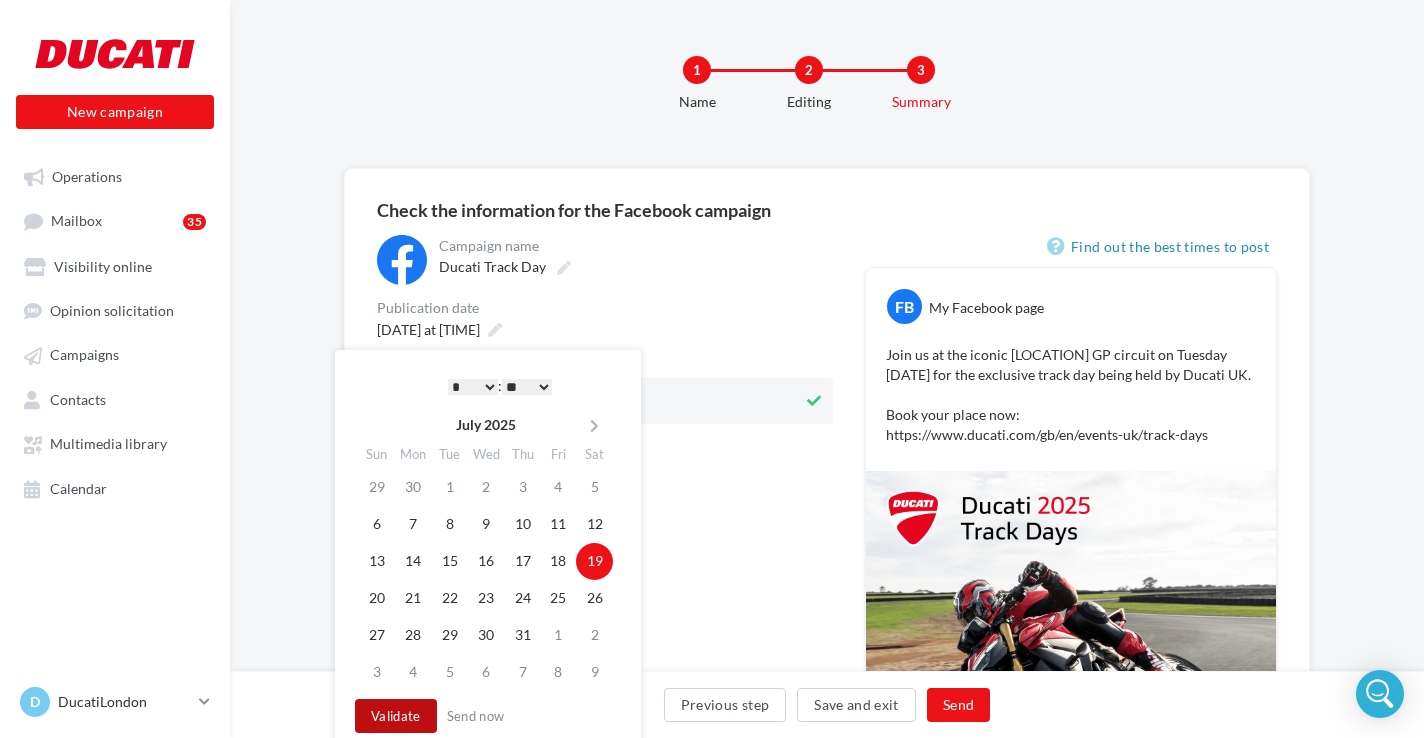click on "Validate" at bounding box center (396, 716) 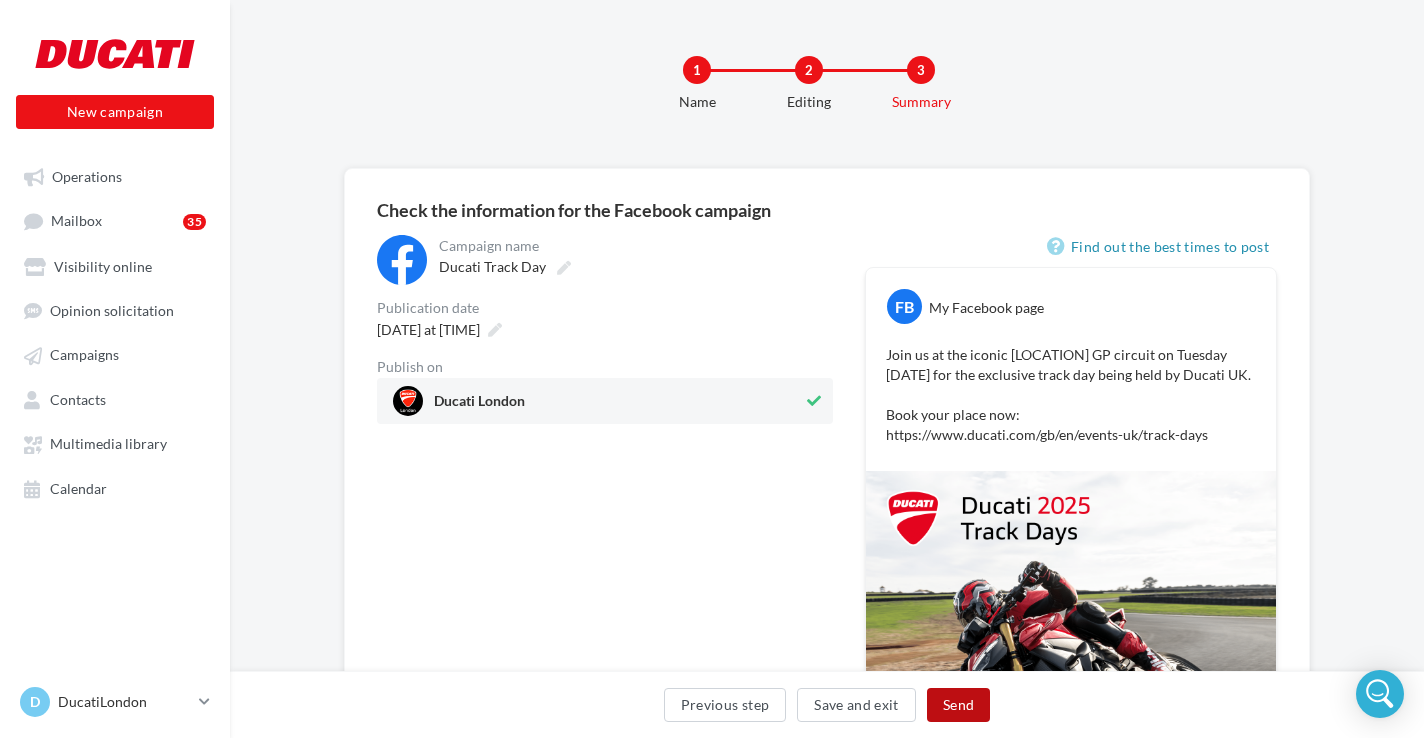click on "Send" at bounding box center (958, 705) 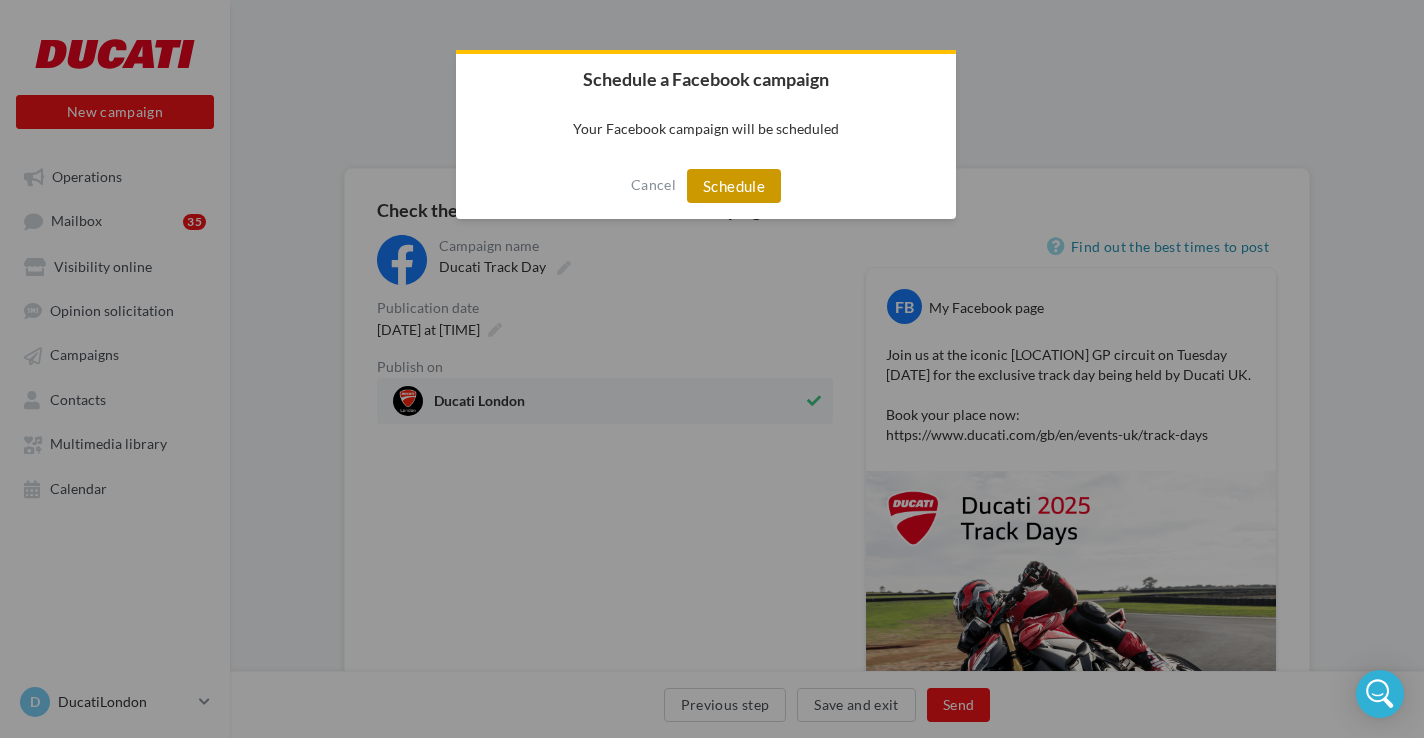 click on "Schedule" at bounding box center [734, 186] 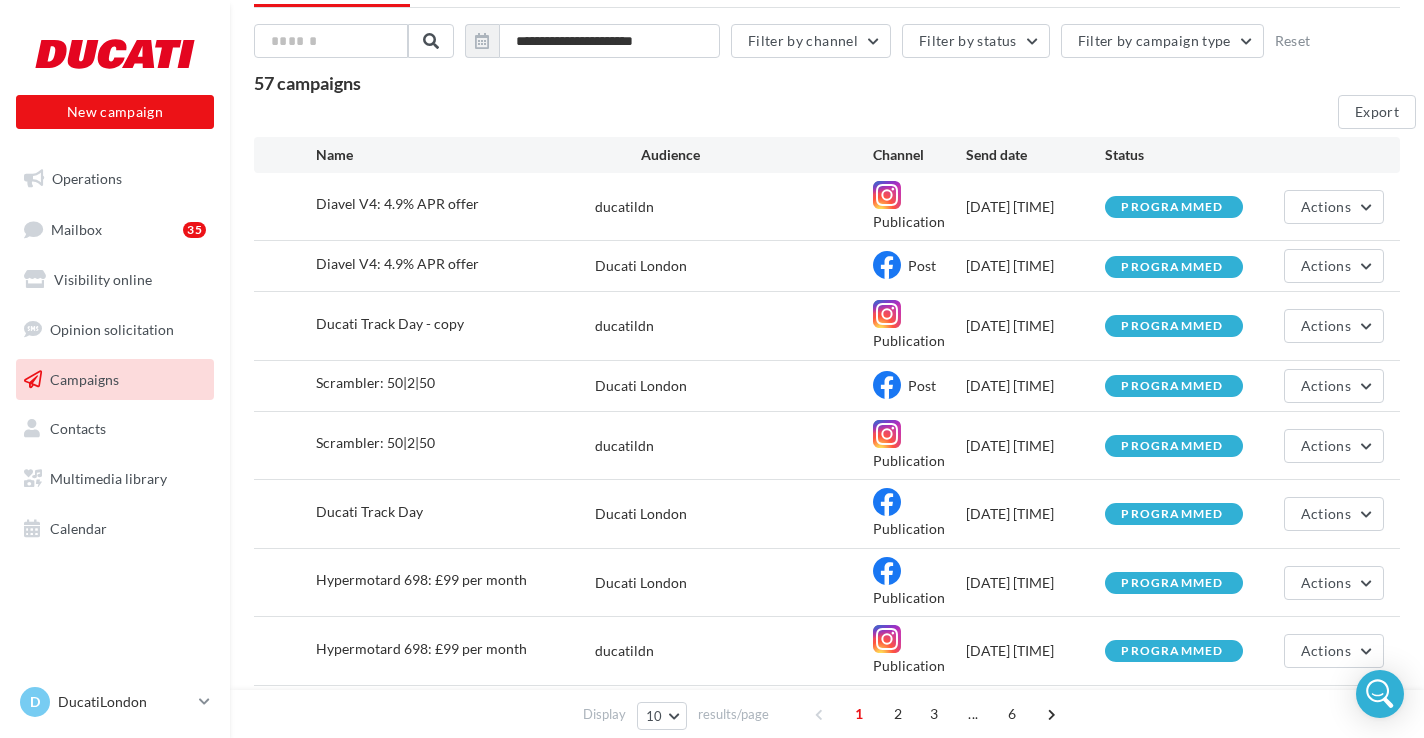 scroll, scrollTop: 129, scrollLeft: 0, axis: vertical 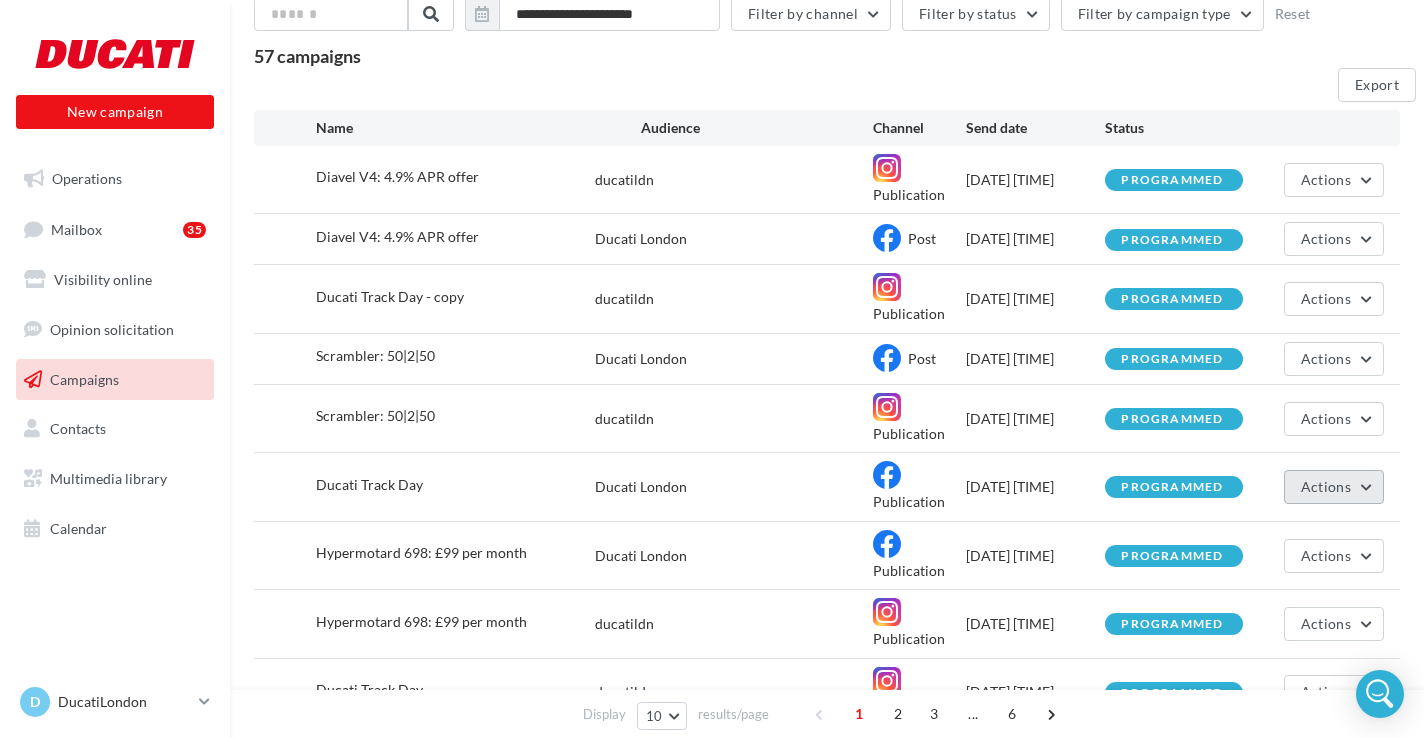 click on "Actions" at bounding box center (1334, 180) 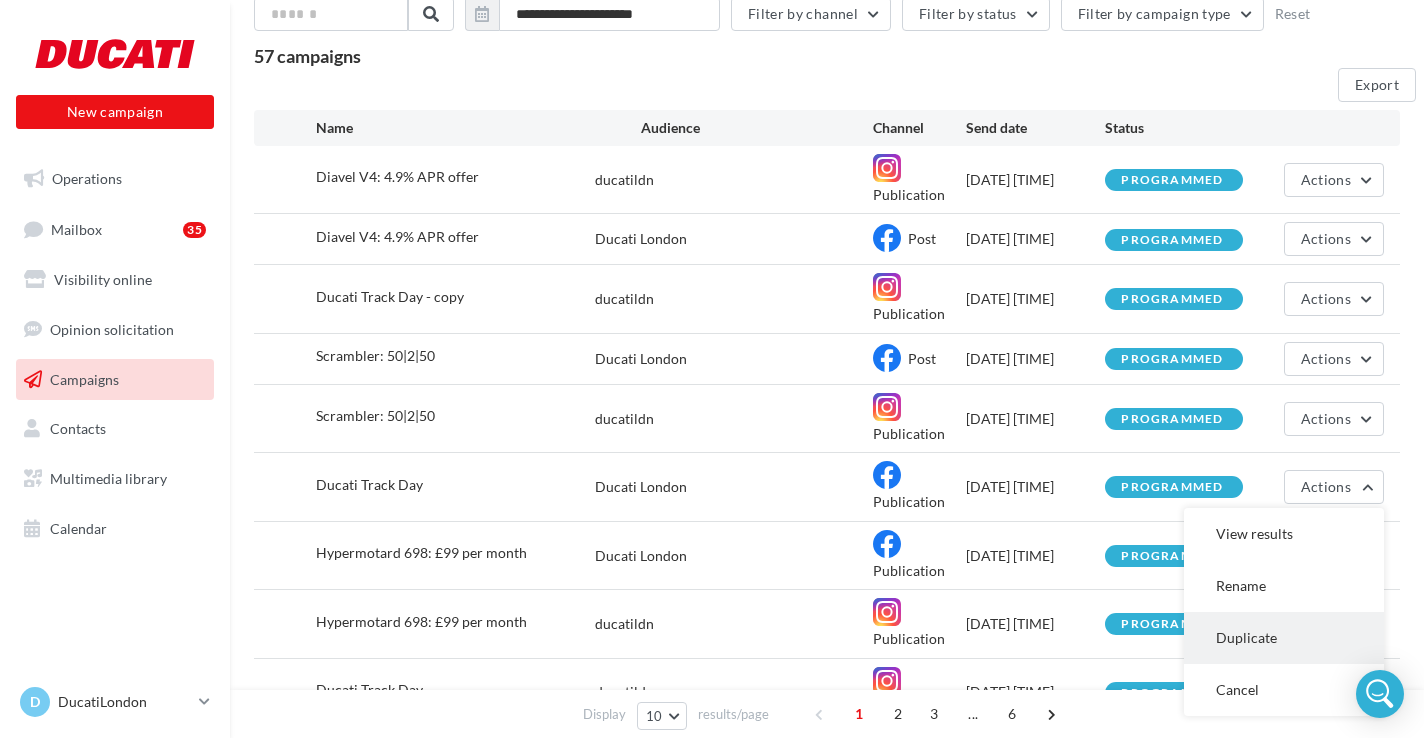 click on "Duplicate" at bounding box center [1284, 534] 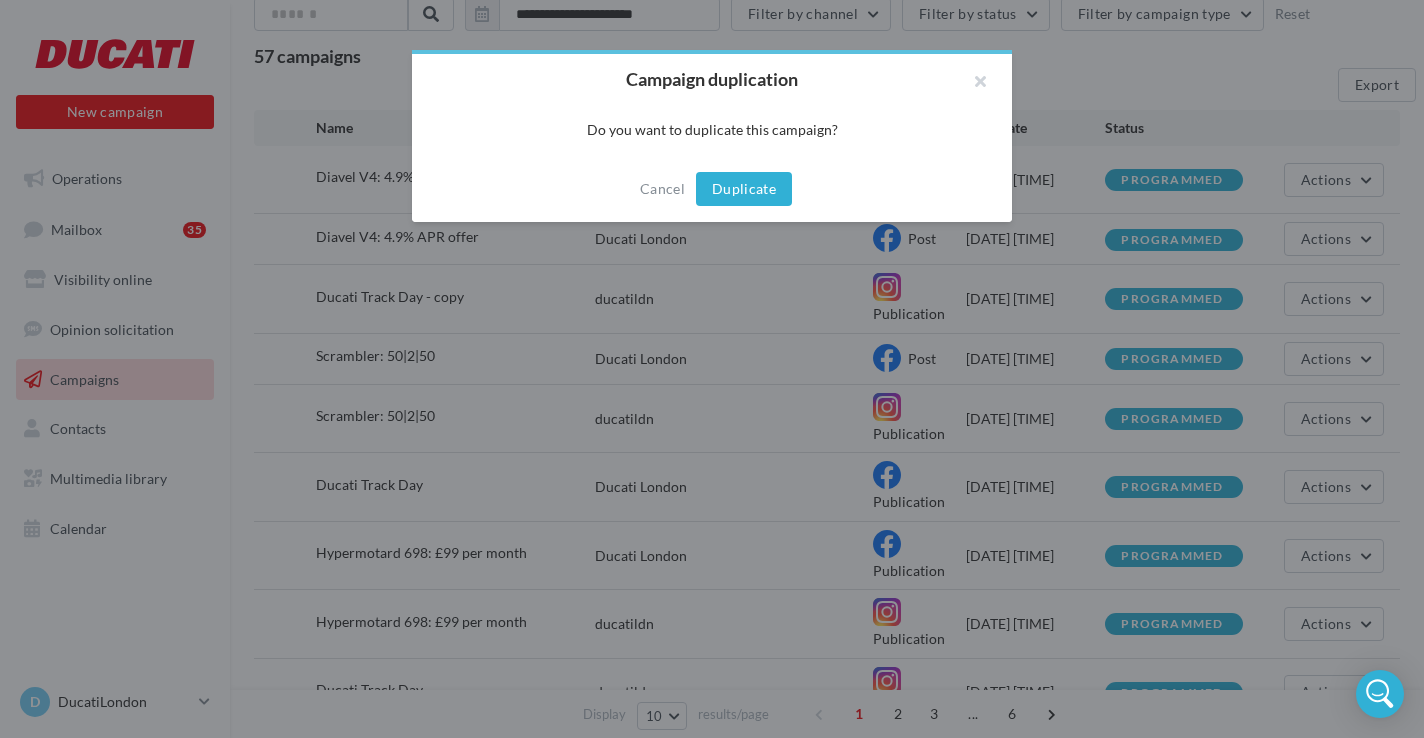 click on "Duplicate" at bounding box center (744, 189) 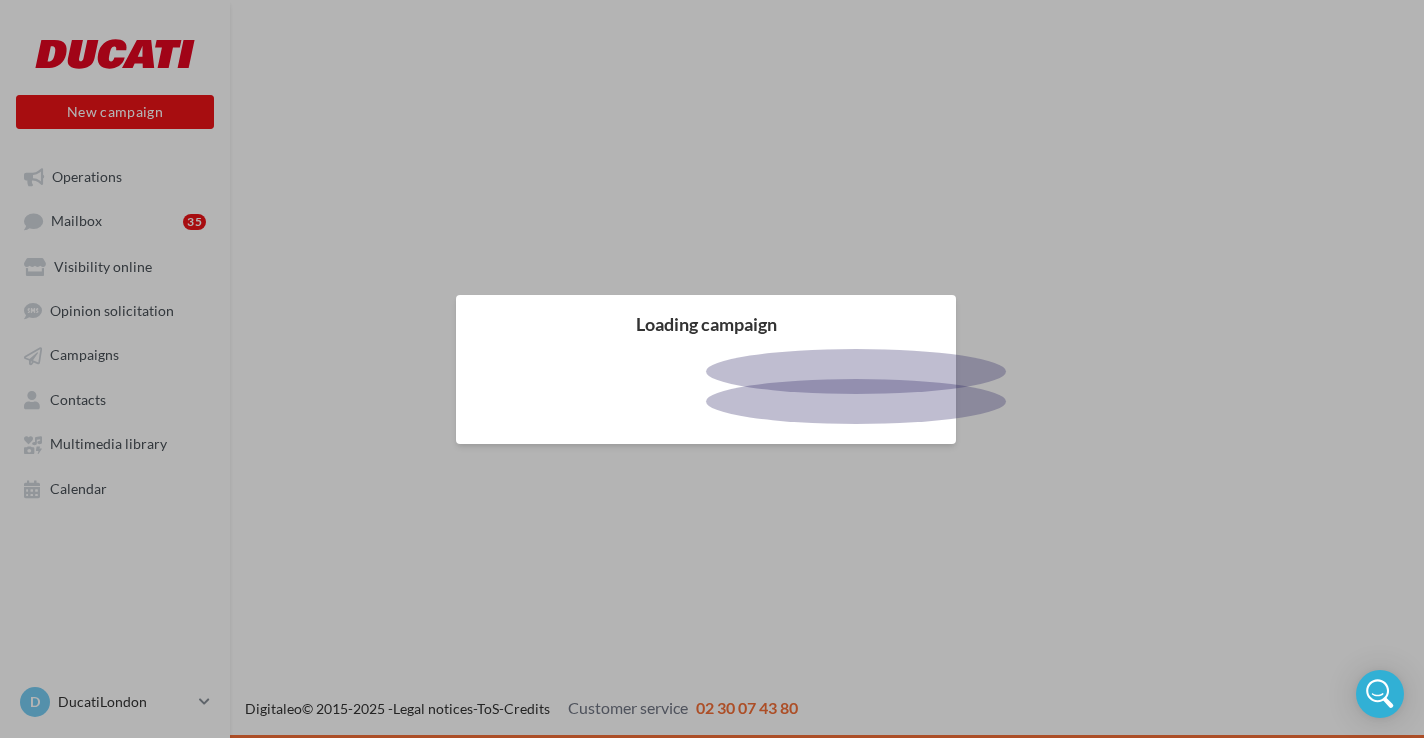 scroll, scrollTop: 0, scrollLeft: 0, axis: both 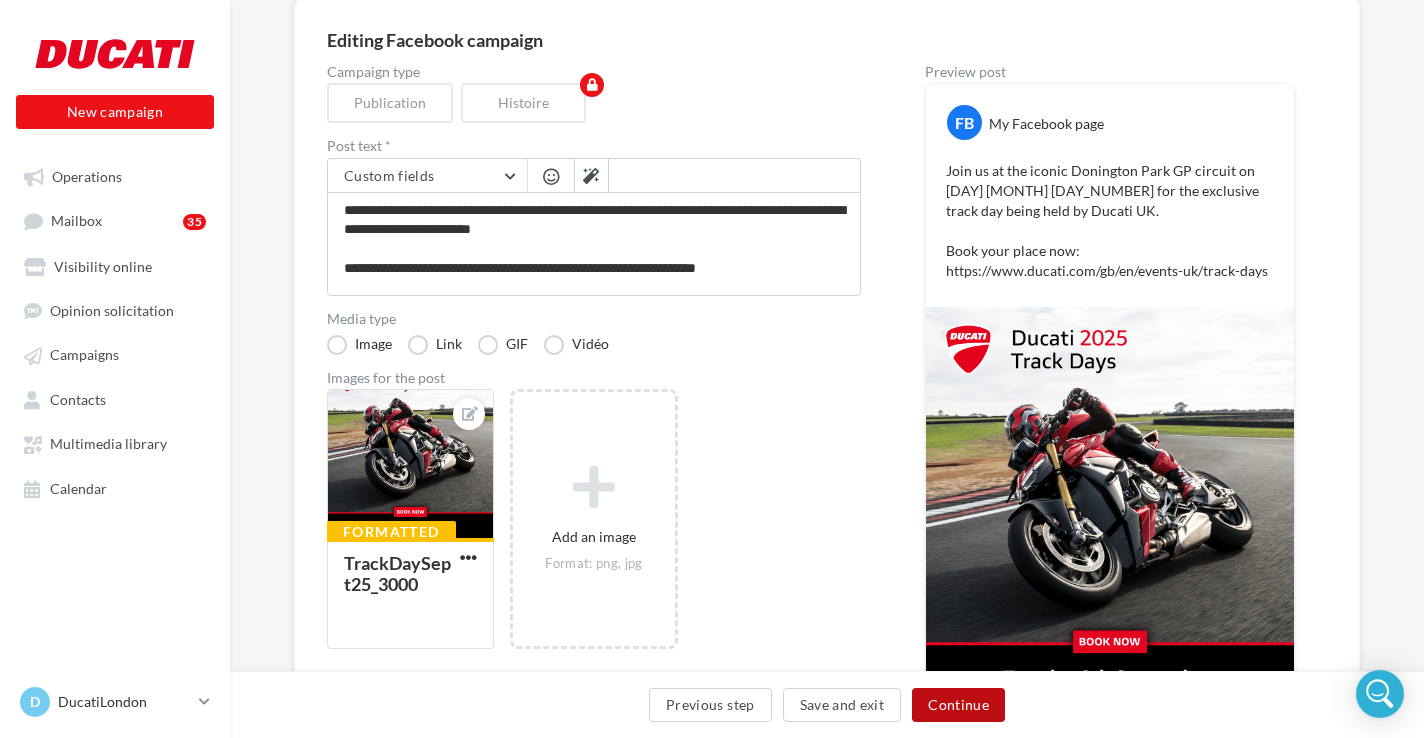 click on "Continue" at bounding box center [958, 705] 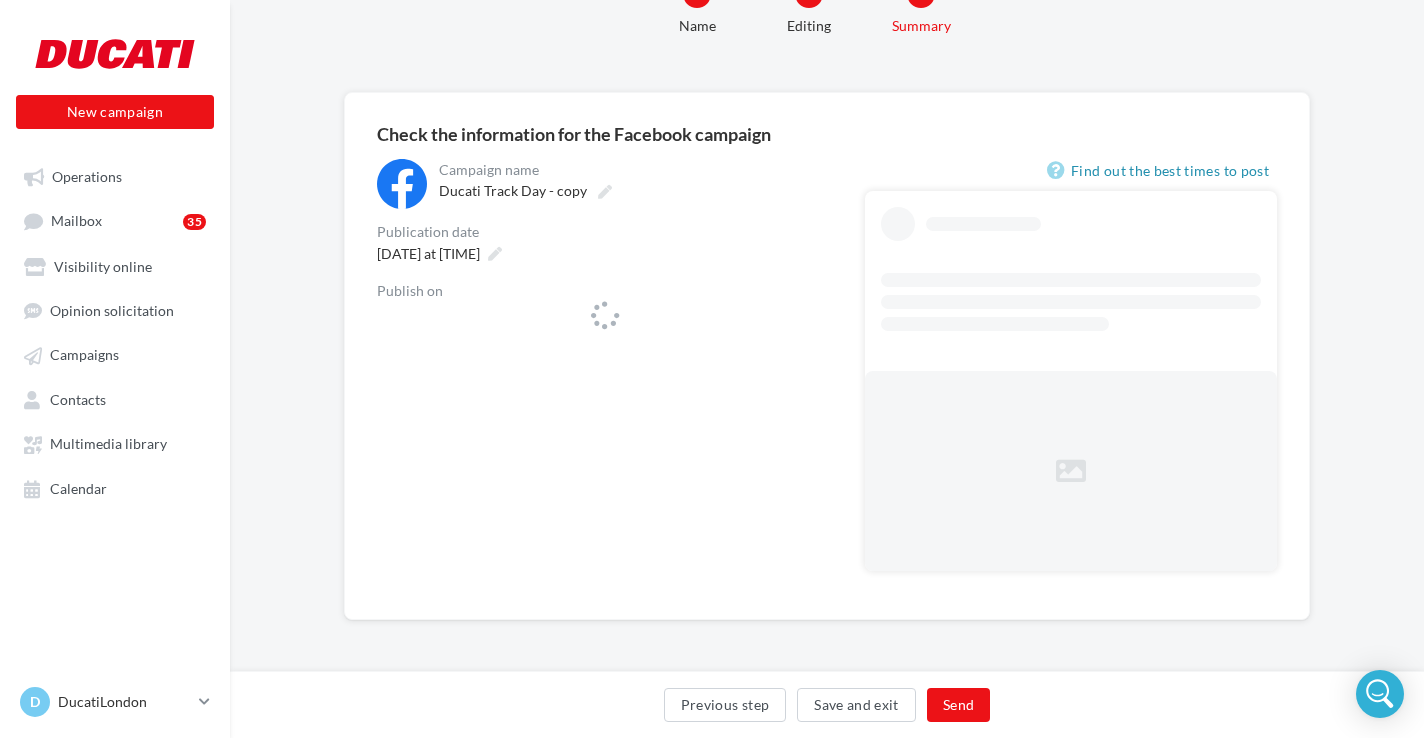 scroll, scrollTop: 76, scrollLeft: 0, axis: vertical 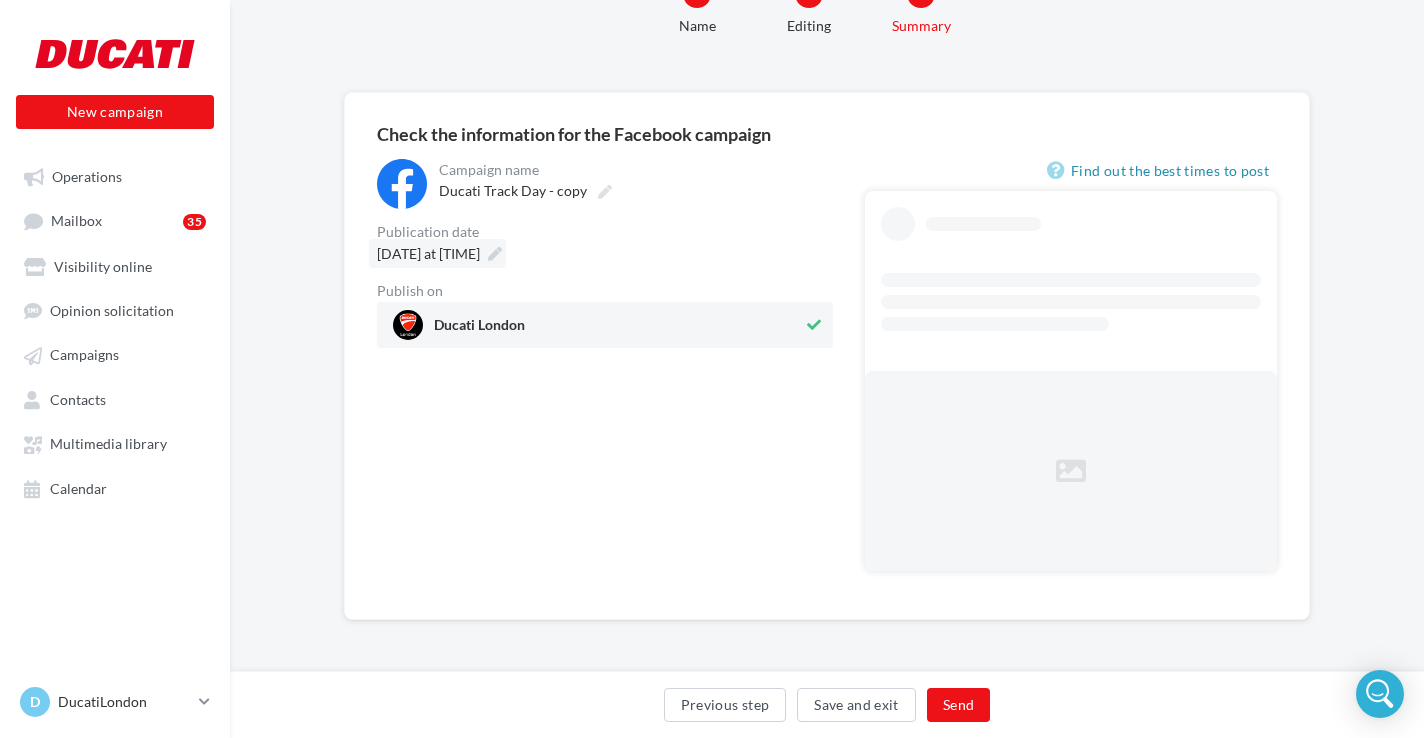 click on "**********" at bounding box center [605, 253] 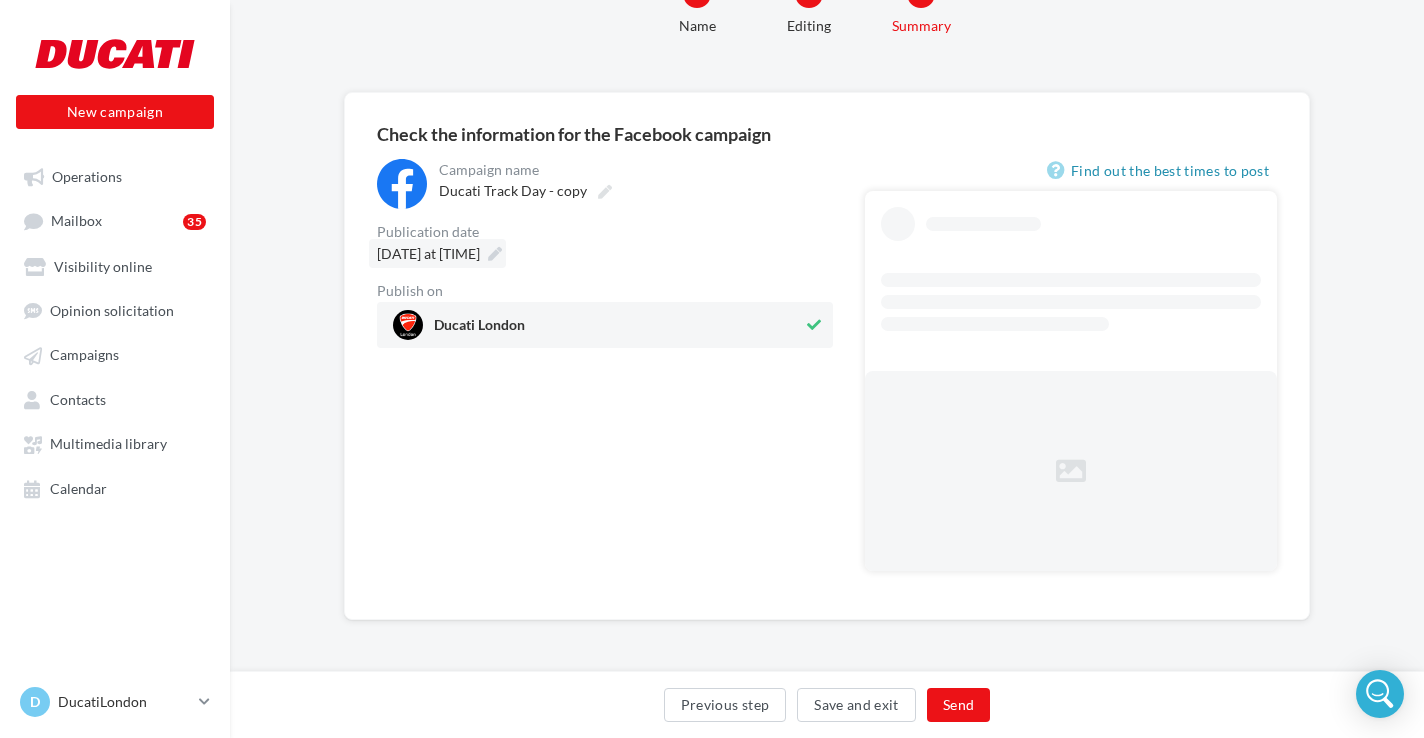 scroll, scrollTop: 0, scrollLeft: 0, axis: both 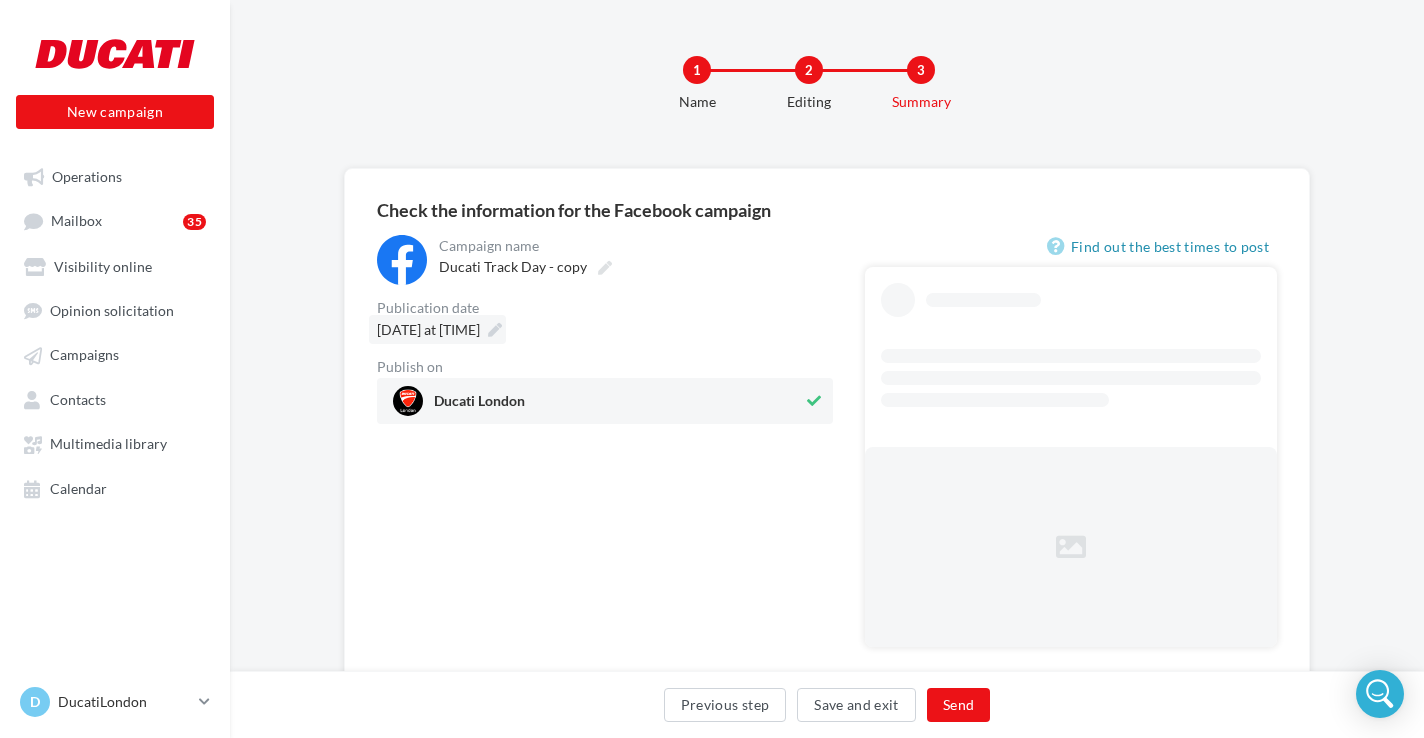 click on "19/07/2025 at 09:00" at bounding box center (428, 329) 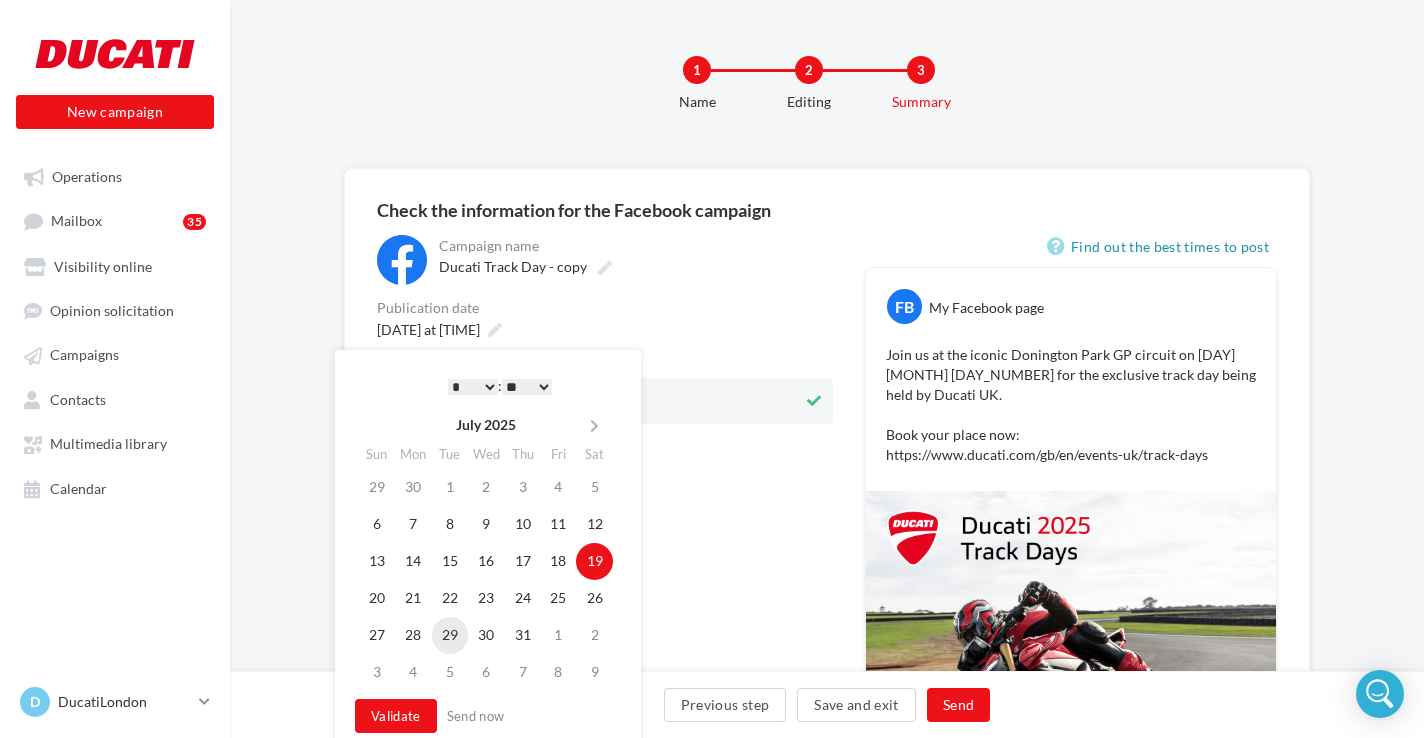 click on "29" at bounding box center [450, 524] 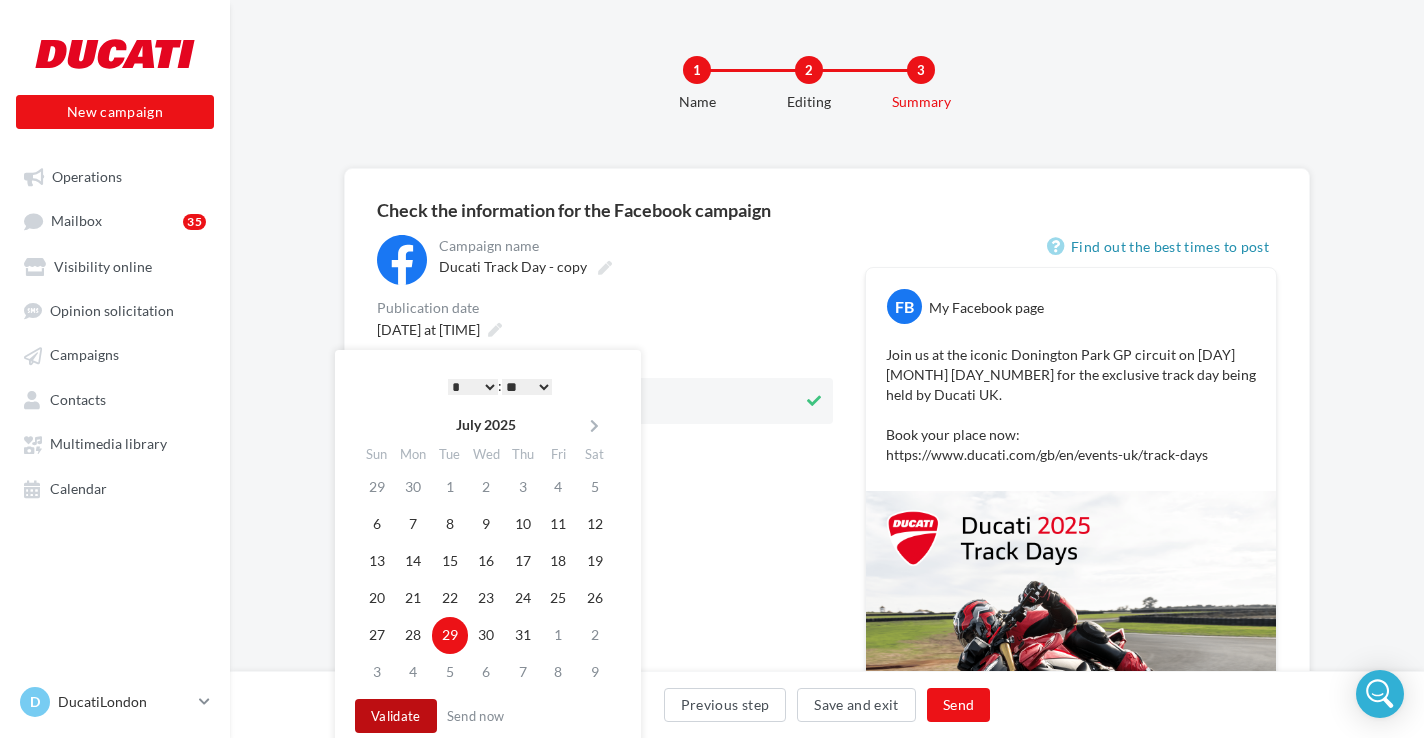 click on "Validate" at bounding box center (396, 716) 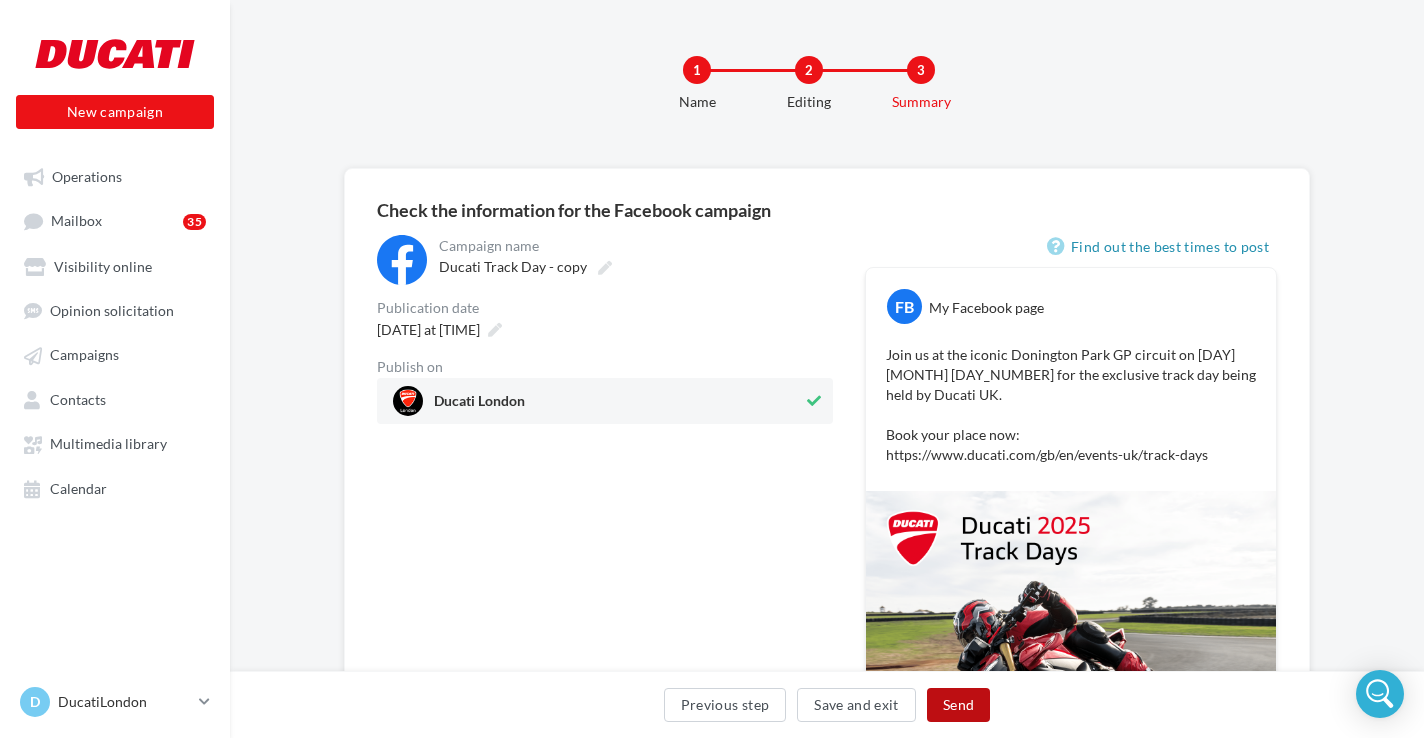 click on "Send" at bounding box center (958, 705) 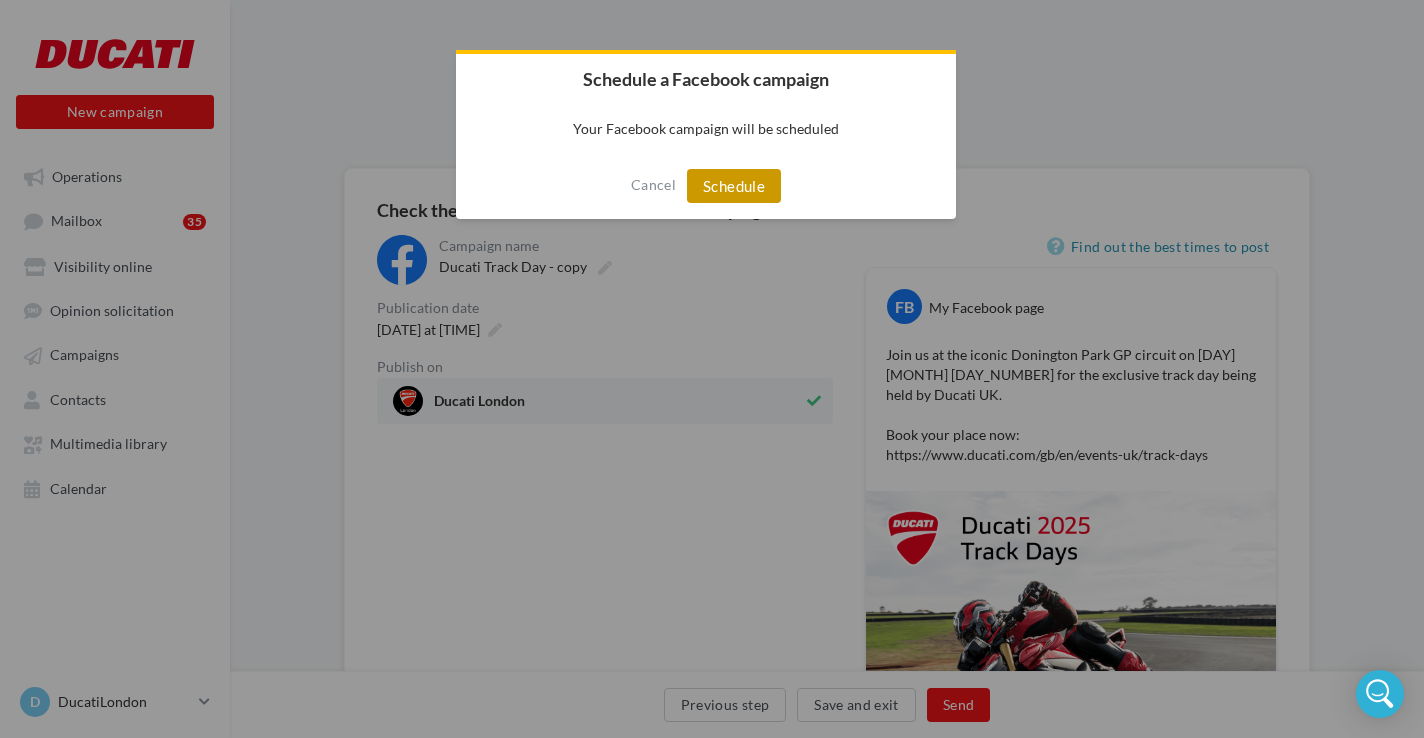 click on "Schedule" at bounding box center [734, 186] 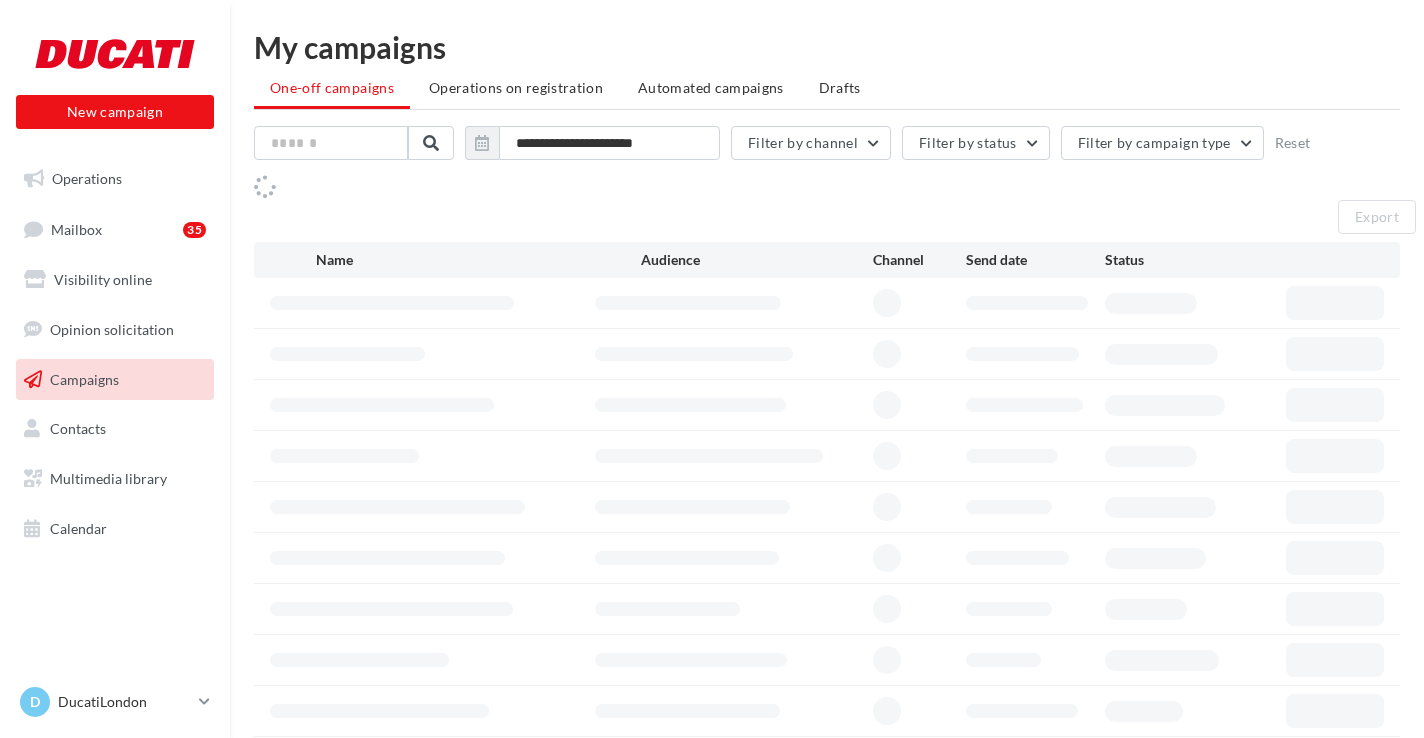 scroll, scrollTop: 0, scrollLeft: 0, axis: both 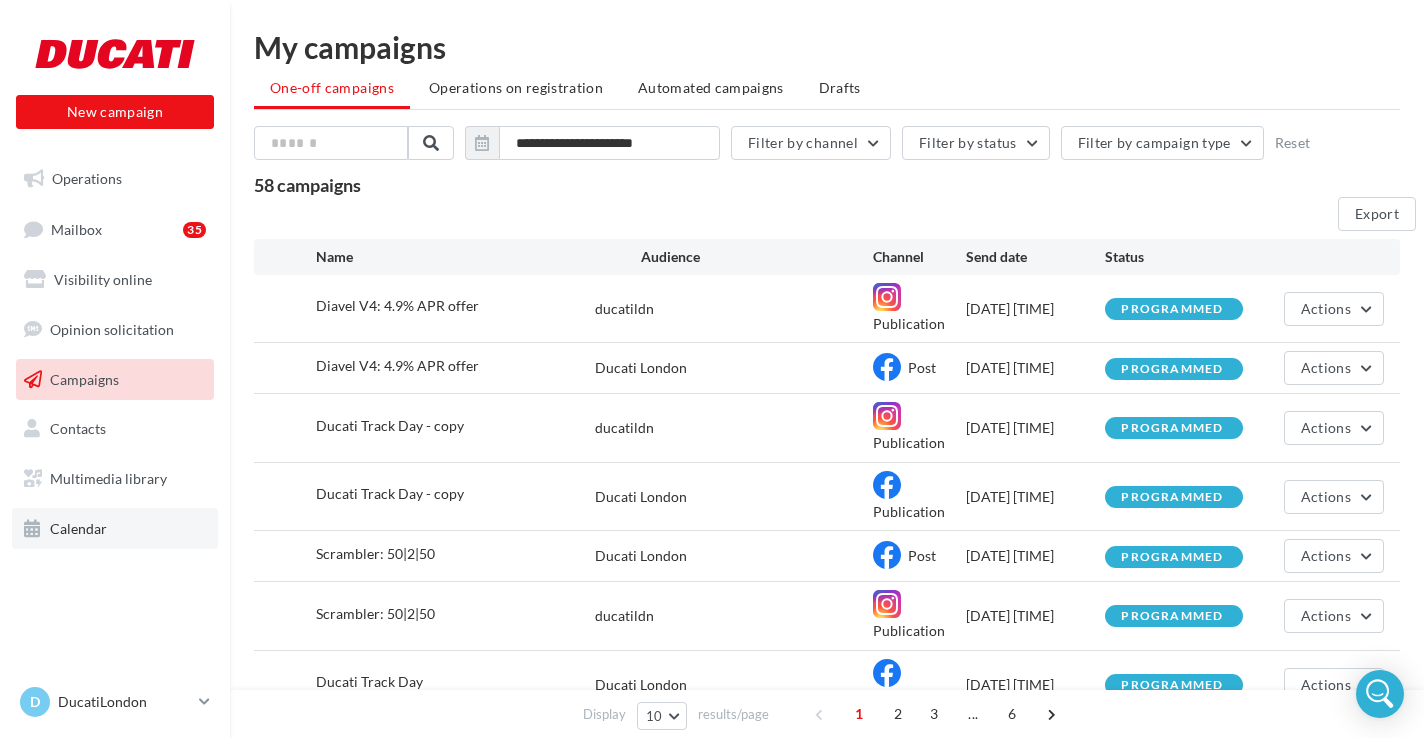 click on "Calendar" at bounding box center [115, 529] 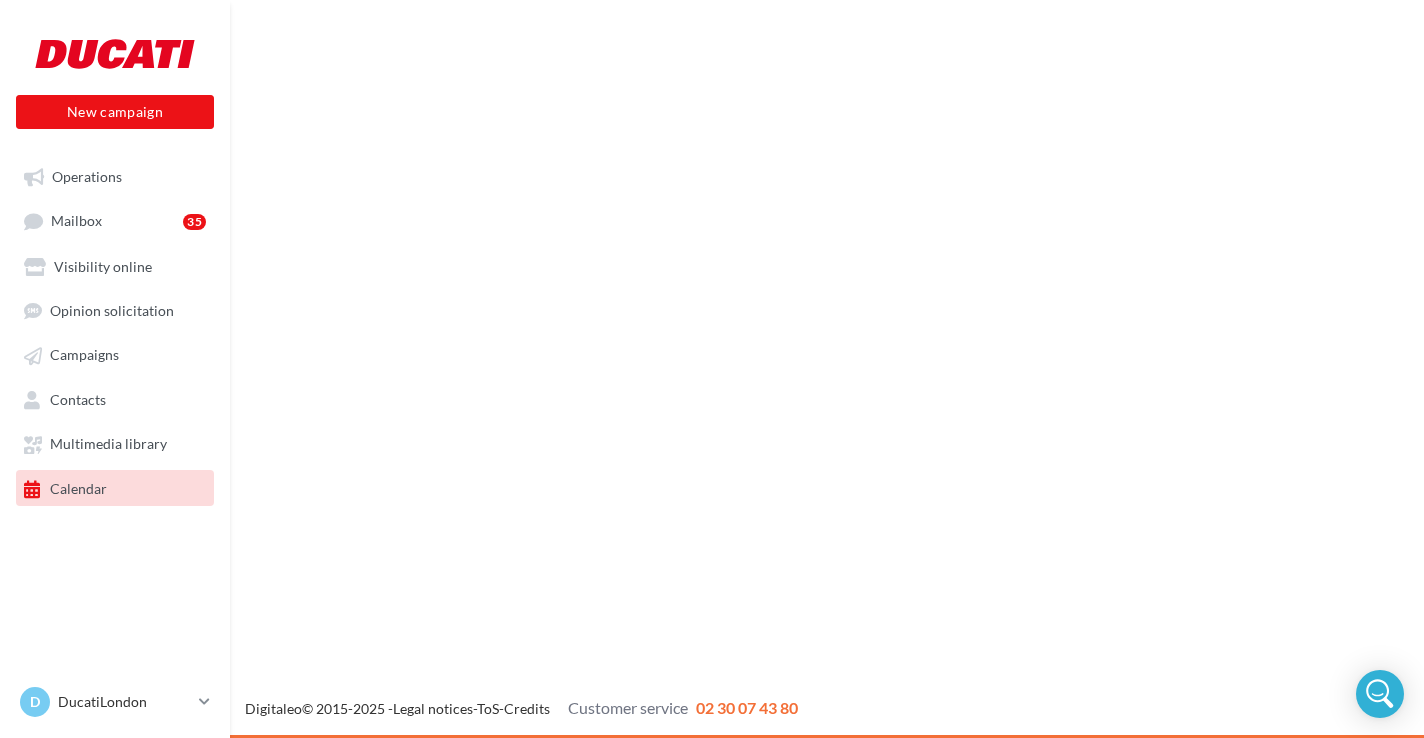 scroll, scrollTop: 0, scrollLeft: 0, axis: both 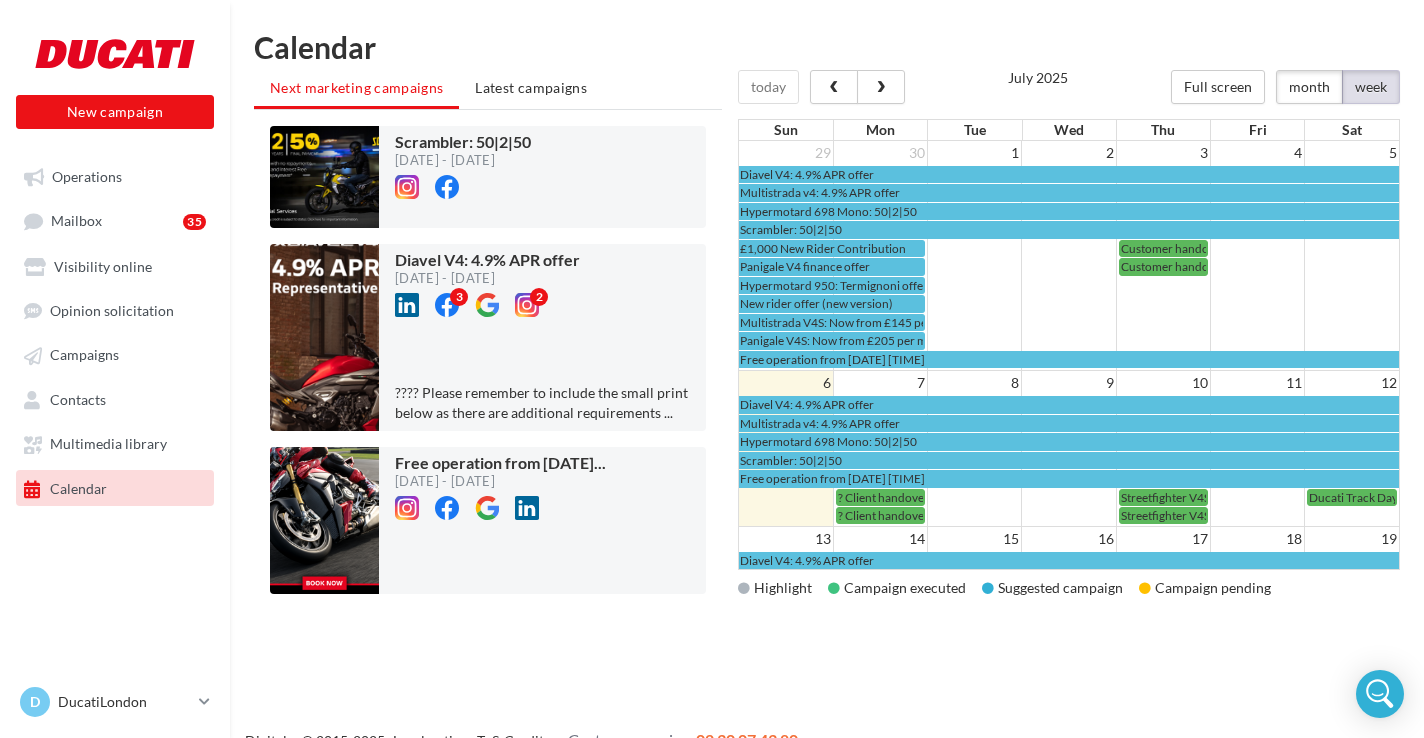 click on "week" at bounding box center (1371, 87) 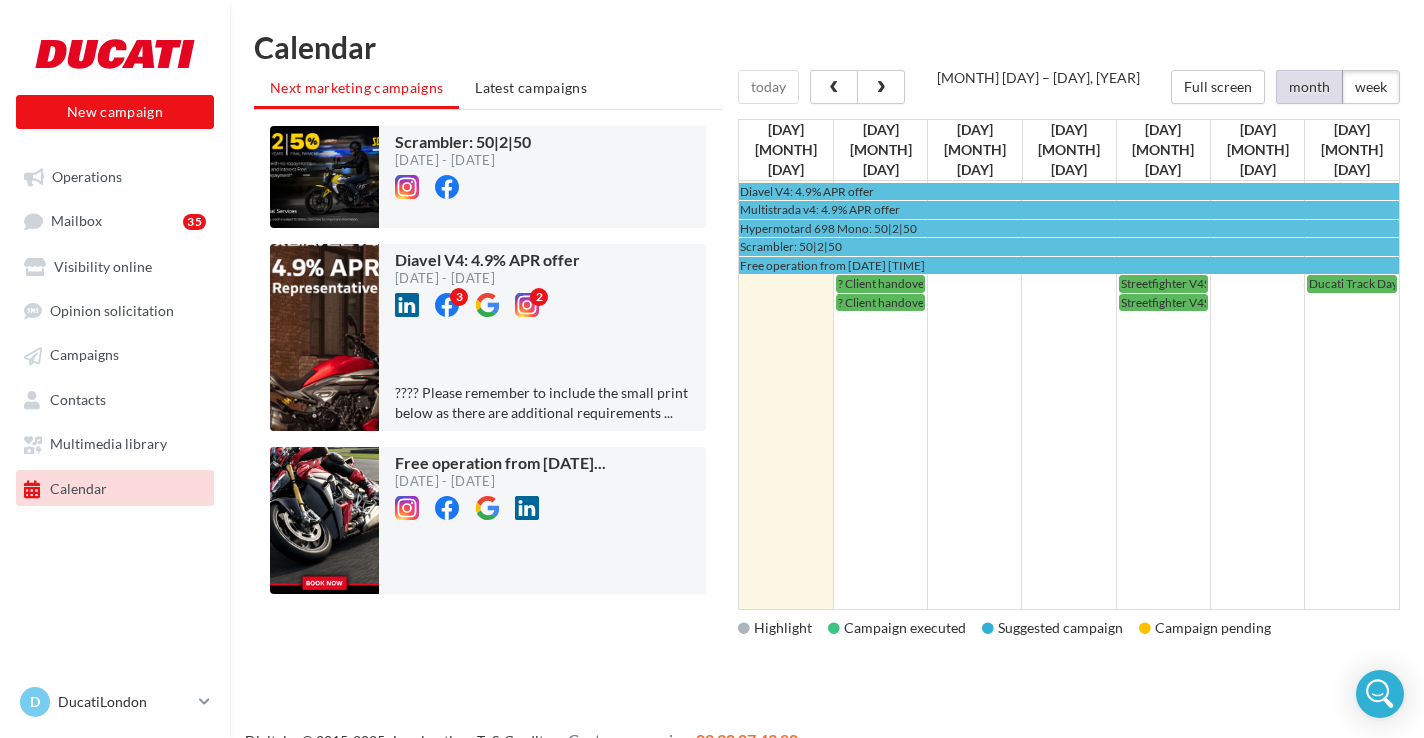 click on "month" at bounding box center (1309, 87) 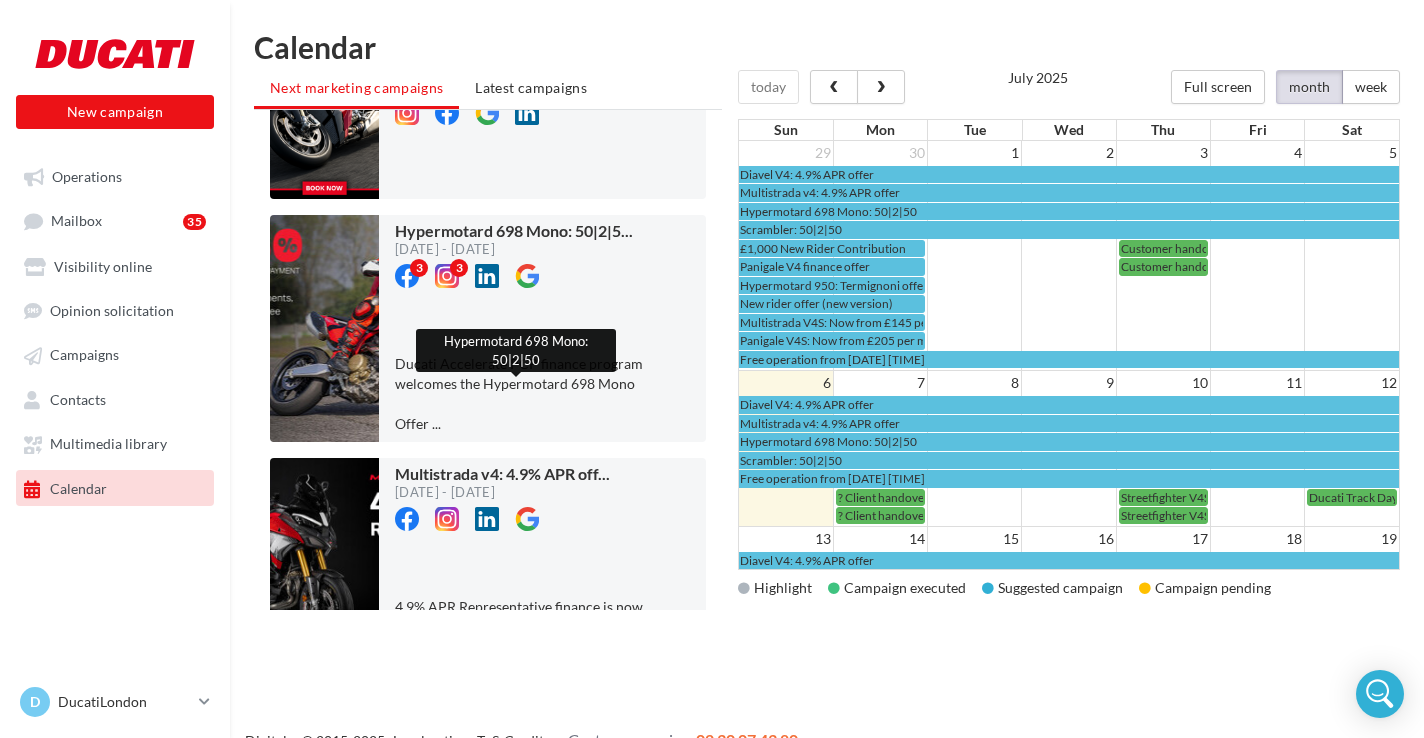 scroll, scrollTop: 477, scrollLeft: 0, axis: vertical 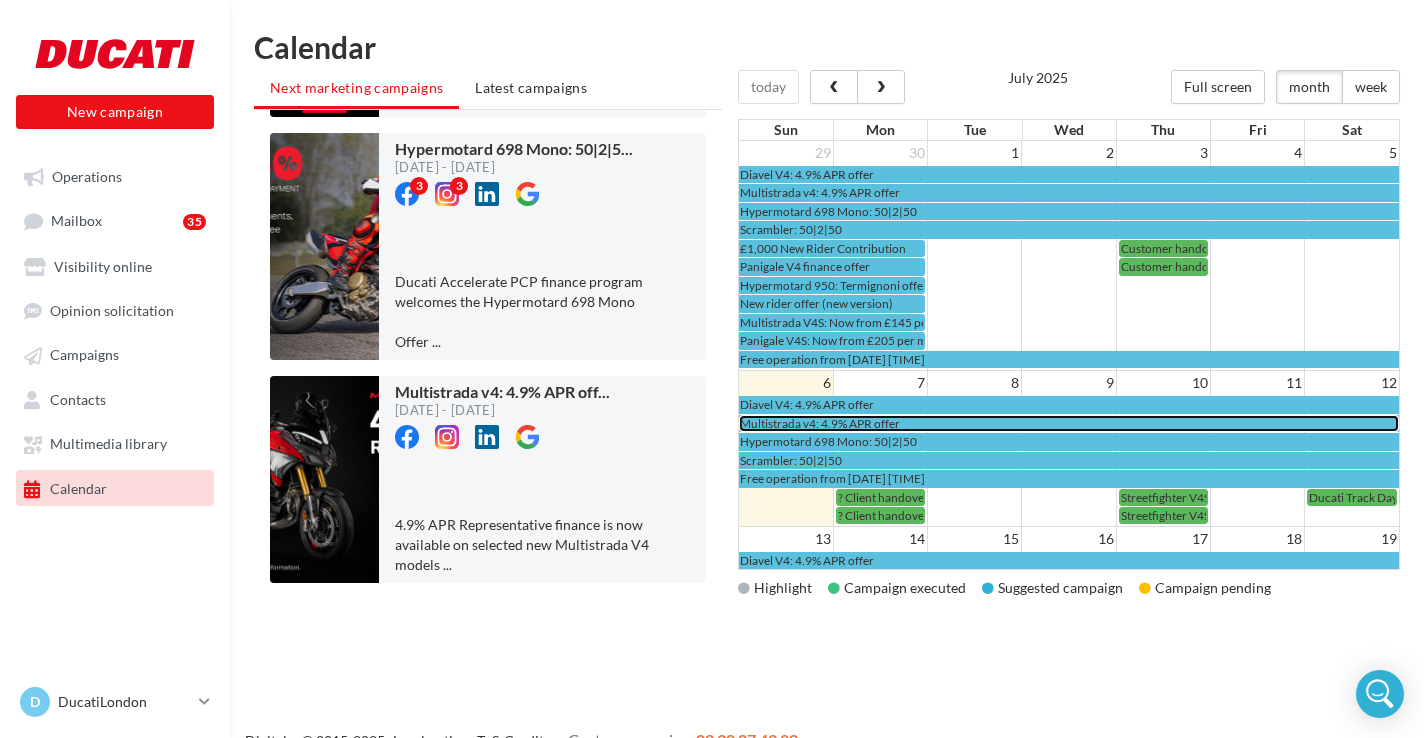 click on "Multistrada v4: 4.9% APR offer" at bounding box center (820, 423) 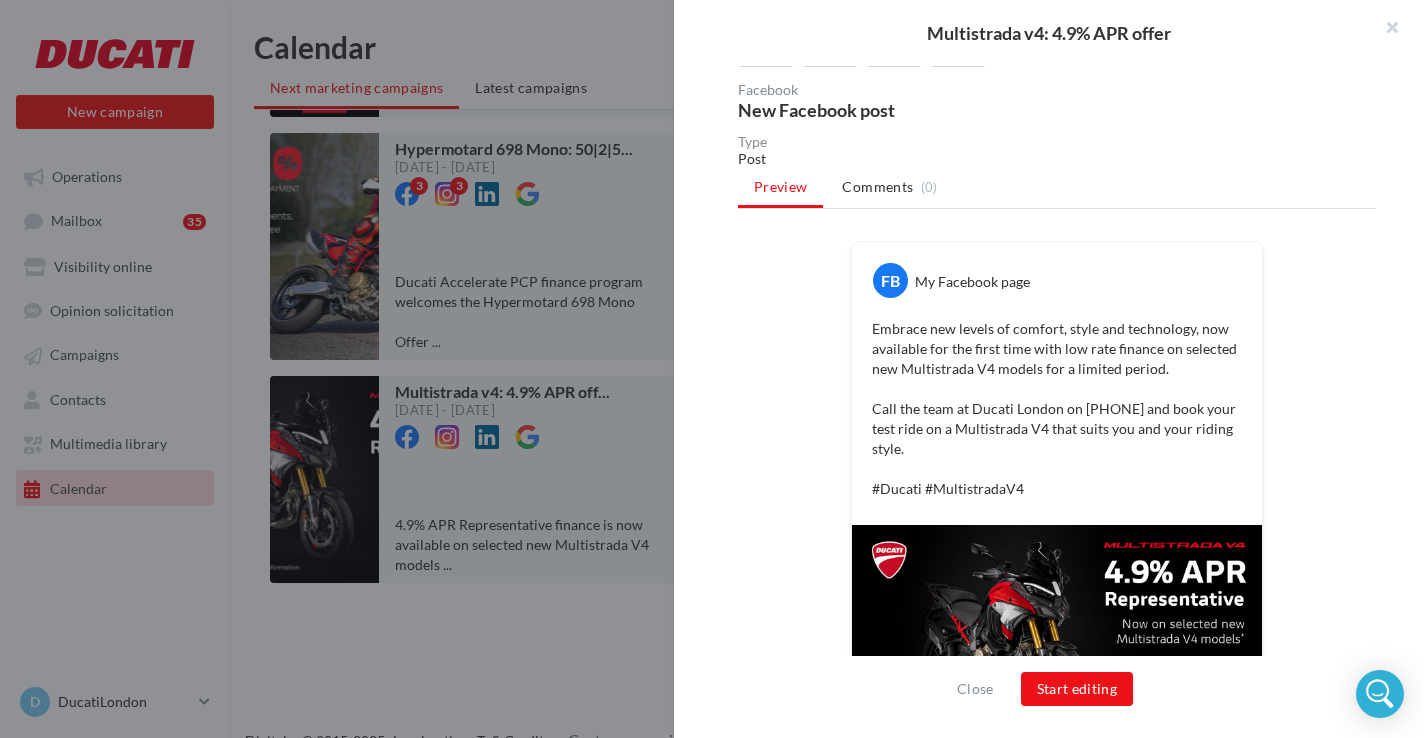 scroll, scrollTop: 315, scrollLeft: 0, axis: vertical 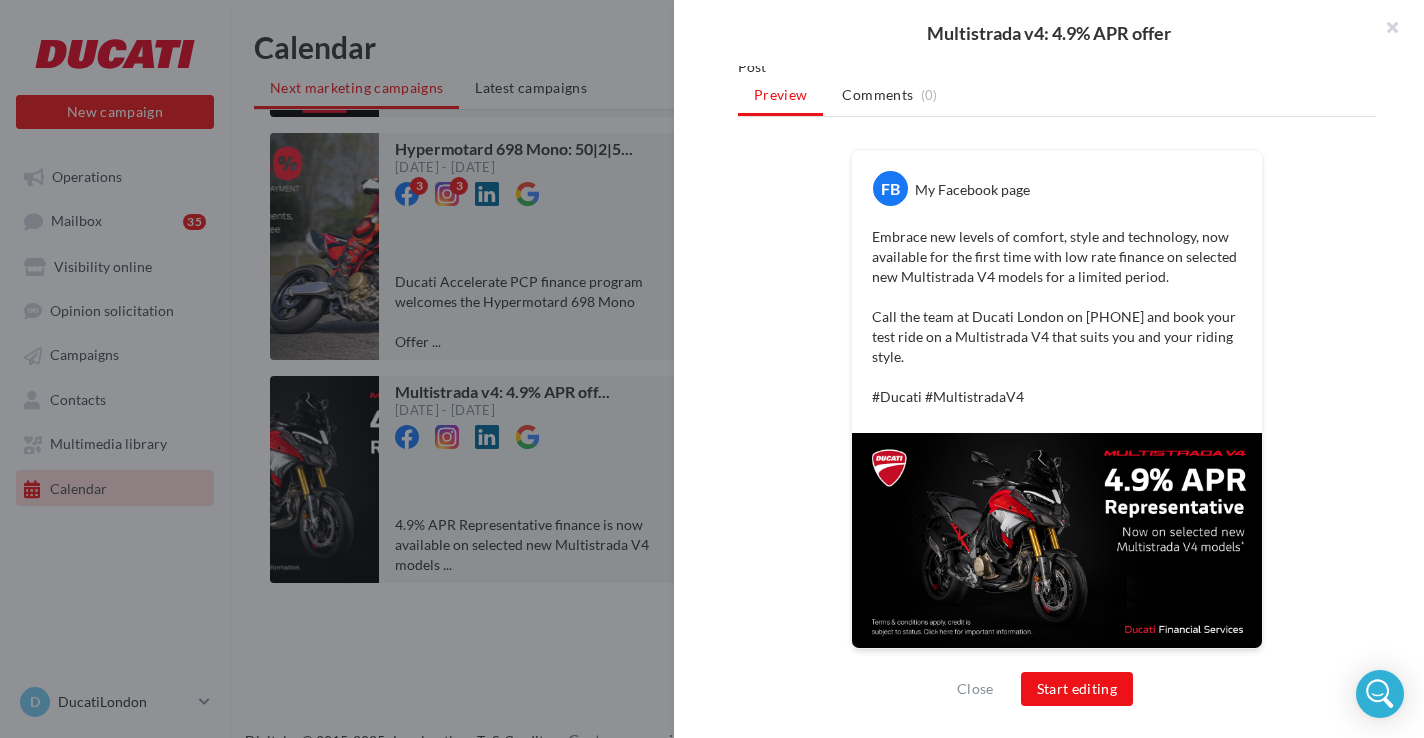 click at bounding box center [712, 369] 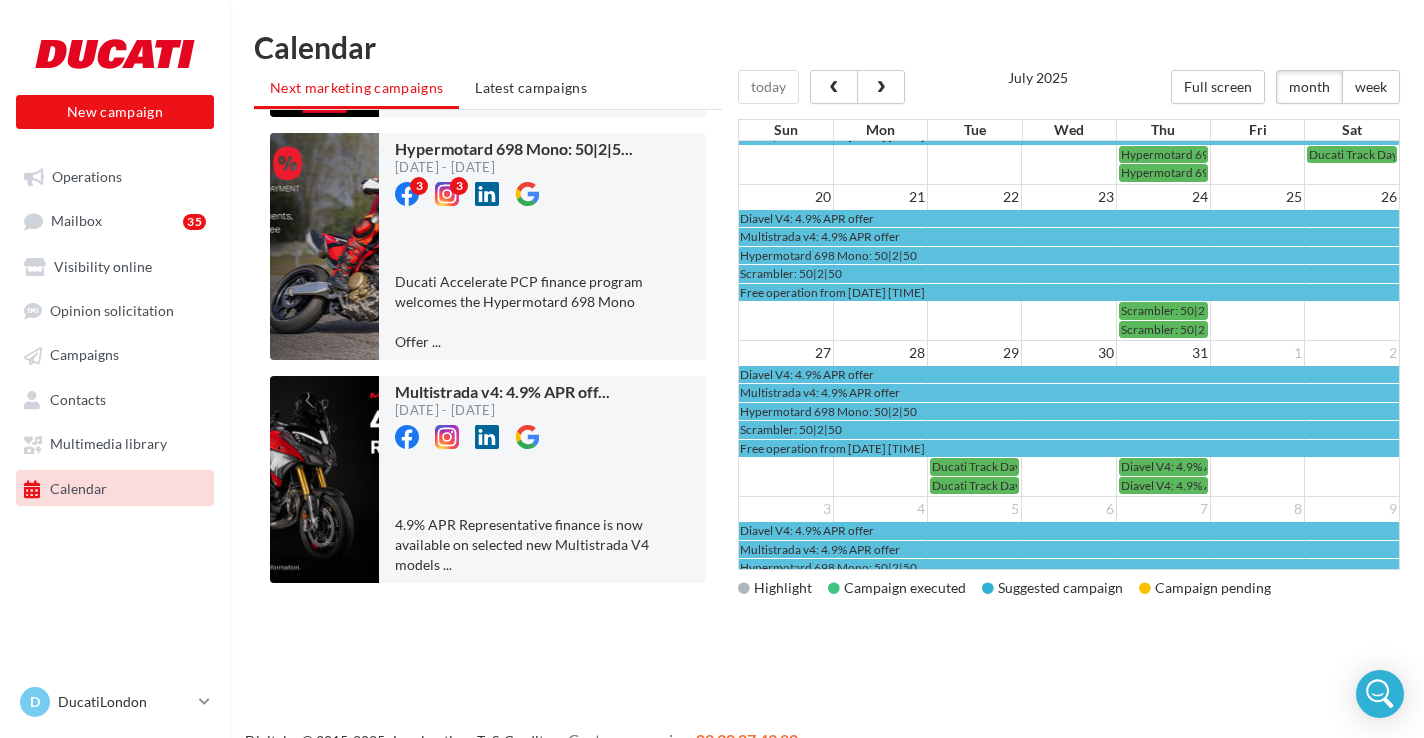 scroll, scrollTop: 545, scrollLeft: 0, axis: vertical 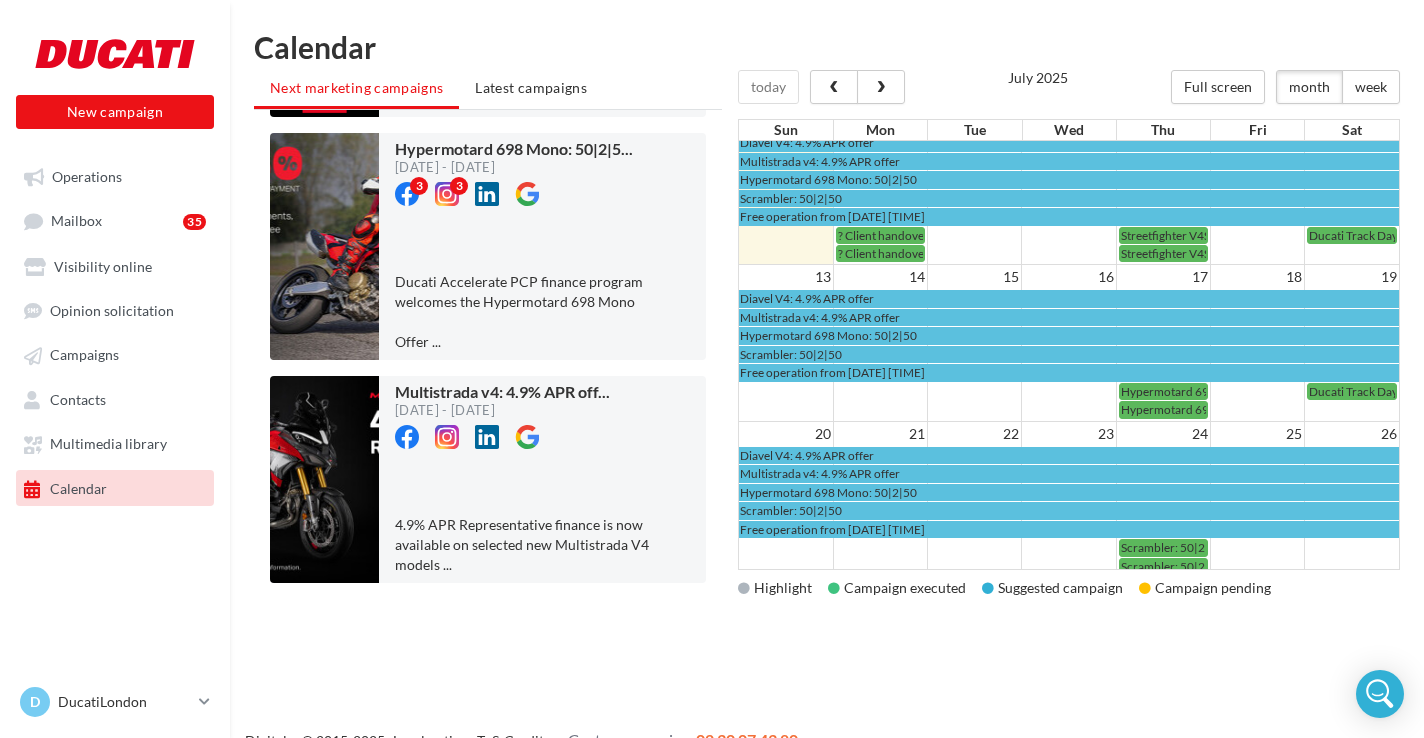 click at bounding box center (1069, 32) 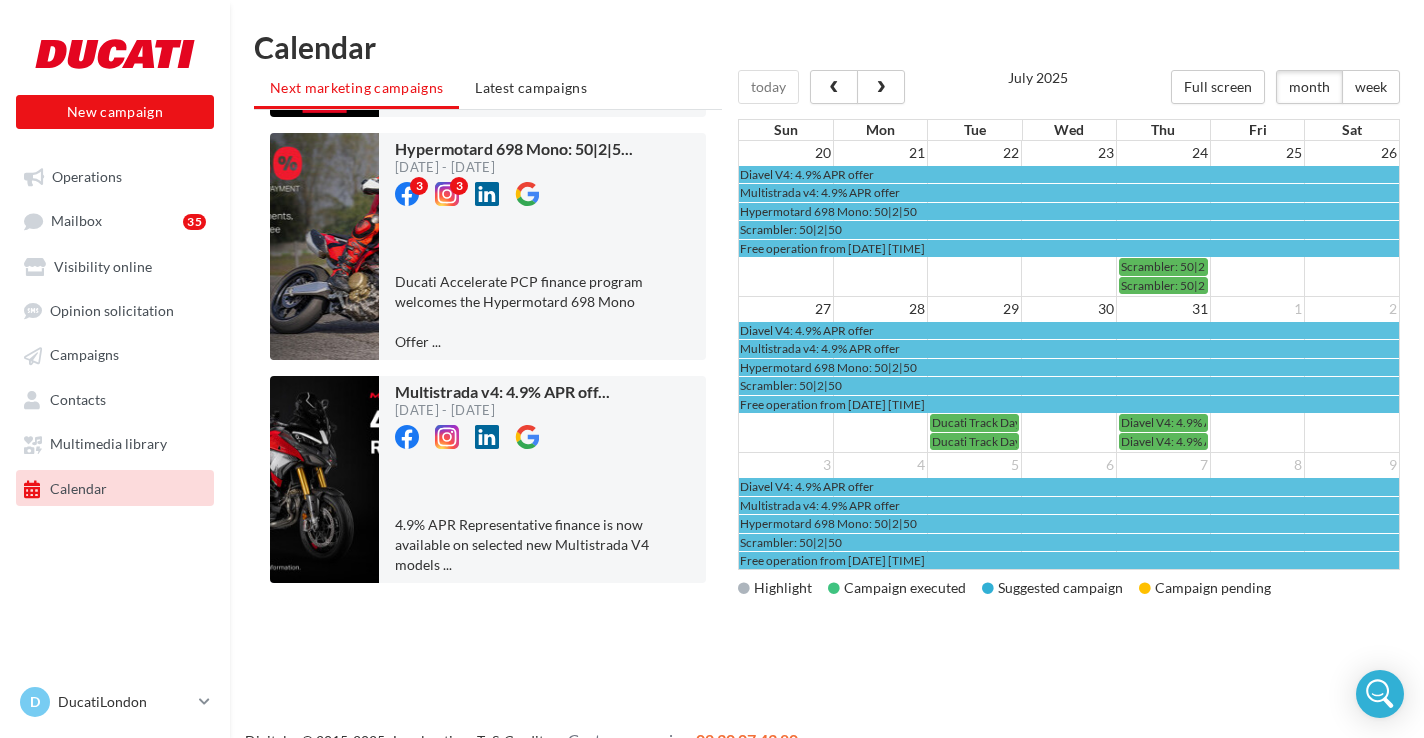 scroll, scrollTop: 545, scrollLeft: 0, axis: vertical 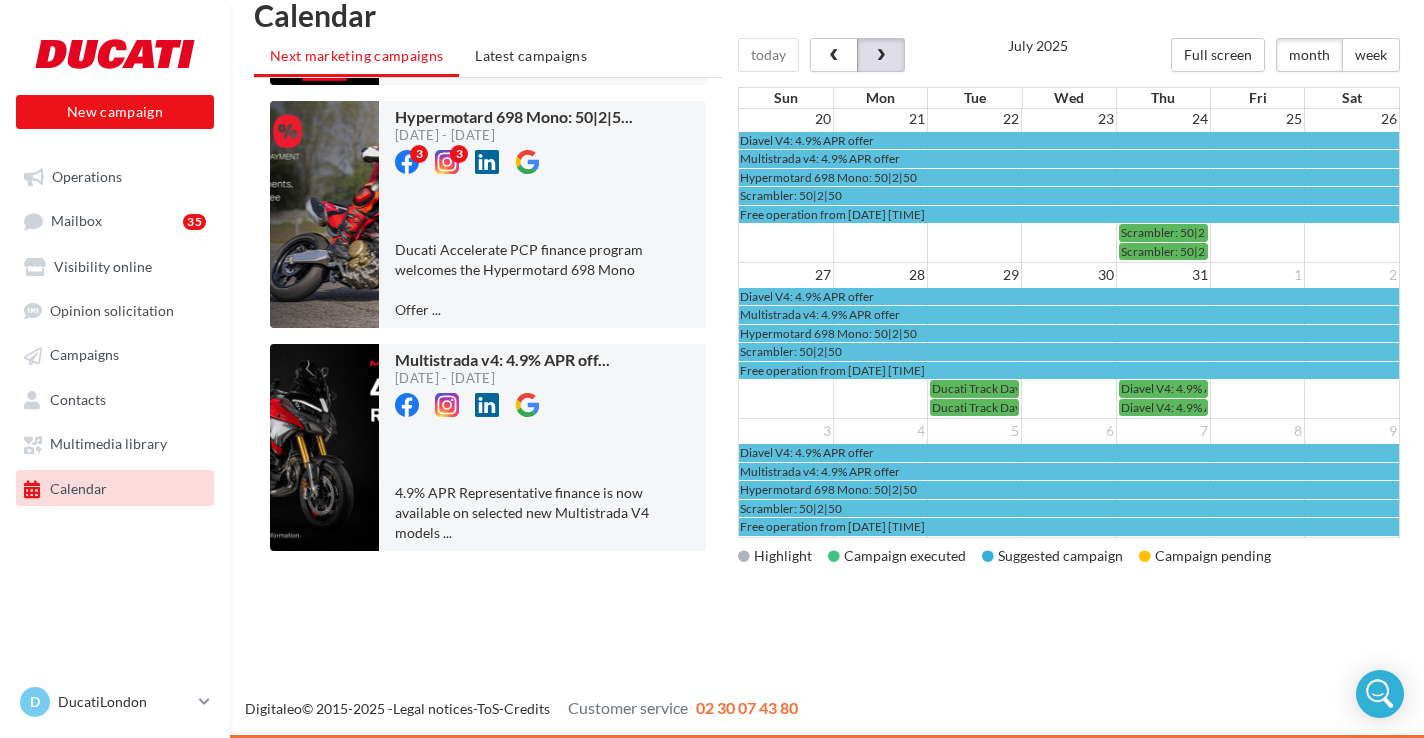 click at bounding box center [881, 56] 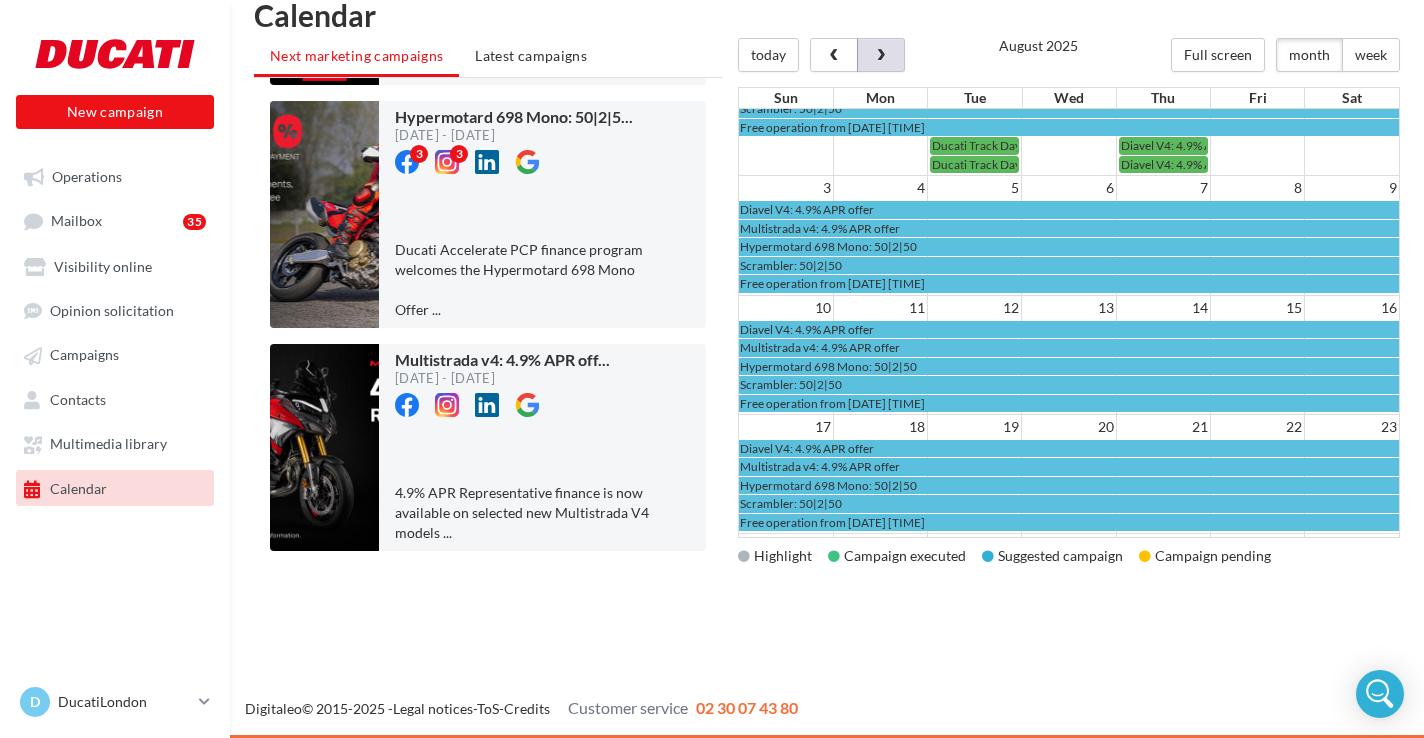 scroll, scrollTop: 90, scrollLeft: 0, axis: vertical 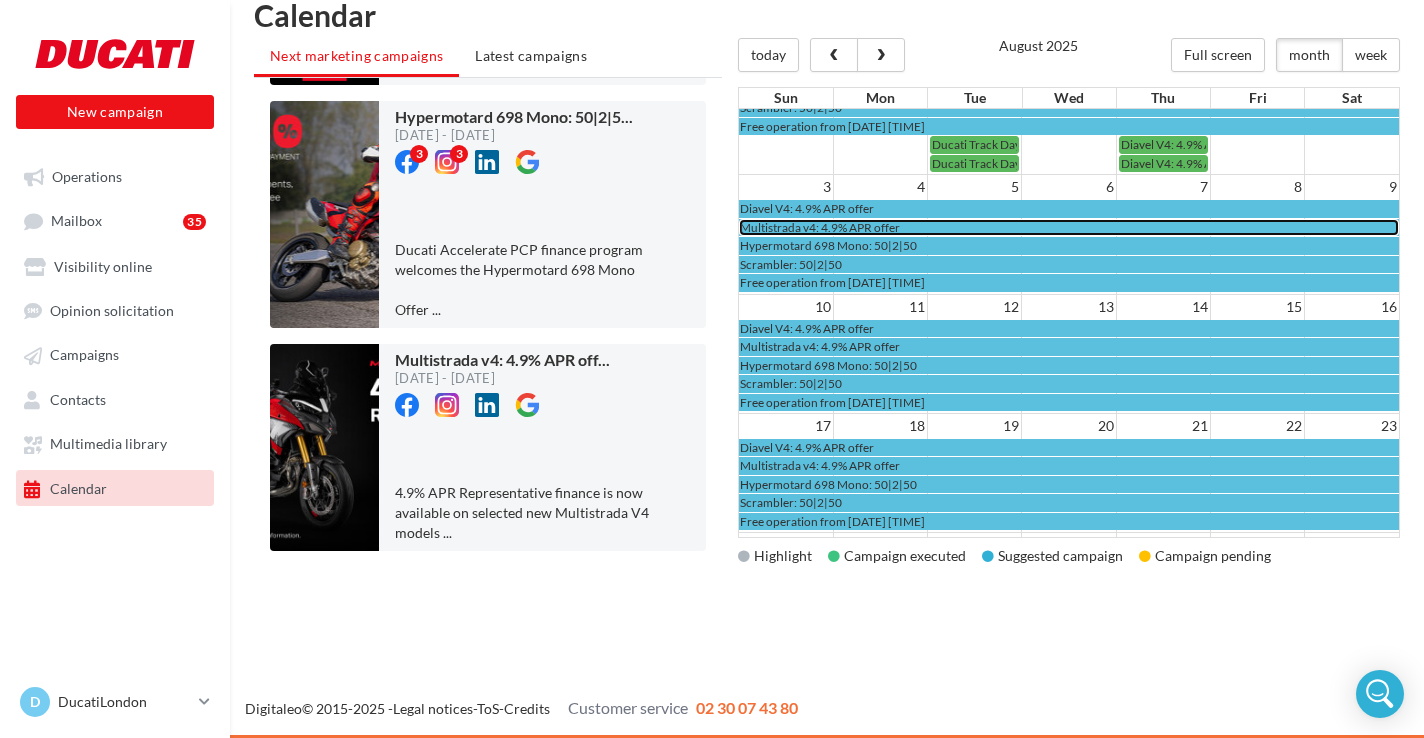 click on "Multistrada v4: 4.9% APR offer" at bounding box center [820, 227] 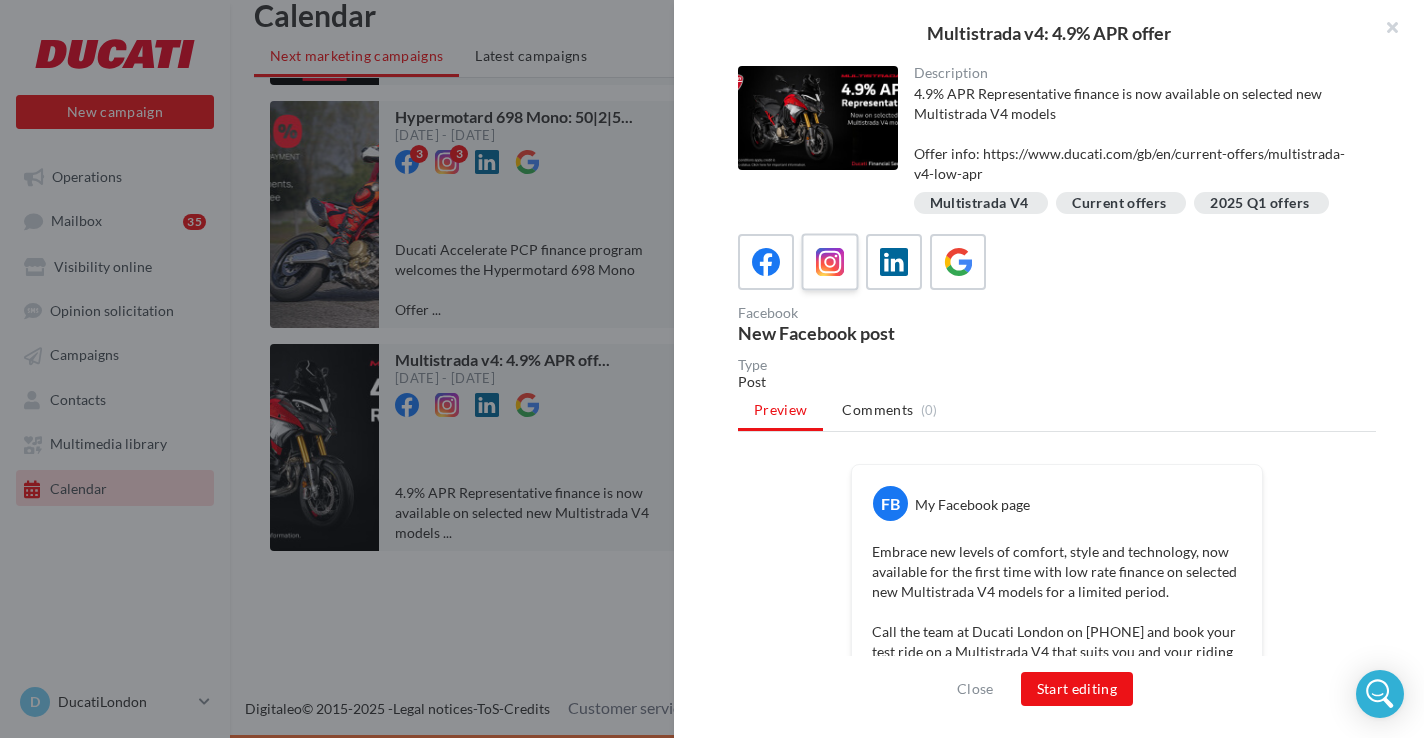 click at bounding box center (830, 262) 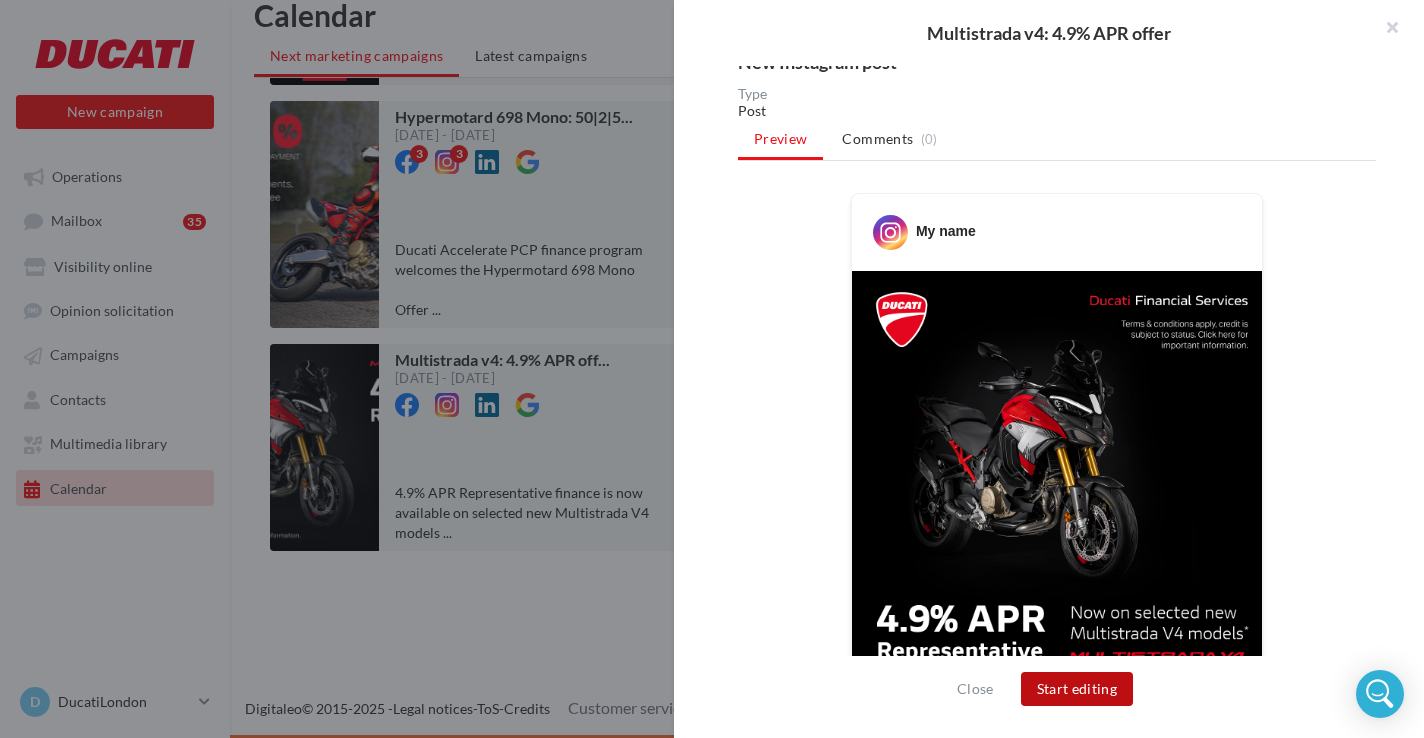 click on "Start editing" at bounding box center [1077, 689] 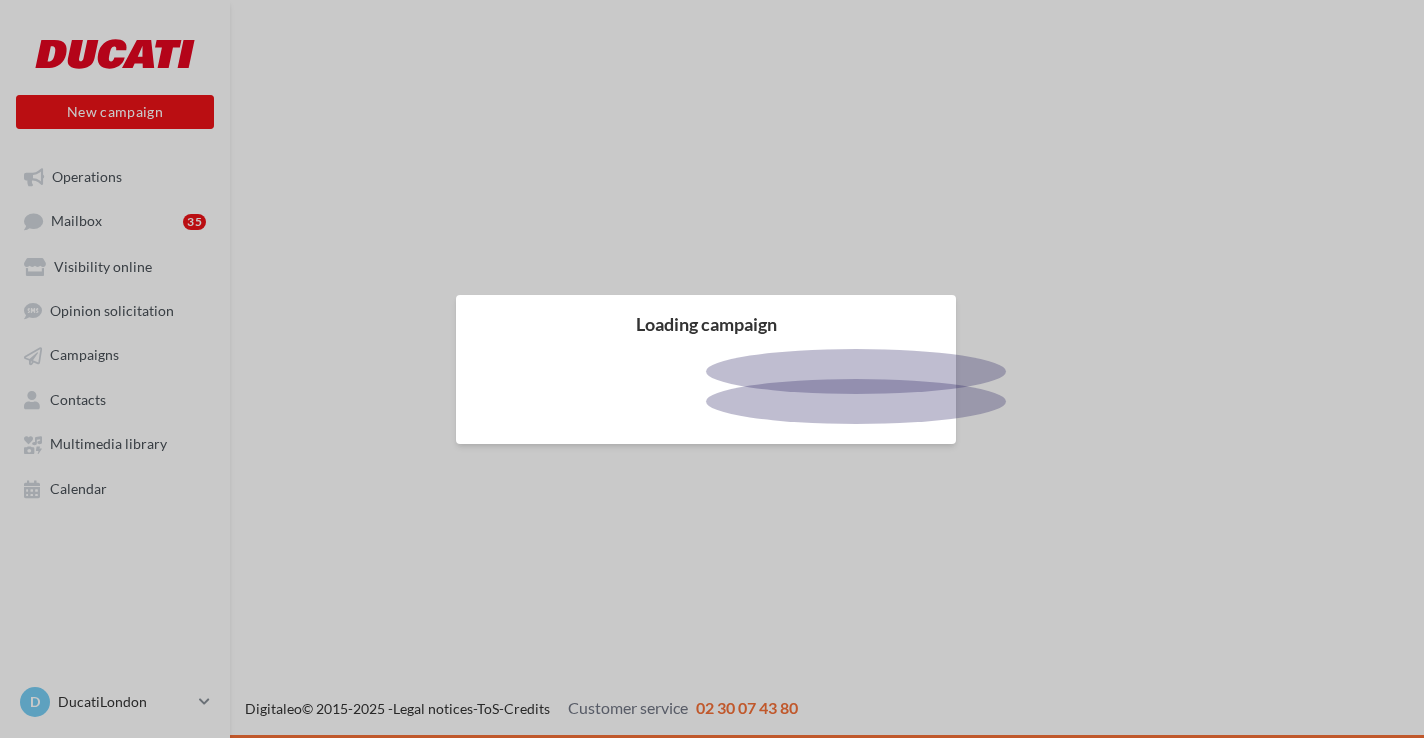 scroll, scrollTop: 0, scrollLeft: 0, axis: both 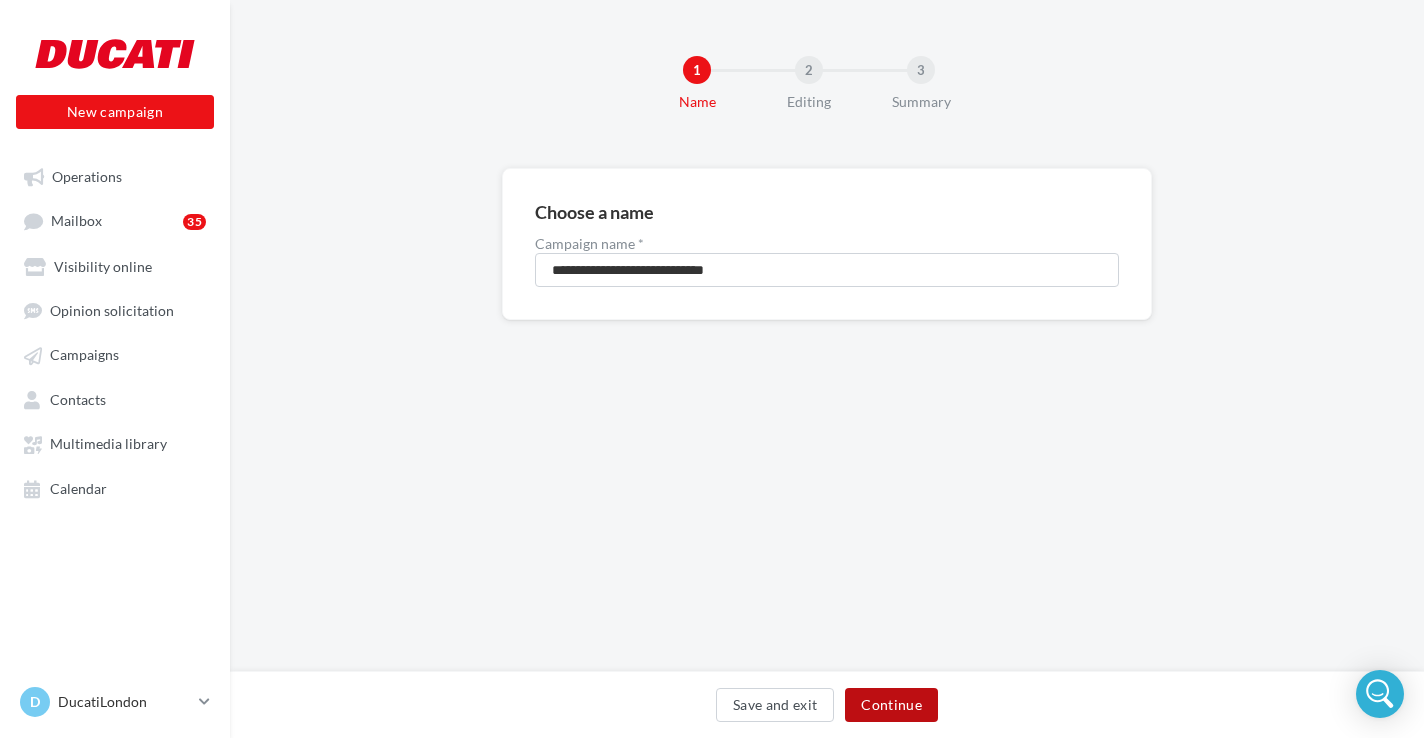 click on "Continue" at bounding box center (891, 705) 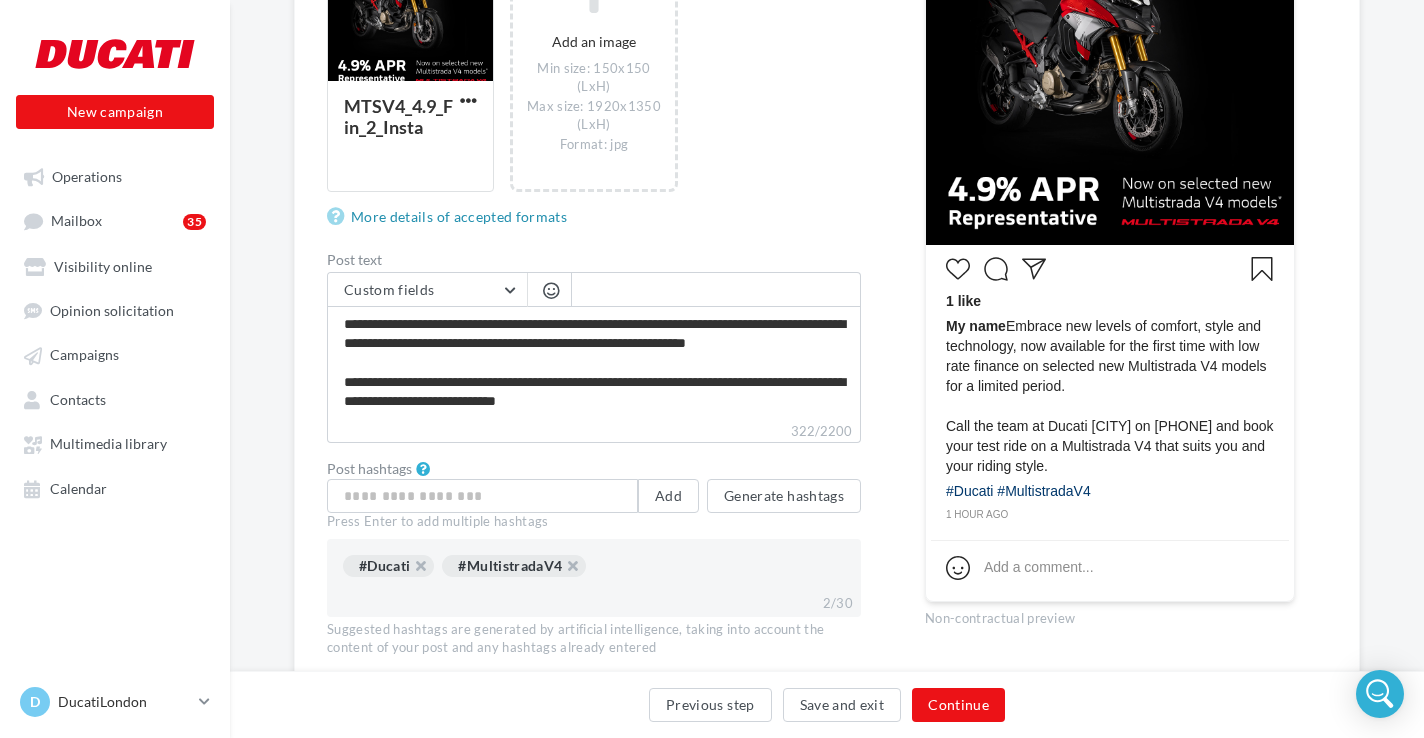 scroll, scrollTop: 468, scrollLeft: 0, axis: vertical 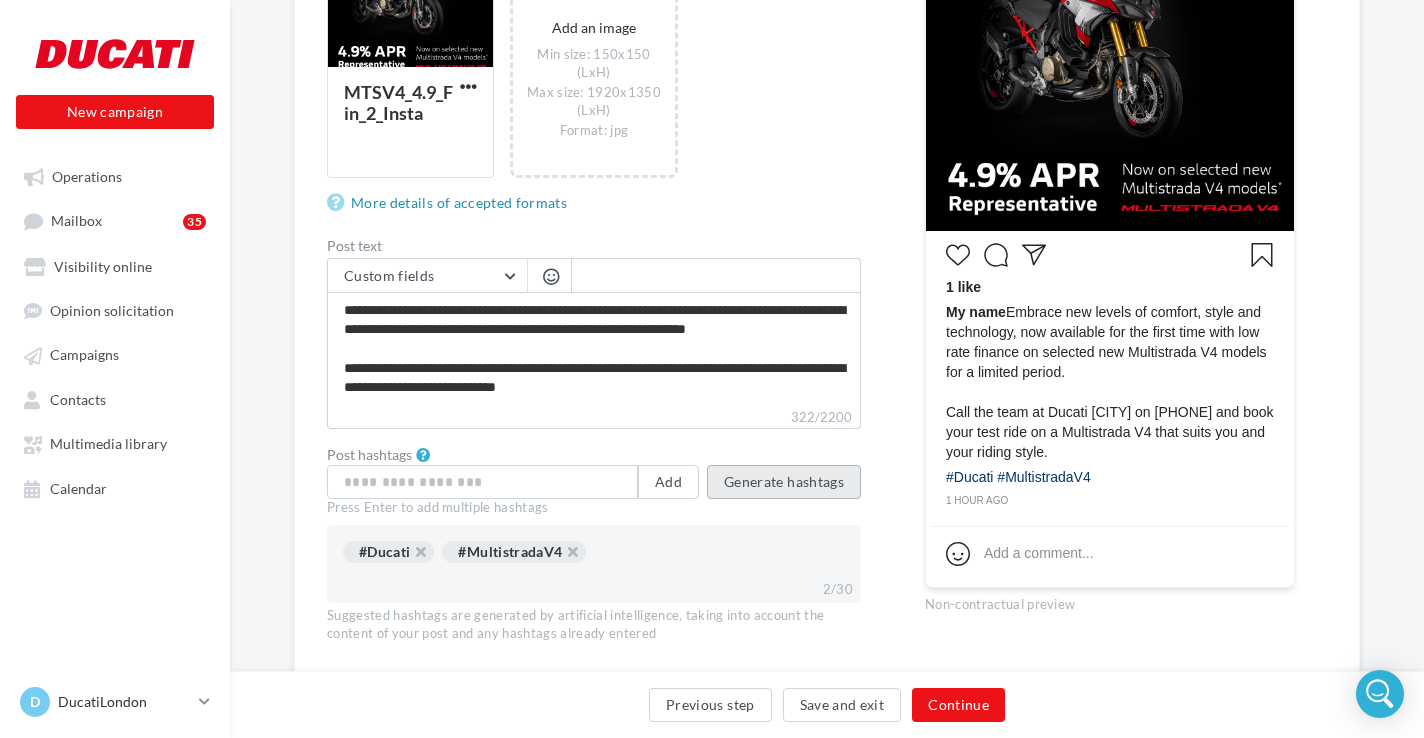 click on "Generate hashtags" at bounding box center (784, 482) 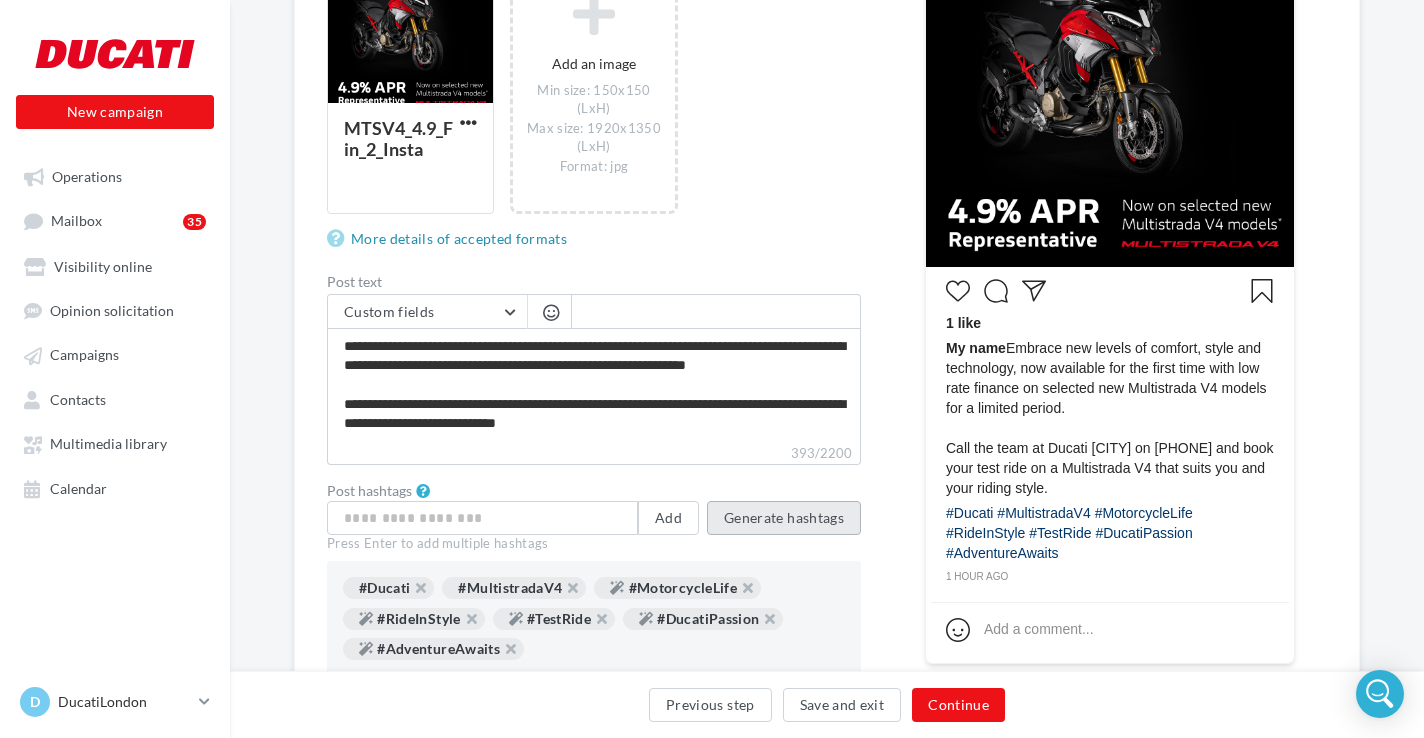 scroll, scrollTop: 568, scrollLeft: 0, axis: vertical 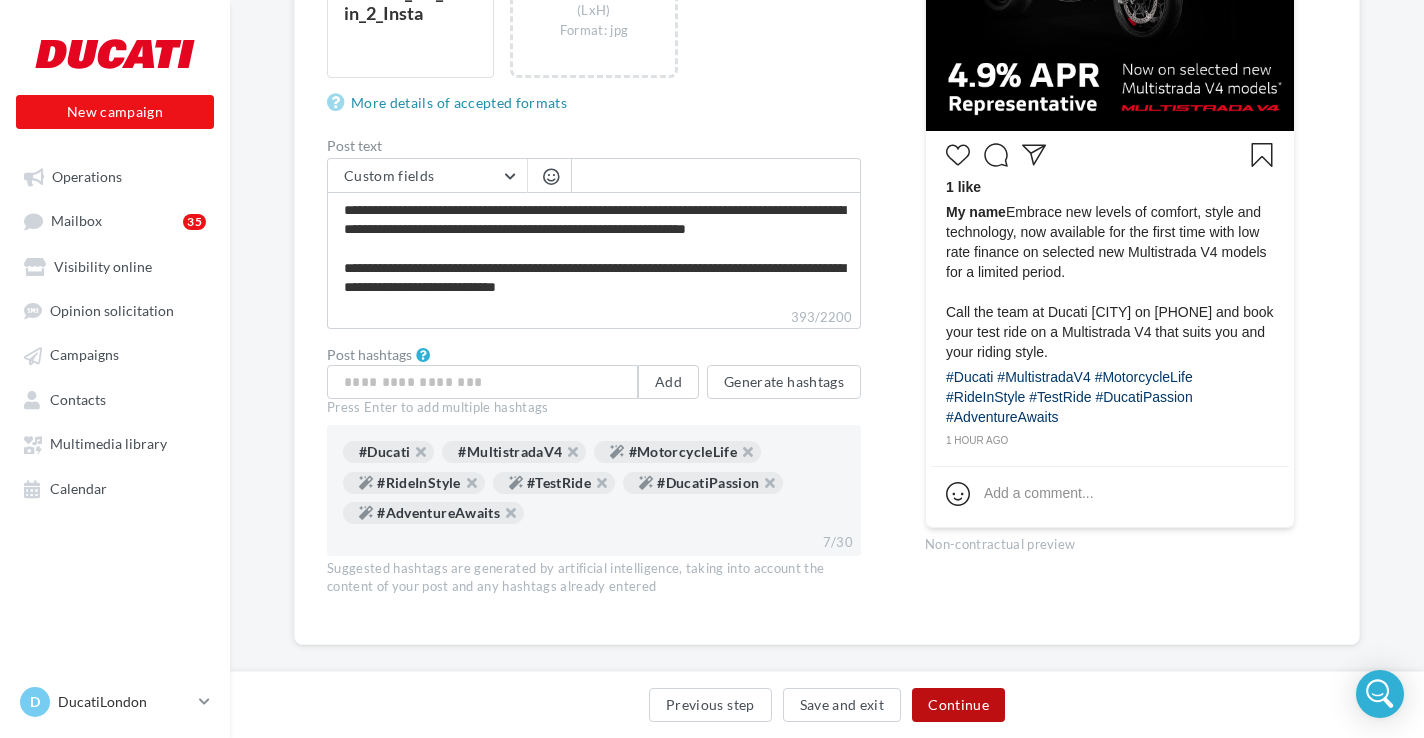 click on "Continue" at bounding box center [958, 705] 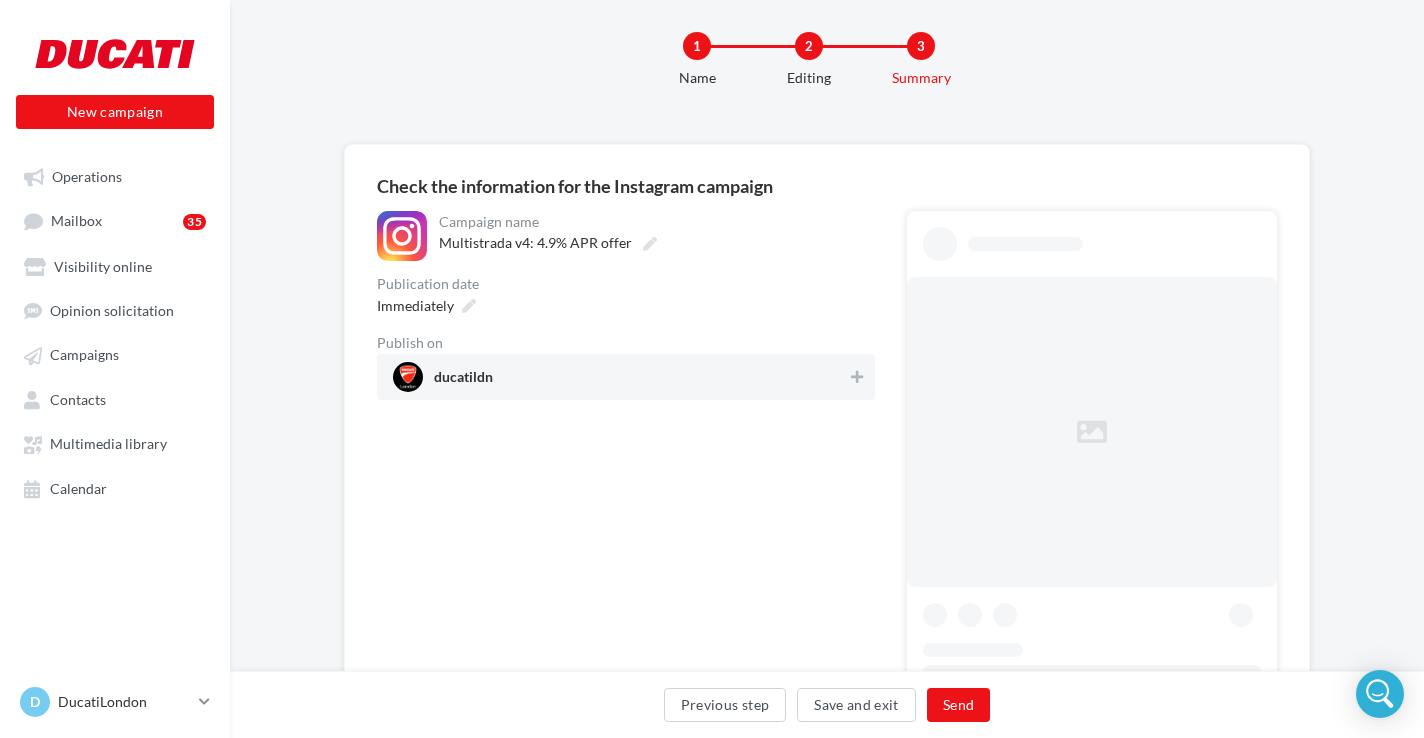 scroll, scrollTop: 0, scrollLeft: 0, axis: both 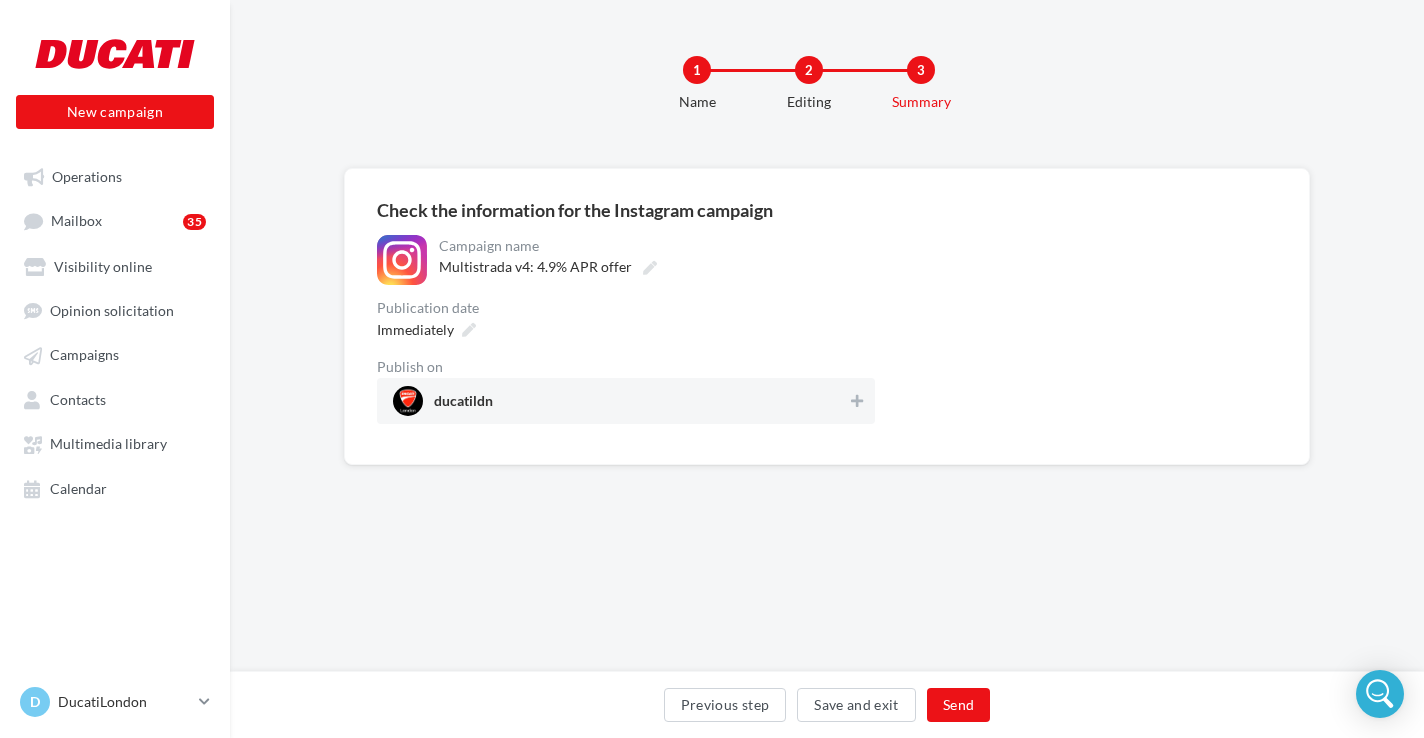 click on "ducatildn" at bounding box center [620, 401] 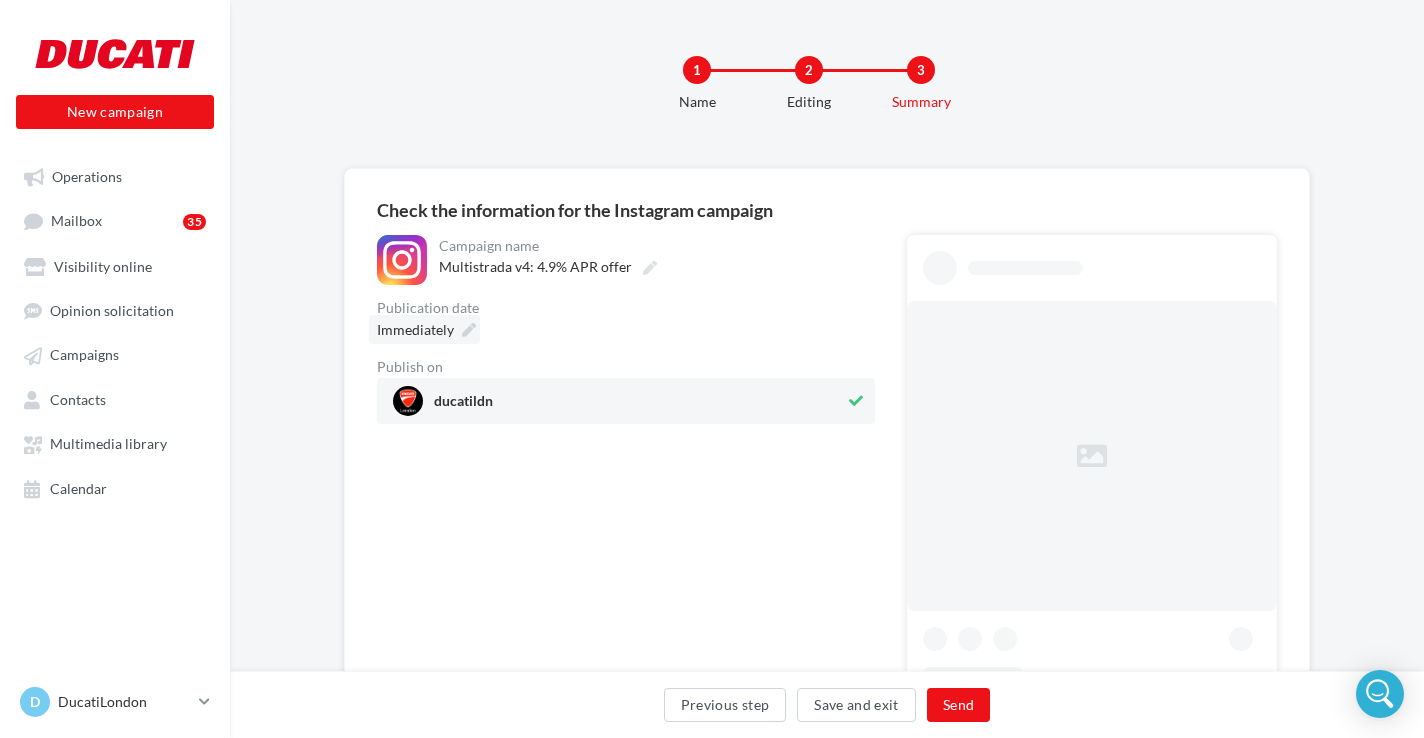 click at bounding box center [469, 330] 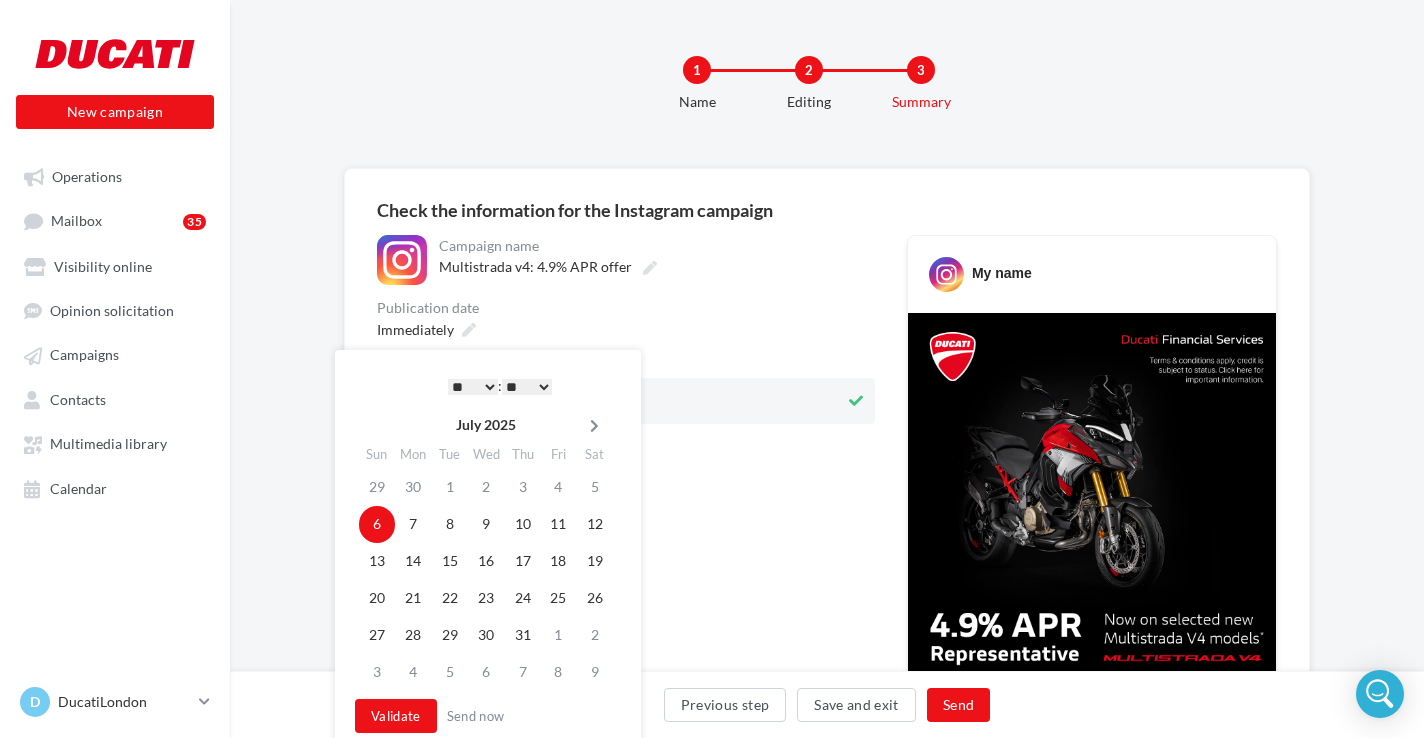 click at bounding box center (594, 426) 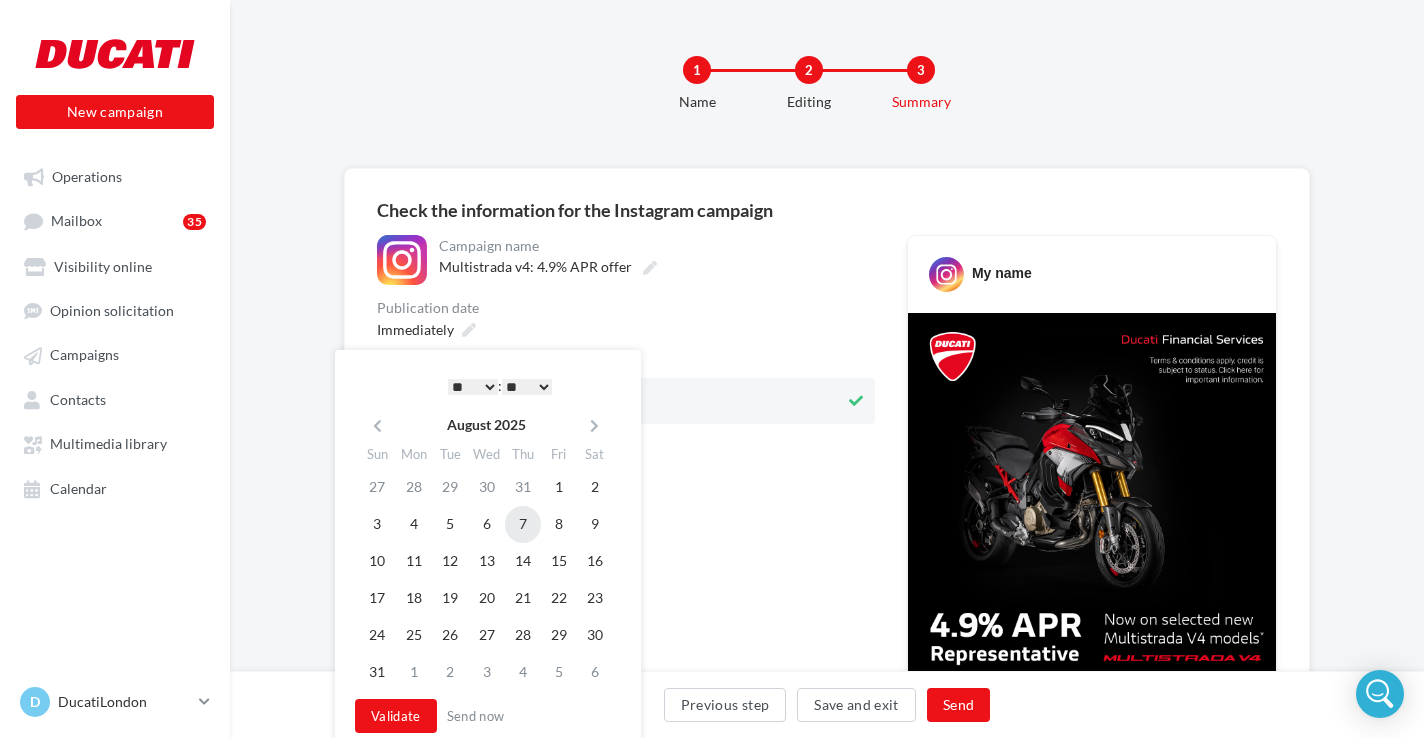 click on "7" at bounding box center (523, 487) 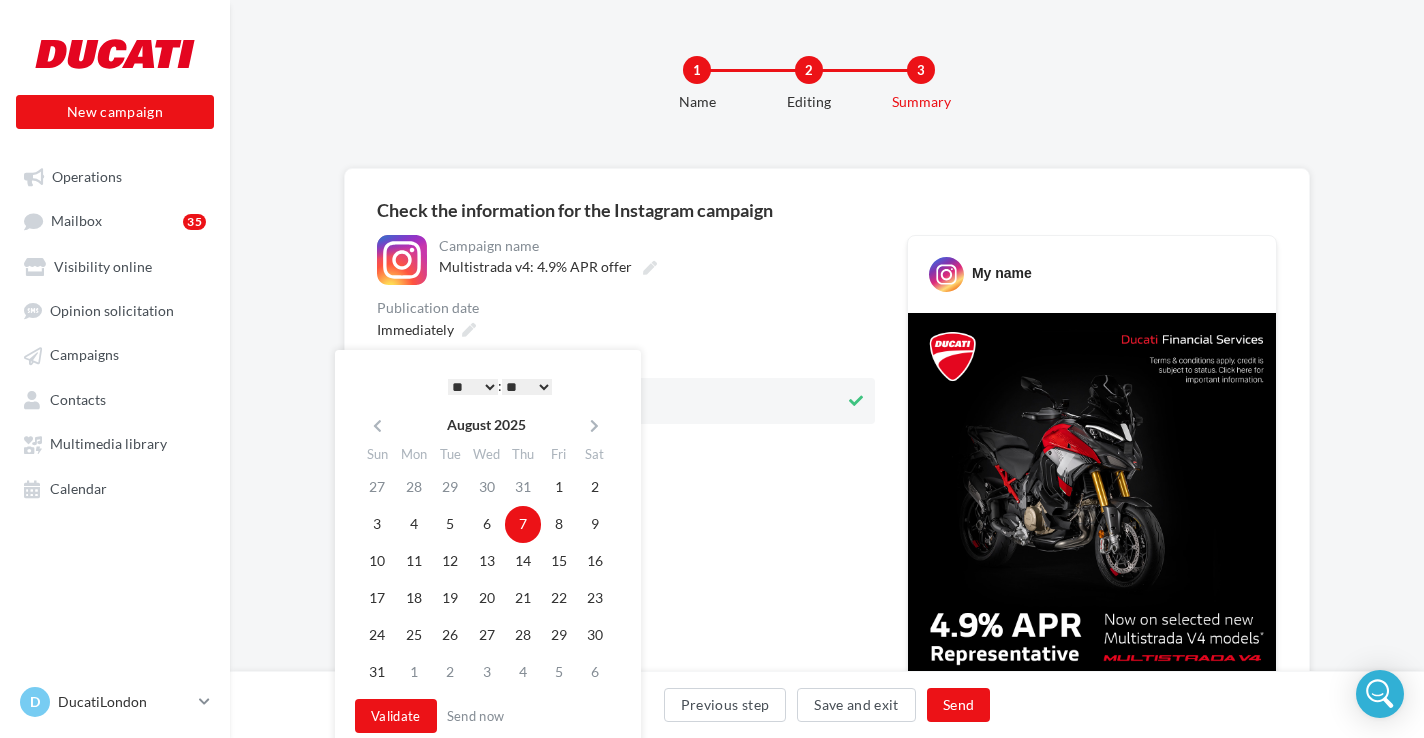 click on "* * * * * * * * * * ** ** ** ** ** ** ** ** ** ** ** ** ** **" at bounding box center [473, 387] 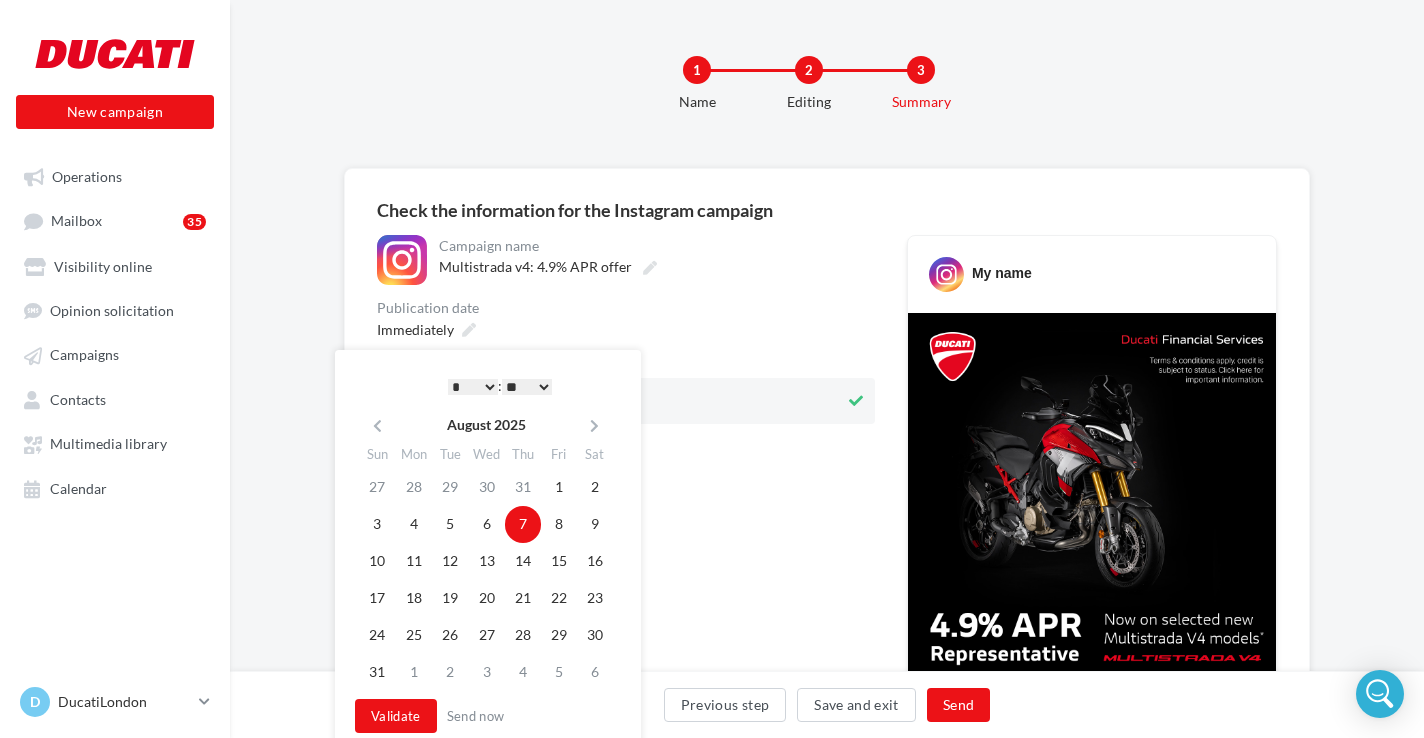 click on "** ** ** ** ** **" at bounding box center (527, 387) 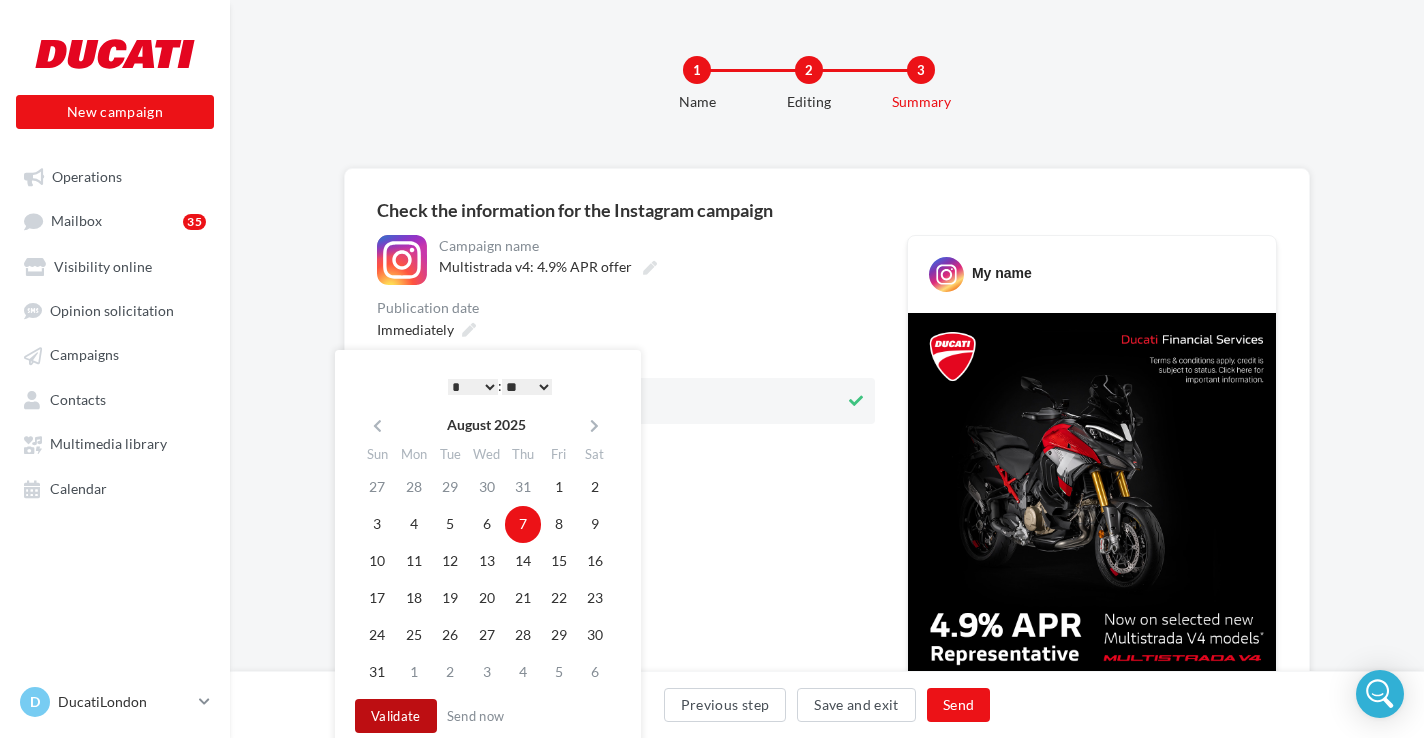 click on "Validate" at bounding box center (396, 716) 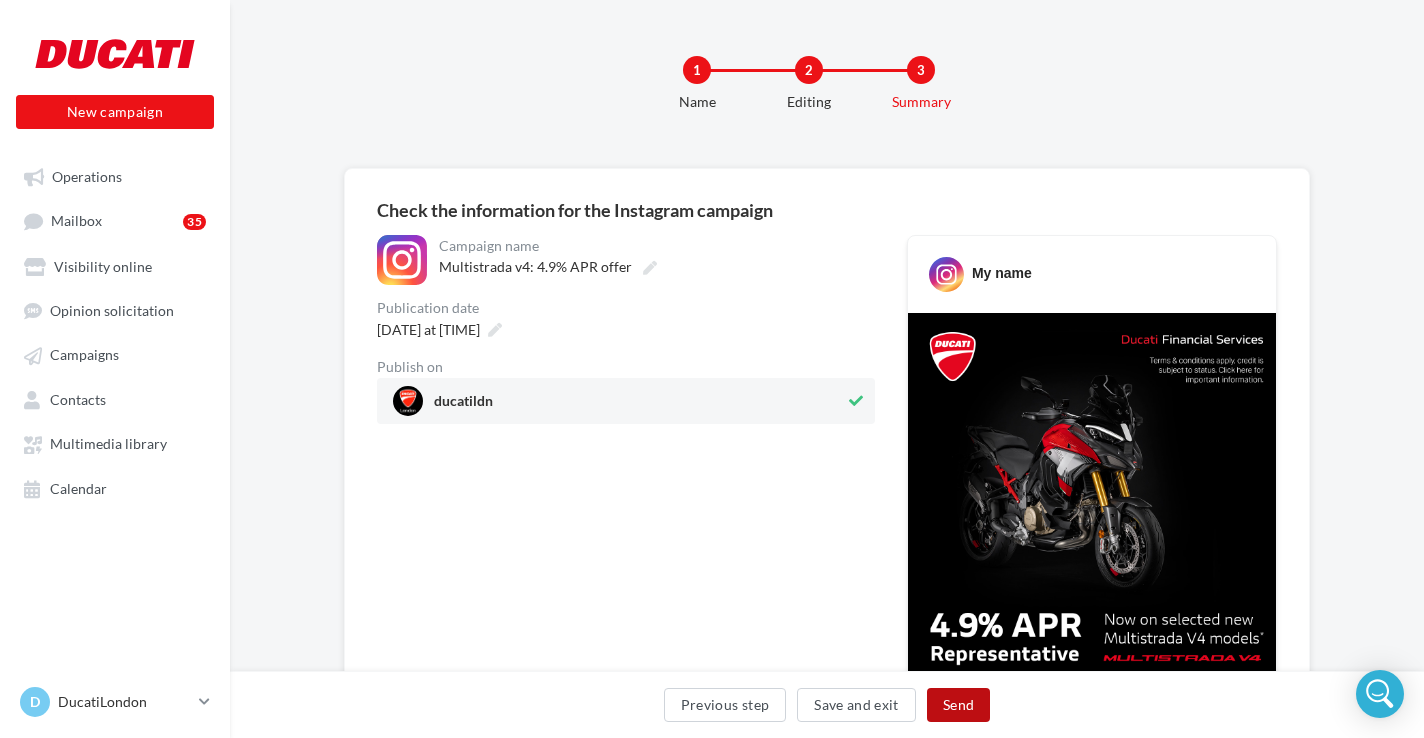 click on "Send" at bounding box center [958, 705] 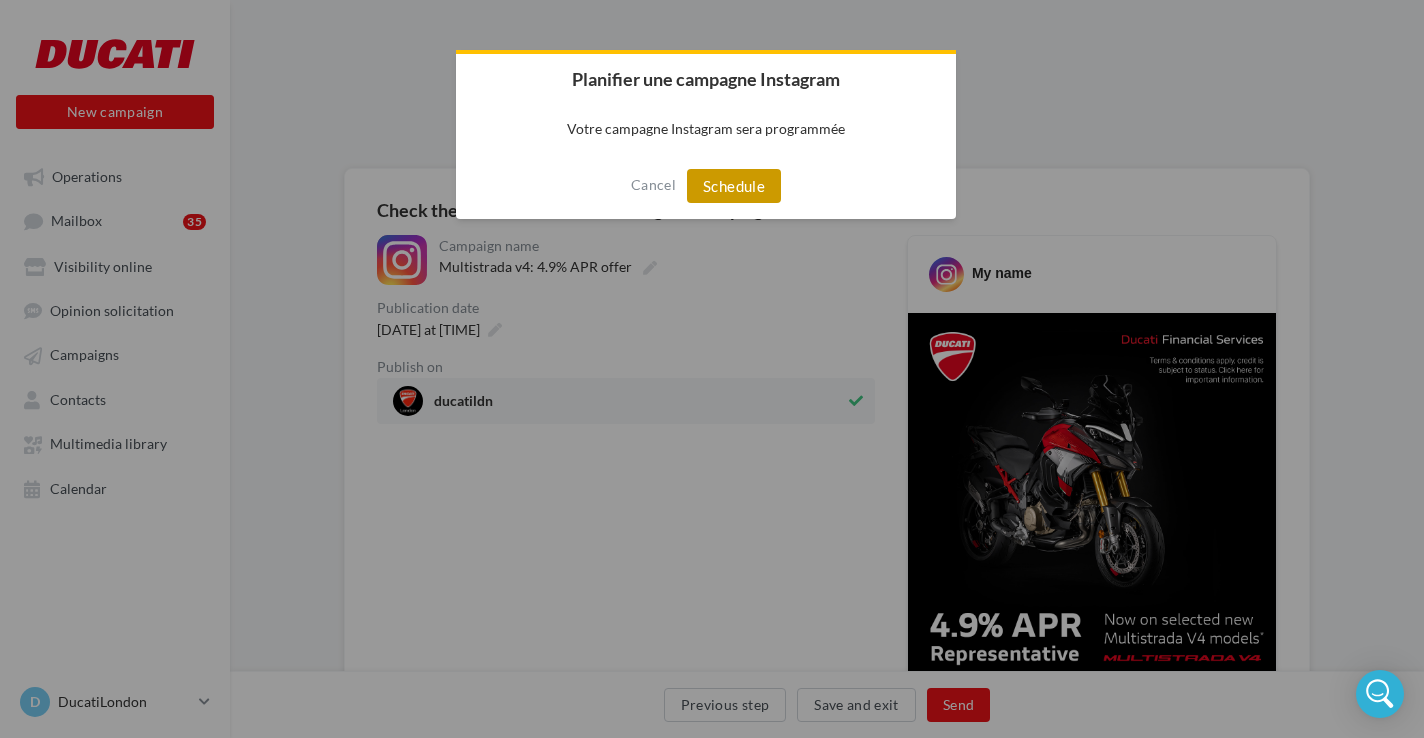 click on "Schedule" at bounding box center (734, 186) 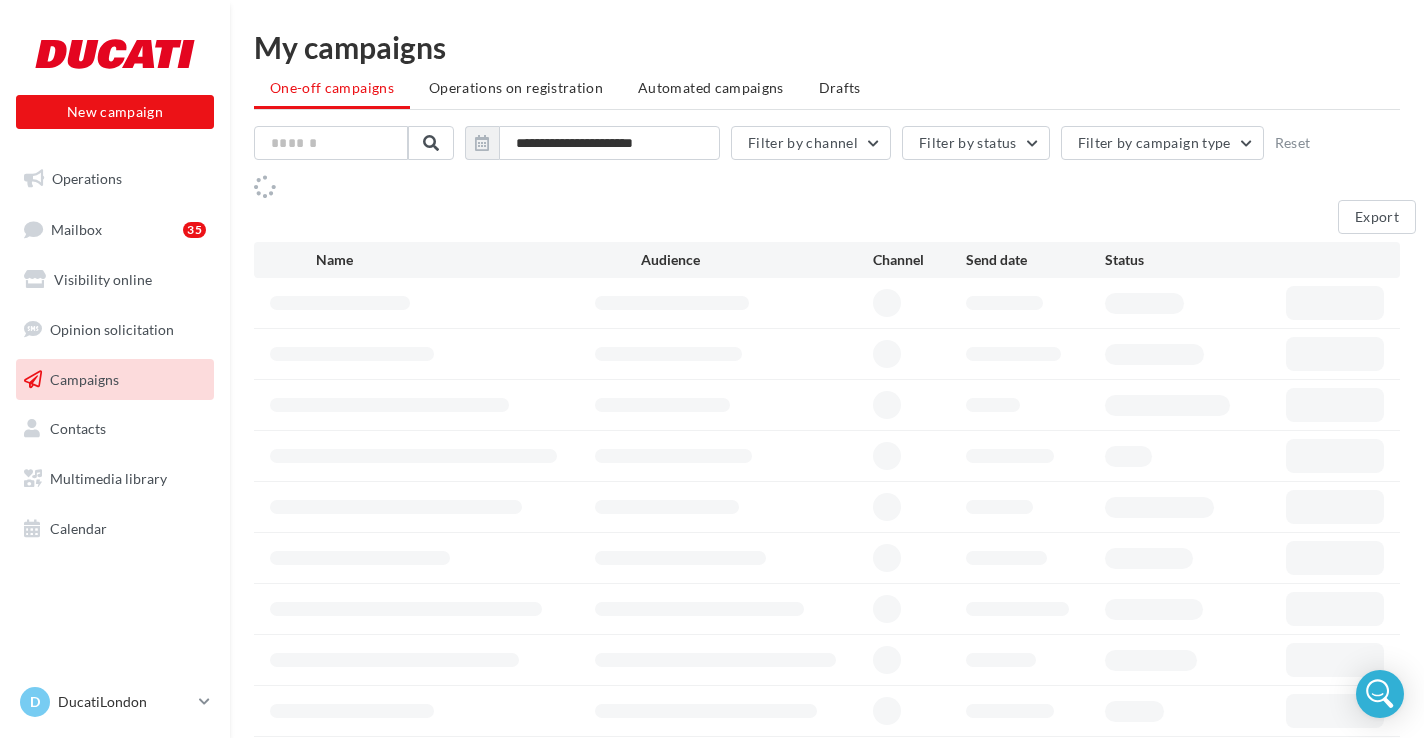 scroll, scrollTop: 0, scrollLeft: 0, axis: both 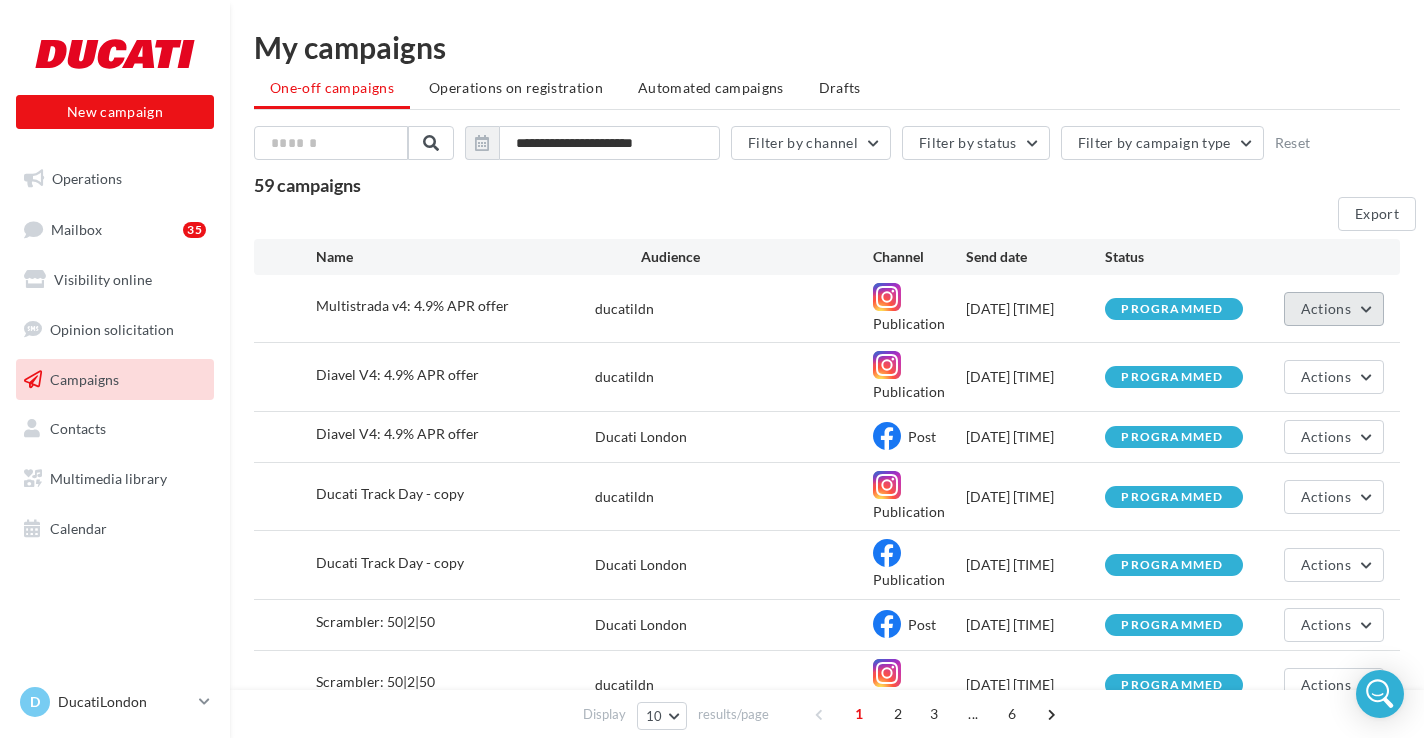 click on "Actions" at bounding box center (1334, 309) 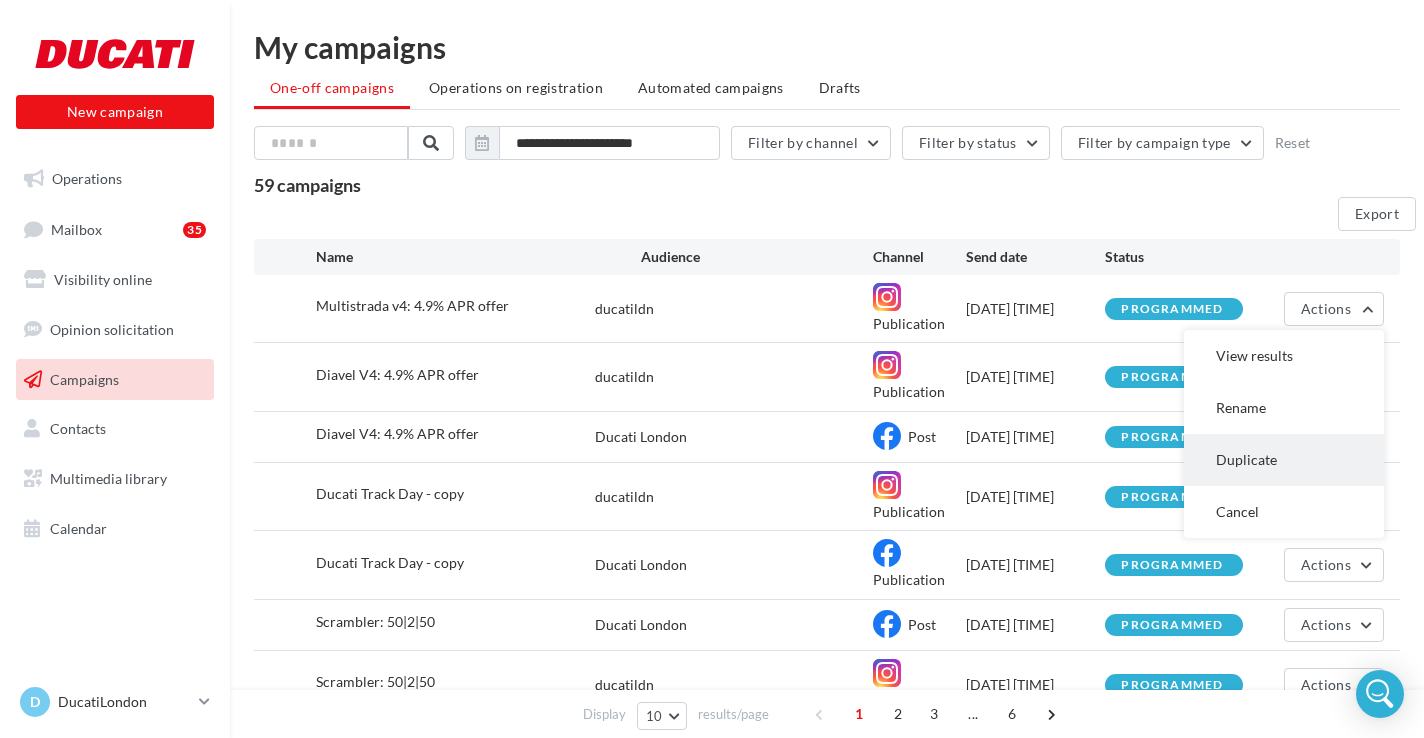 click on "Duplicate" at bounding box center [1284, 356] 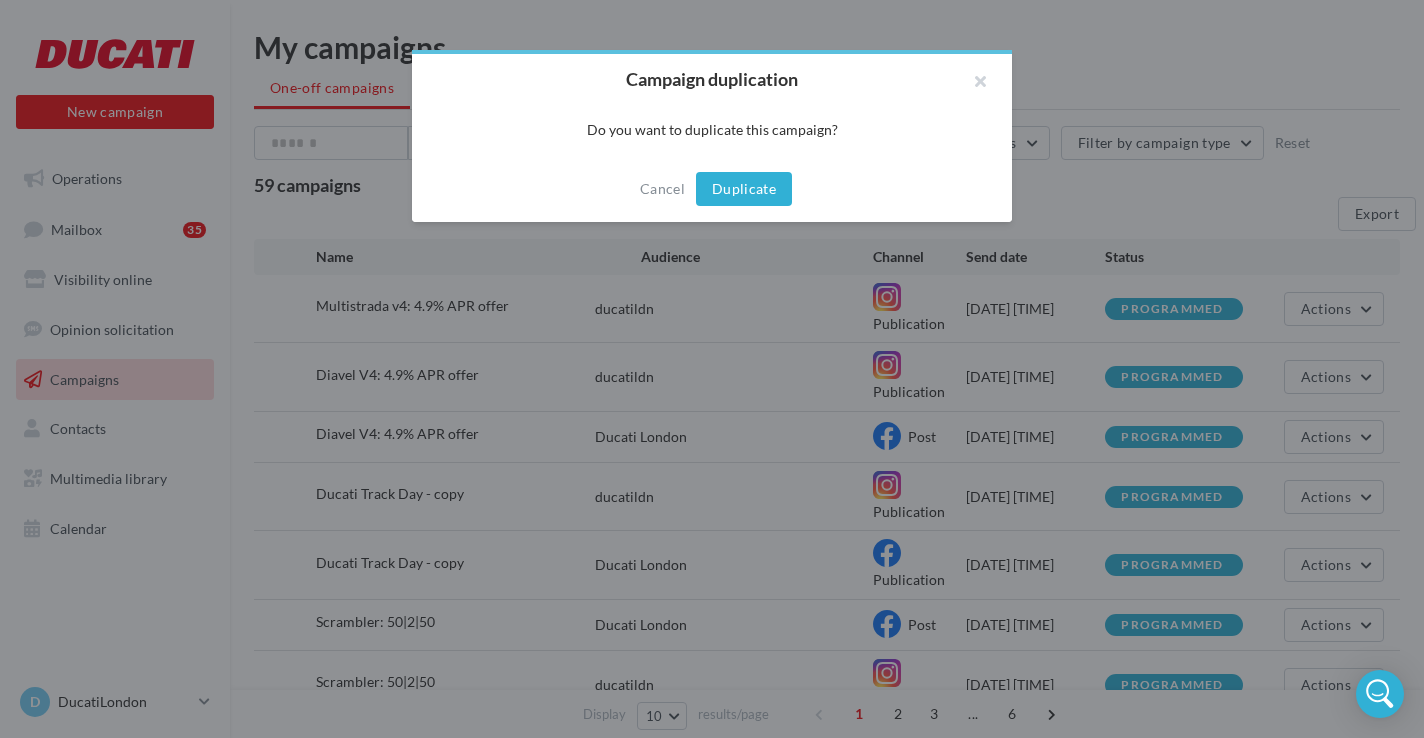 click on "Duplicate" at bounding box center (744, 189) 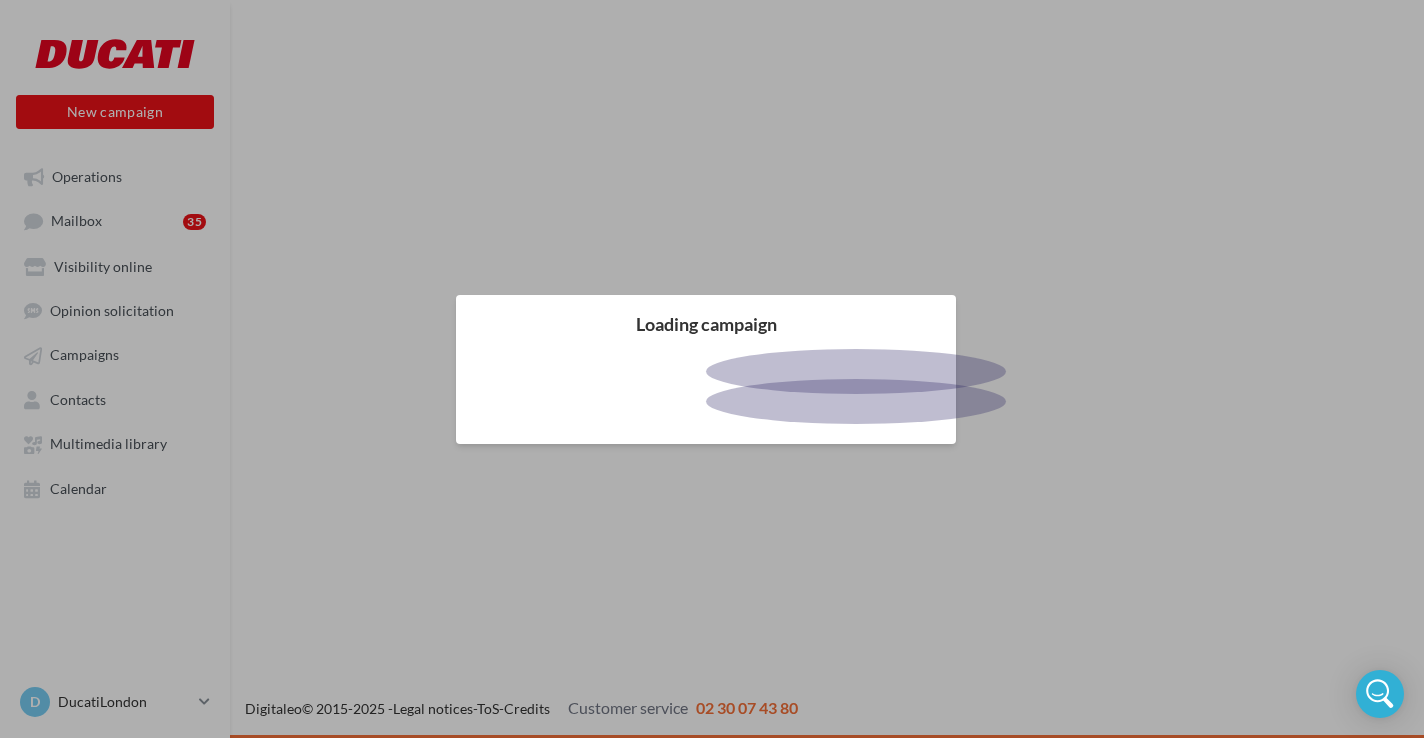 scroll, scrollTop: 0, scrollLeft: 0, axis: both 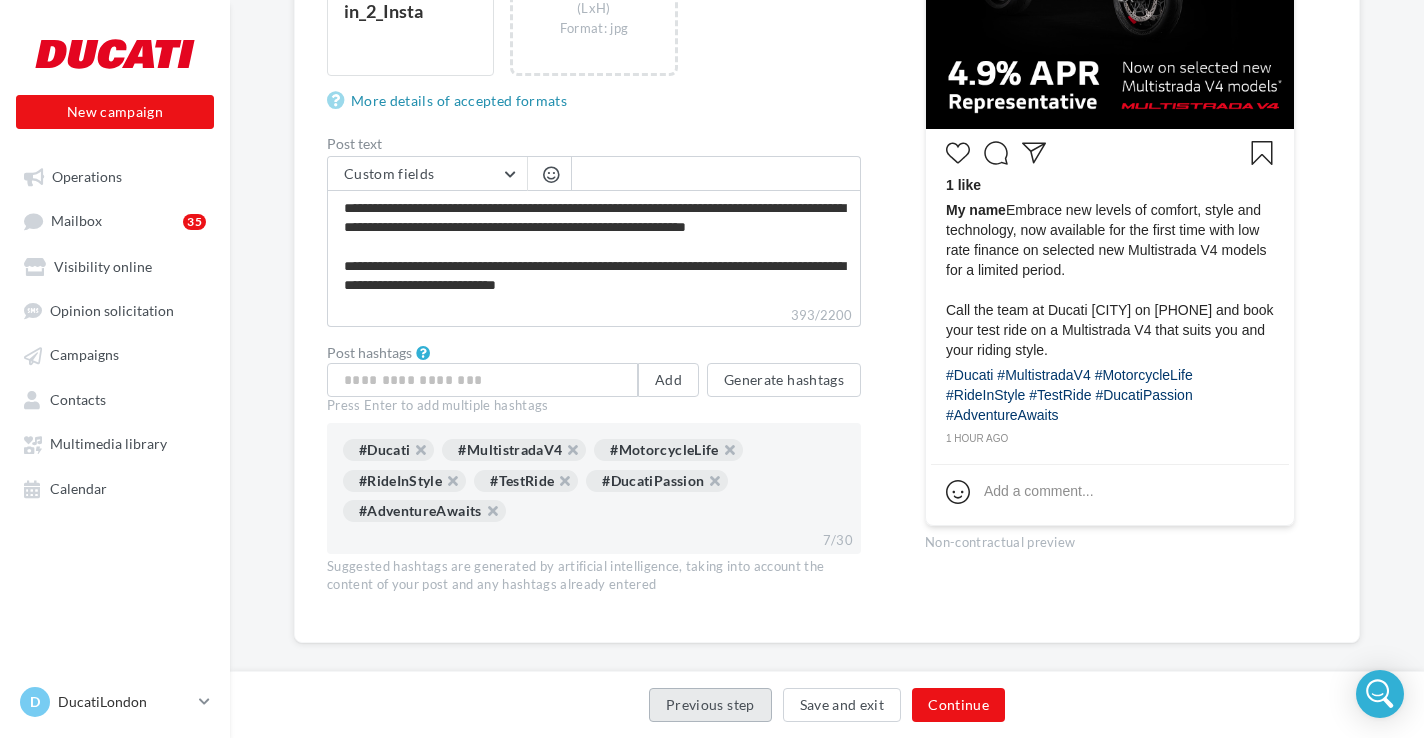 click on "Previous step" at bounding box center [710, 705] 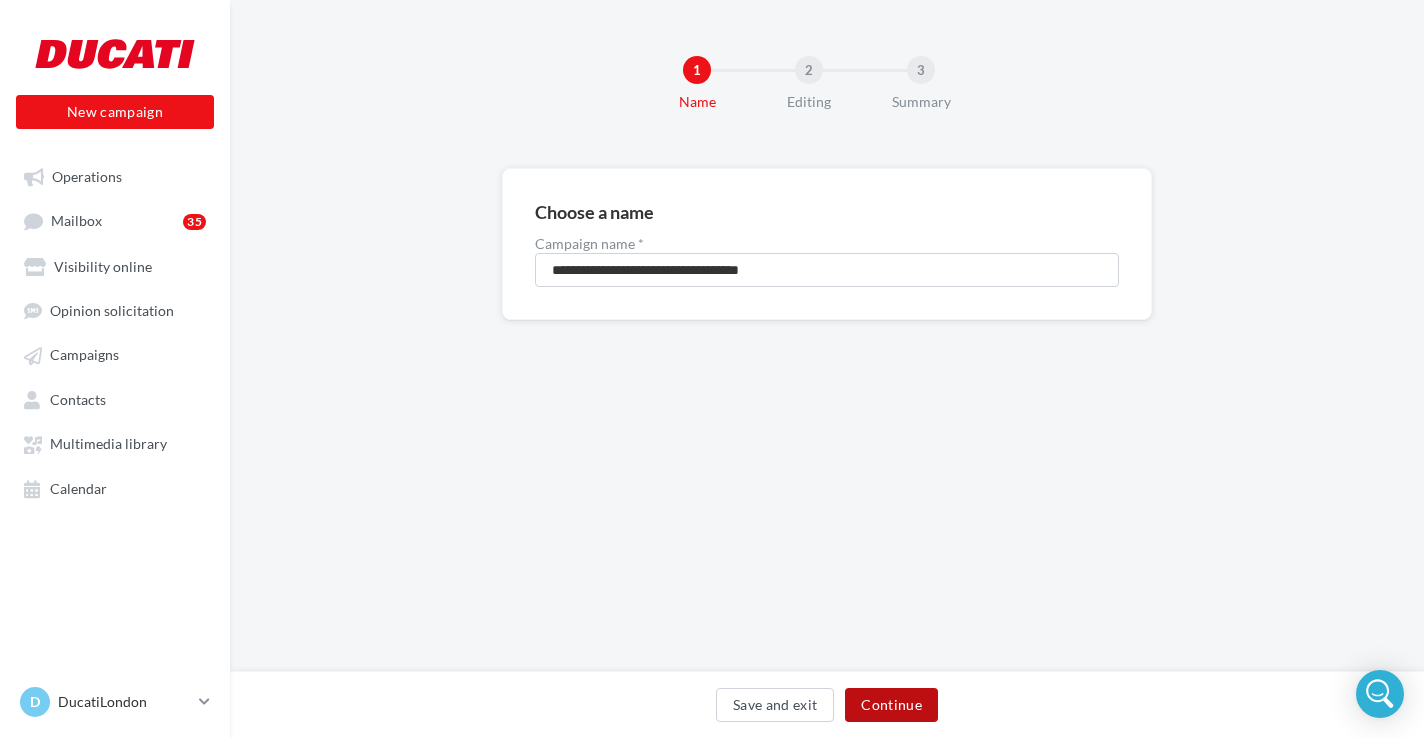 click on "Continue" at bounding box center [891, 705] 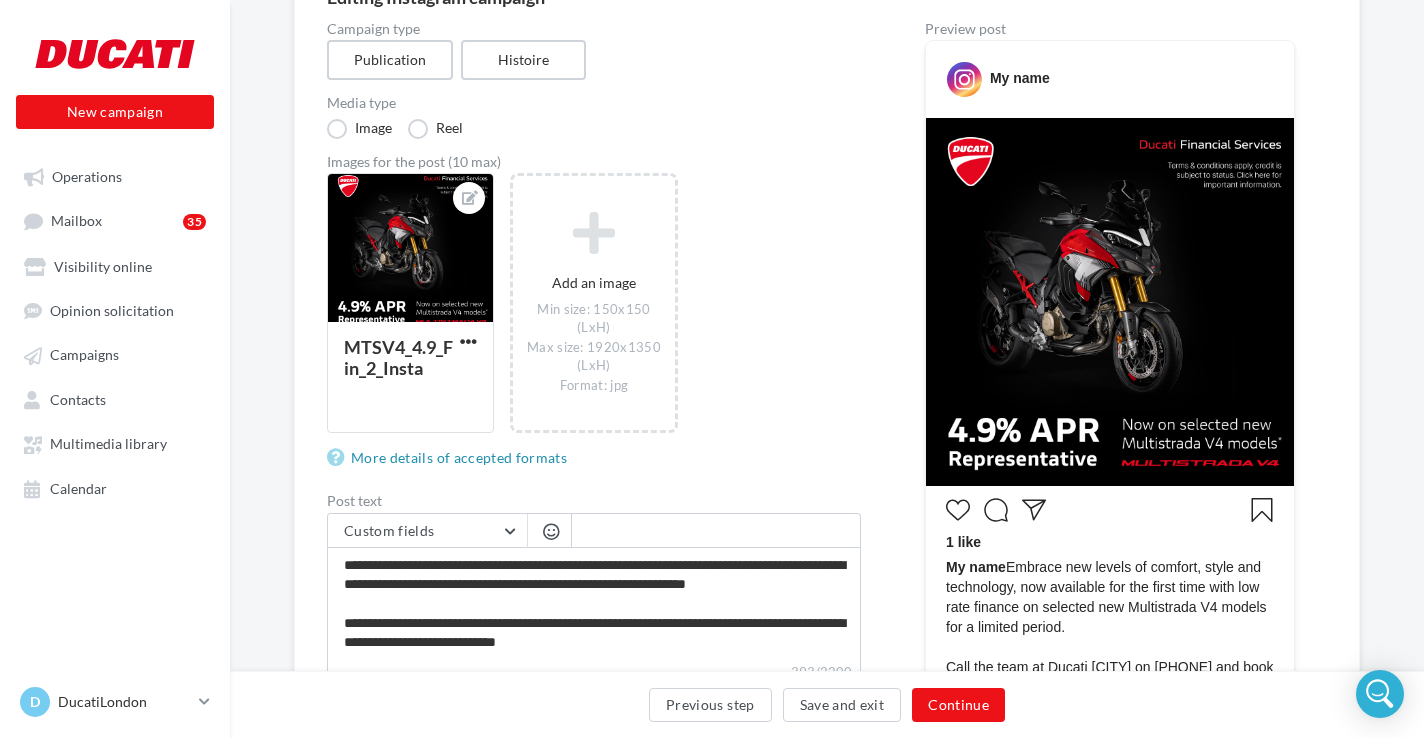 scroll, scrollTop: 231, scrollLeft: 0, axis: vertical 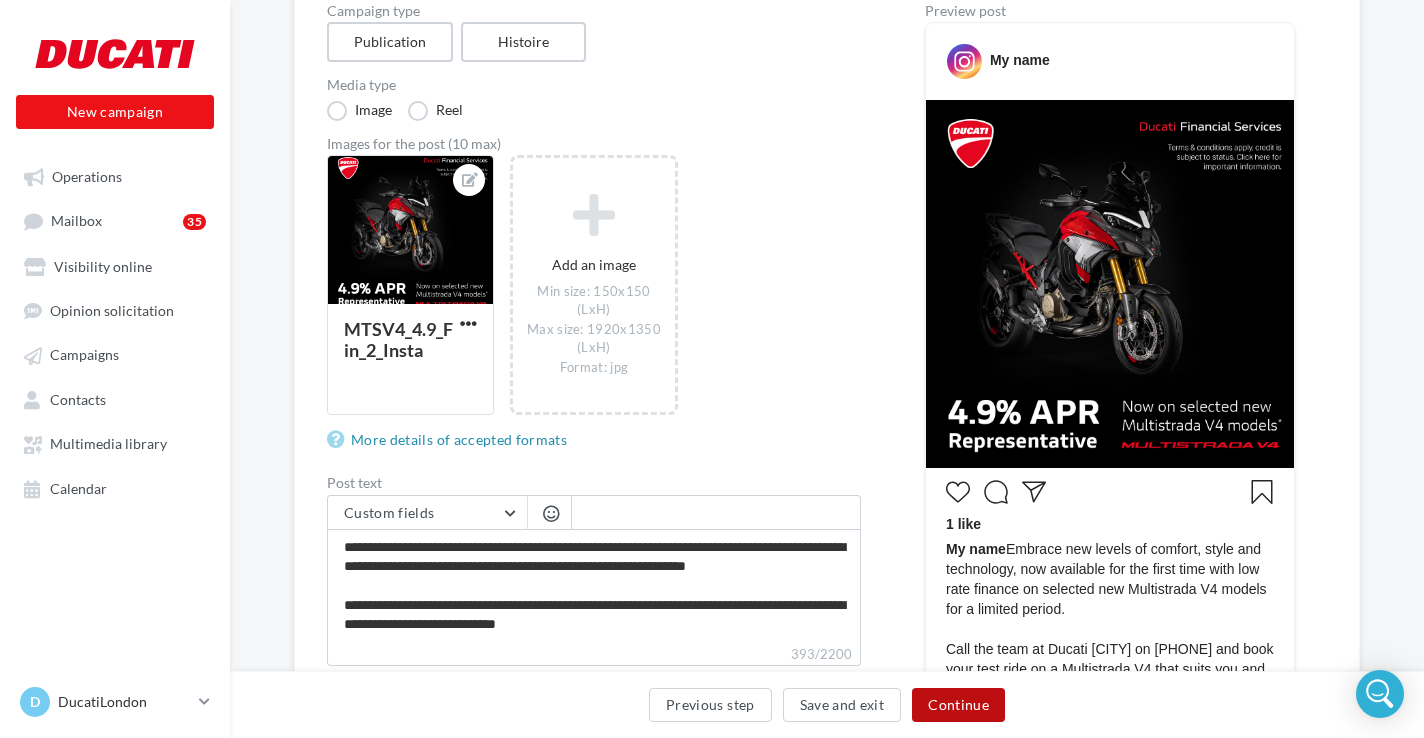 click on "Continue" at bounding box center (958, 705) 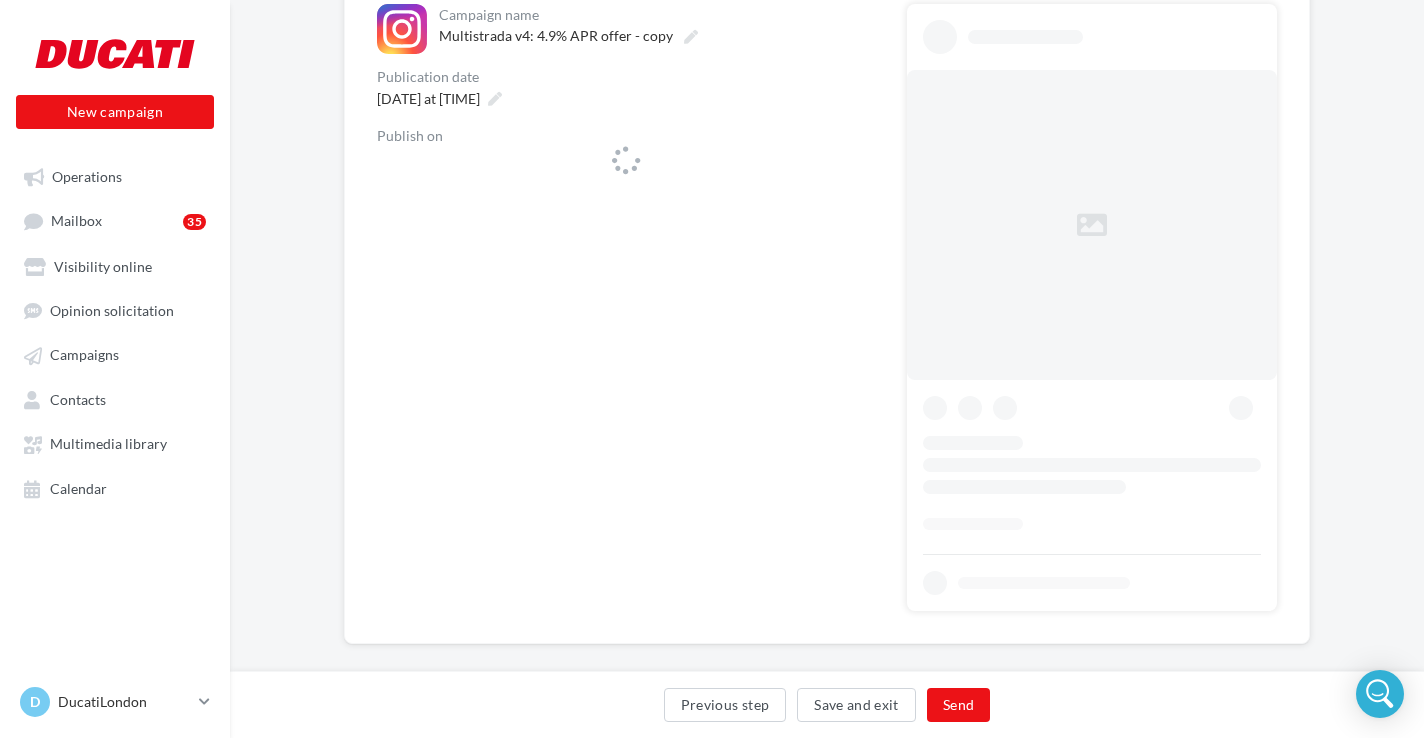 scroll, scrollTop: 255, scrollLeft: 0, axis: vertical 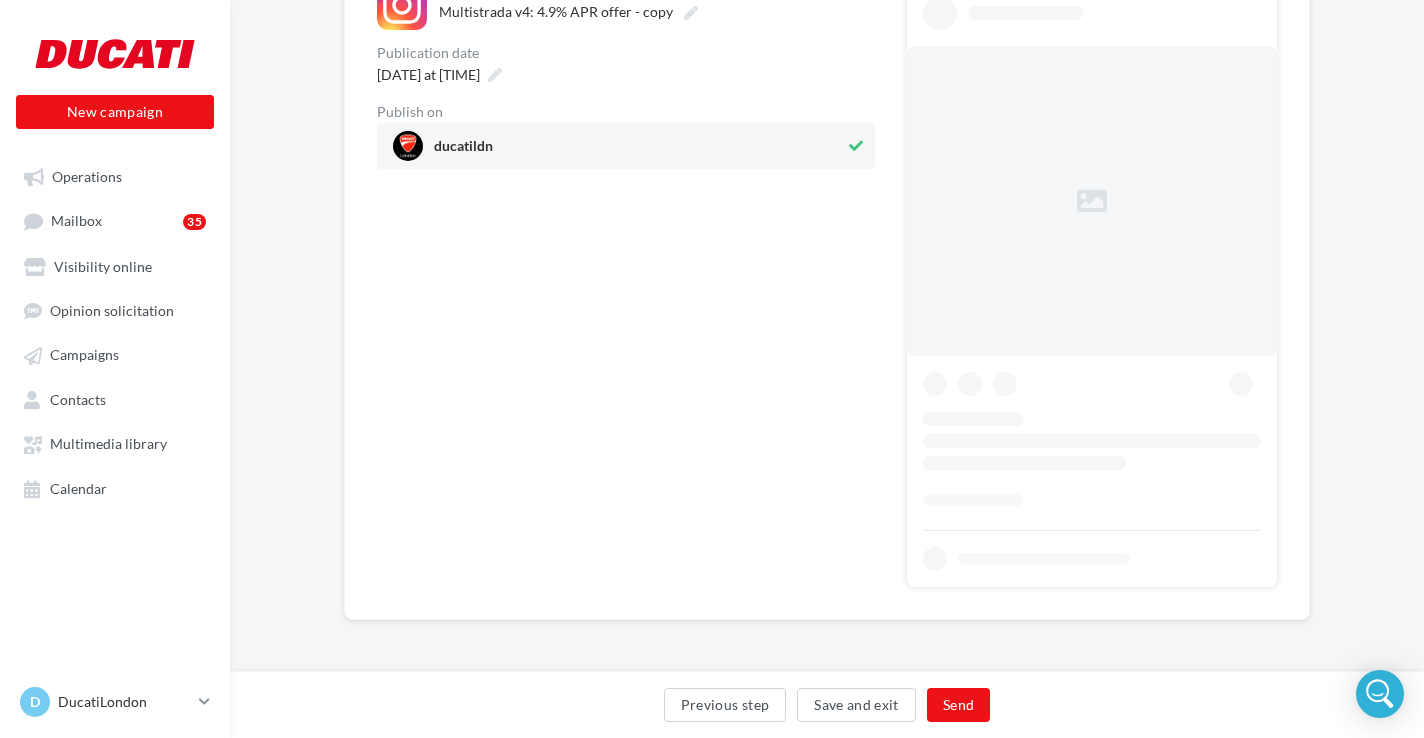 click on "**********" at bounding box center [827, 214] 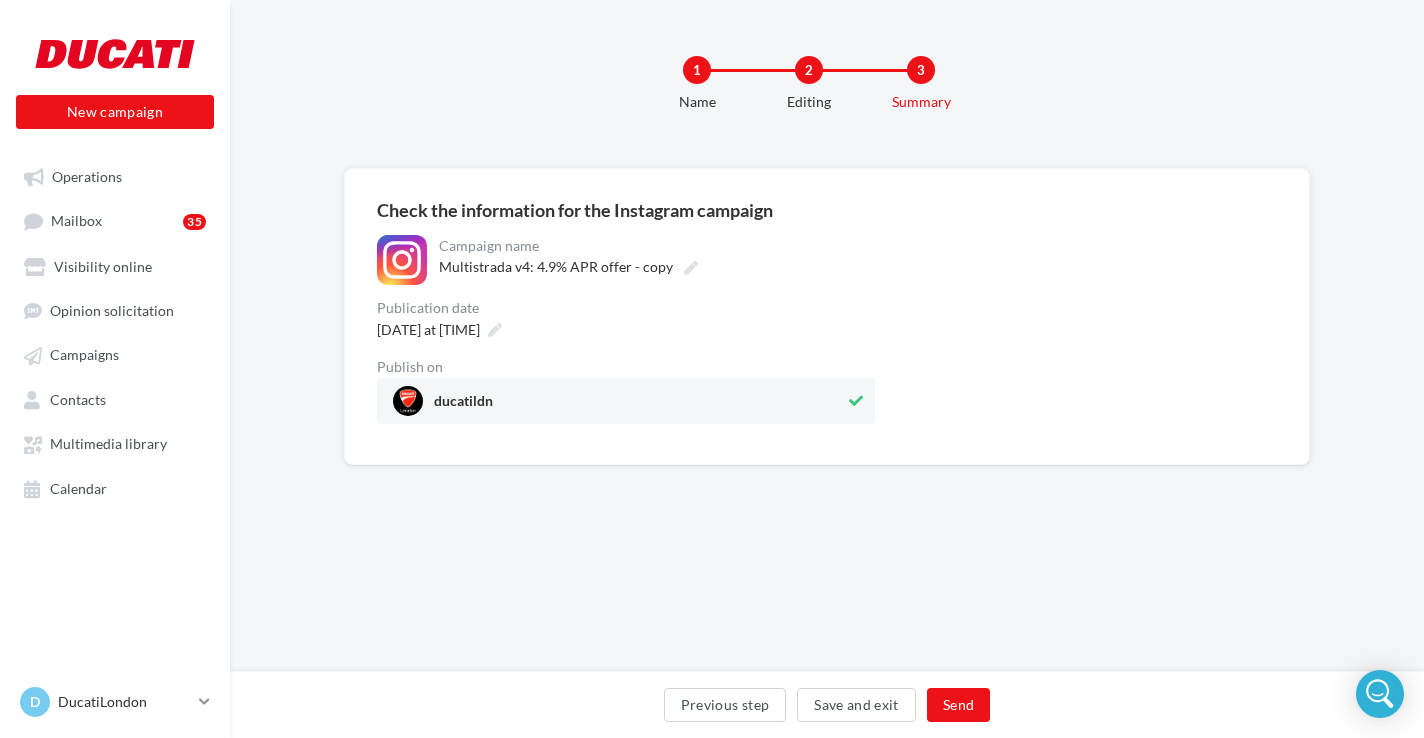 scroll, scrollTop: 0, scrollLeft: 0, axis: both 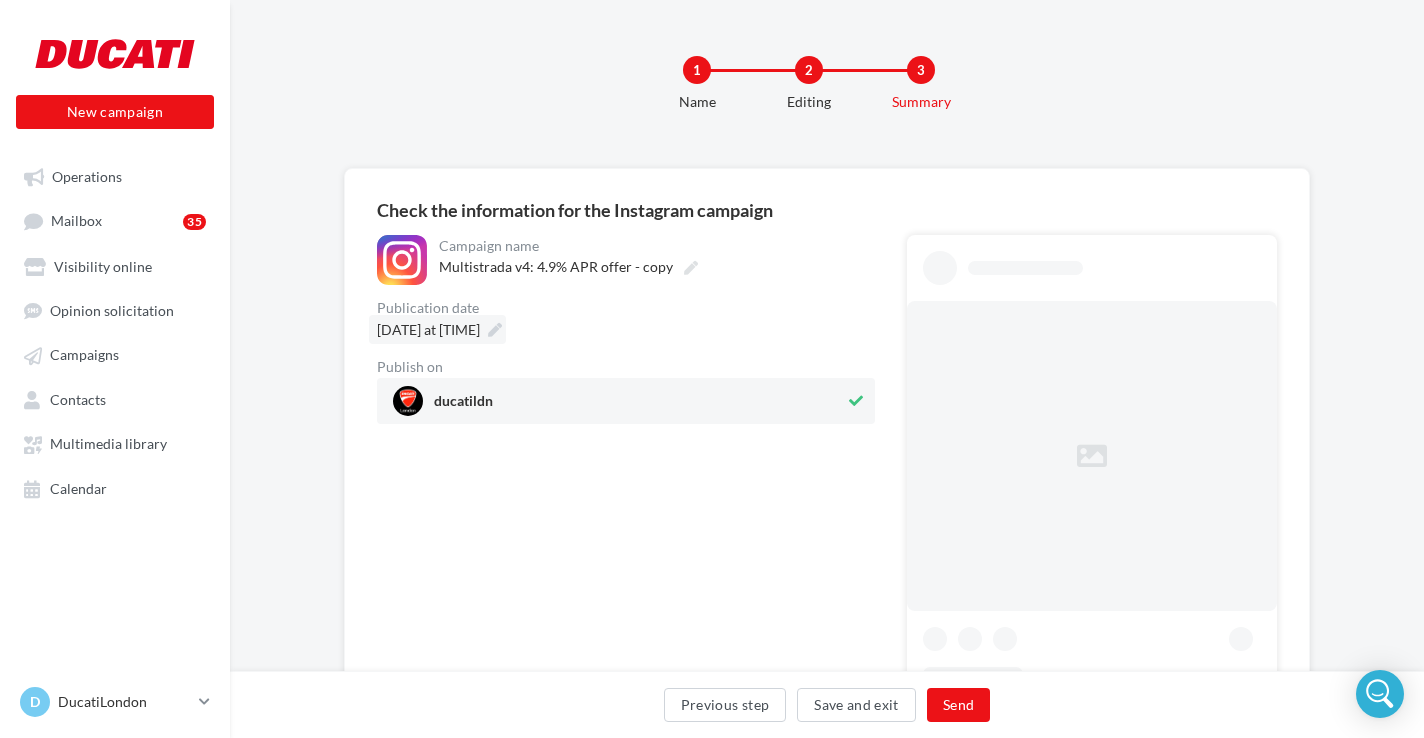 click at bounding box center [495, 330] 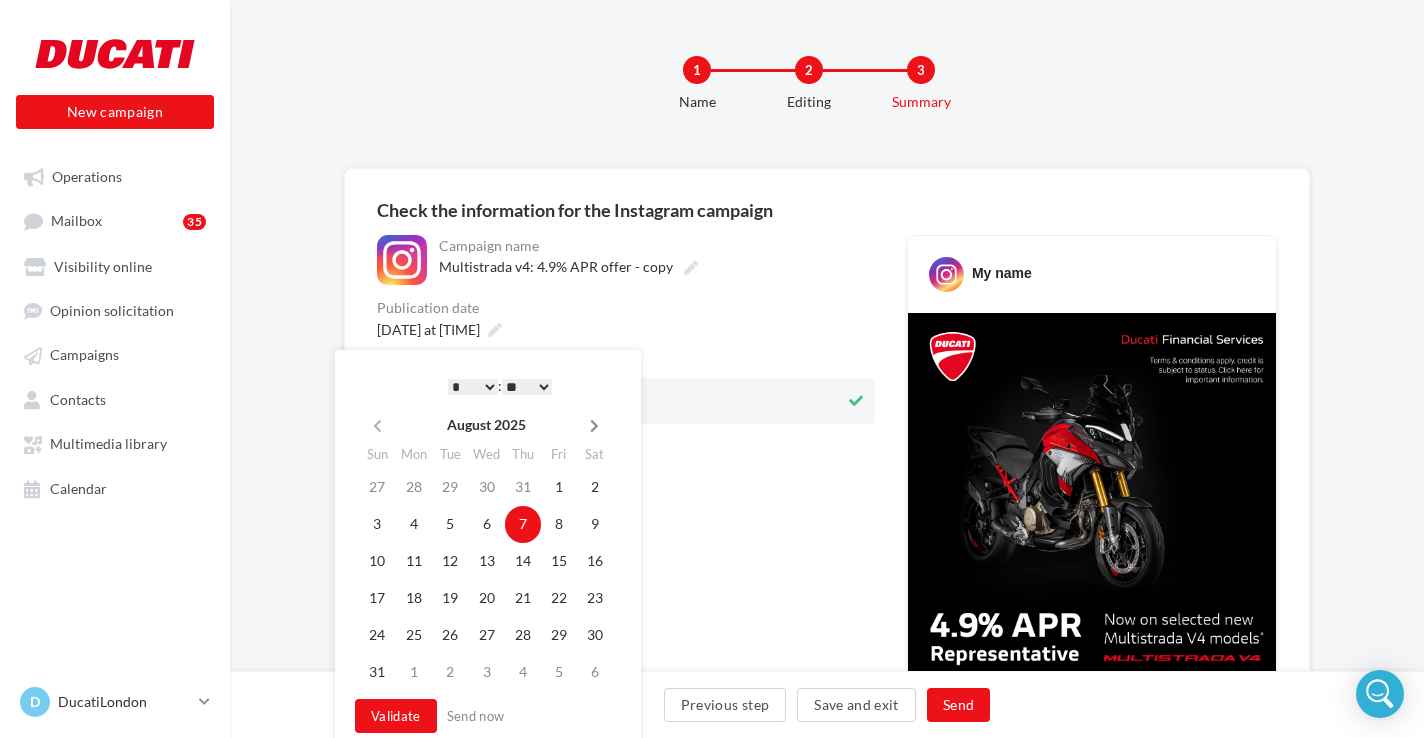 click at bounding box center (594, 426) 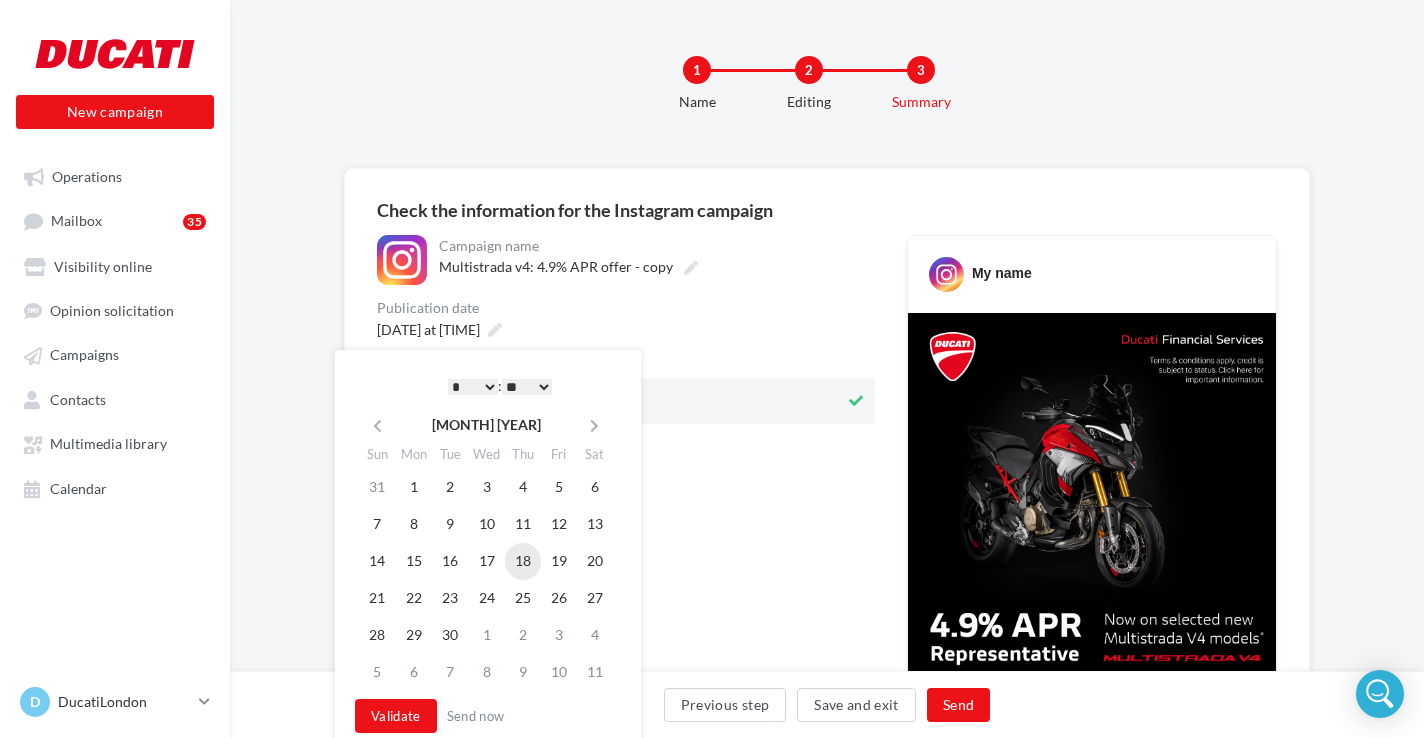 click on "18" at bounding box center (523, 487) 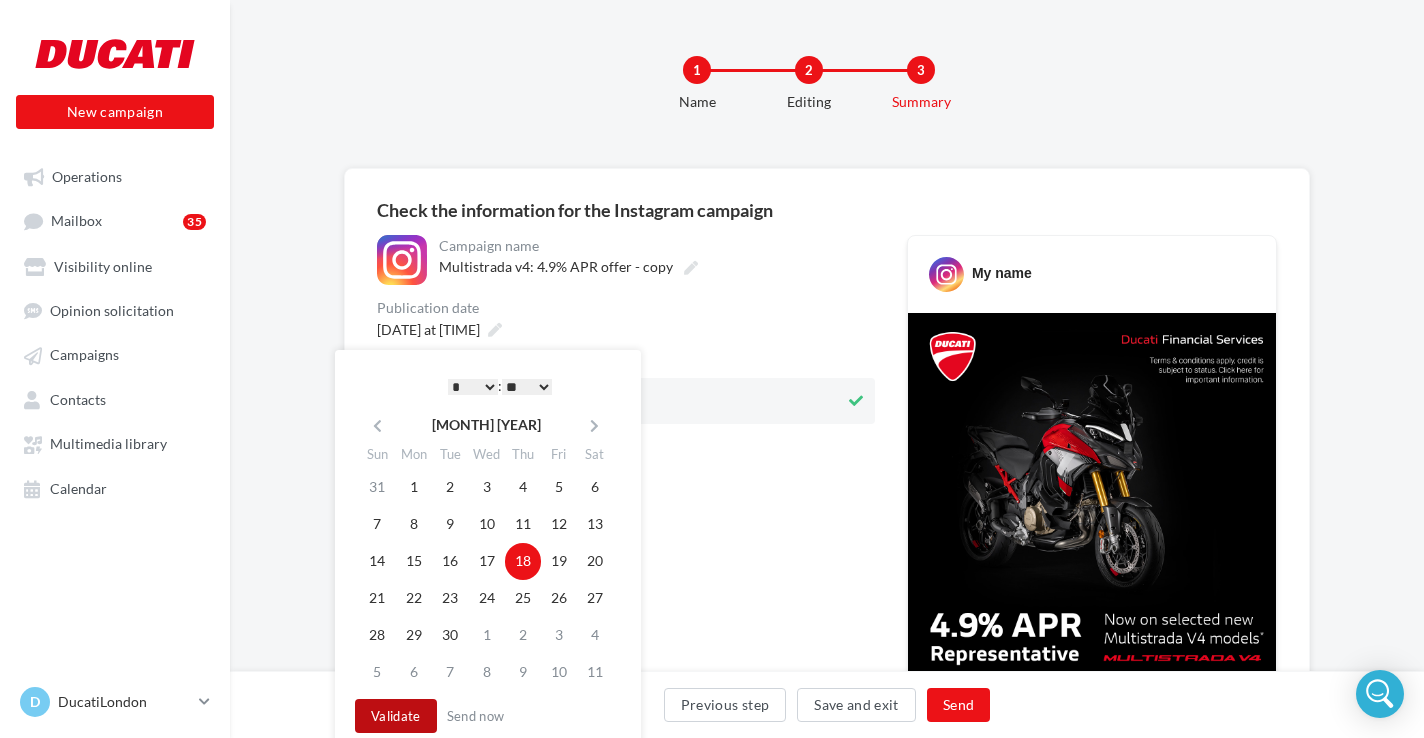 click on "Validate" at bounding box center (396, 716) 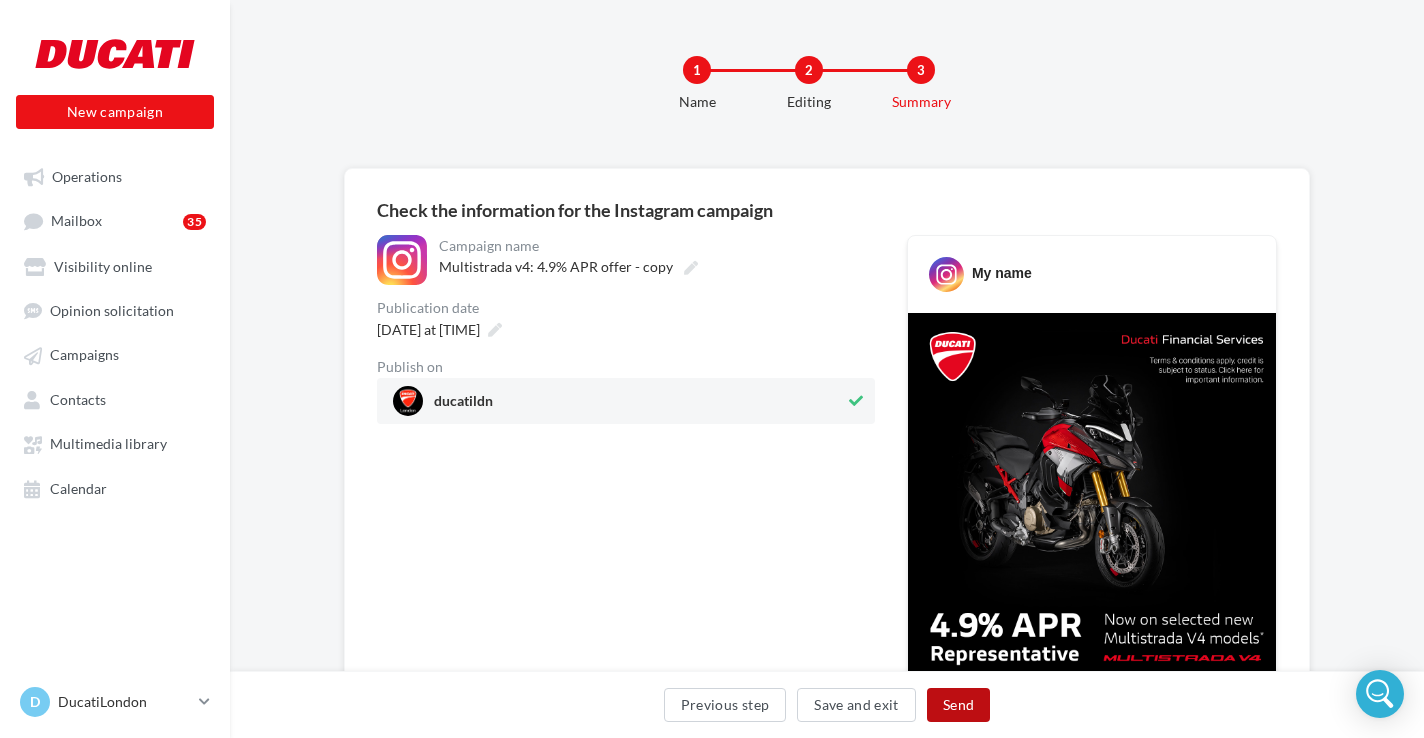 click on "Send" at bounding box center (958, 705) 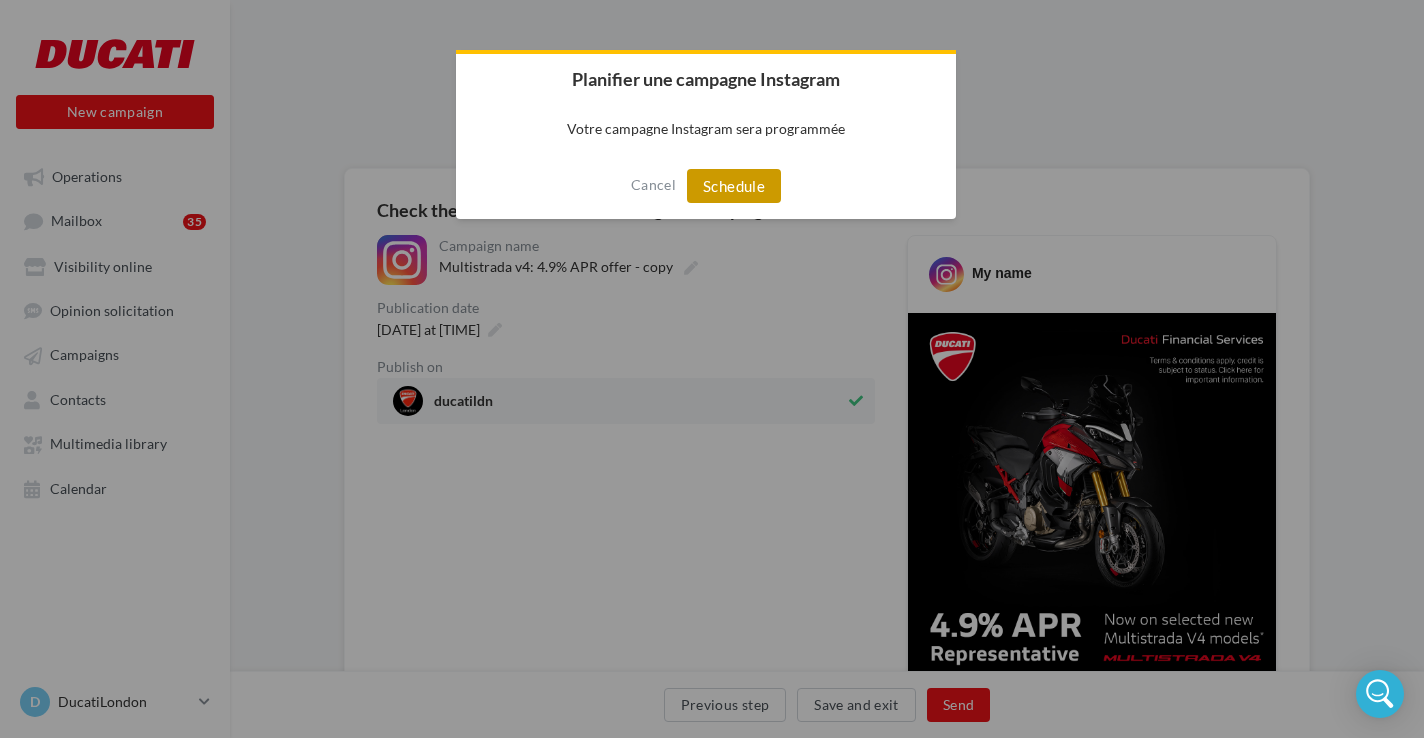 click on "Schedule" at bounding box center [734, 186] 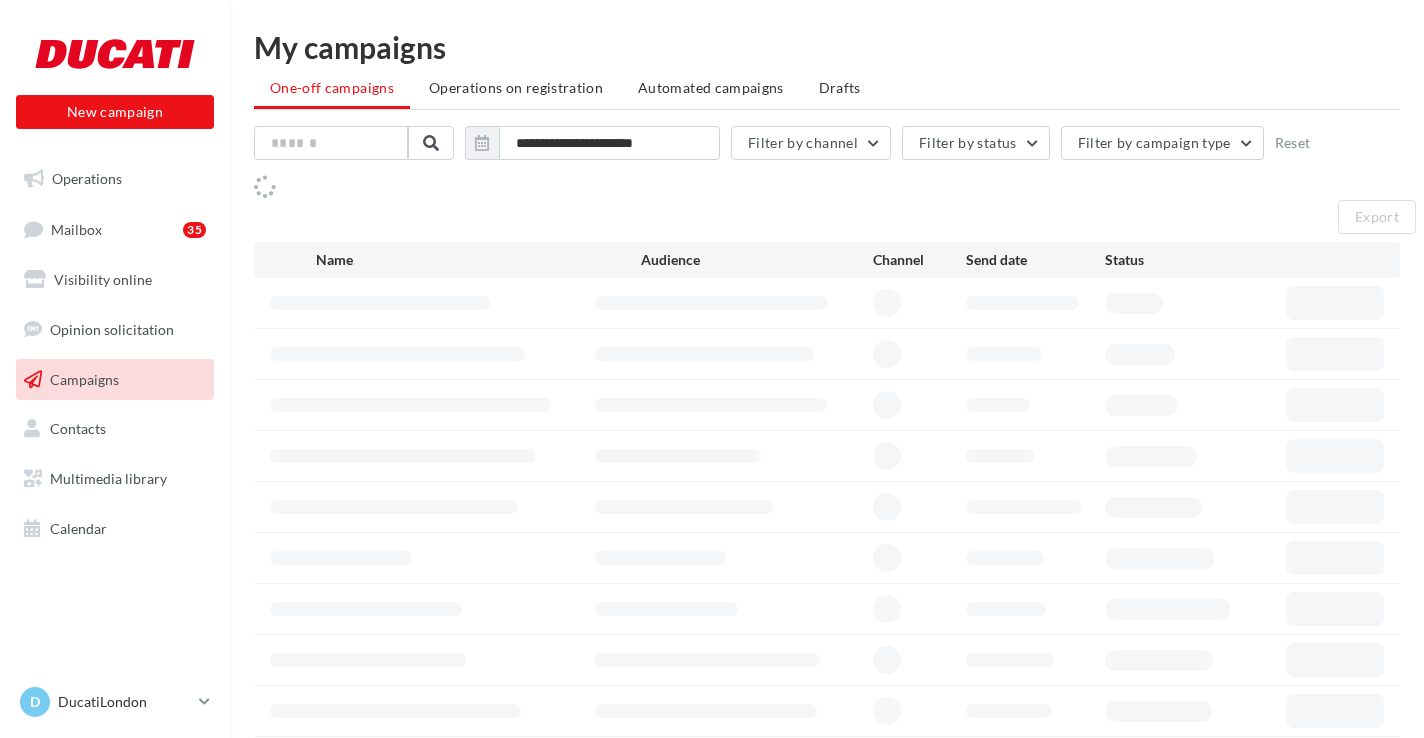scroll, scrollTop: 0, scrollLeft: 0, axis: both 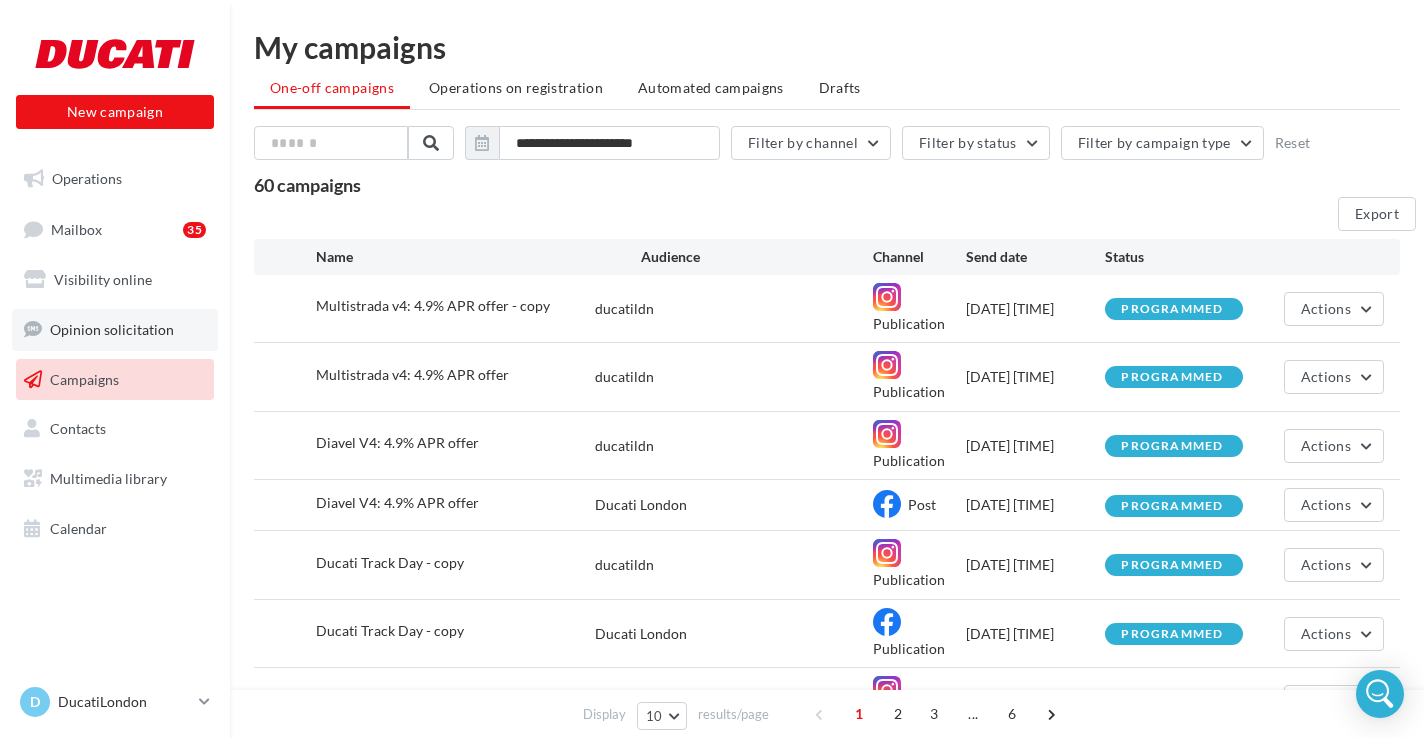 click on "Opinion solicitation" at bounding box center [112, 329] 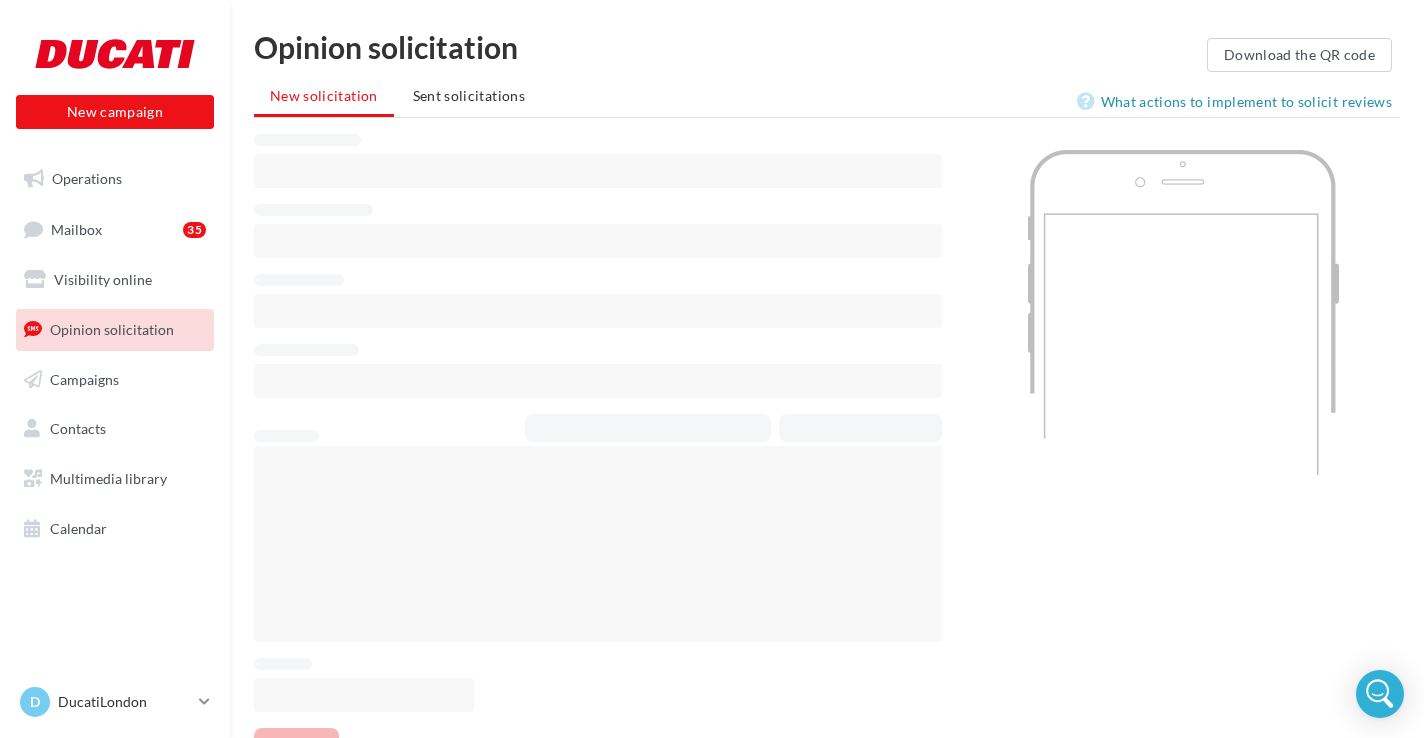 scroll, scrollTop: 0, scrollLeft: 0, axis: both 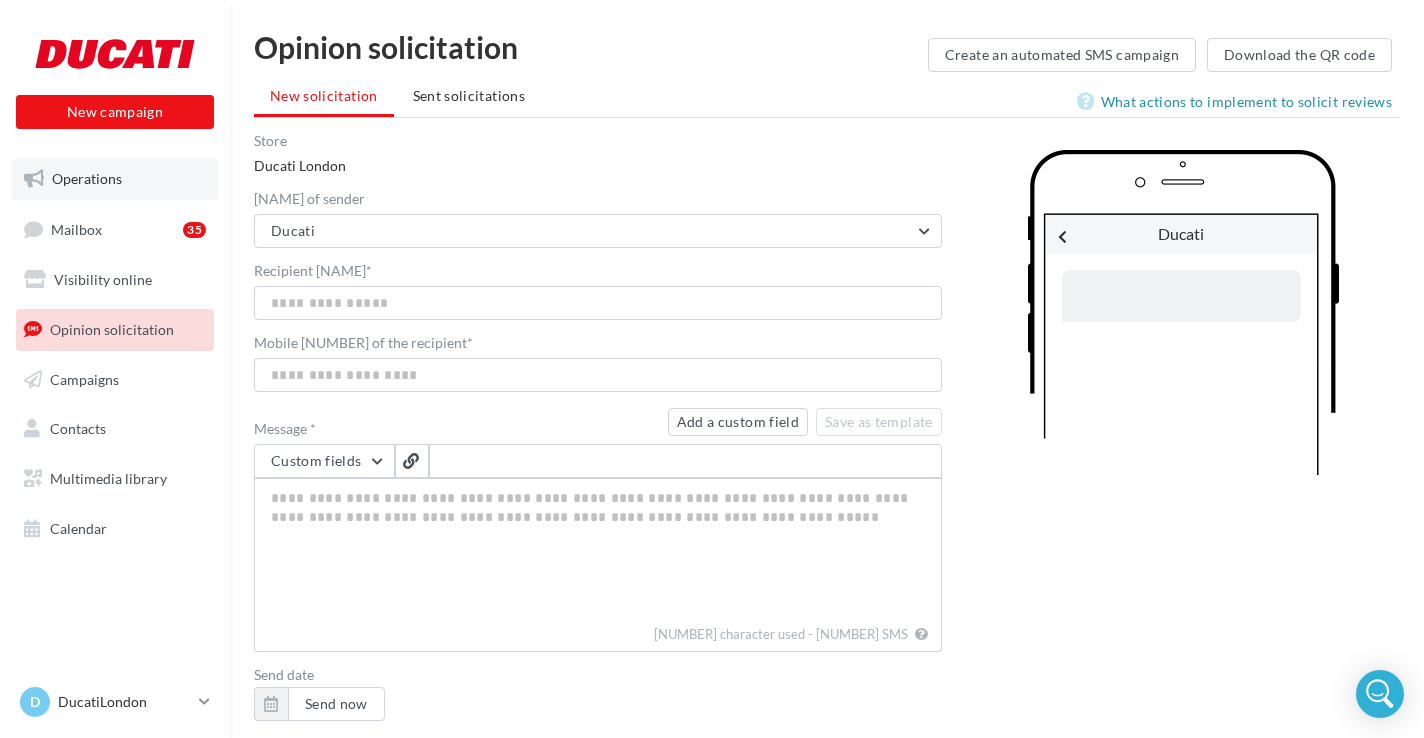 click on "Operations" at bounding box center (115, 179) 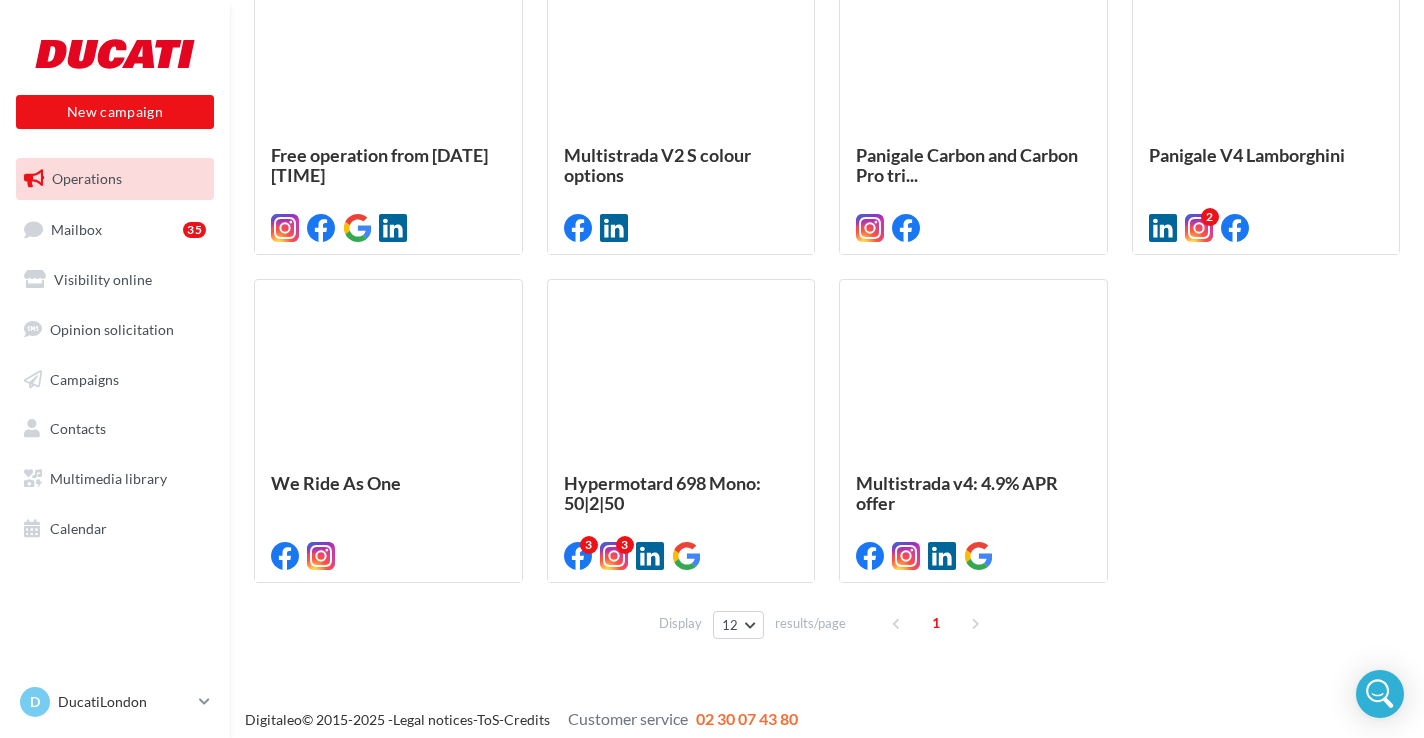 scroll, scrollTop: 616, scrollLeft: 0, axis: vertical 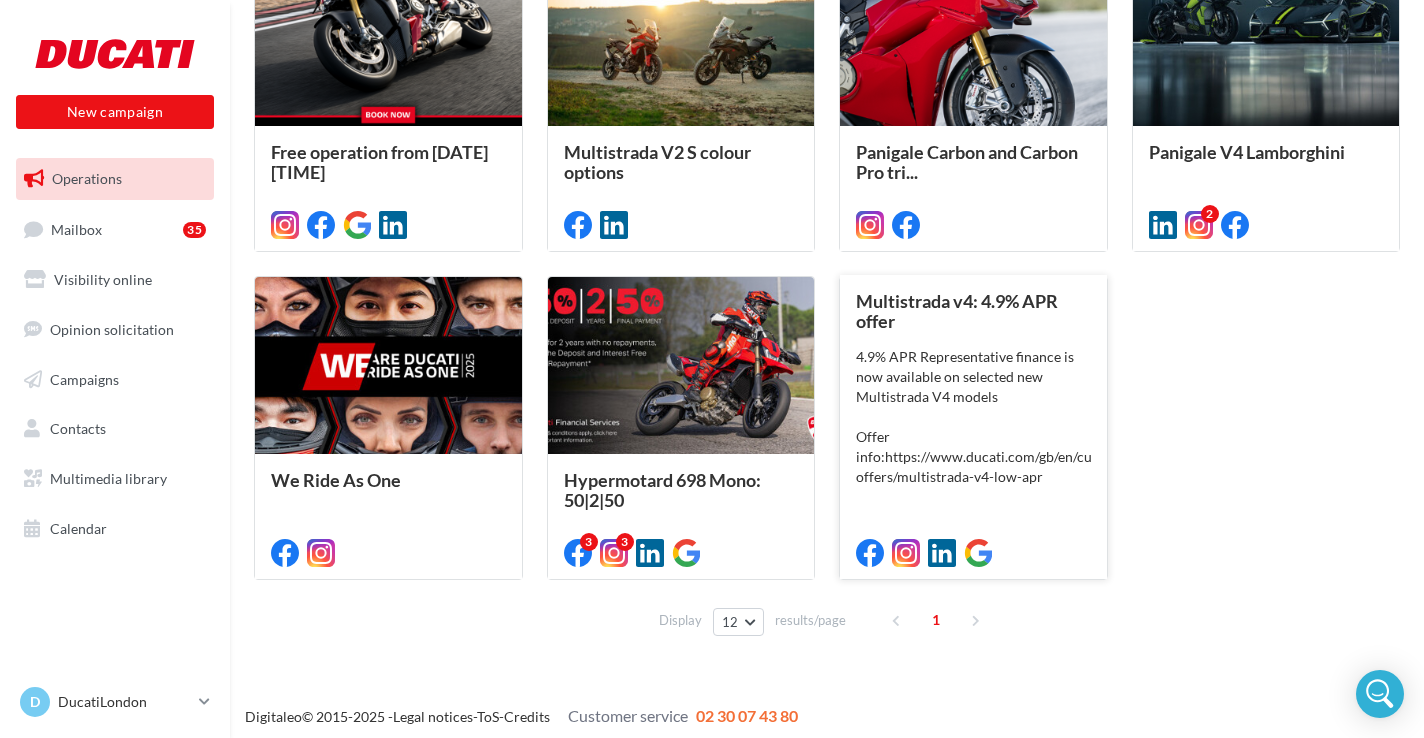 click on "4.9% APR Representative finance is now available on selected new Multistrada V4 models
Offer info:  https://www.ducati.com/gb/en/current-offers/multistrada-v4-low-apr" at bounding box center (0, 0) 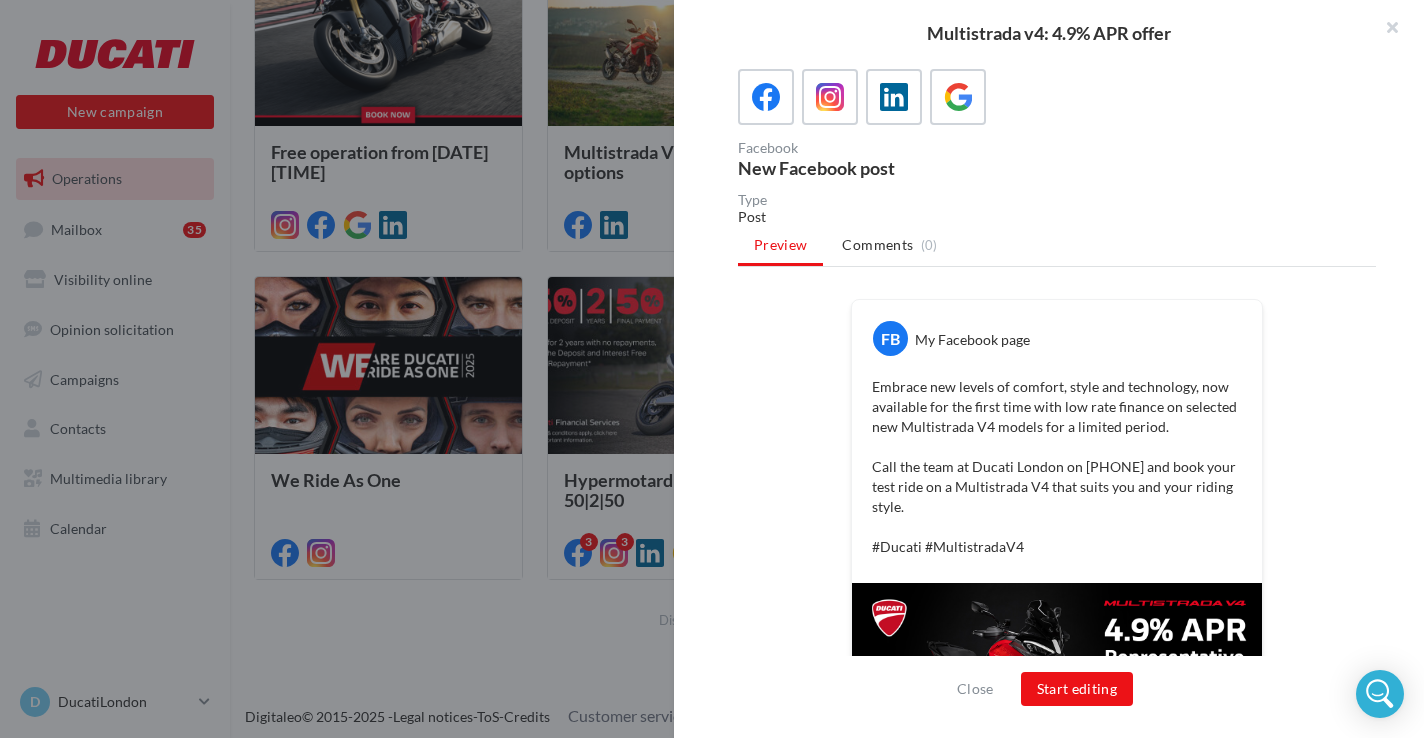 scroll, scrollTop: 315, scrollLeft: 0, axis: vertical 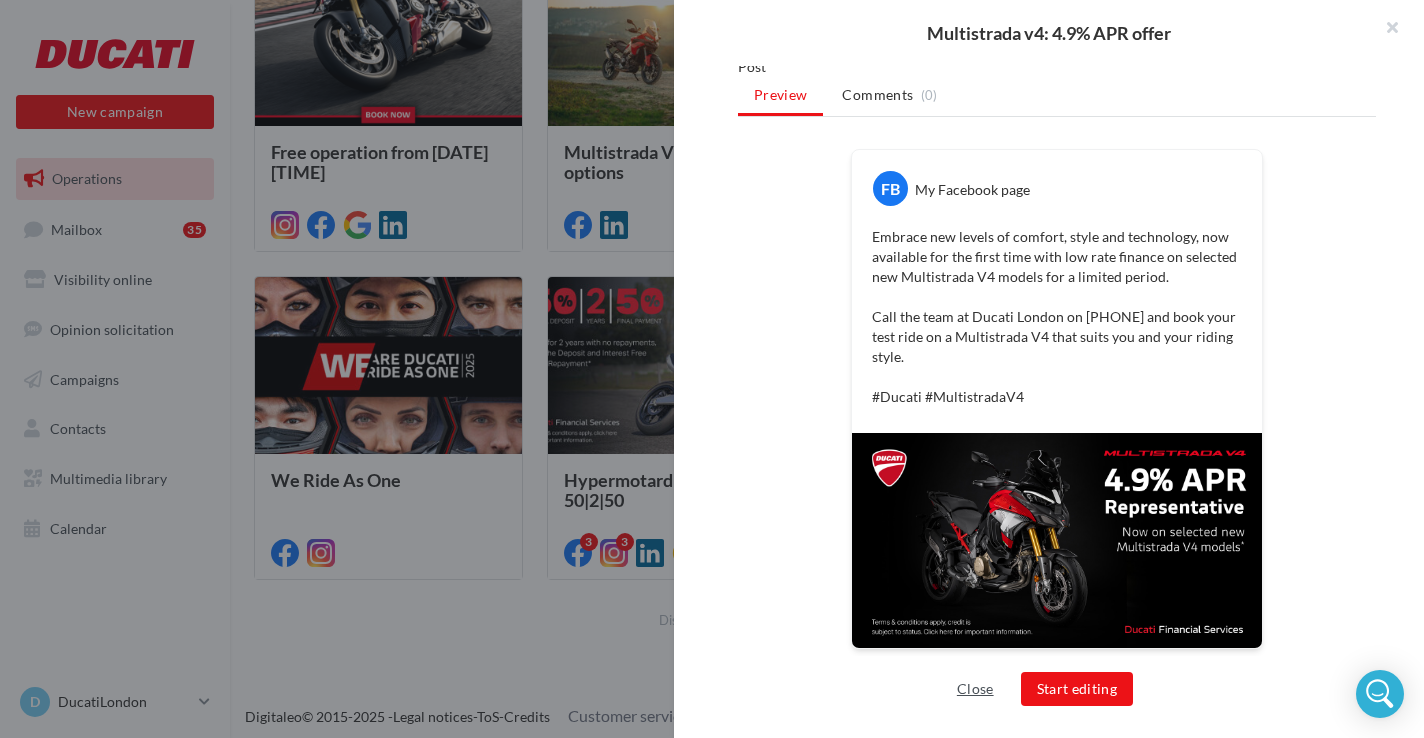 click on "Close" at bounding box center (975, 689) 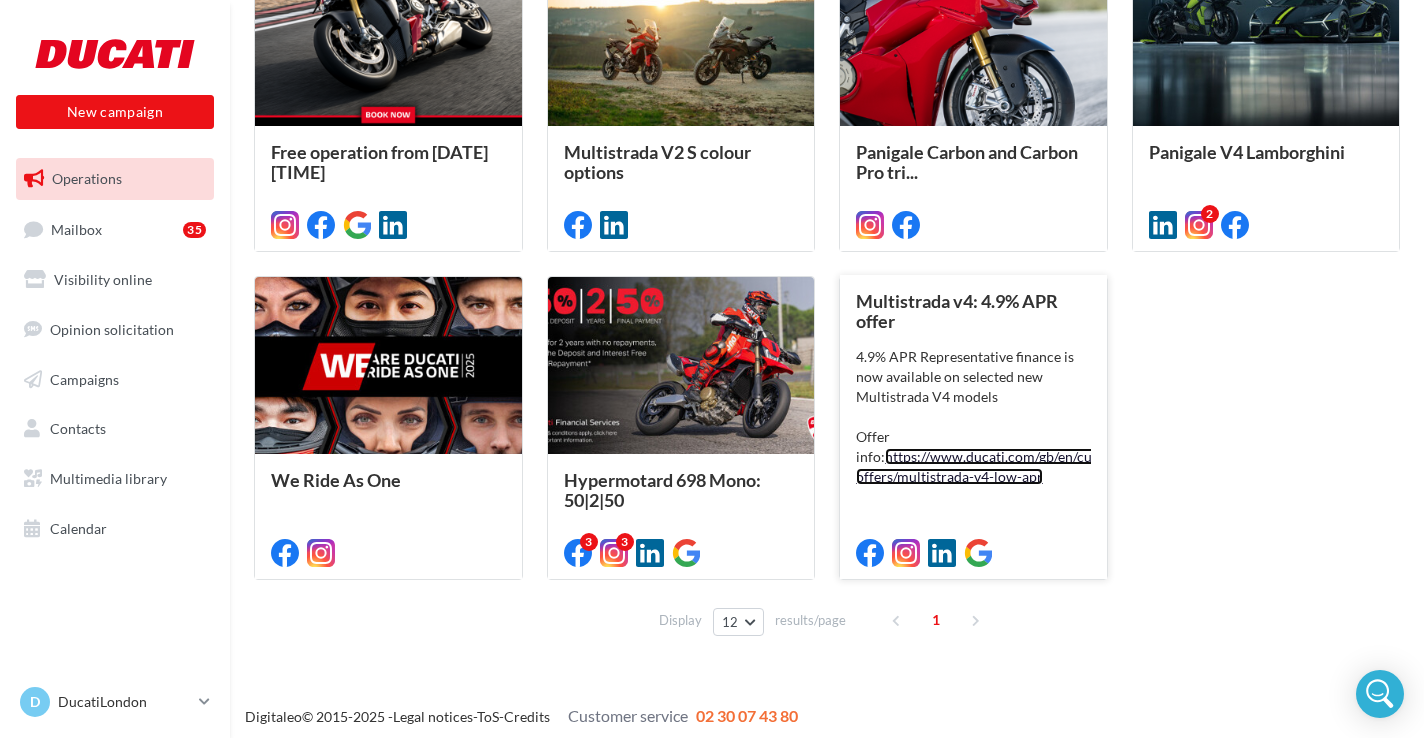 click on "https://www.ducati.com/gb/en/current-offers/multistrada-v4-low-apr" at bounding box center (992, 466) 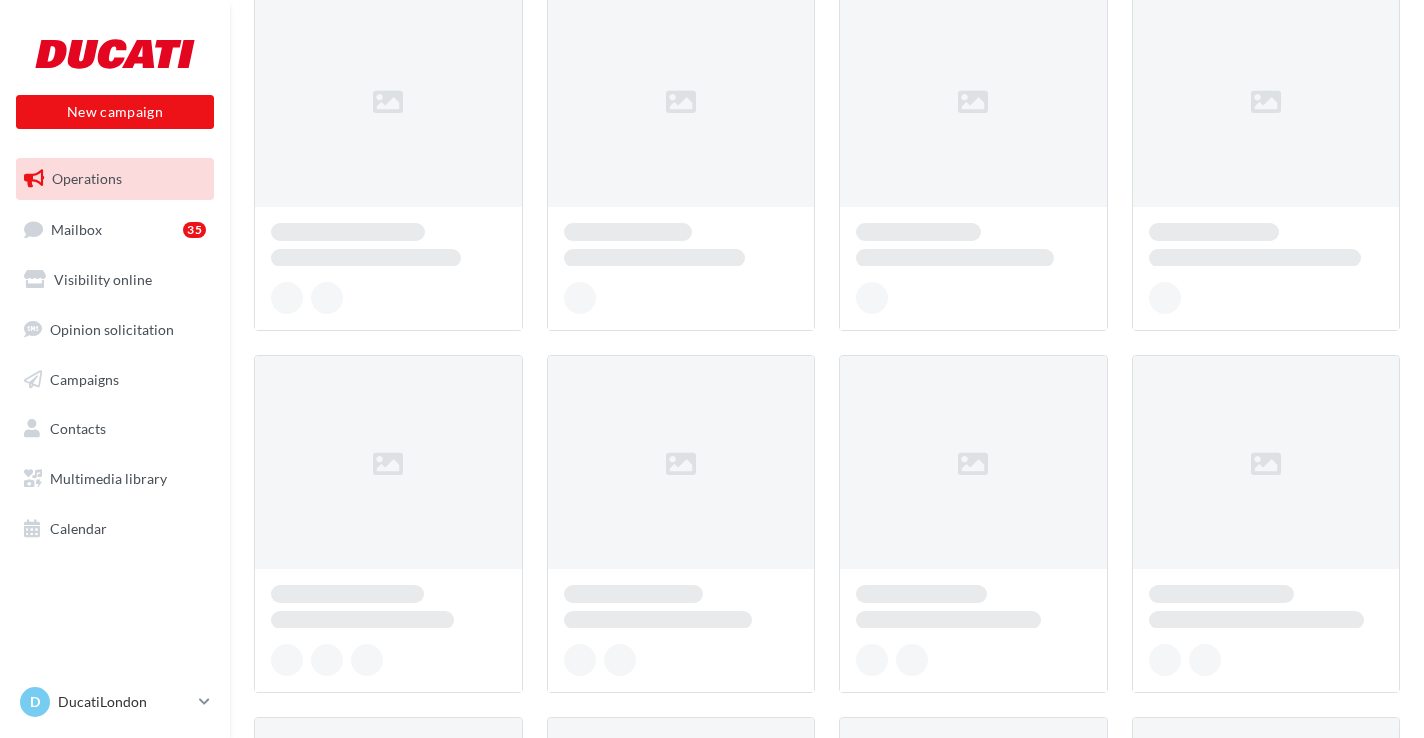 scroll, scrollTop: 616, scrollLeft: 0, axis: vertical 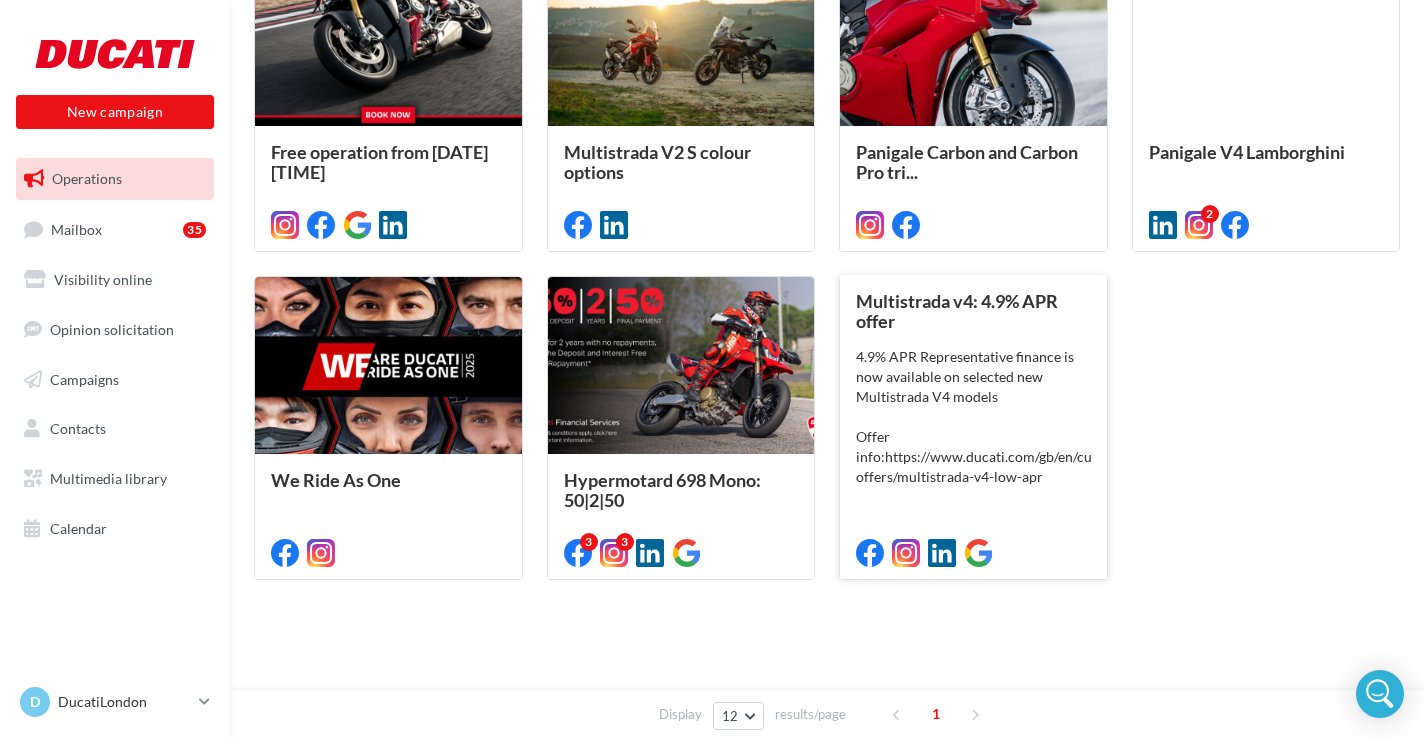 click on "4.9% APR Representative finance is now available on selected new Multistrada V4 models
Offer info:  https://www.ducati.com/gb/en/current-offers/multistrada-v4-low-apr" at bounding box center (0, 0) 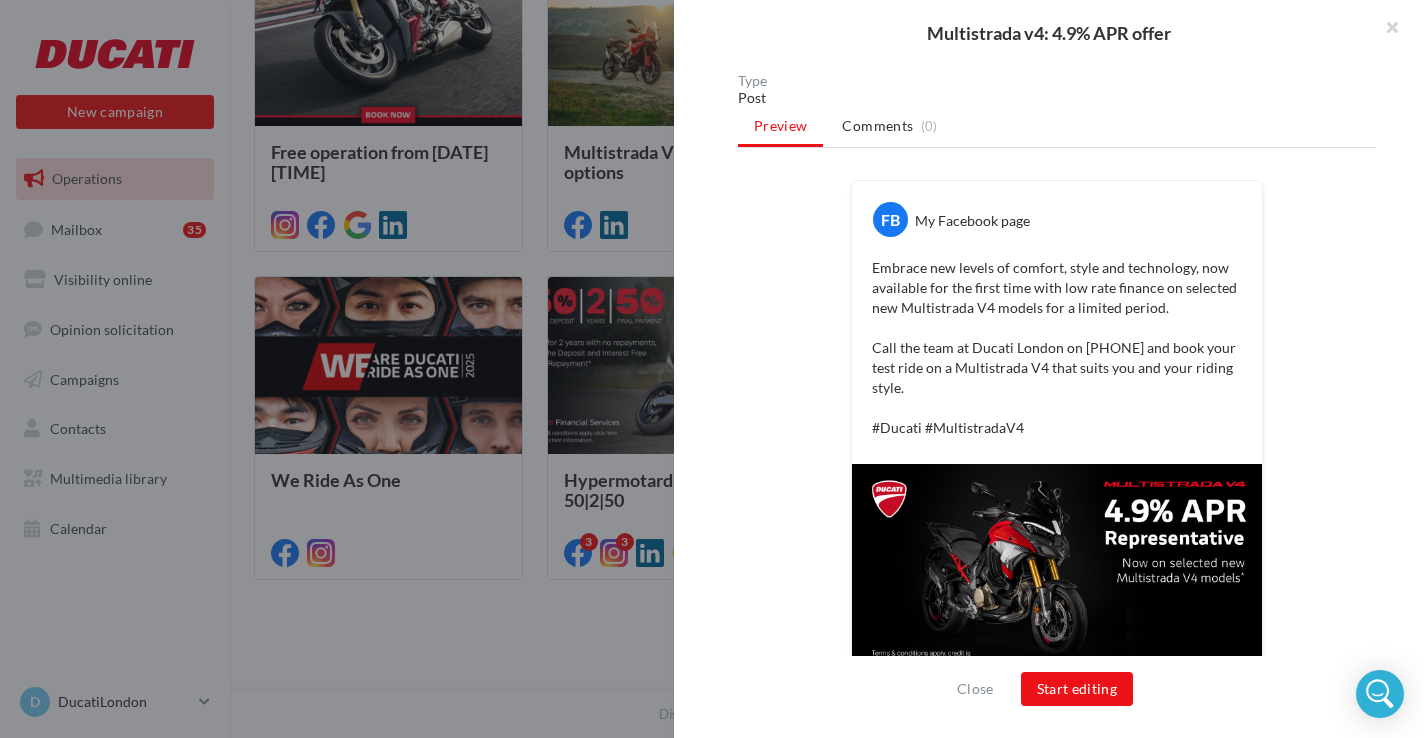 scroll, scrollTop: 315, scrollLeft: 0, axis: vertical 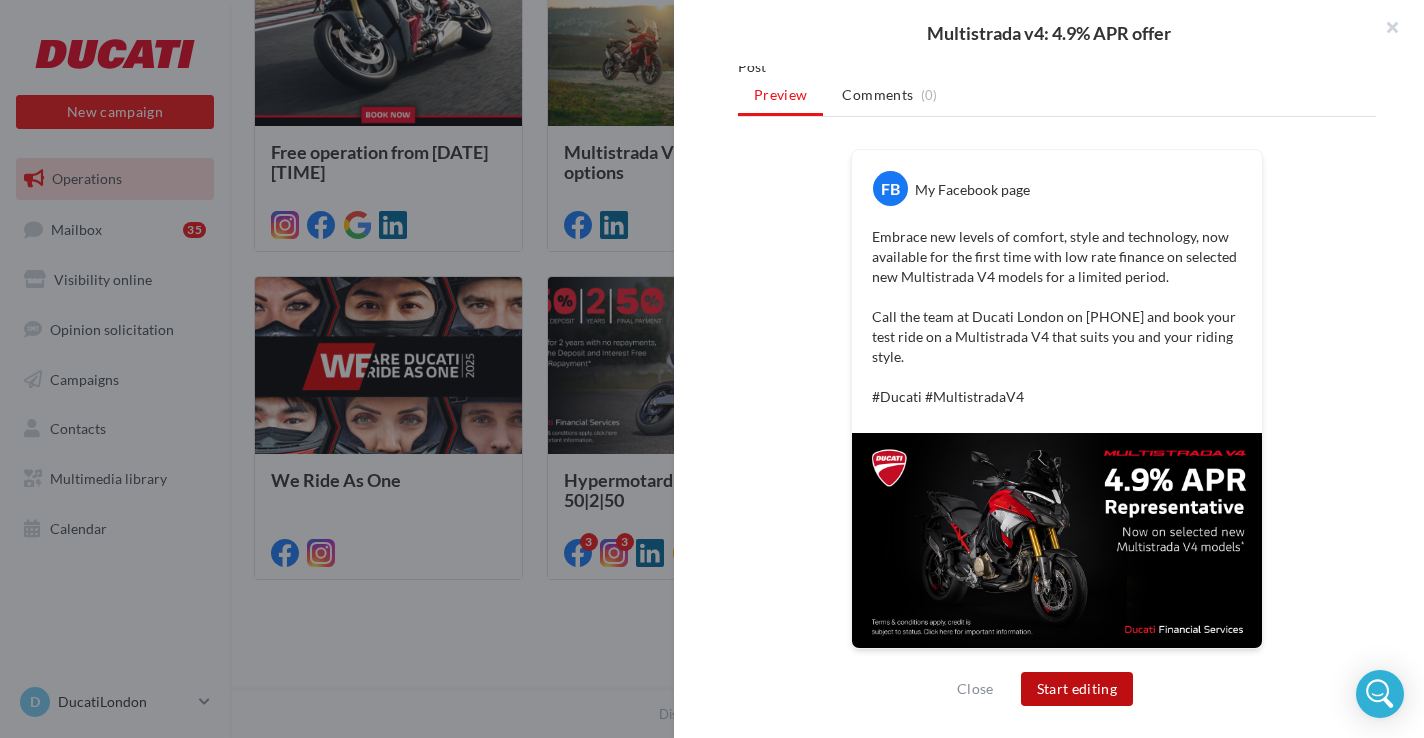 click on "Start editing" at bounding box center [1077, 689] 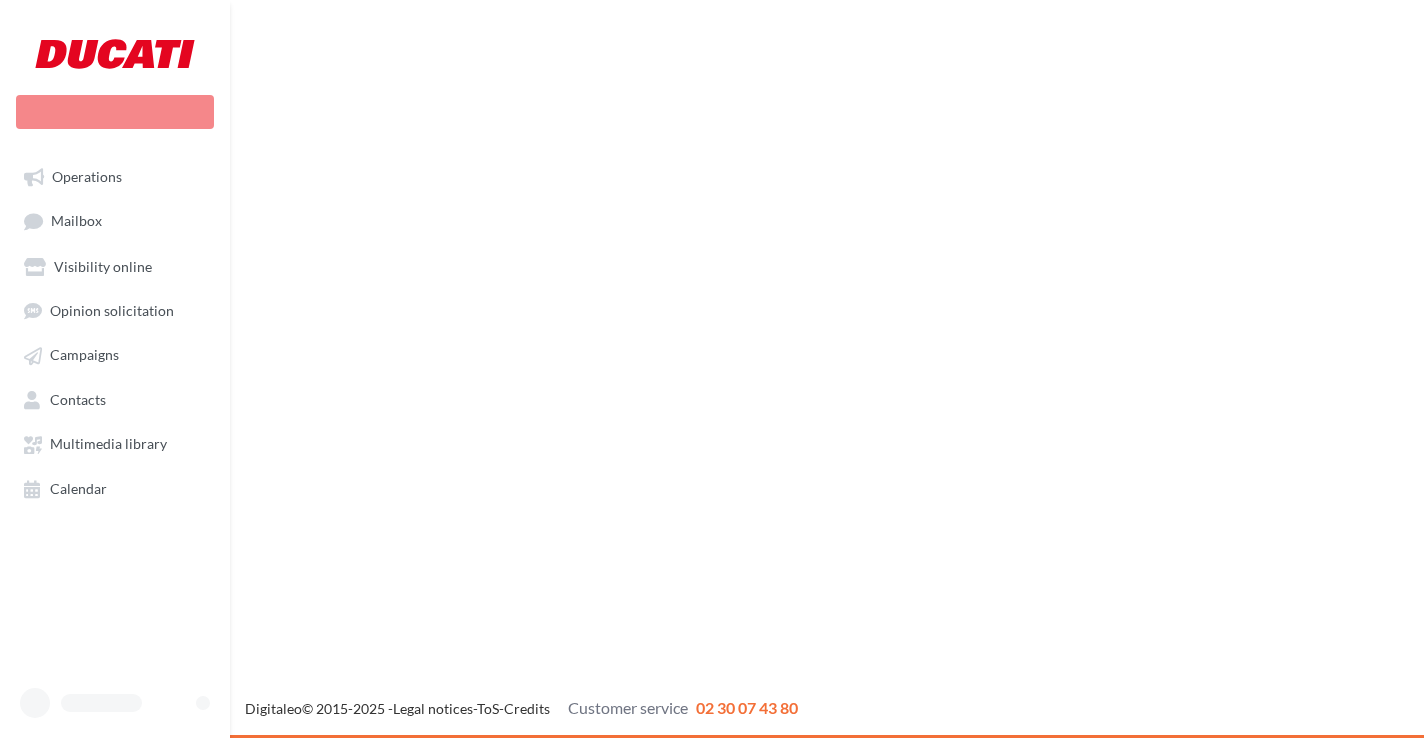 scroll, scrollTop: 0, scrollLeft: 0, axis: both 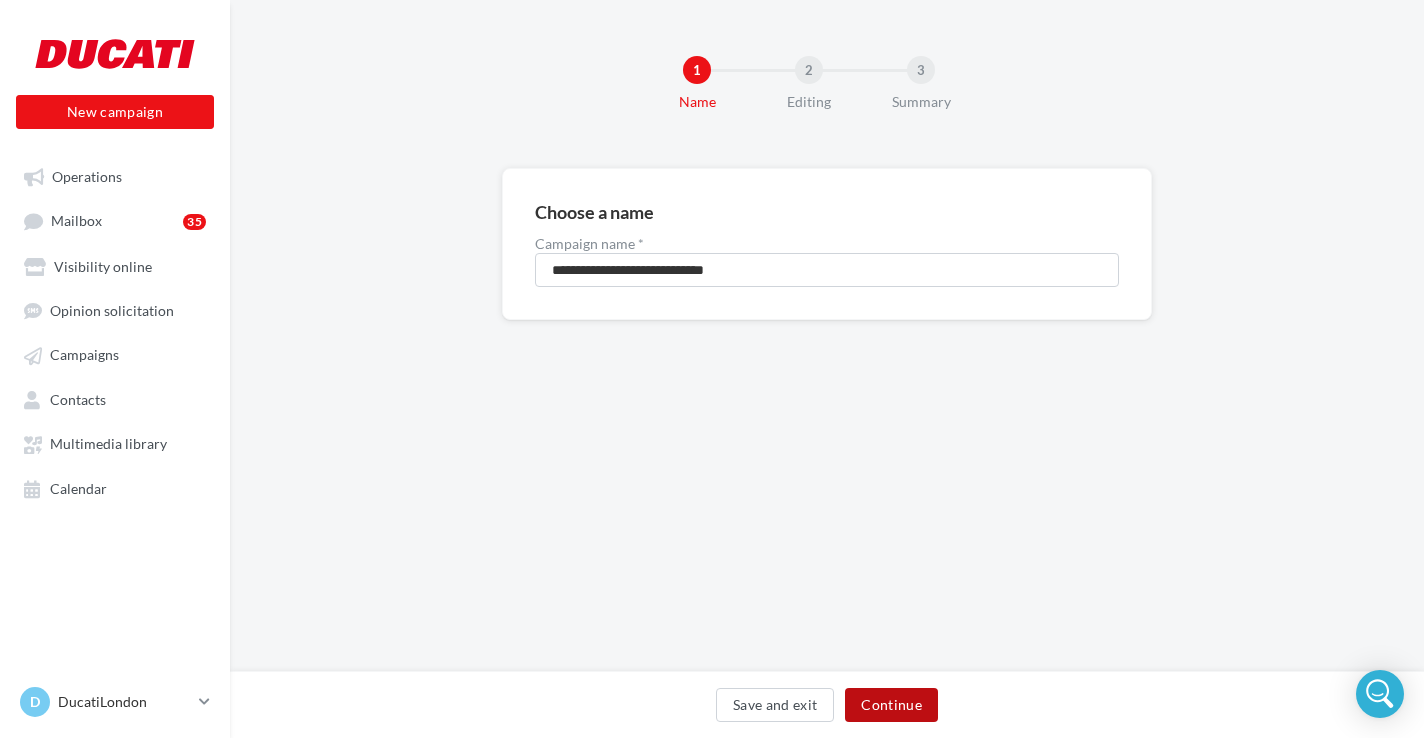 click on "Continue" at bounding box center [891, 705] 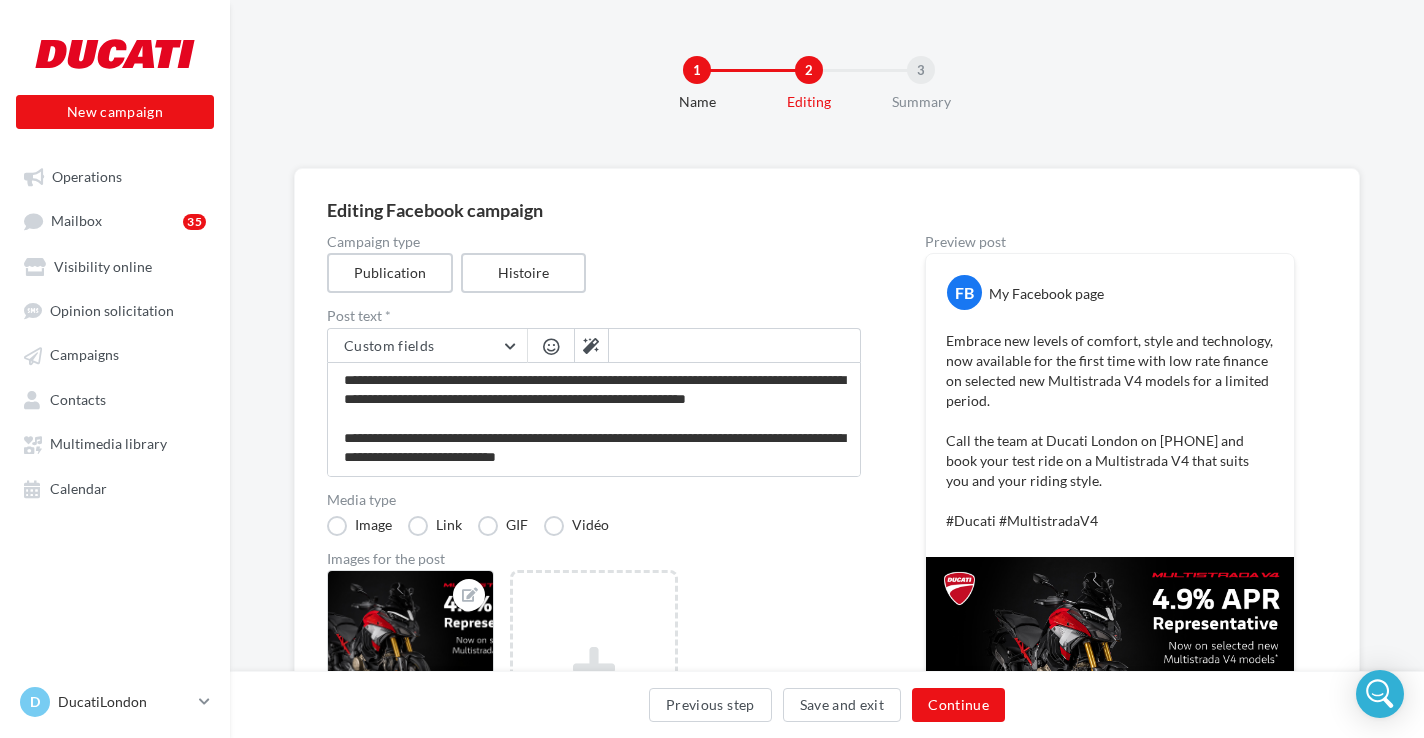 scroll, scrollTop: 57, scrollLeft: 0, axis: vertical 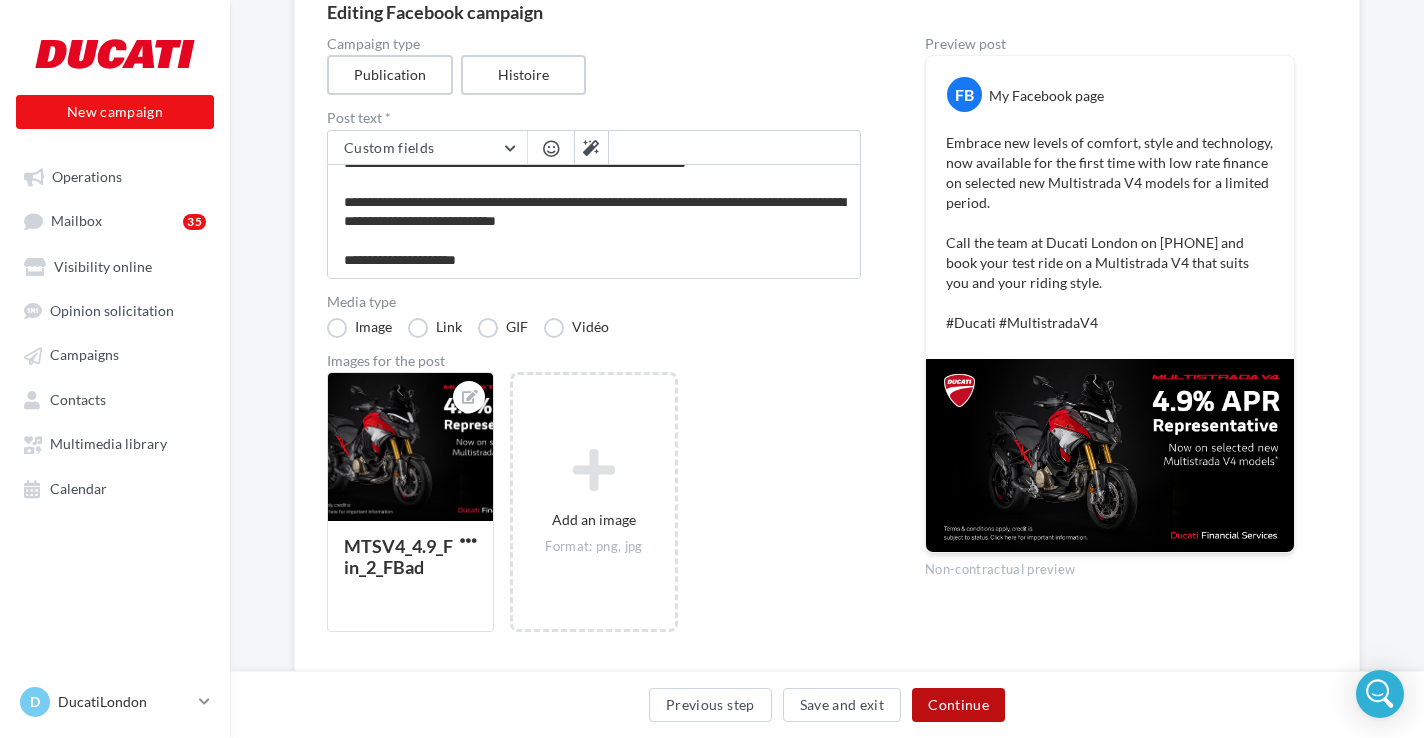 click on "Continue" at bounding box center (958, 705) 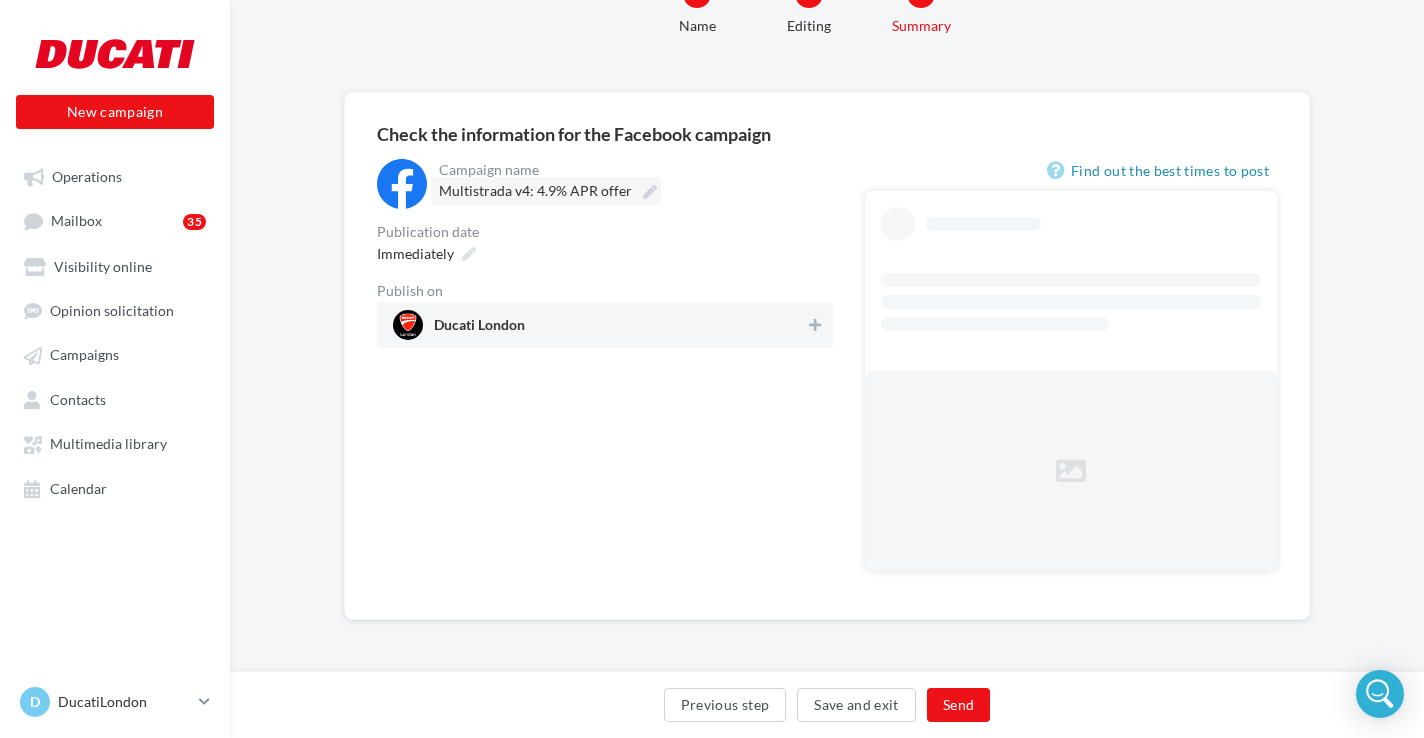 scroll, scrollTop: 0, scrollLeft: 0, axis: both 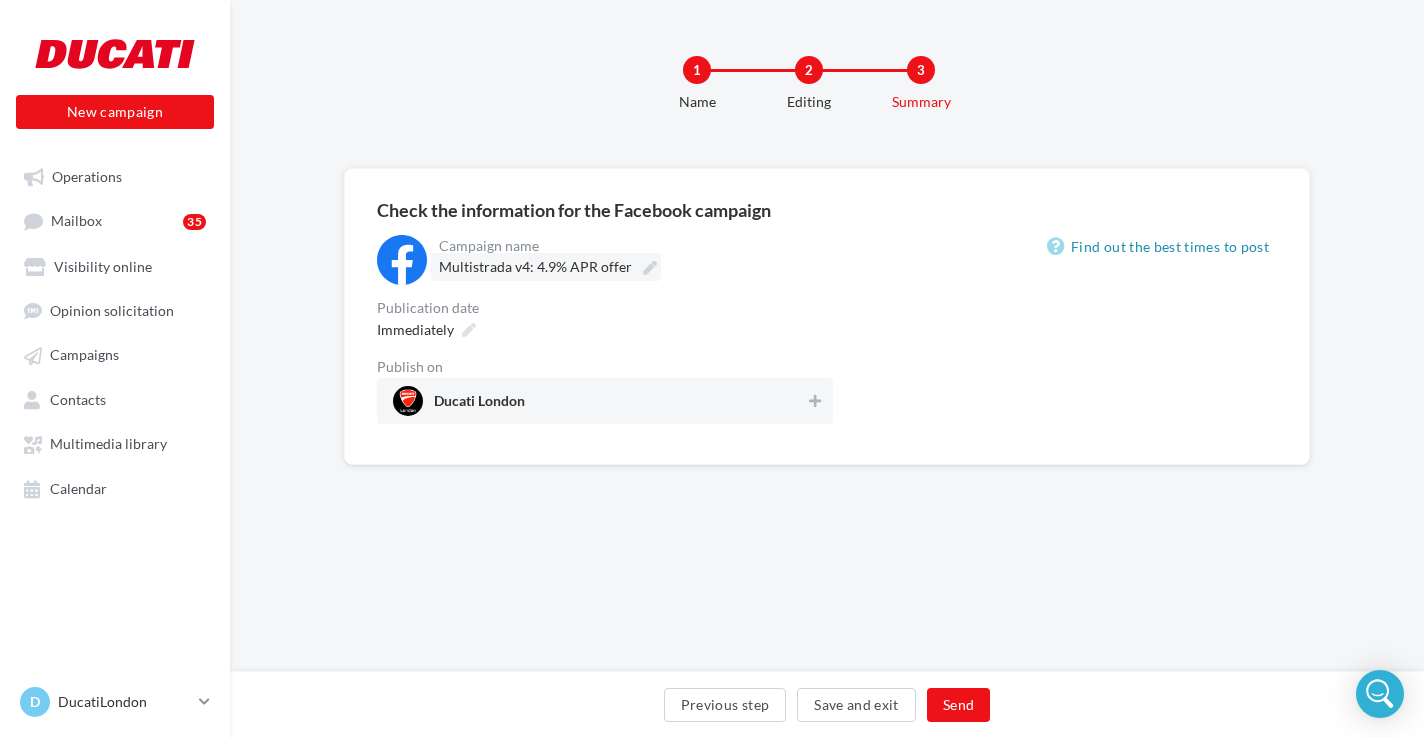 click on "Multistrada v4: 4.9% APR offer" at bounding box center (546, 267) 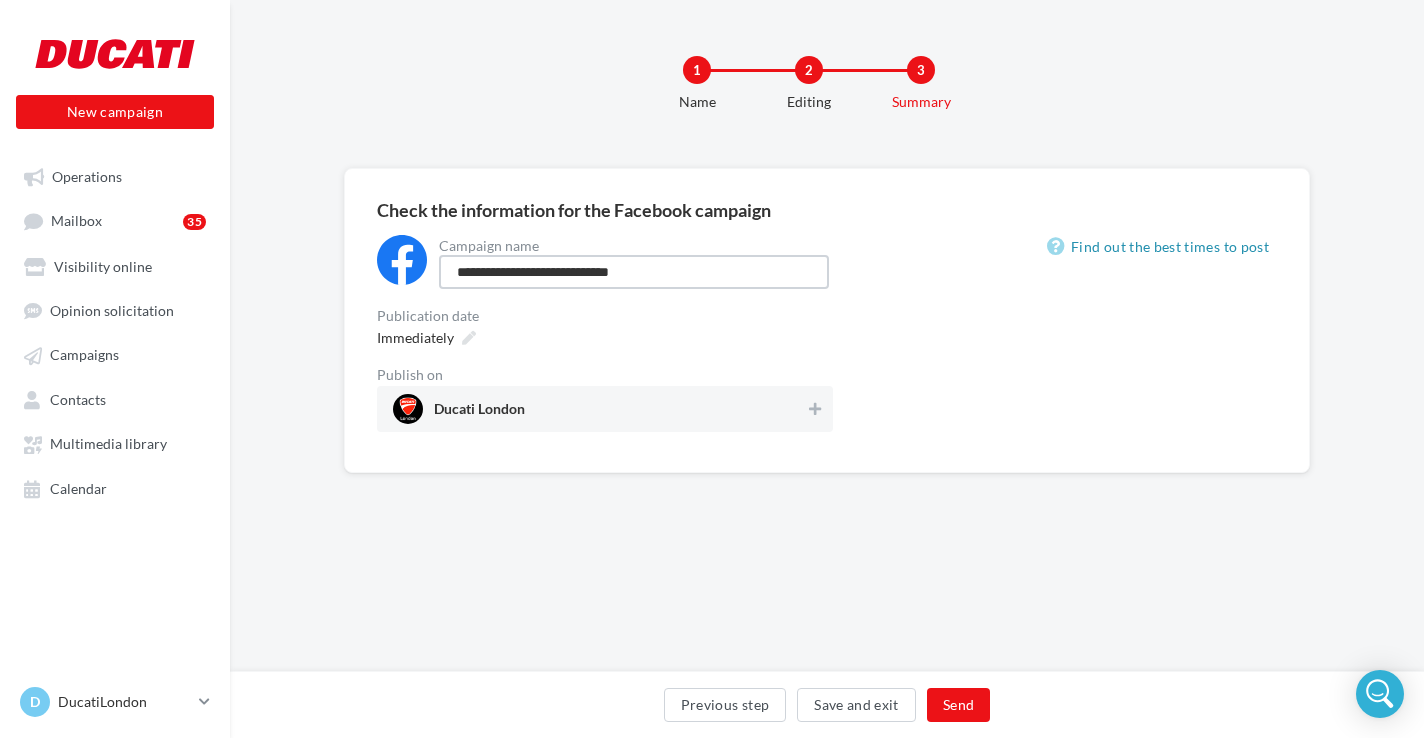 scroll, scrollTop: 0, scrollLeft: 0, axis: both 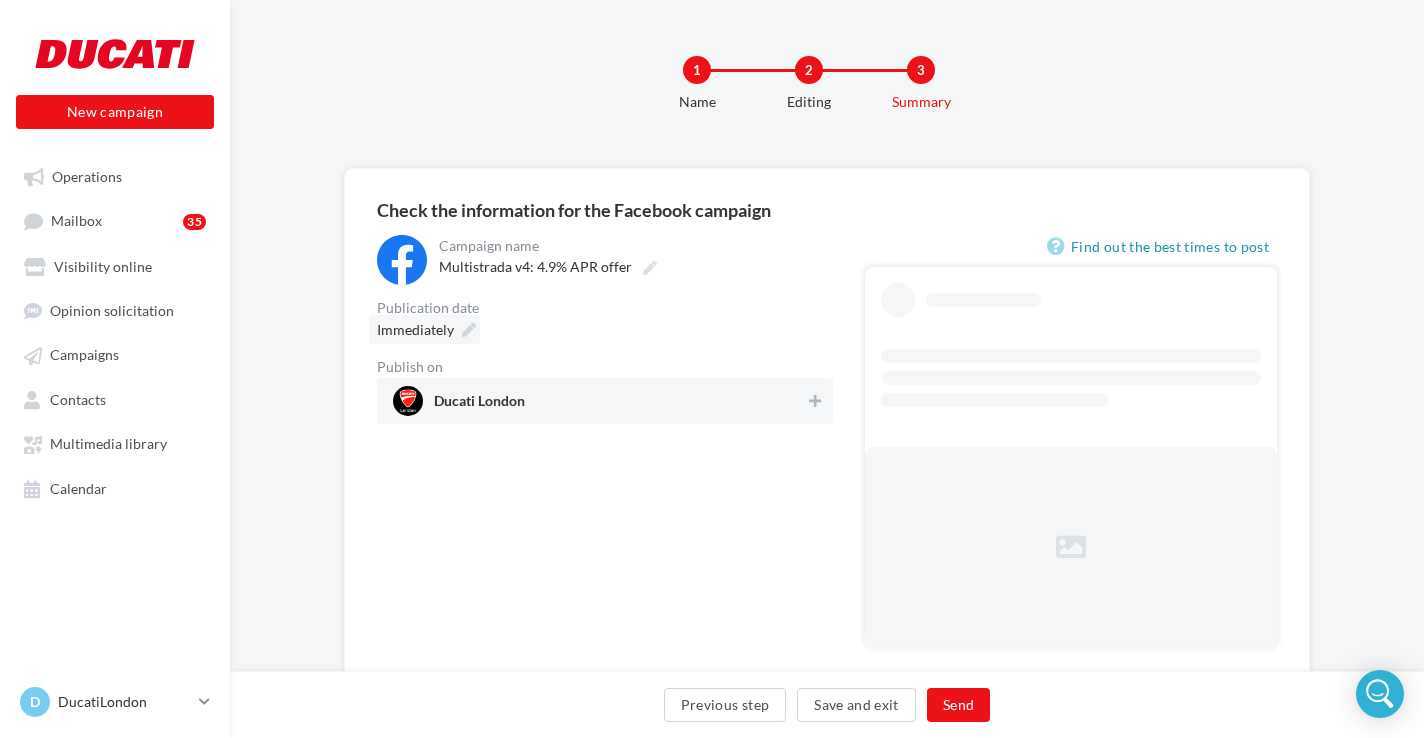 click on "Immediately" at bounding box center (424, 329) 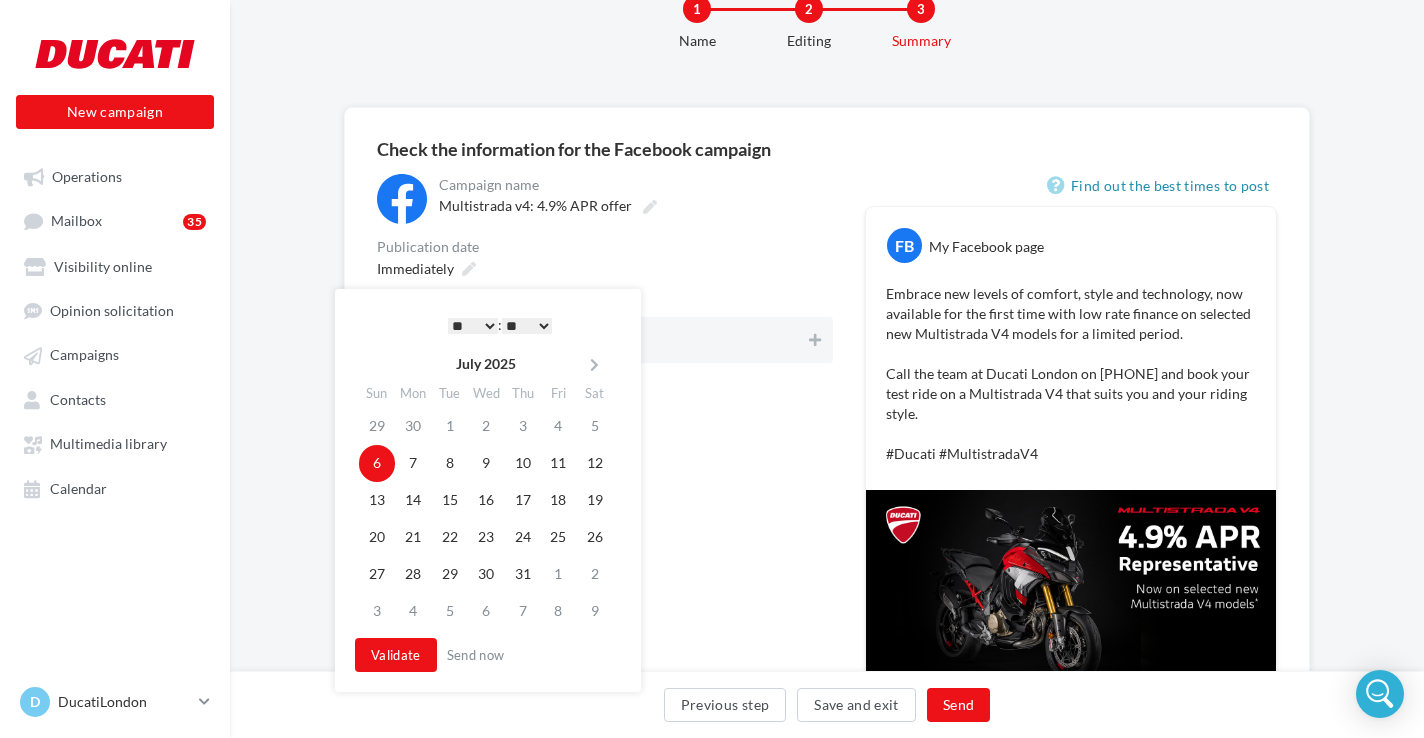 scroll, scrollTop: 70, scrollLeft: 0, axis: vertical 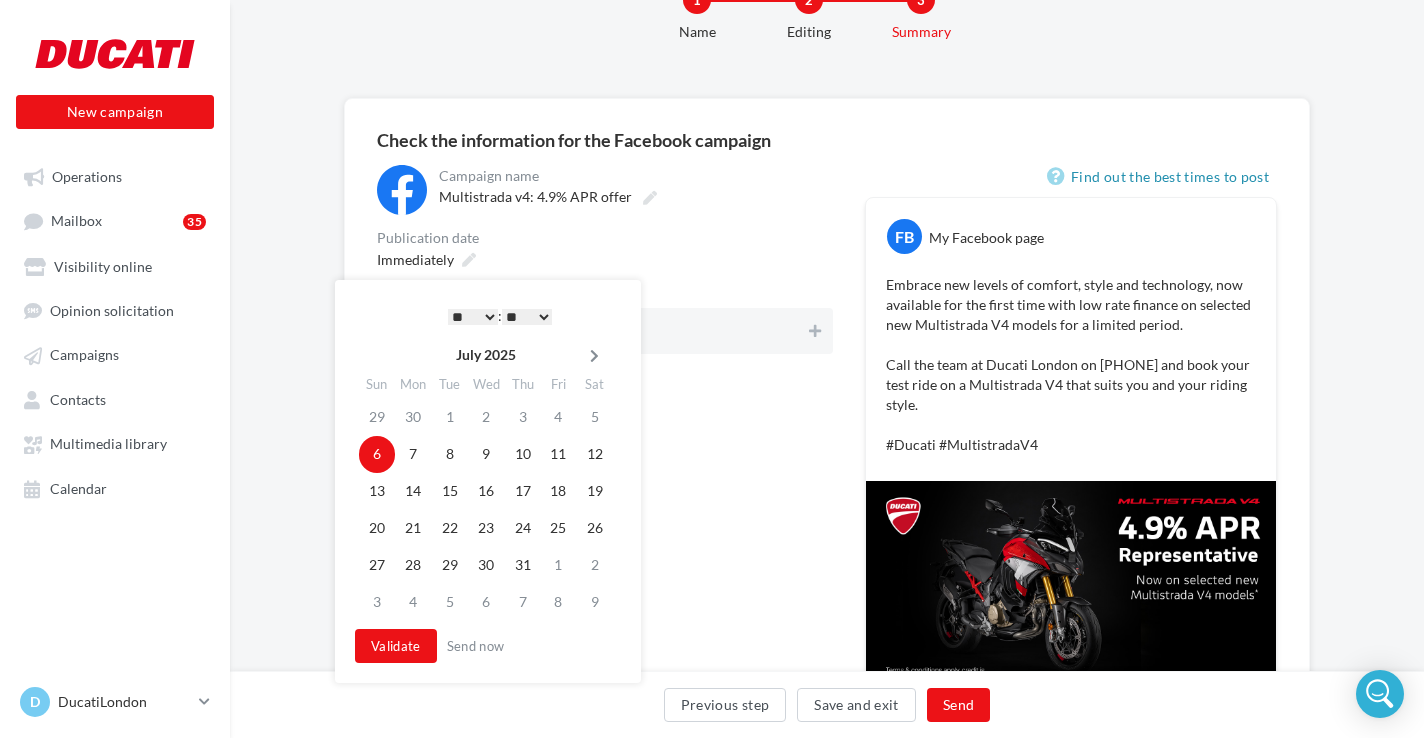 click at bounding box center (594, 356) 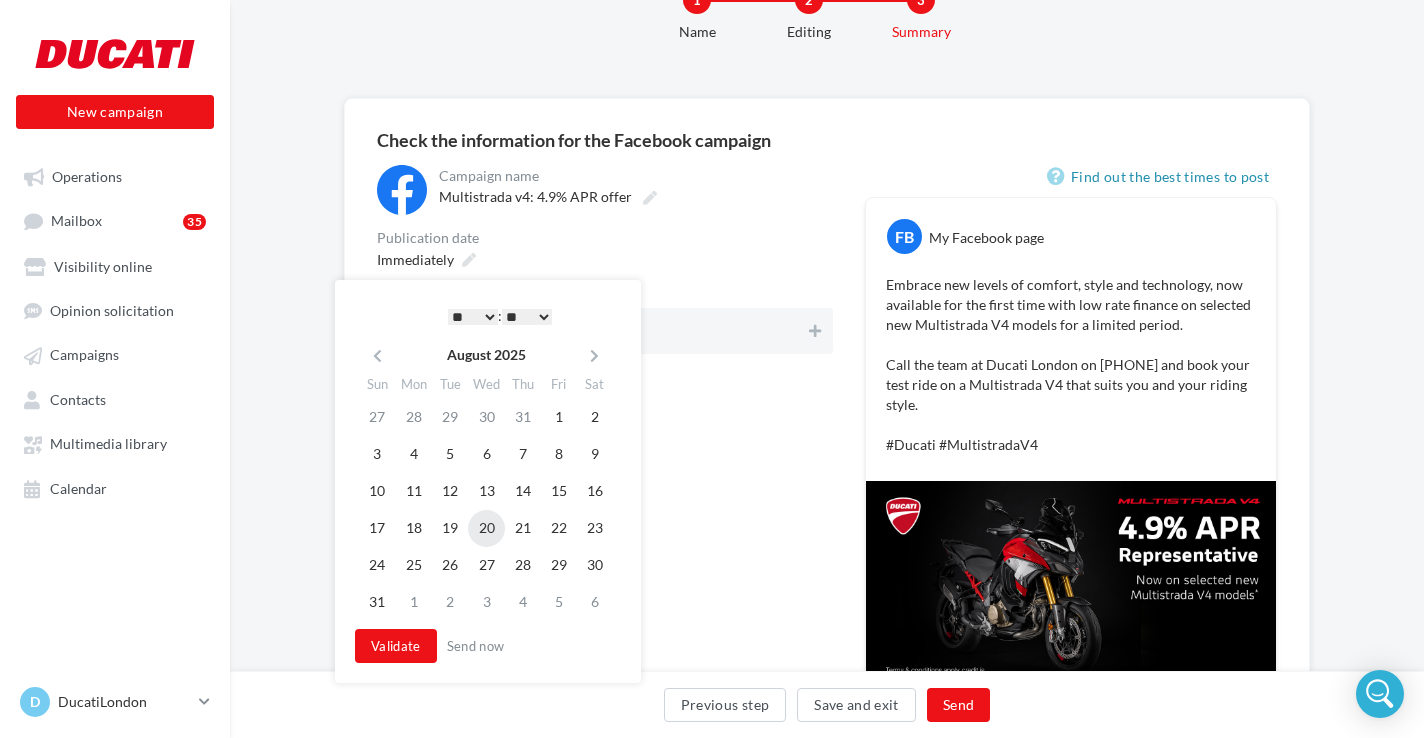 click on "20" at bounding box center (486, 417) 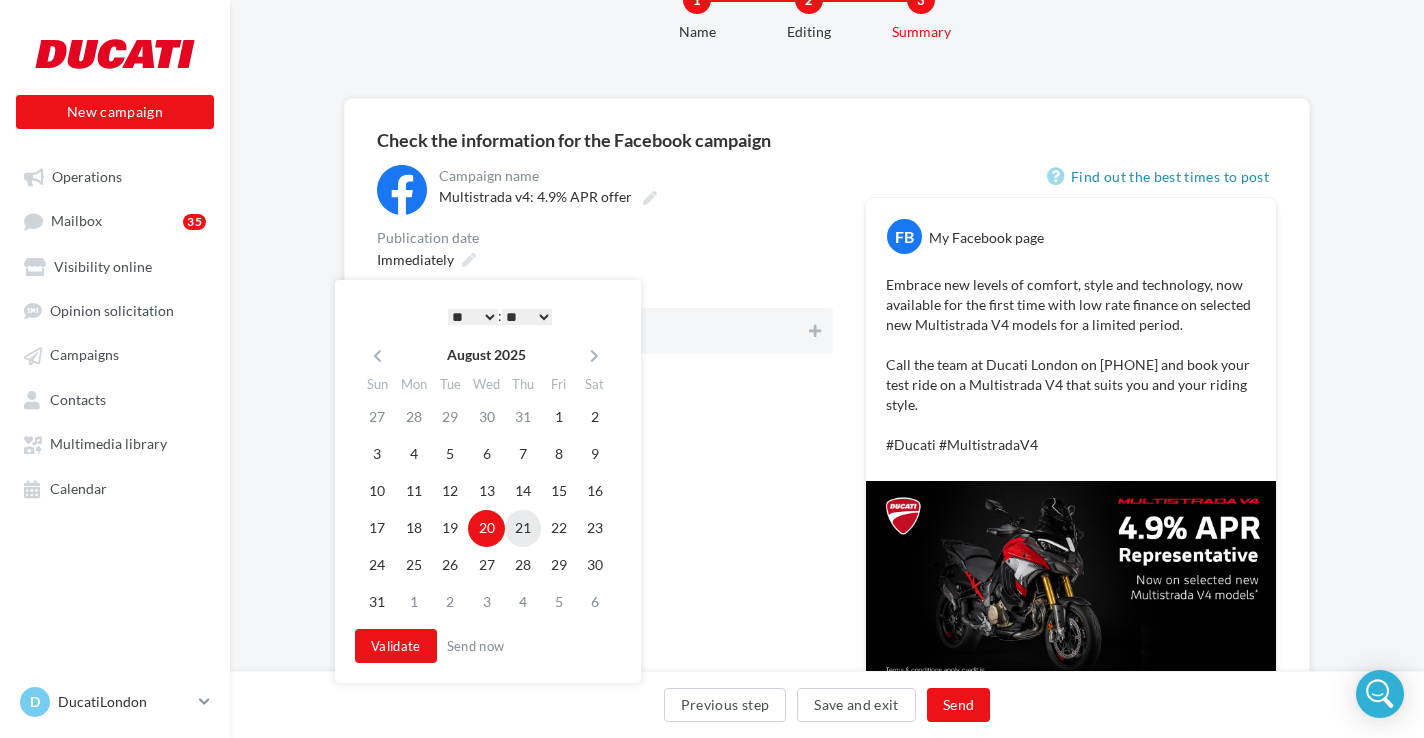 click on "21" at bounding box center [523, 417] 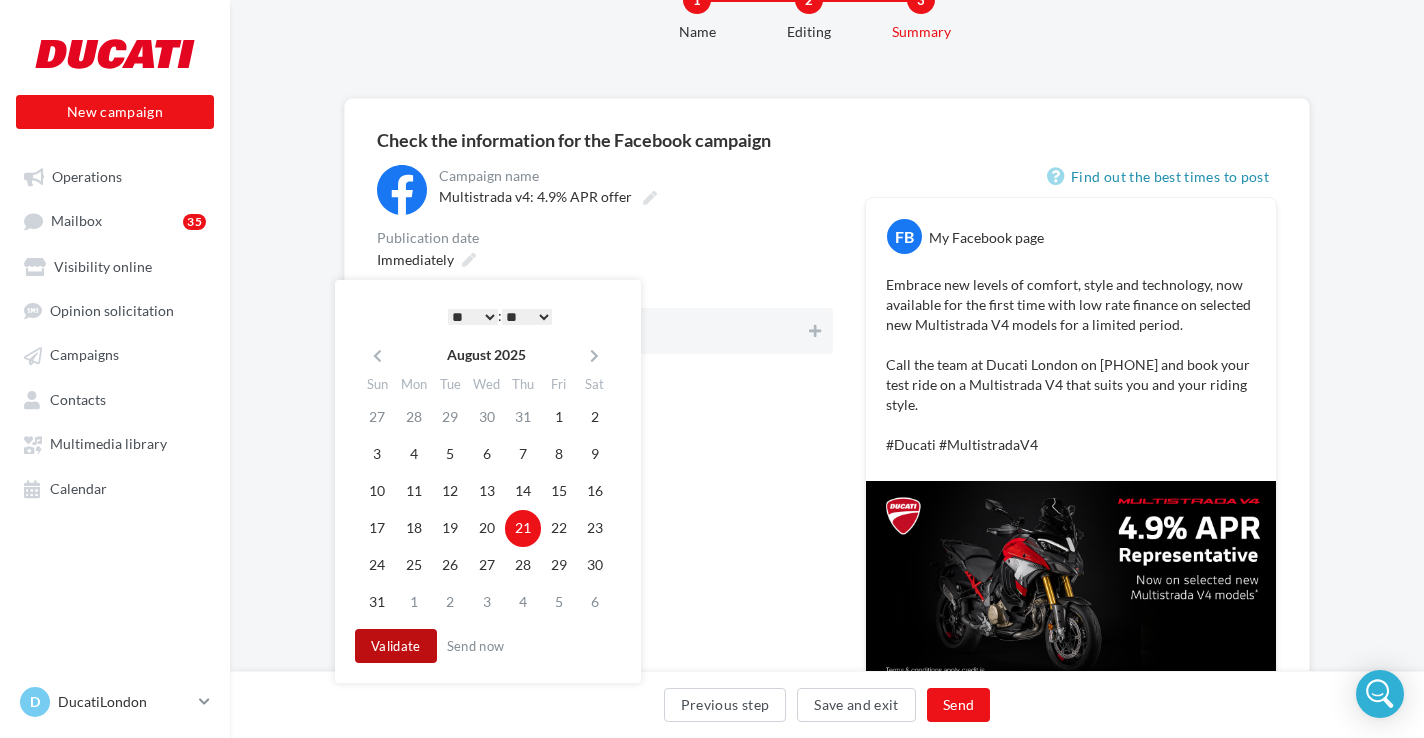 click on "Validate" at bounding box center (396, 646) 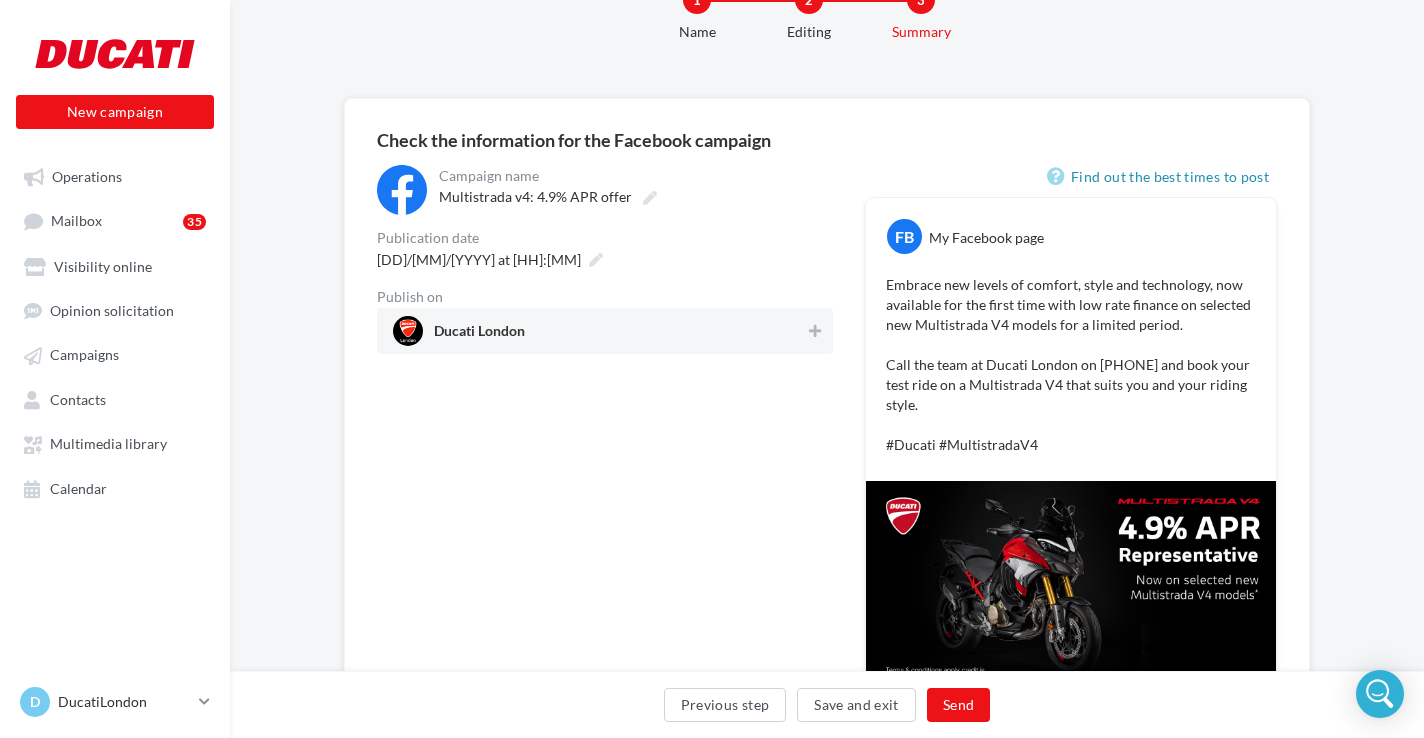 click on "Ducati London" at bounding box center (479, 335) 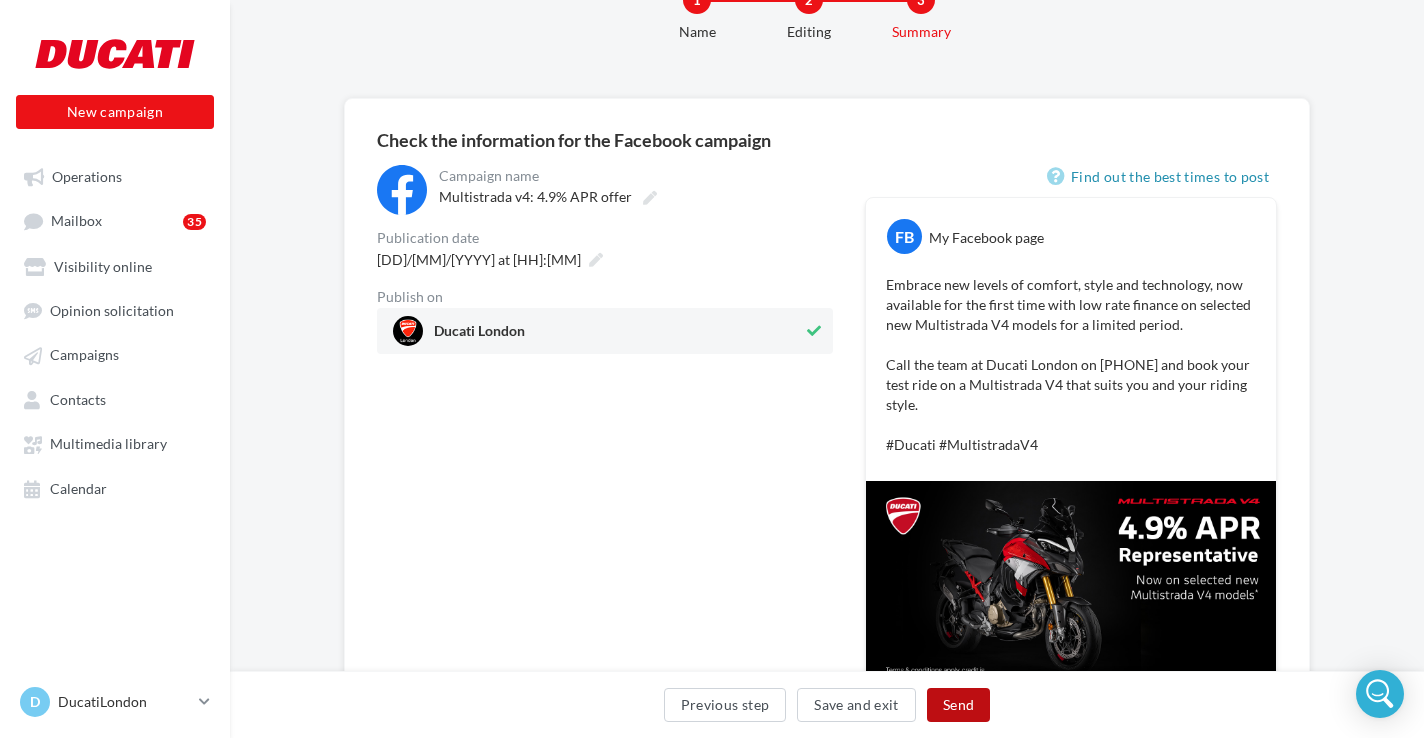 click on "Send" at bounding box center [958, 705] 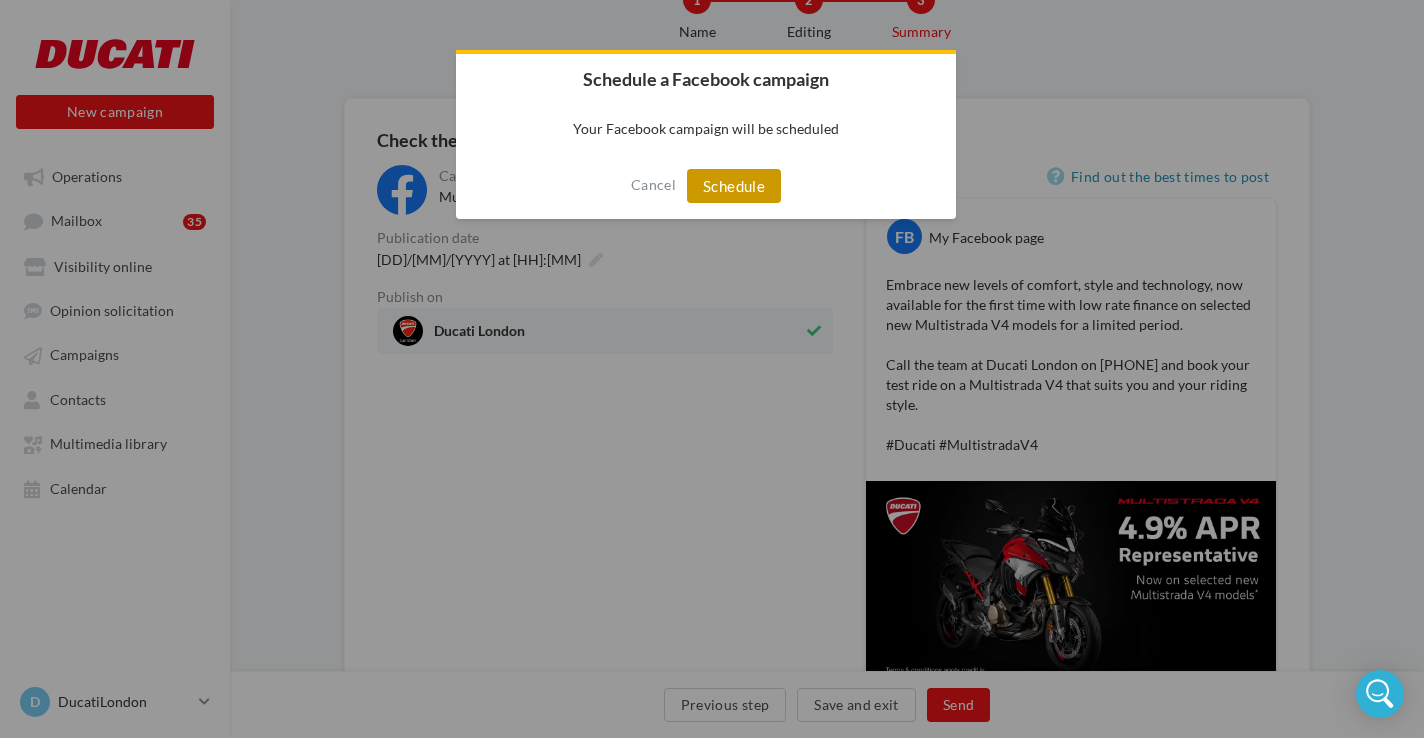 click on "Schedule" at bounding box center [734, 186] 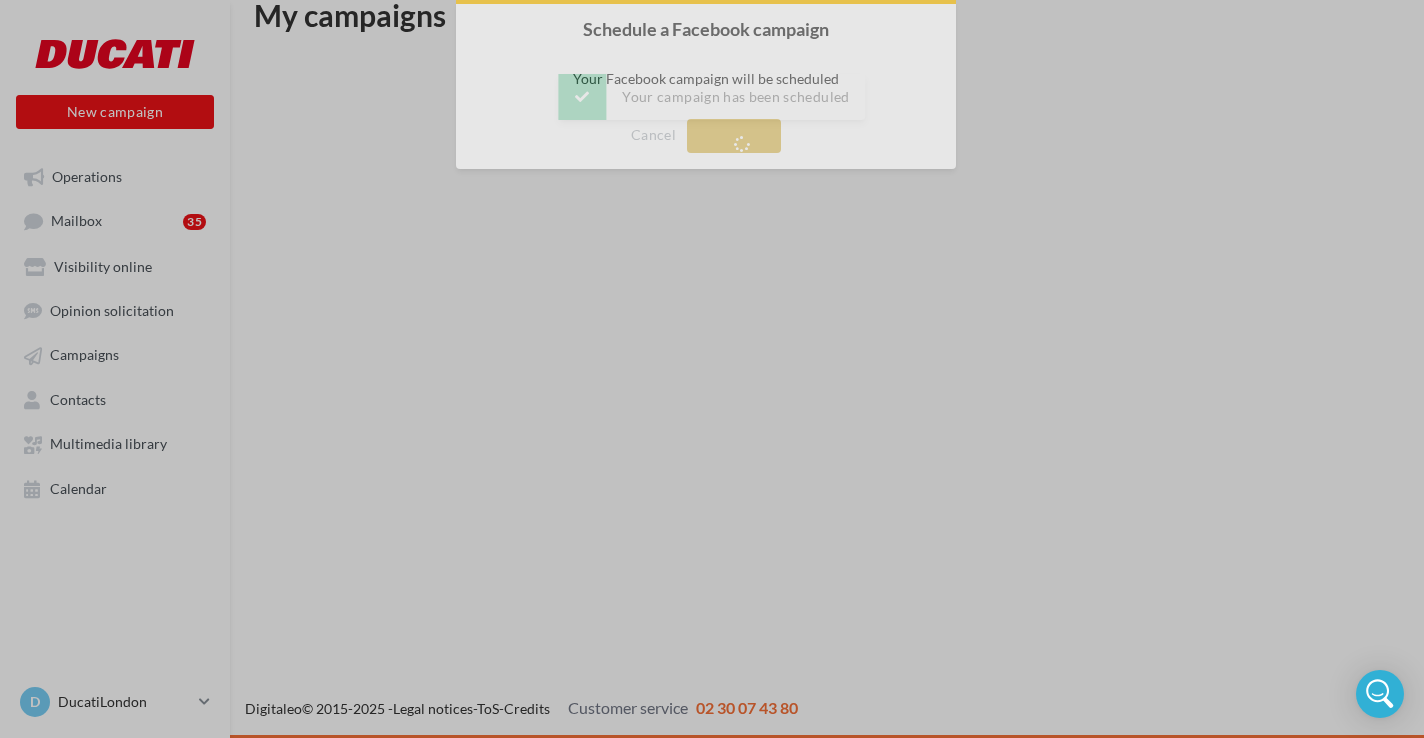 scroll, scrollTop: 32, scrollLeft: 0, axis: vertical 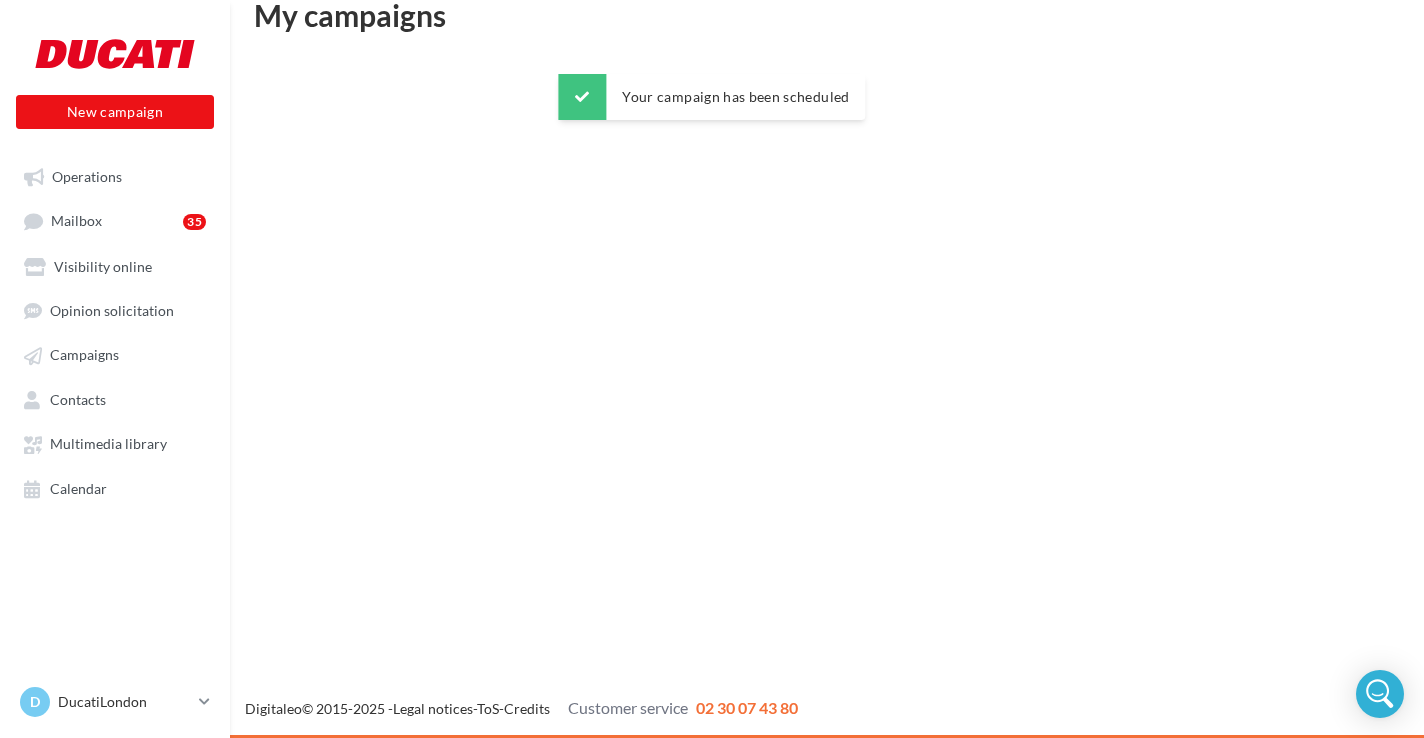 click on "New campaign
New campaign
Operations
Mailbox
35
Visibility online
Opinion solicitation
Campaigns
Contacts
My targets
Multimedia library
Calendar" at bounding box center [712, 369] 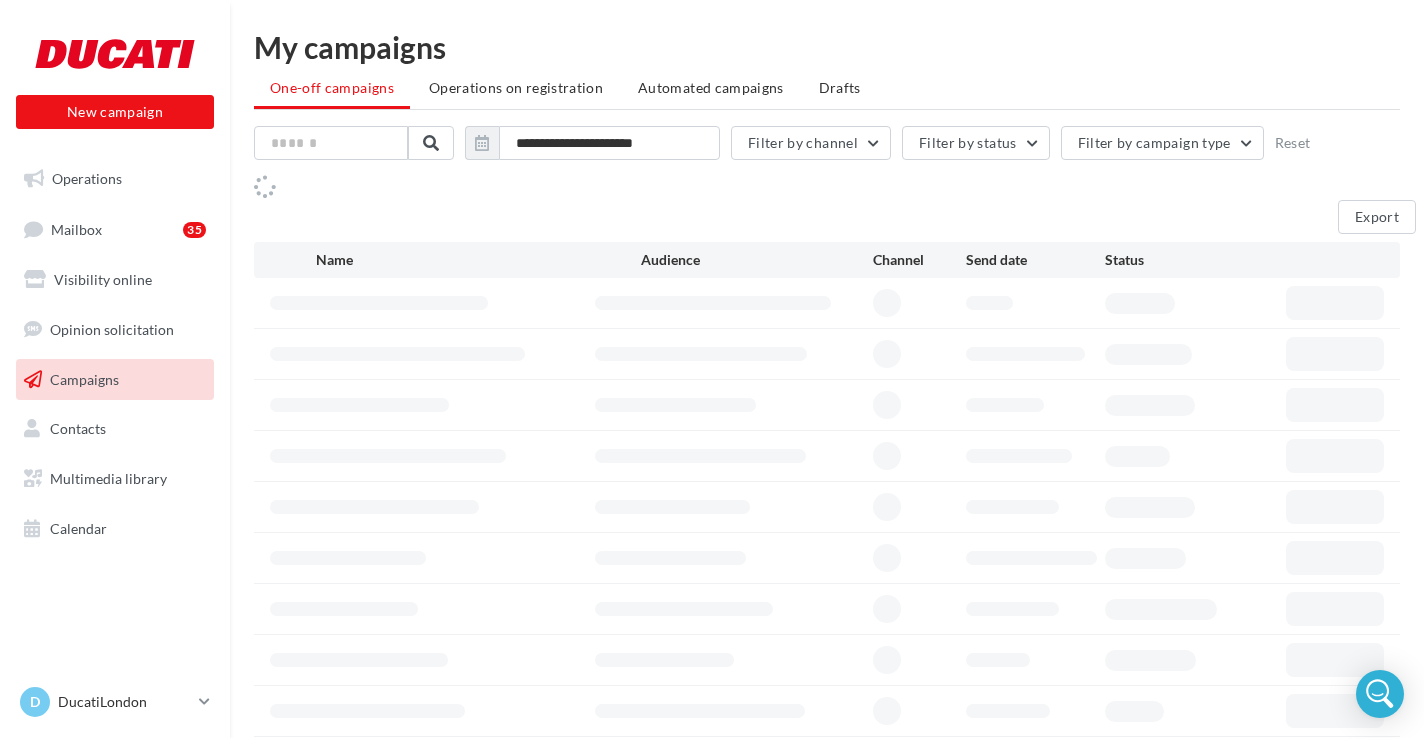 scroll, scrollTop: 0, scrollLeft: 0, axis: both 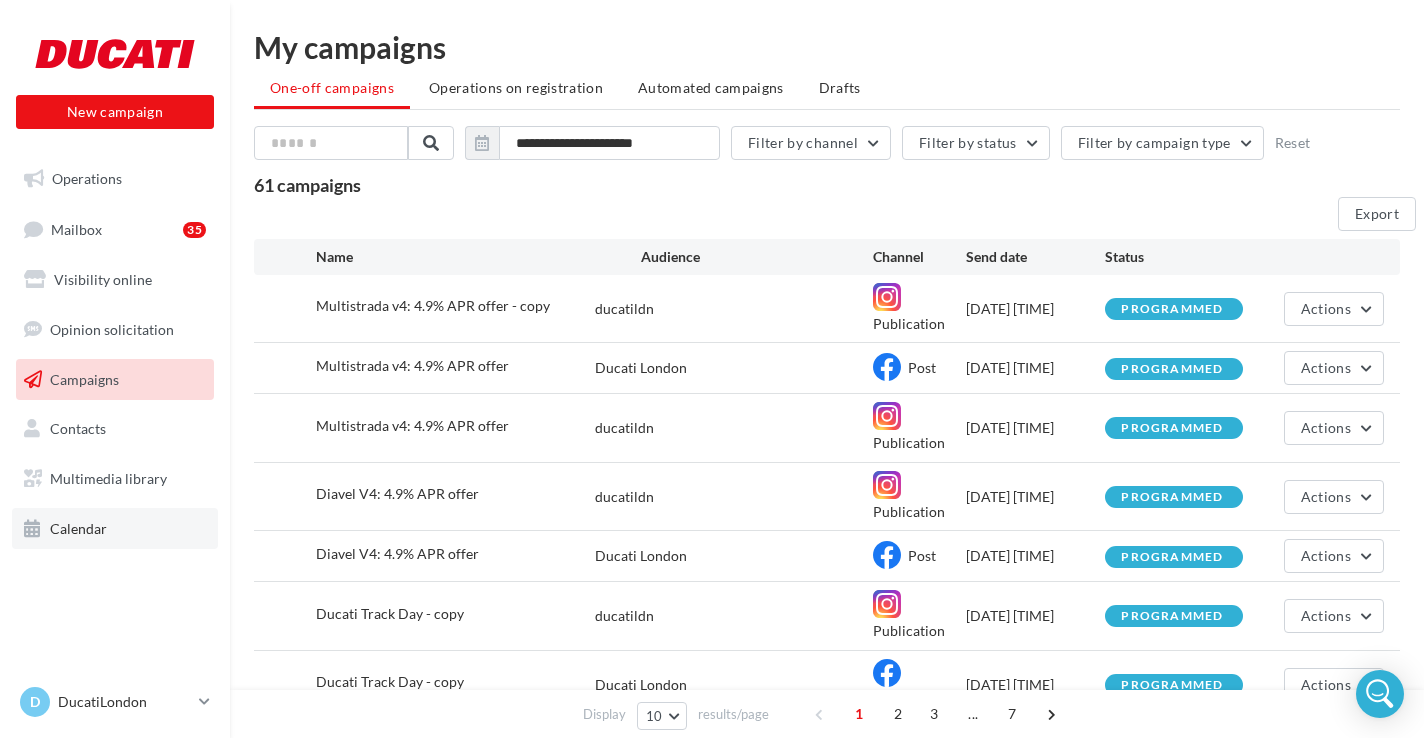 click on "Calendar" at bounding box center [115, 529] 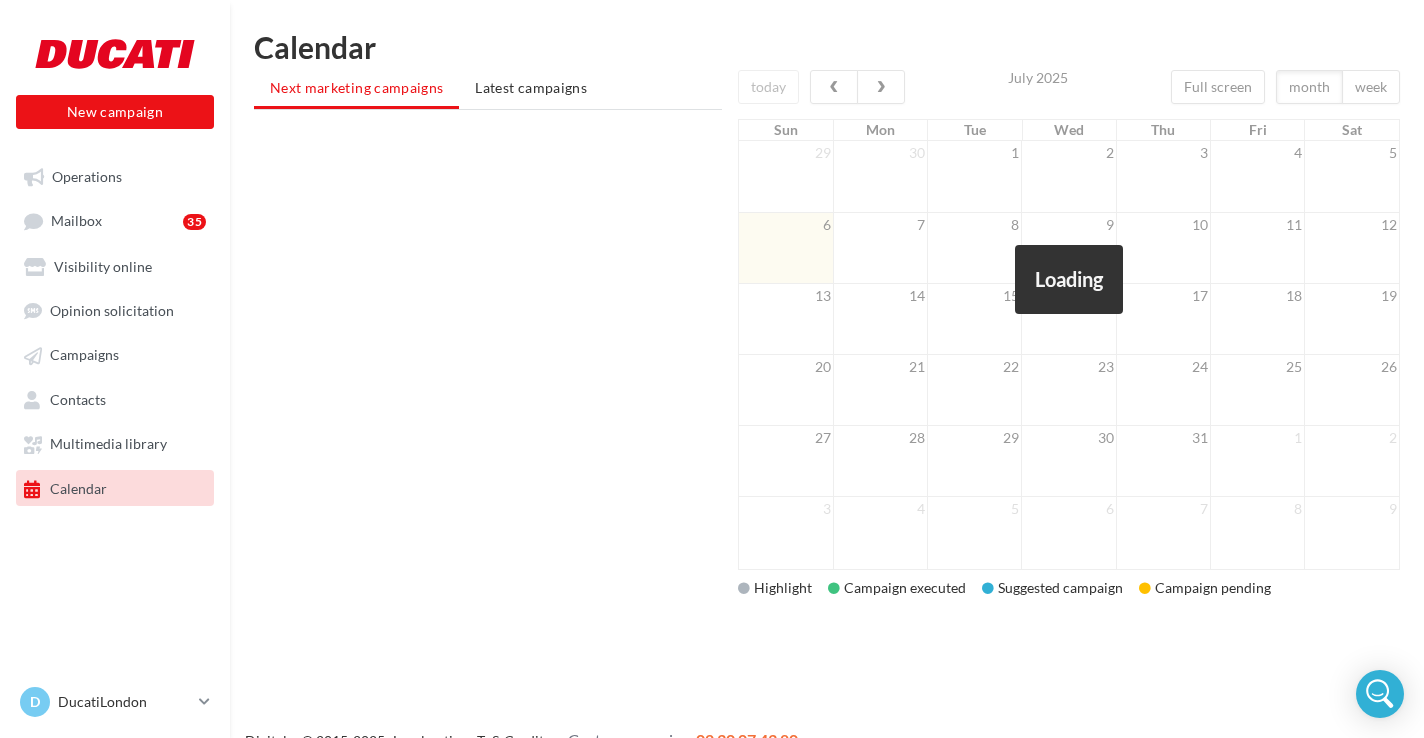 scroll, scrollTop: 0, scrollLeft: 0, axis: both 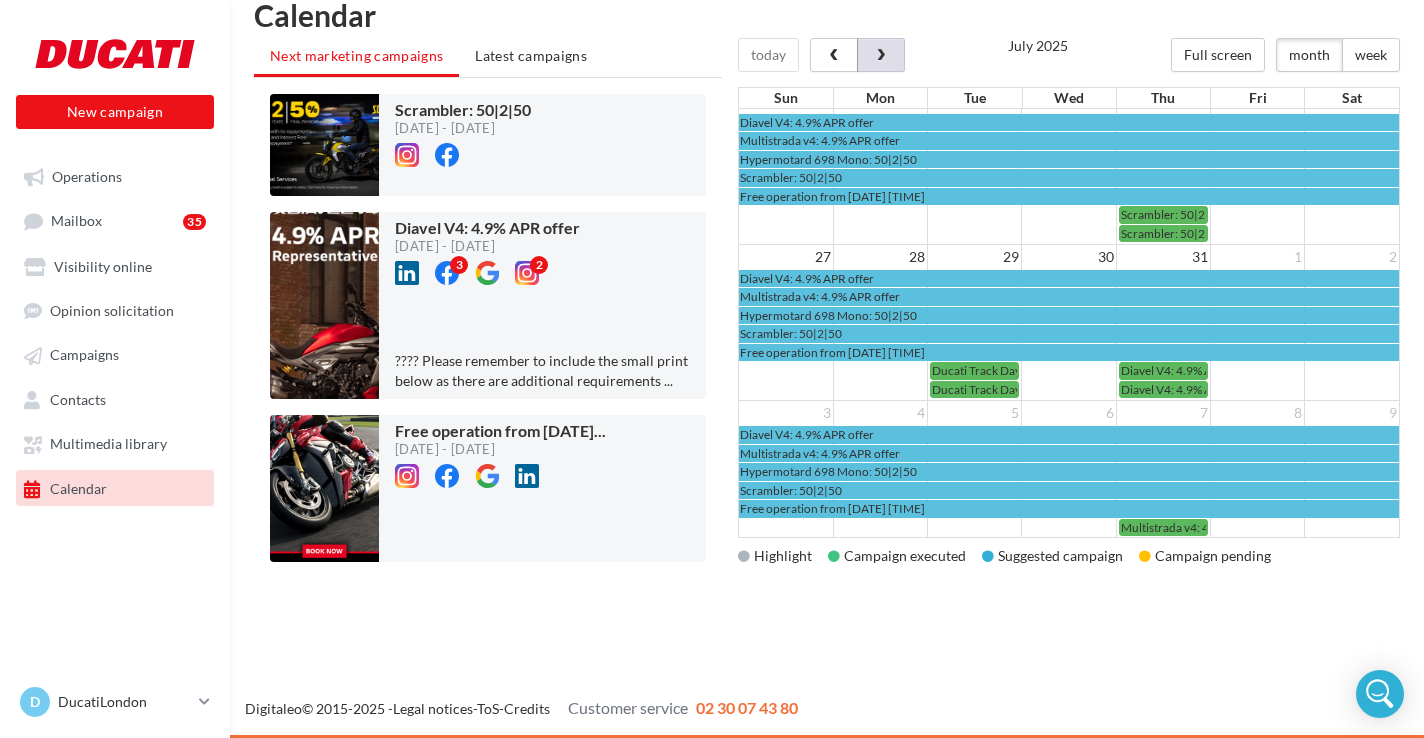 click at bounding box center [881, 56] 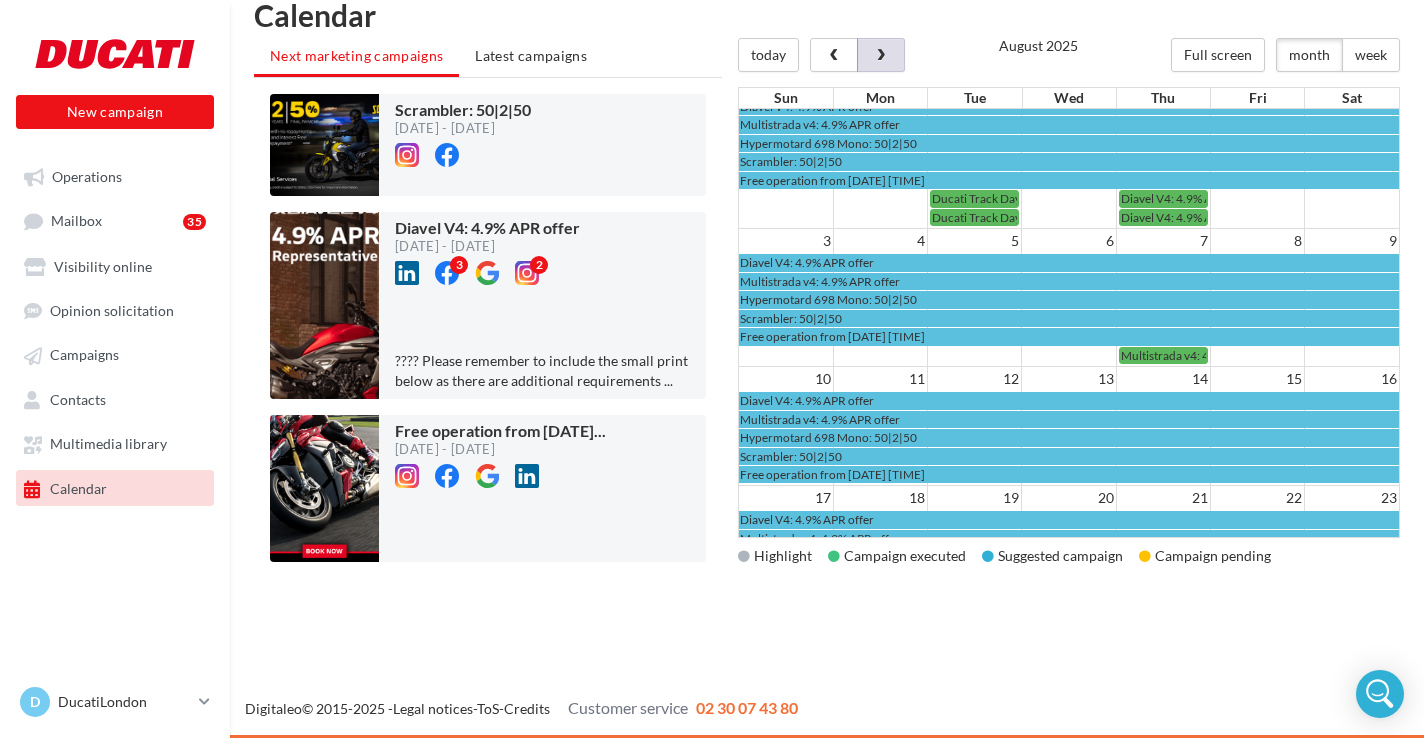 scroll, scrollTop: 0, scrollLeft: 0, axis: both 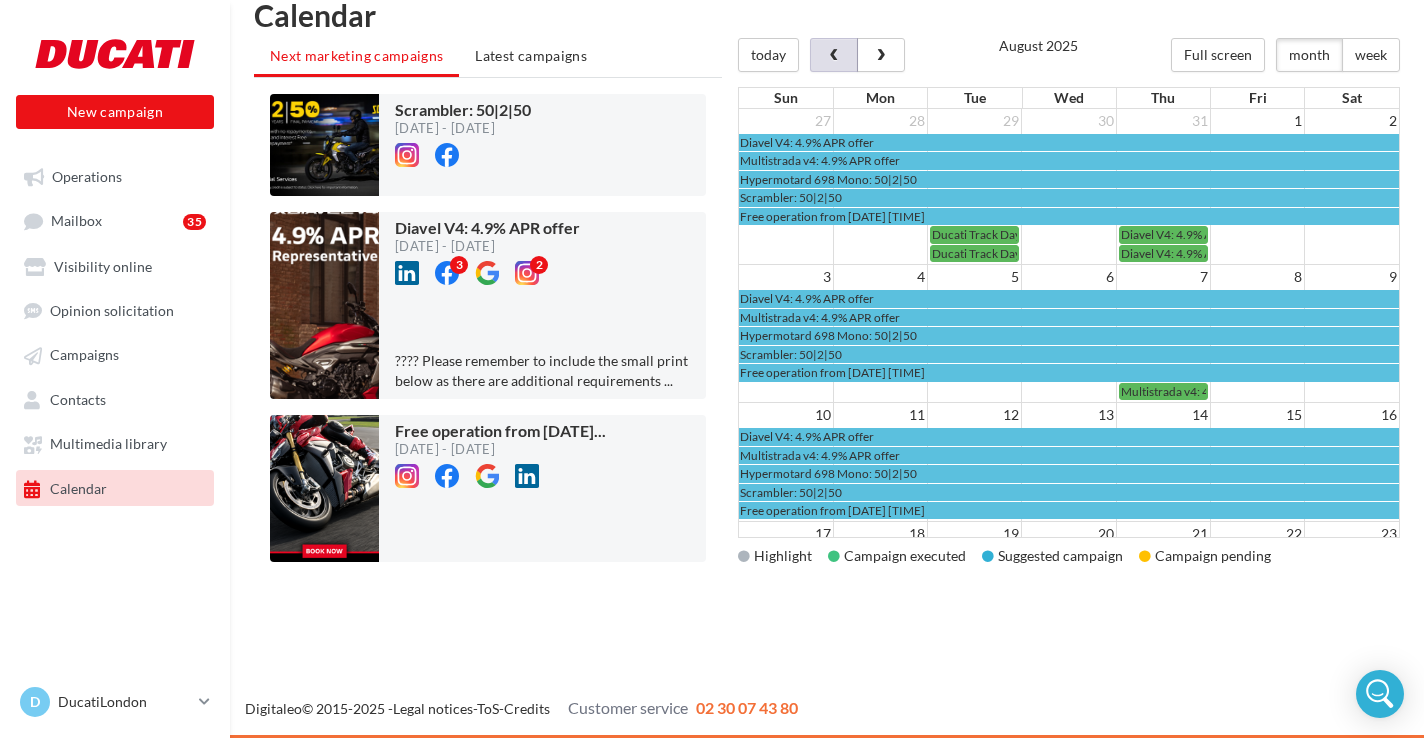click at bounding box center [833, 56] 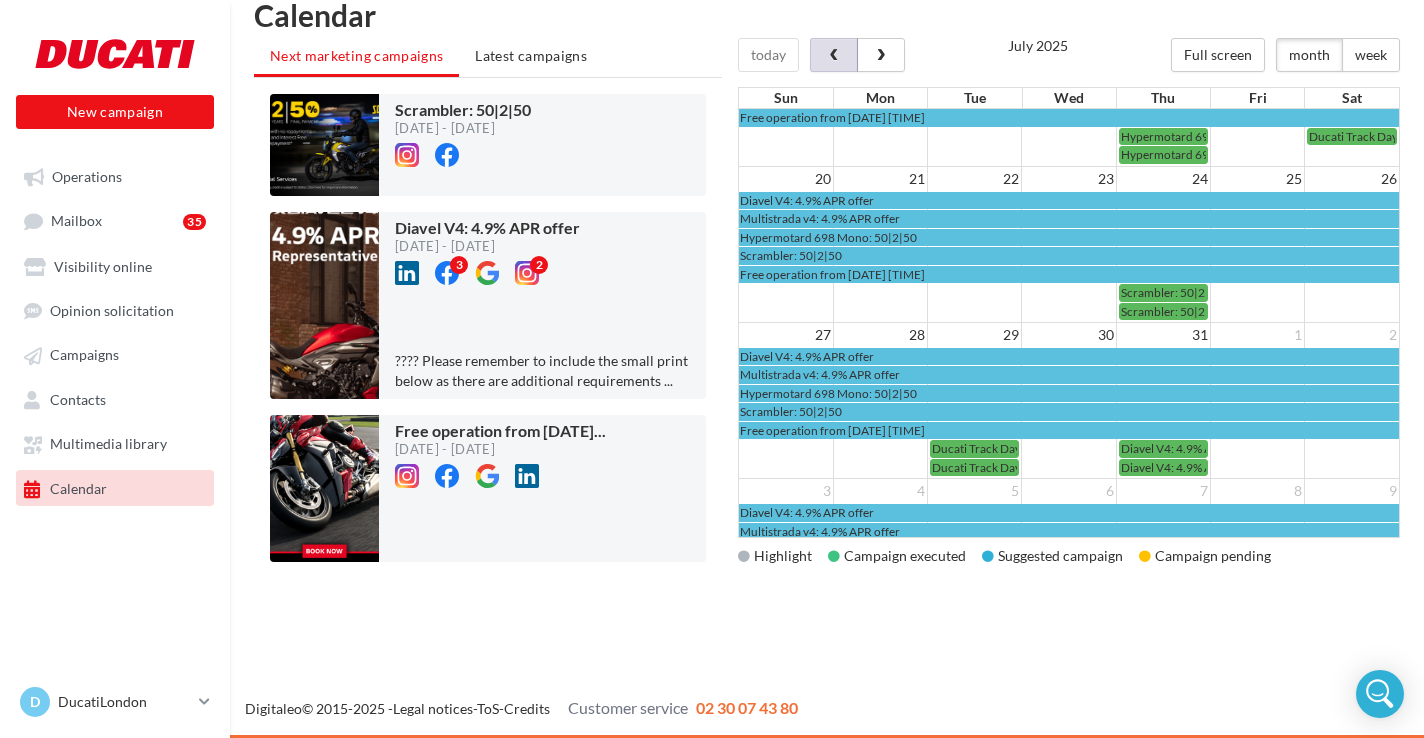 scroll, scrollTop: 489, scrollLeft: 0, axis: vertical 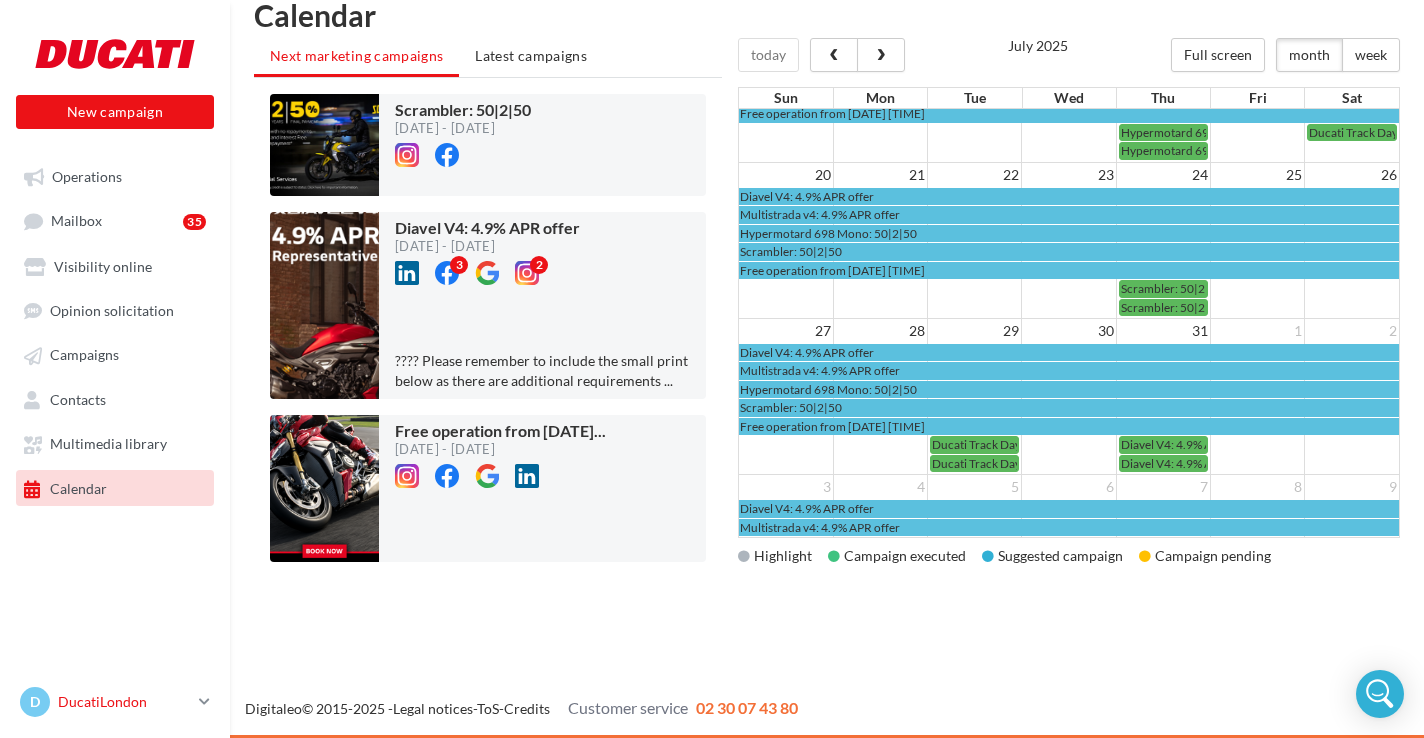 click on "DucatiLondon" at bounding box center (124, 702) 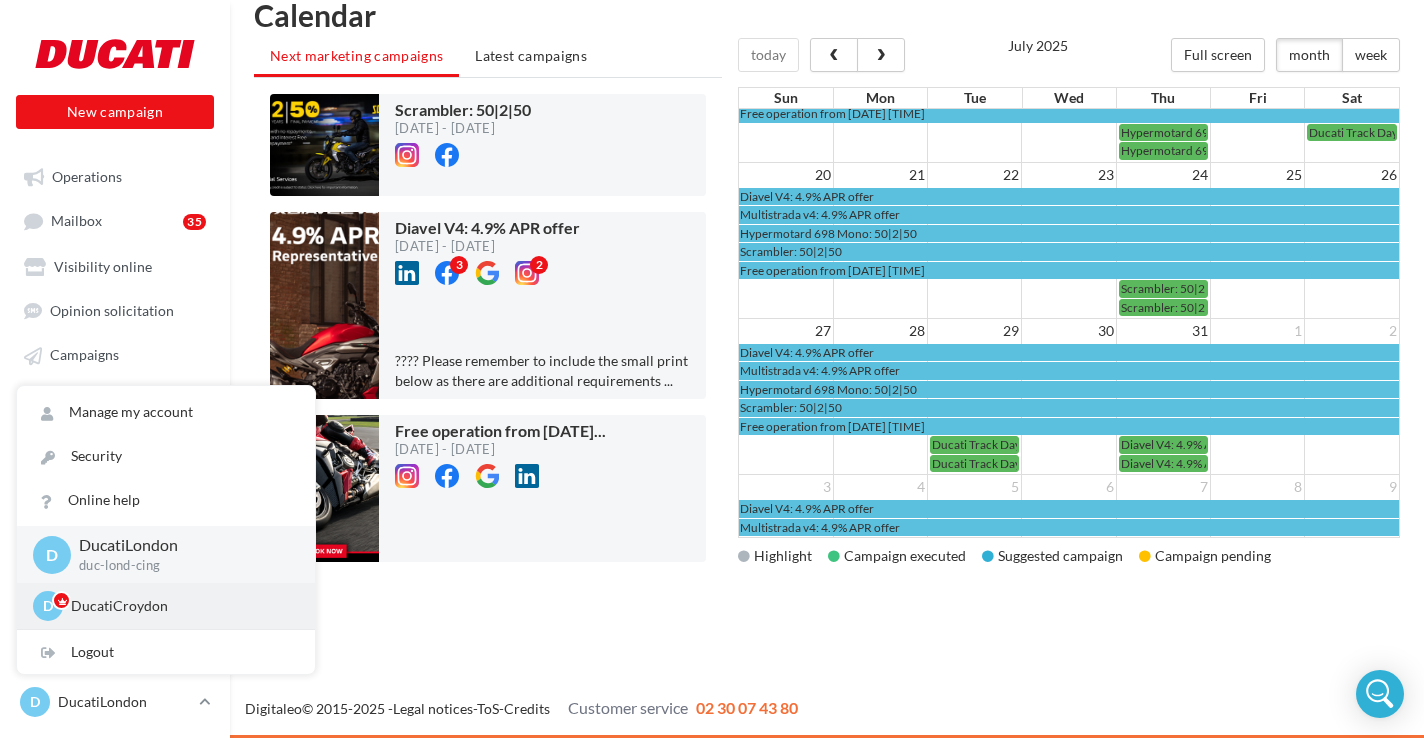 click on "DucatiCroydon" at bounding box center (181, 606) 